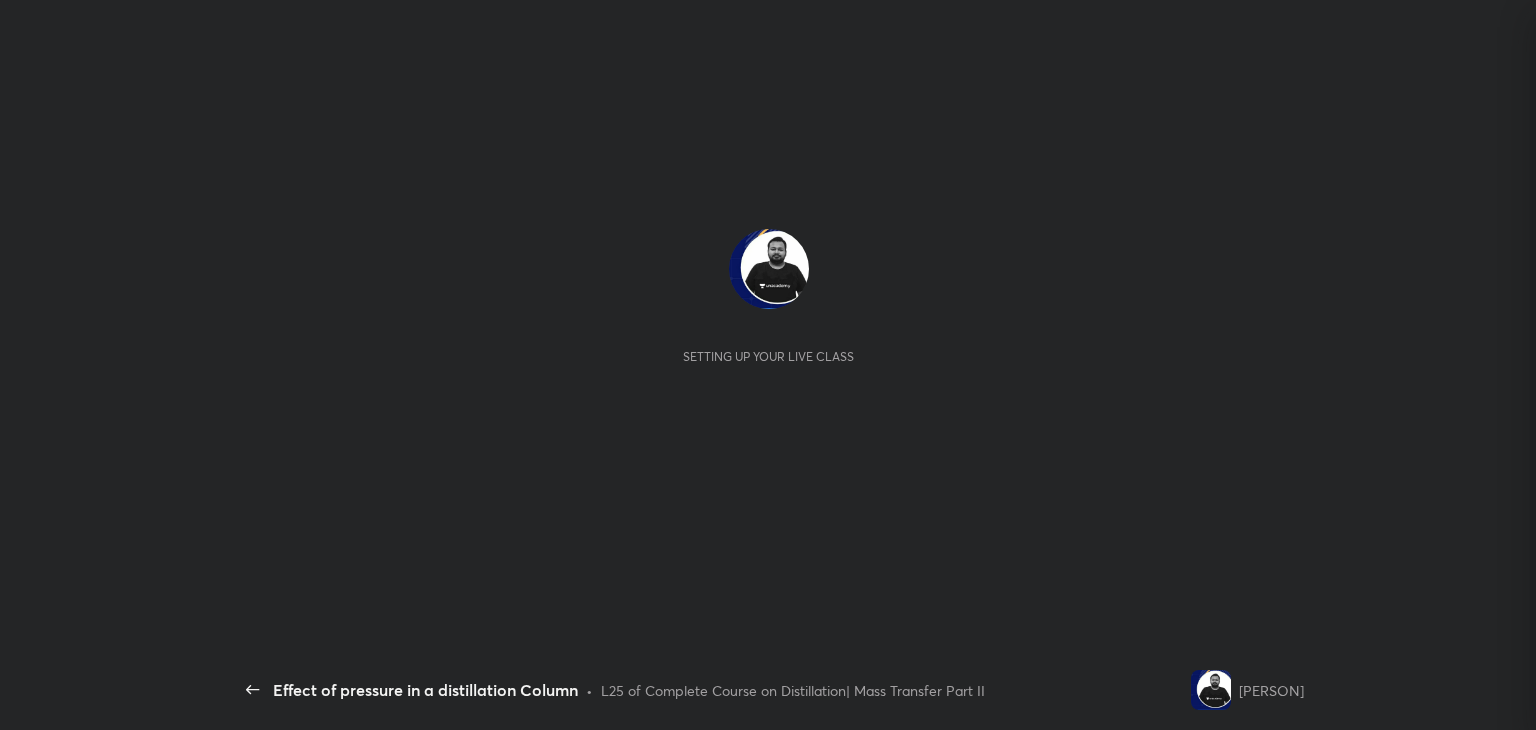 scroll, scrollTop: 0, scrollLeft: 0, axis: both 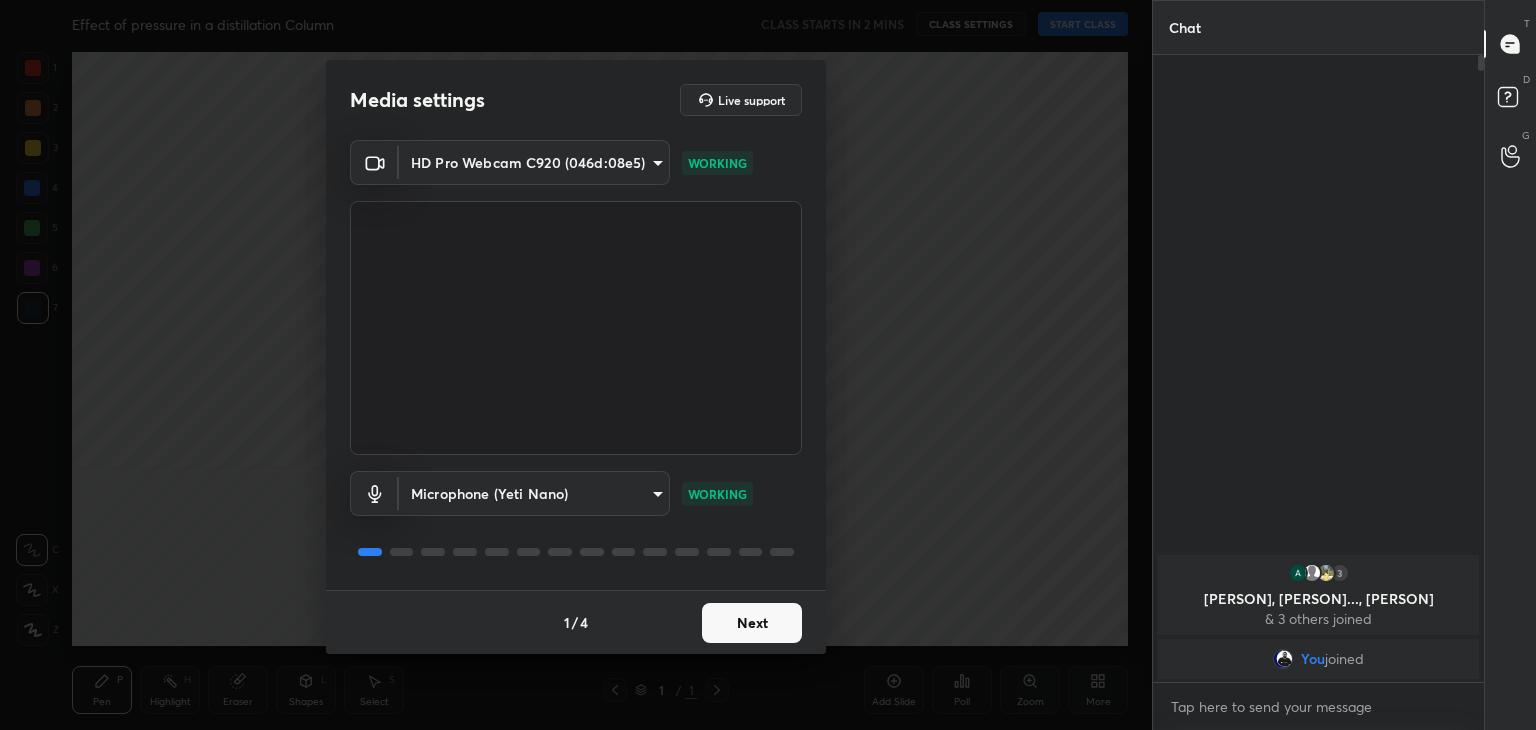 click on "Next" at bounding box center [752, 623] 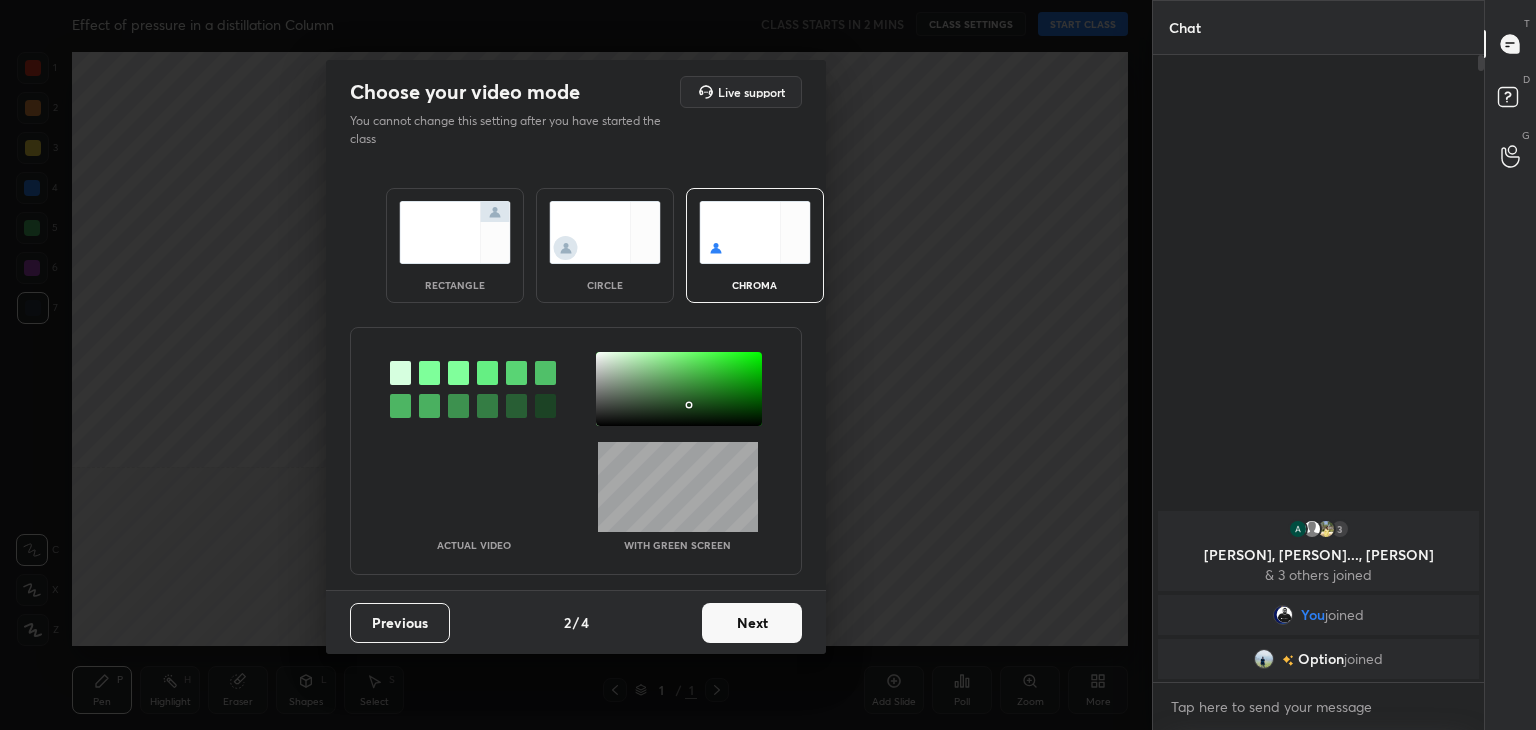 click at bounding box center (679, 389) 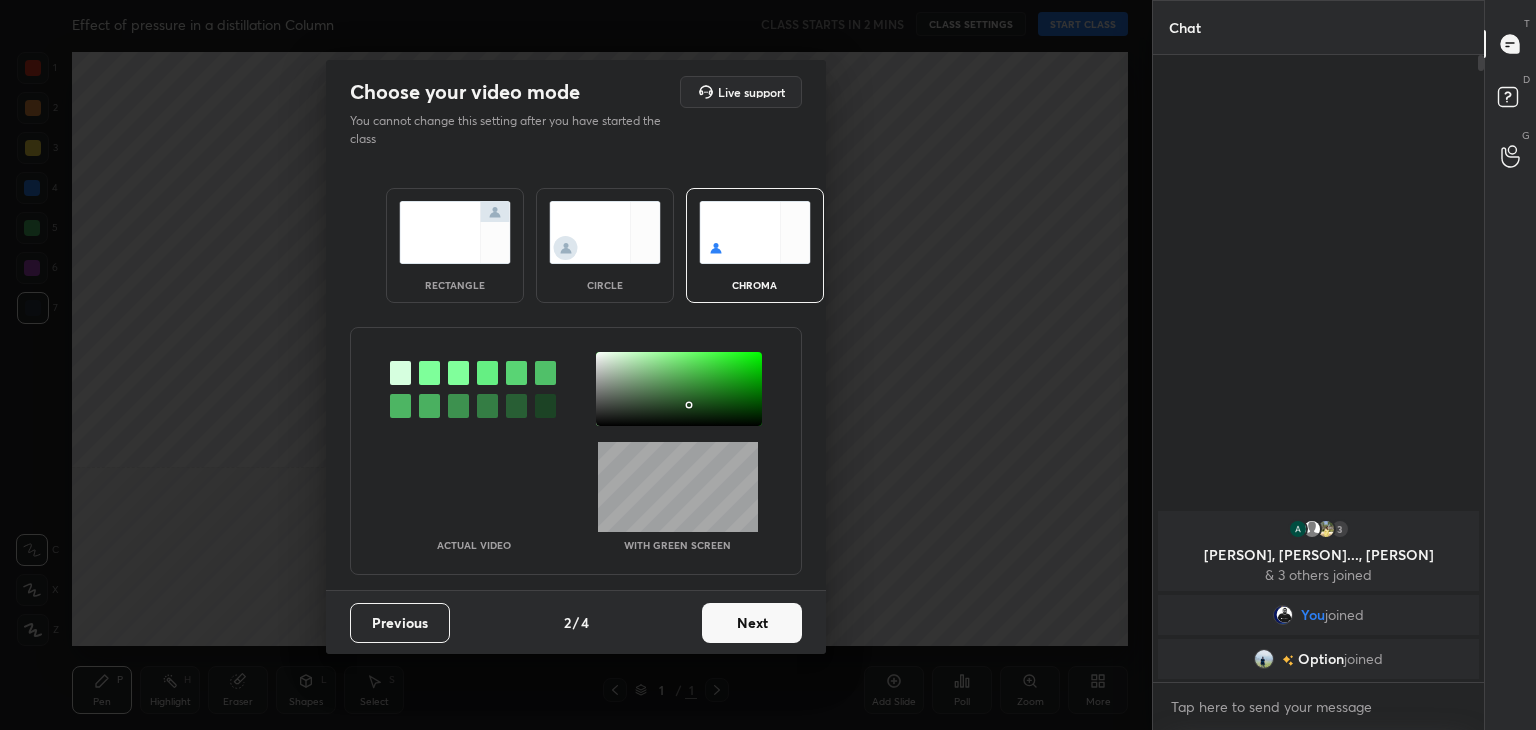 click on "Next" at bounding box center (752, 623) 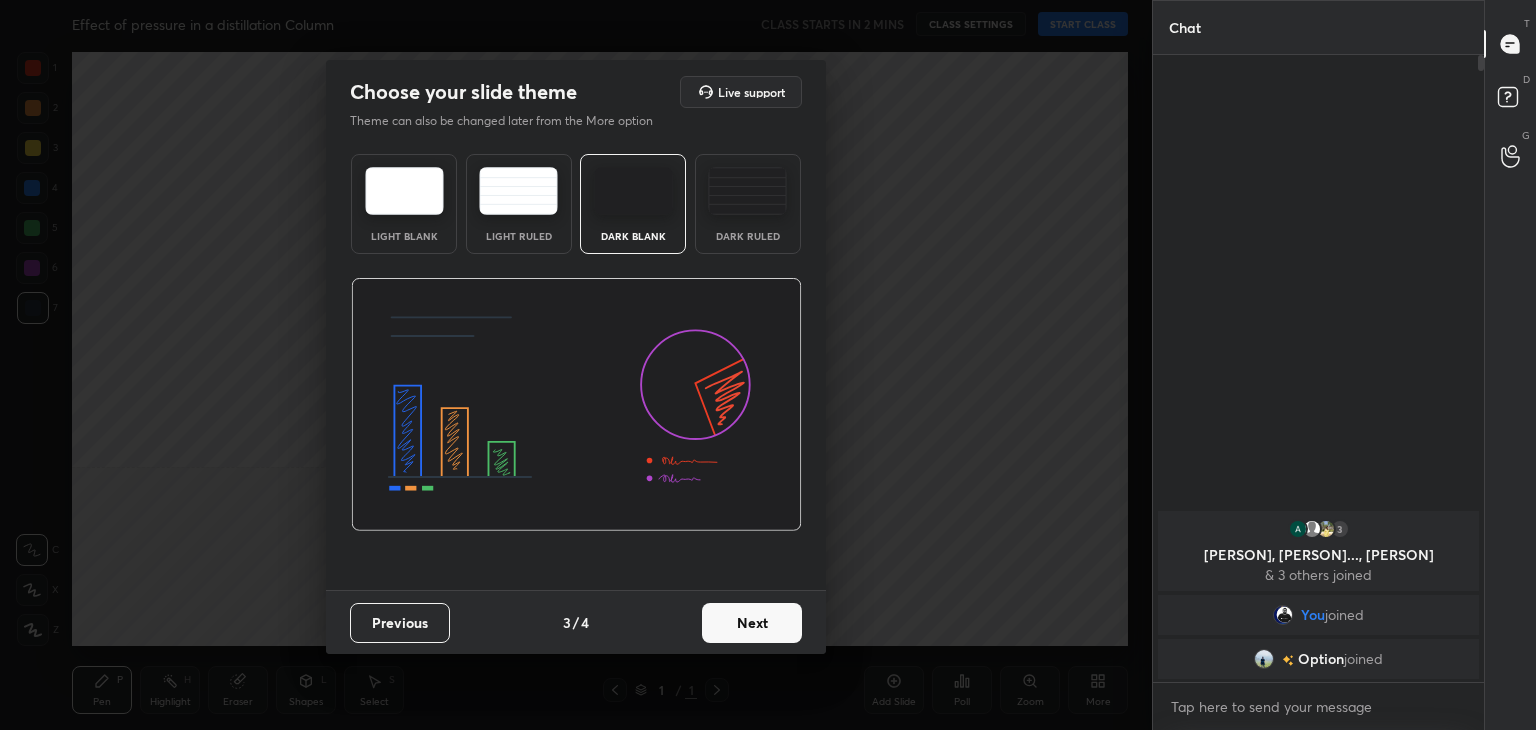 click on "Next" at bounding box center (752, 623) 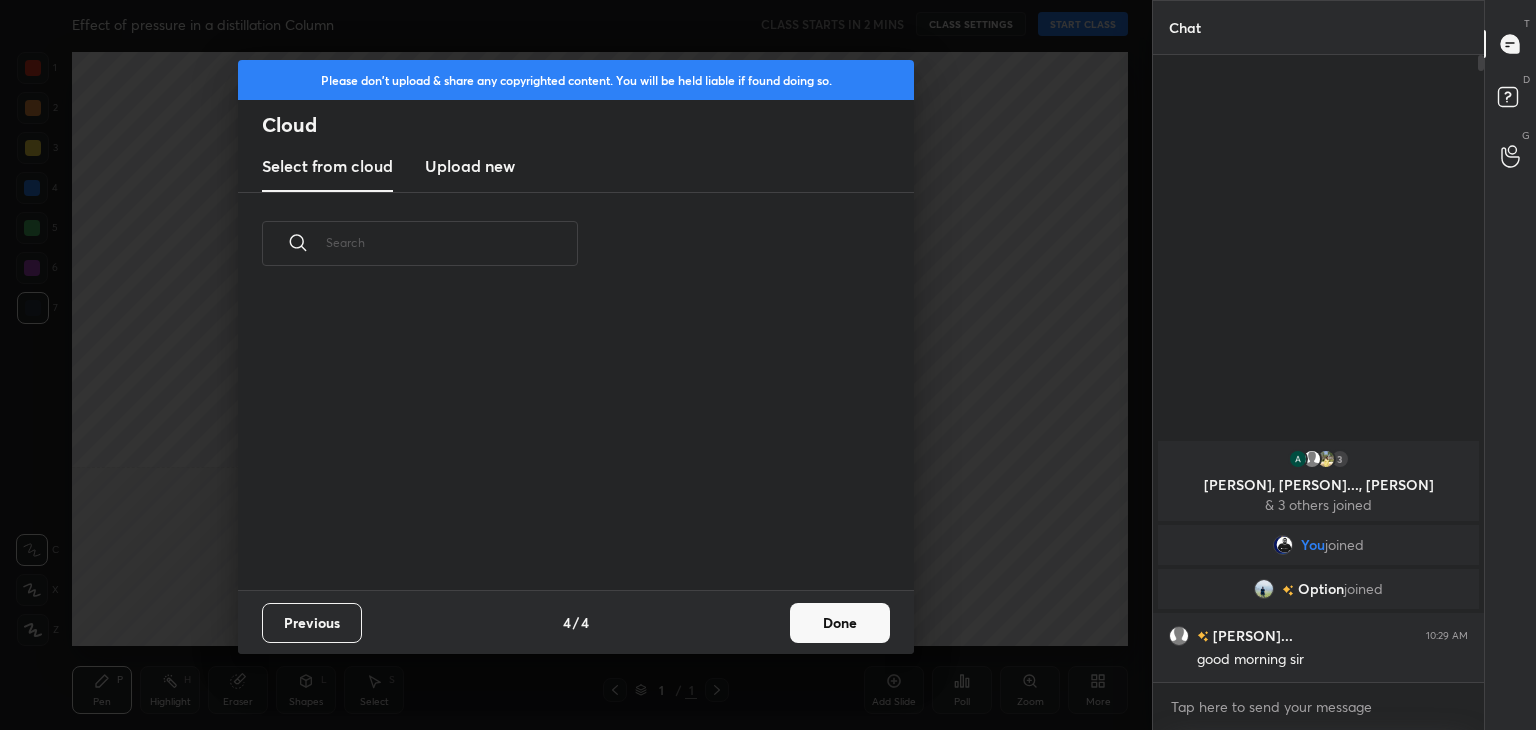 scroll, scrollTop: 6, scrollLeft: 10, axis: both 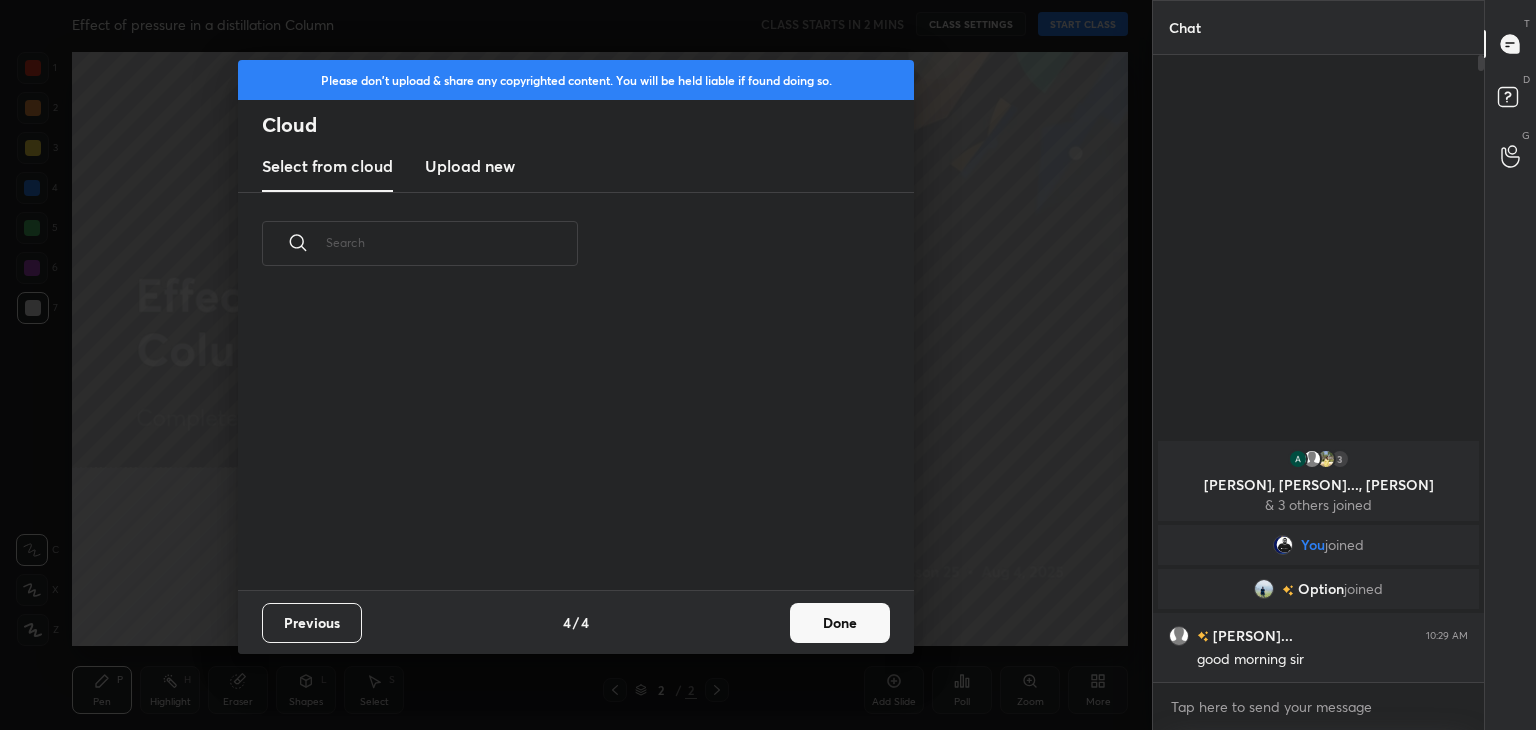 click on "Done" at bounding box center [840, 623] 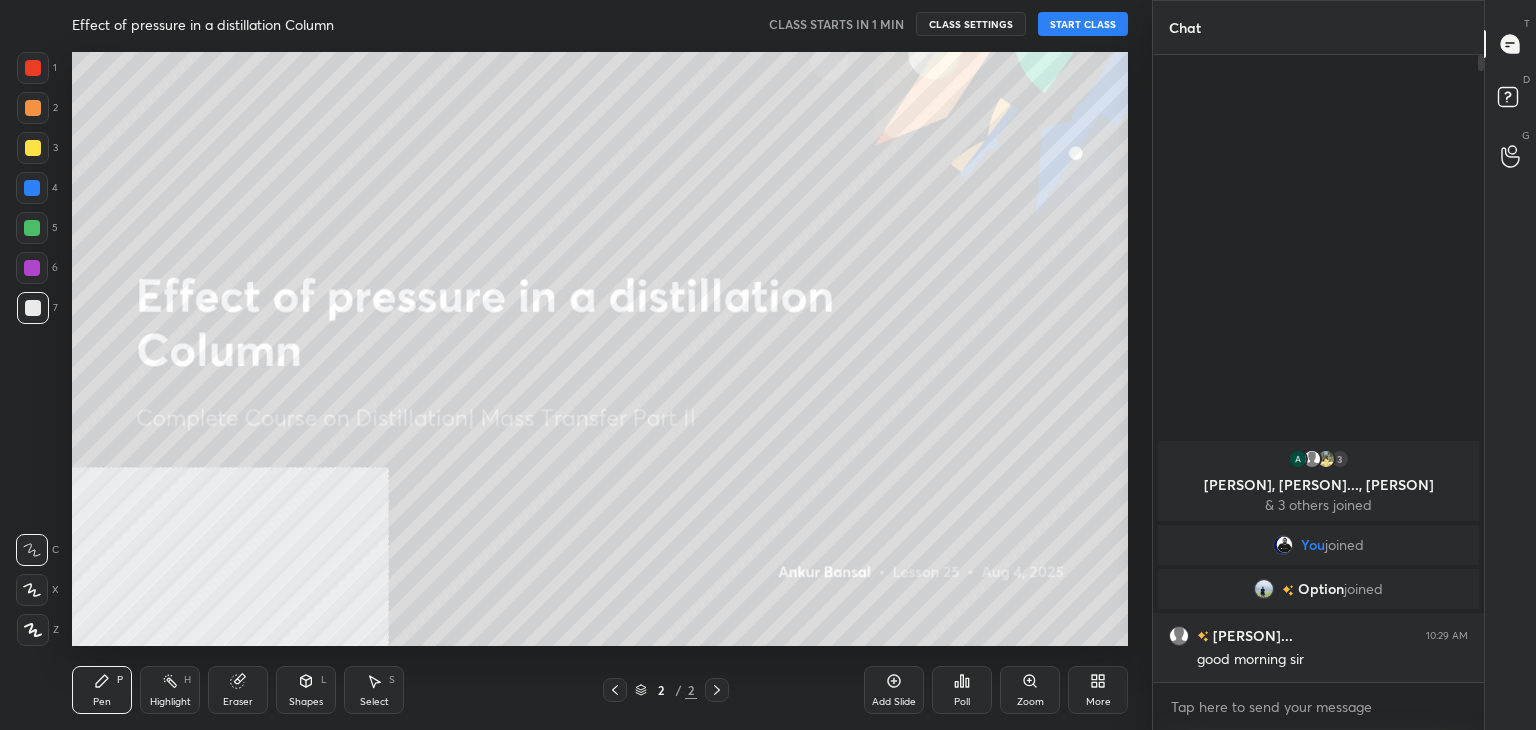 click on "START CLASS" at bounding box center (1083, 24) 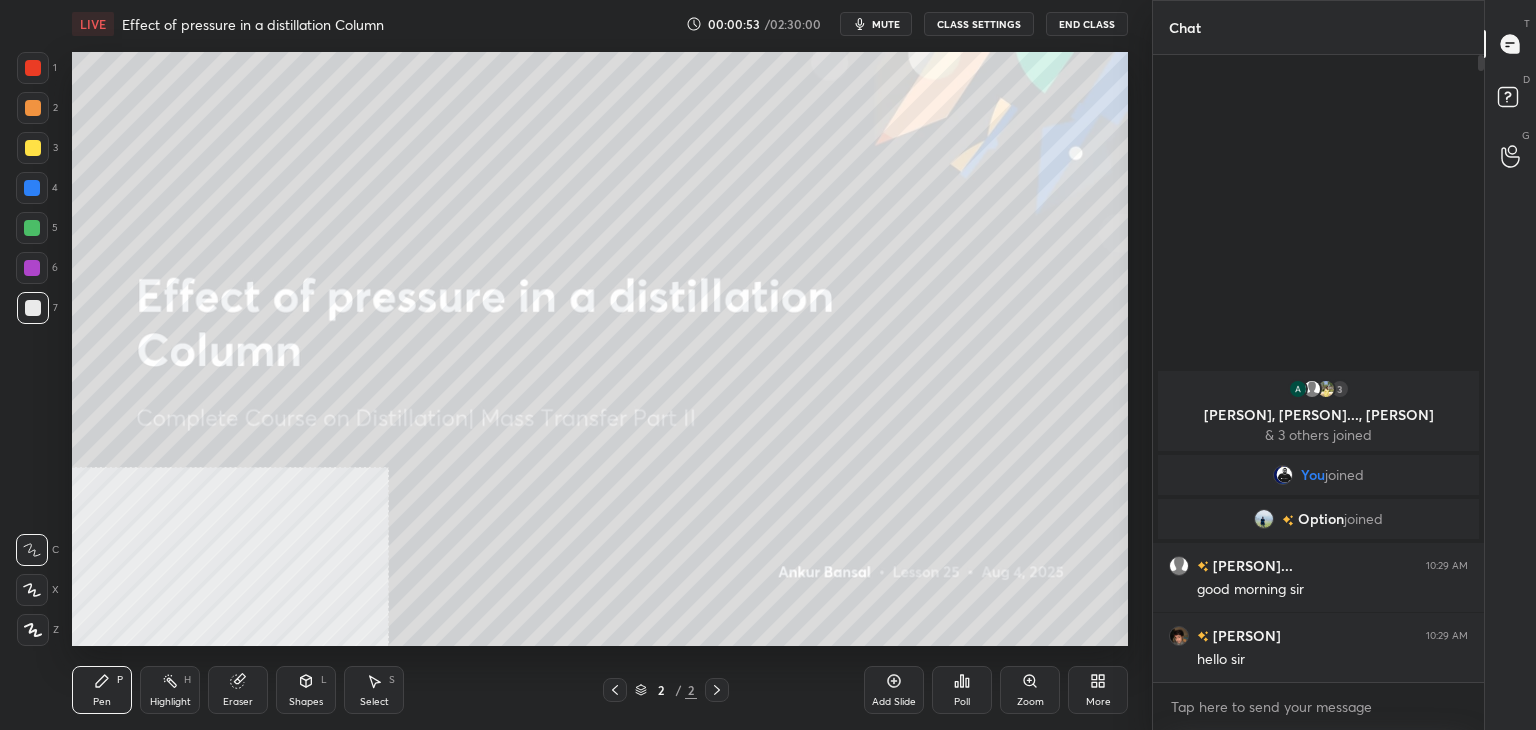 click on "mute" at bounding box center (876, 24) 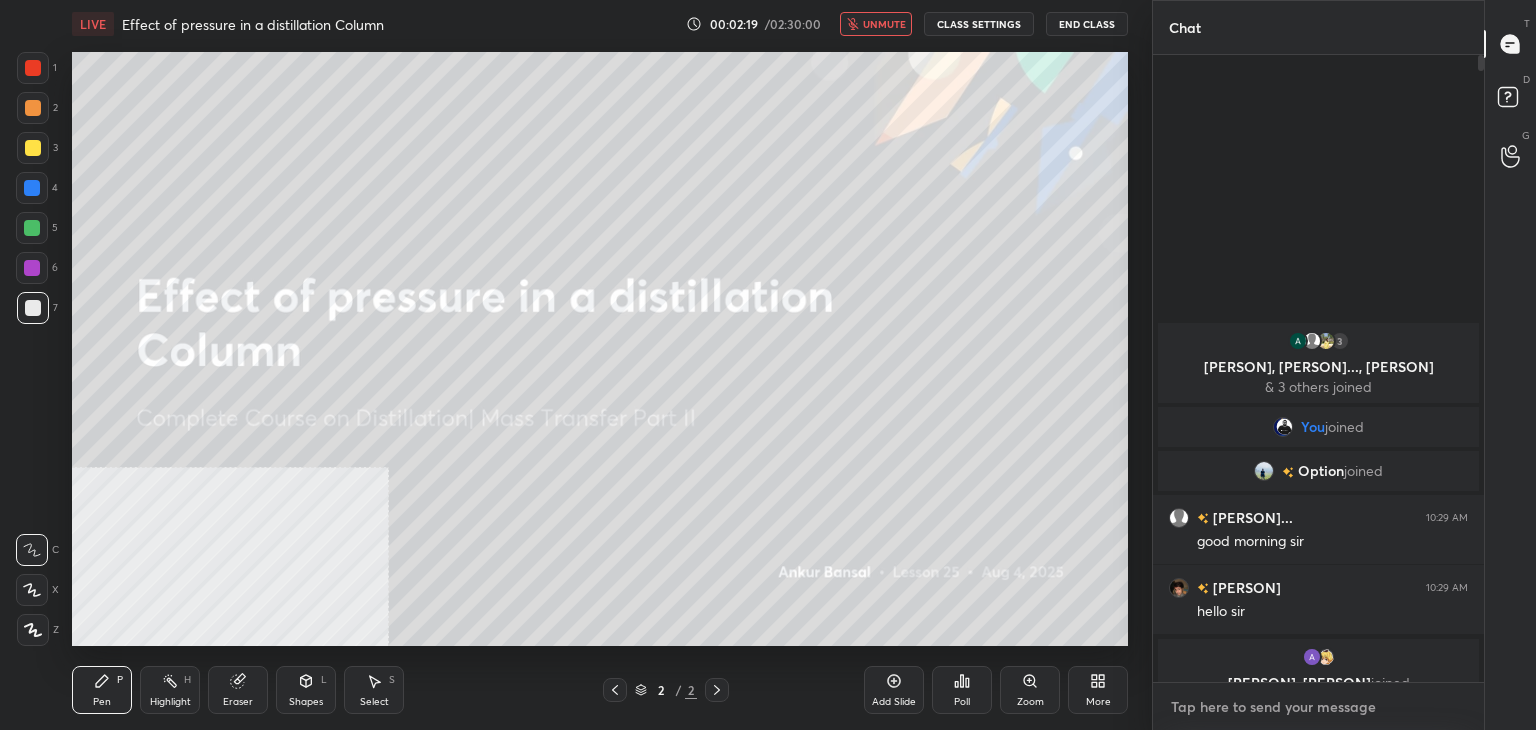 type on "x" 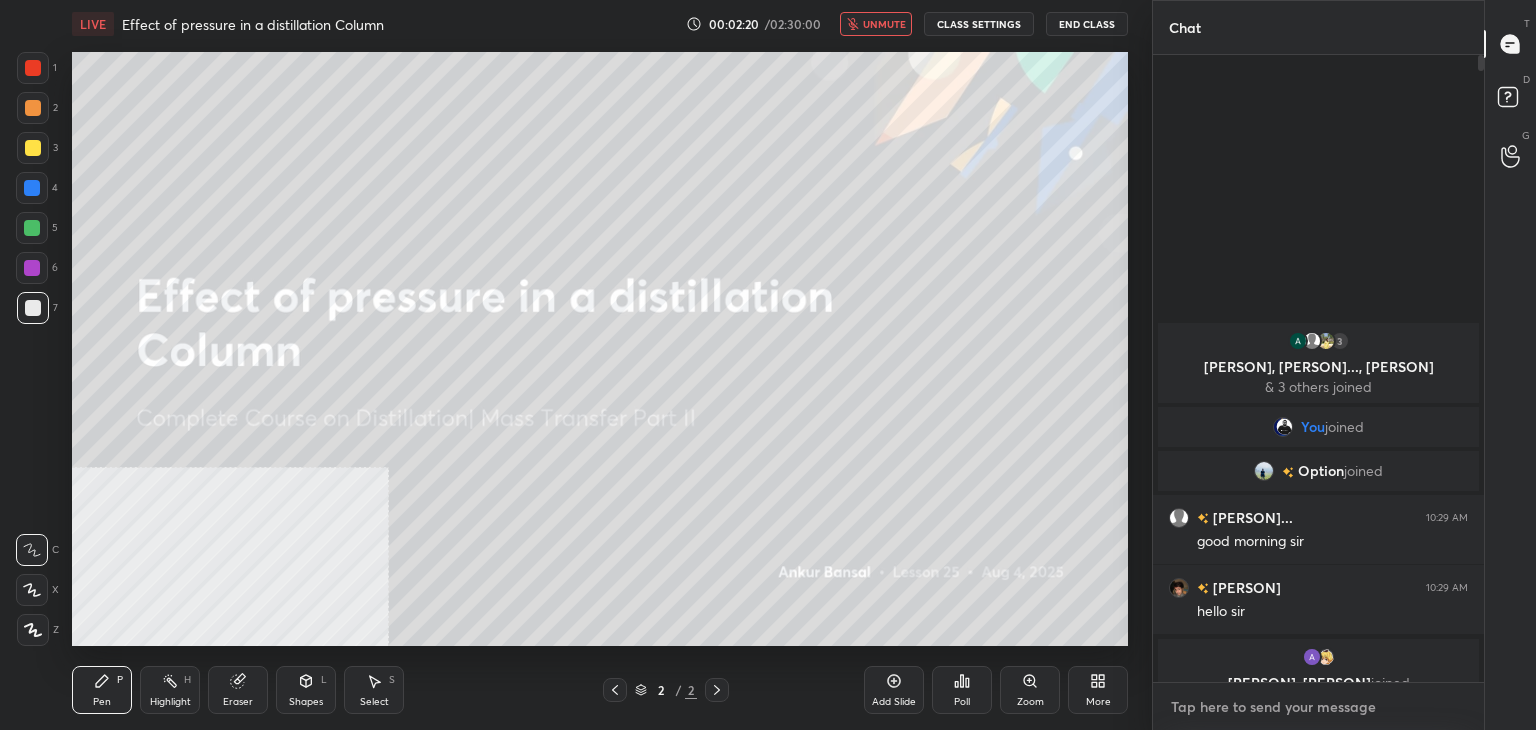 click at bounding box center [1318, 707] 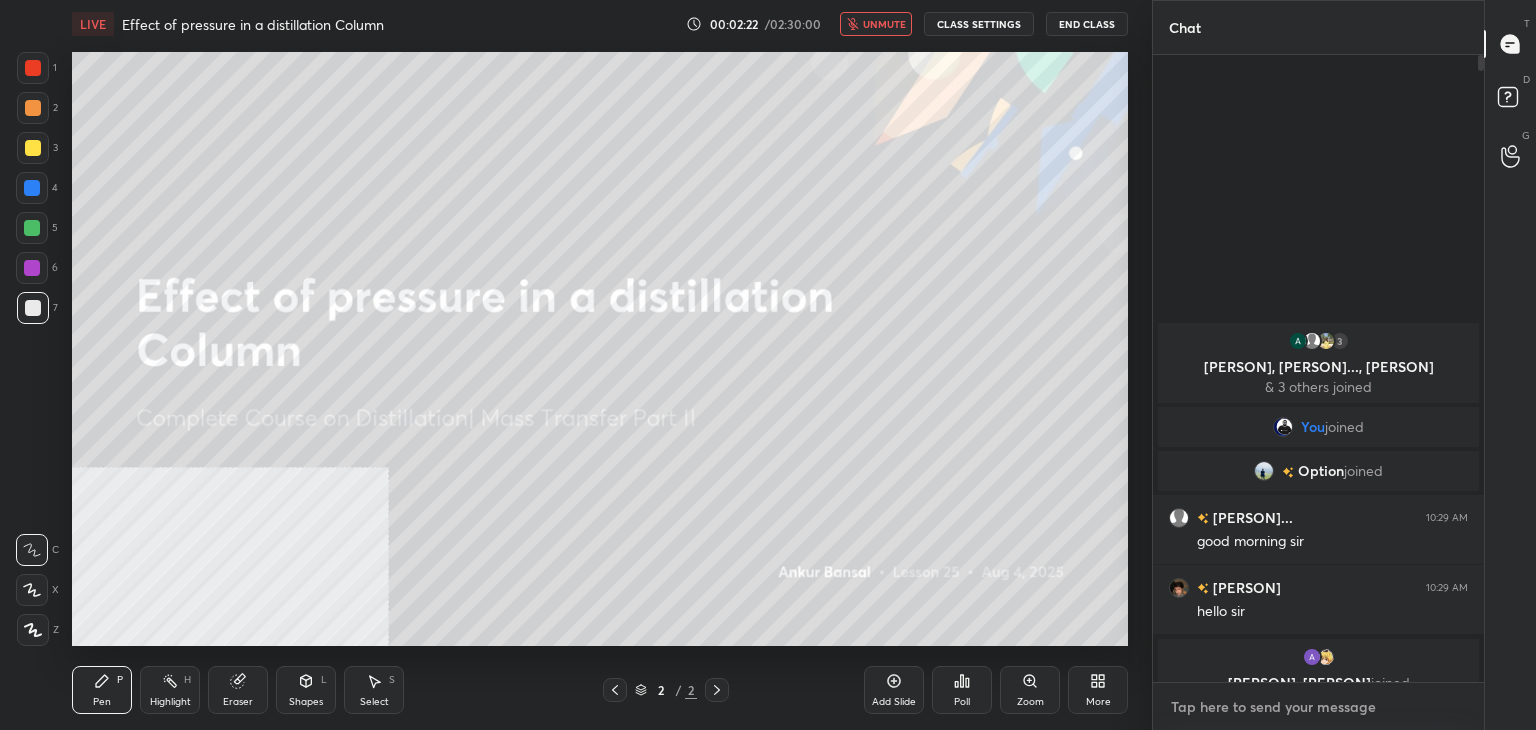 type on "c" 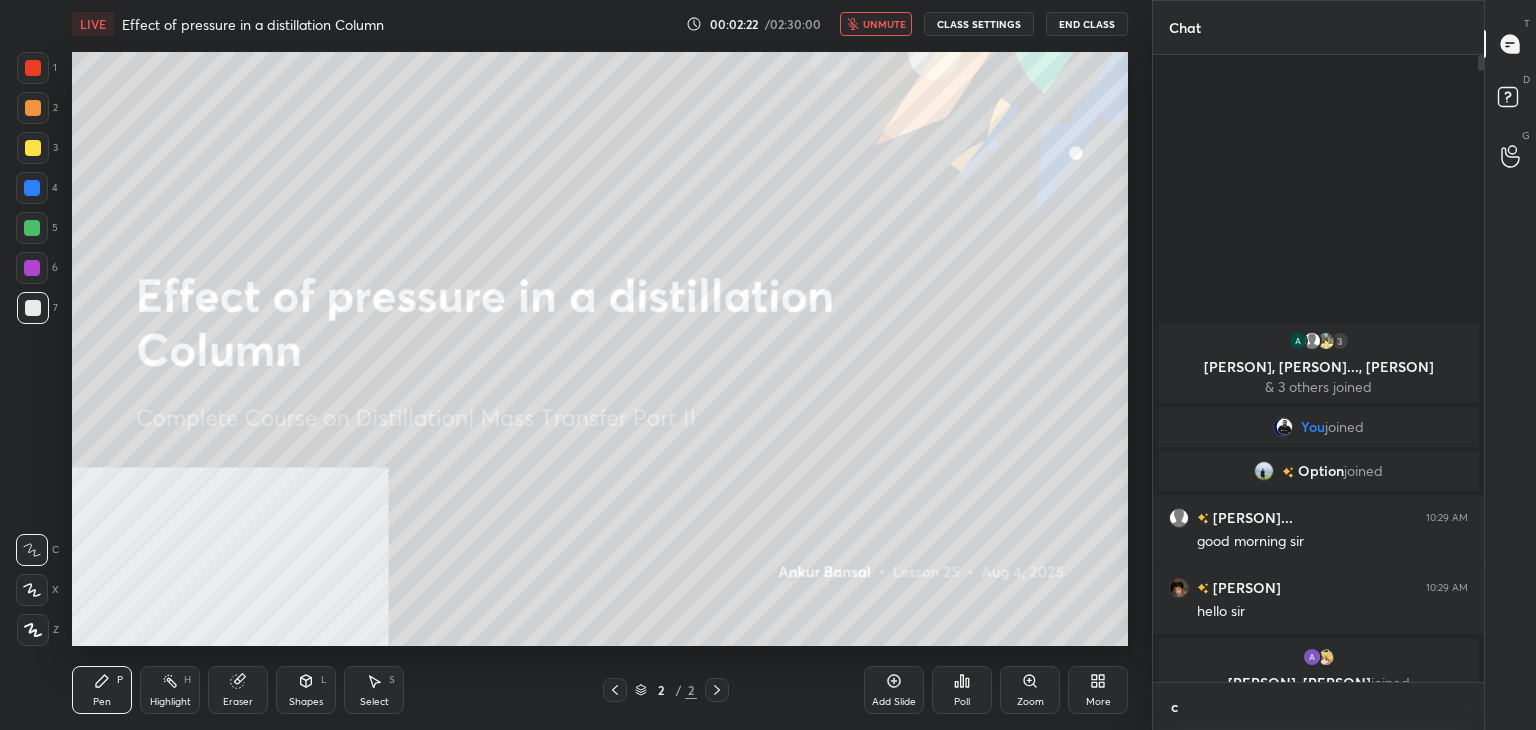 type on "x" 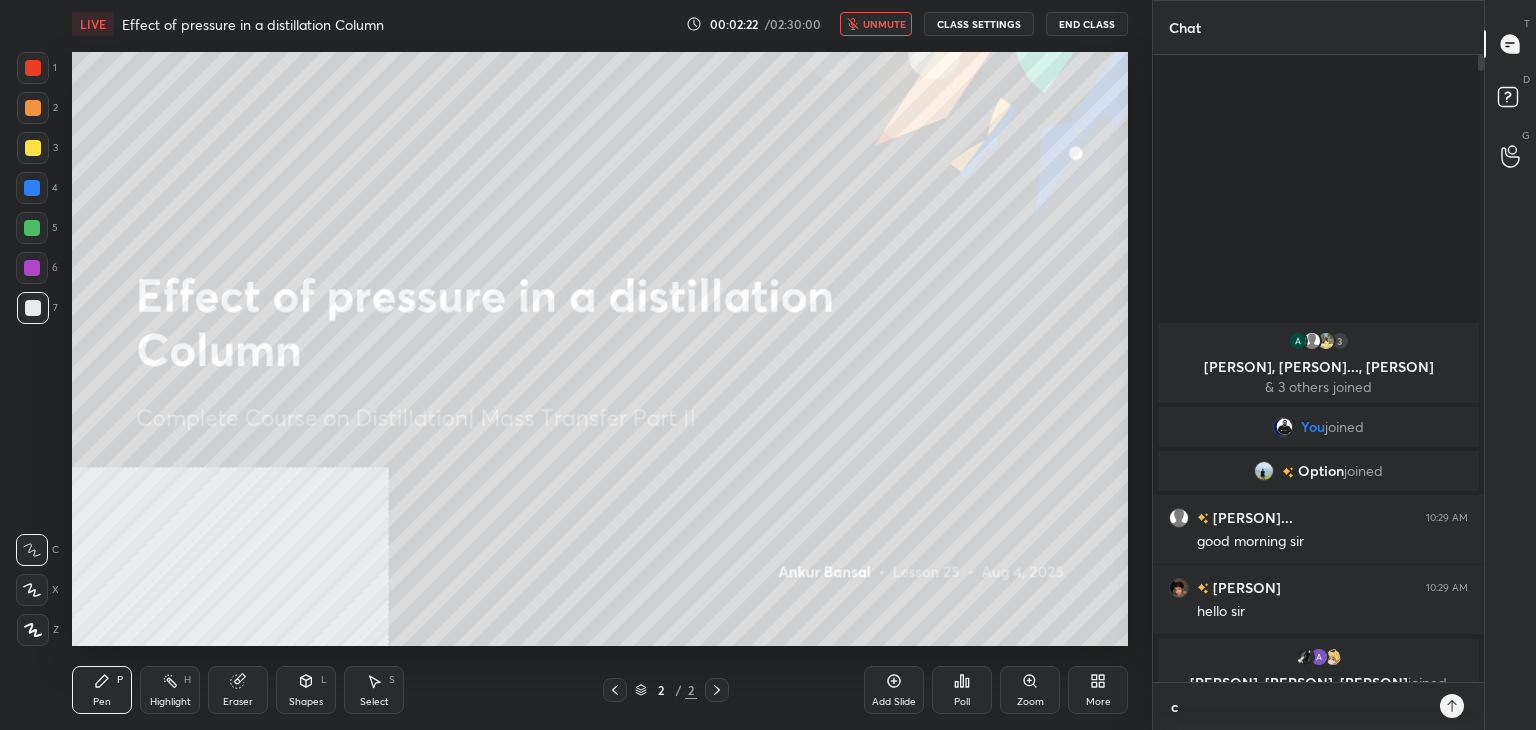 type on "cl" 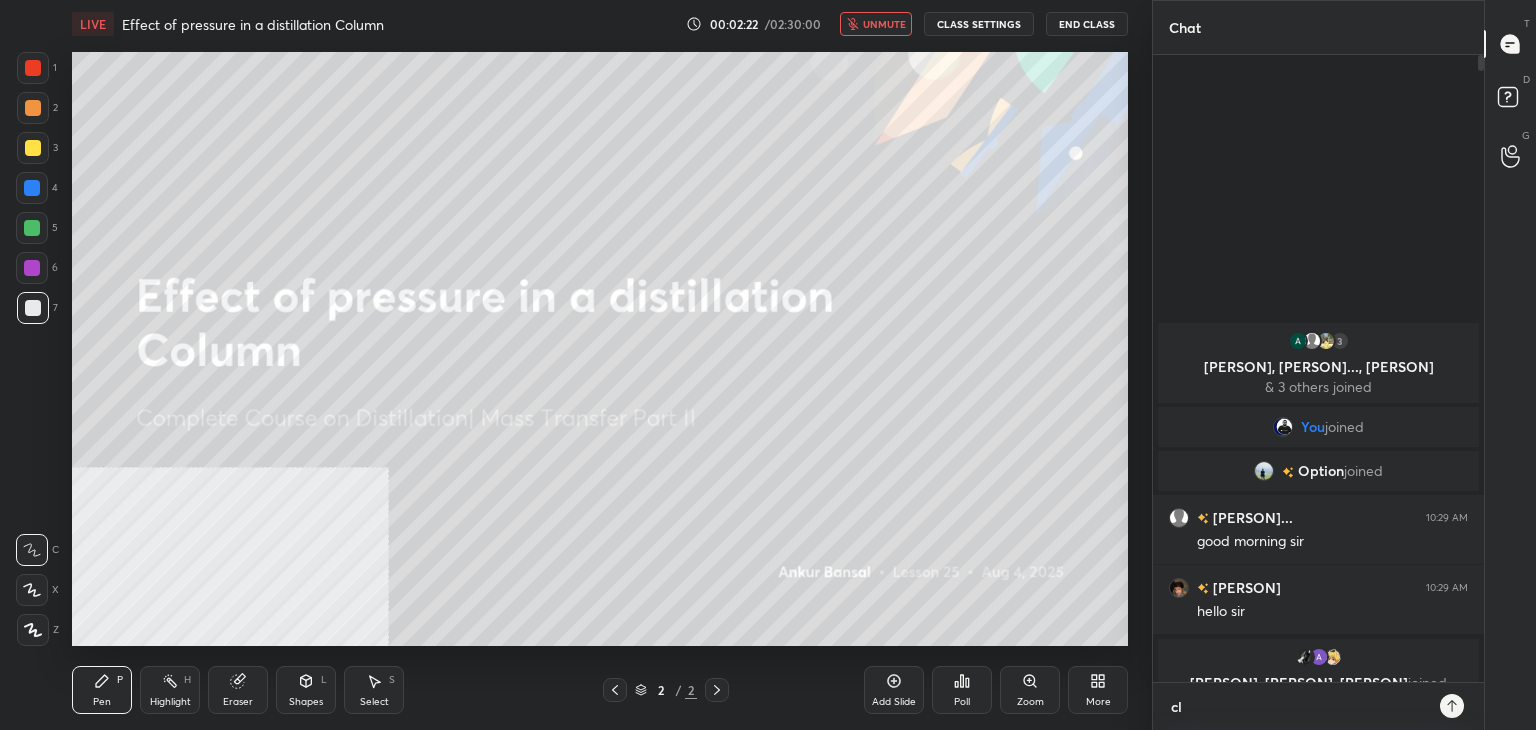 type on "clz" 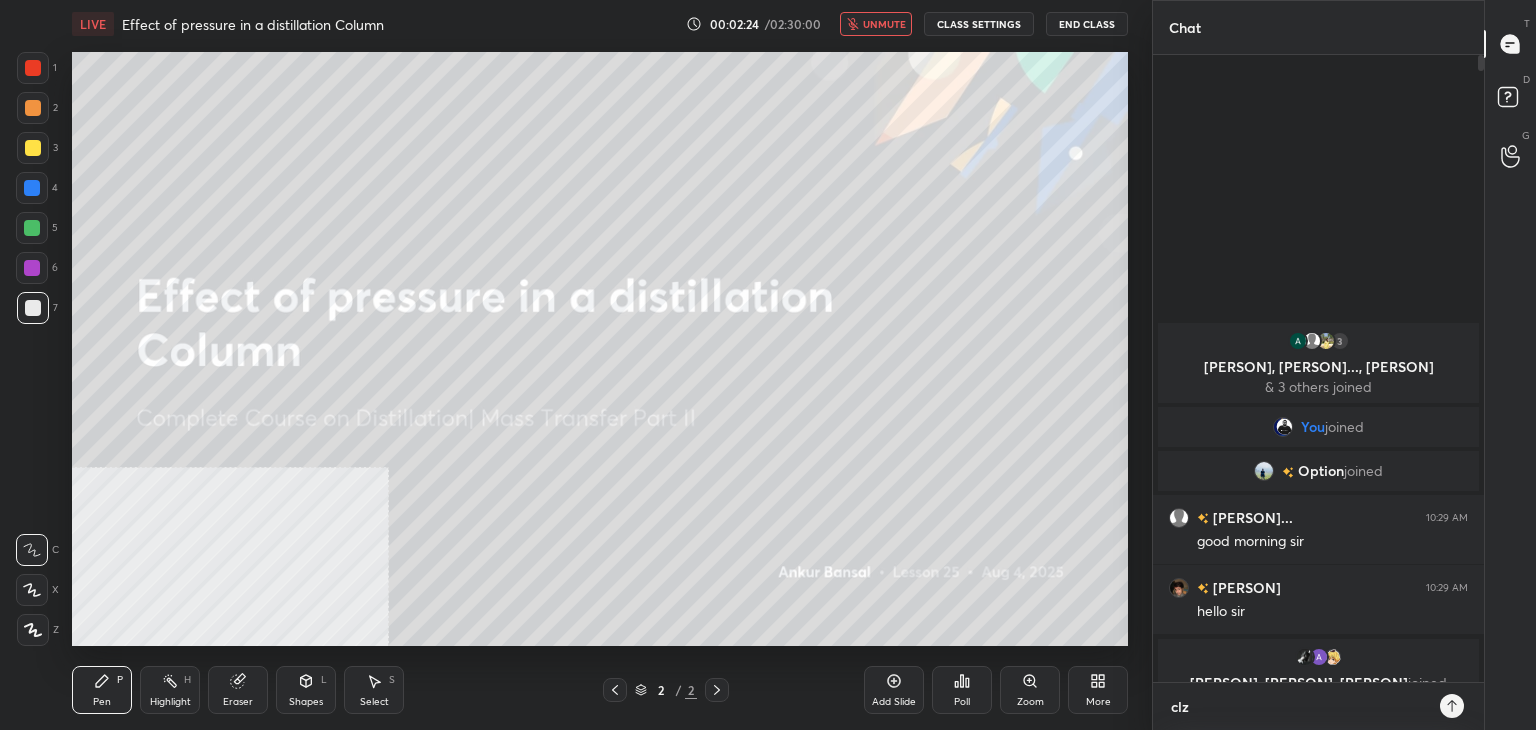 type on "cl" 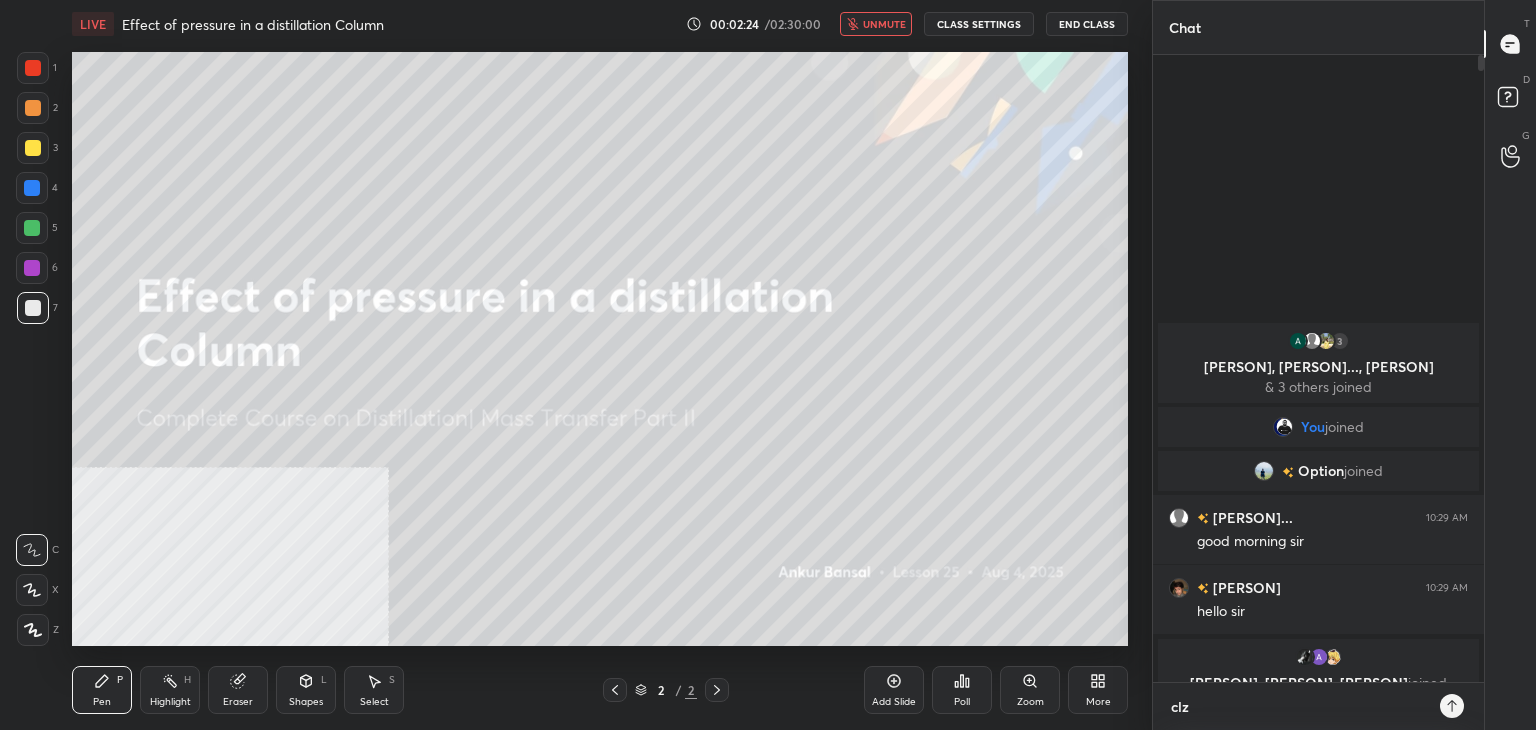 type on "x" 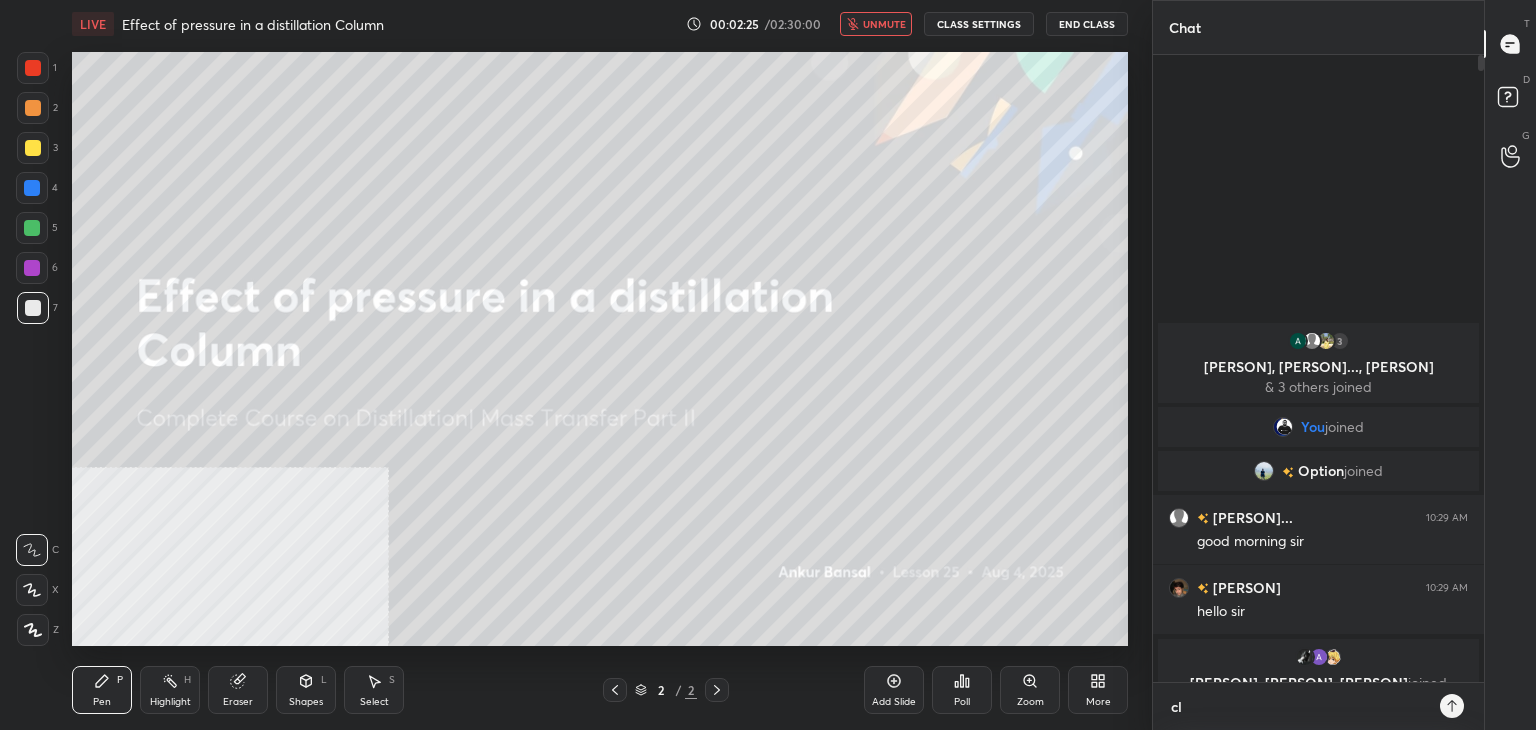 type on "cla" 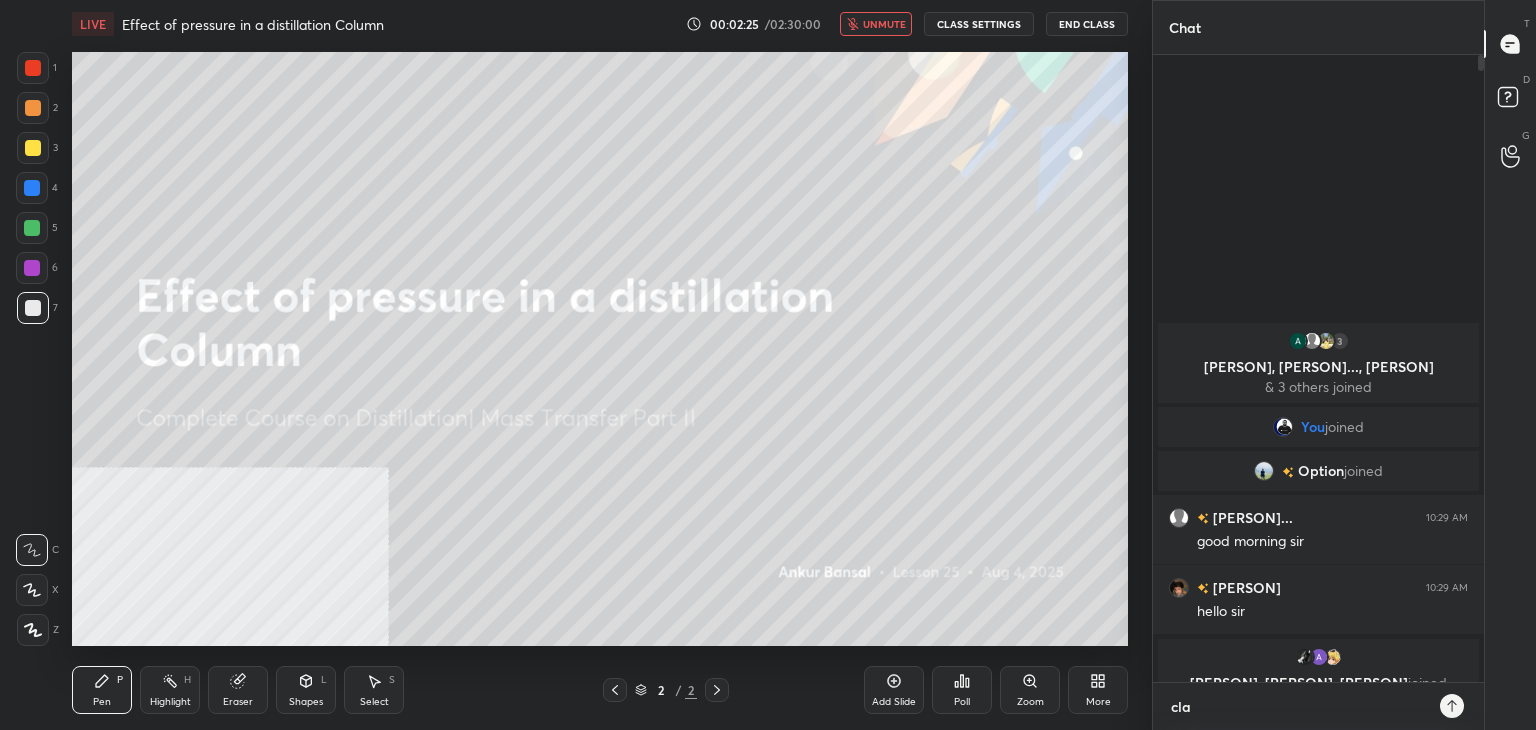 type on "clas" 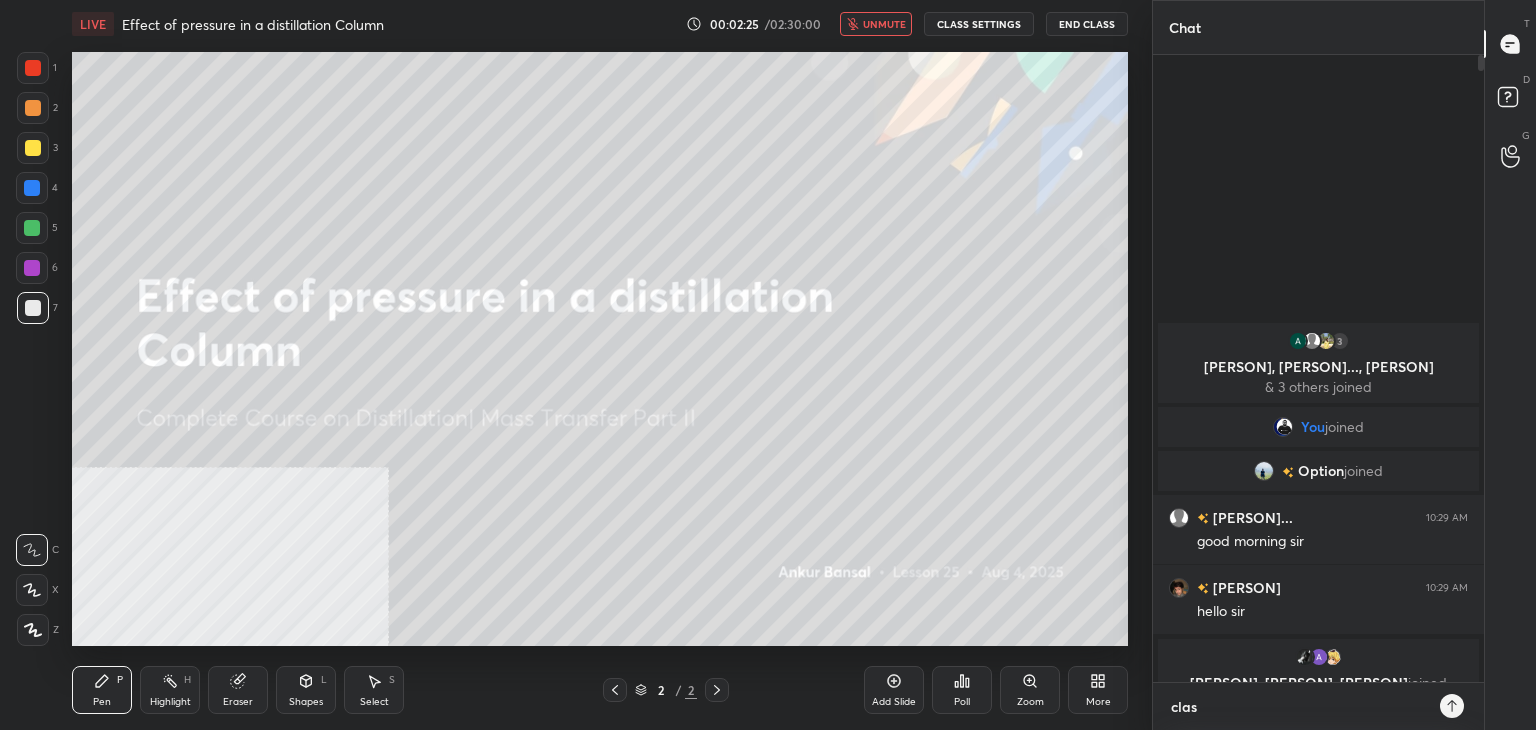 type on "class" 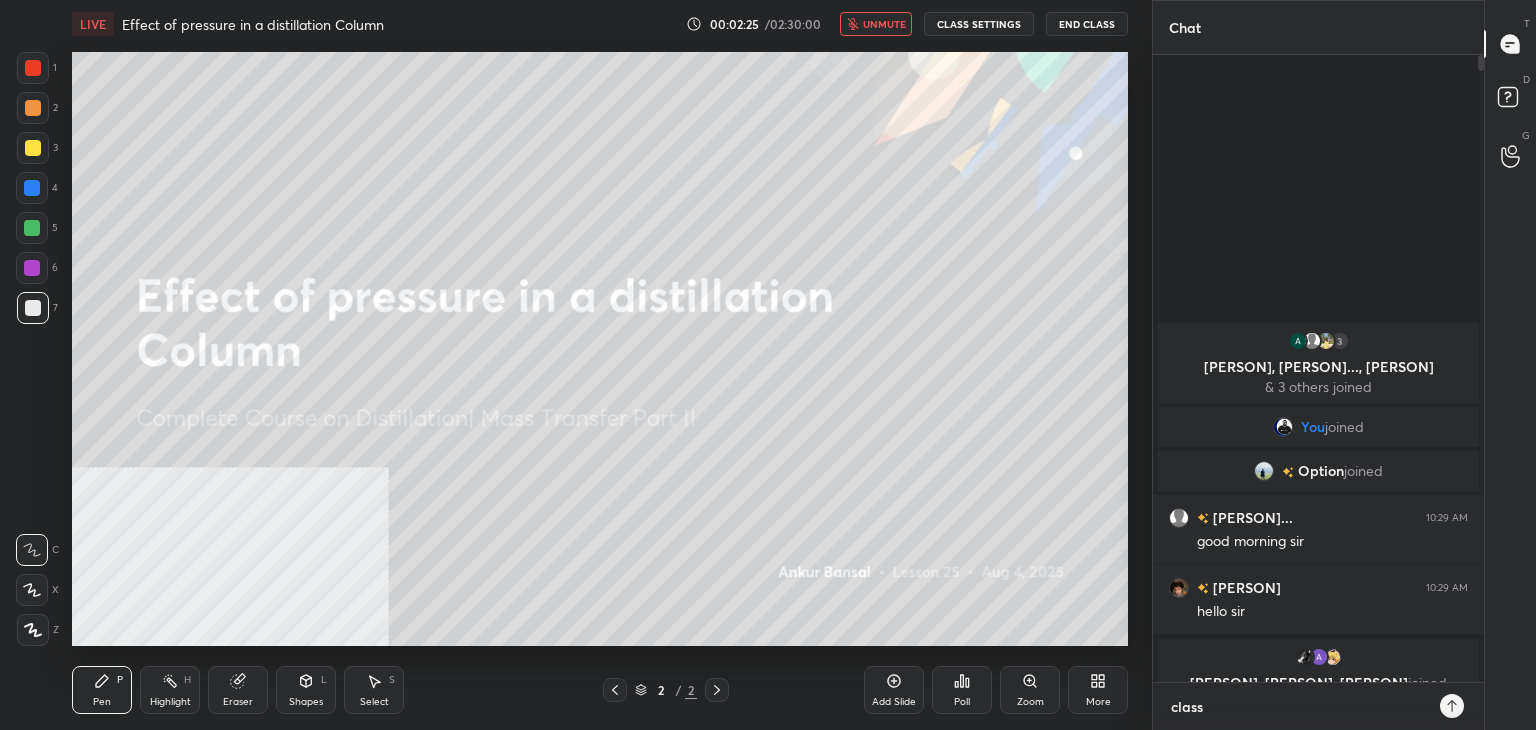type on "class" 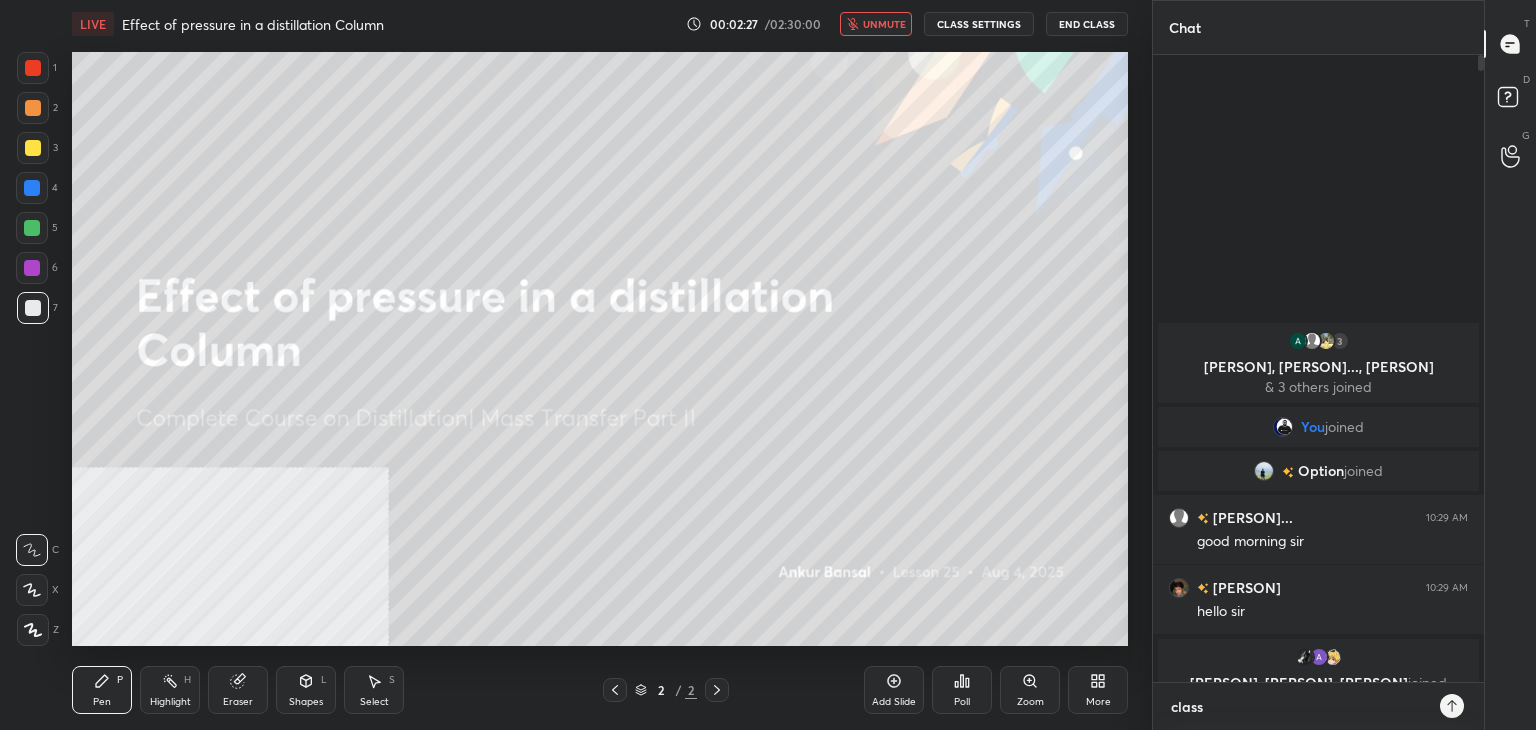 type on "class w" 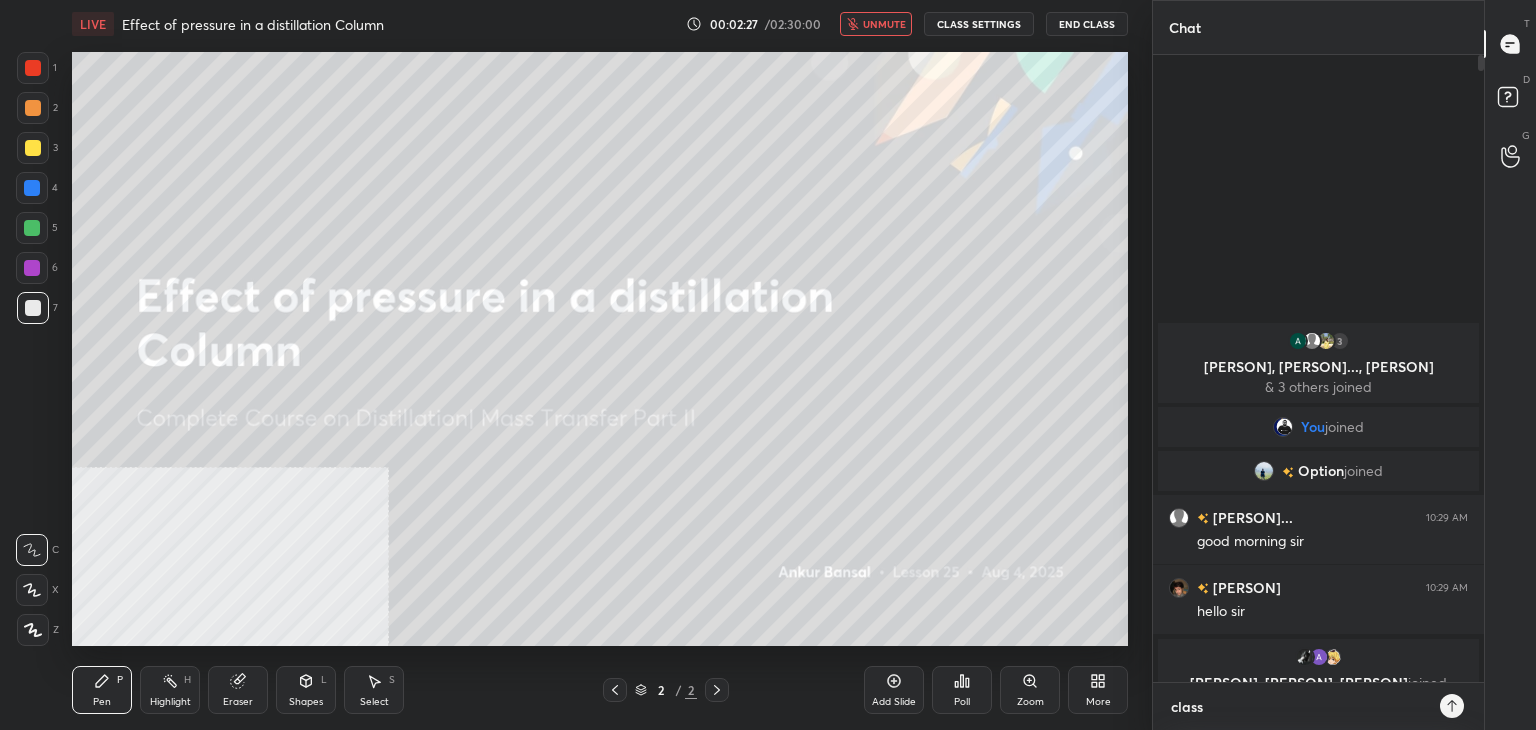 type on "x" 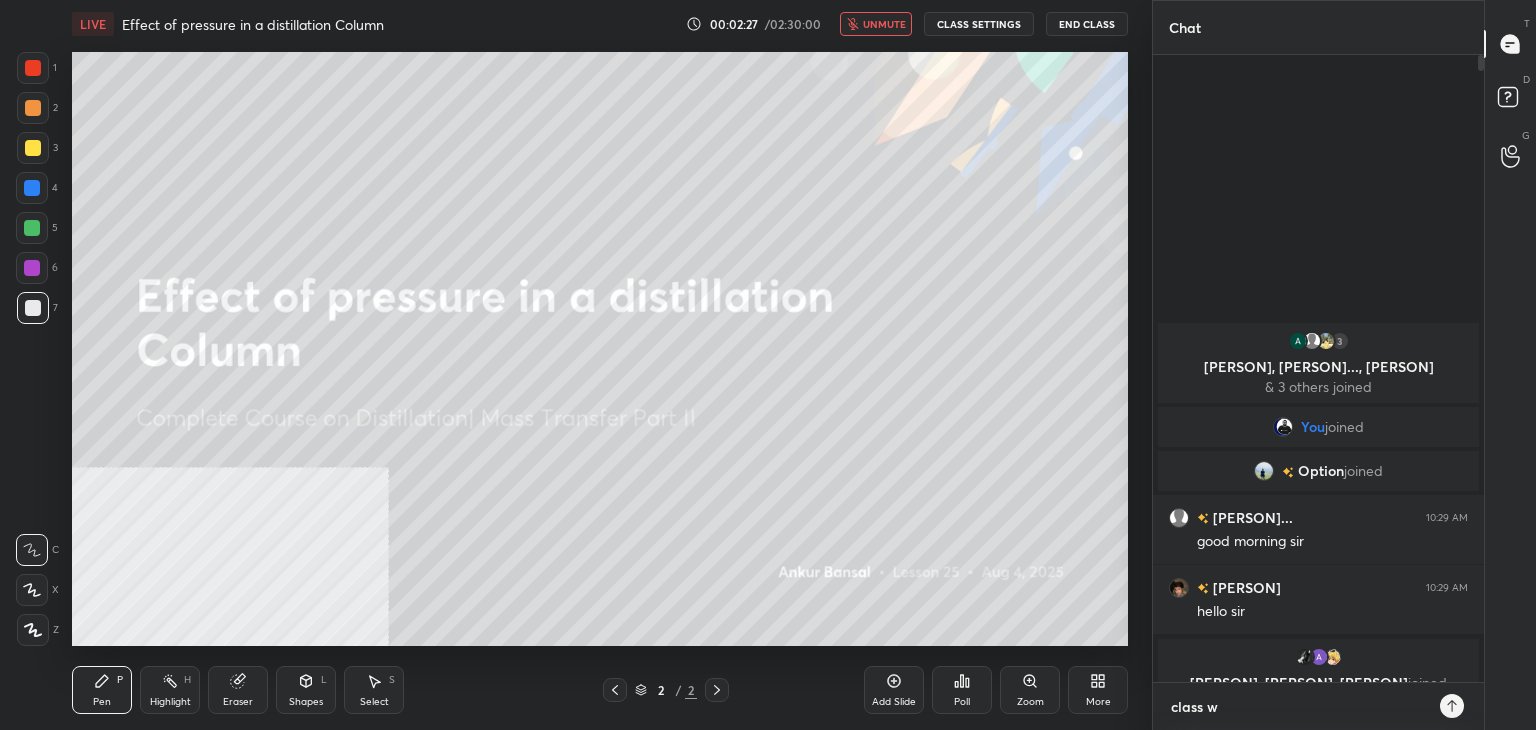 type on "class wi" 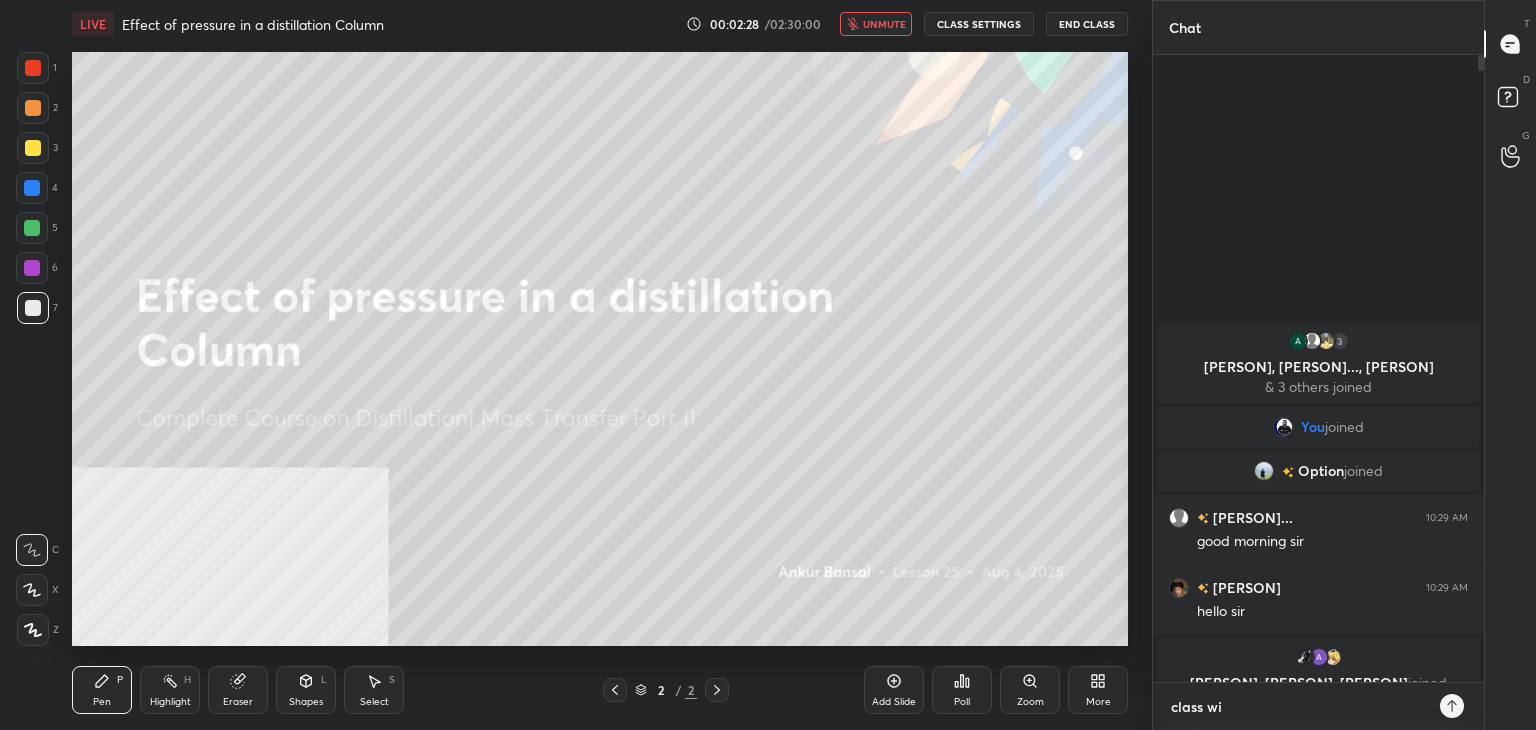 type on "class wil" 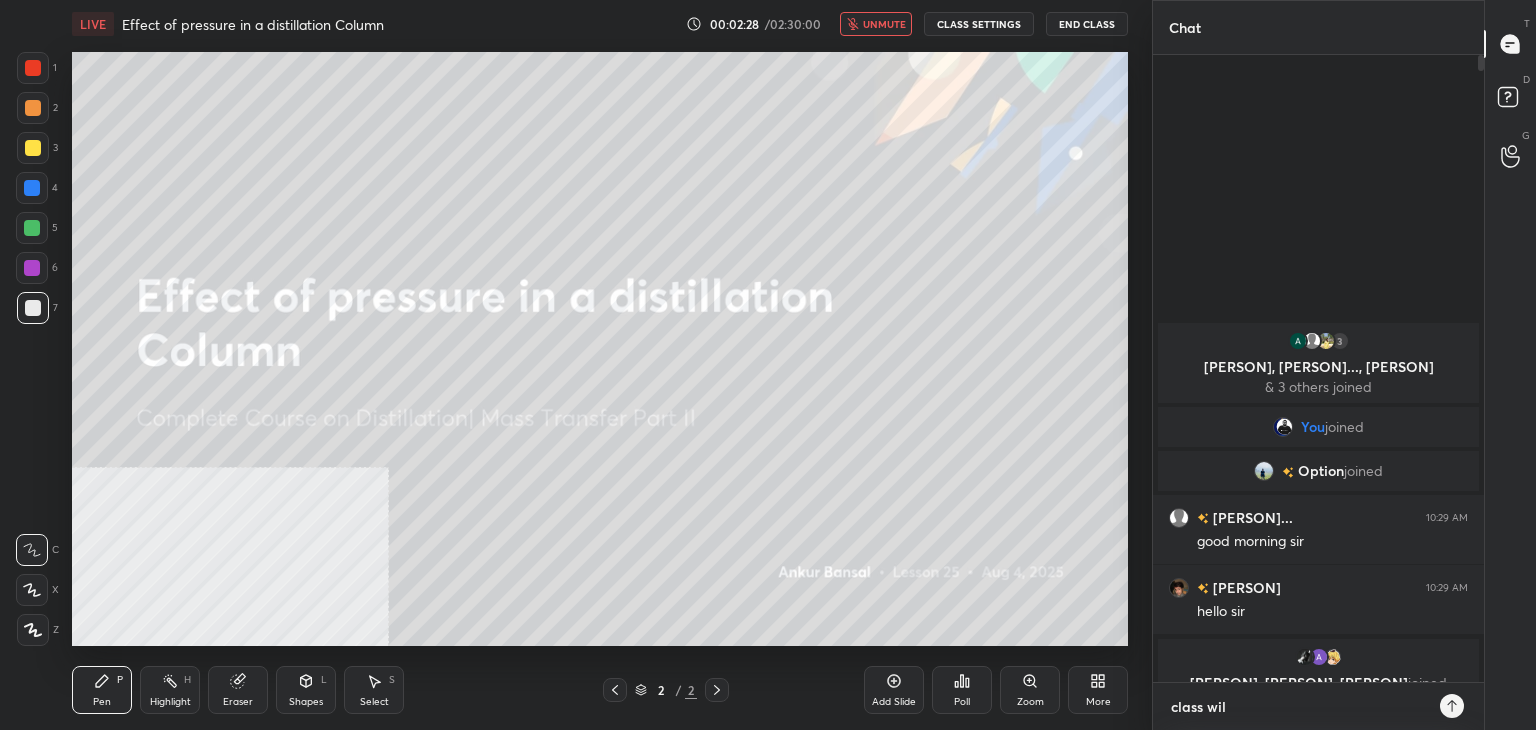 type on "class will" 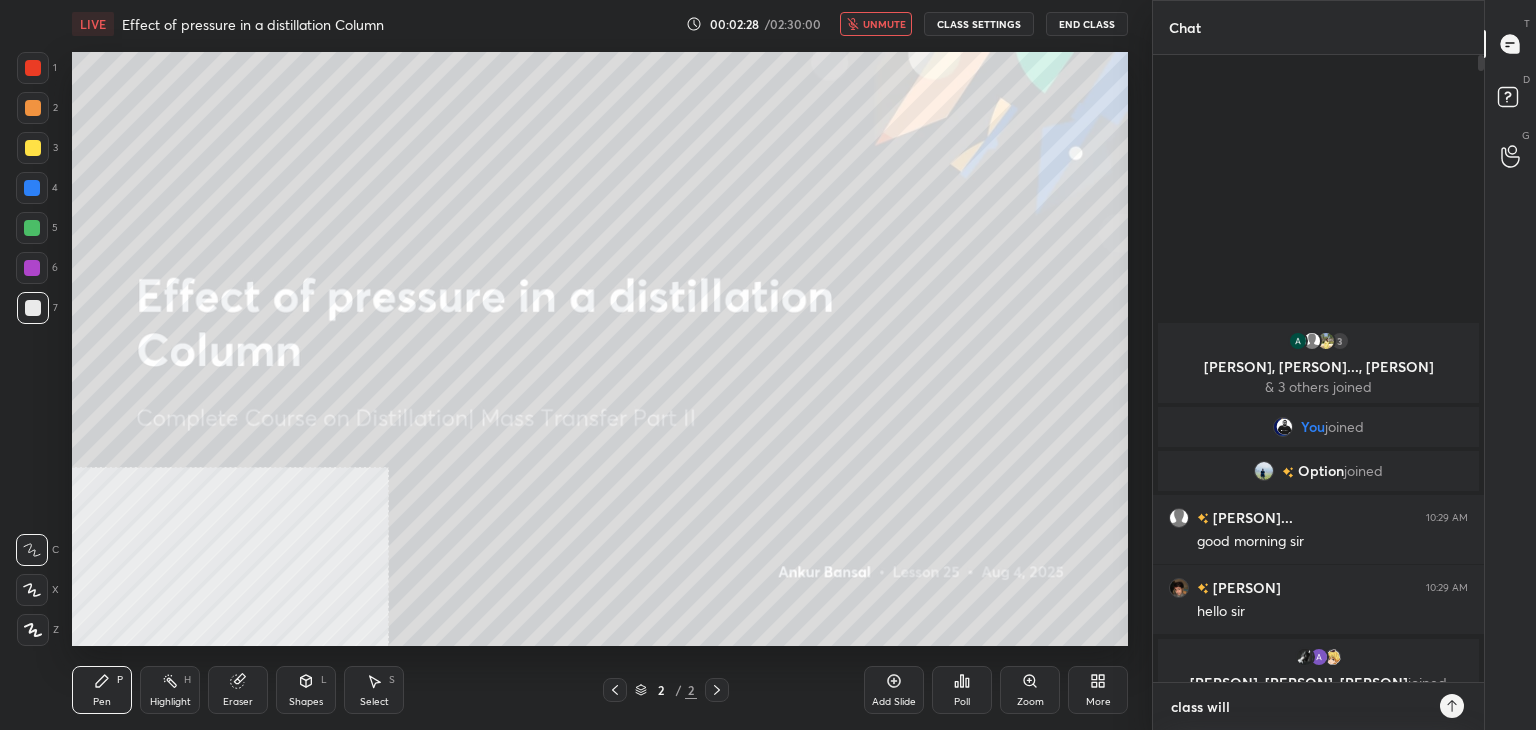 type on "class will" 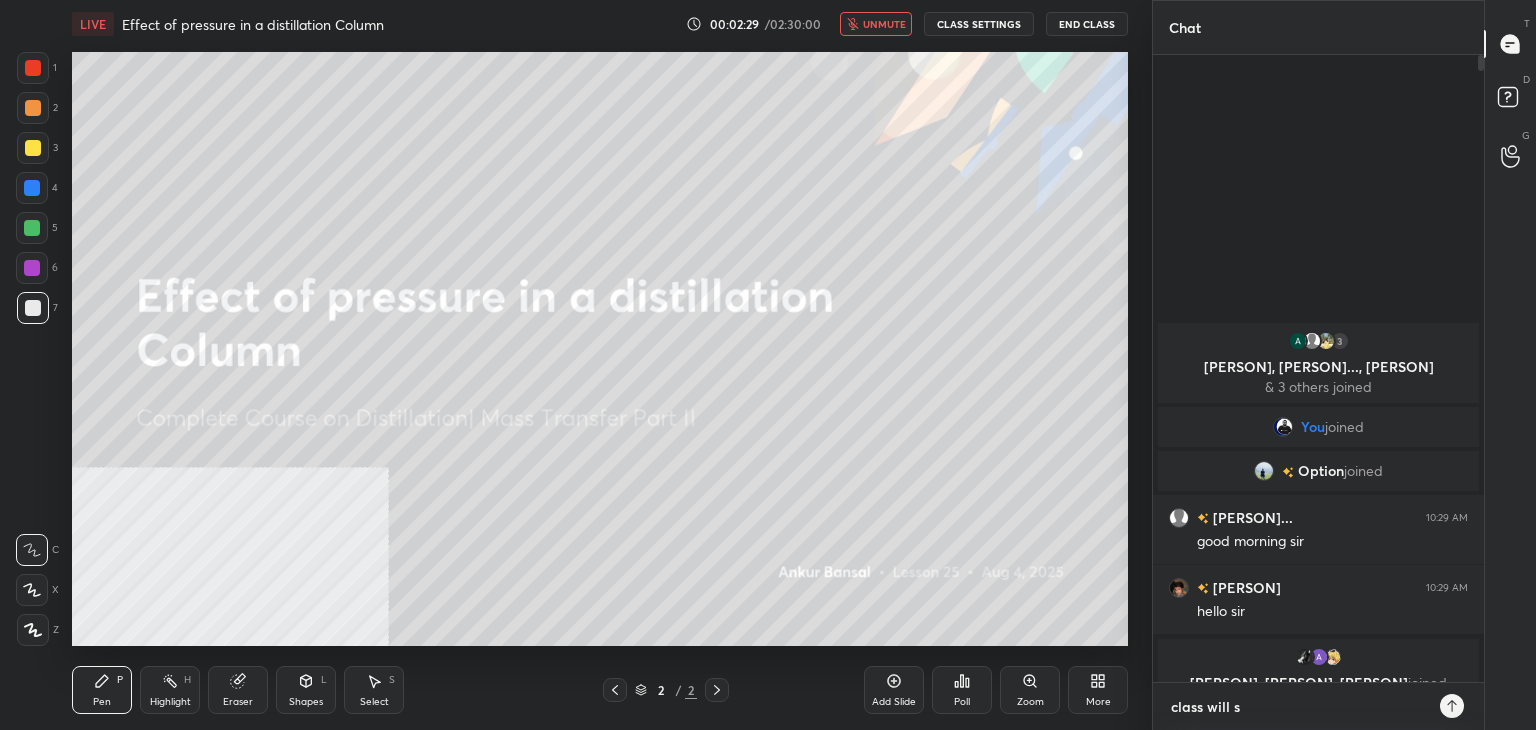 type on "class will st" 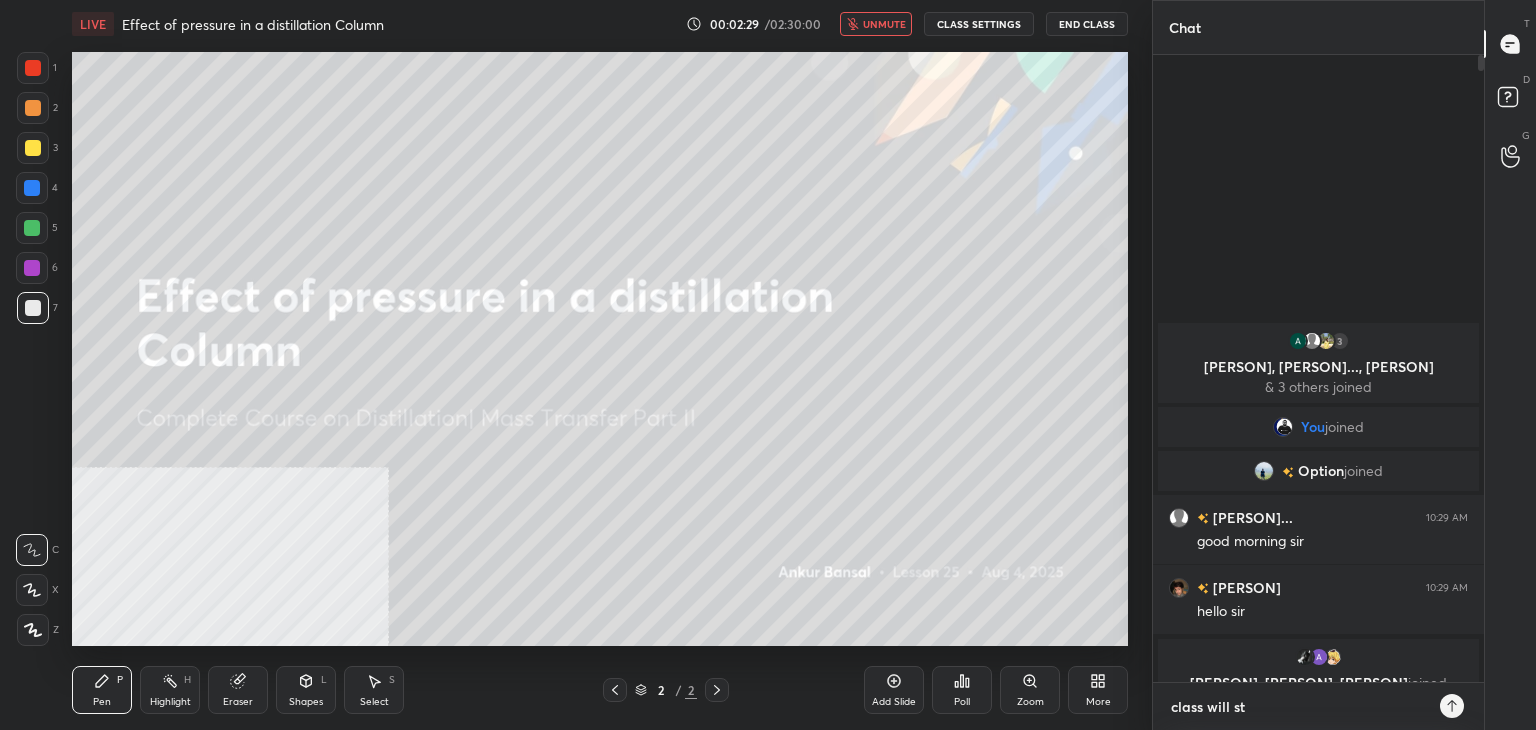 type on "class will sta" 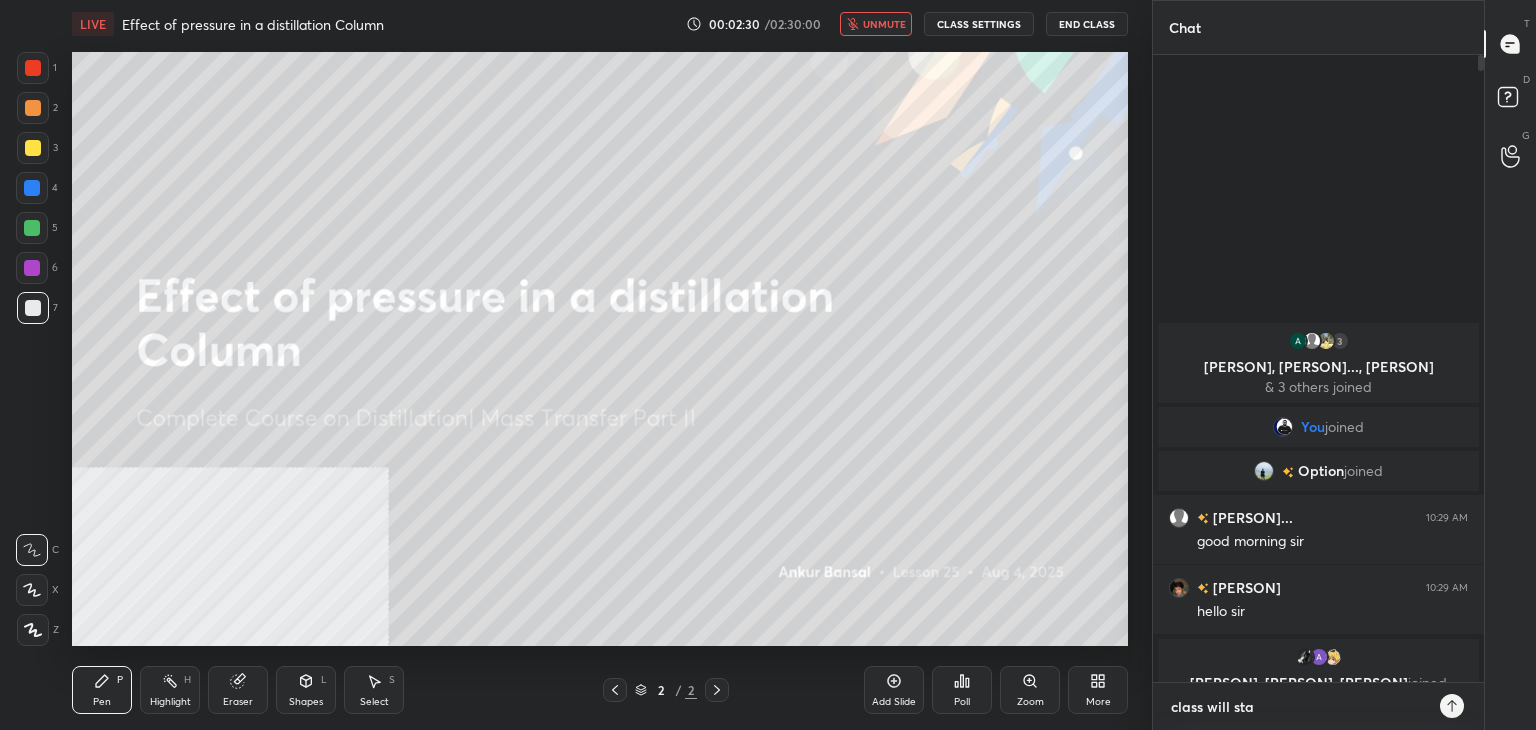type on "class will star" 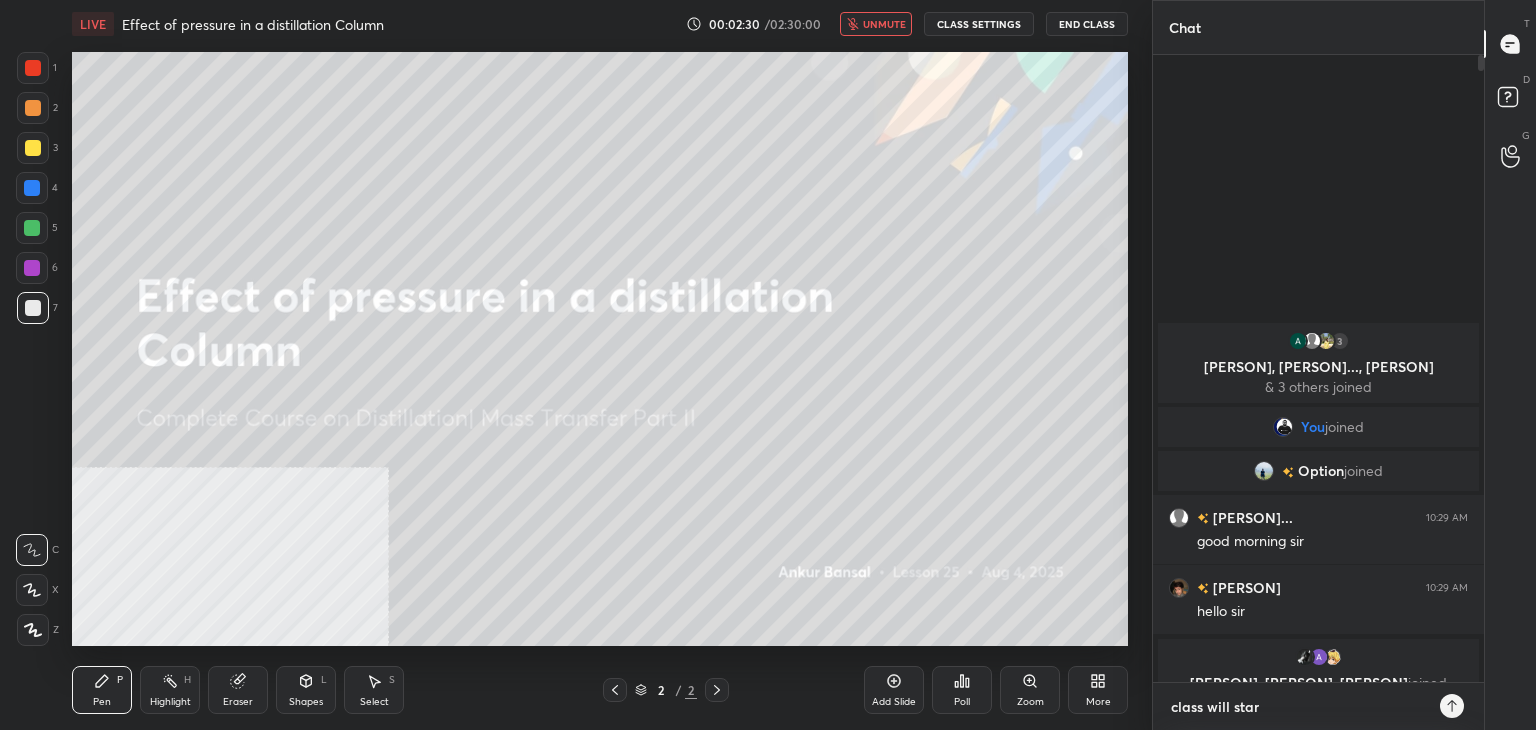 type on "class will start" 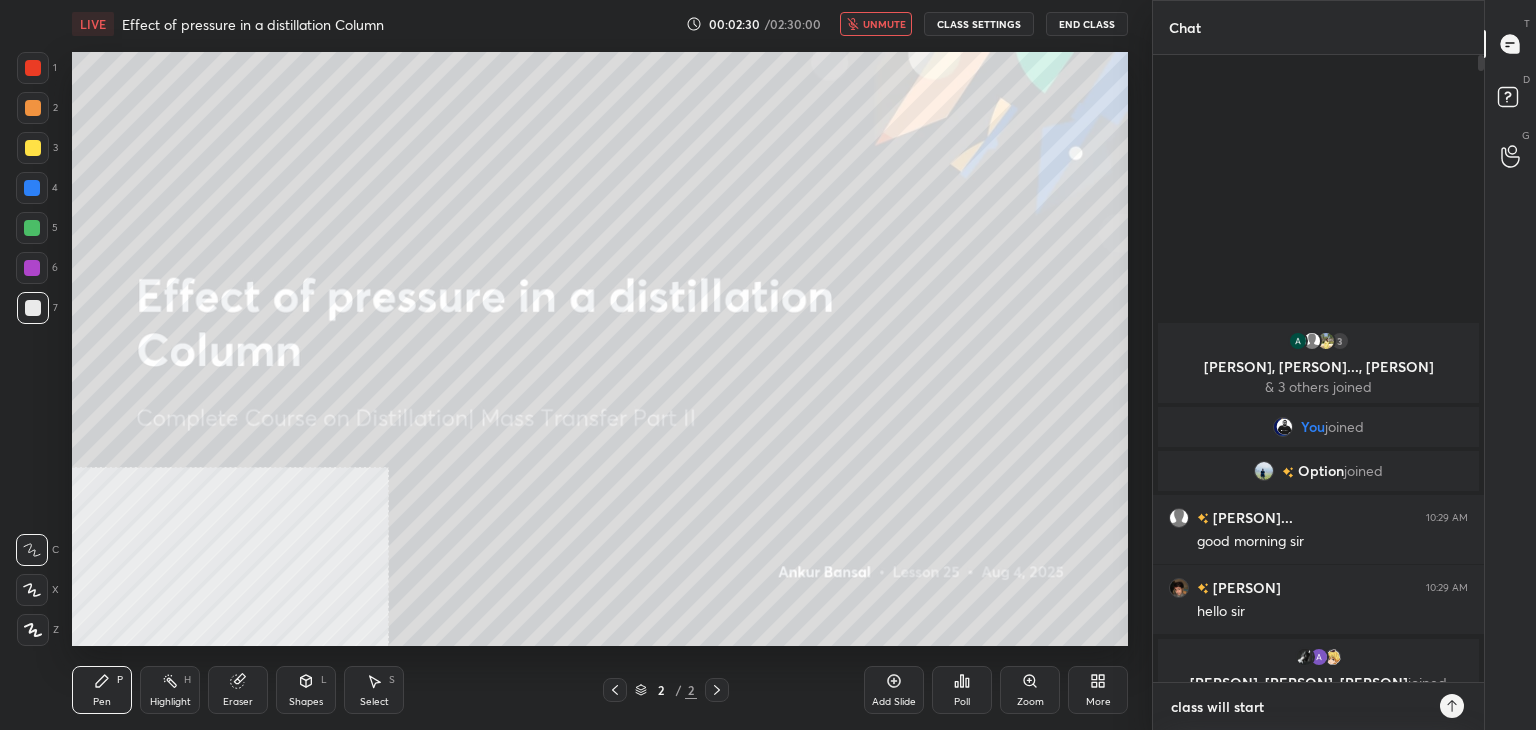 type on "class will start" 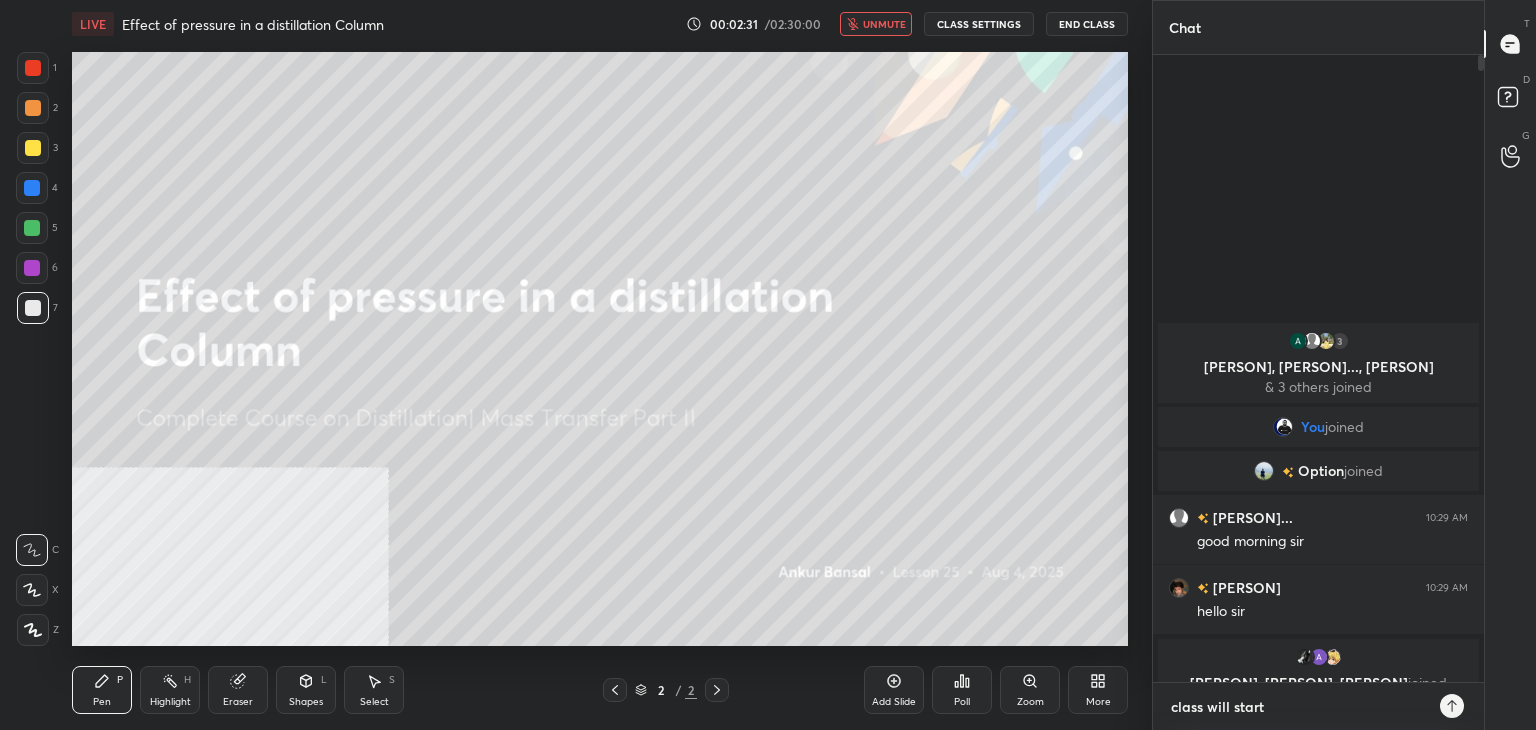 type on "class will start i" 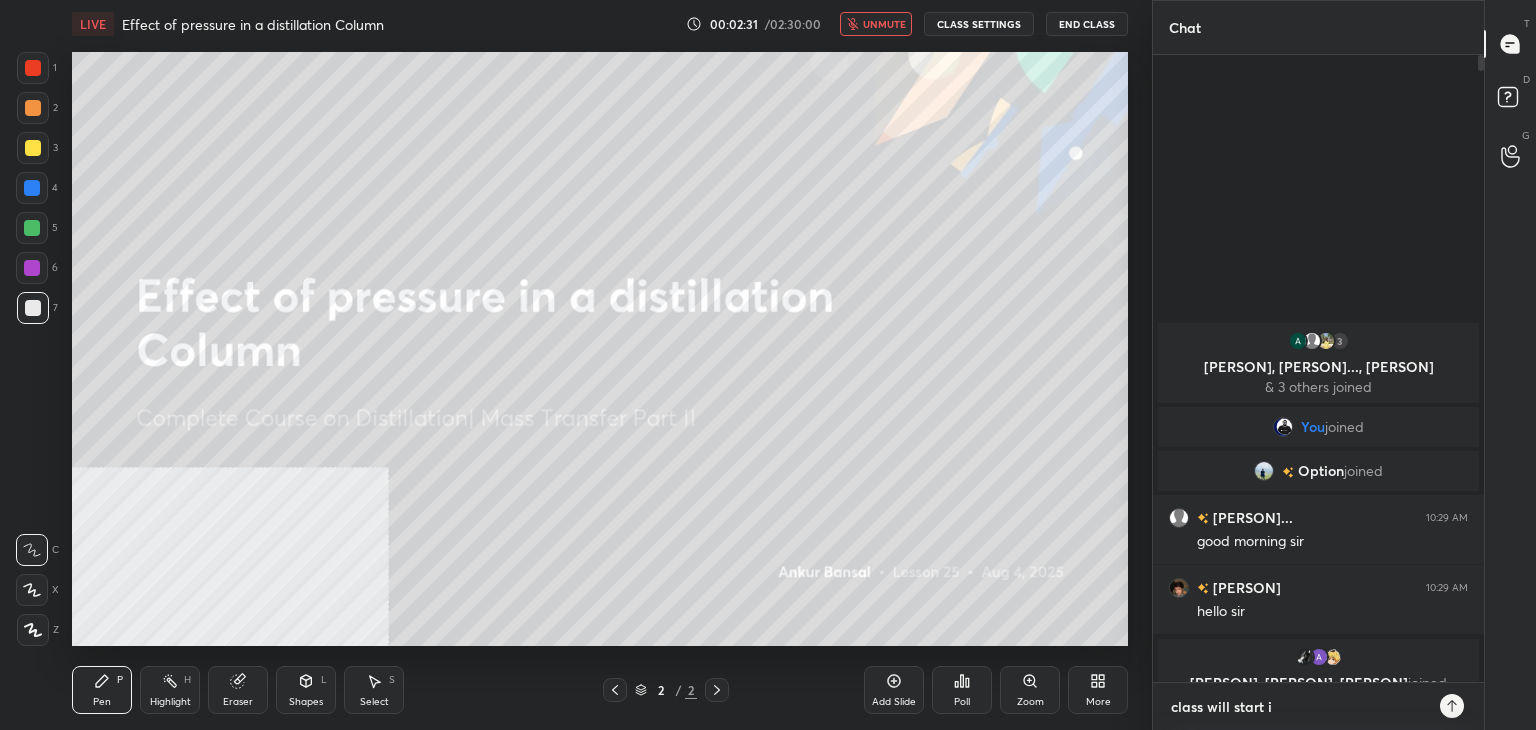 type on "class will start in" 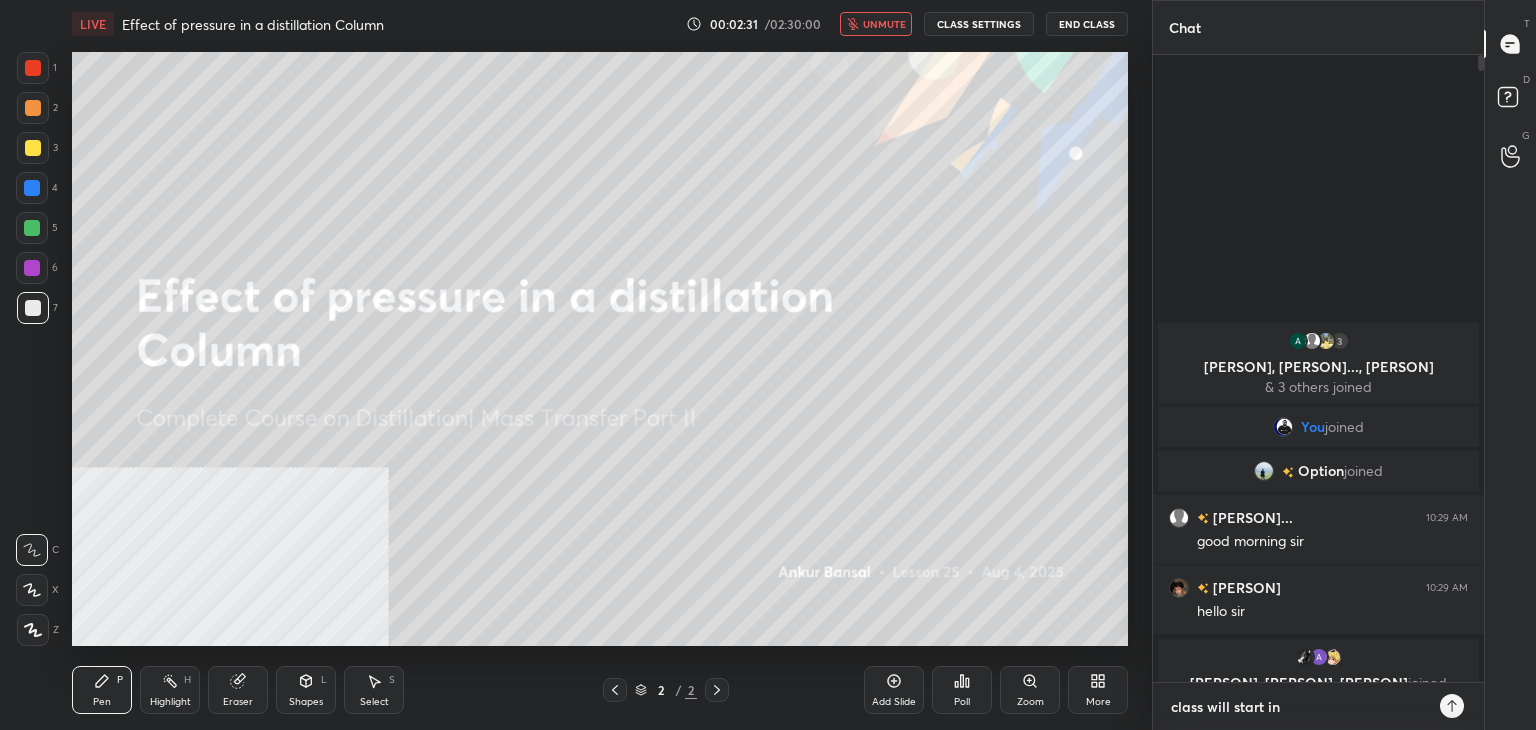 type on "class will start in" 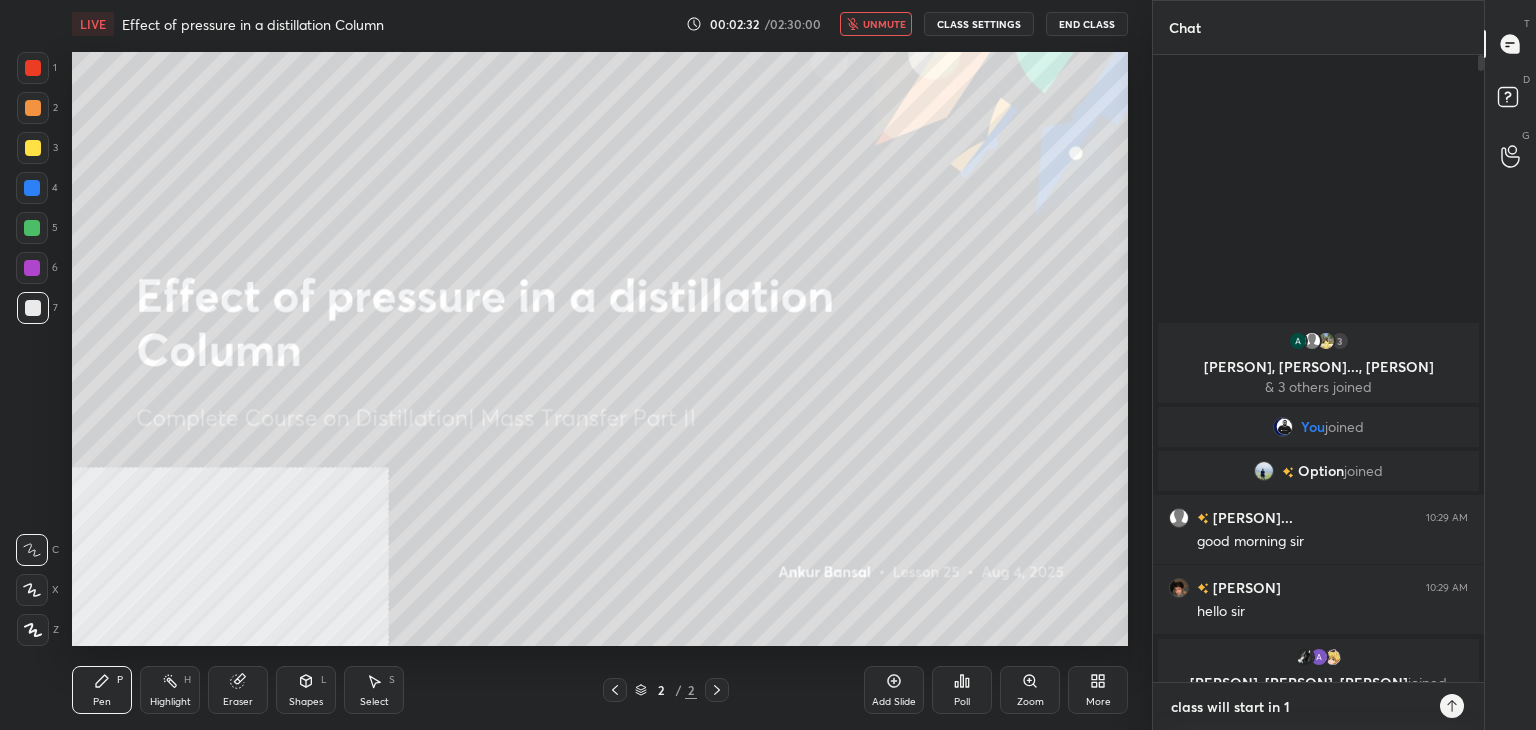 type on "class will start in 10" 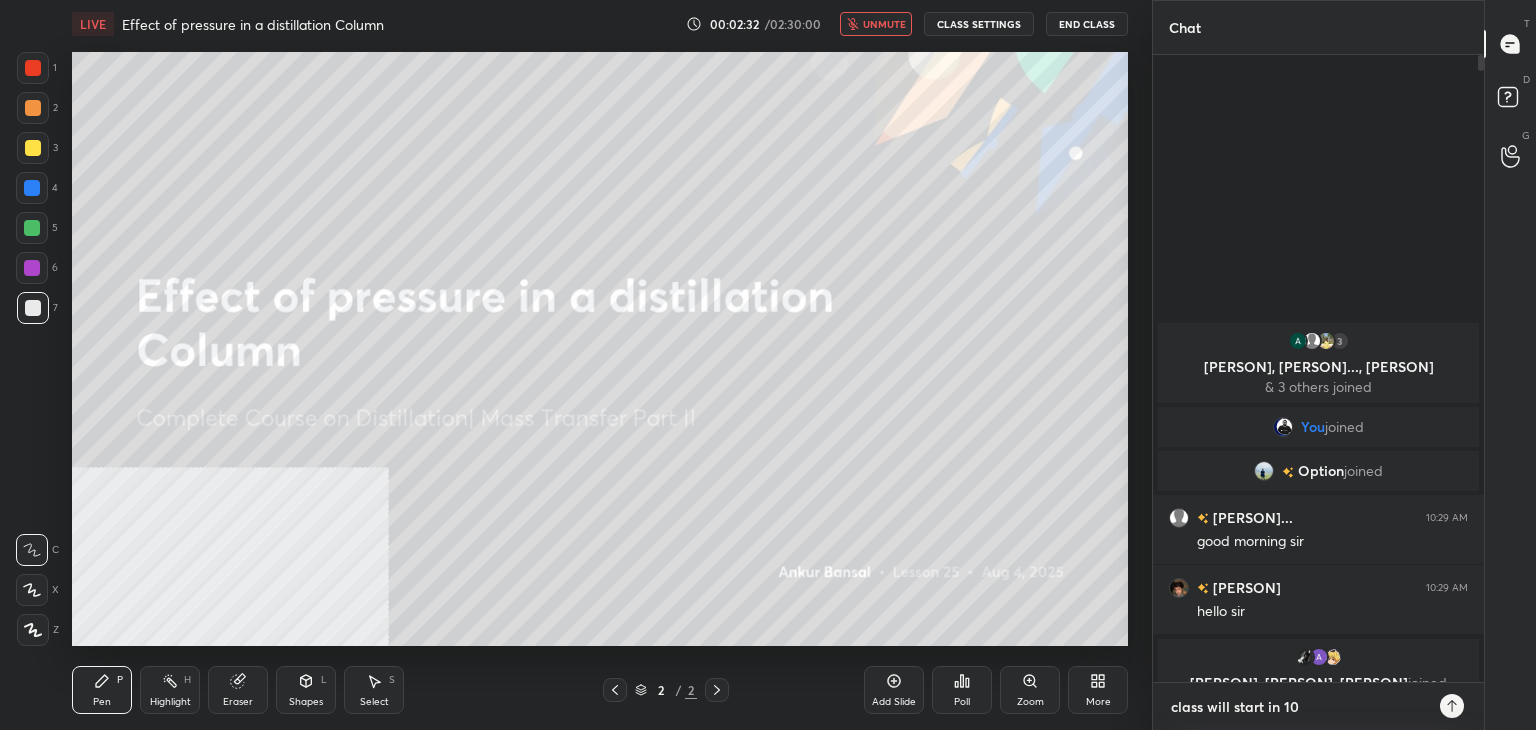 type on "class will start in 10" 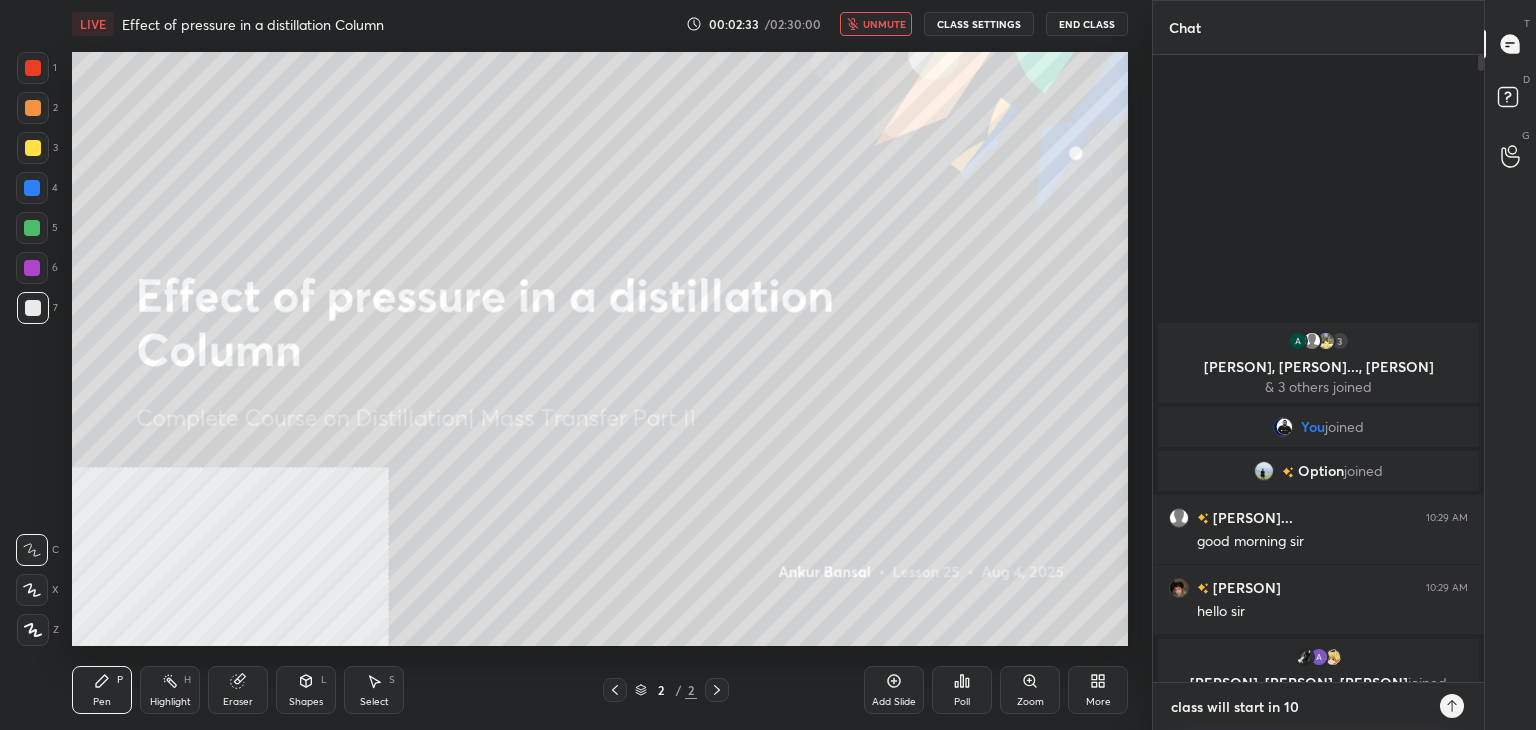 type on "class will start in 10 m" 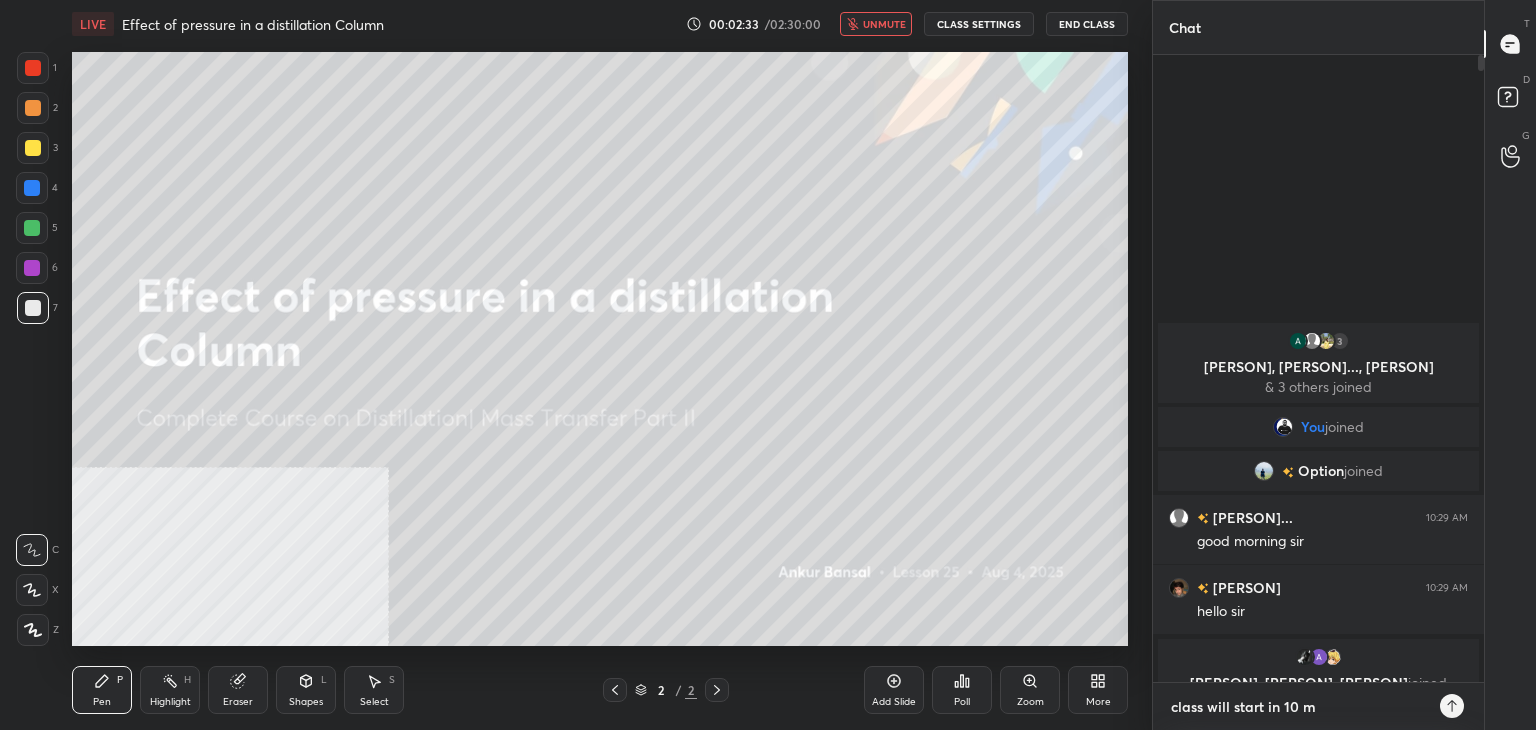 type on "class will start in 10 mi" 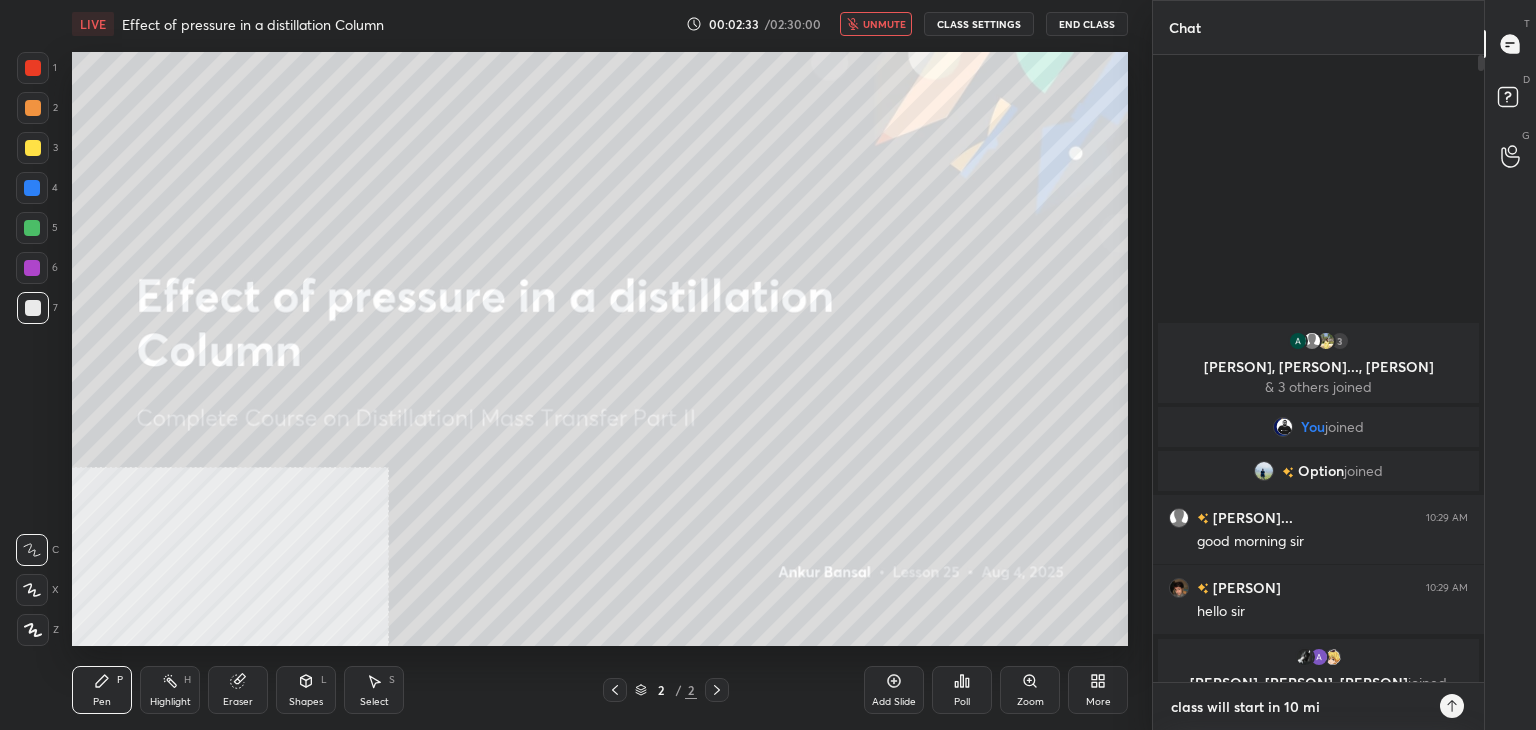 type on "class will start in 10 min" 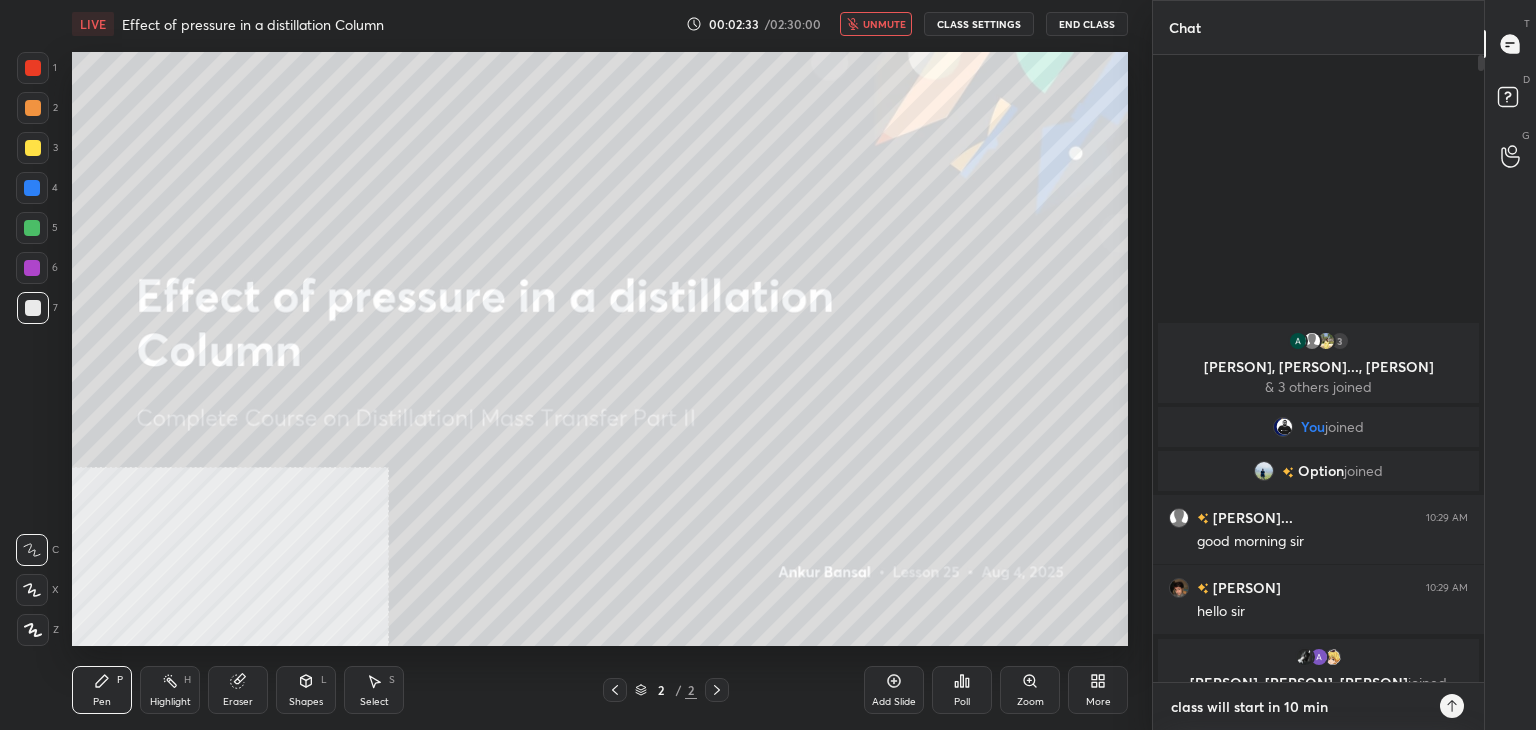 type on "class will start in 10 minu" 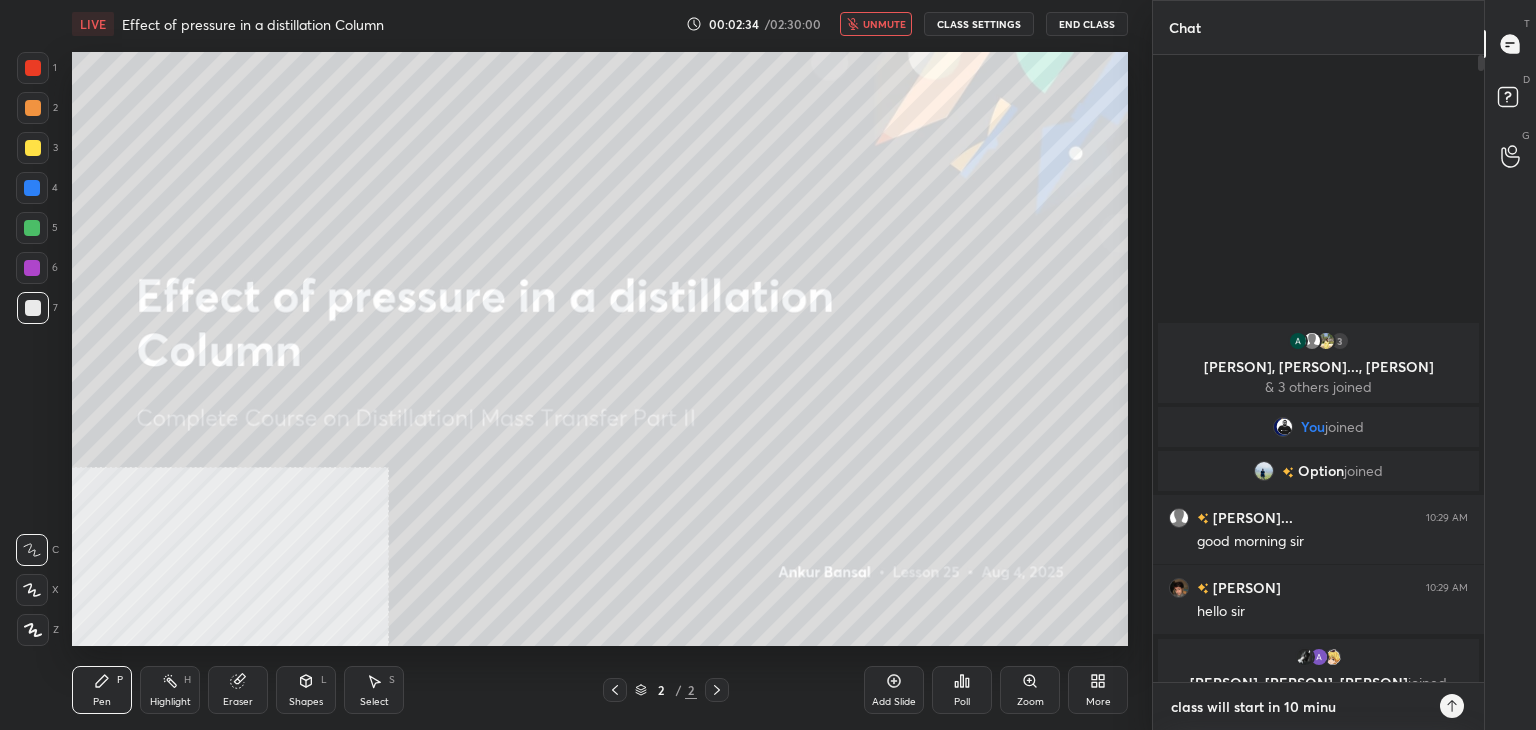 type on "class will start in 10 minut" 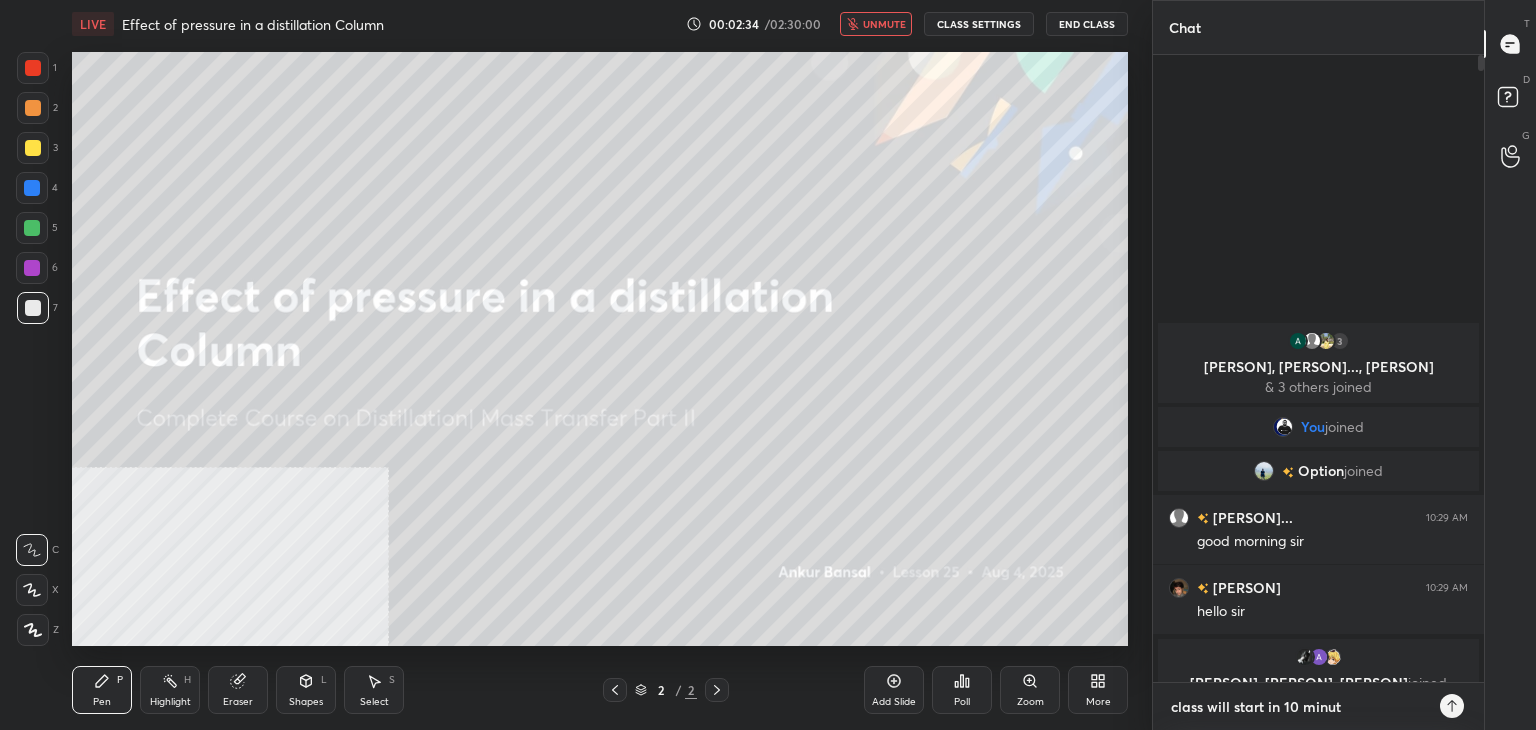 type on "class will start in 10 minute" 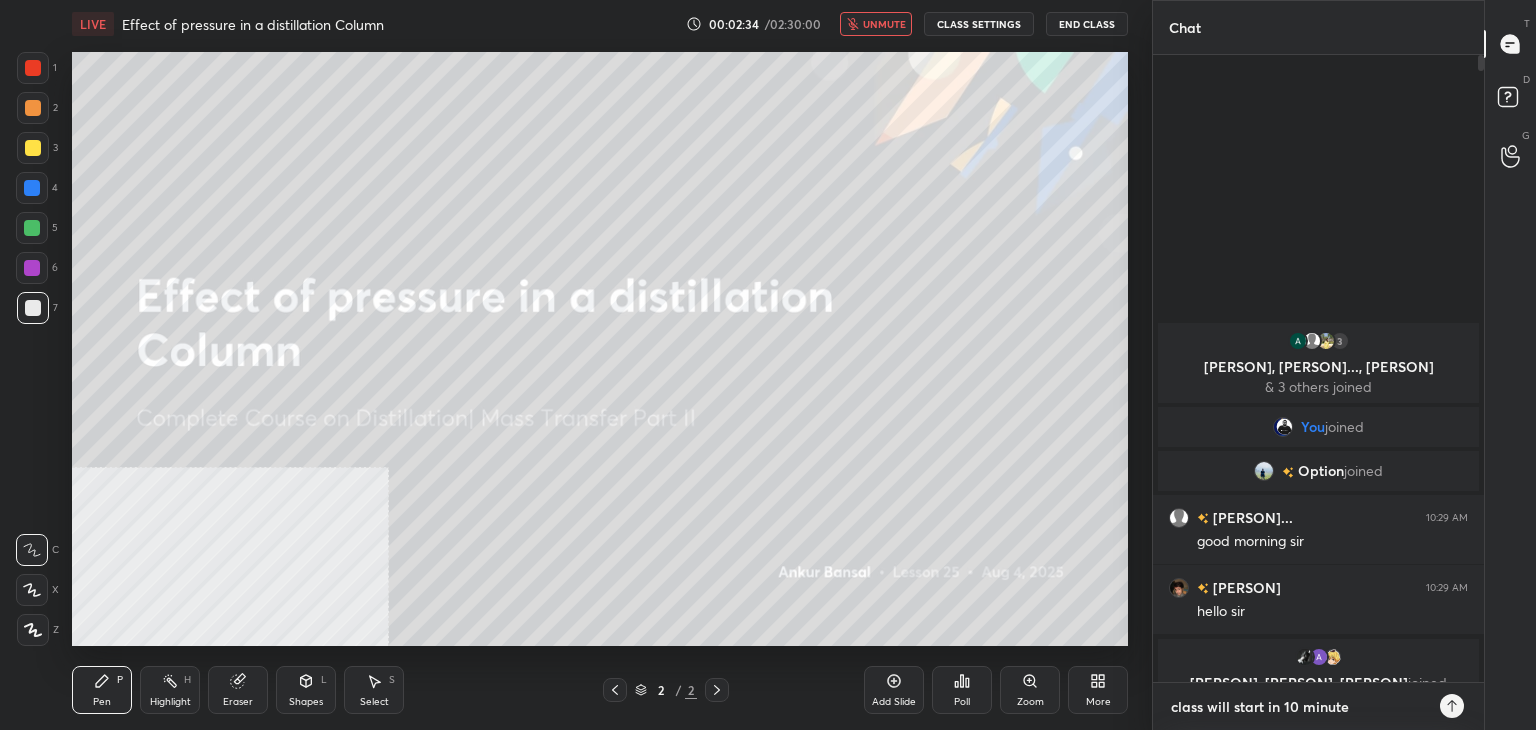 type on "class will start in 10 minutes" 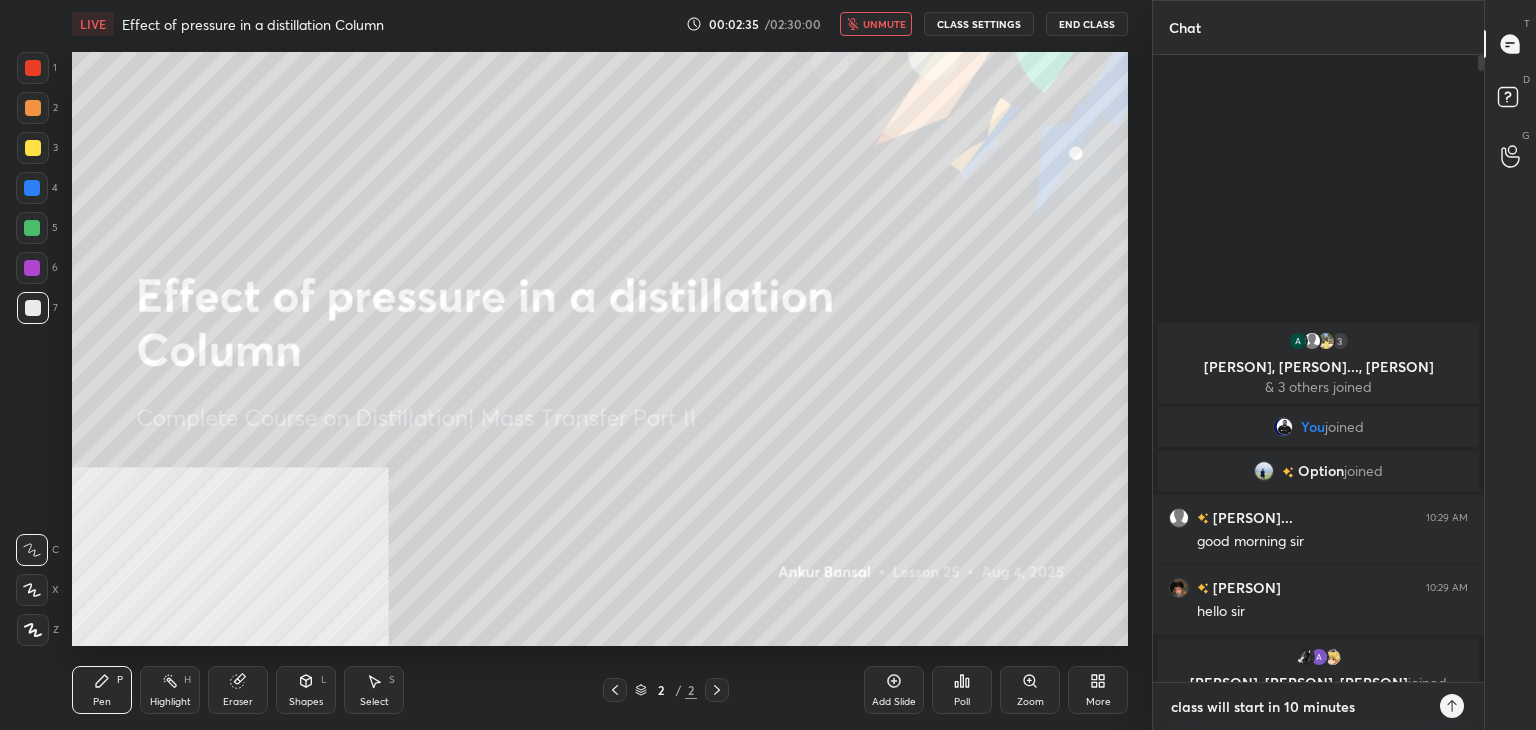 type 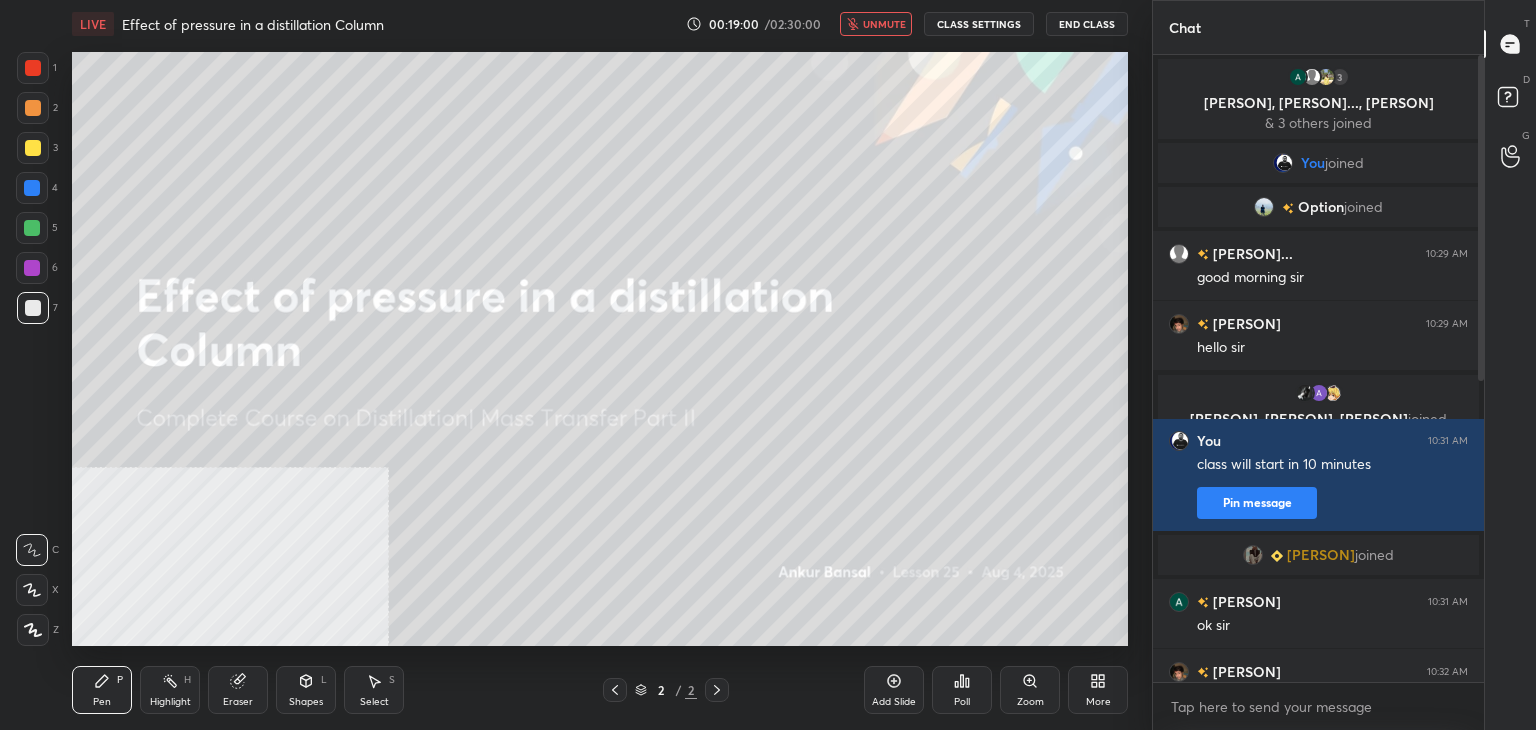 click on "LIVE Effect of pressure in a distillation Column 00:19:00 /  02:30:00 unmute CLASS SETTINGS End Class" at bounding box center [600, 24] 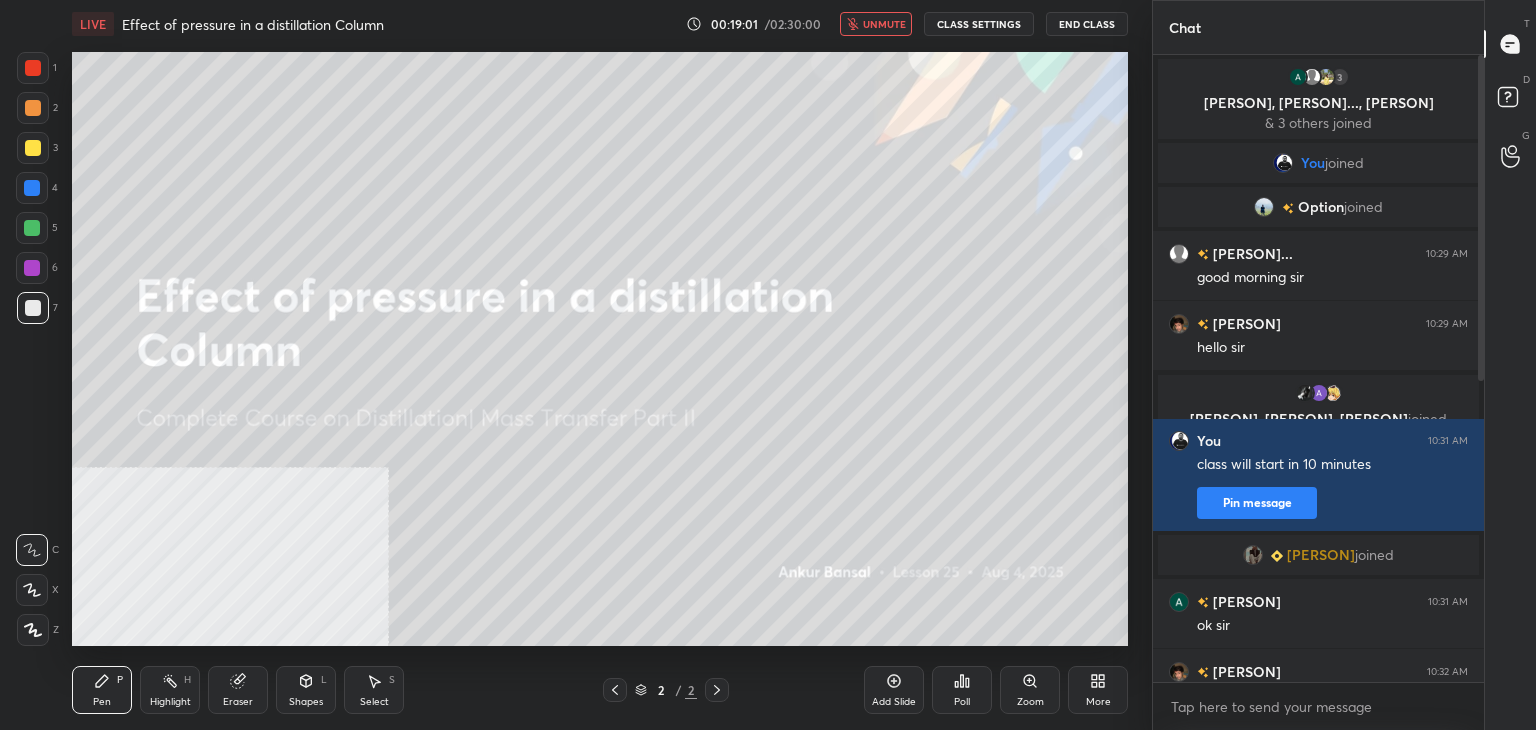 click on "unmute" at bounding box center [876, 24] 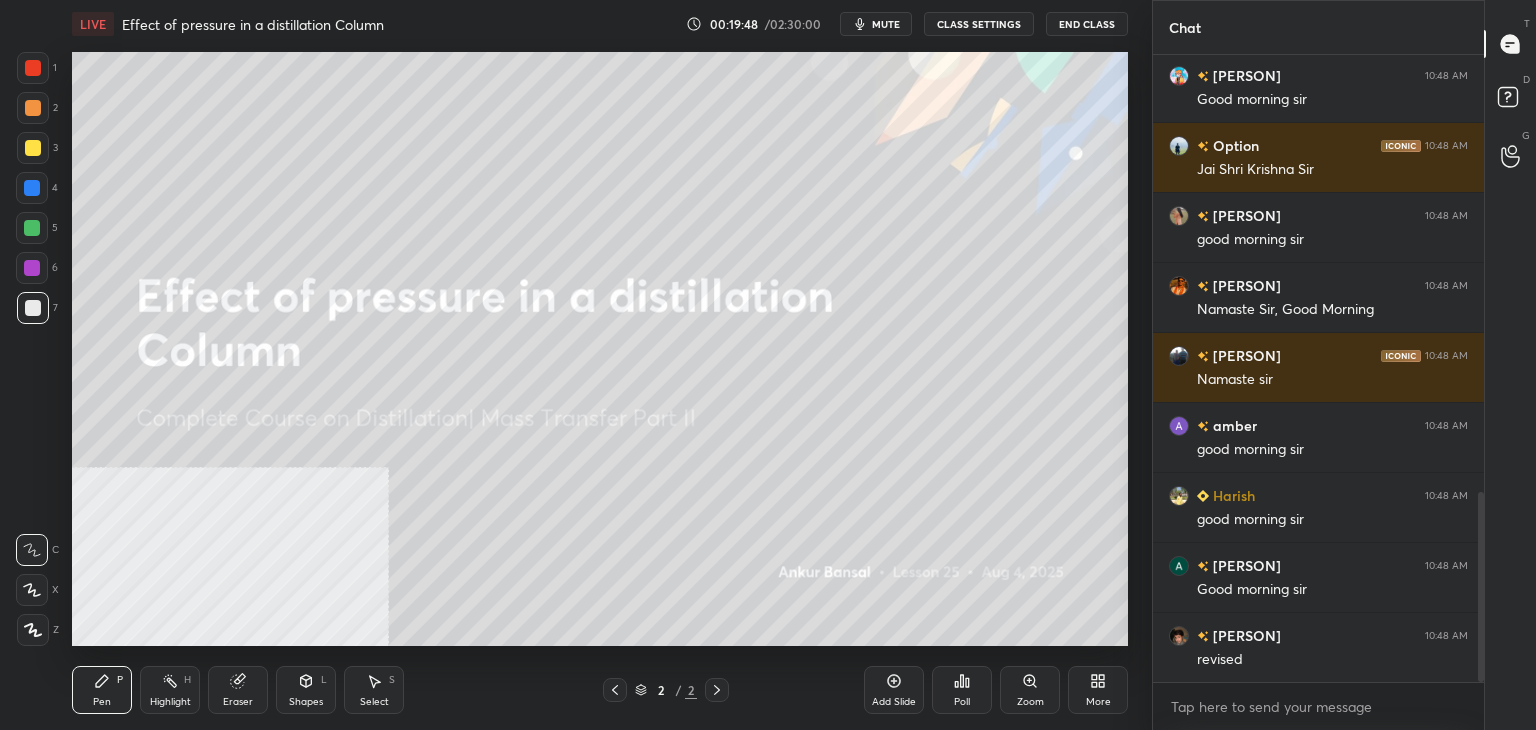 scroll, scrollTop: 1440, scrollLeft: 0, axis: vertical 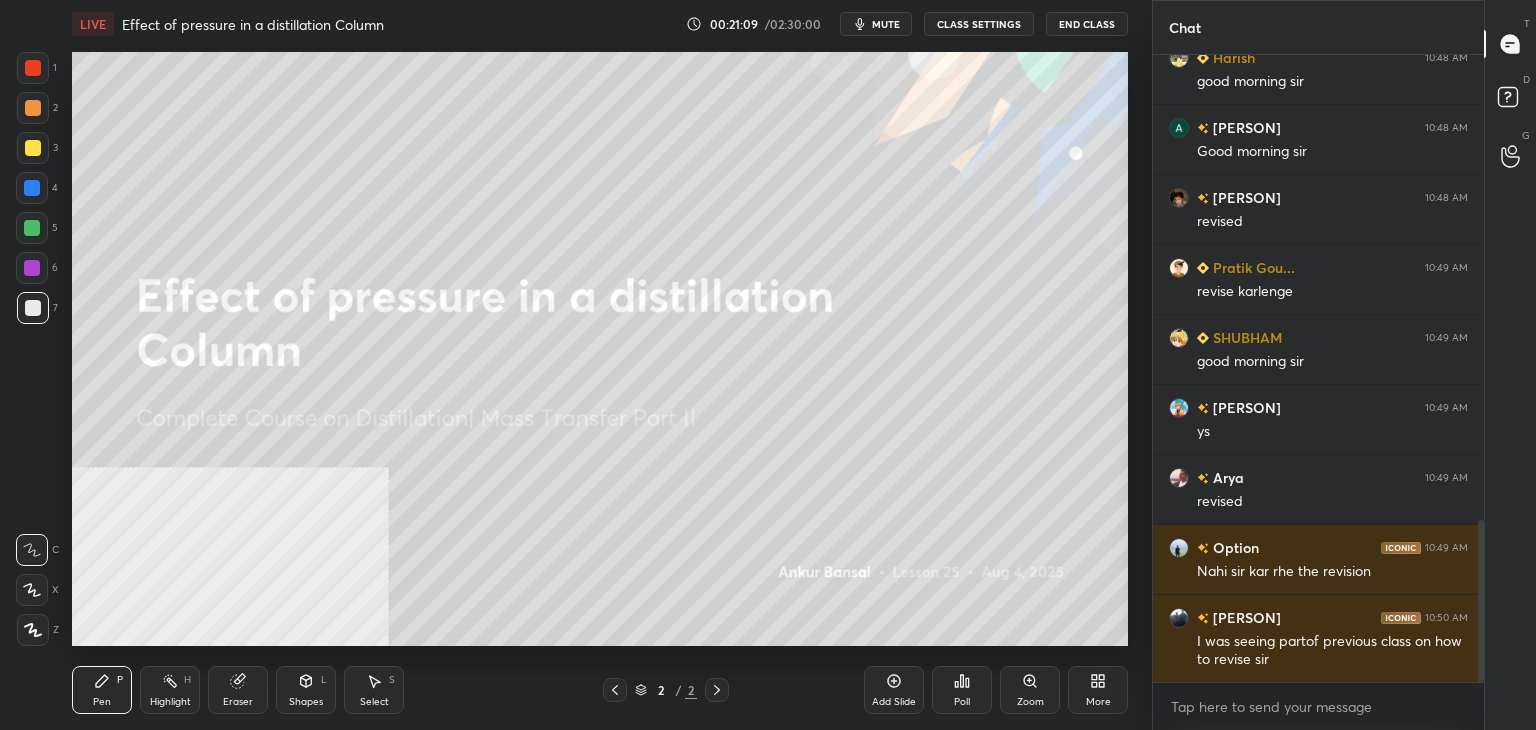 click 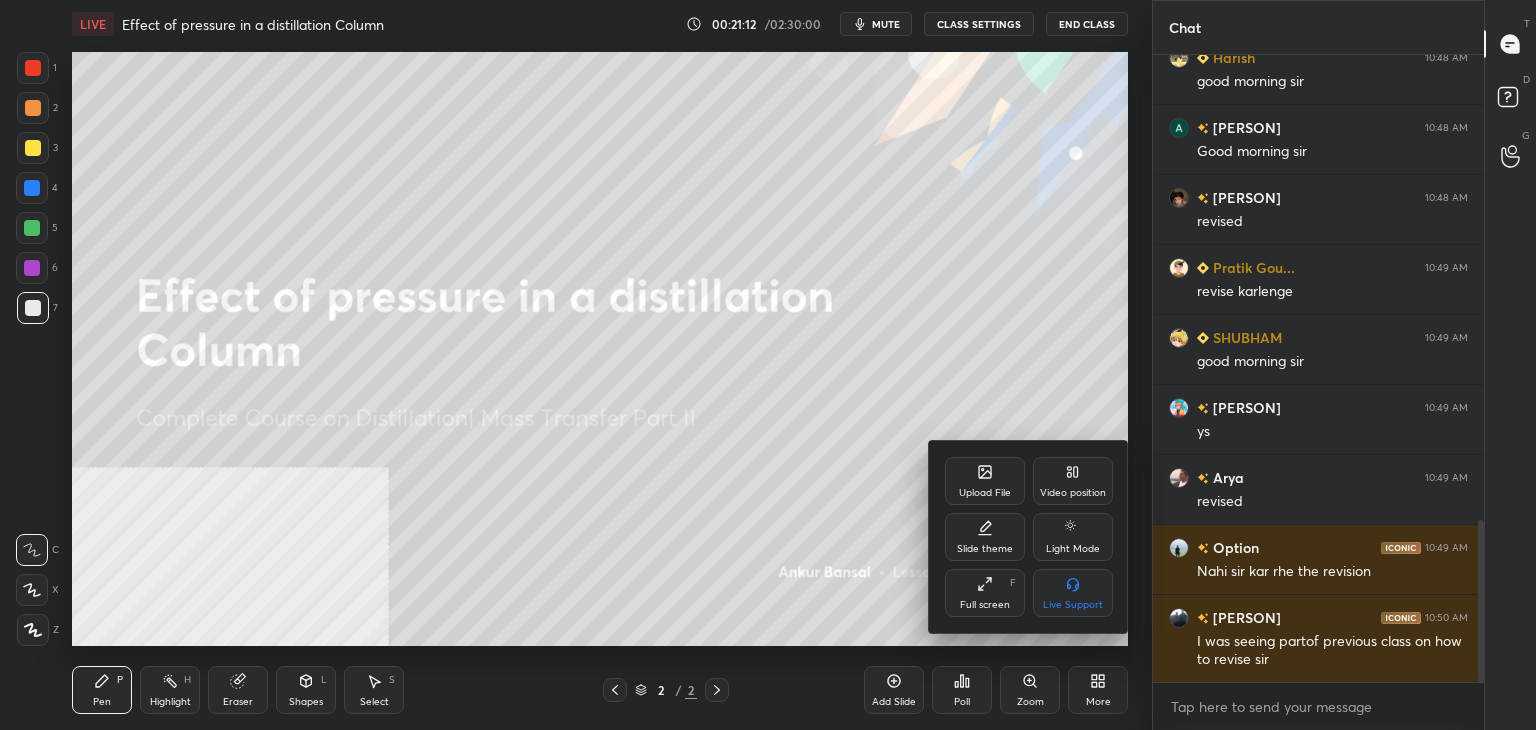 click on "Upload File" at bounding box center (985, 493) 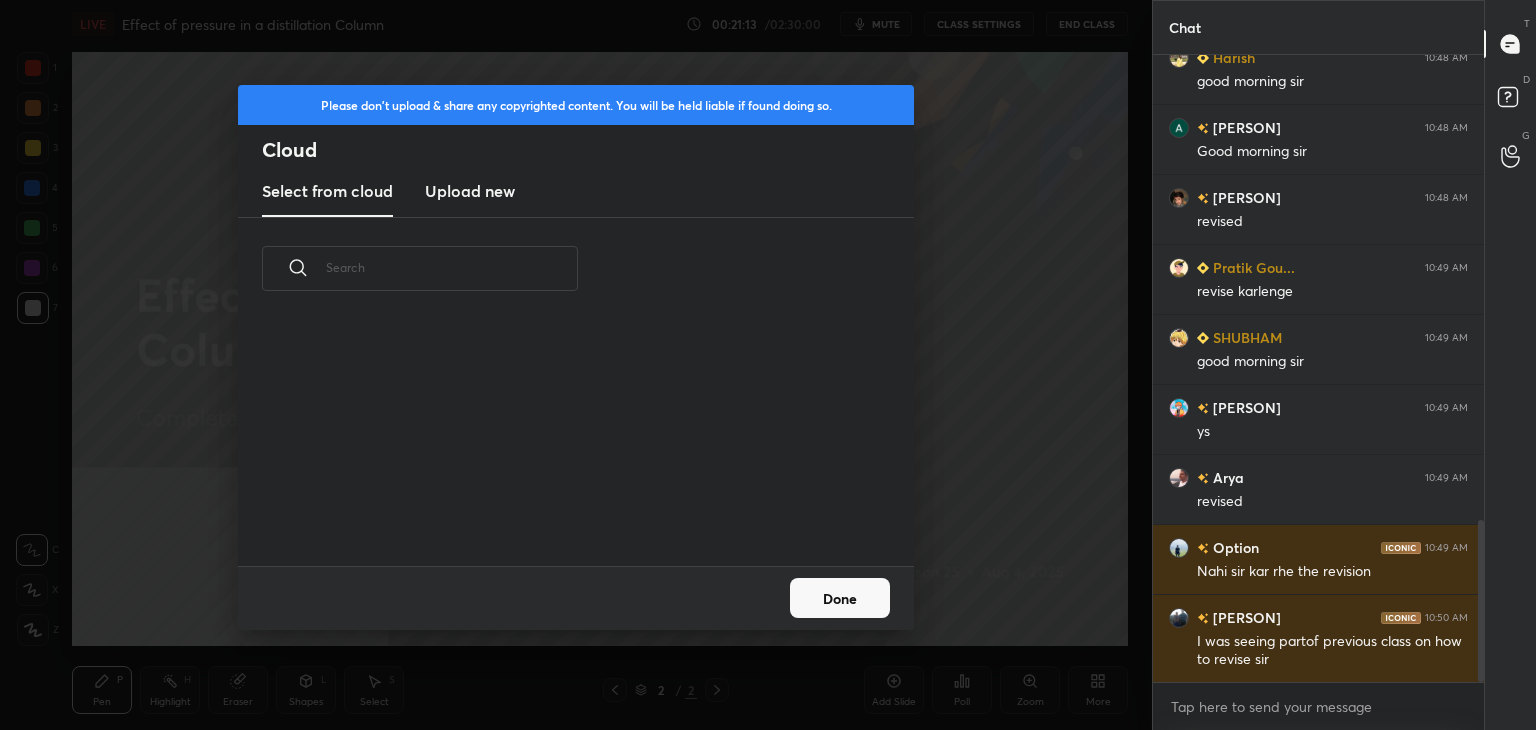 scroll, scrollTop: 5, scrollLeft: 10, axis: both 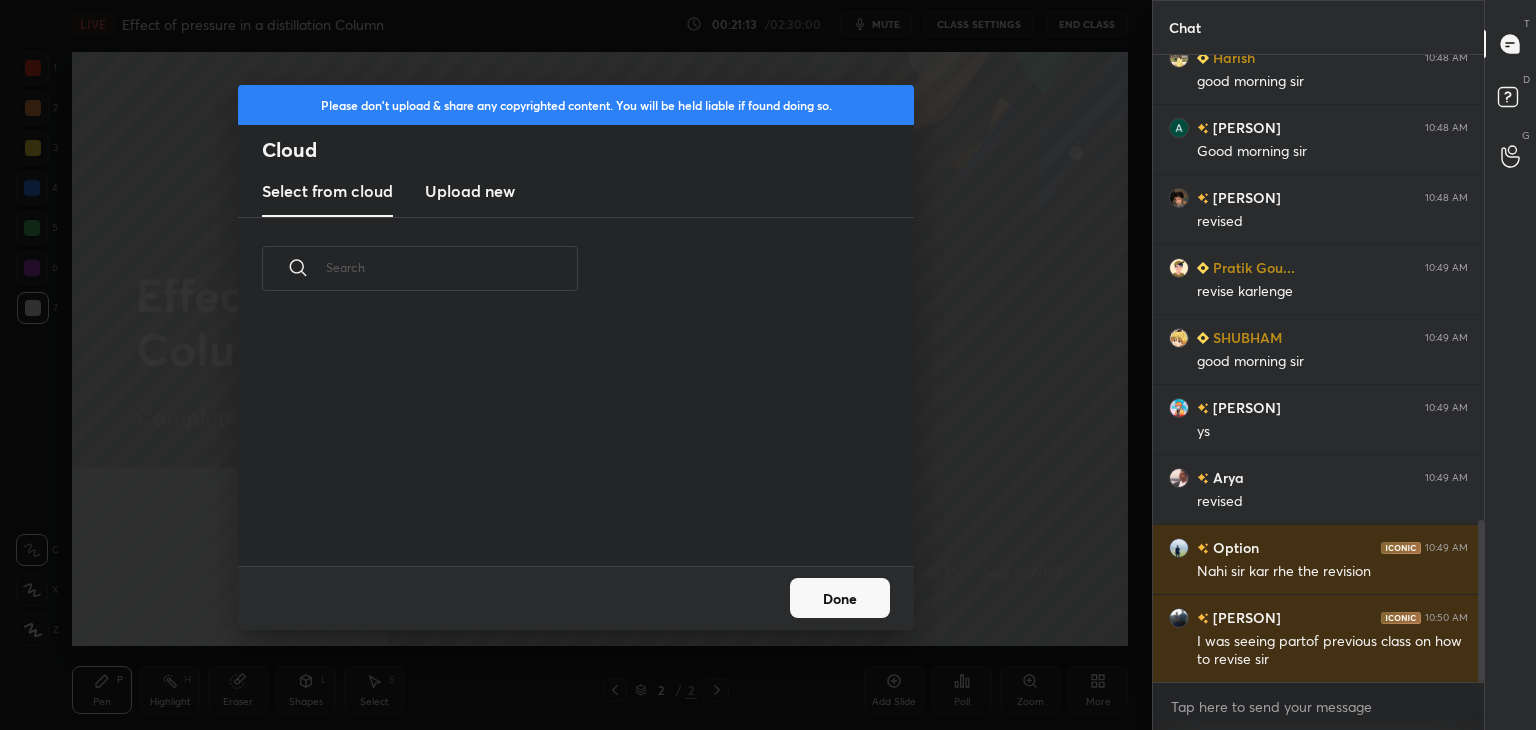 click on "Upload new" at bounding box center [470, 191] 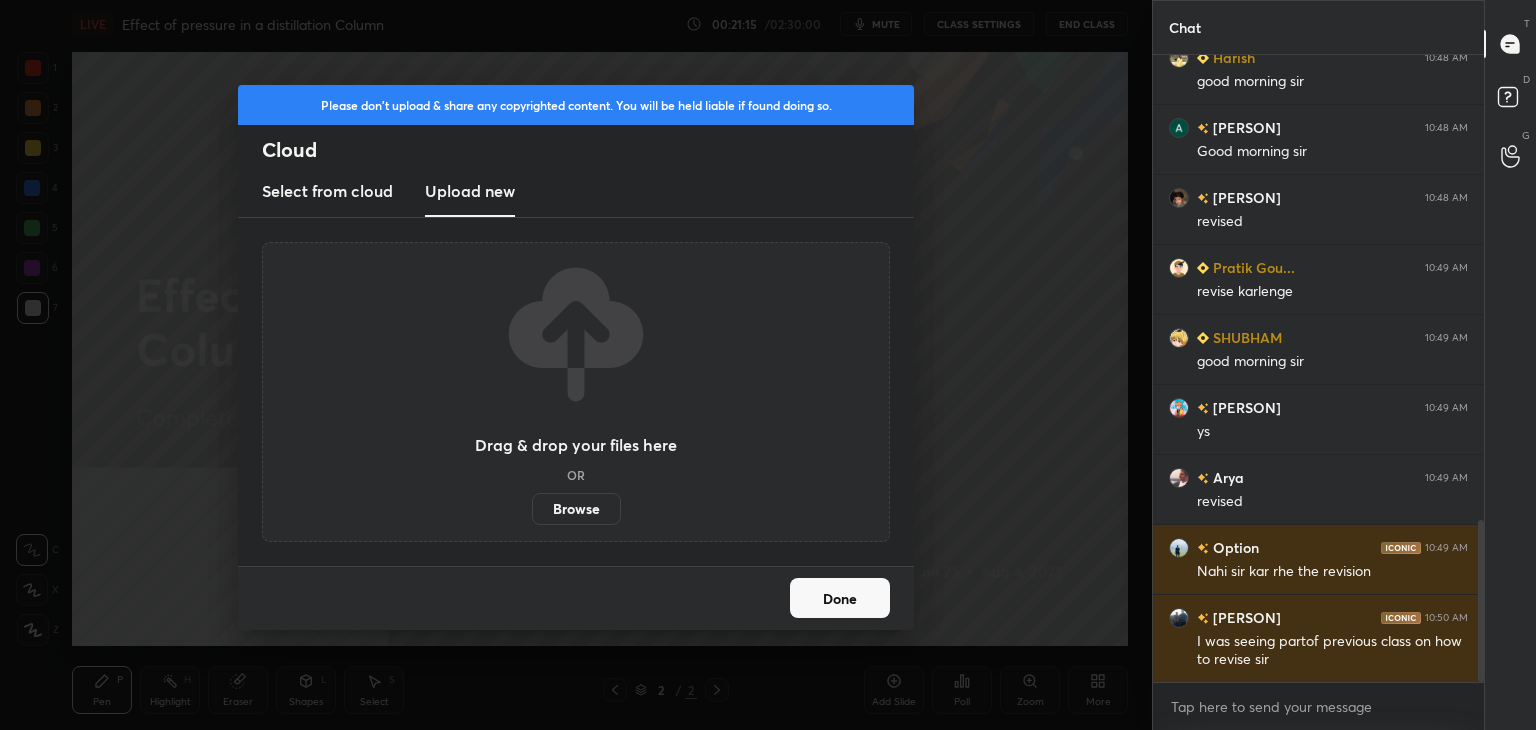 click on "Browse" at bounding box center (576, 509) 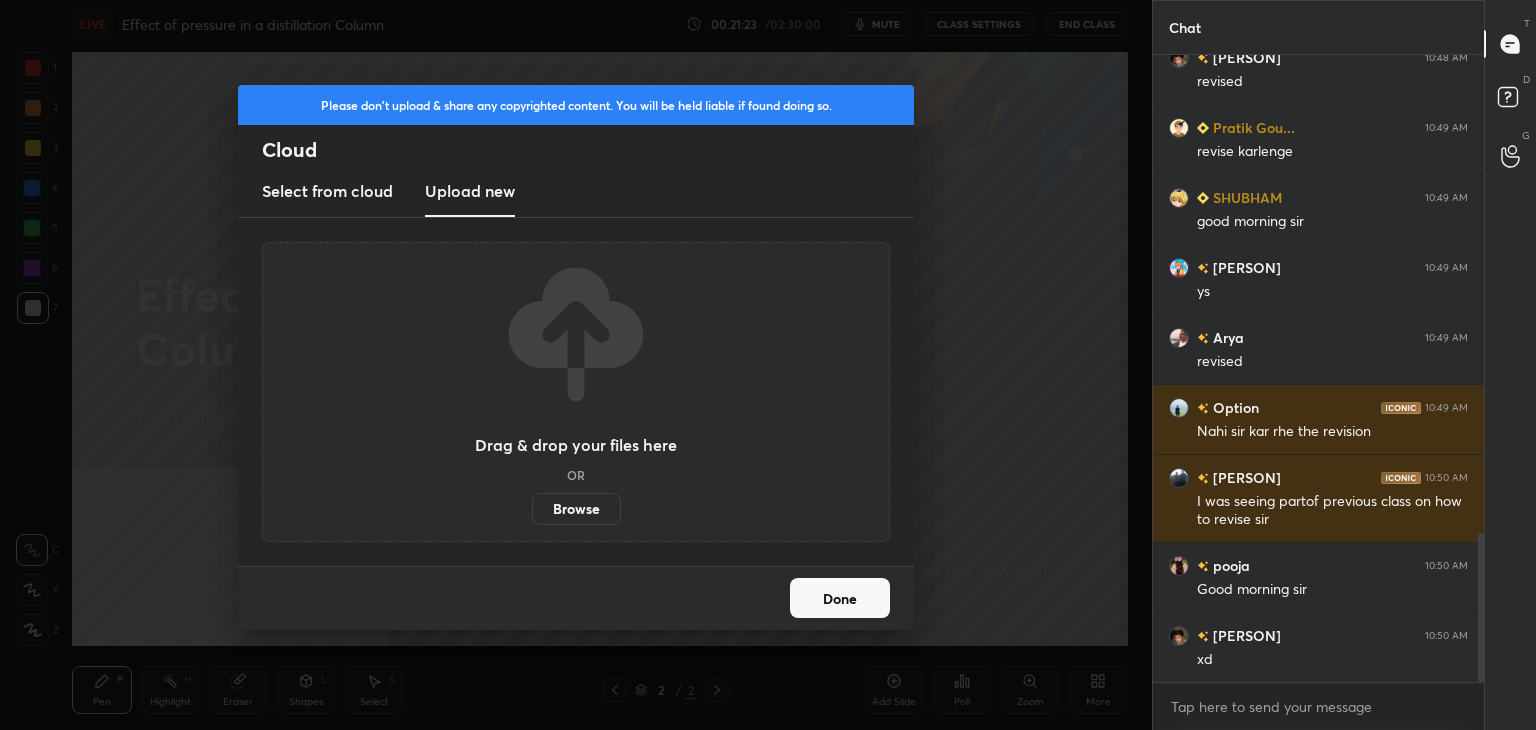 scroll, scrollTop: 2018, scrollLeft: 0, axis: vertical 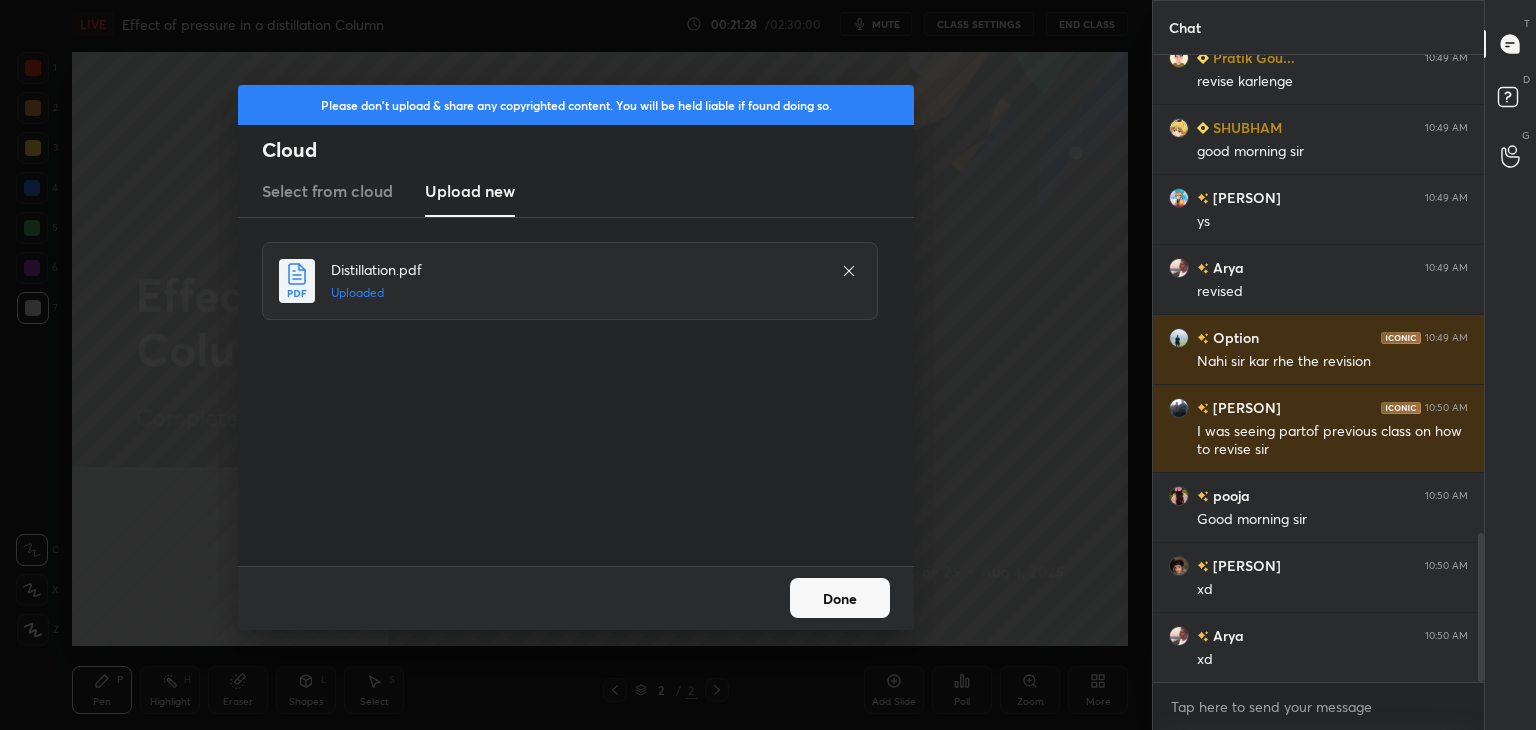 click on "Done" at bounding box center [840, 598] 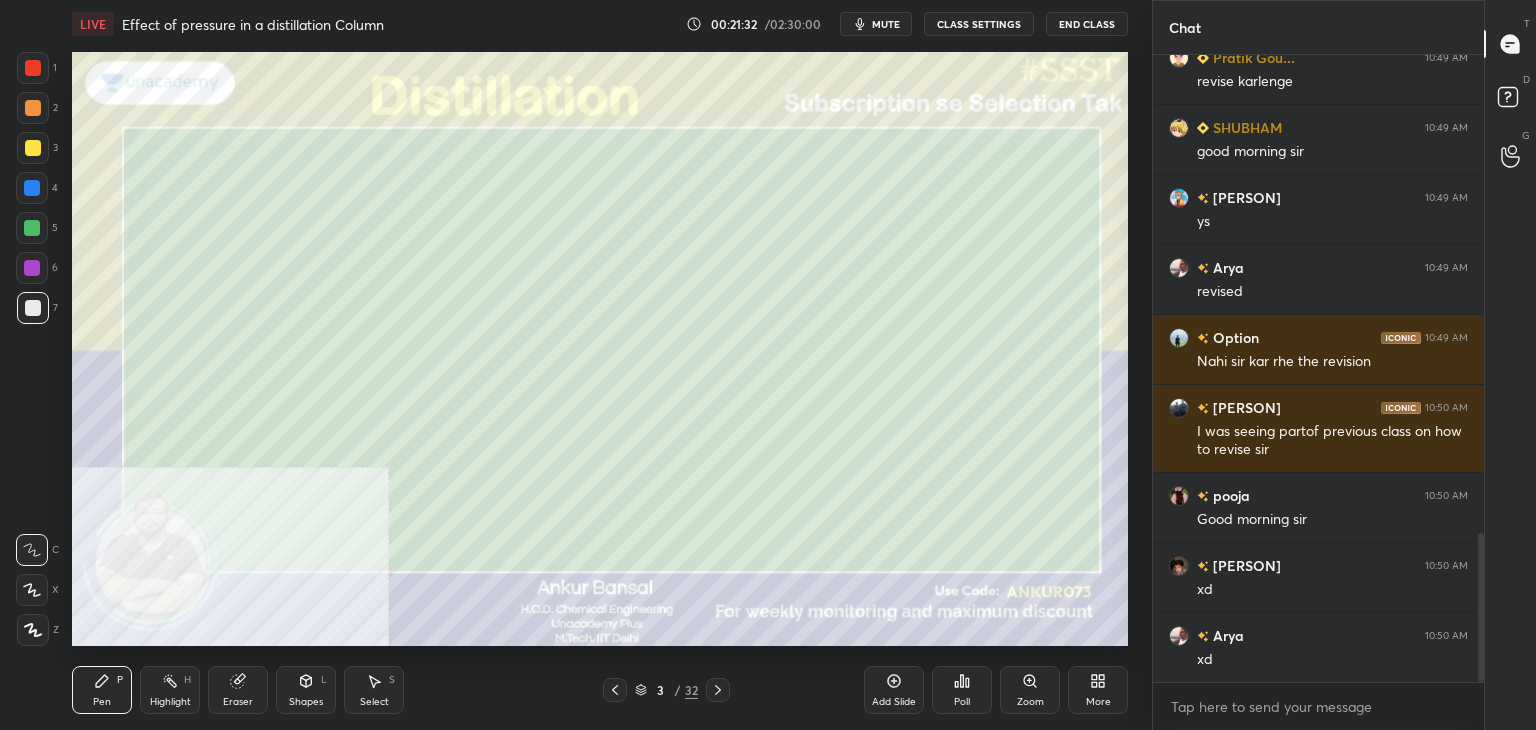 scroll, scrollTop: 2088, scrollLeft: 0, axis: vertical 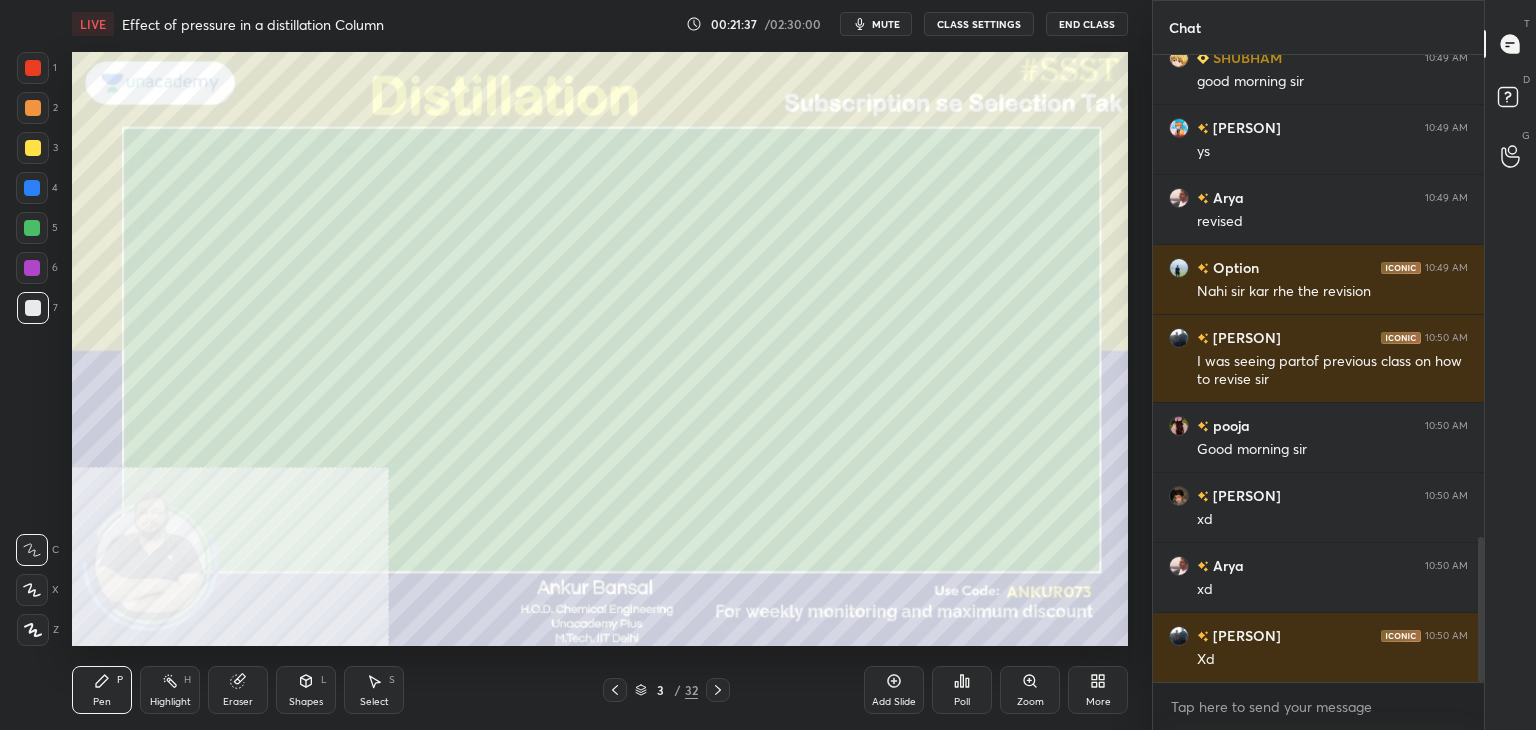 click at bounding box center [32, 590] 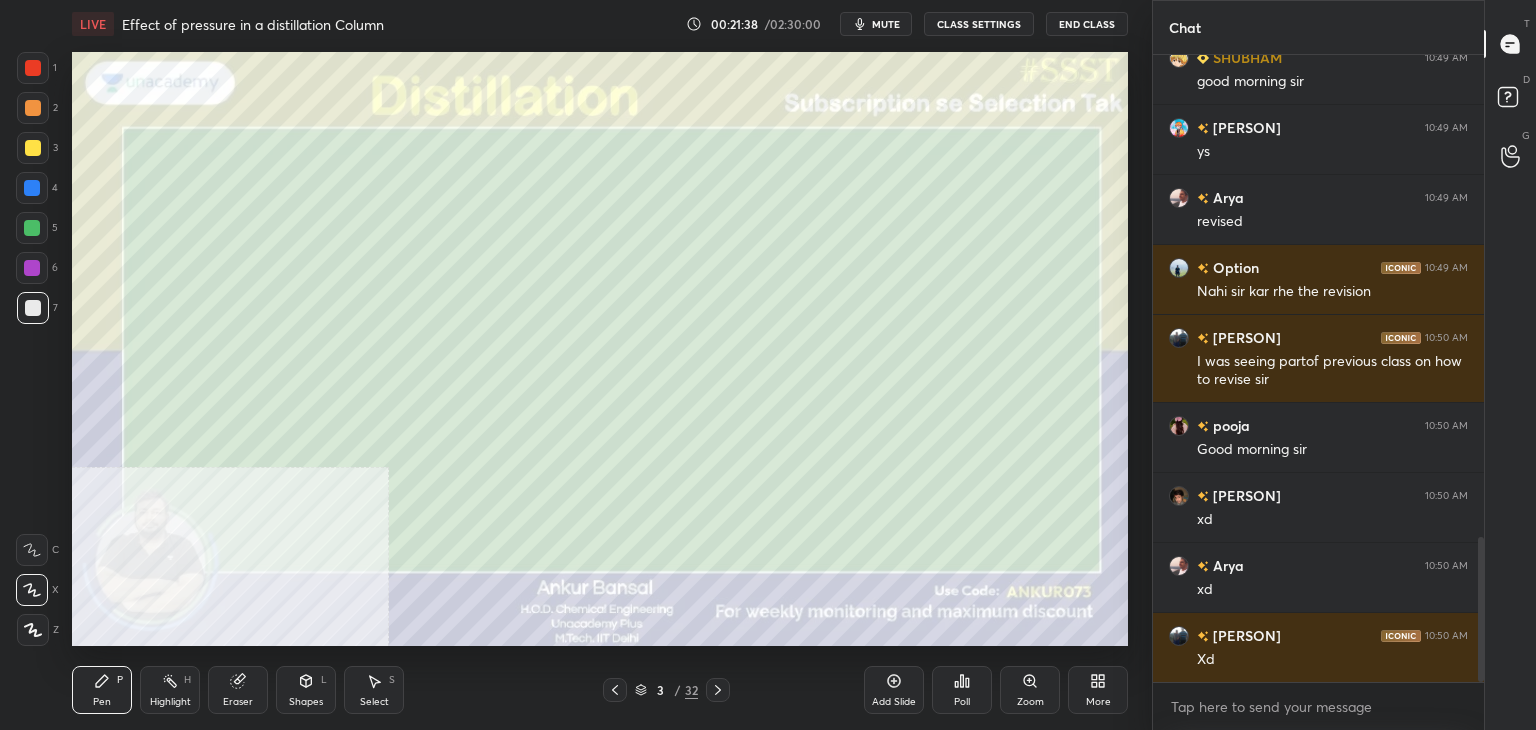 click on "Shapes L" at bounding box center (306, 690) 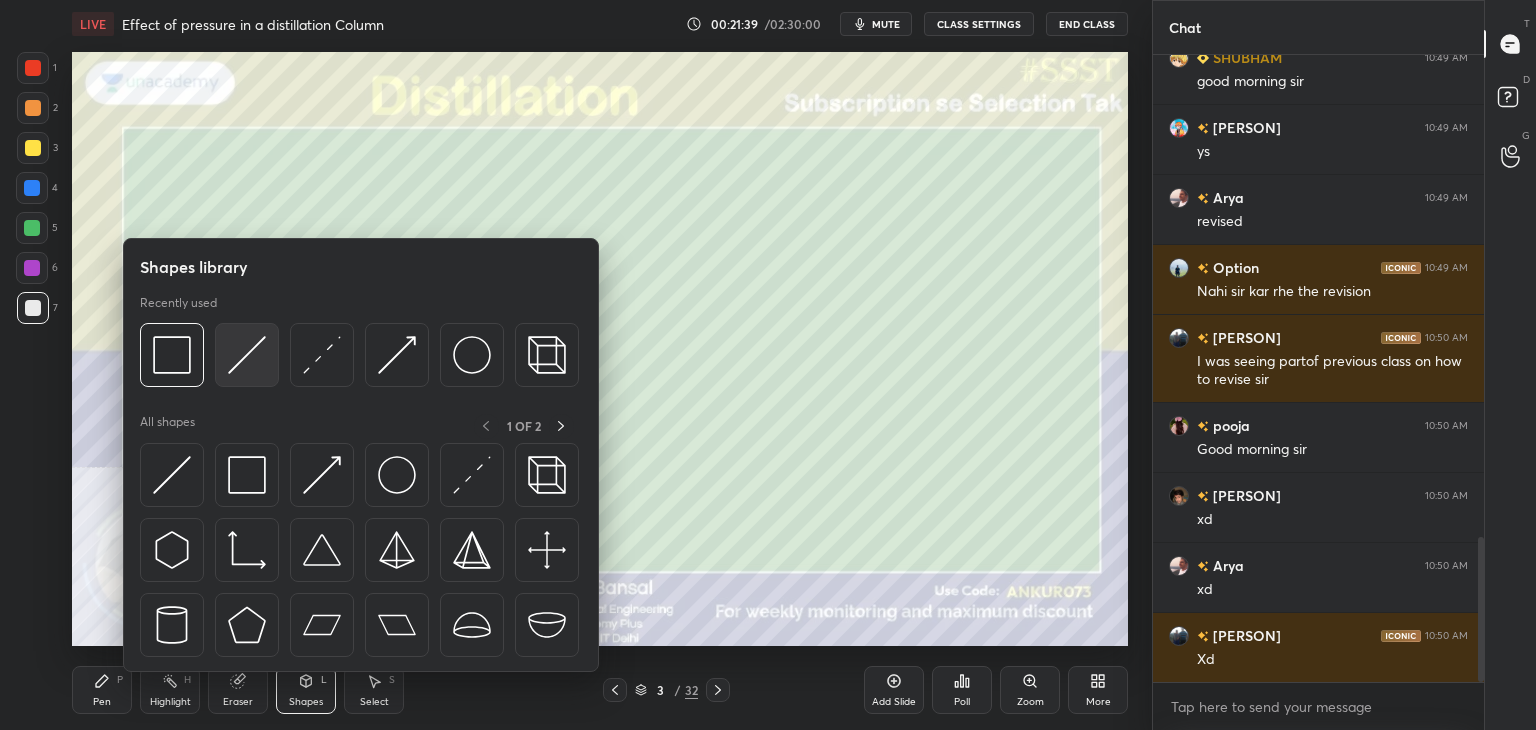 click at bounding box center (247, 355) 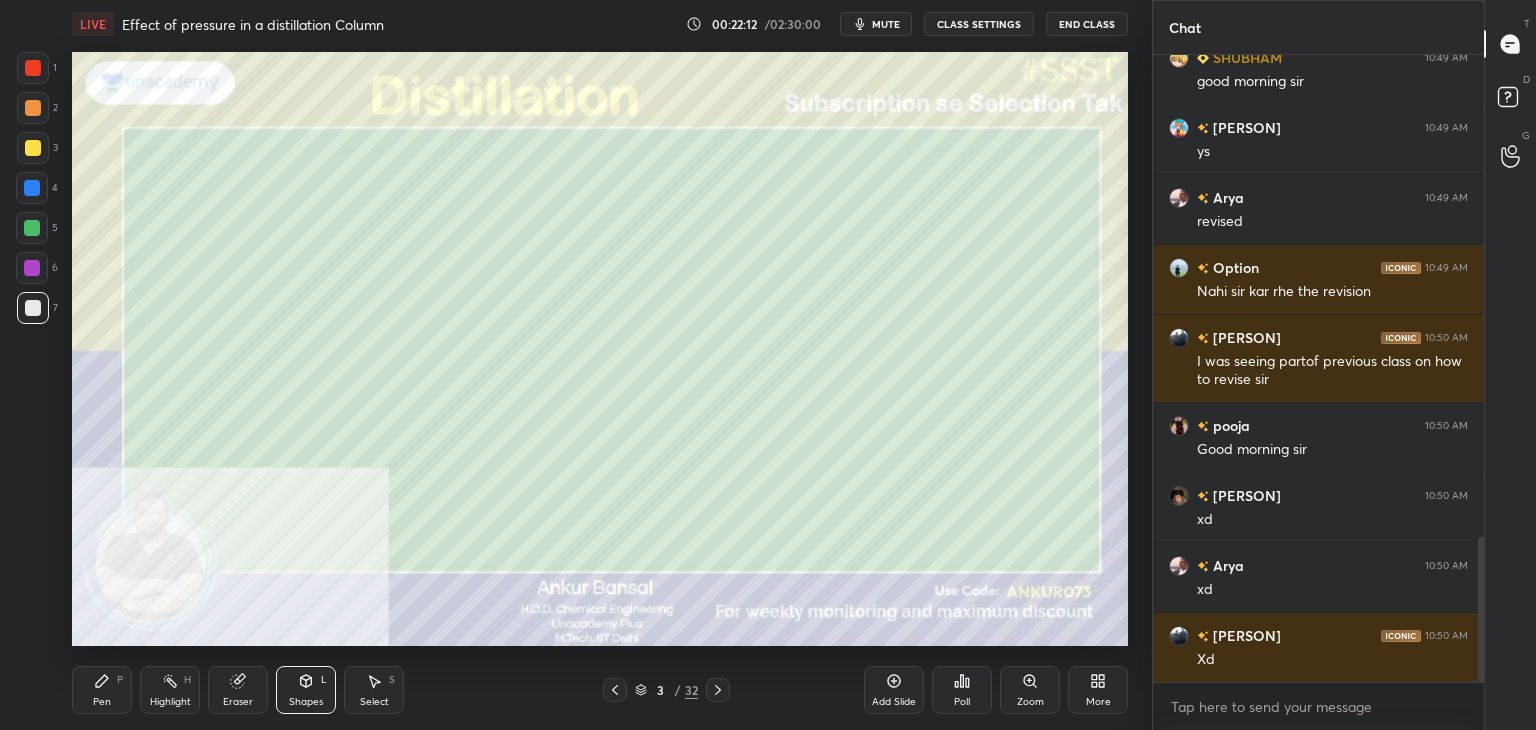scroll, scrollTop: 2158, scrollLeft: 0, axis: vertical 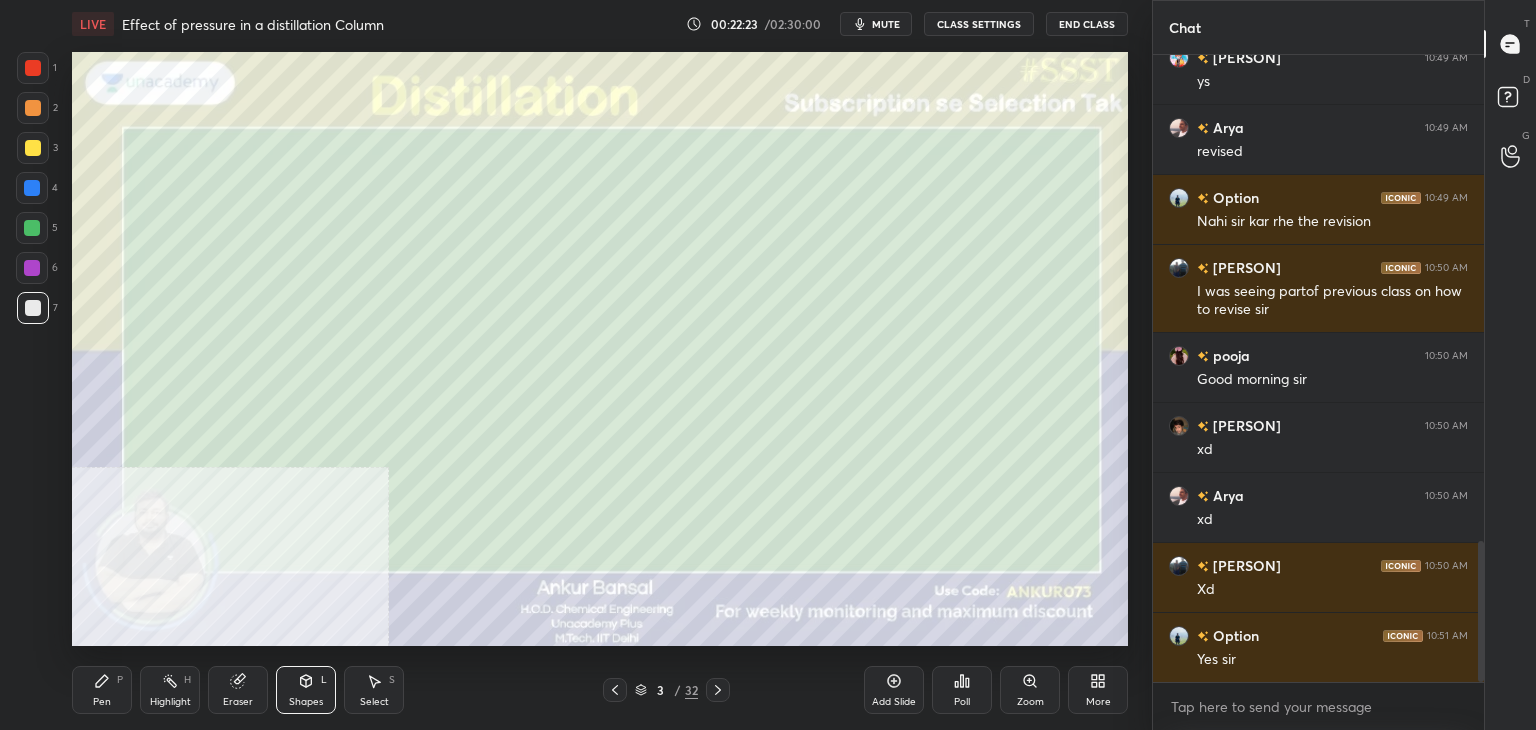 click on "Pen P" at bounding box center [102, 690] 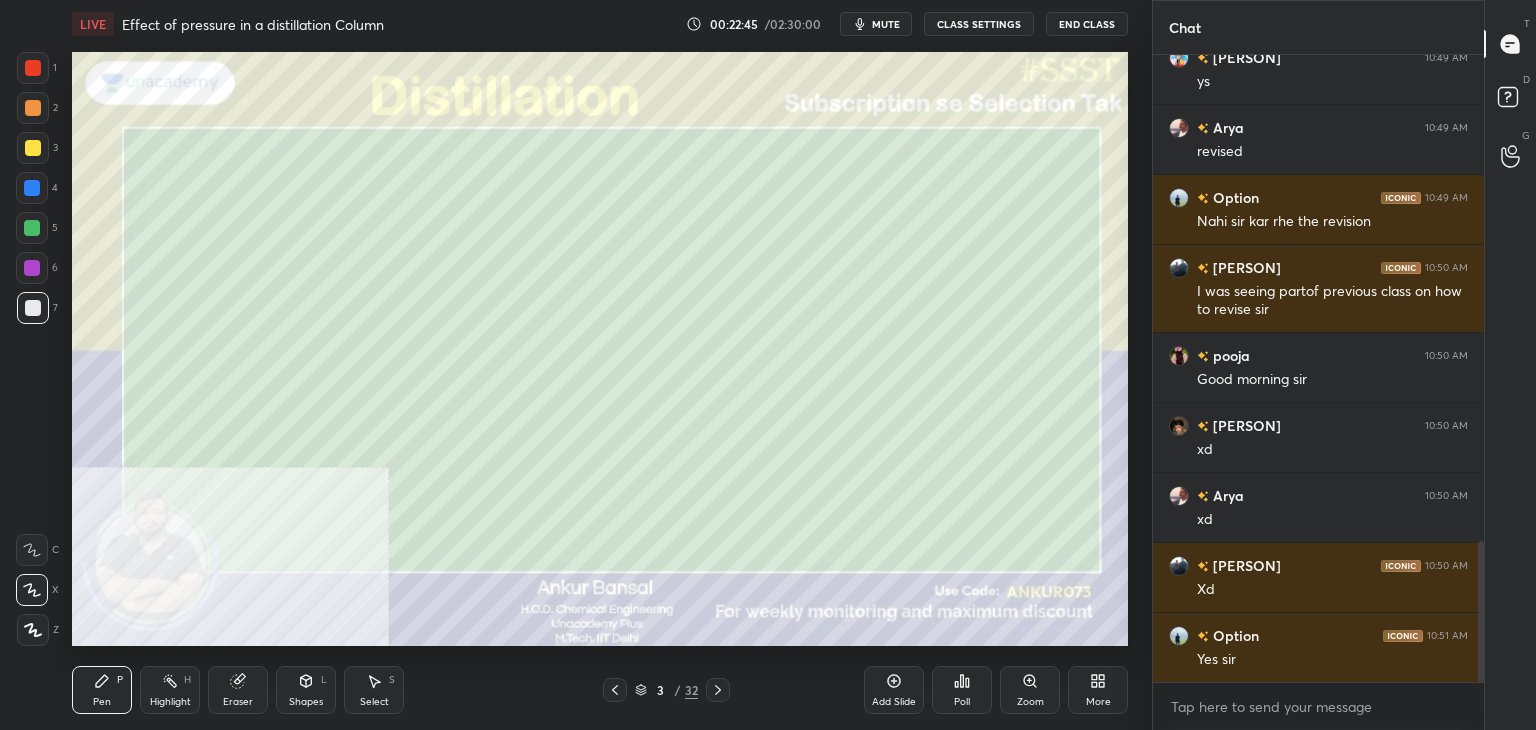 click on "Shapes L" at bounding box center [306, 690] 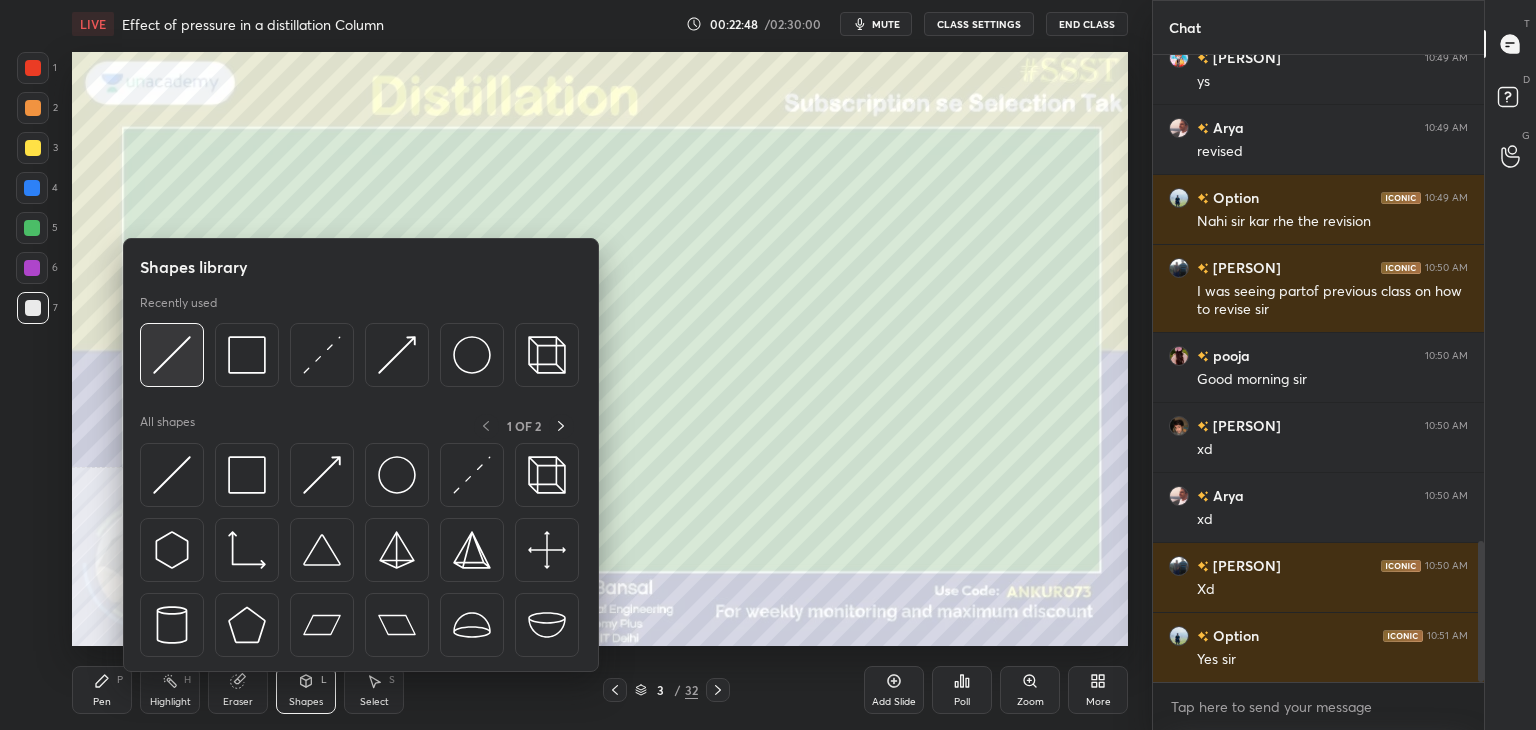 click at bounding box center (172, 355) 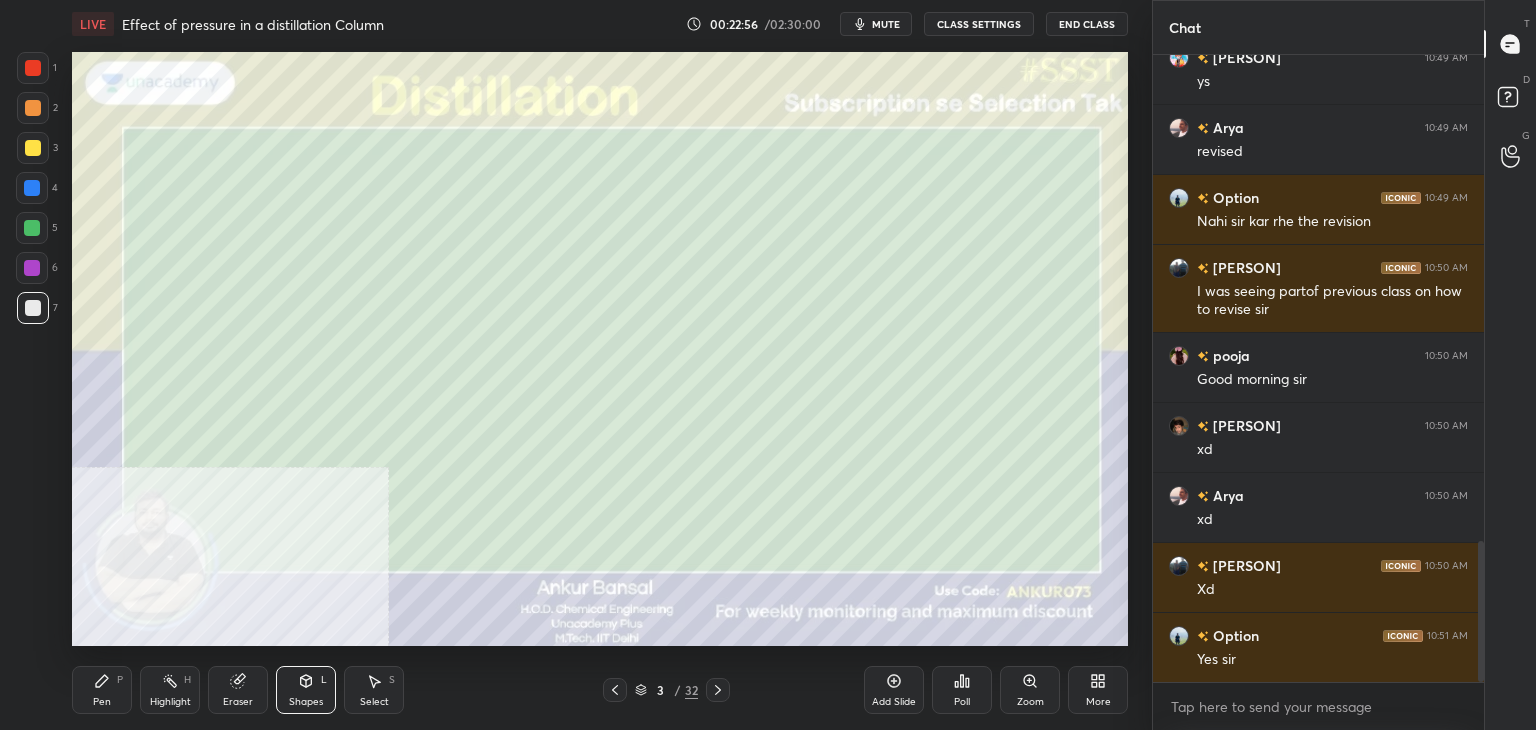 click 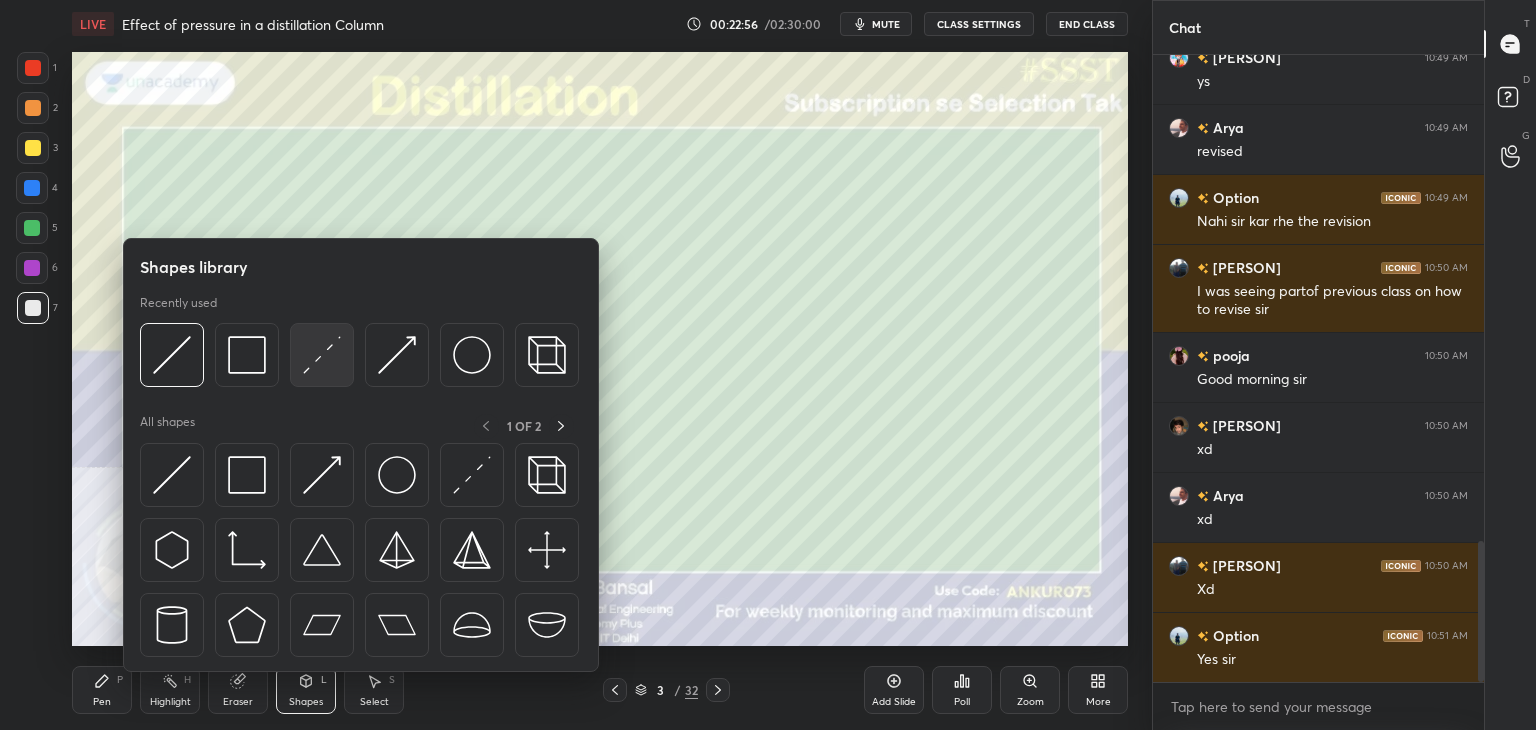click at bounding box center [322, 355] 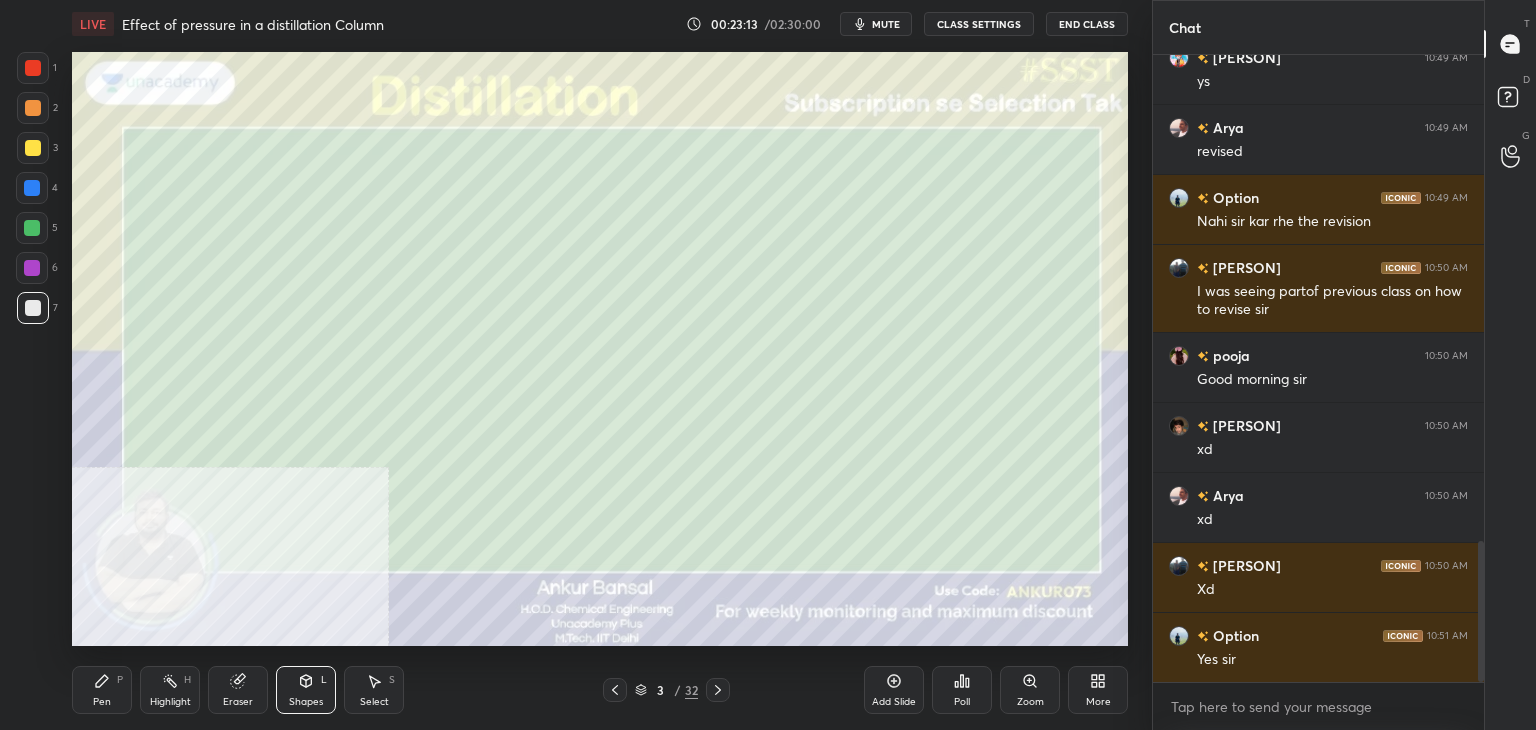 click on "Pen" at bounding box center [102, 702] 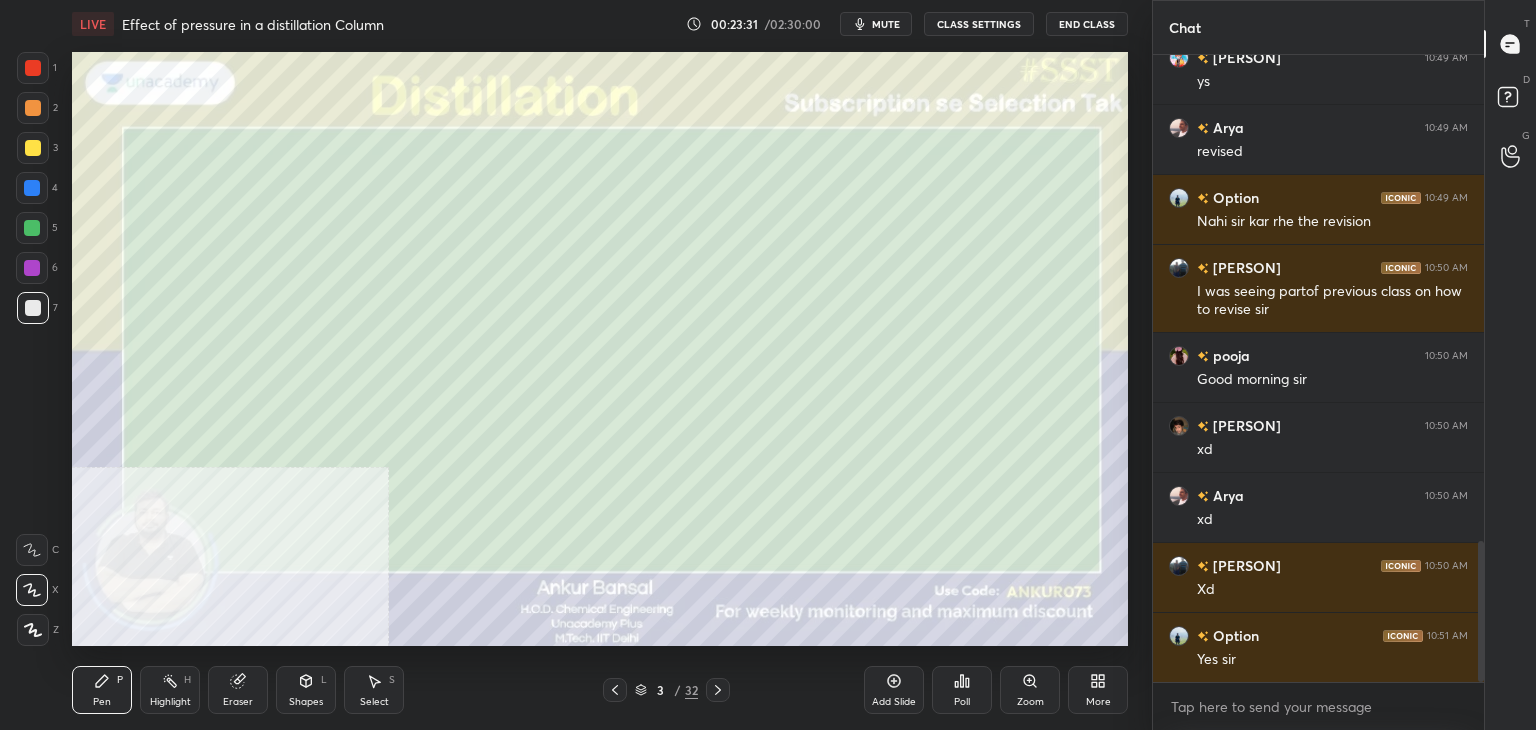 click on "Shapes" at bounding box center [306, 702] 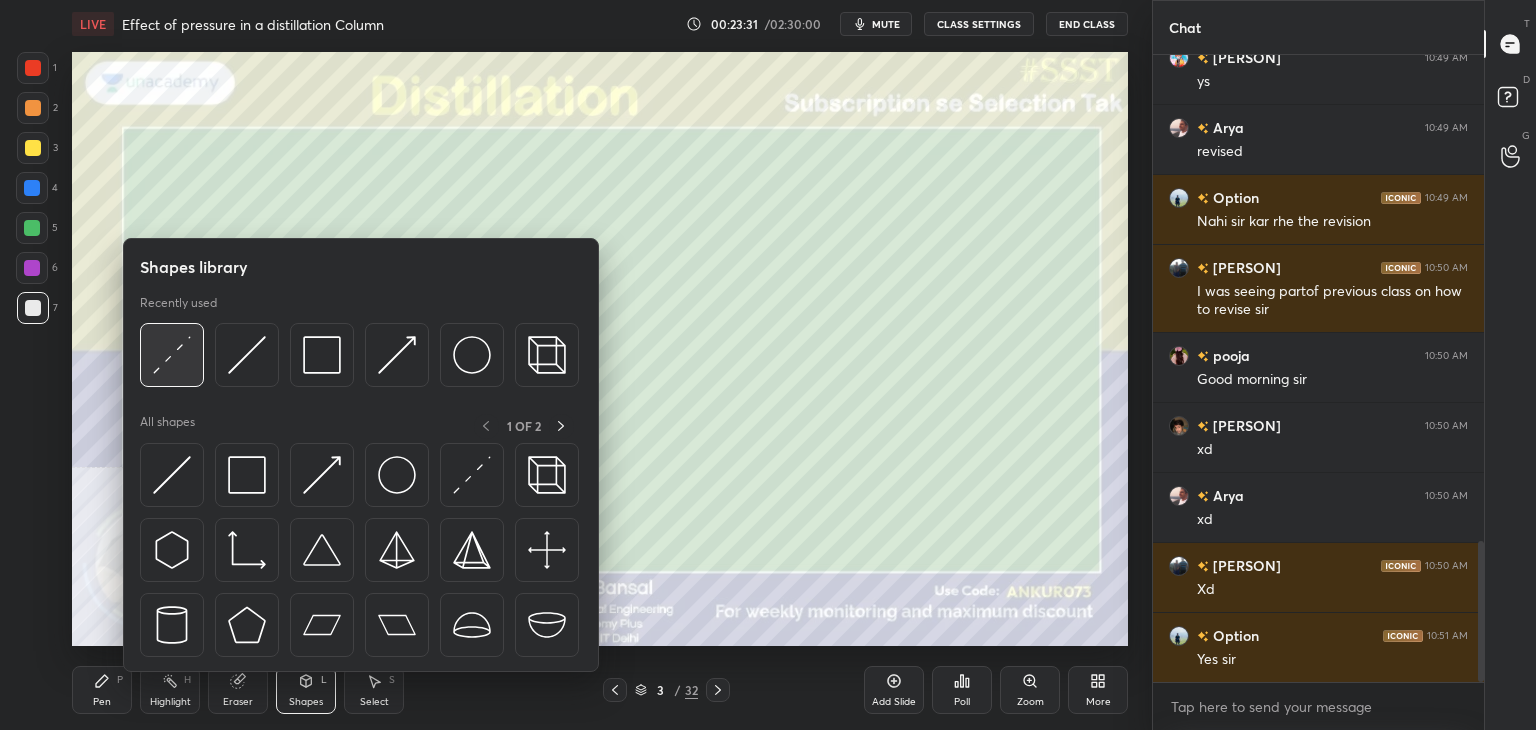 click at bounding box center [172, 355] 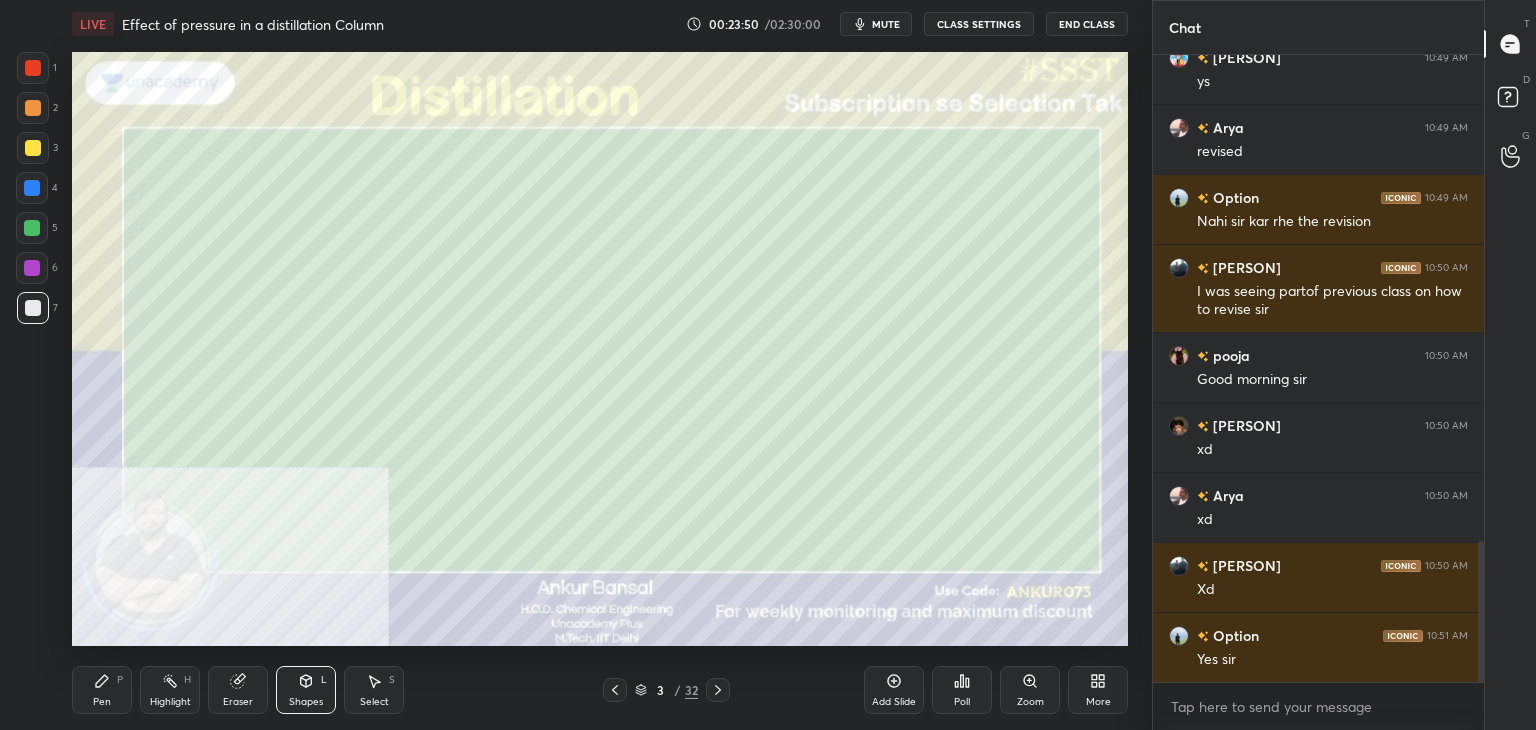 click on "Pen P" at bounding box center (102, 690) 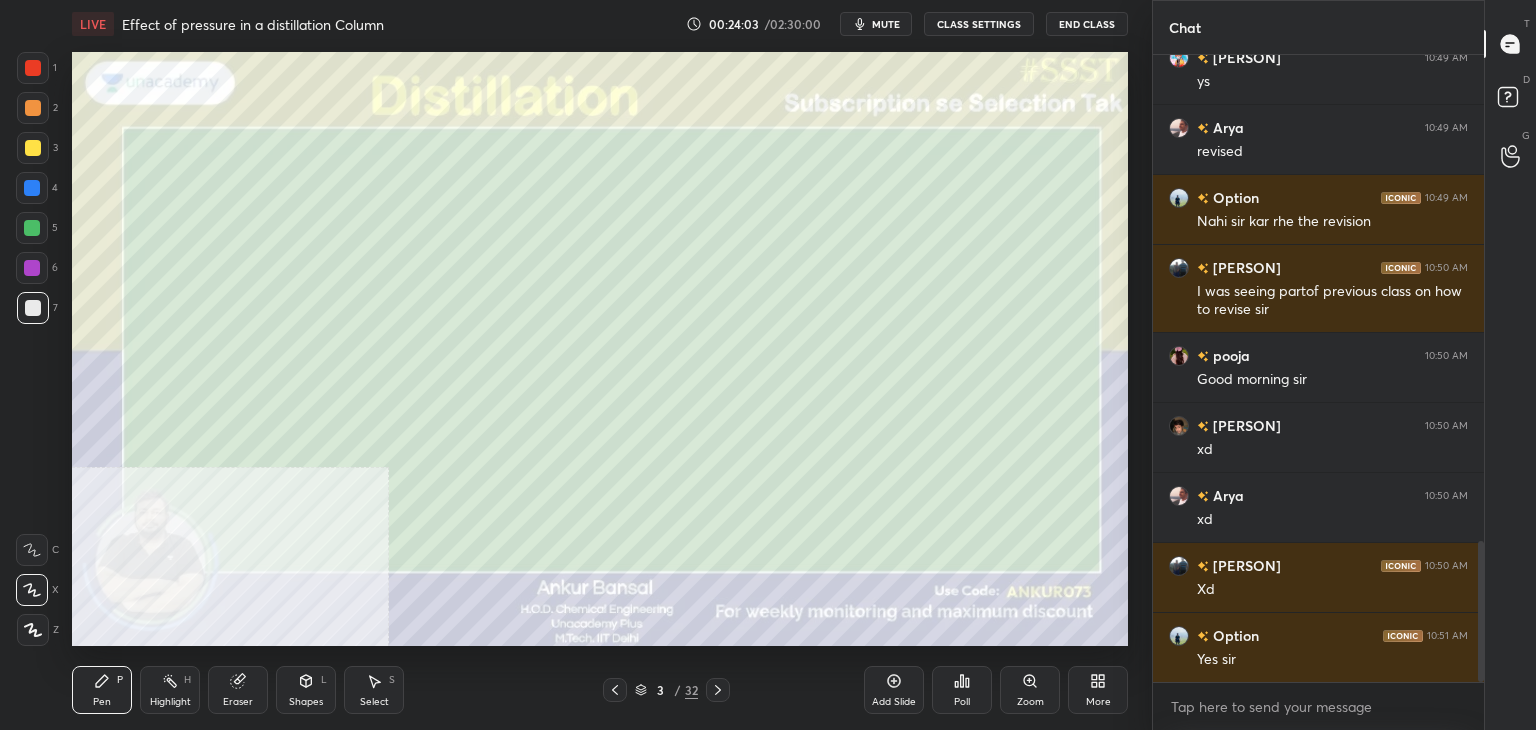 click 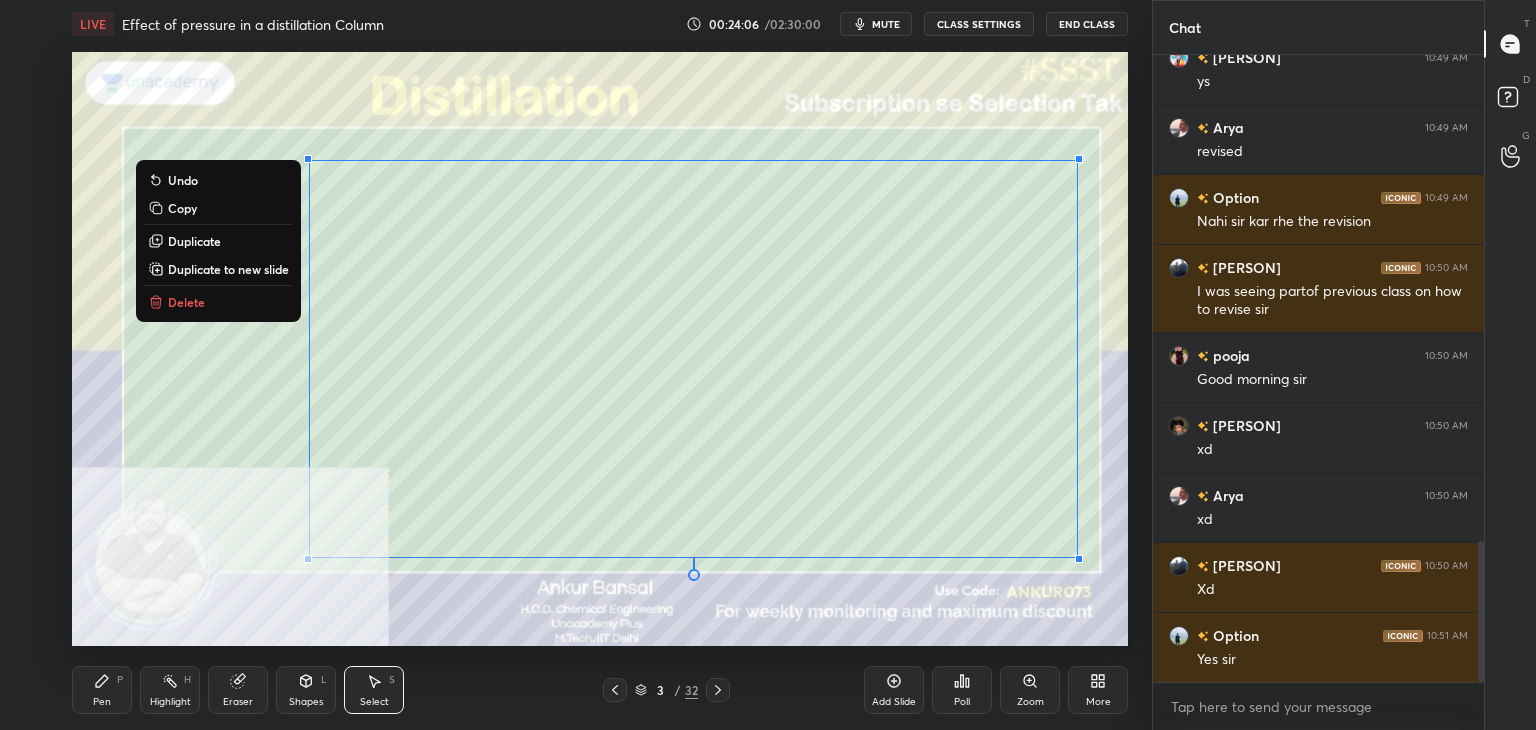 click on "Copy" at bounding box center (182, 208) 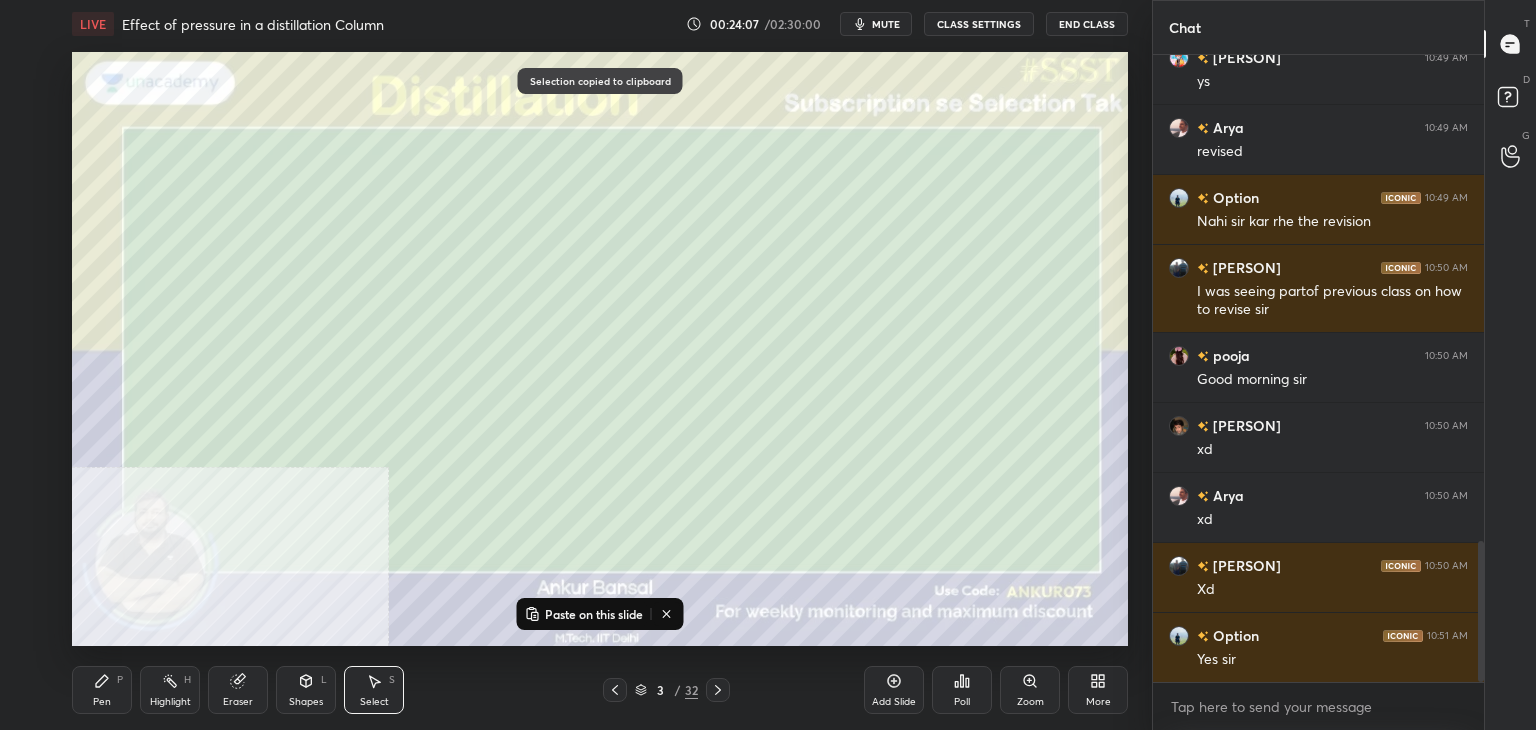 click 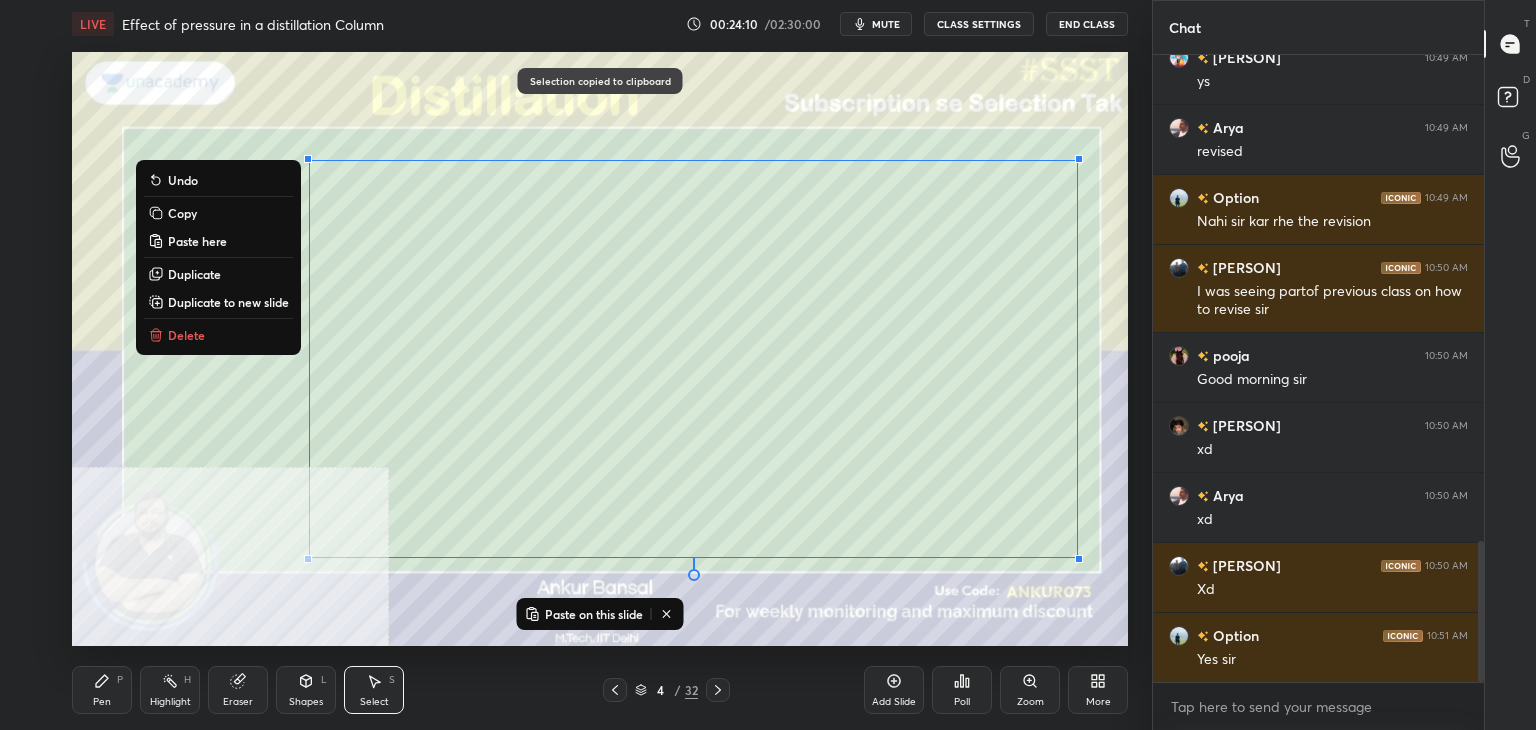 click 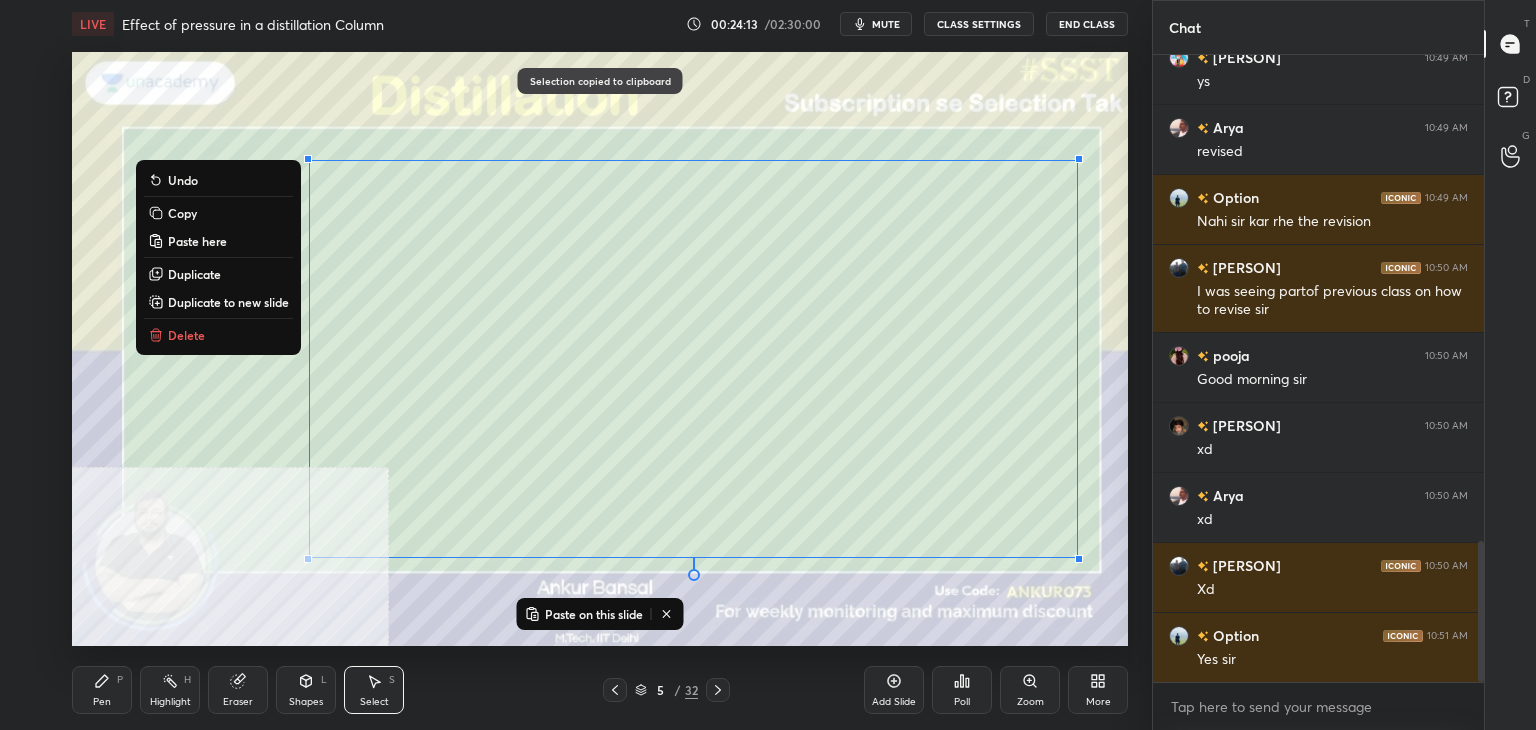 click 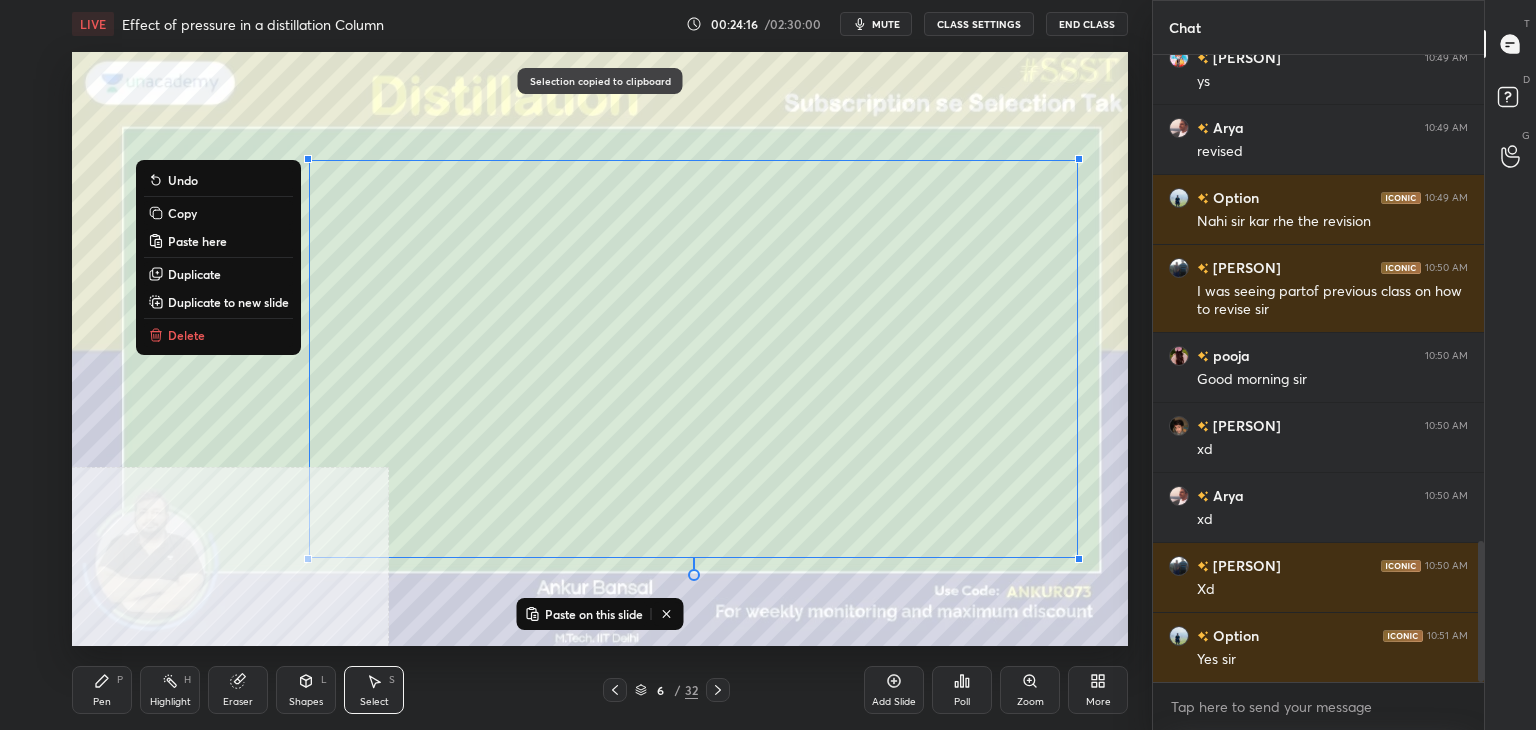 click 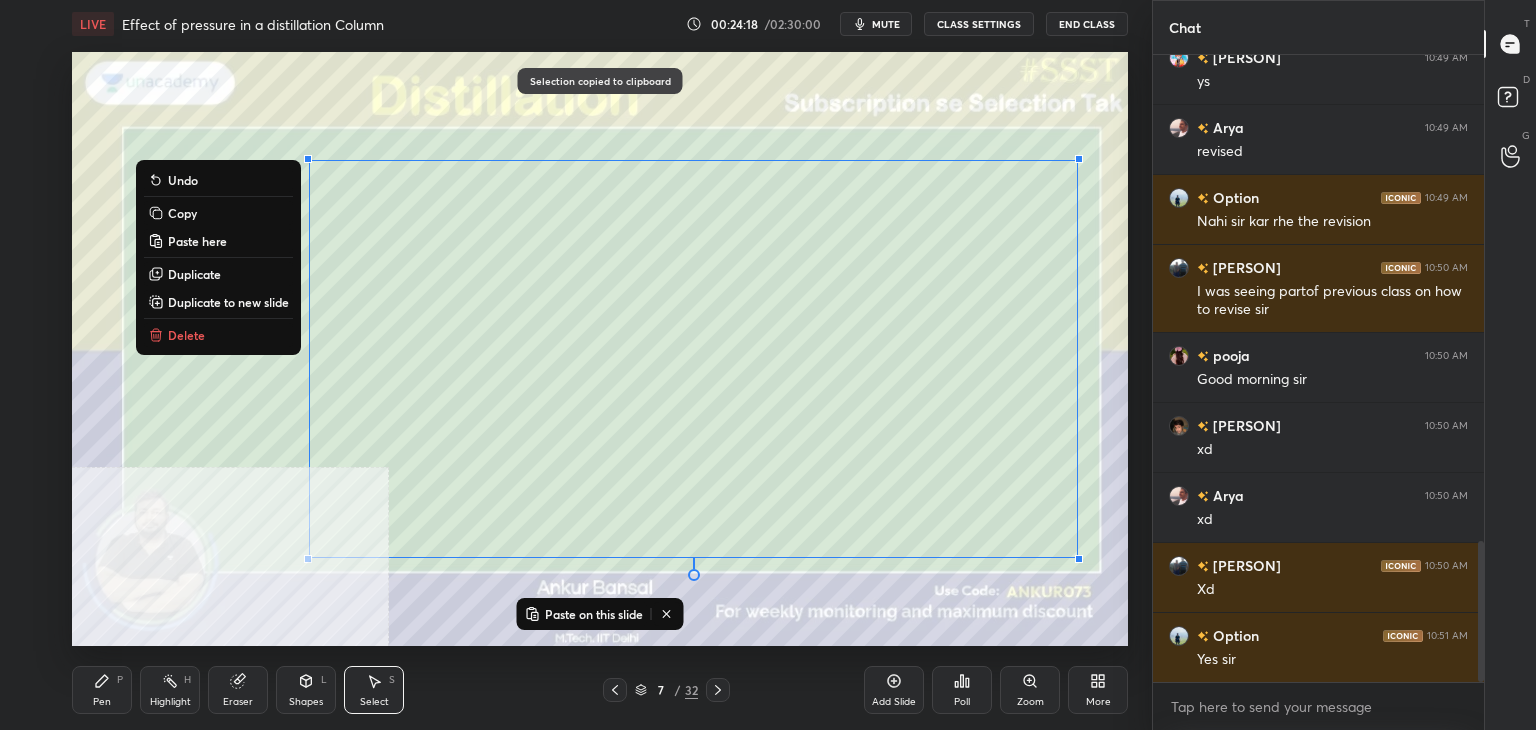 click 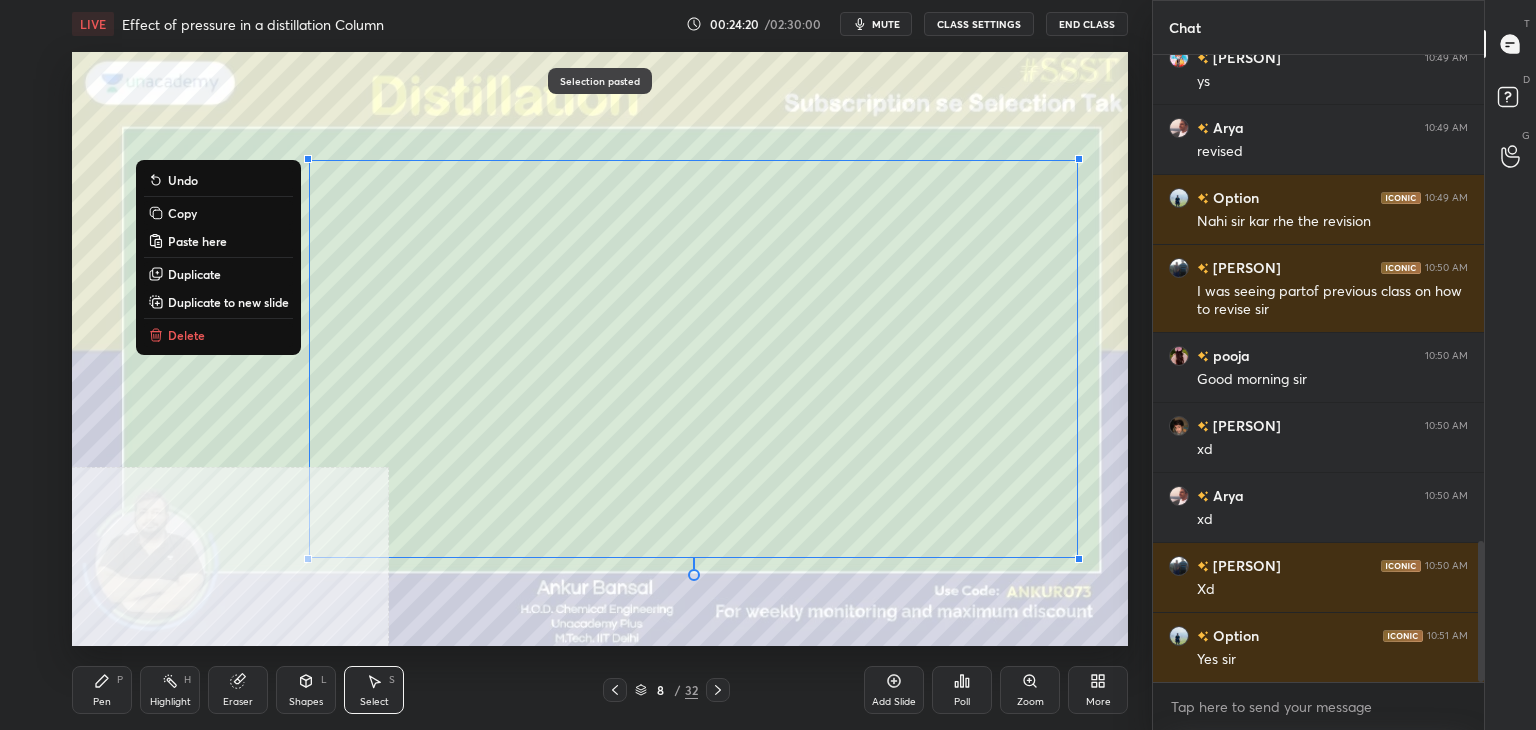click 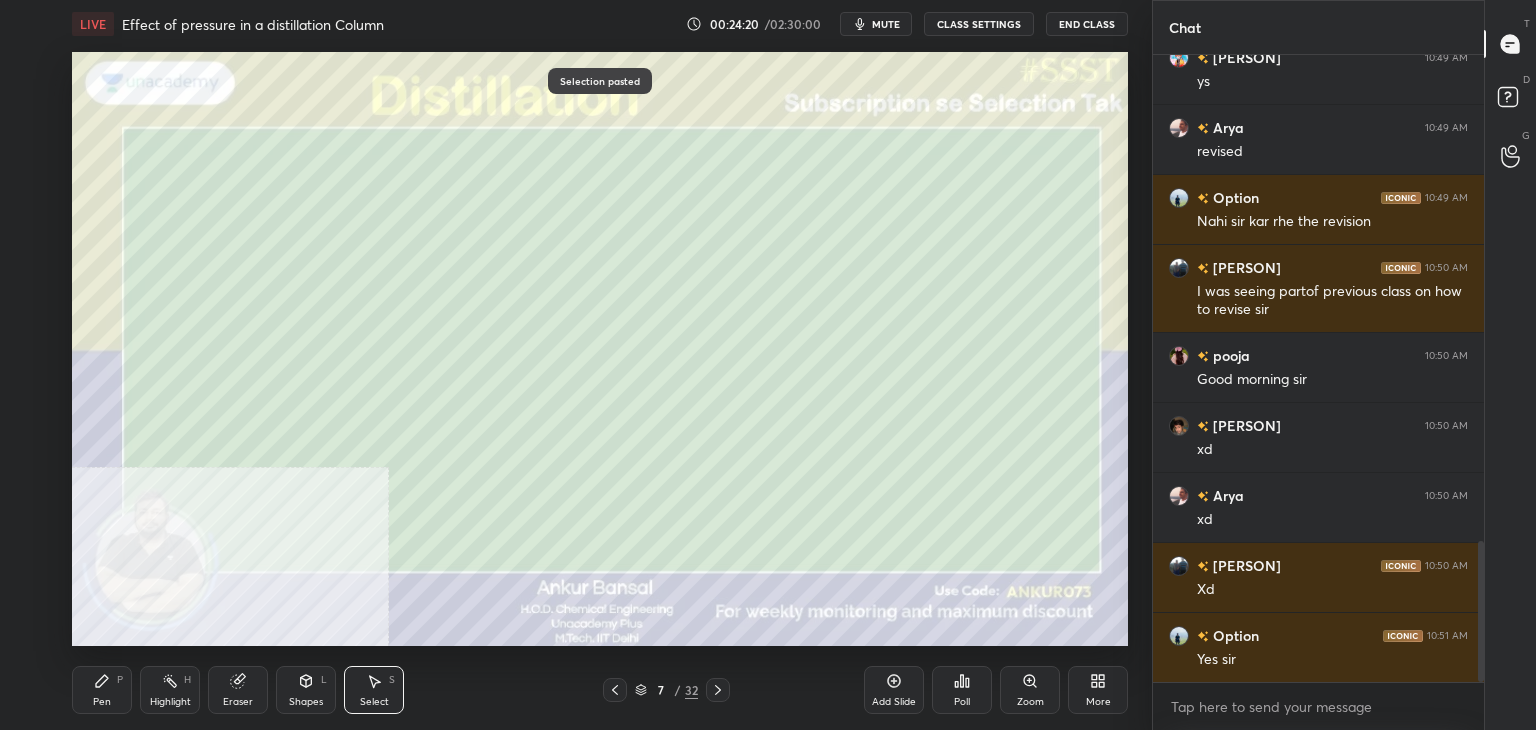 click 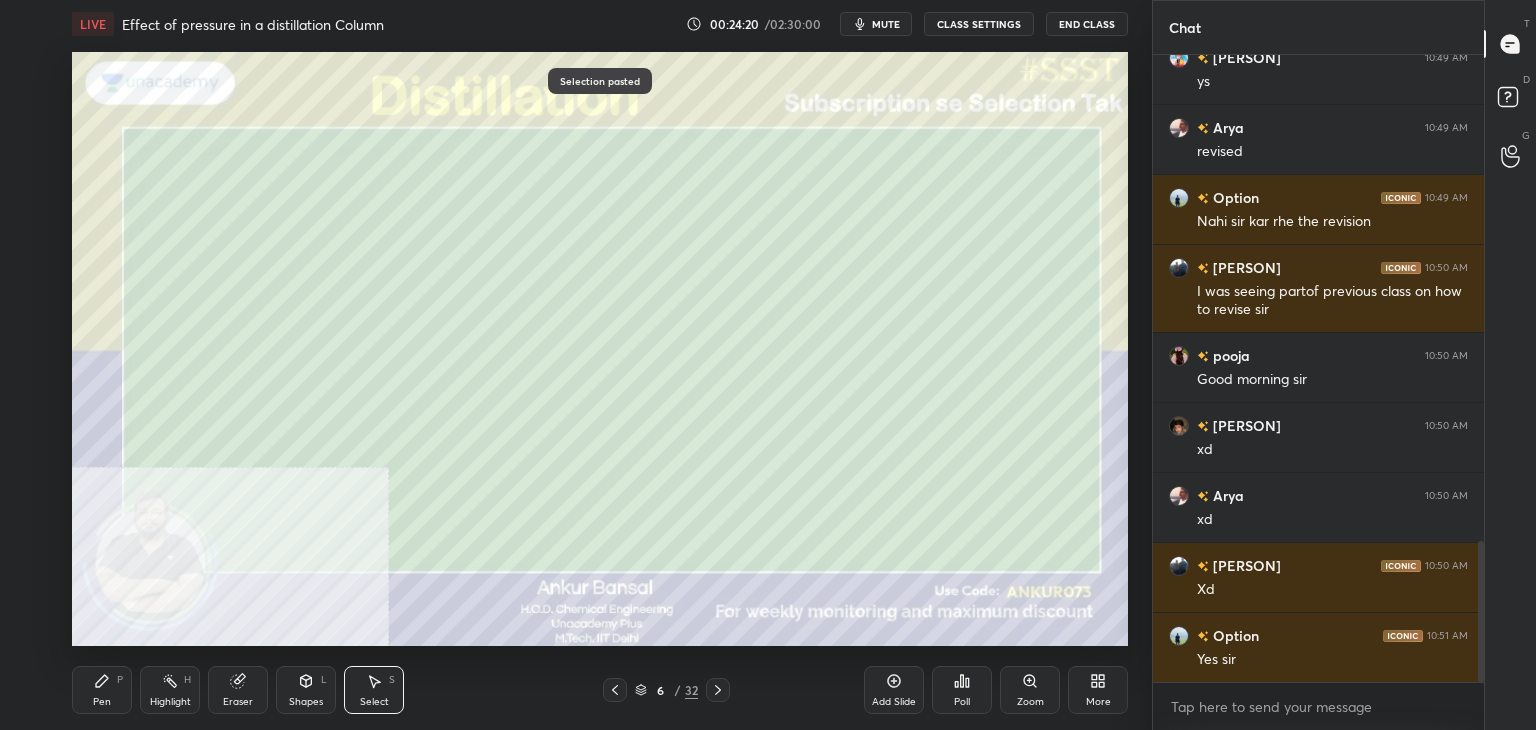 click 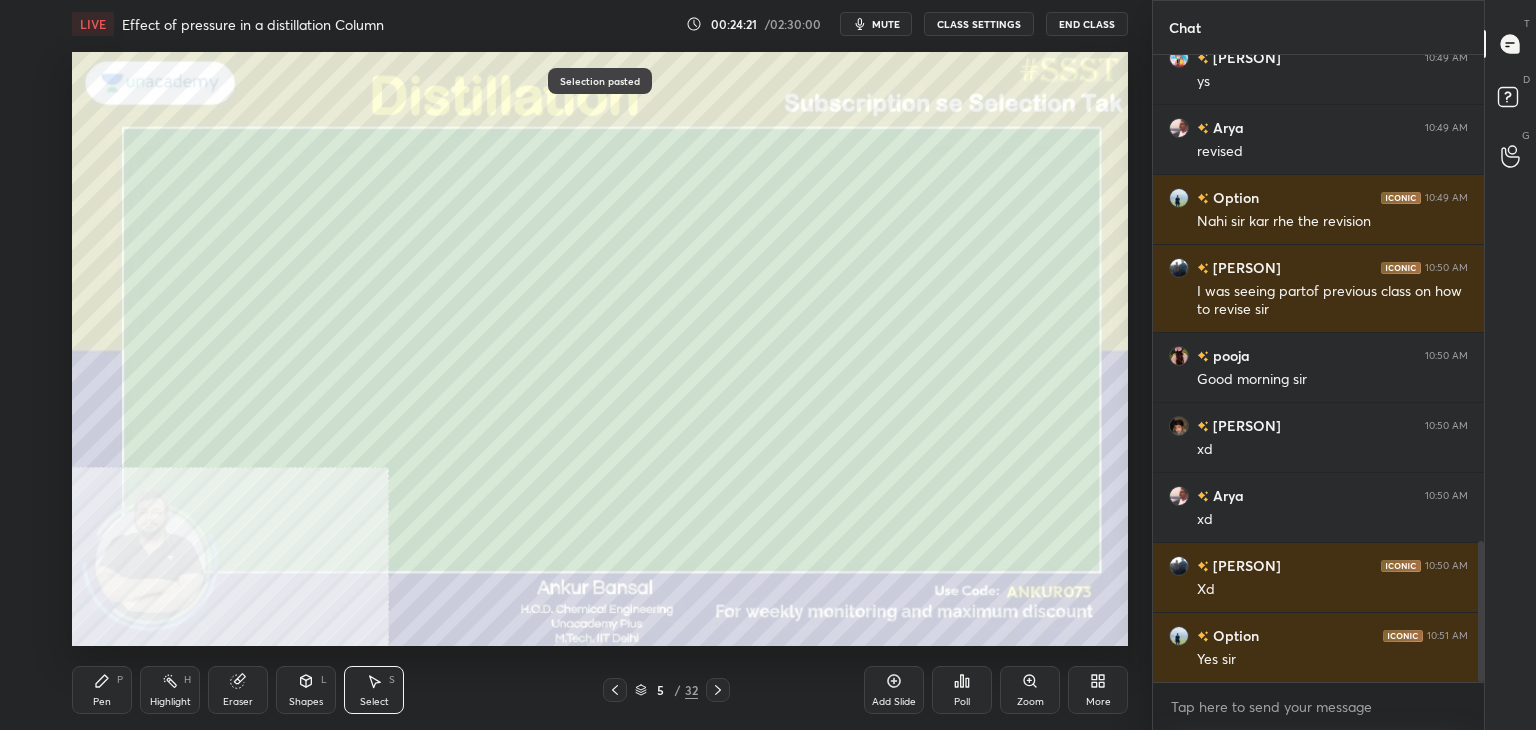 click 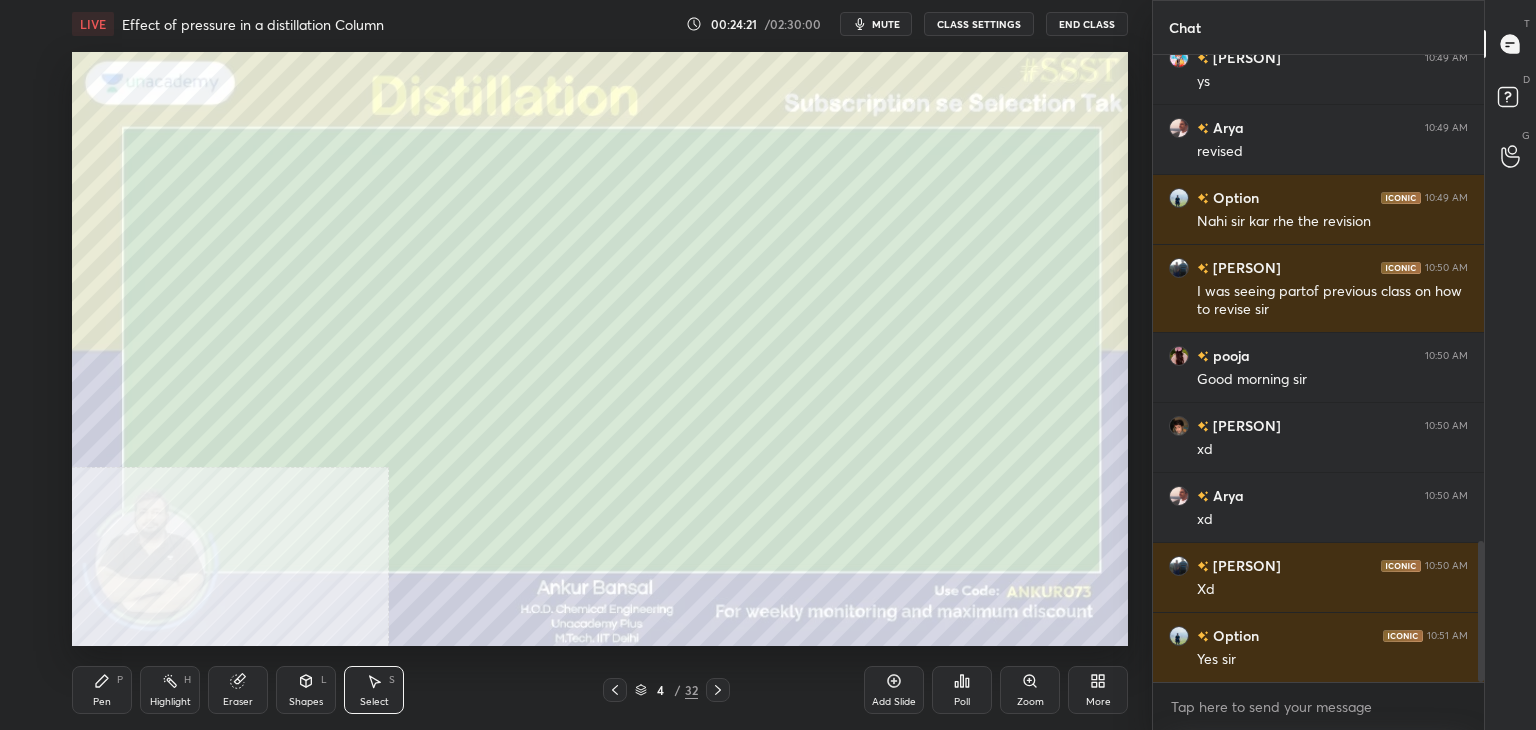 click 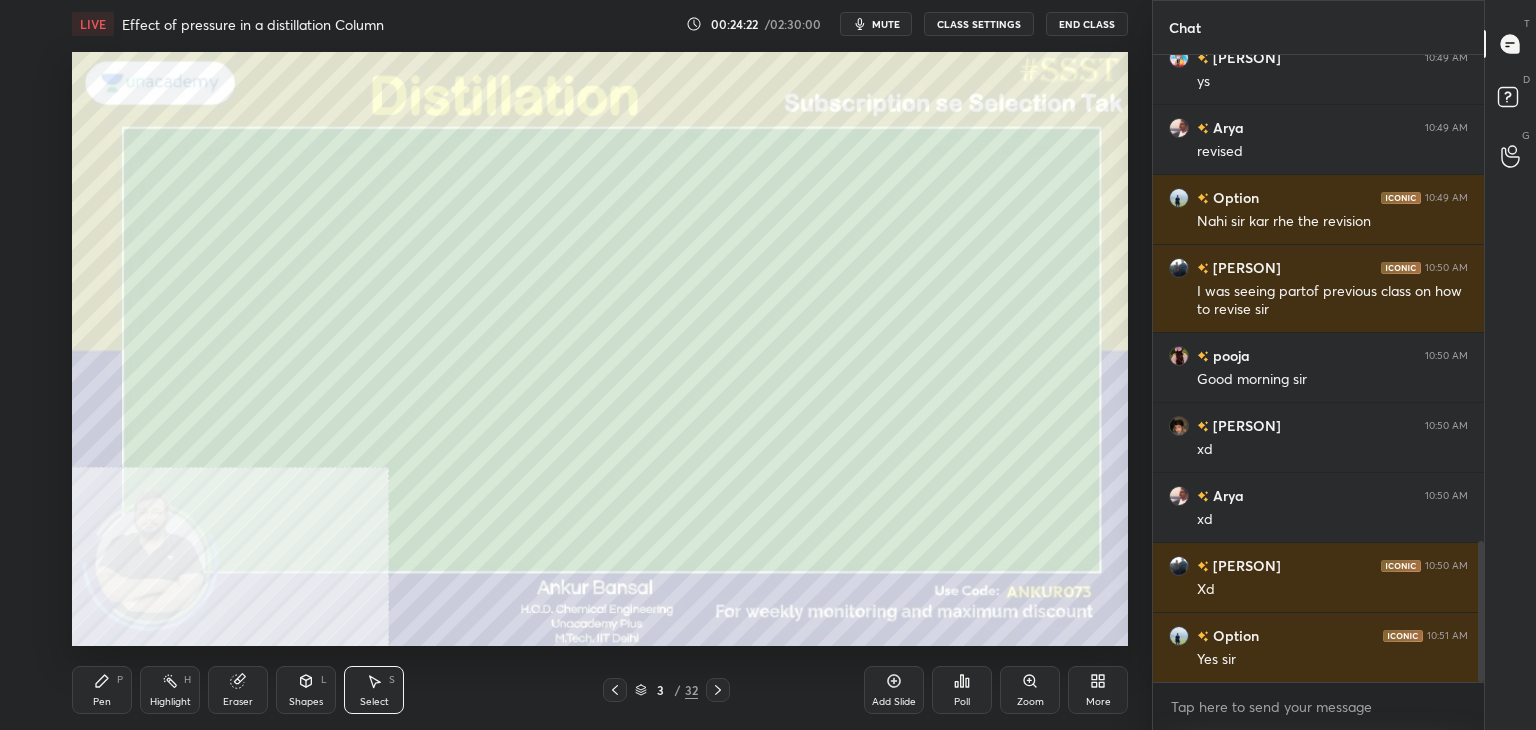click 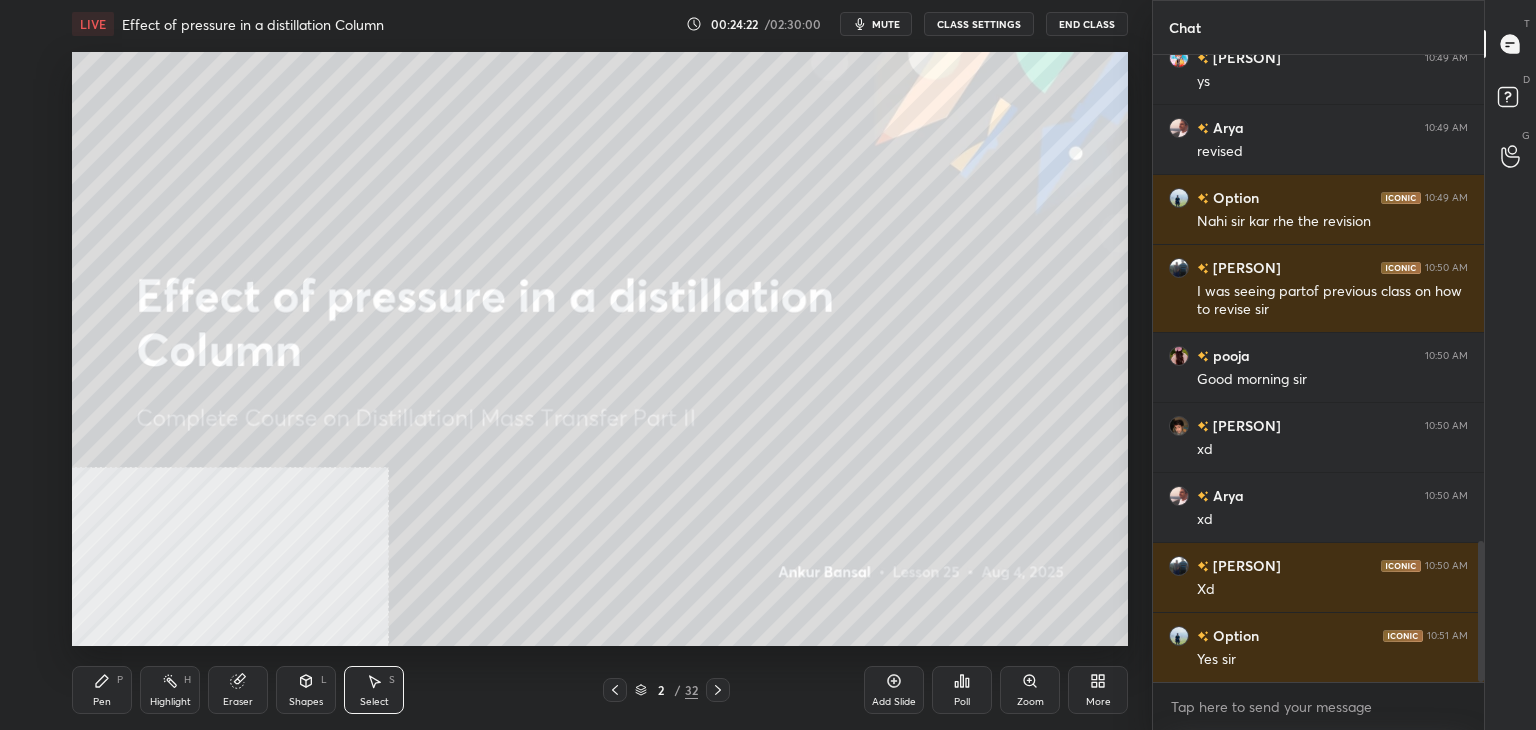 click 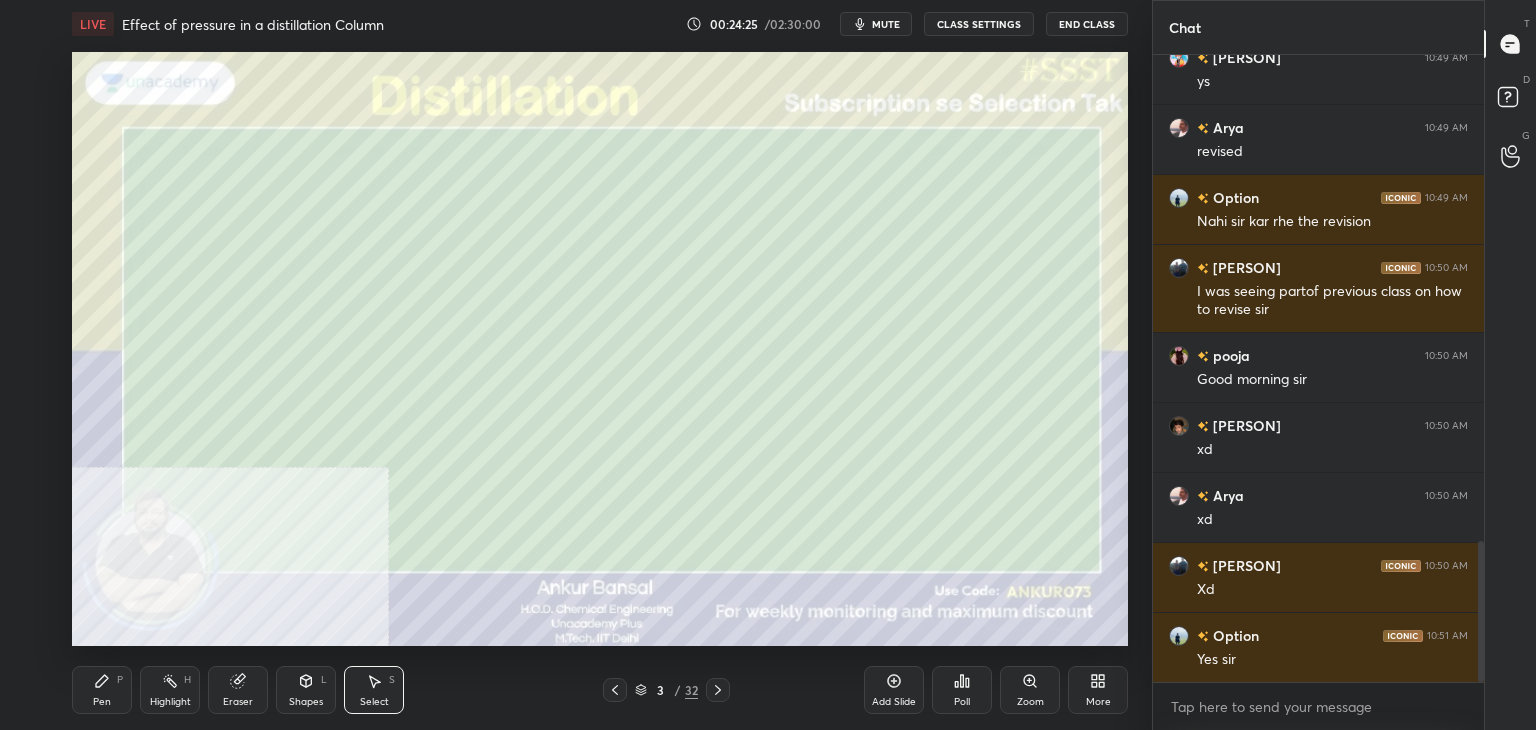 click 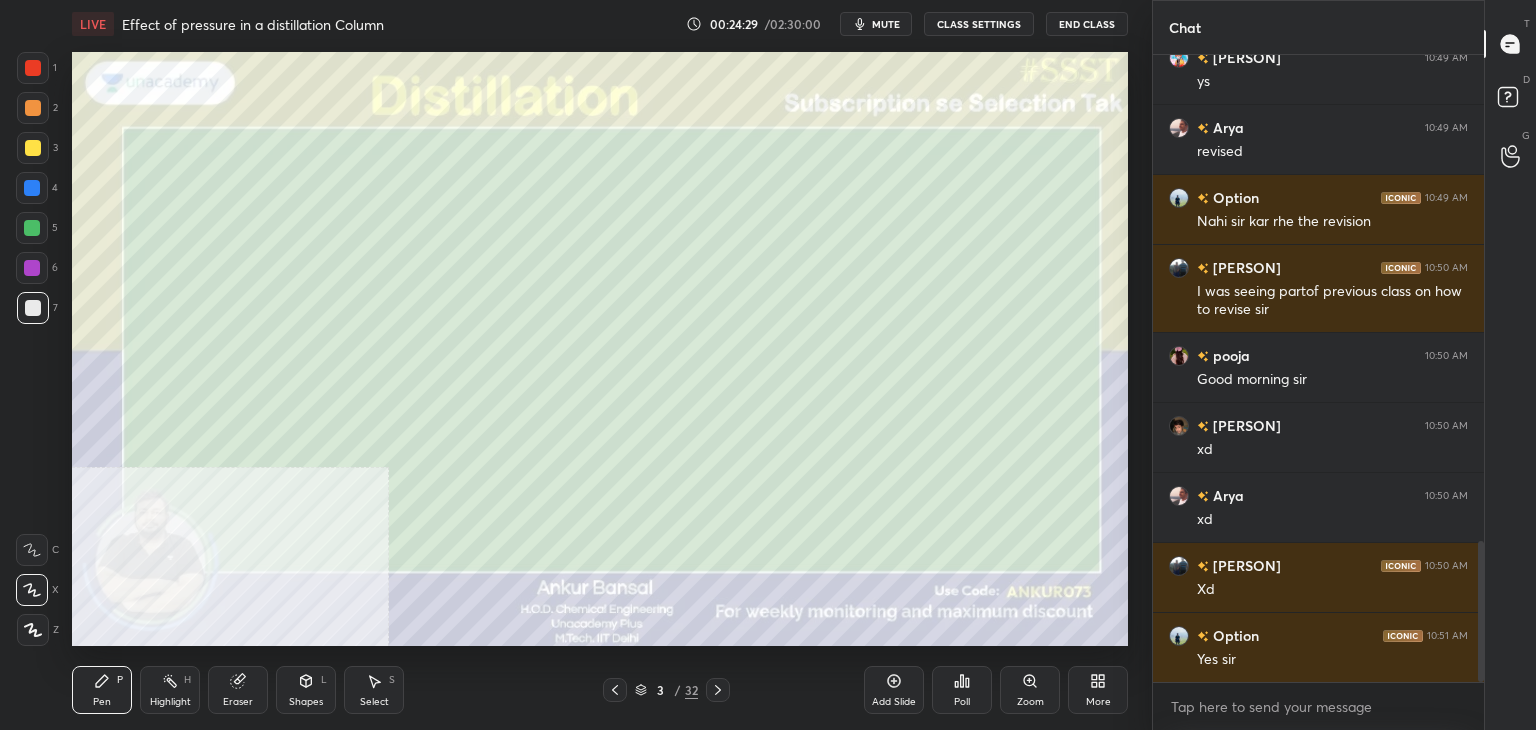 click on "Shapes L" at bounding box center (306, 690) 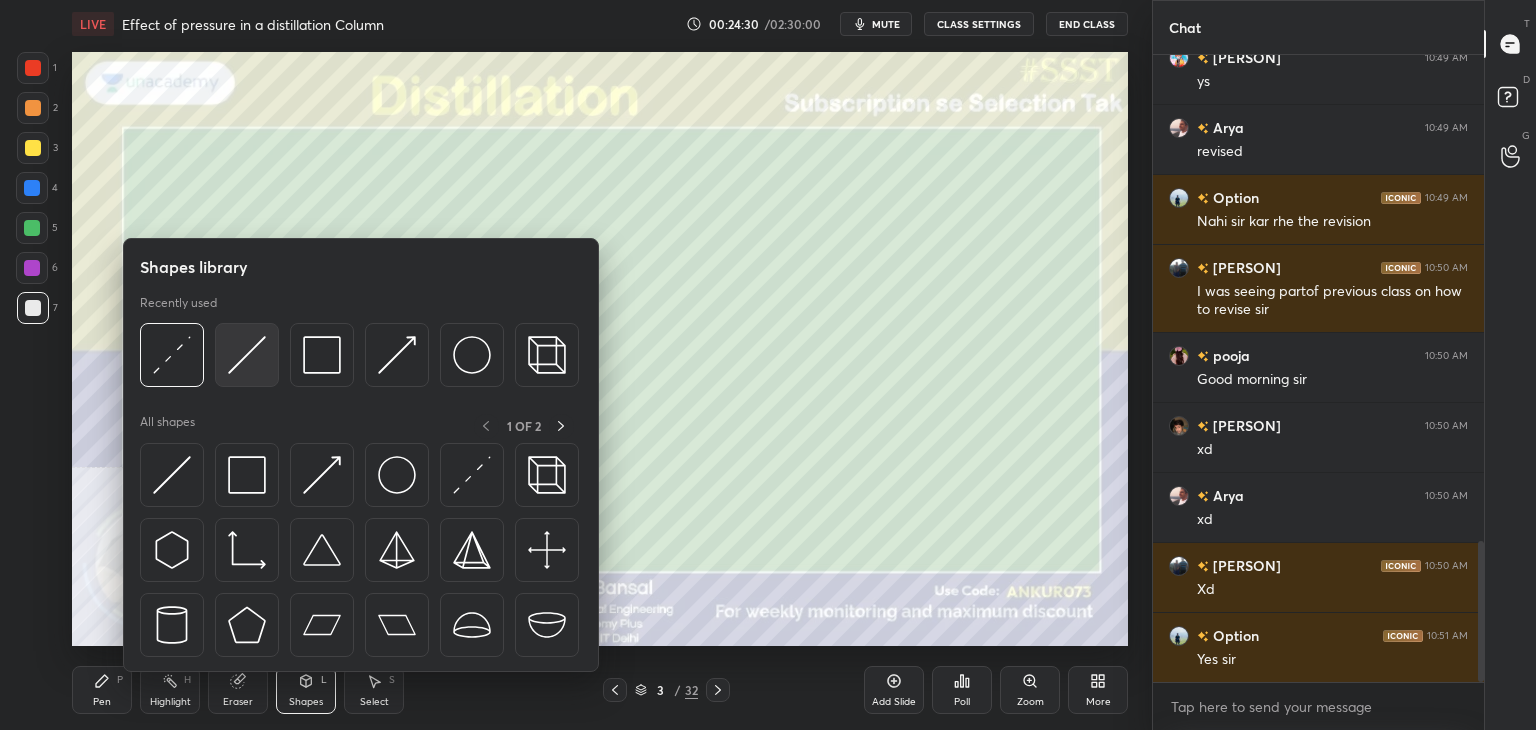 click at bounding box center [247, 355] 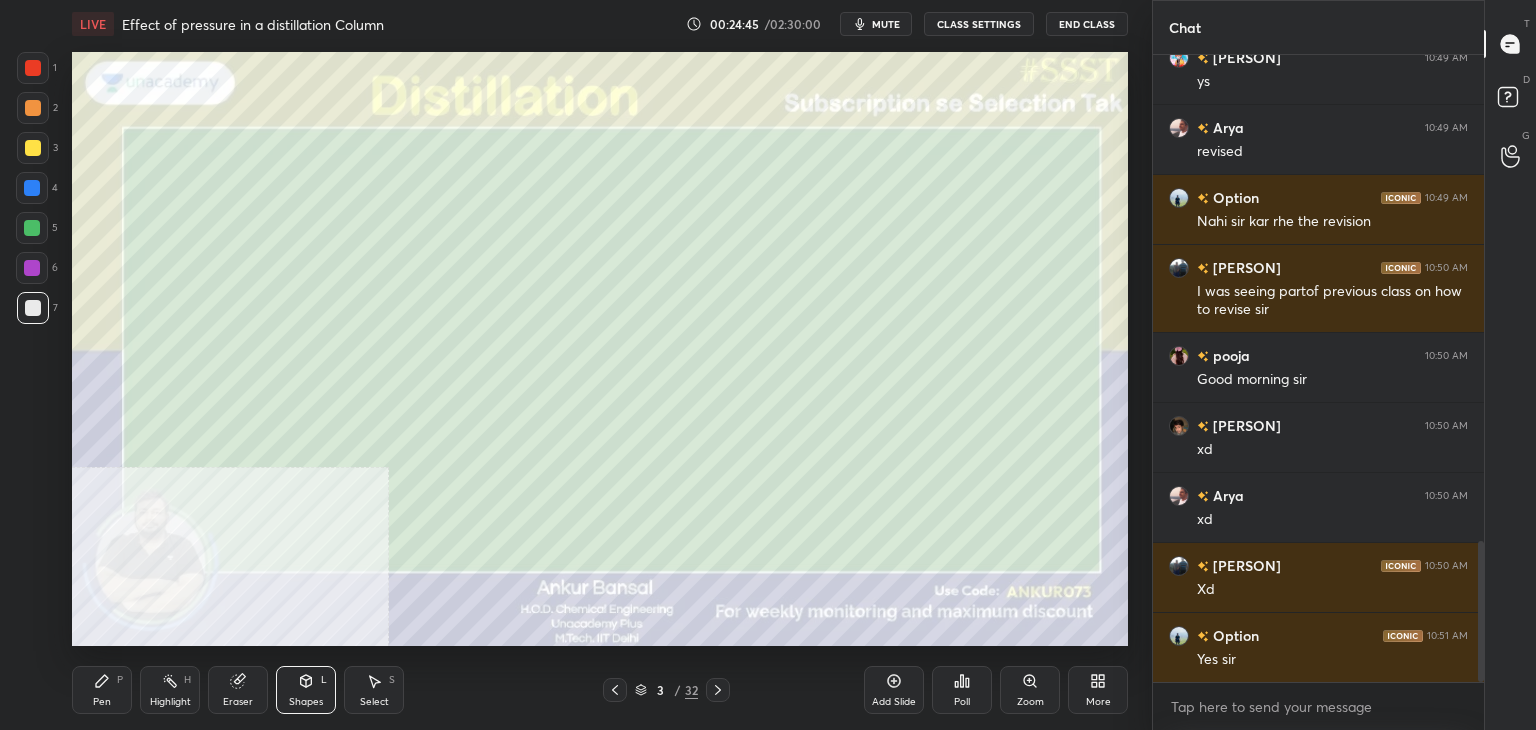 click on "Pen P" at bounding box center (102, 690) 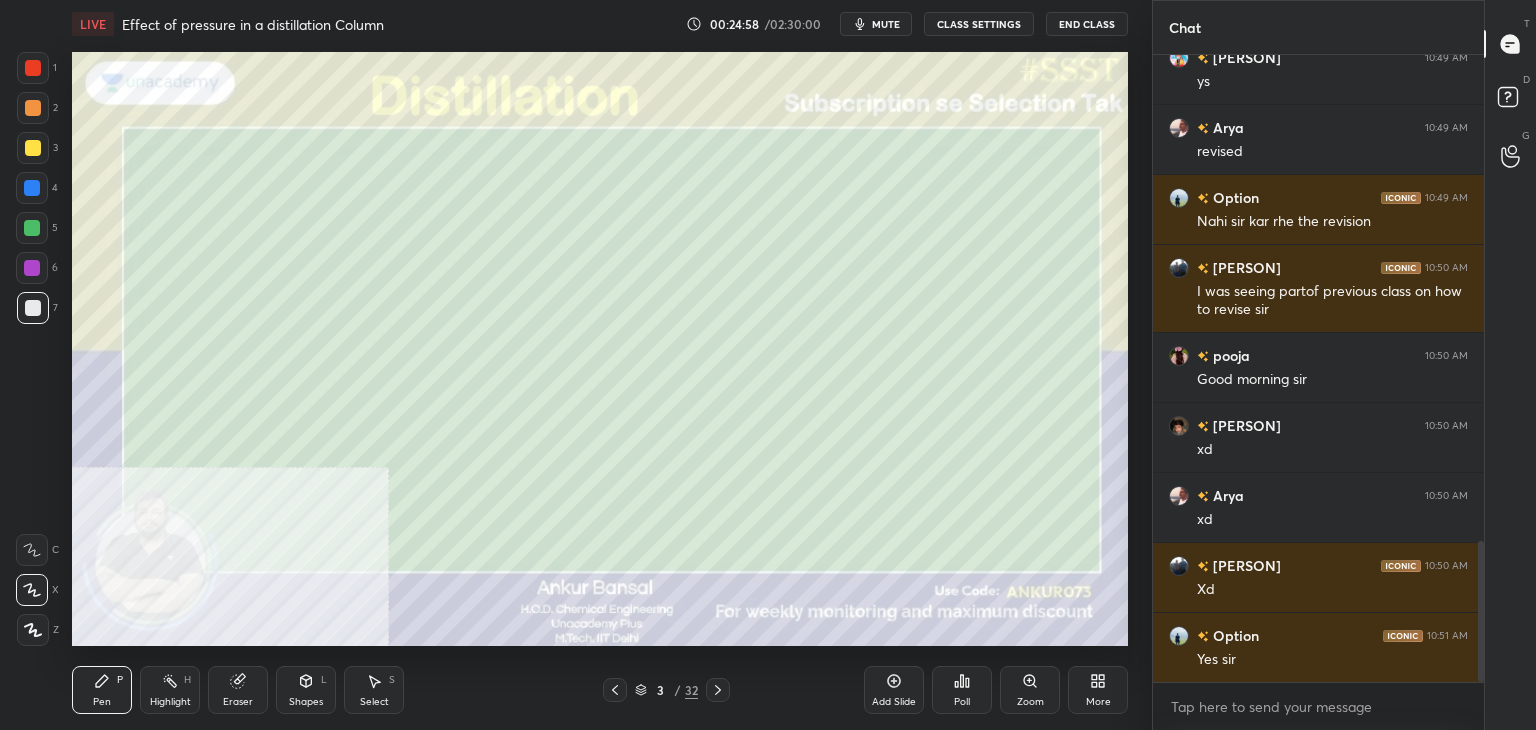 click on "Shapes" at bounding box center [306, 702] 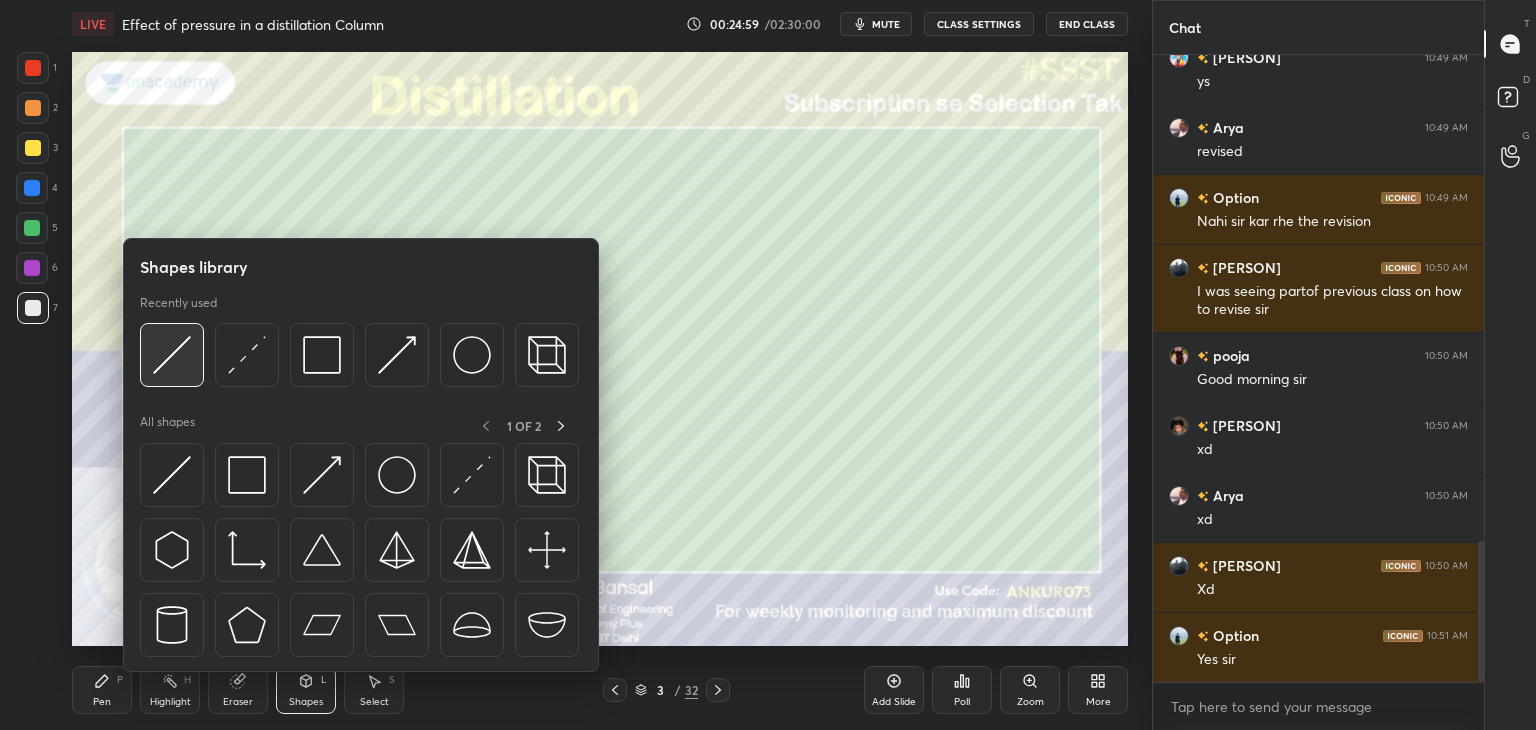 click at bounding box center [172, 355] 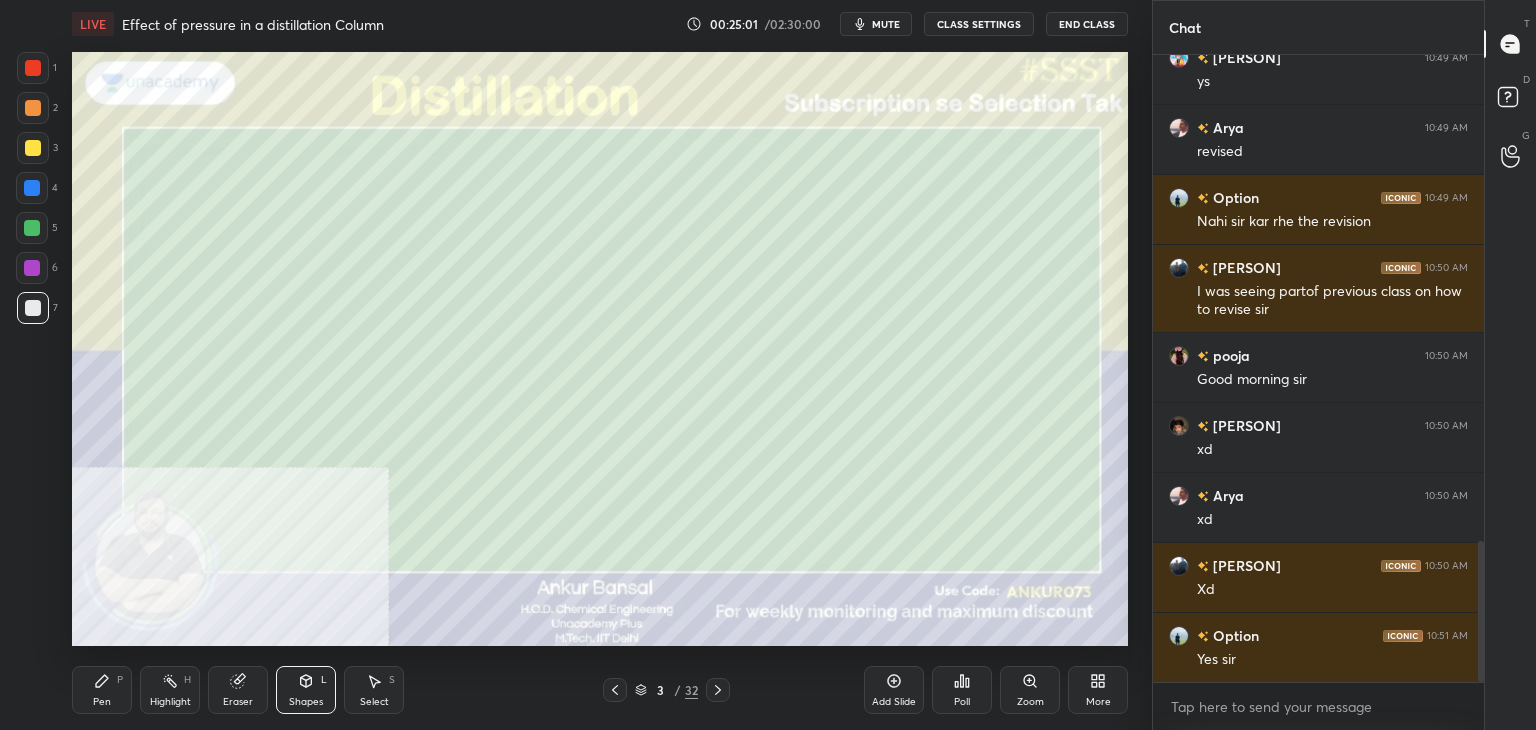 click on "Pen" at bounding box center (102, 702) 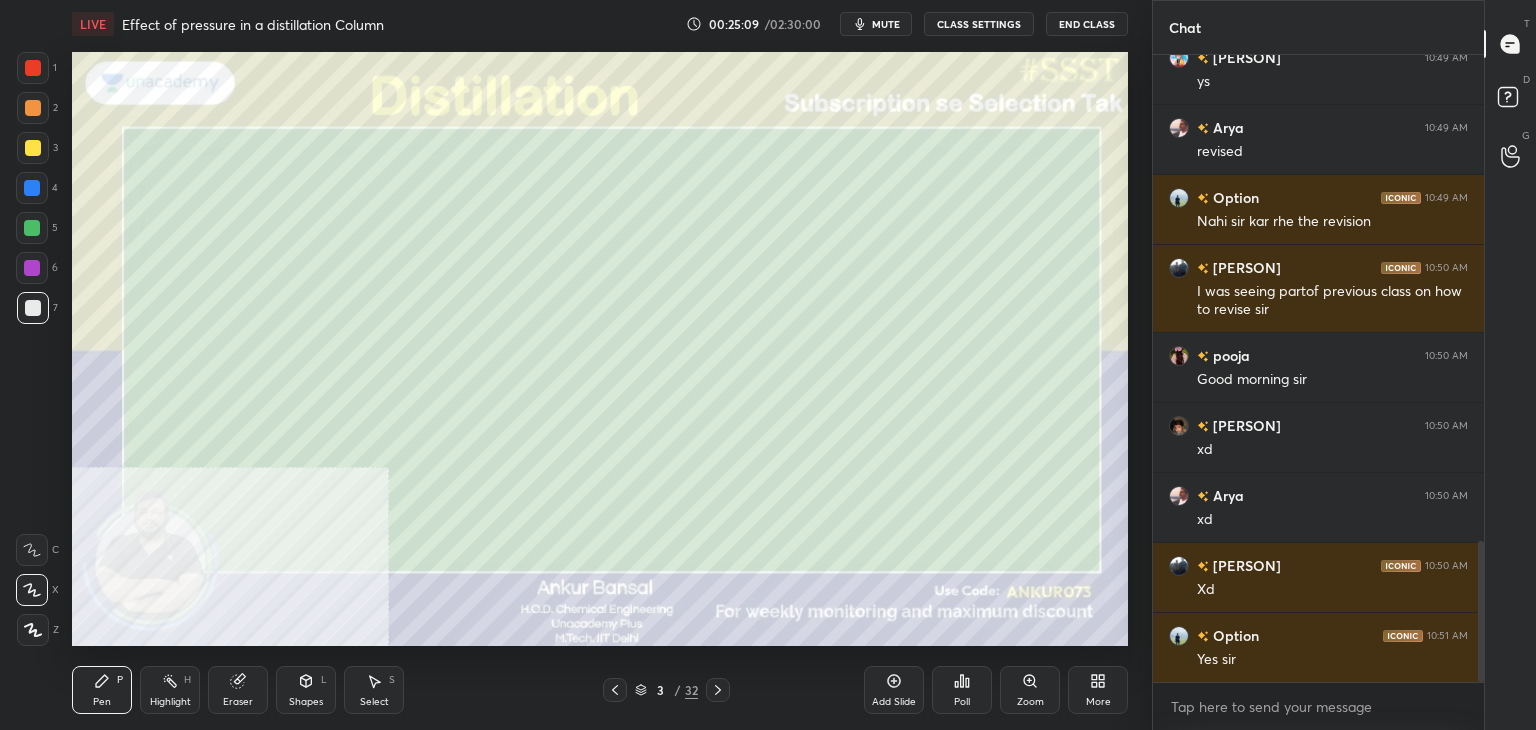 click on "Shapes L" at bounding box center (306, 690) 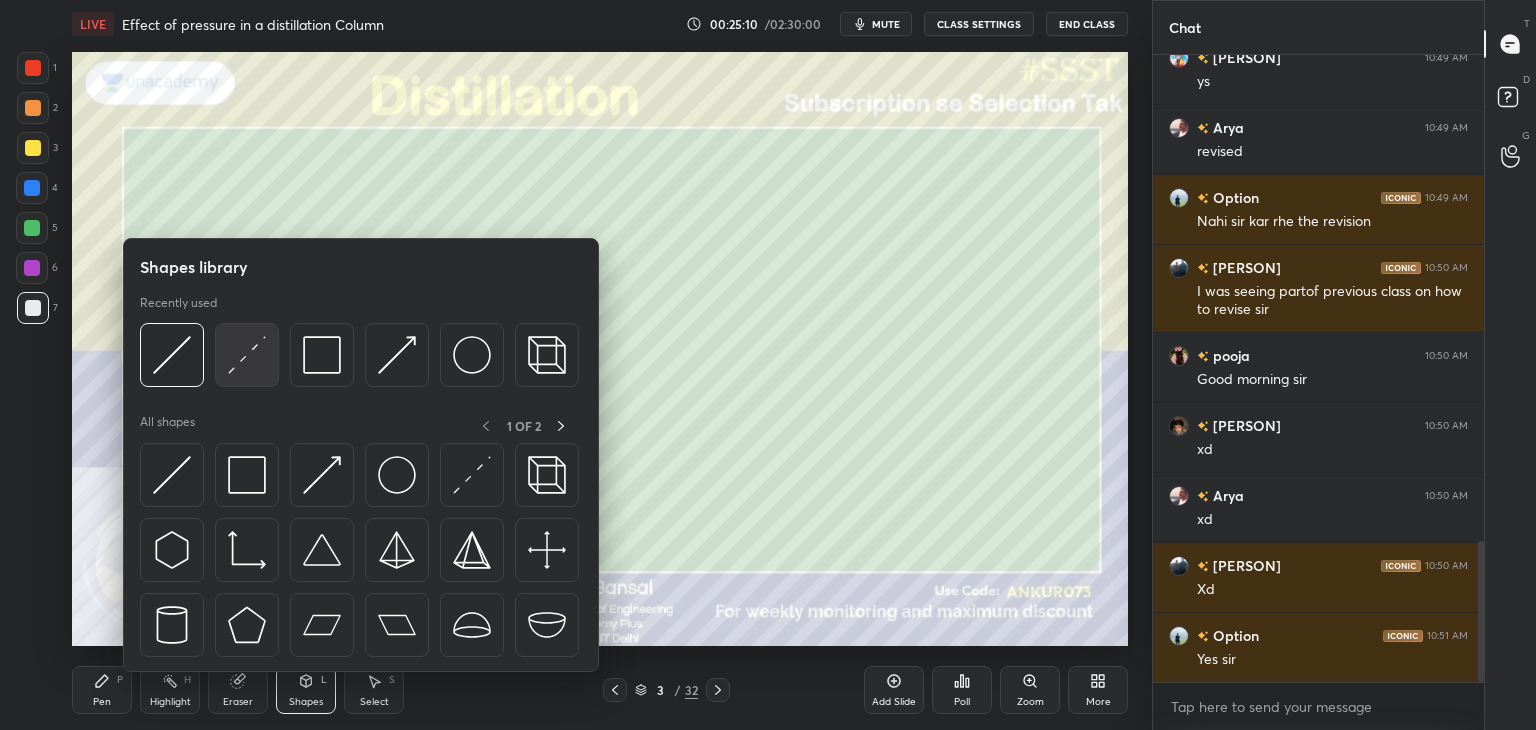 click at bounding box center [247, 355] 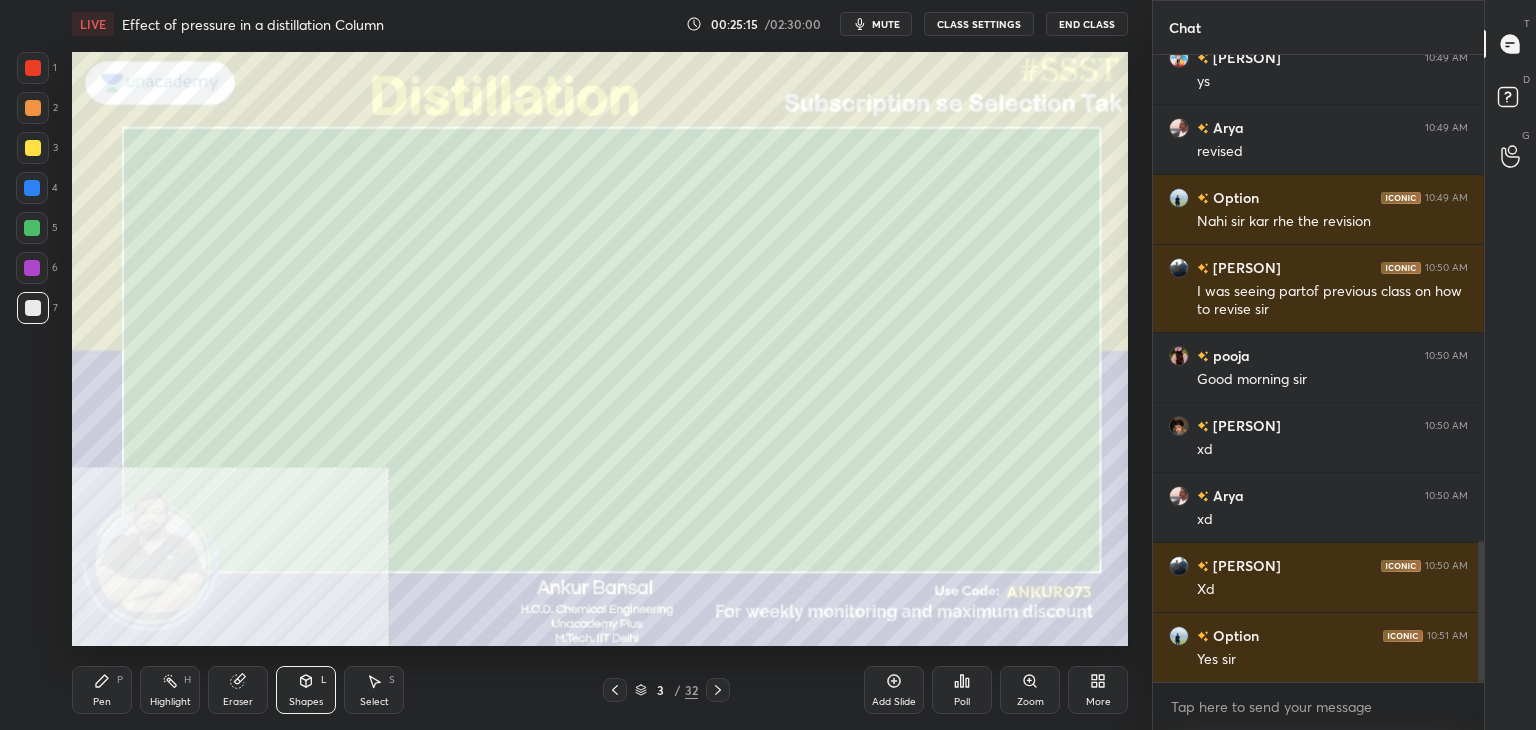 click on "Pen P" at bounding box center [102, 690] 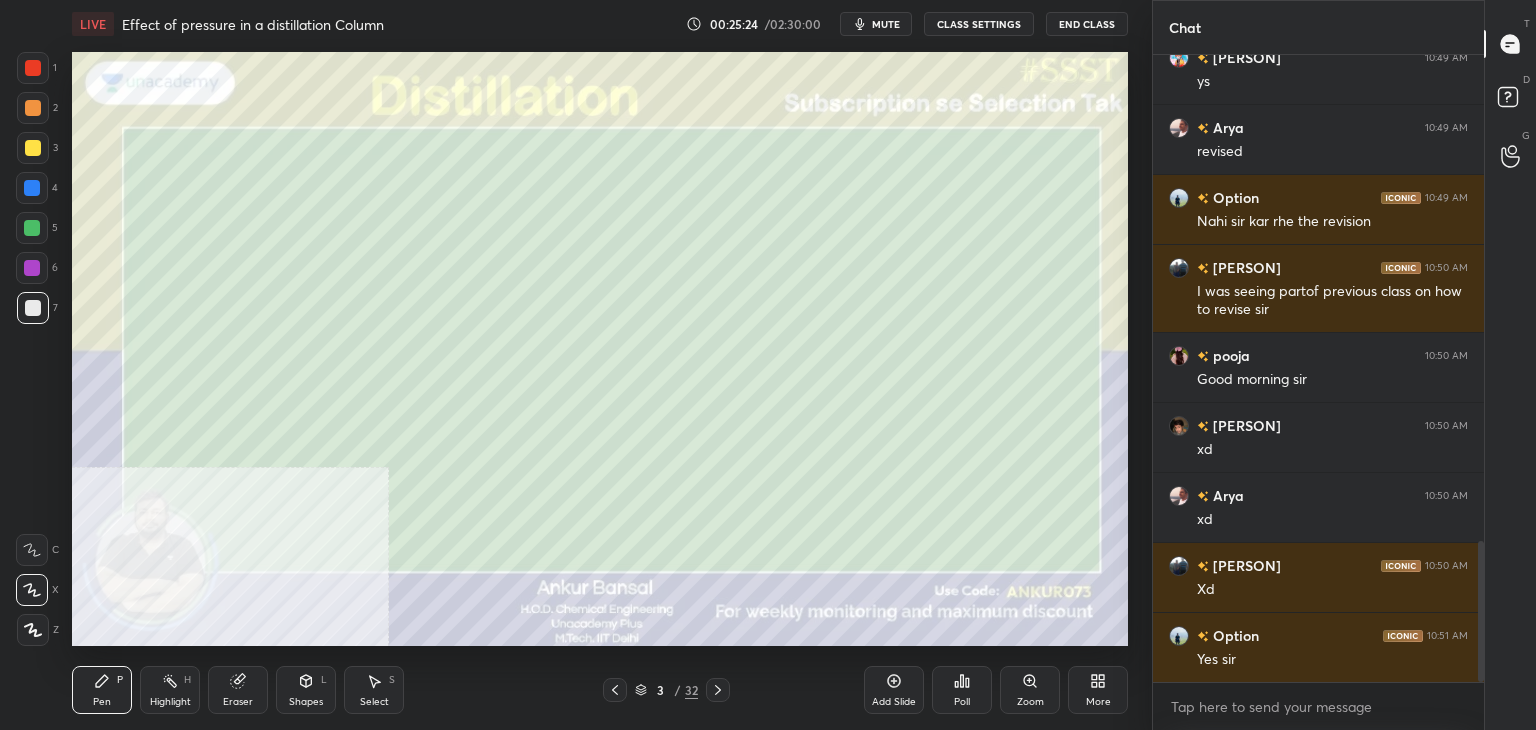 click 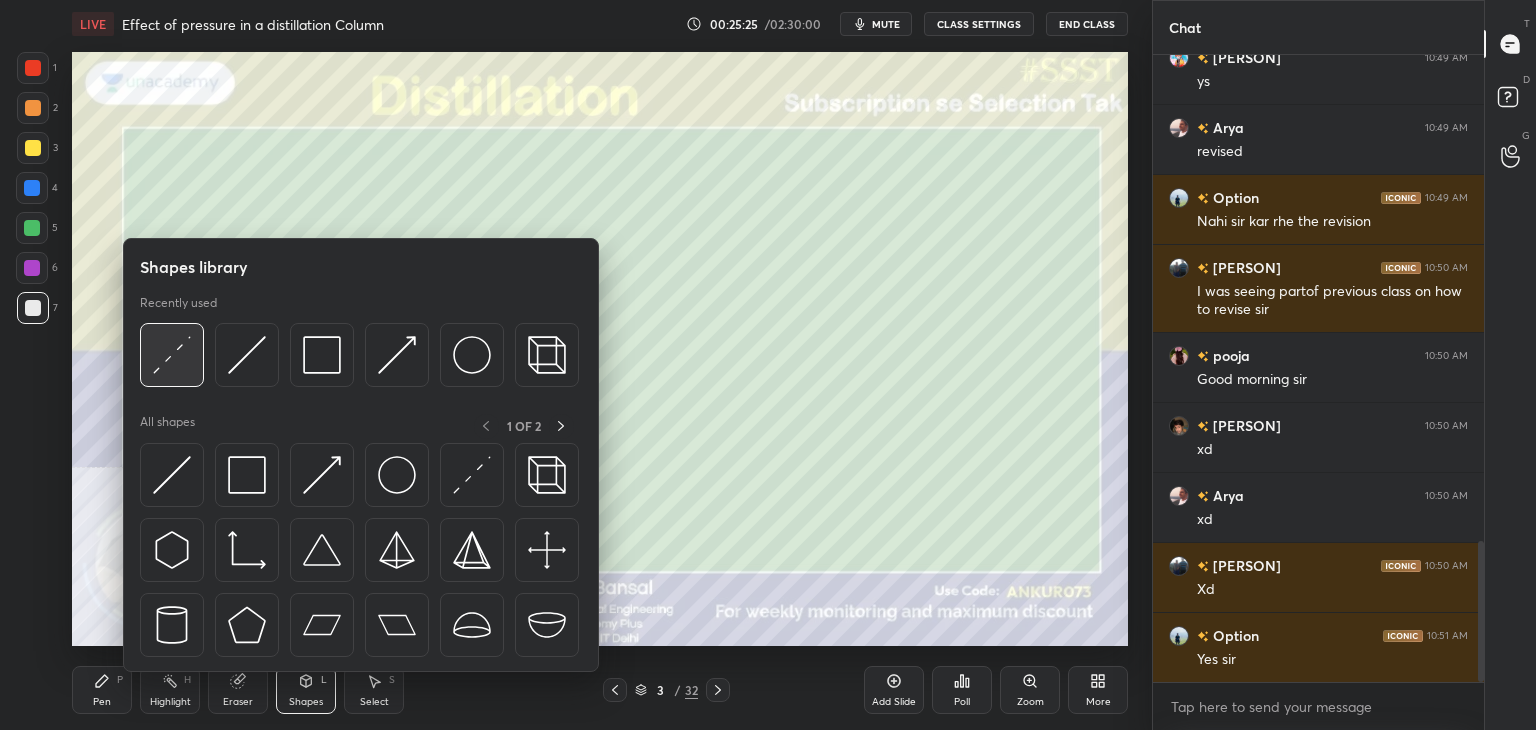 click at bounding box center (172, 355) 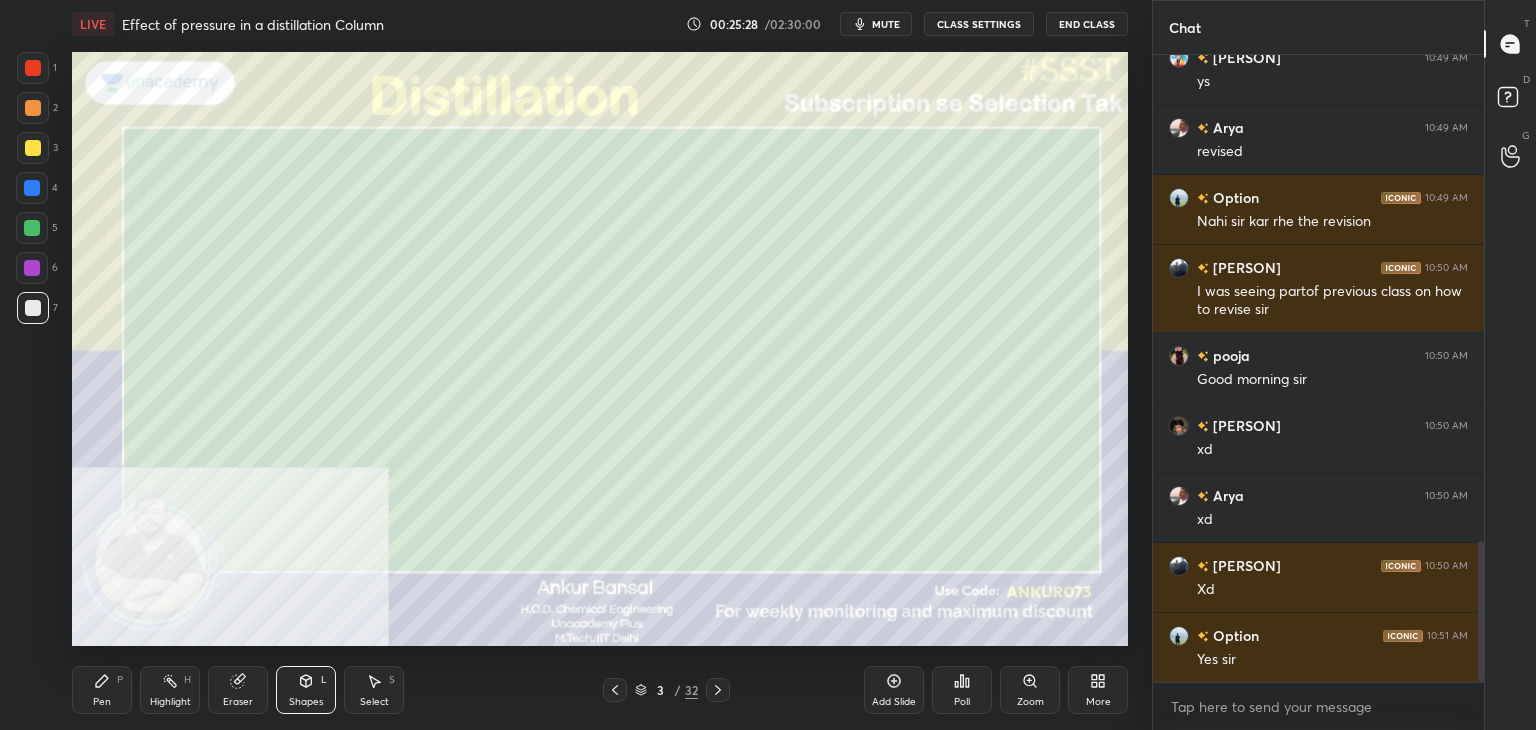 click 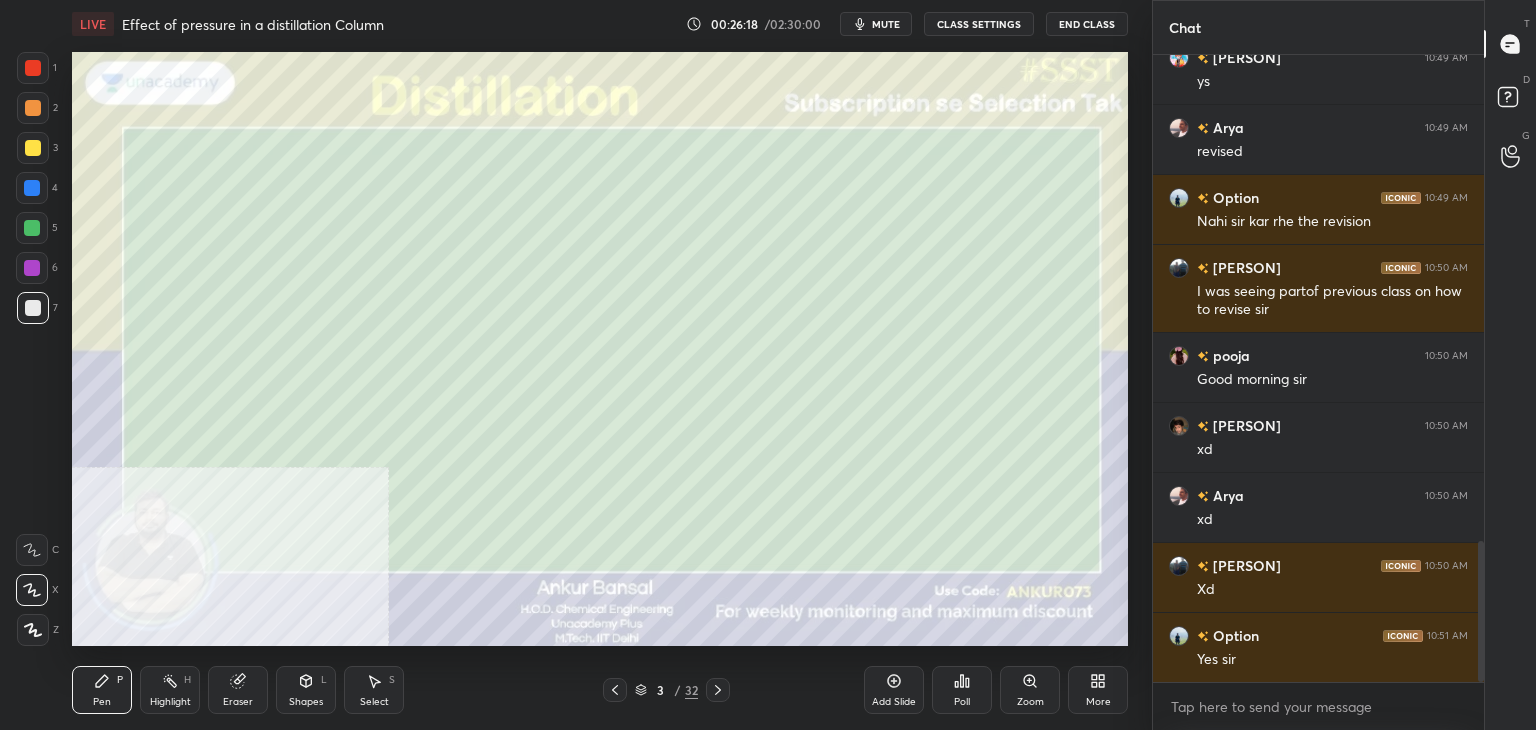 click 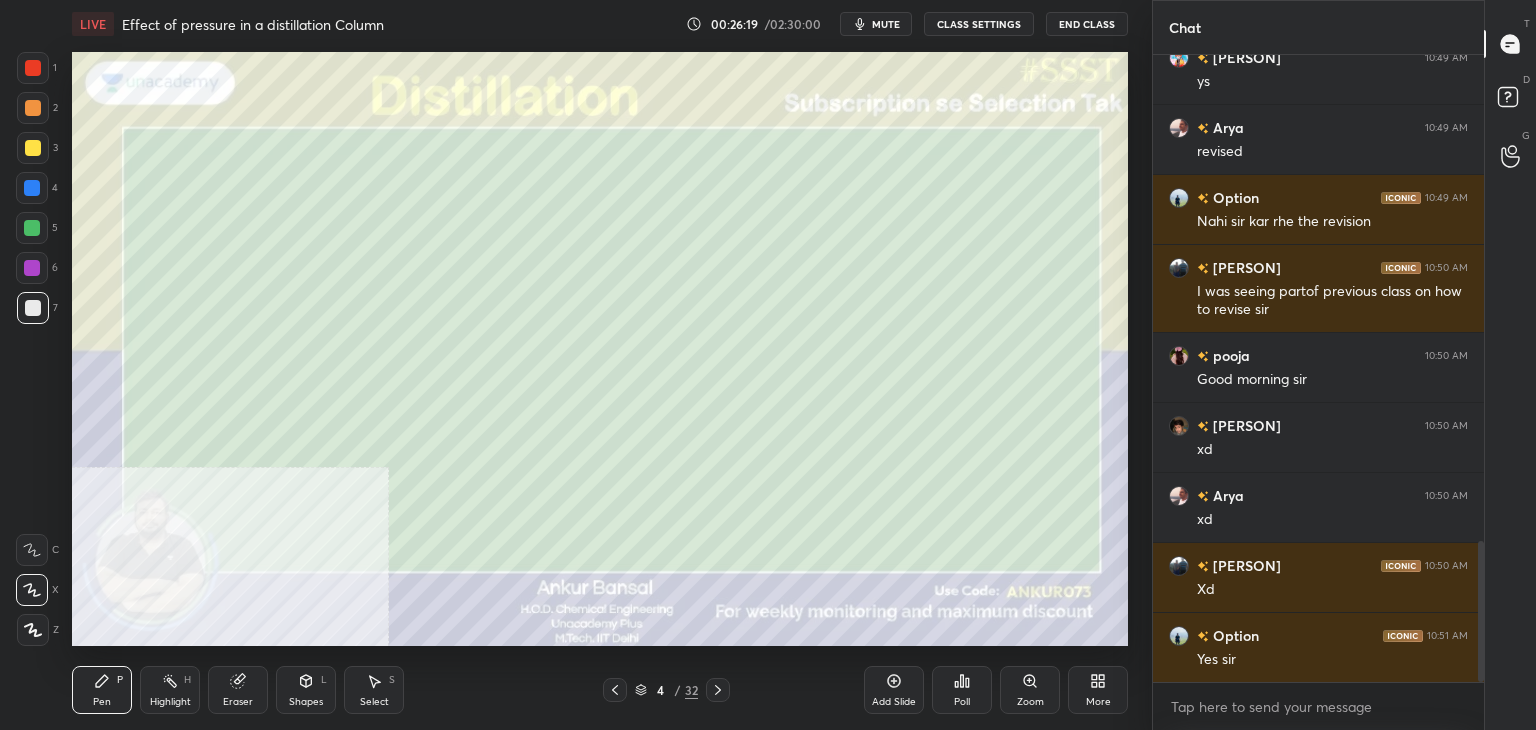 click on "Shapes L" at bounding box center (306, 690) 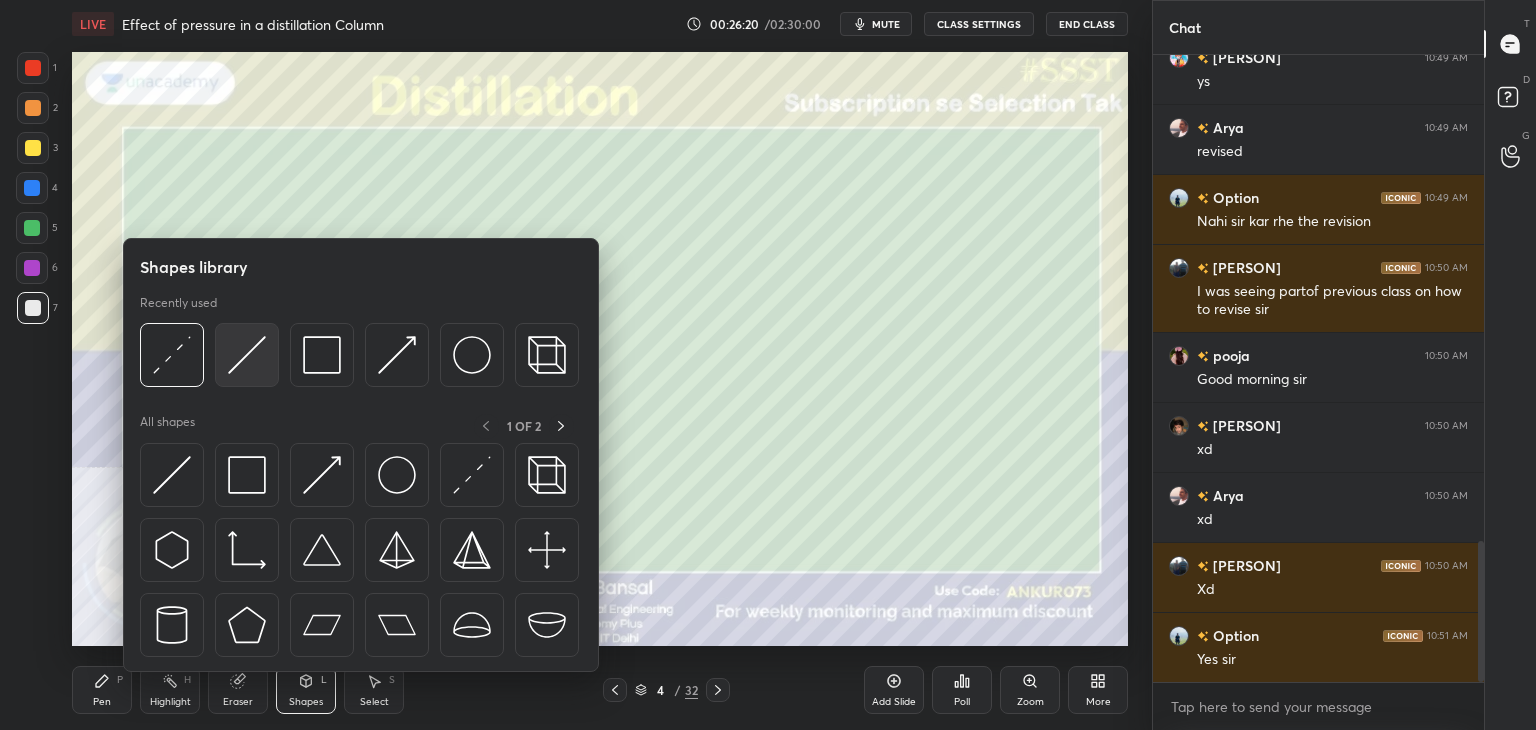 click at bounding box center [247, 355] 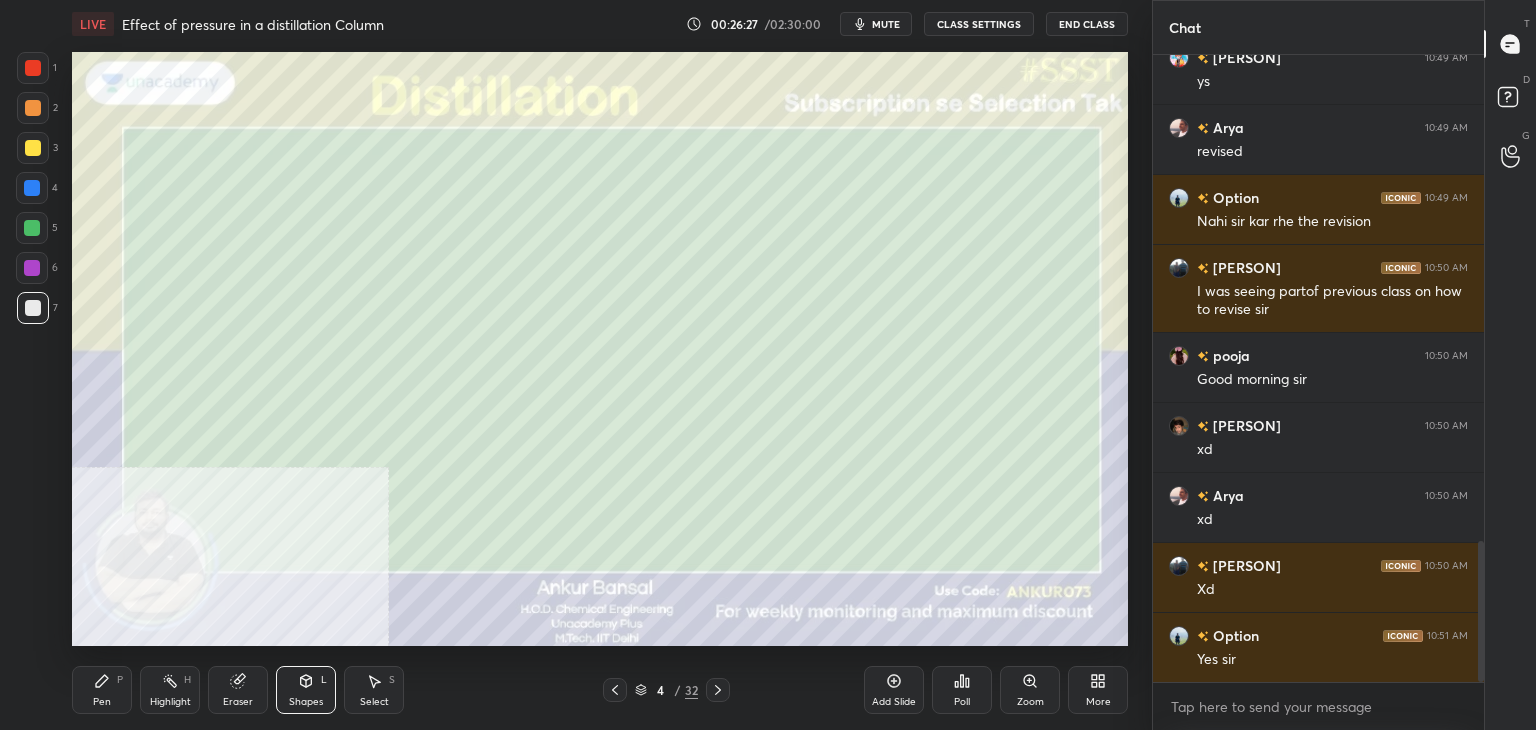 click on "Shapes L" at bounding box center [306, 690] 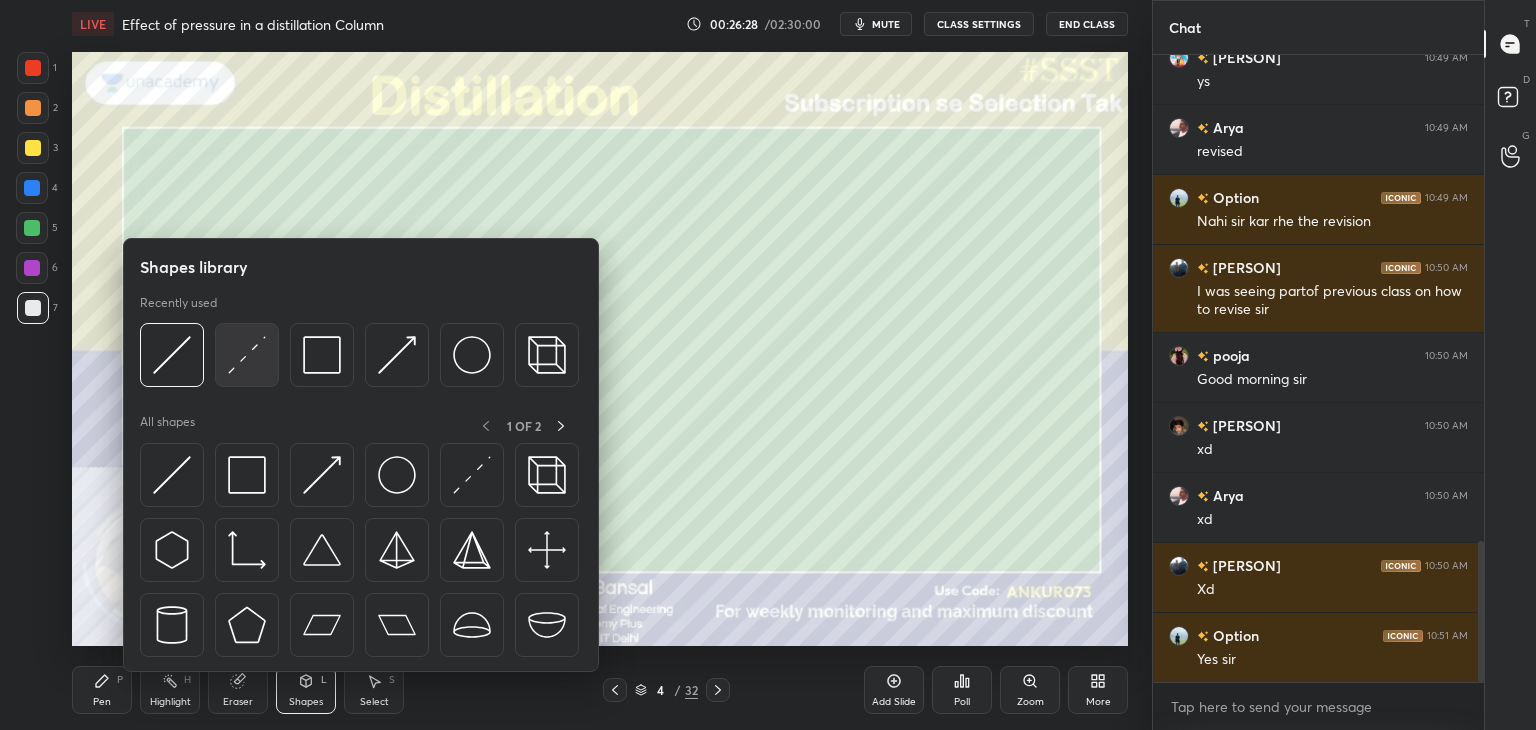 click at bounding box center (247, 355) 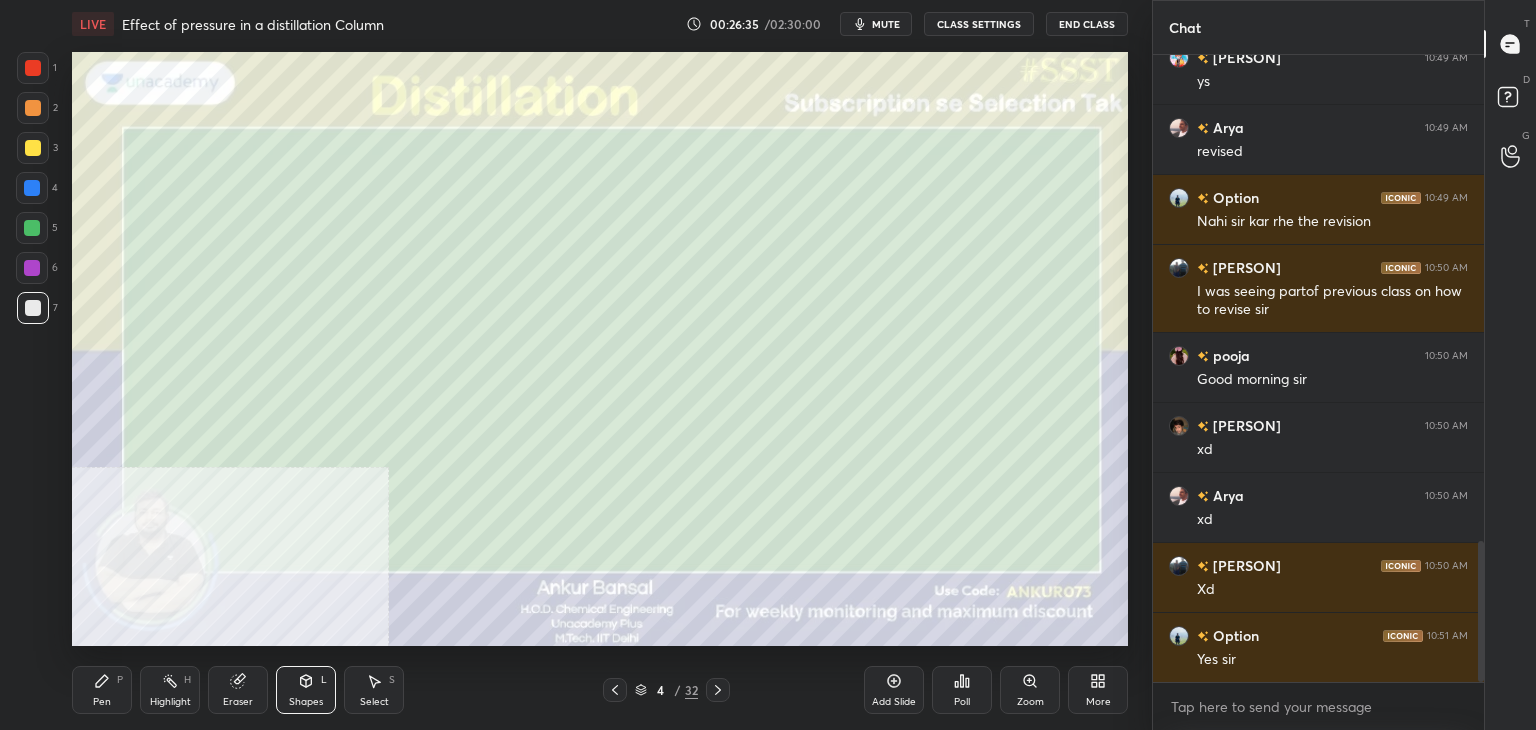 click 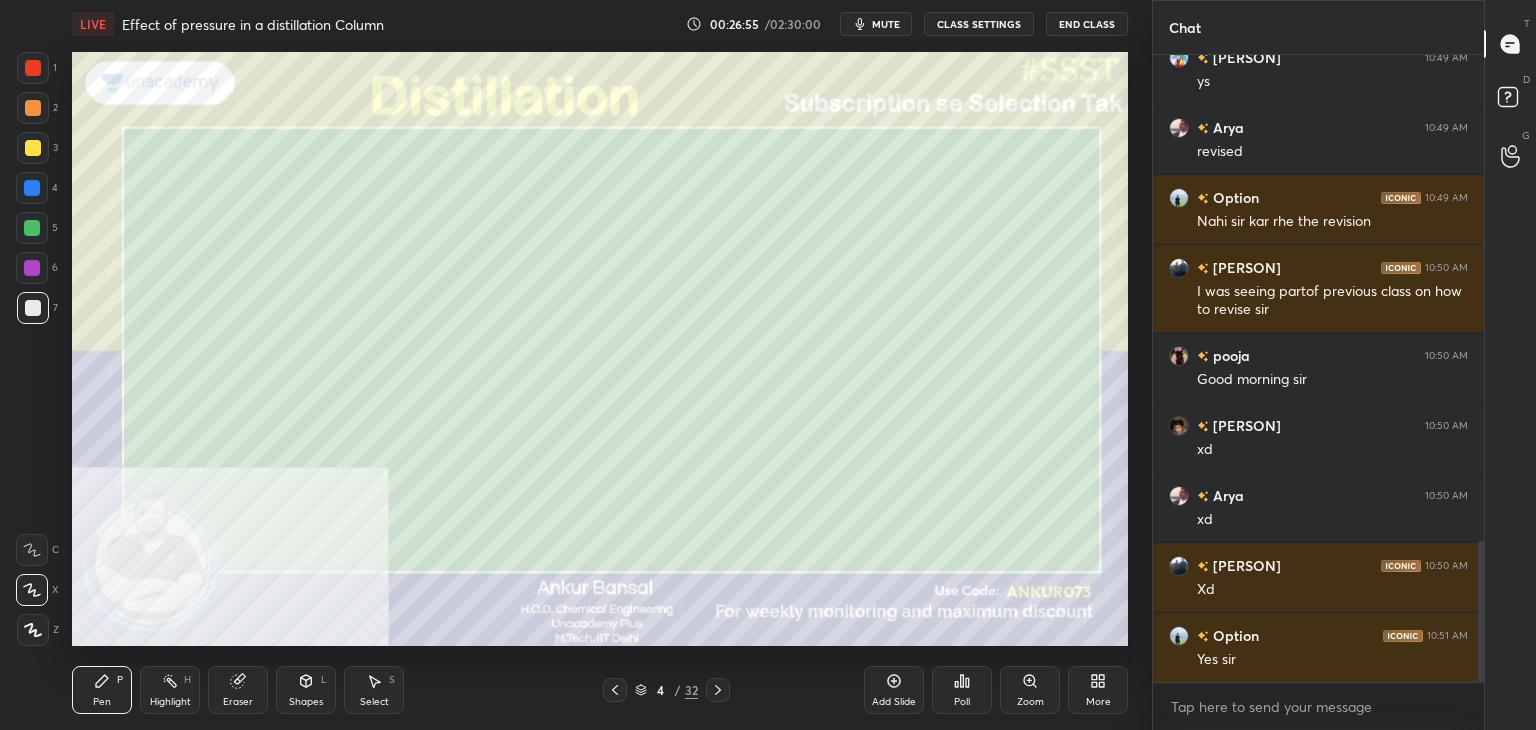 click 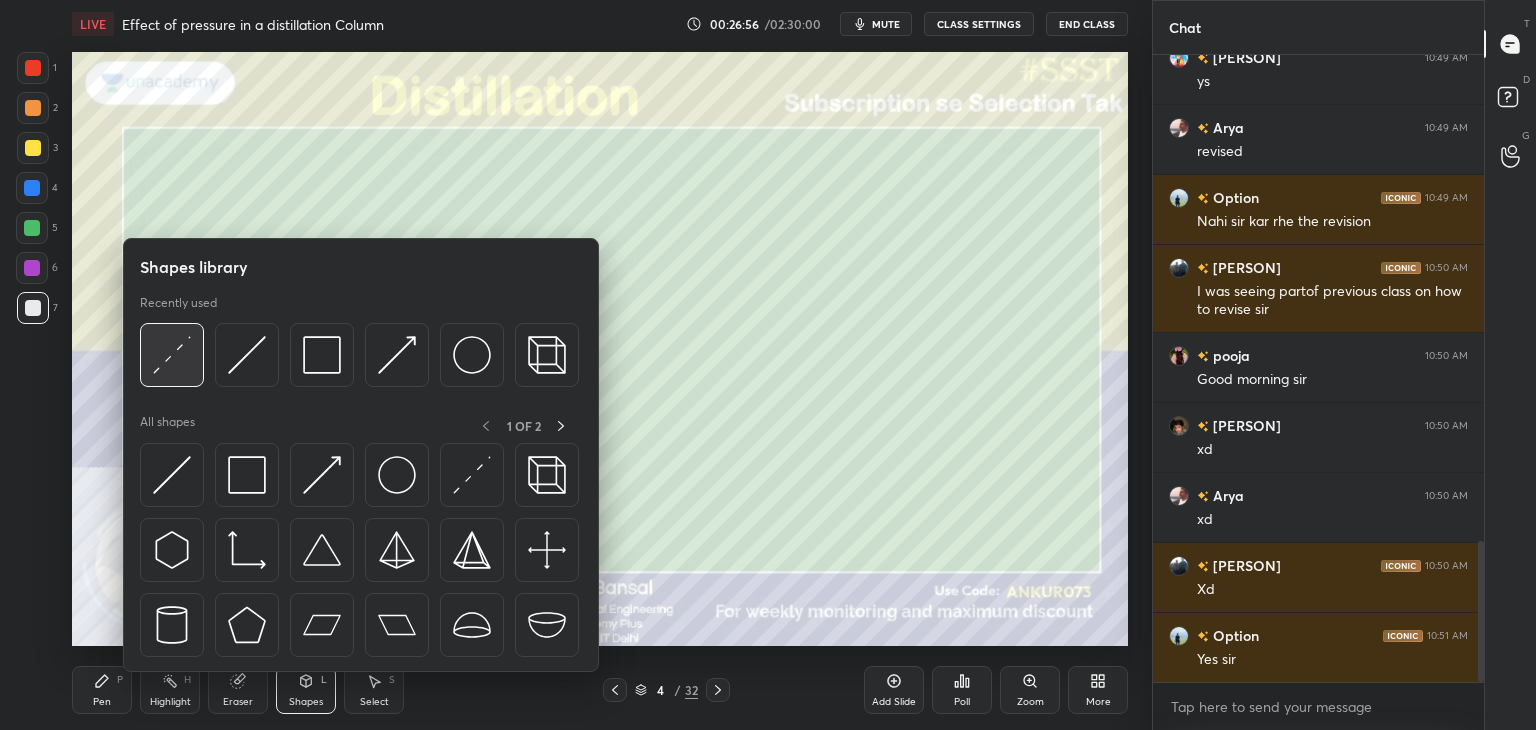 click at bounding box center [172, 355] 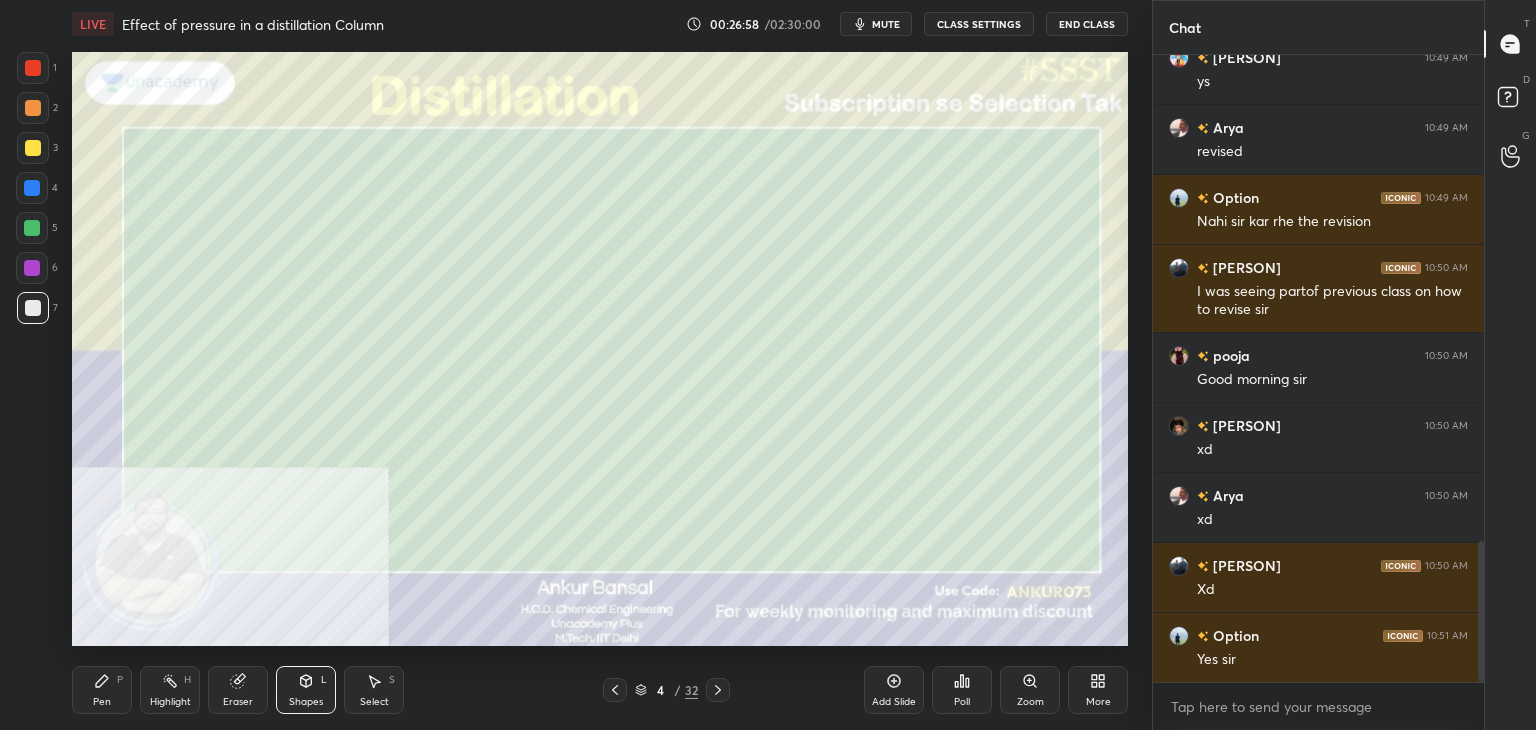 click on "Pen P" at bounding box center [102, 690] 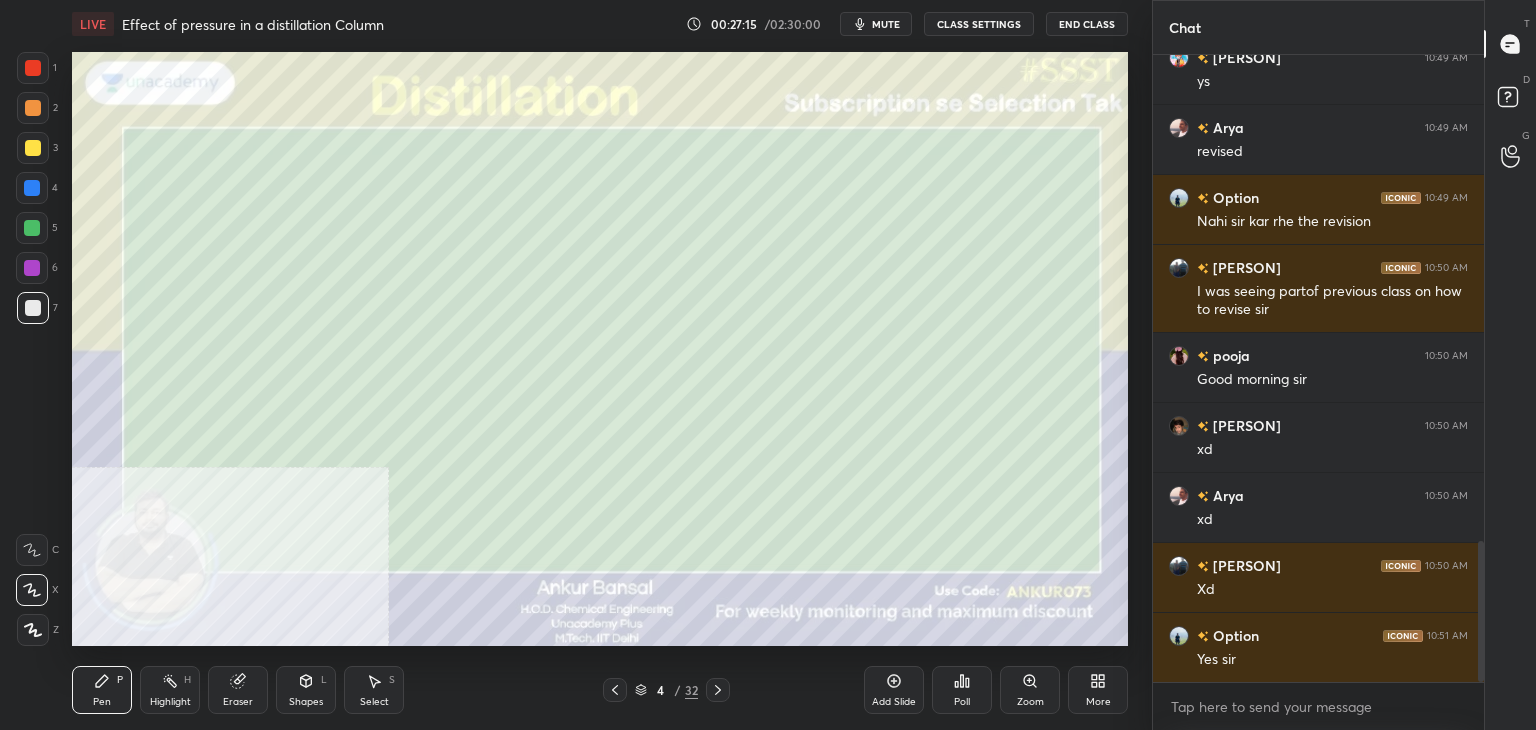 click on "Shapes L" at bounding box center [306, 690] 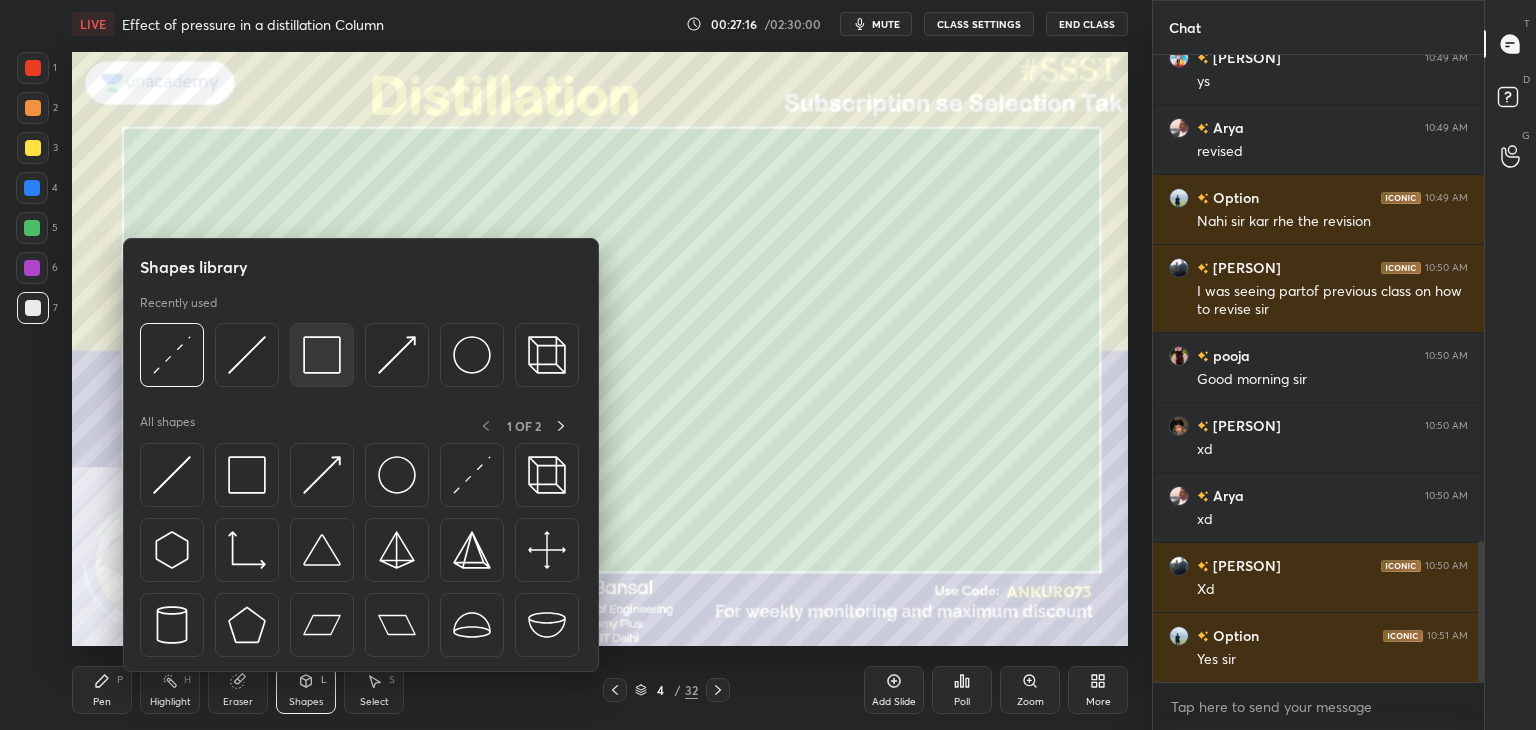 click at bounding box center [322, 355] 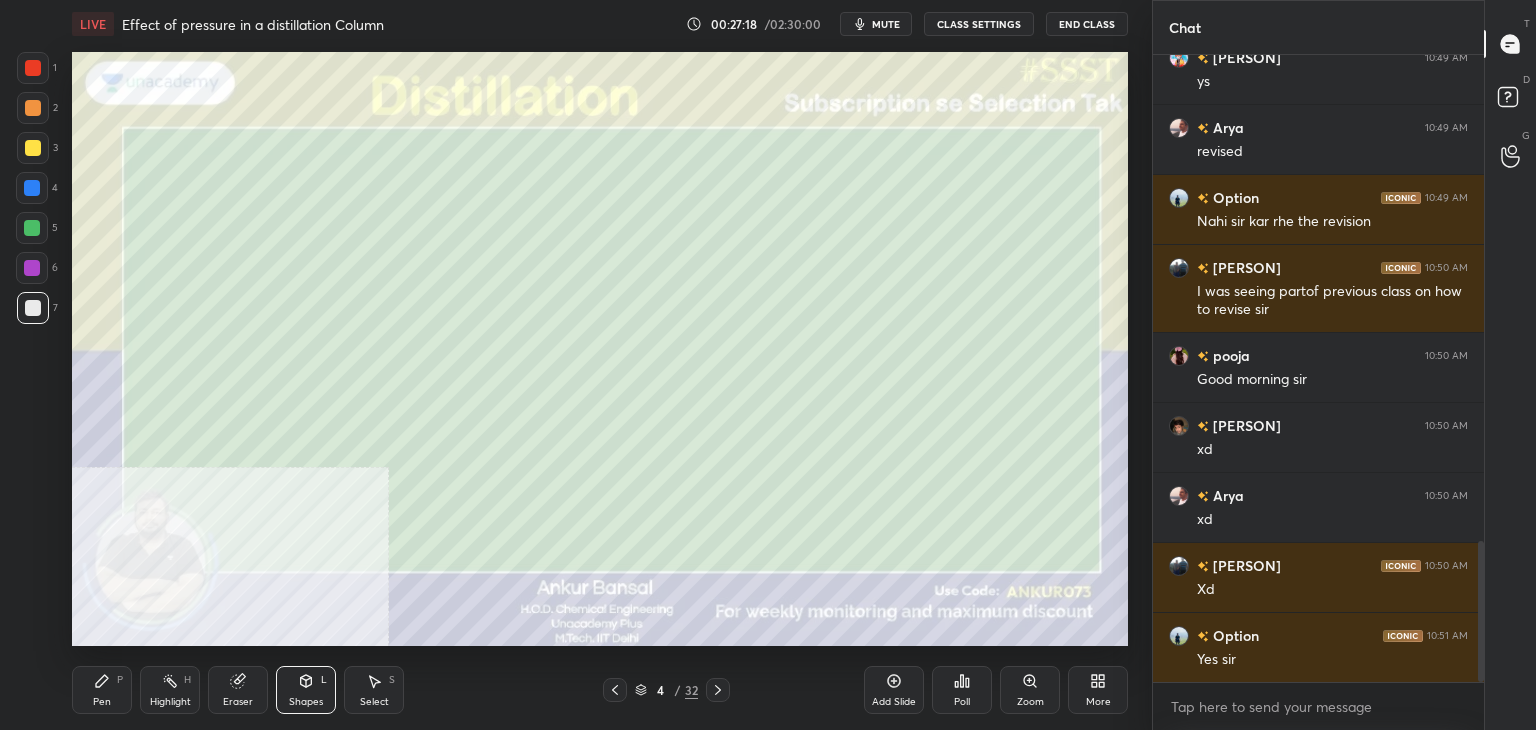 click 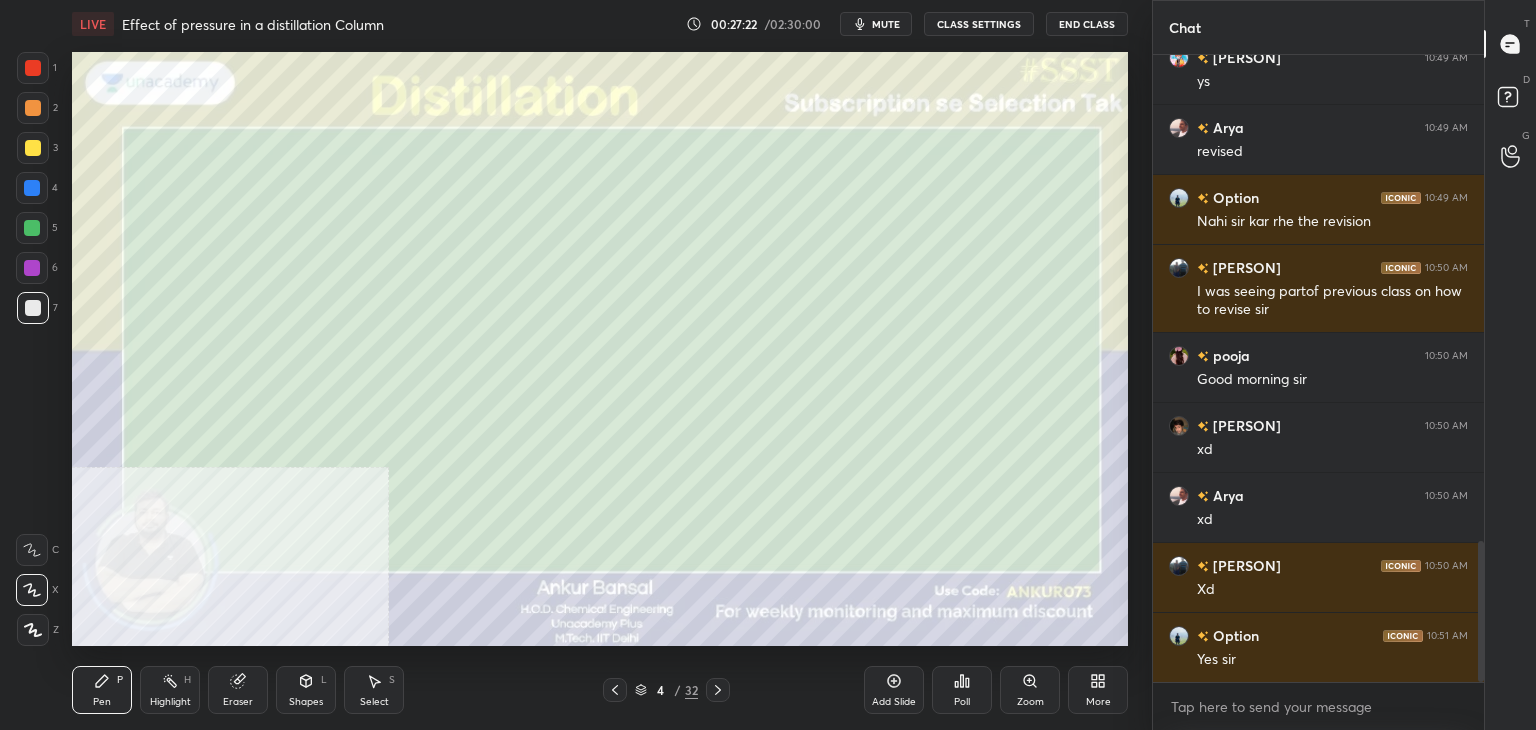 click 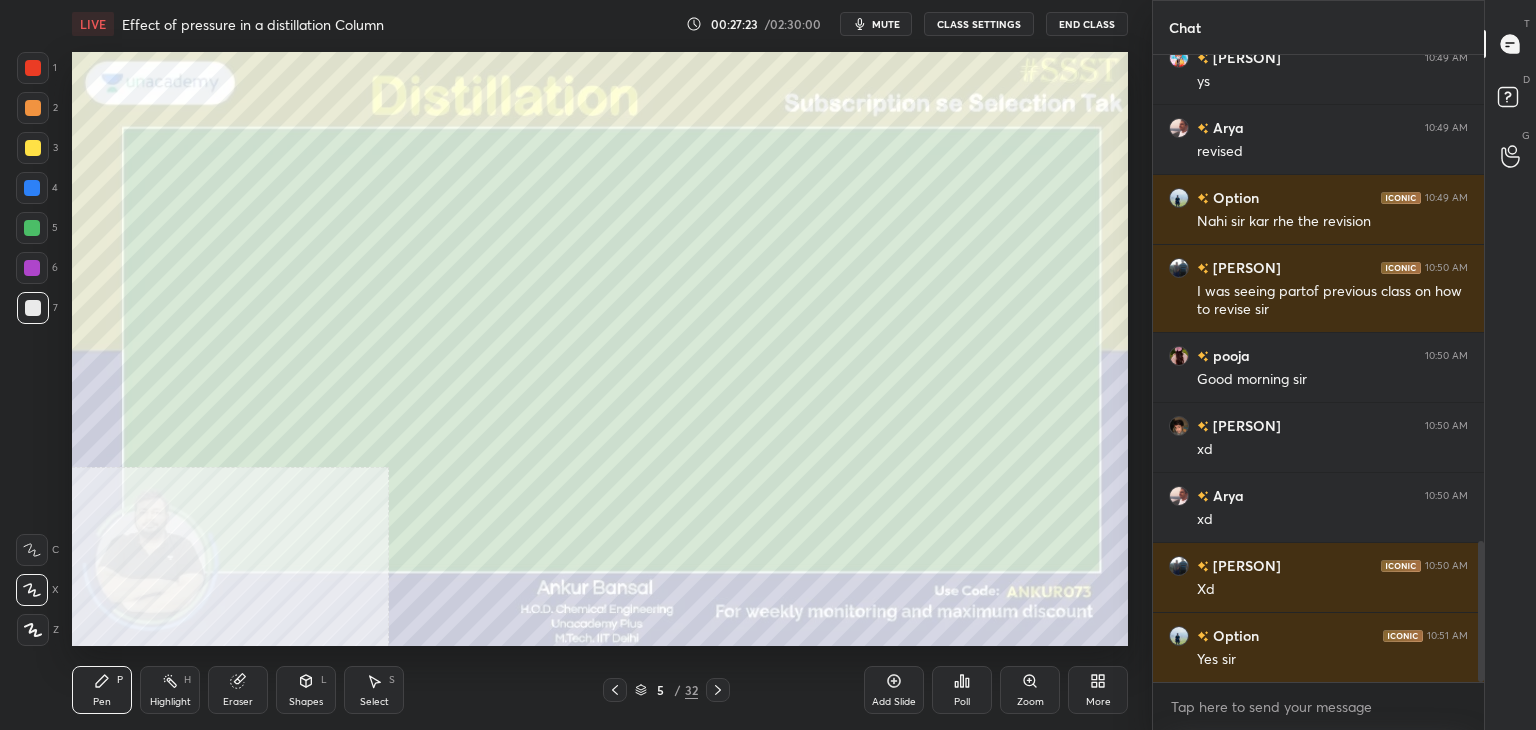 click on "Shapes L" at bounding box center [306, 690] 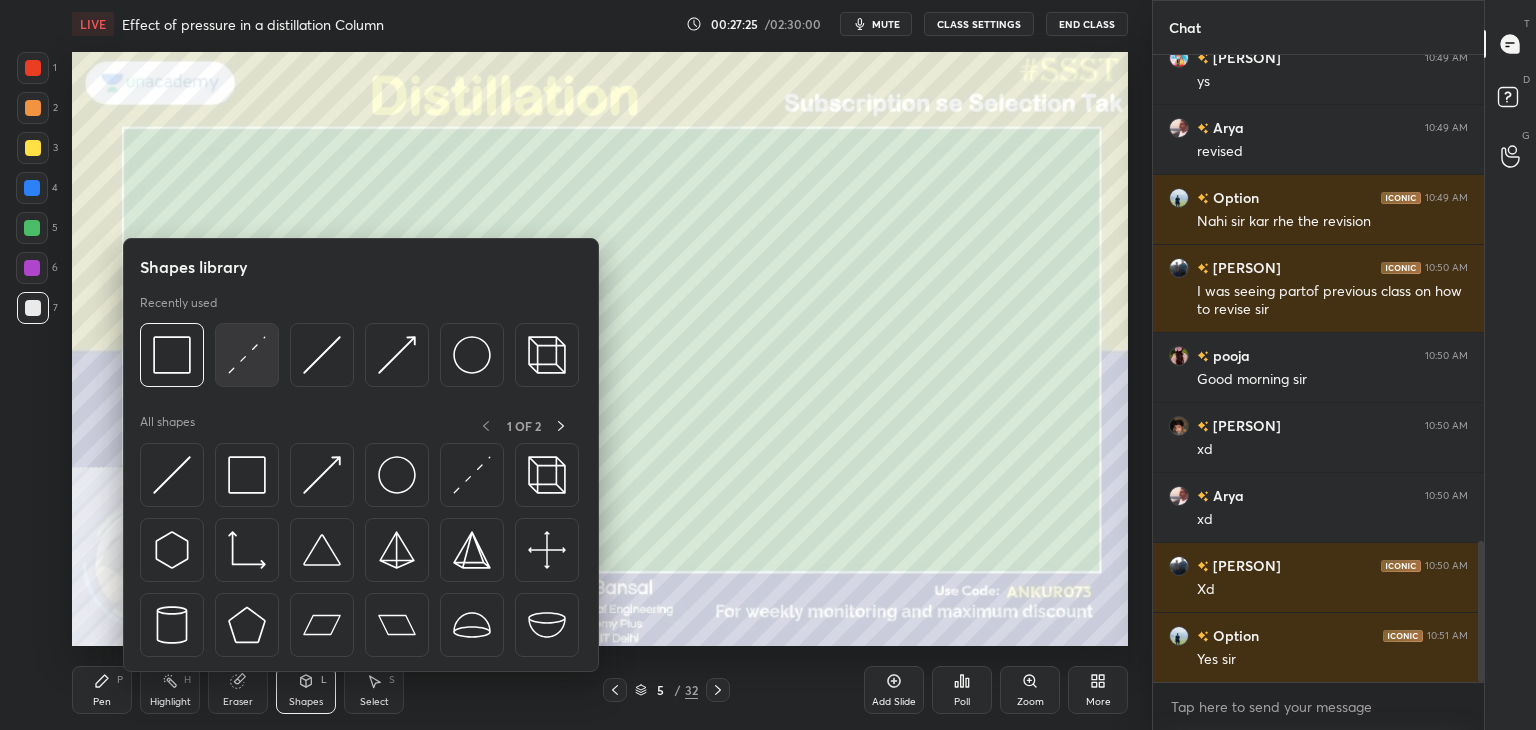 click at bounding box center (247, 355) 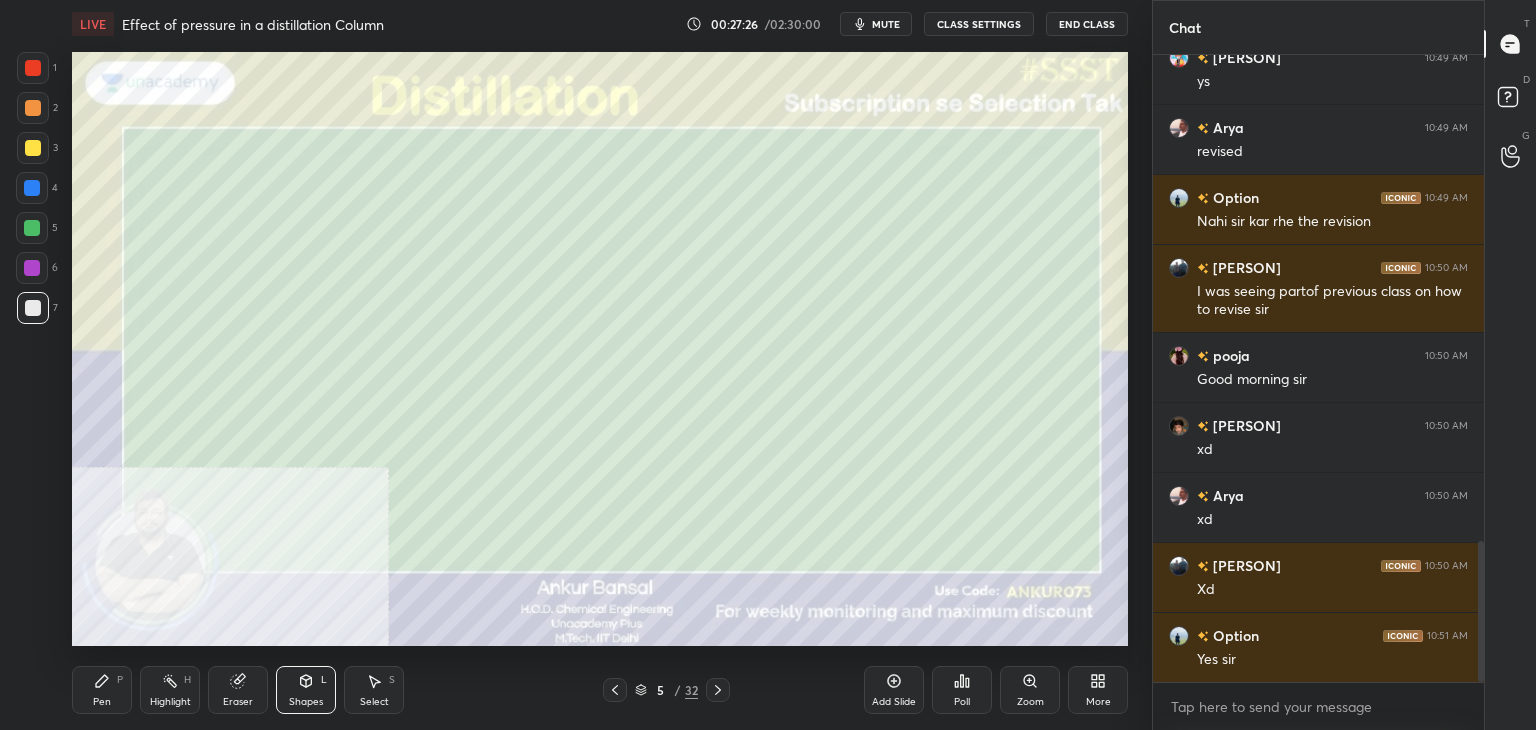 click 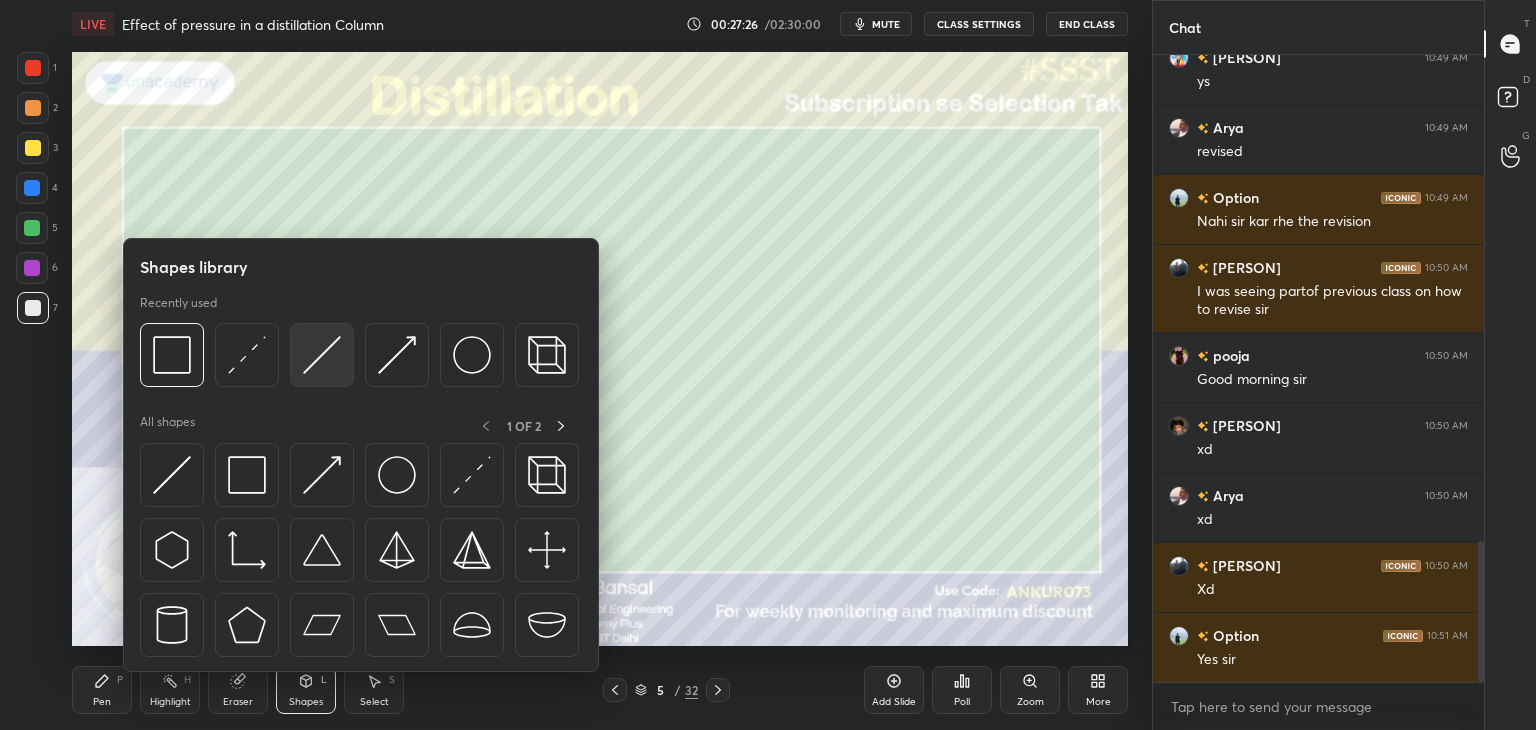click at bounding box center (322, 355) 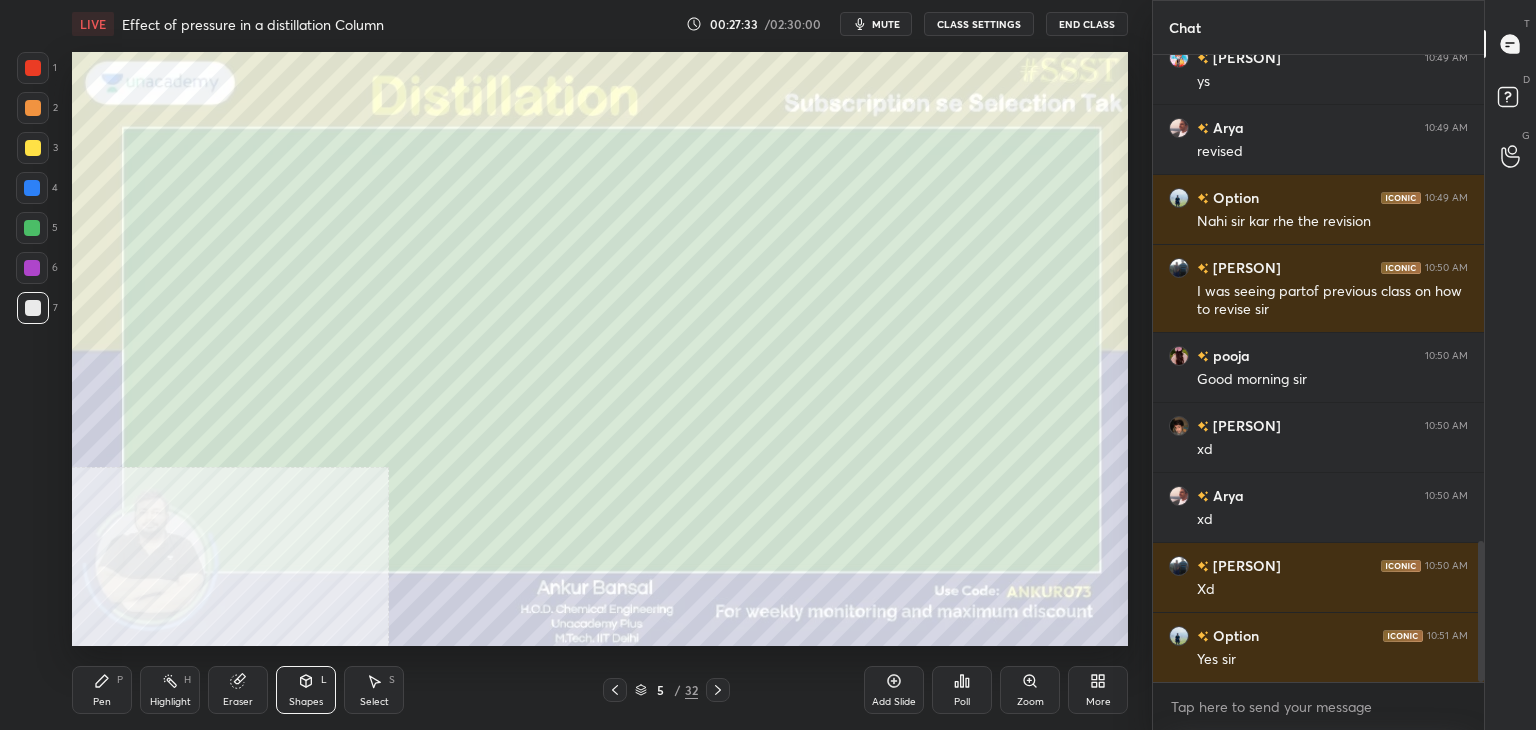 click on "Pen P" at bounding box center [102, 690] 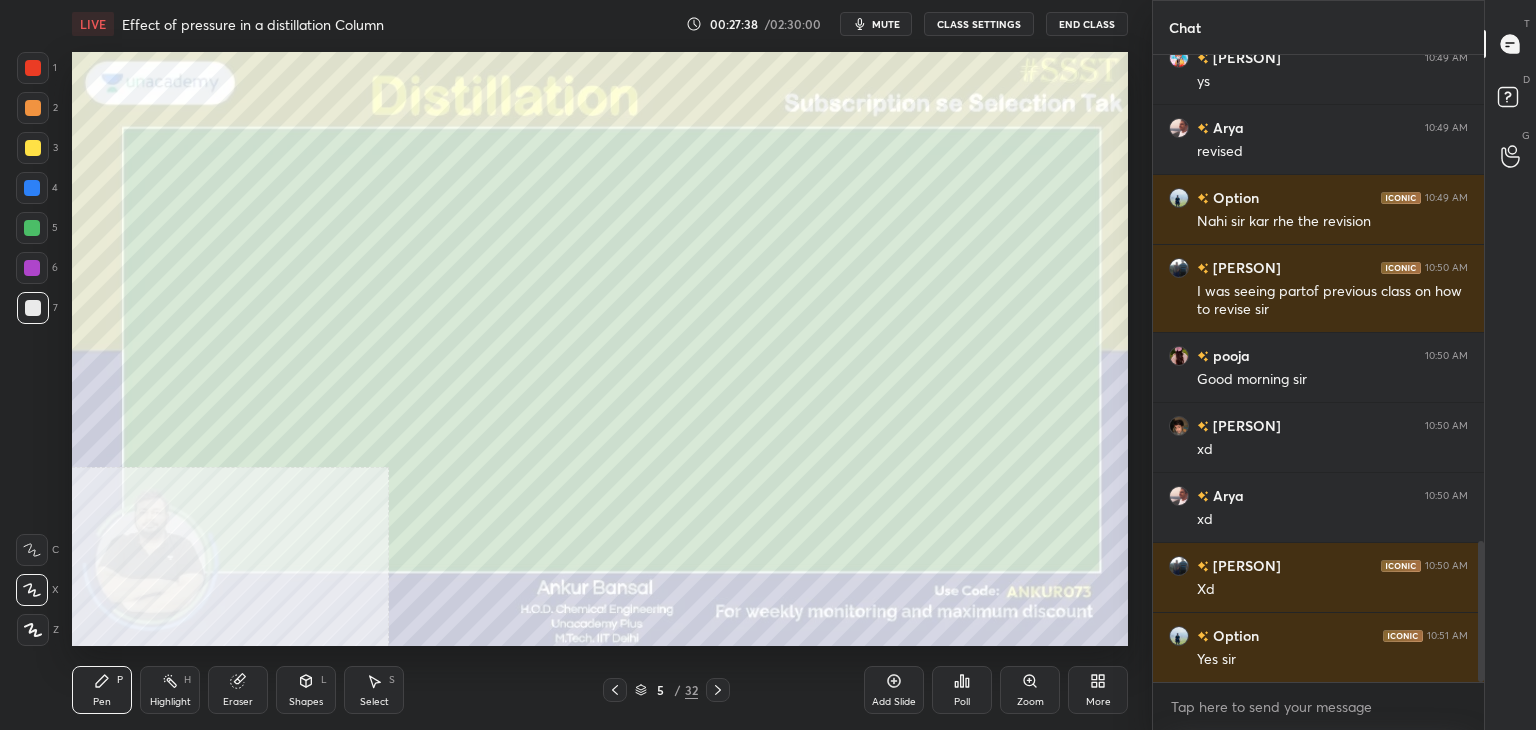 click 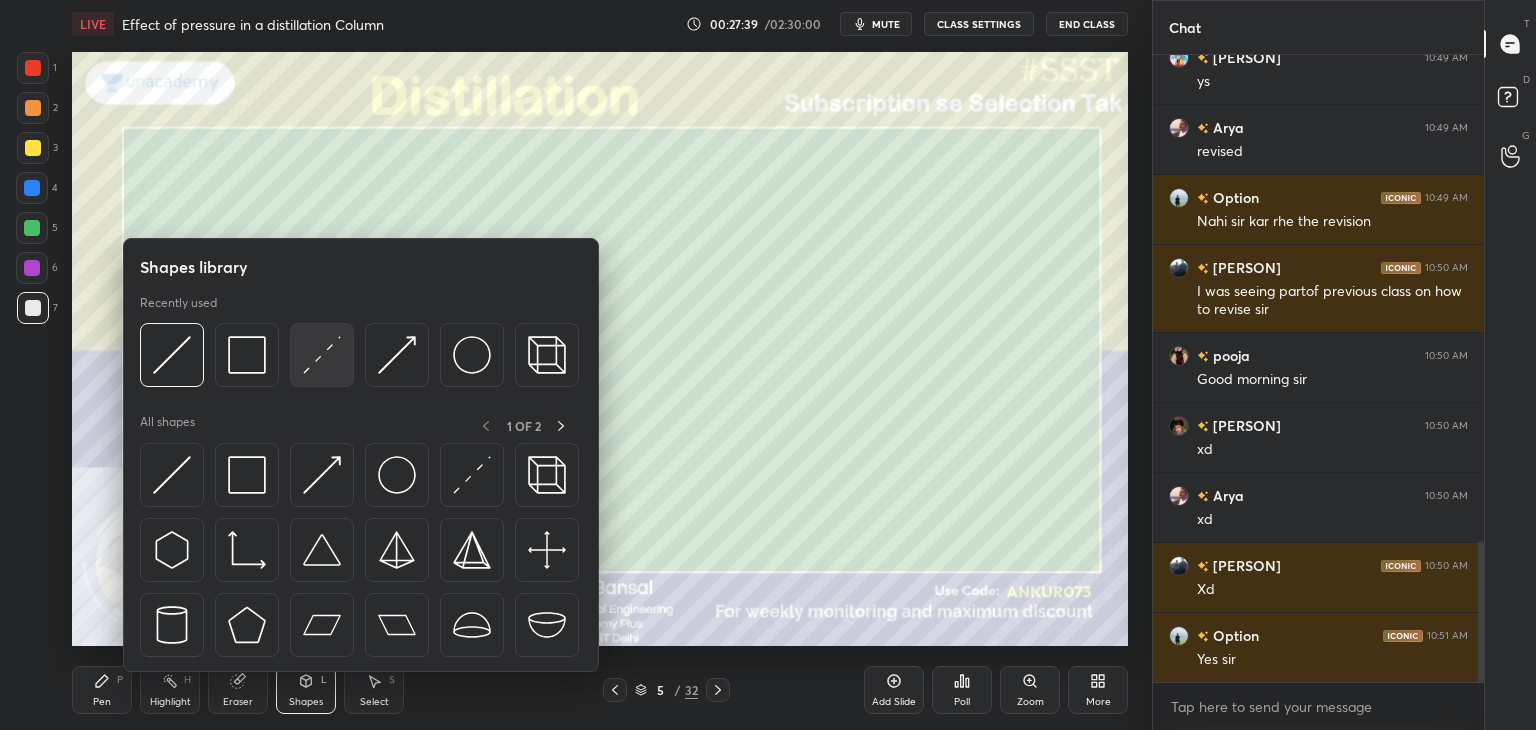 click at bounding box center [322, 355] 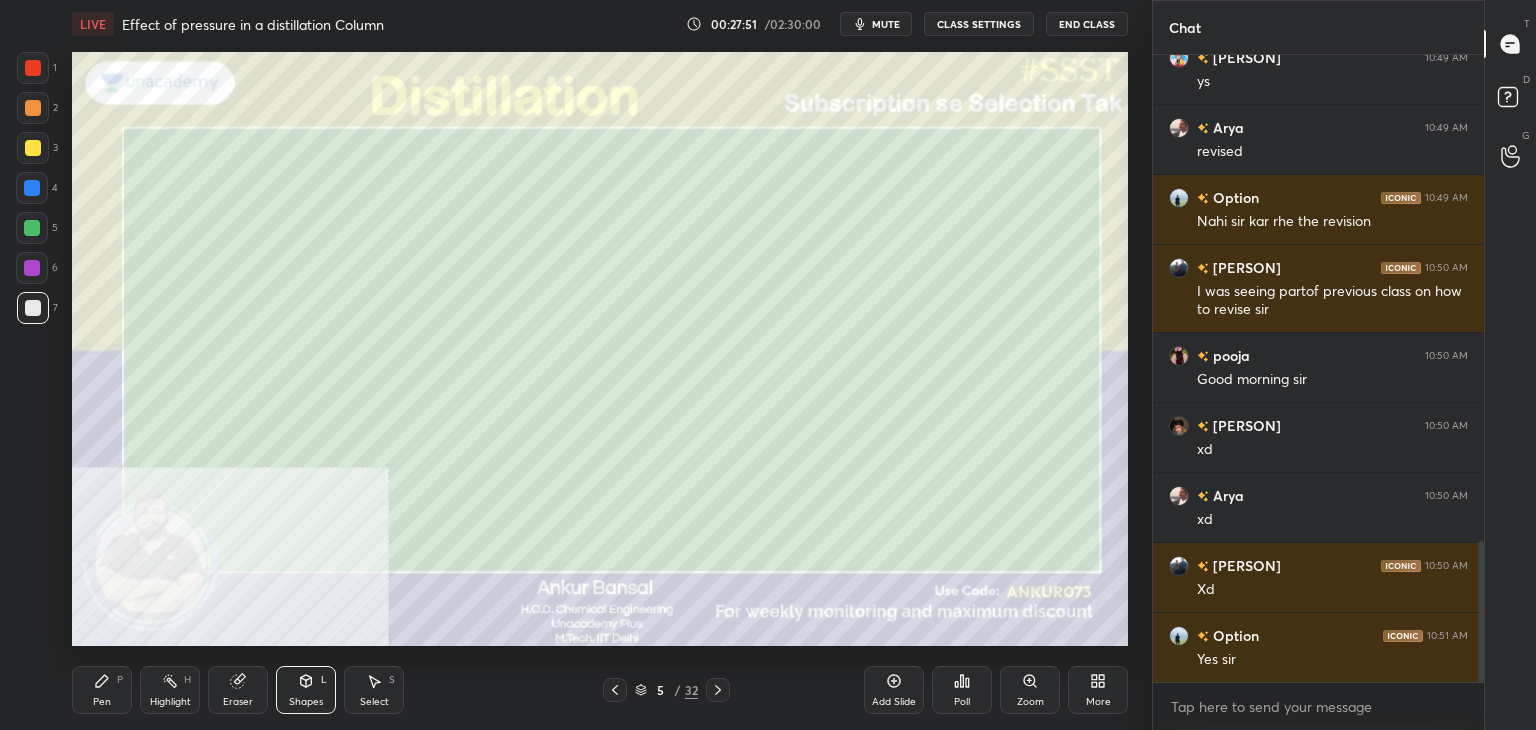 click on "Pen P" at bounding box center [102, 690] 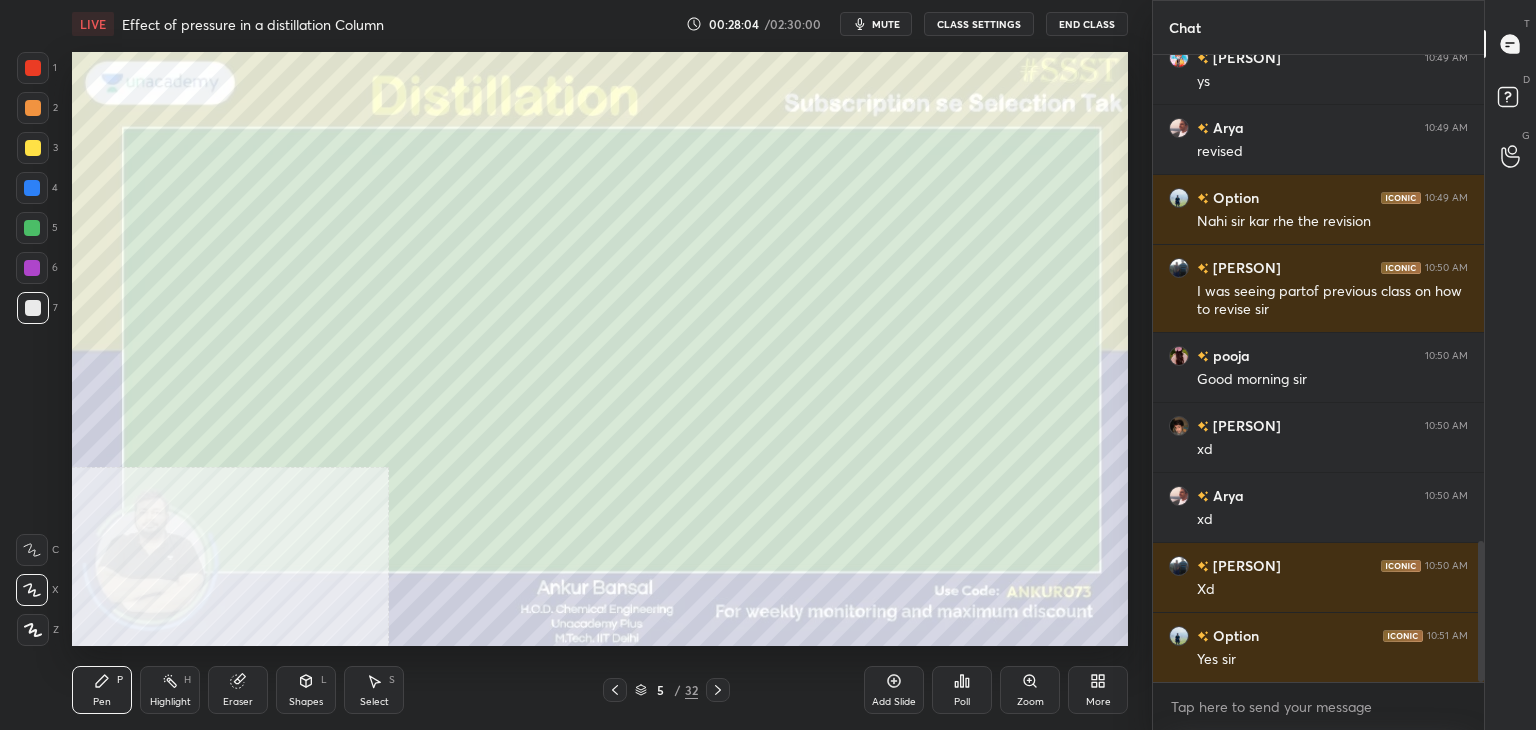 click on "Shapes L" at bounding box center [306, 690] 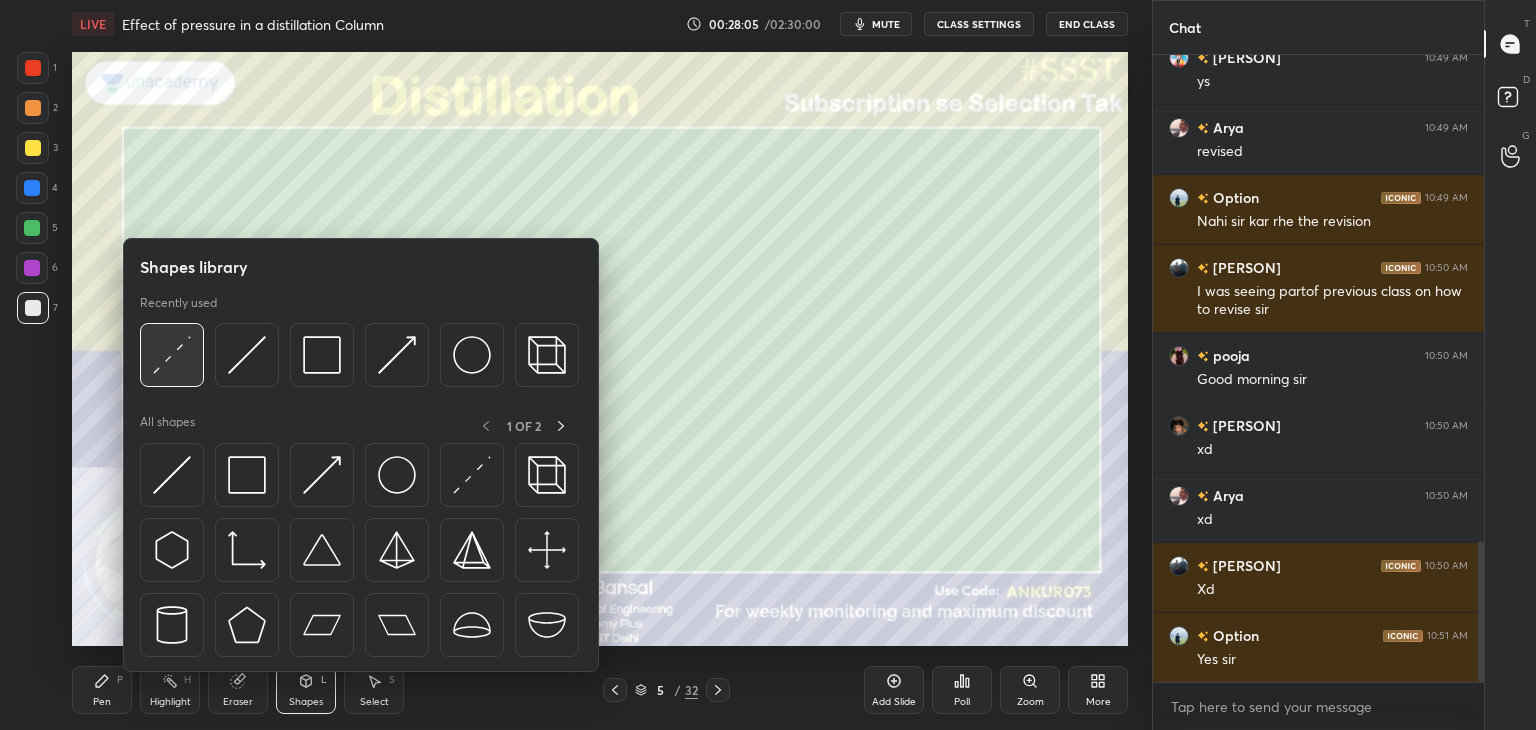 click at bounding box center [172, 355] 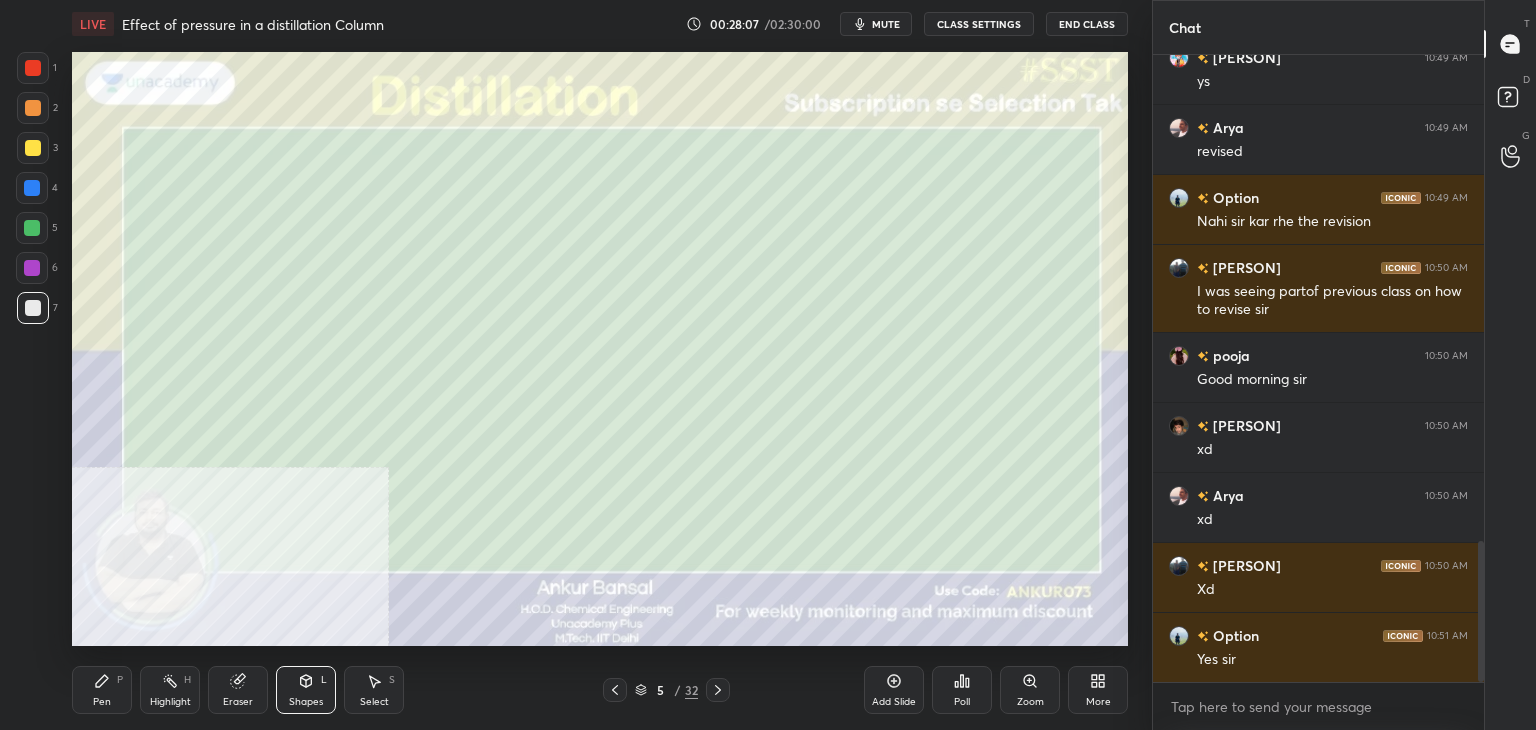 click 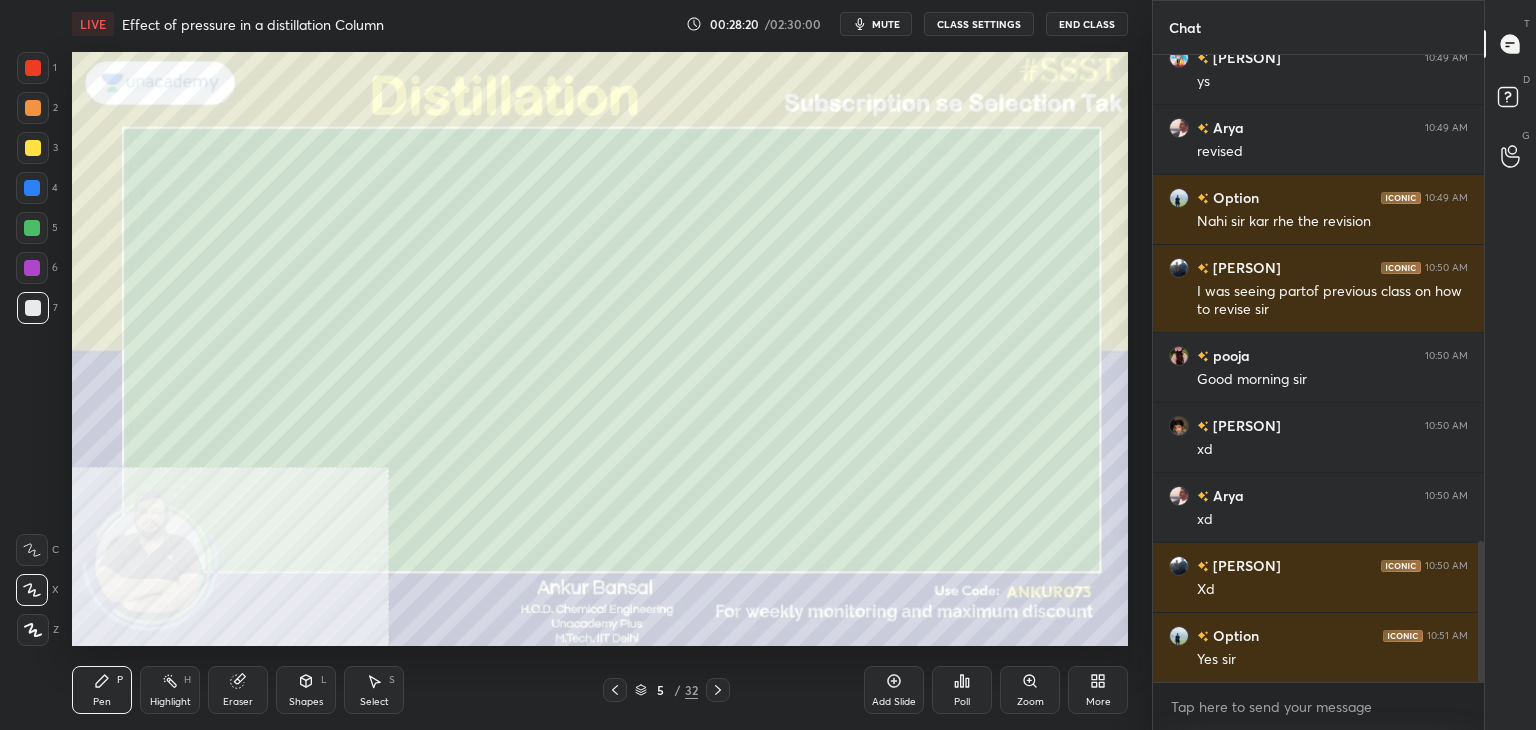 click 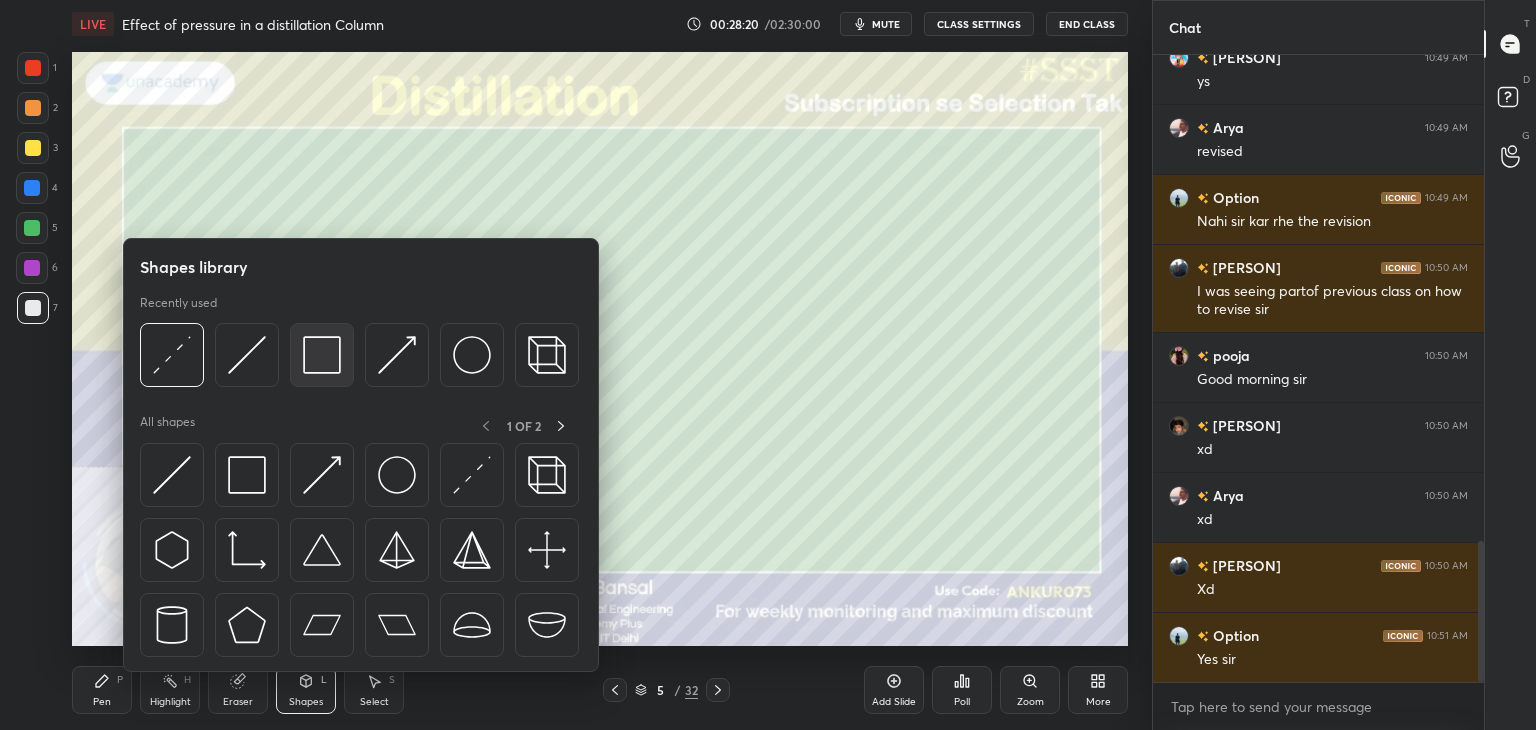 click at bounding box center (322, 355) 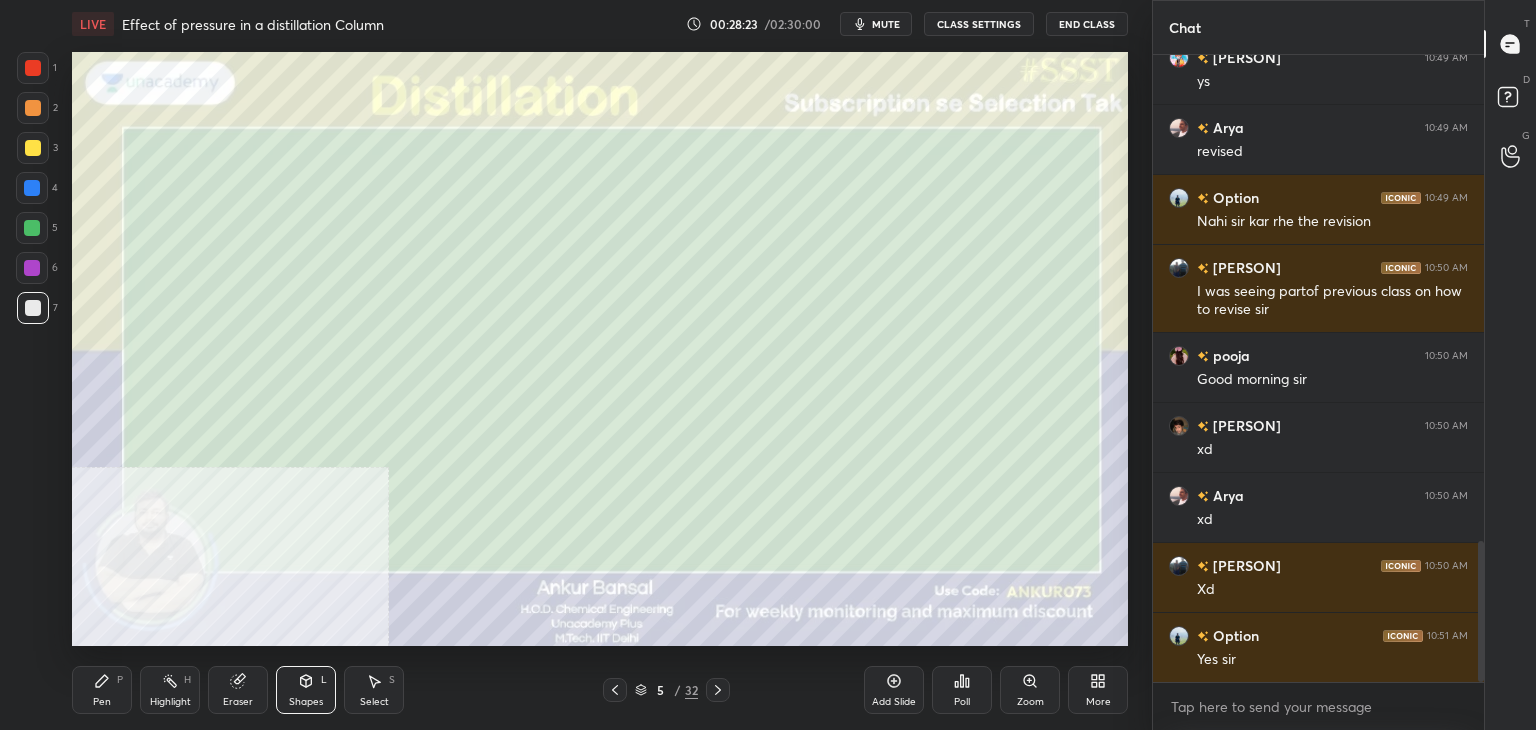 click on "Pen P" at bounding box center [102, 690] 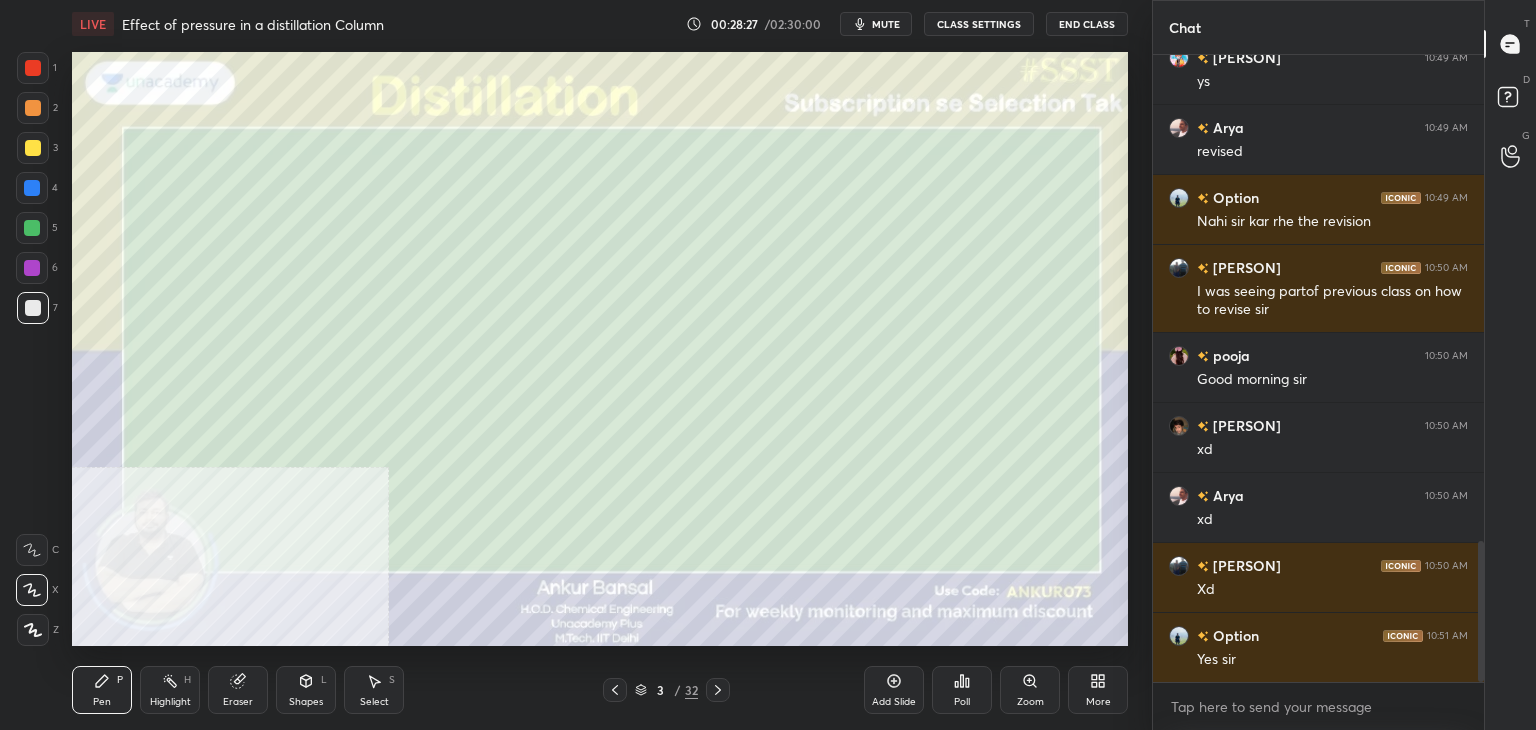 click 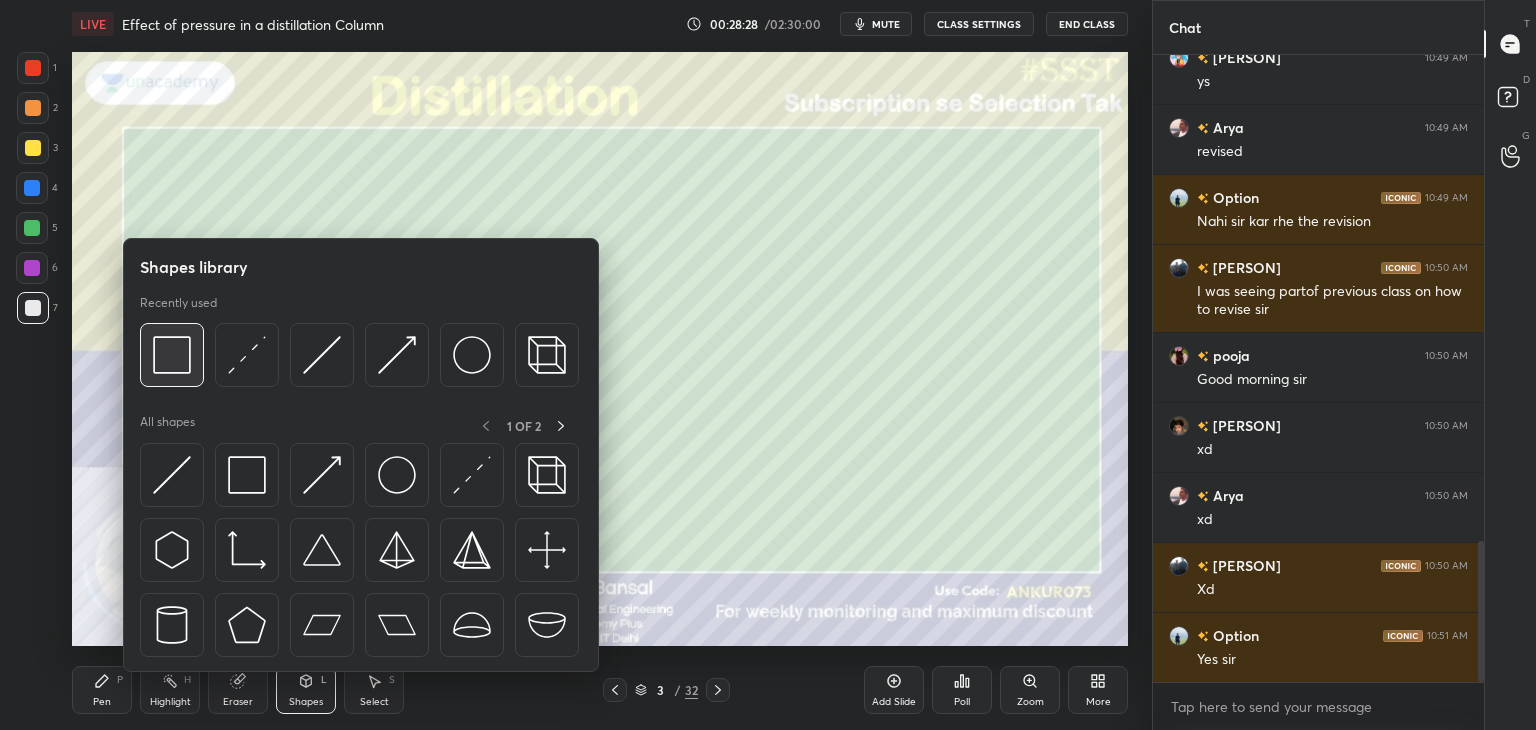 click at bounding box center [172, 355] 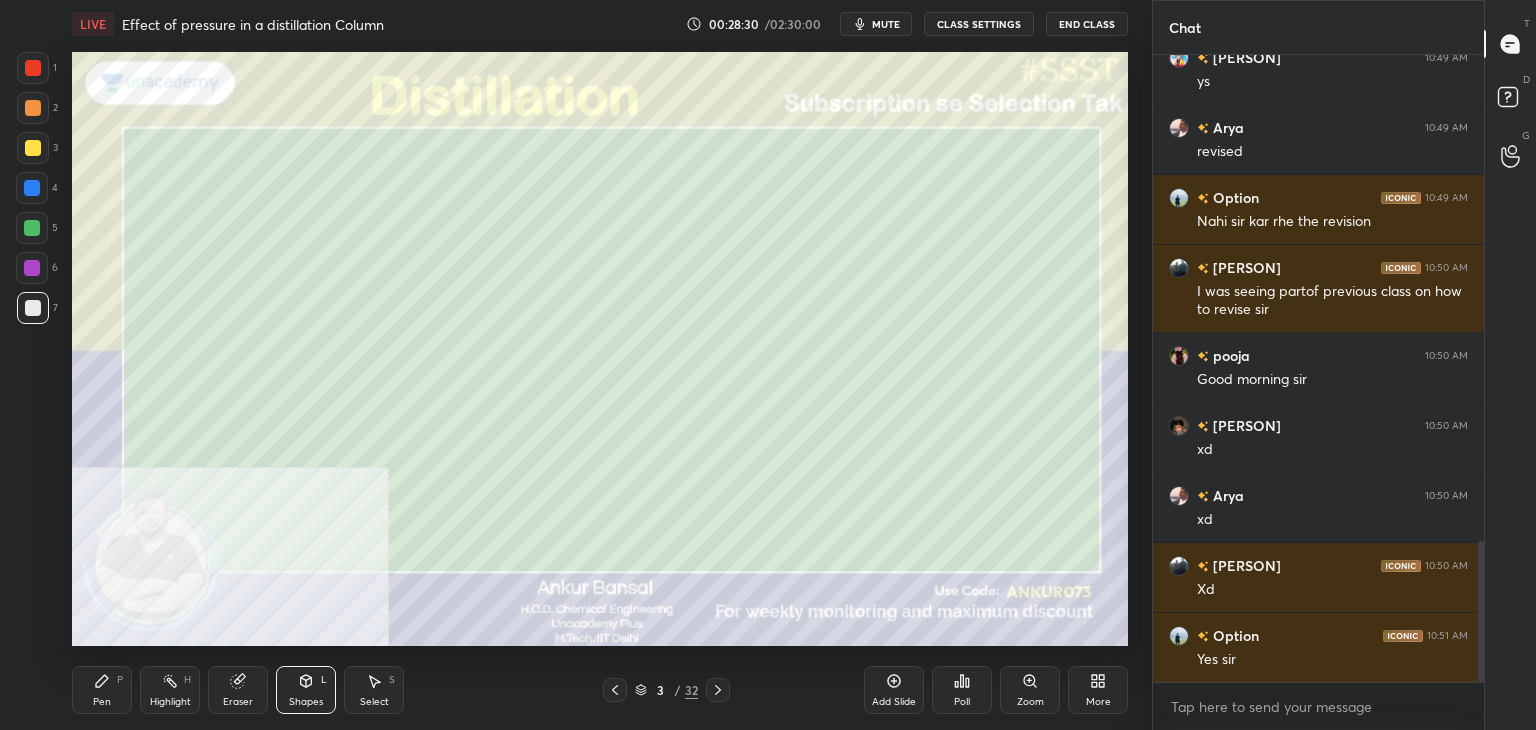 click on "Pen" at bounding box center [102, 702] 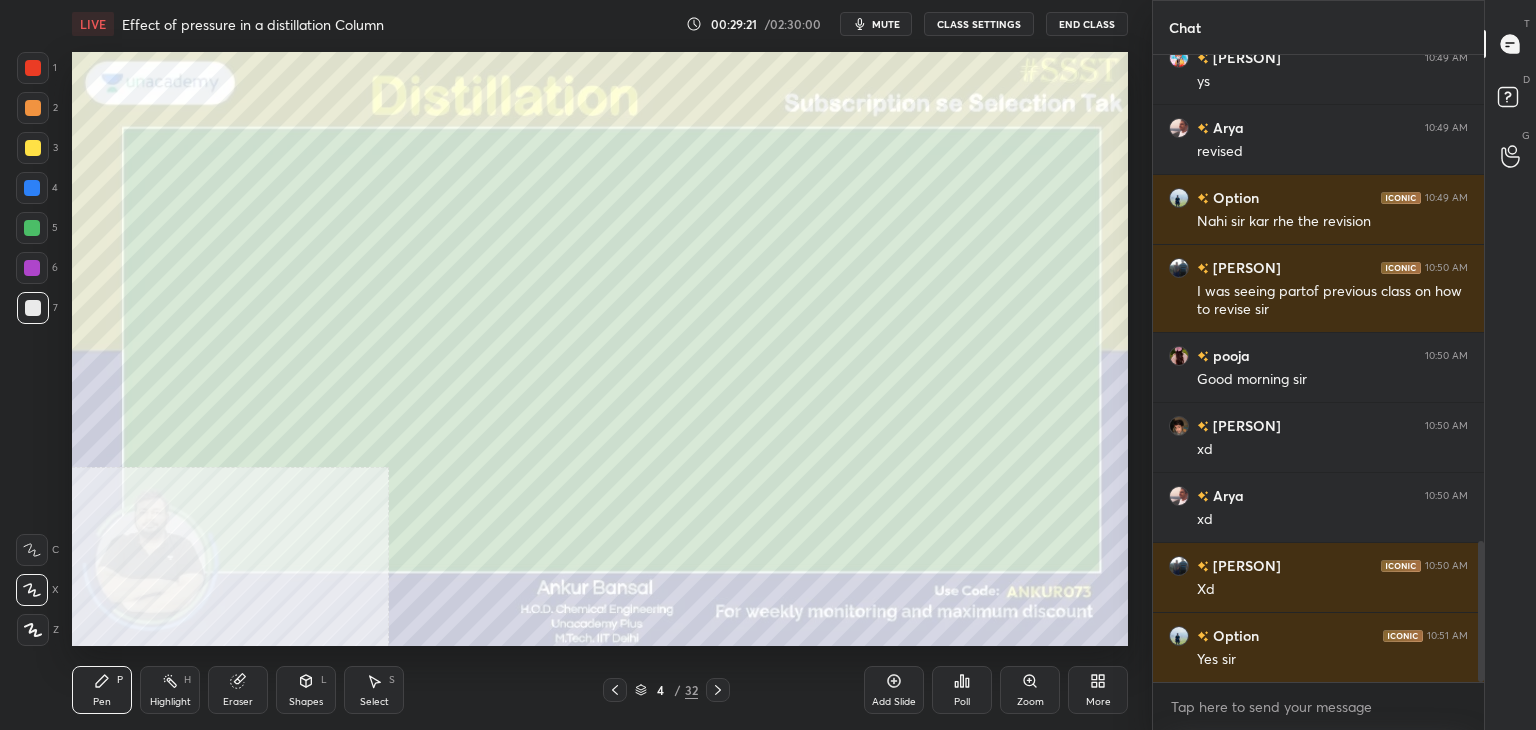 click on "Shapes" at bounding box center [306, 702] 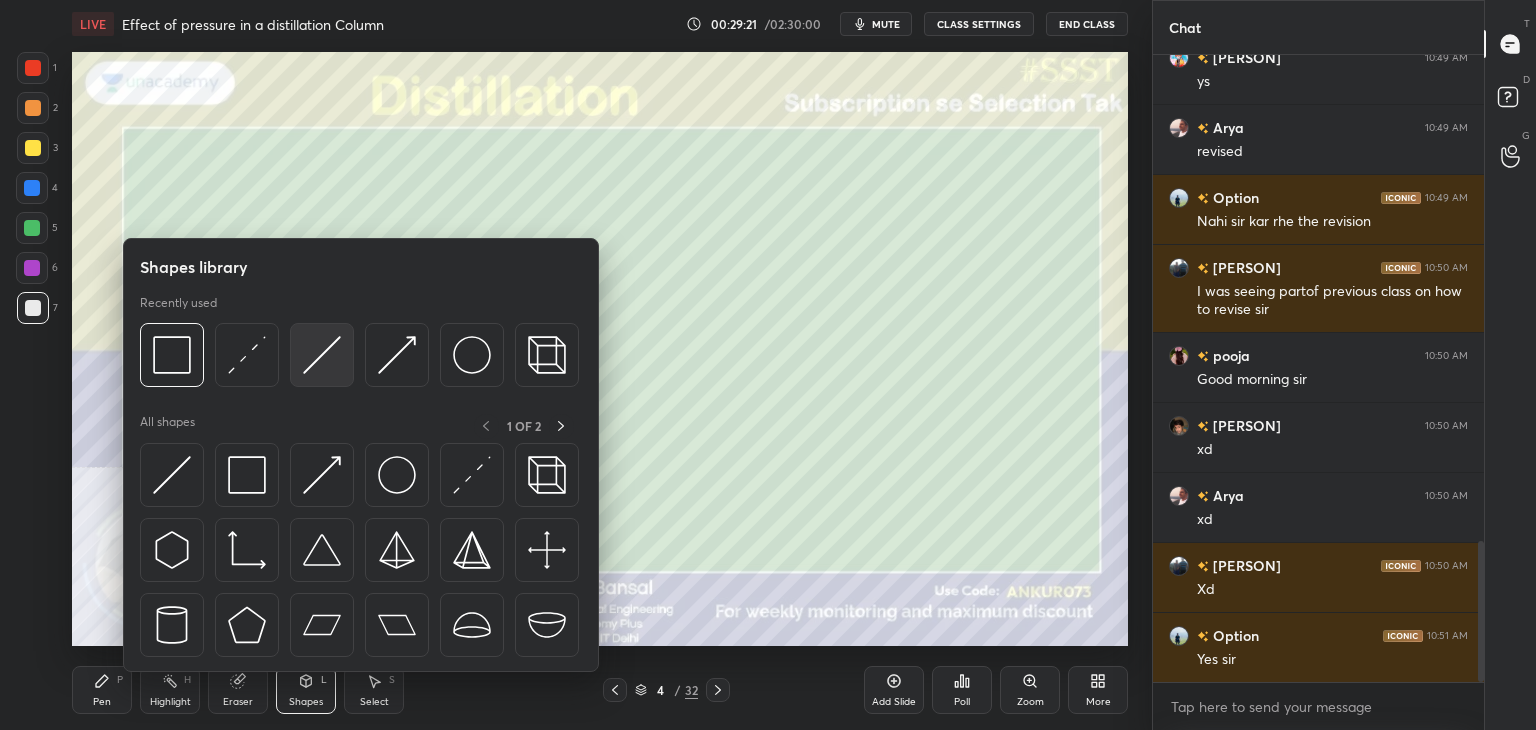 click at bounding box center (322, 355) 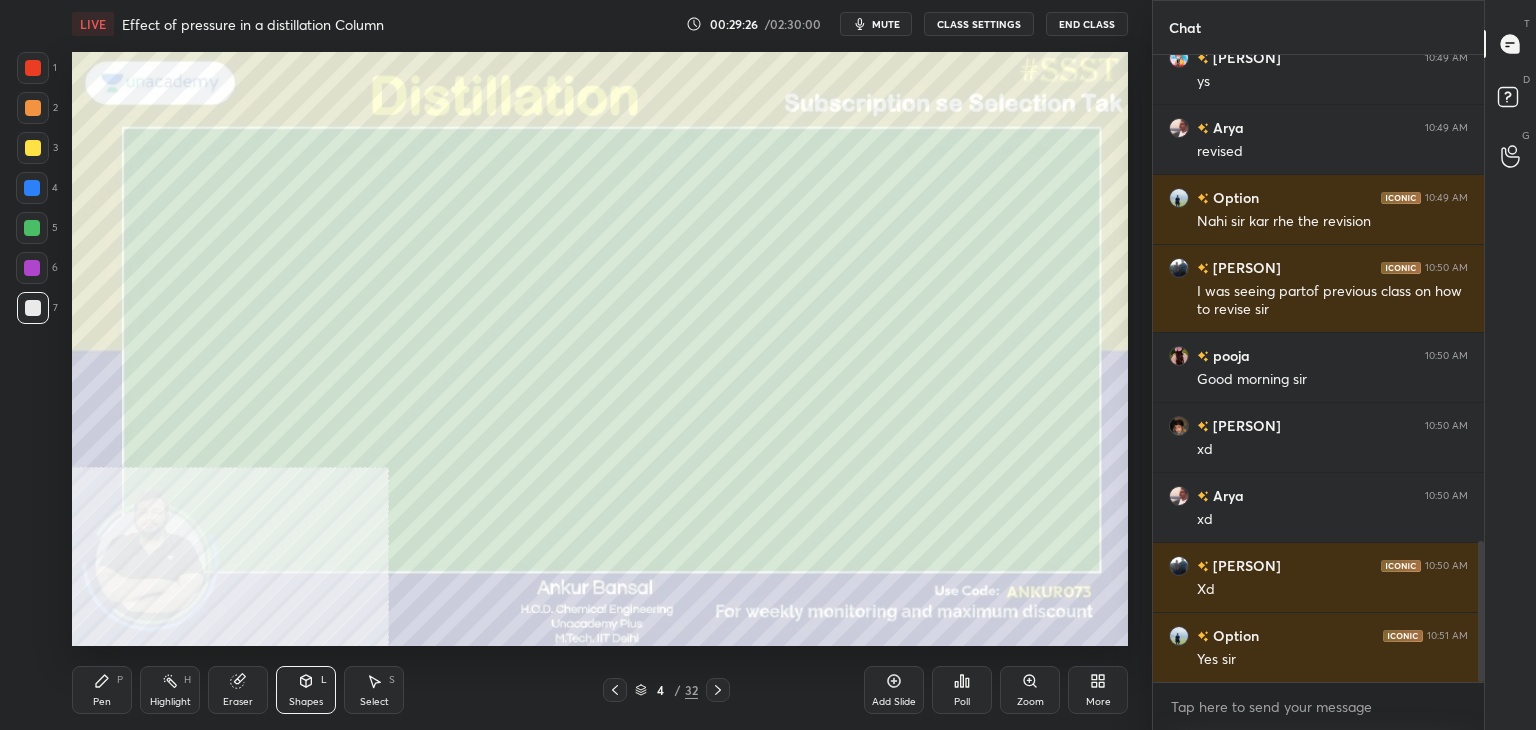 click on "Pen P" at bounding box center (102, 690) 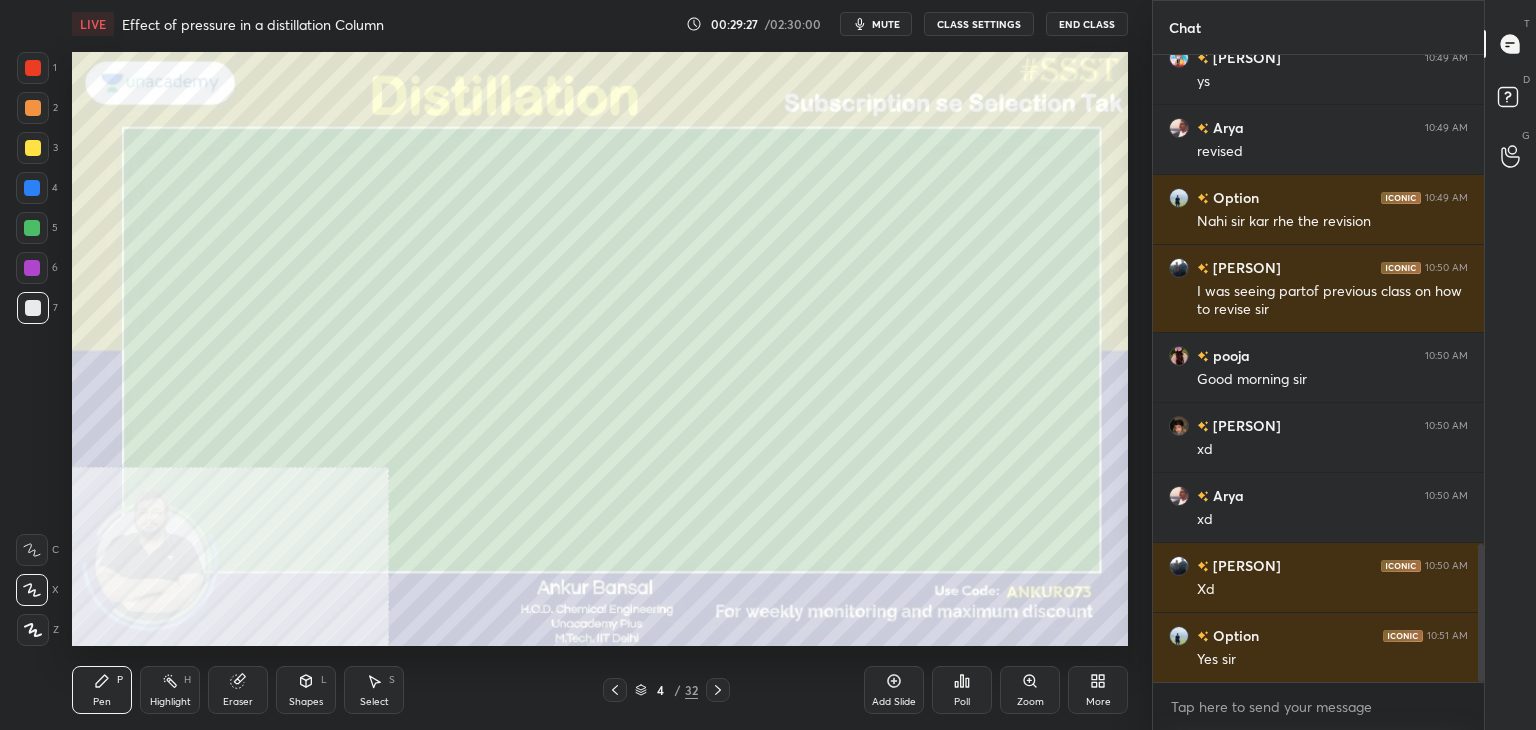 scroll, scrollTop: 2228, scrollLeft: 0, axis: vertical 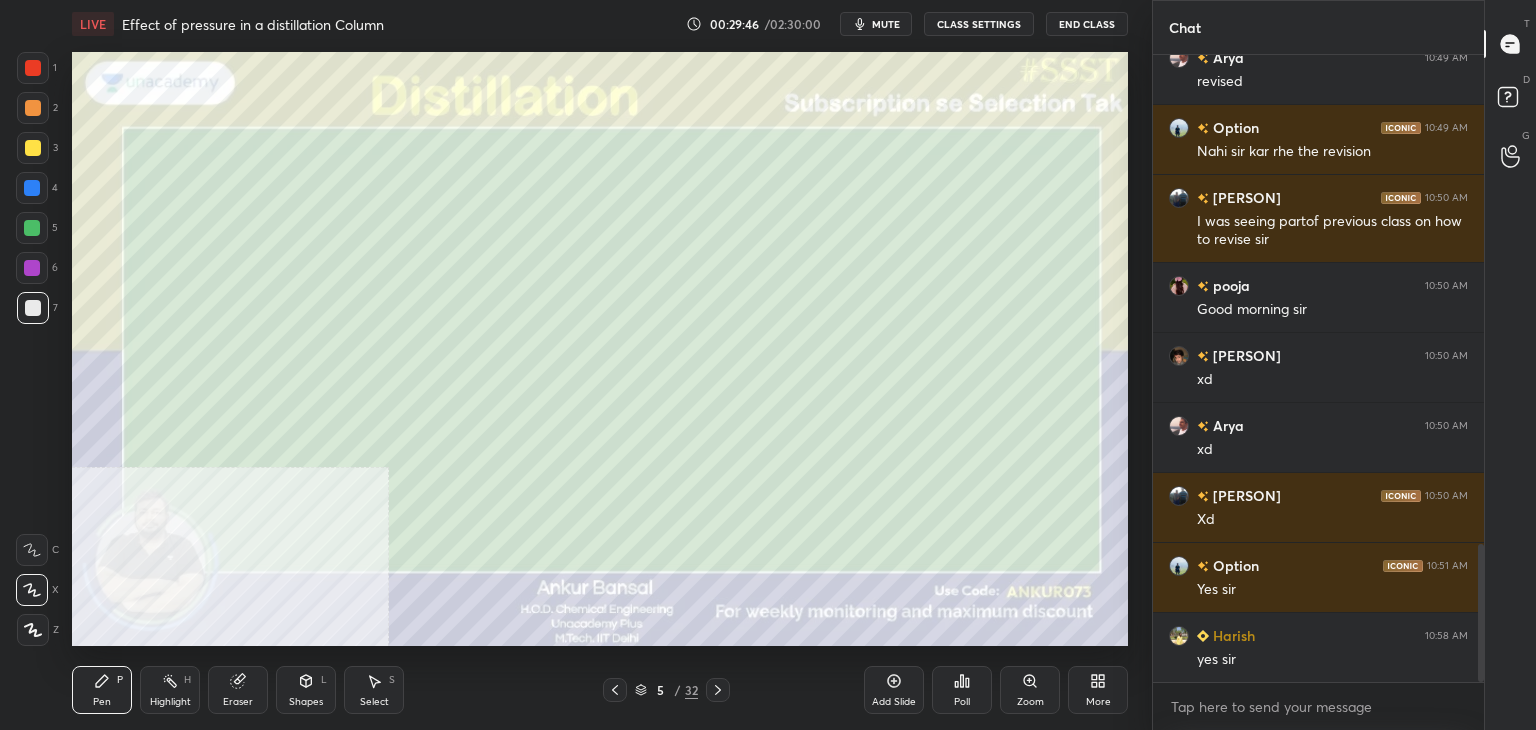click 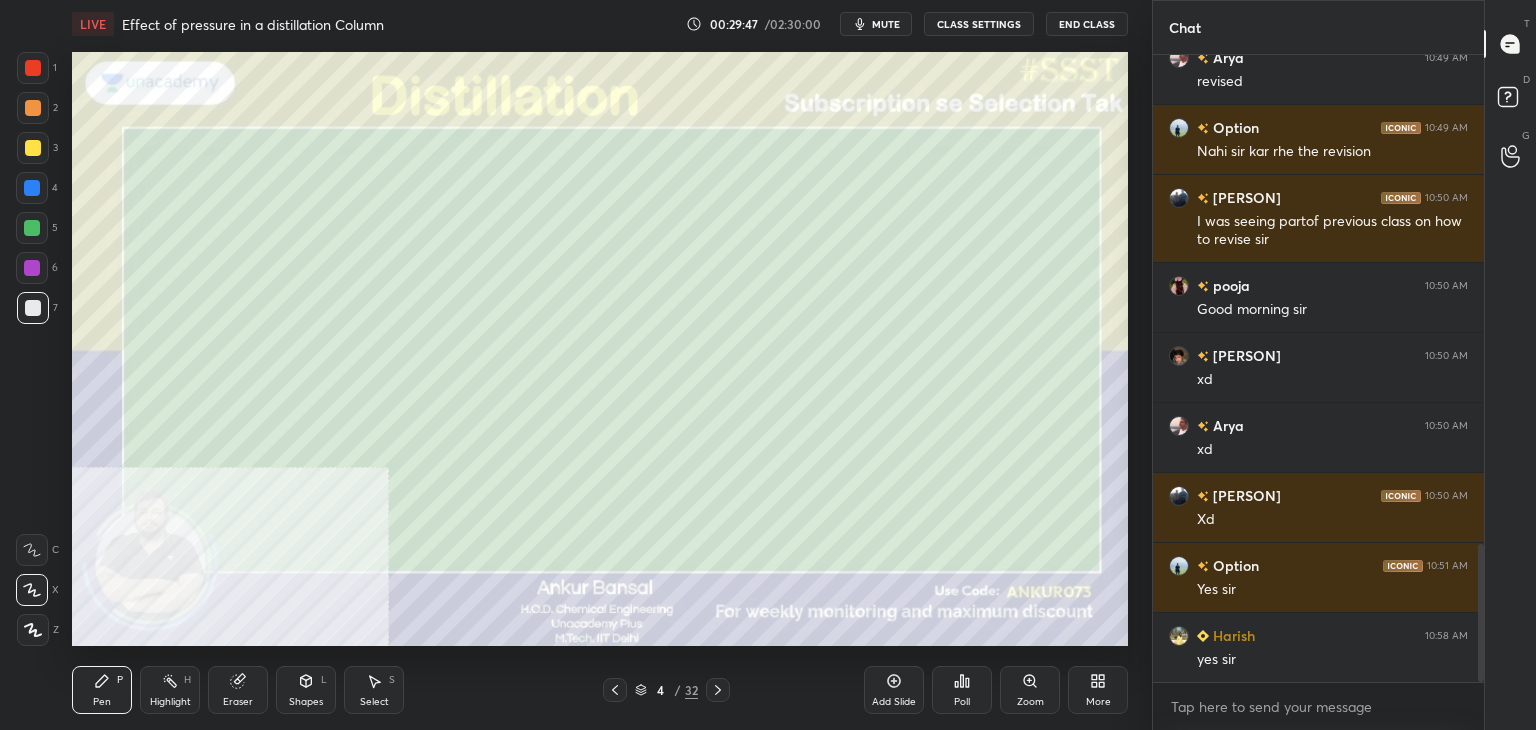 click 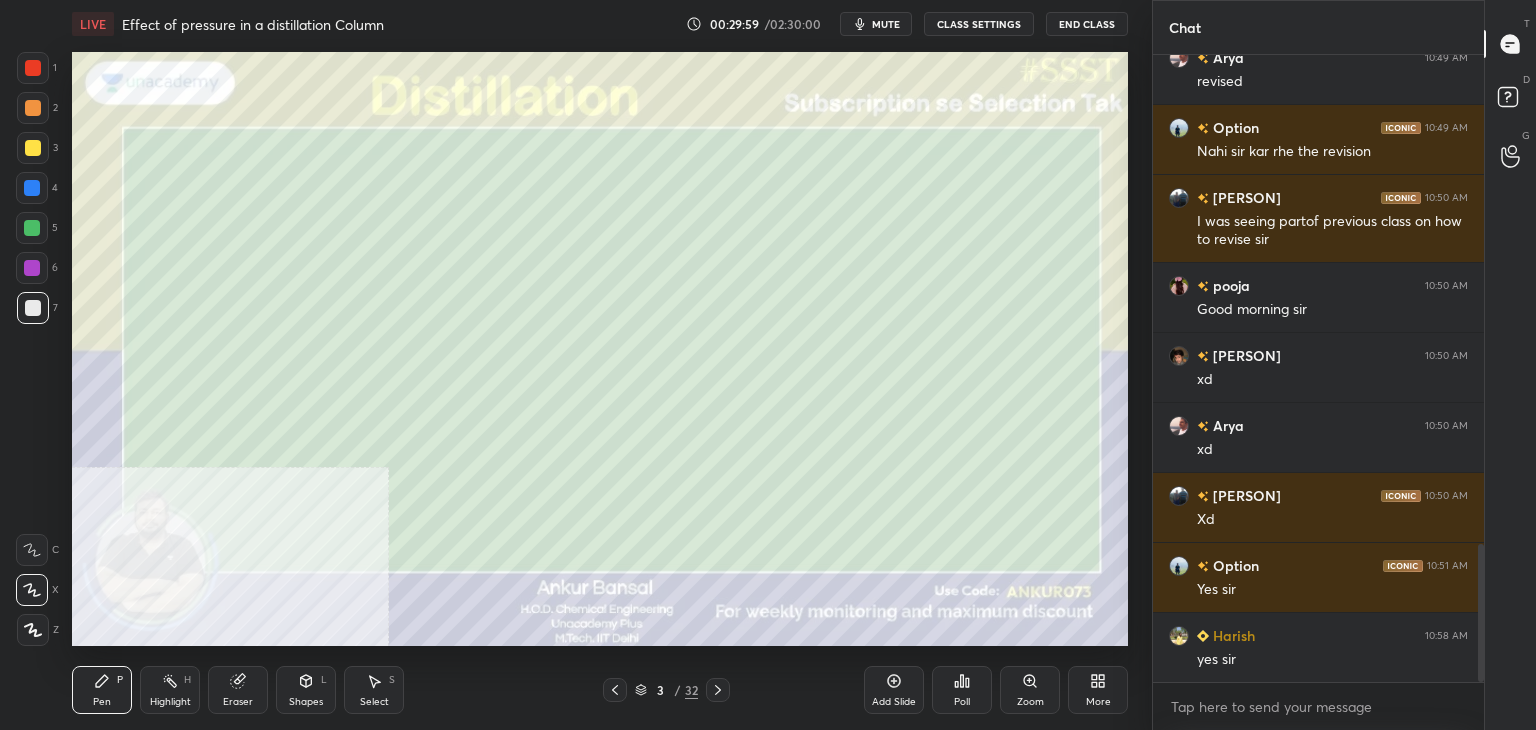 click 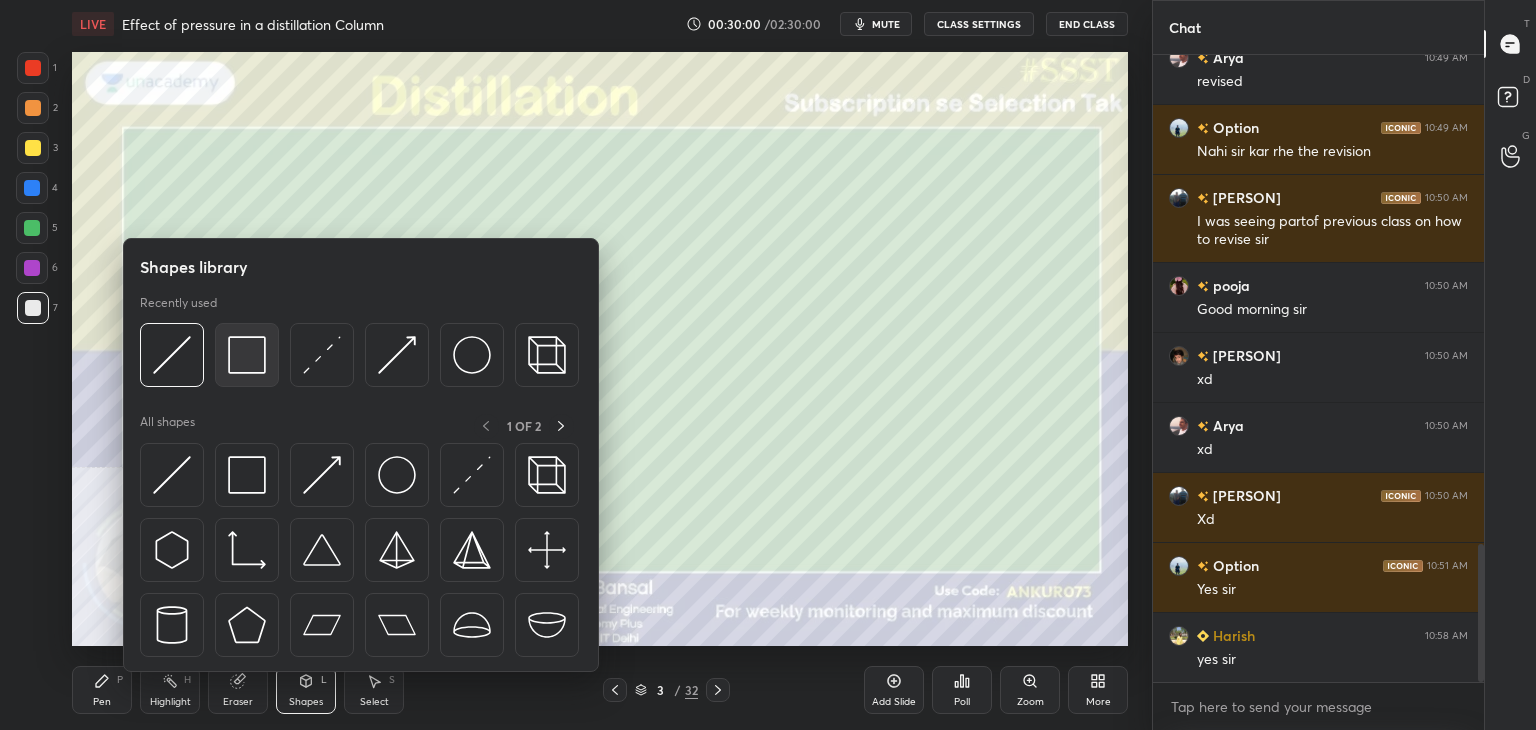 click at bounding box center (247, 355) 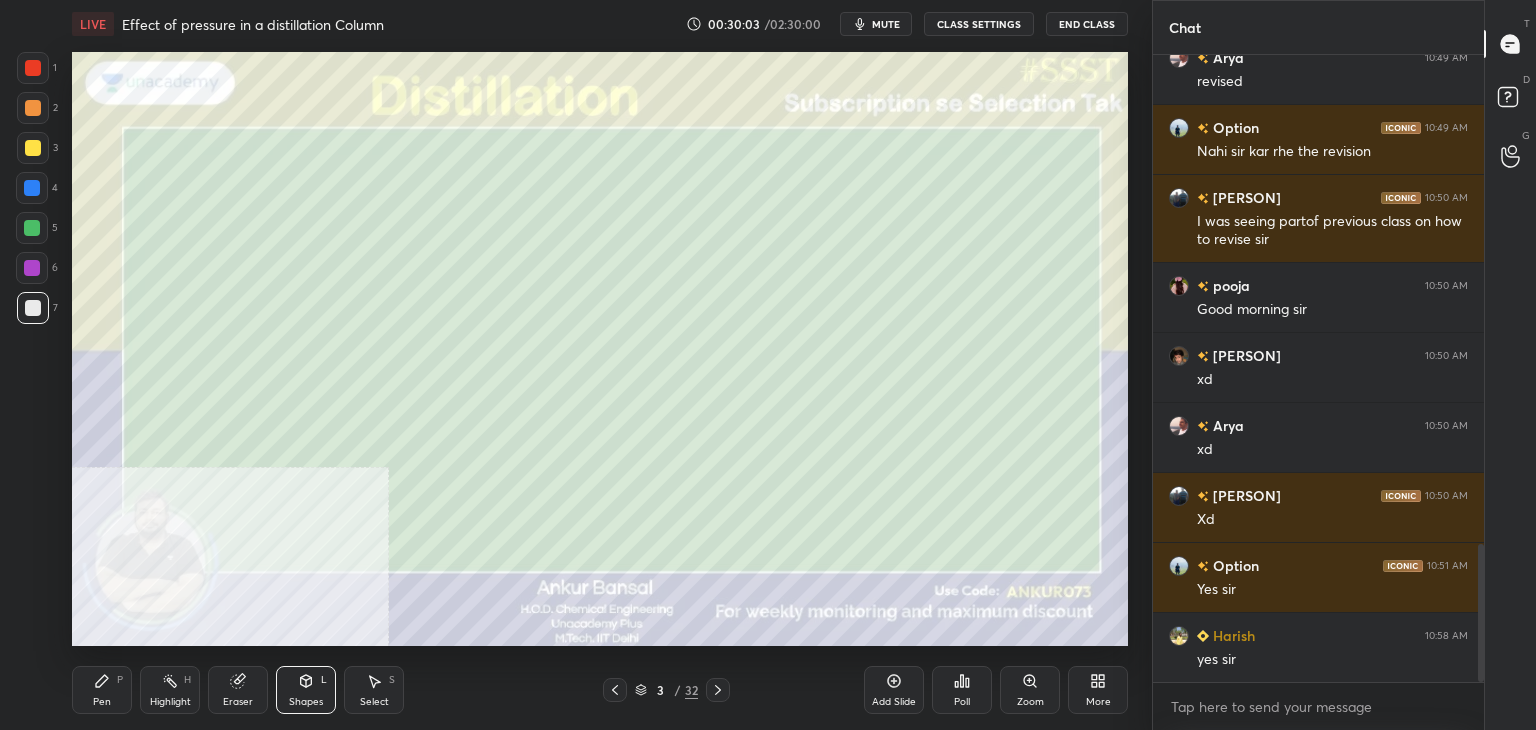 click on "Select S" at bounding box center [374, 690] 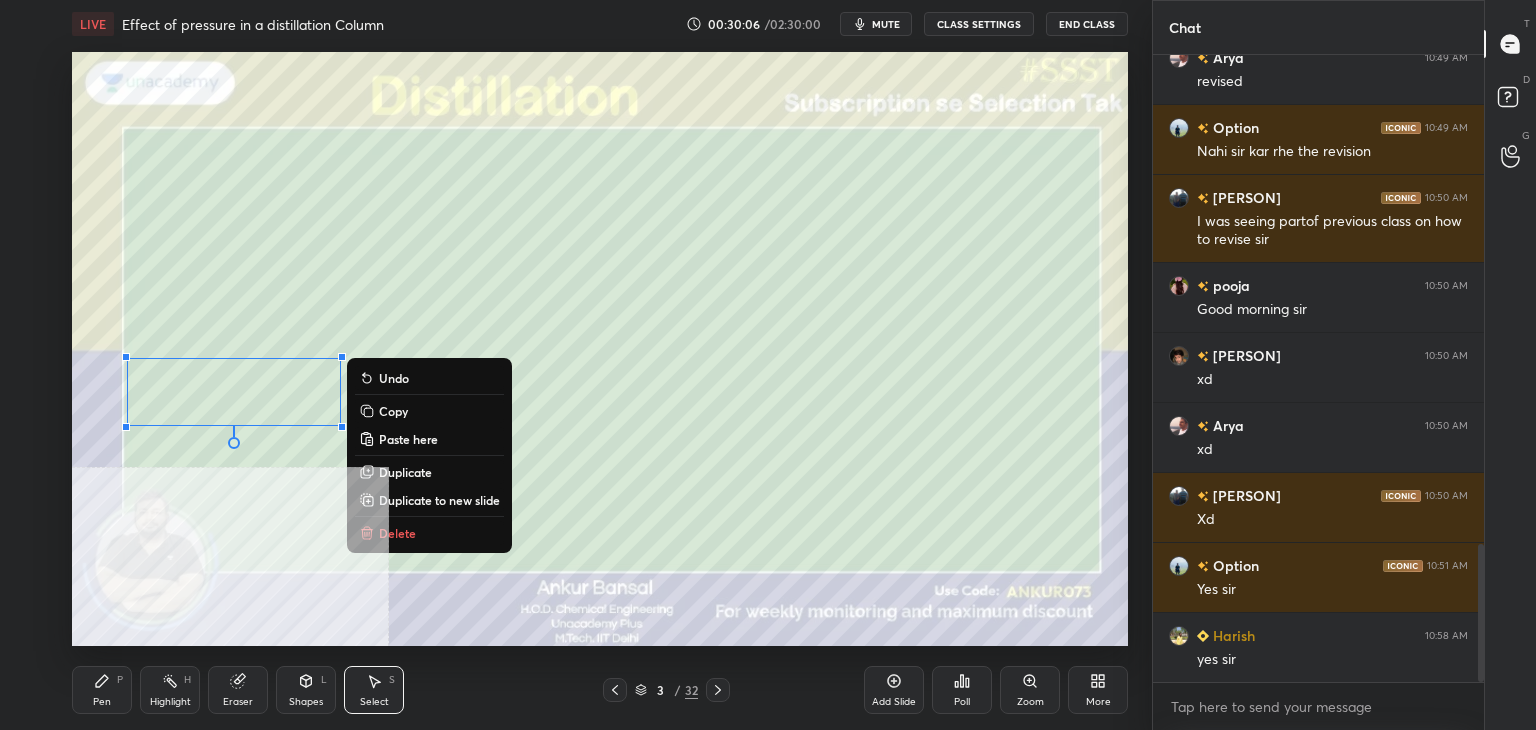 click on "Copy" at bounding box center [393, 411] 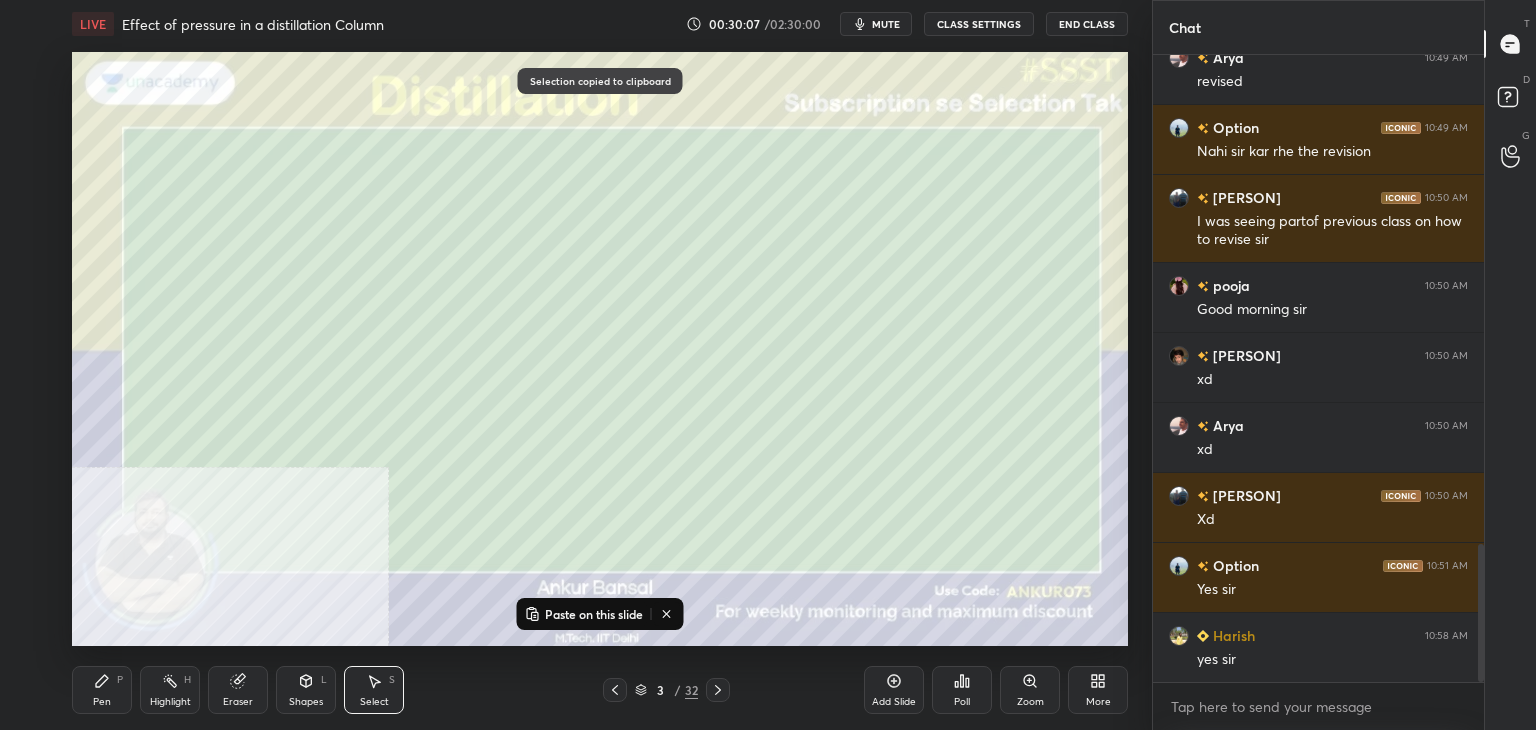 click 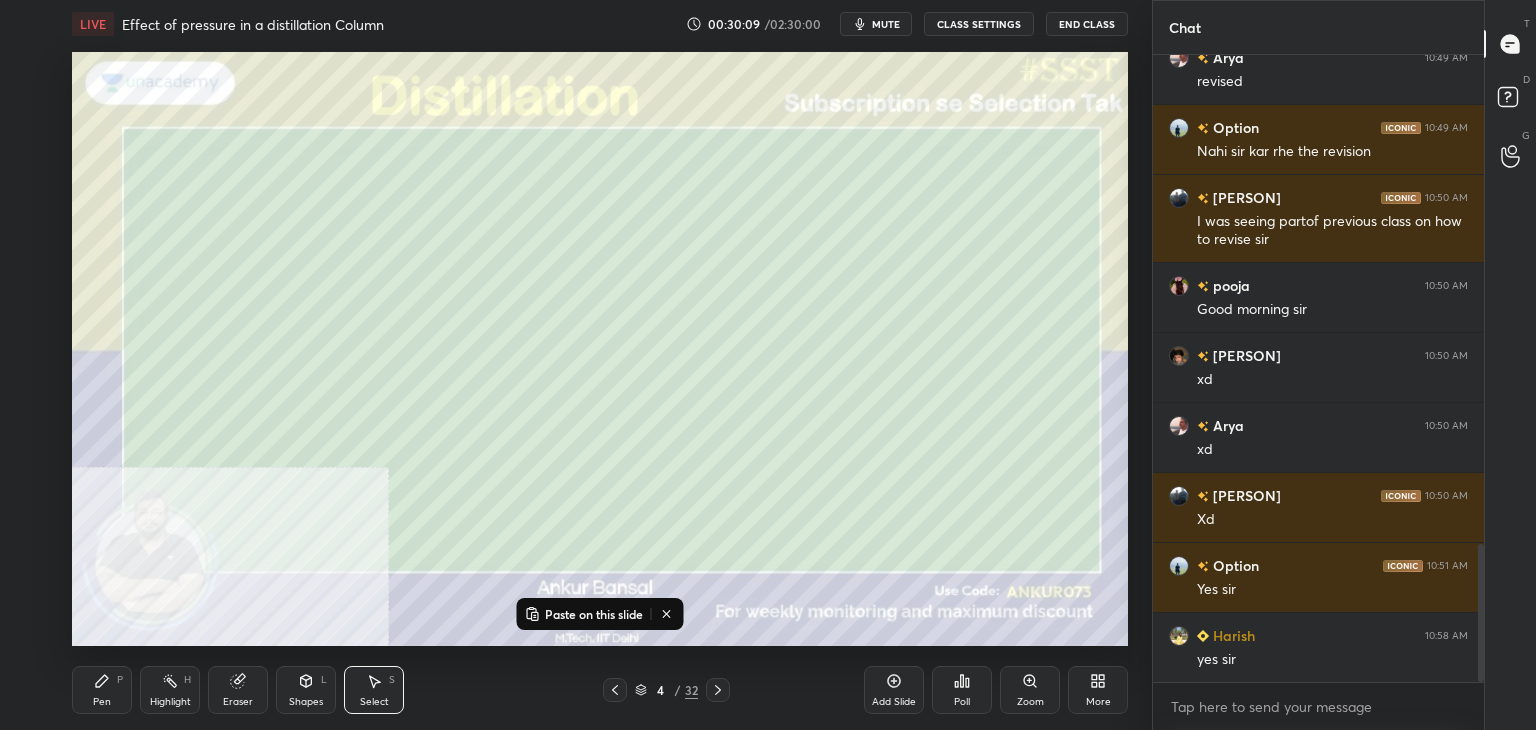 click on "Paste on this slide" at bounding box center (594, 614) 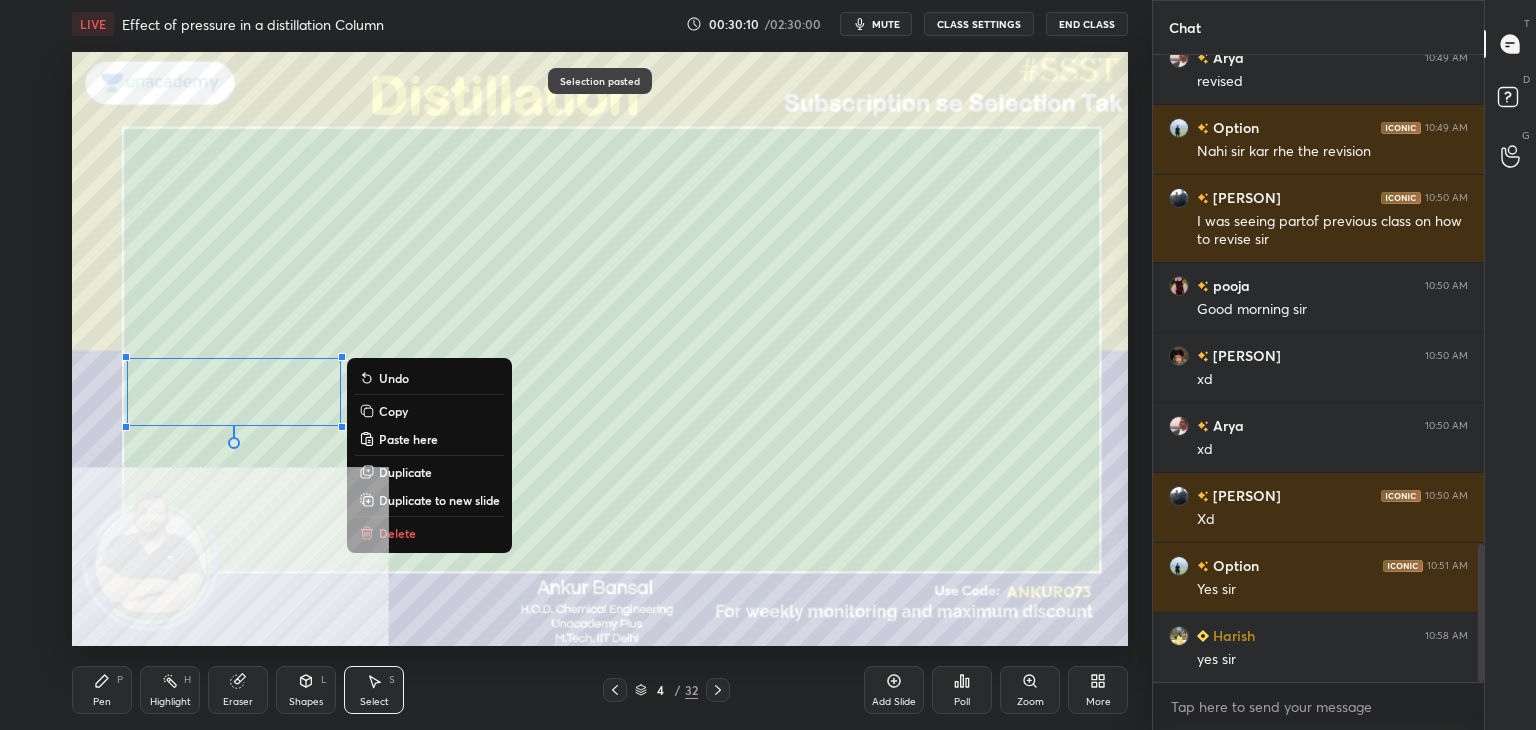 click on "Copy" at bounding box center [393, 411] 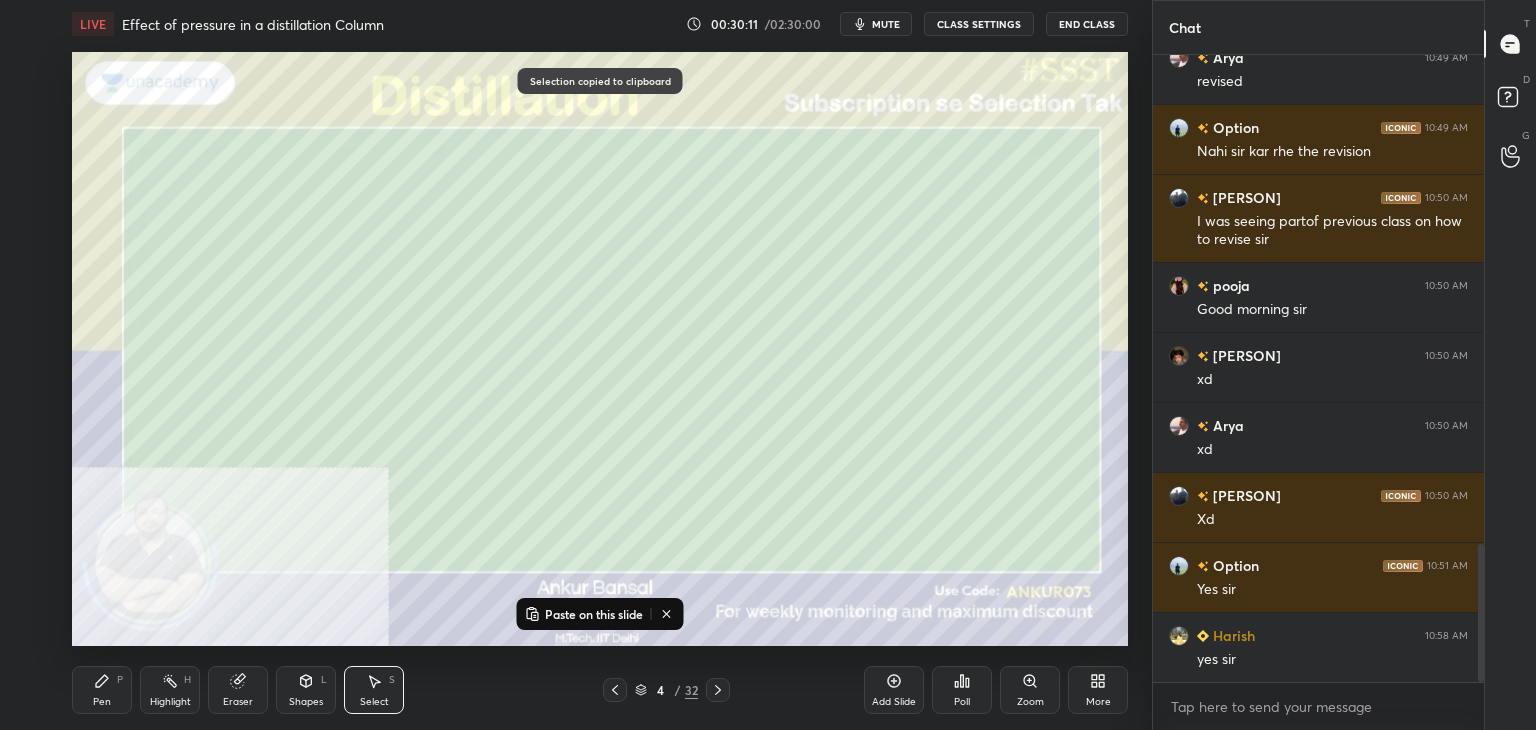 click 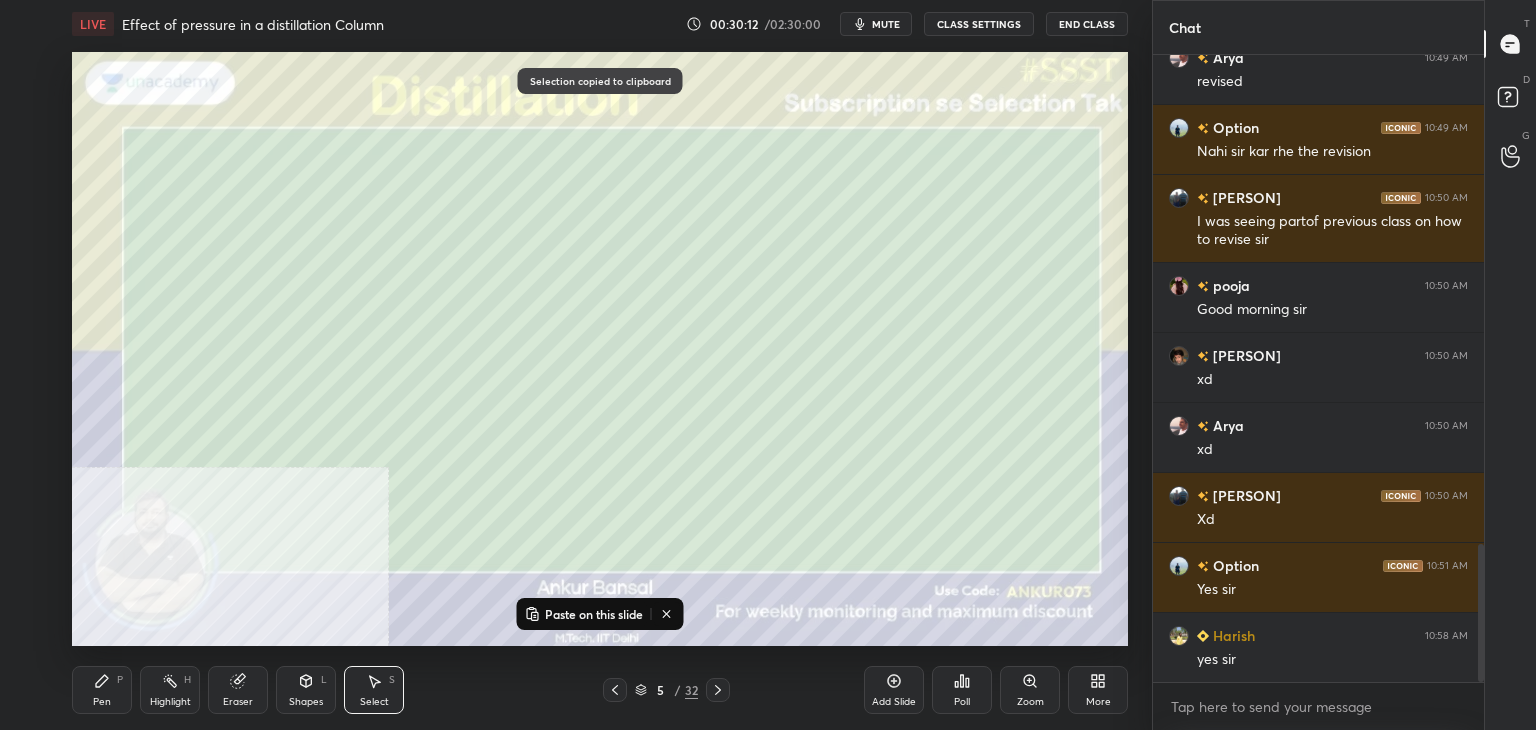 click on "Paste on this slide" at bounding box center (594, 614) 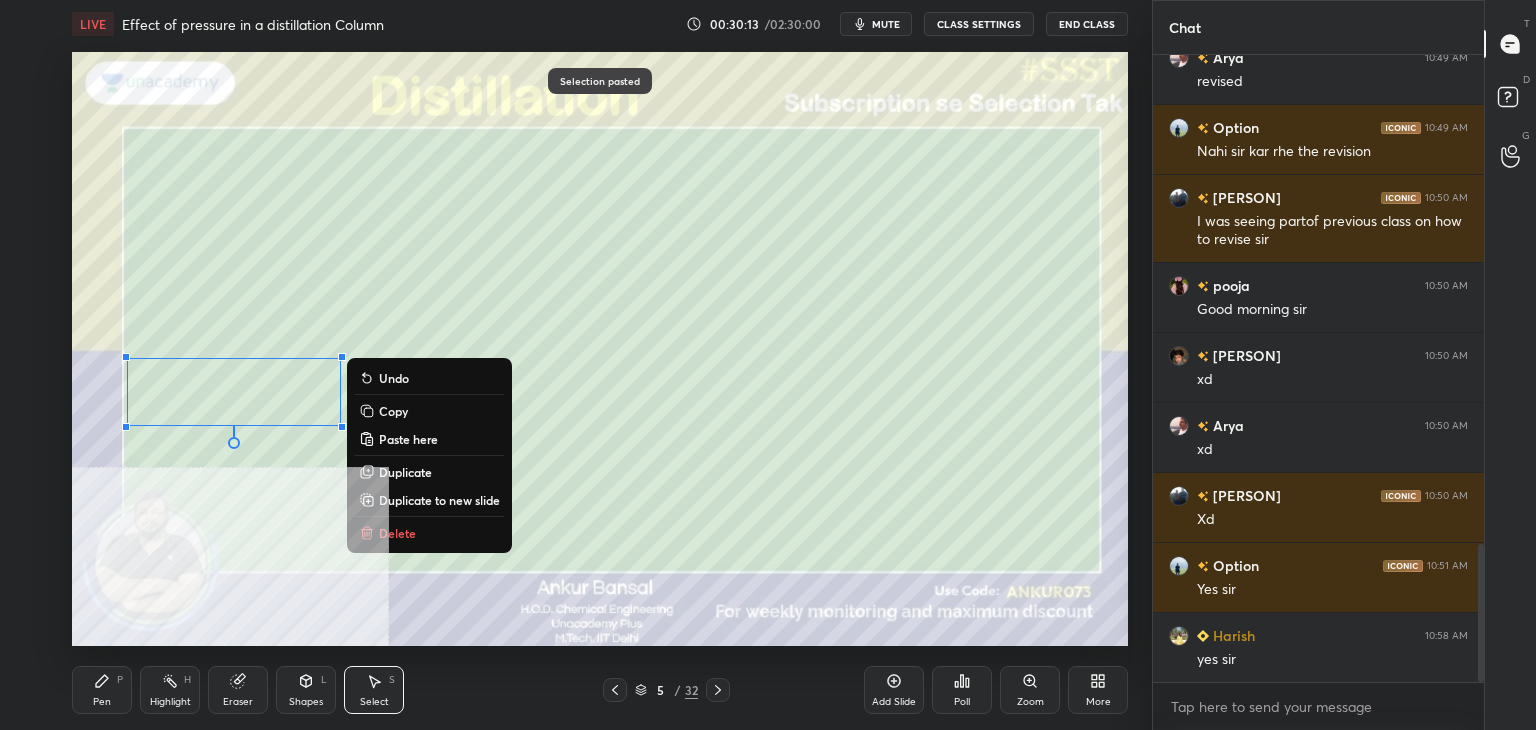 click on "Pen P" at bounding box center (102, 690) 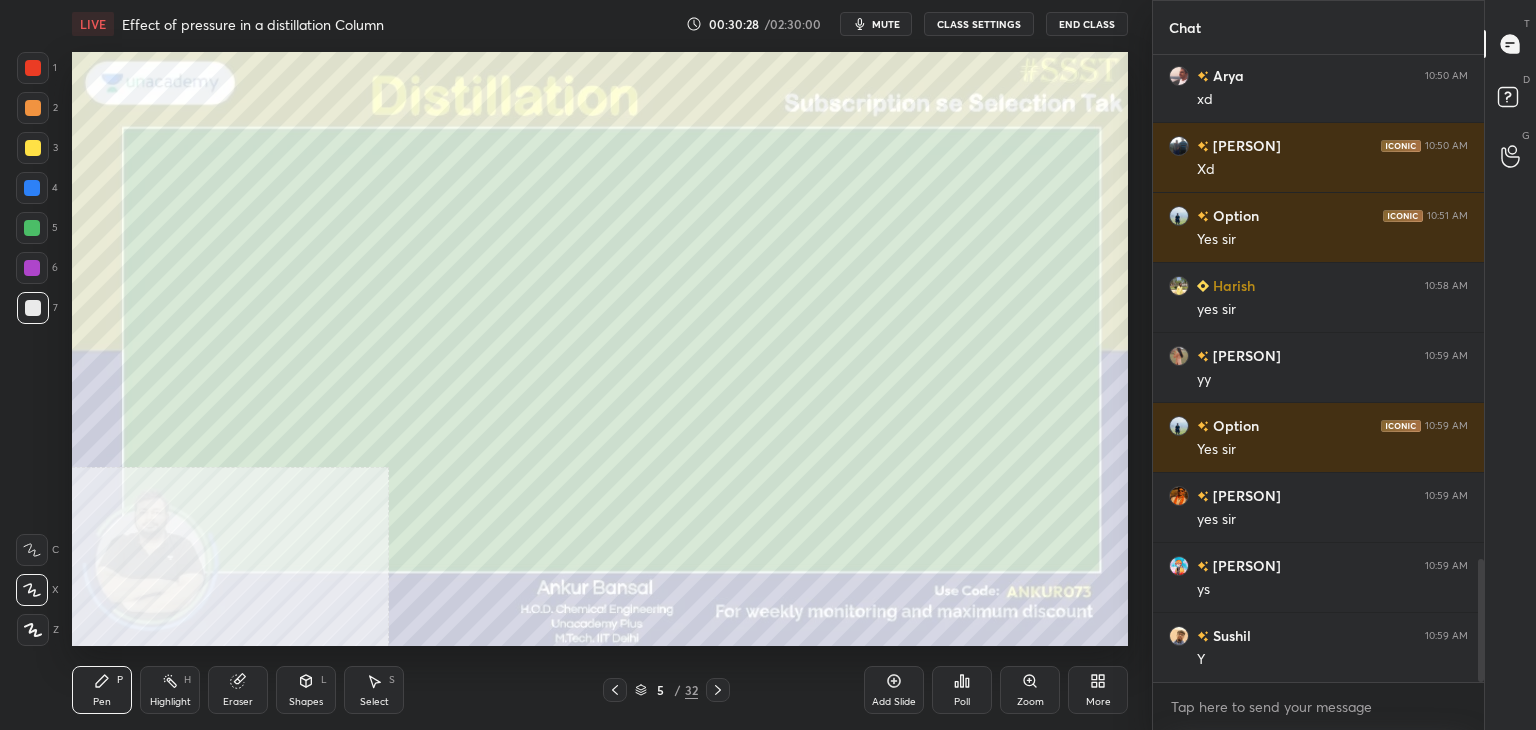 scroll, scrollTop: 2648, scrollLeft: 0, axis: vertical 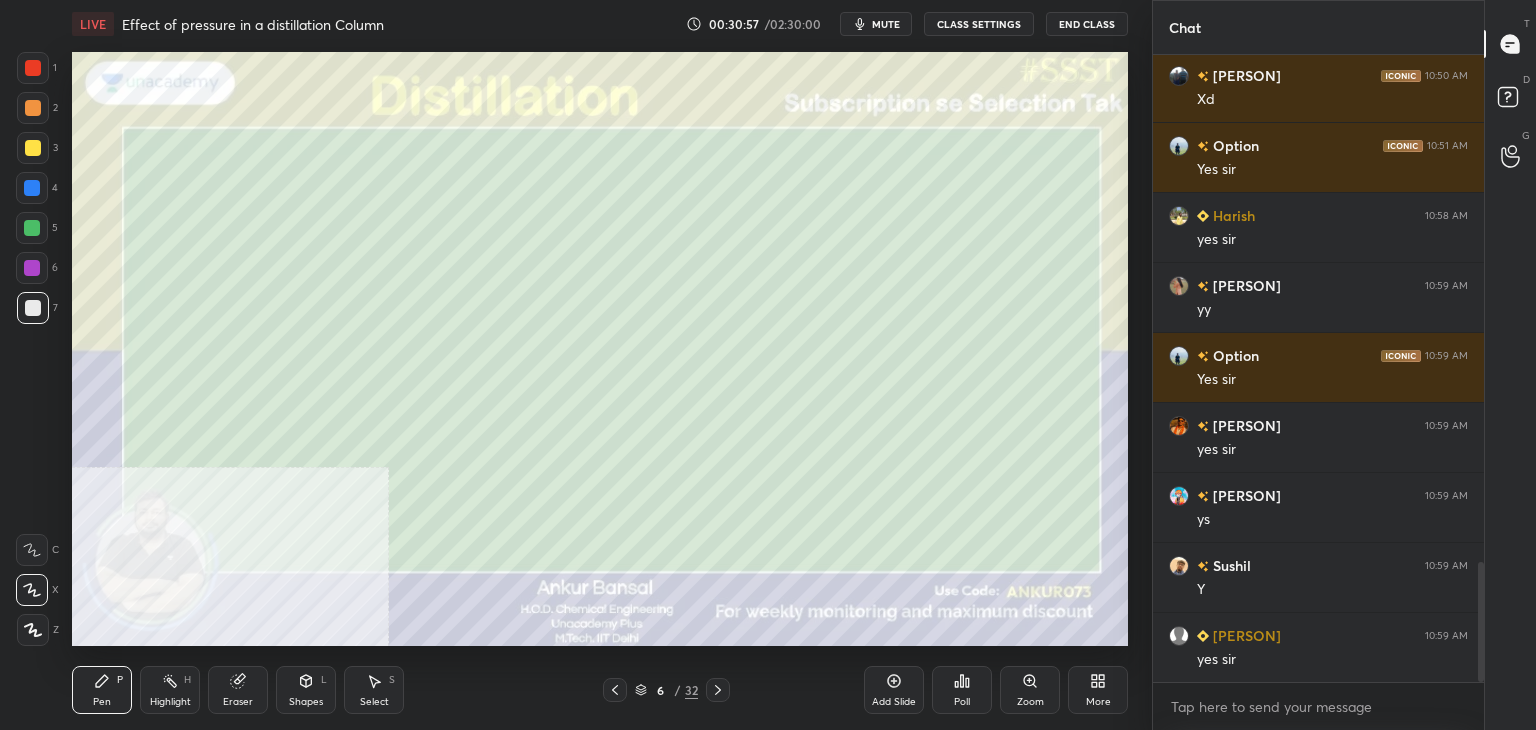 click on "Shapes" at bounding box center (306, 702) 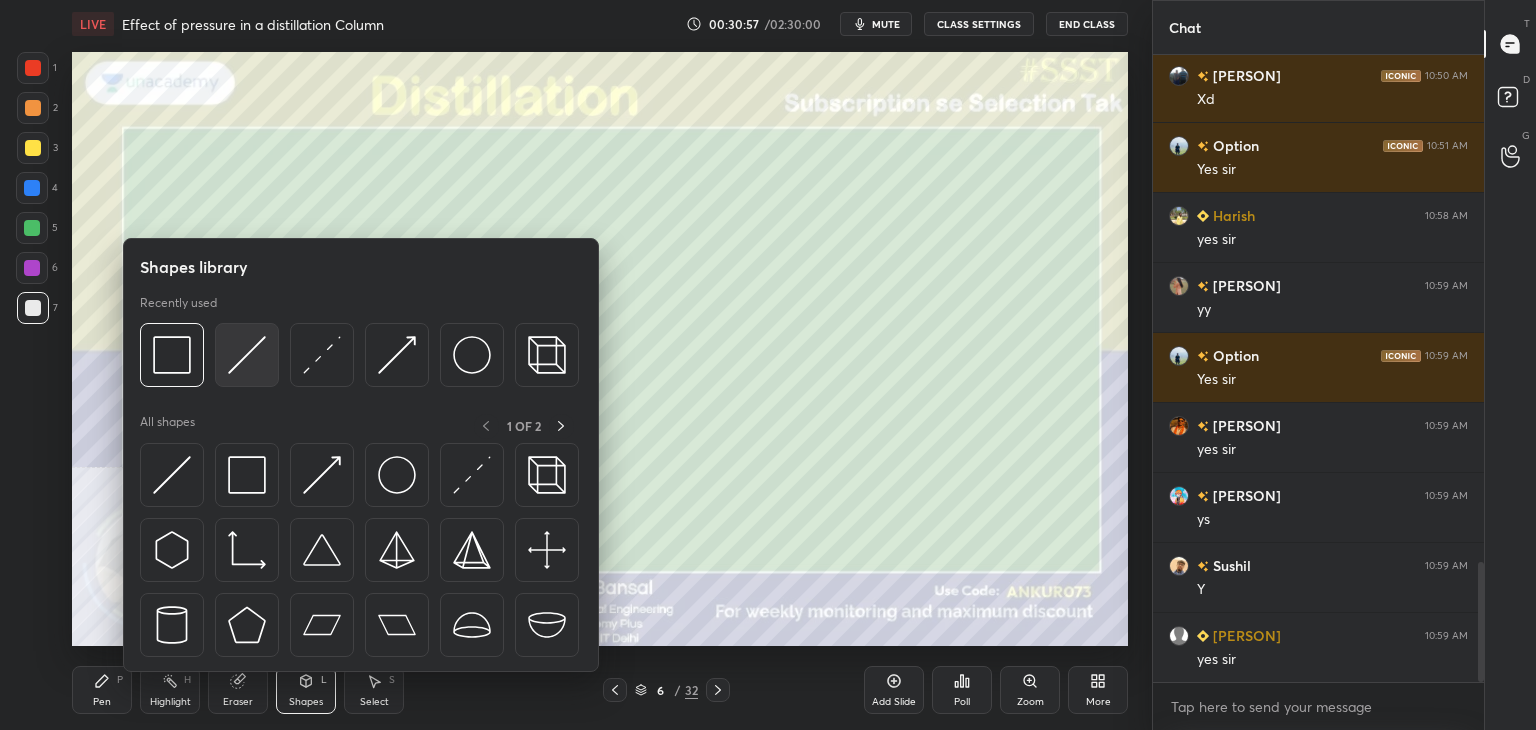 click at bounding box center [247, 355] 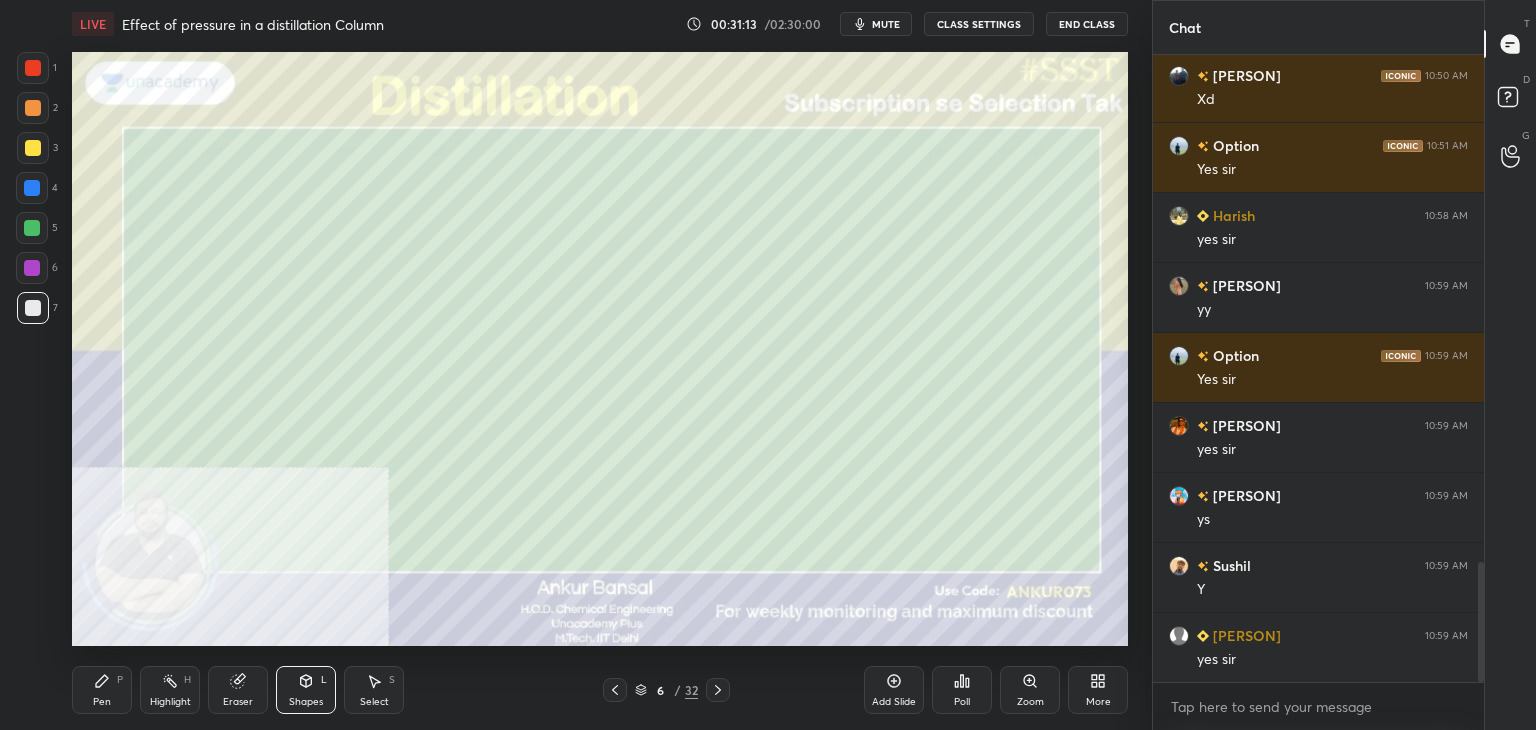 click on "Pen P" at bounding box center (102, 690) 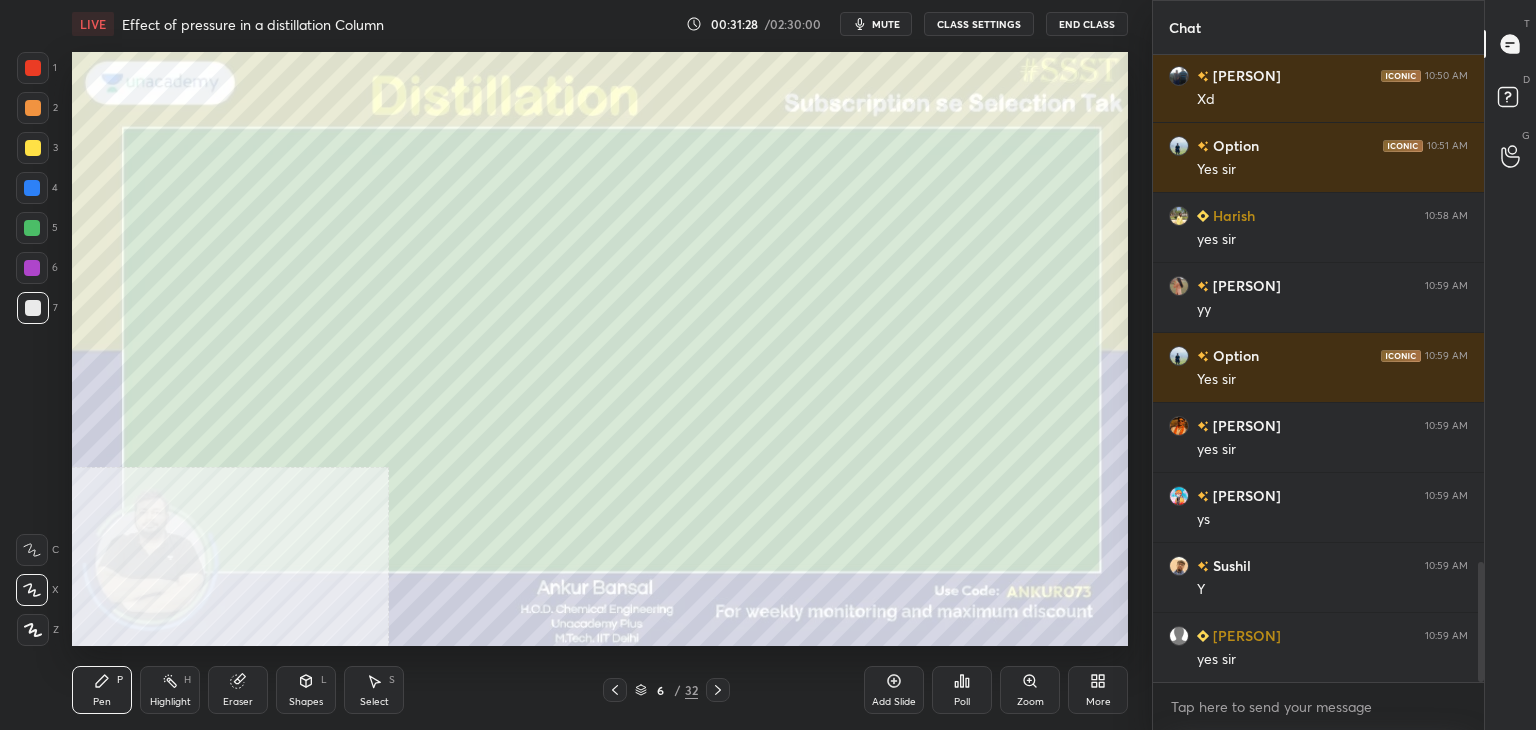 click on "Shapes L" at bounding box center [306, 690] 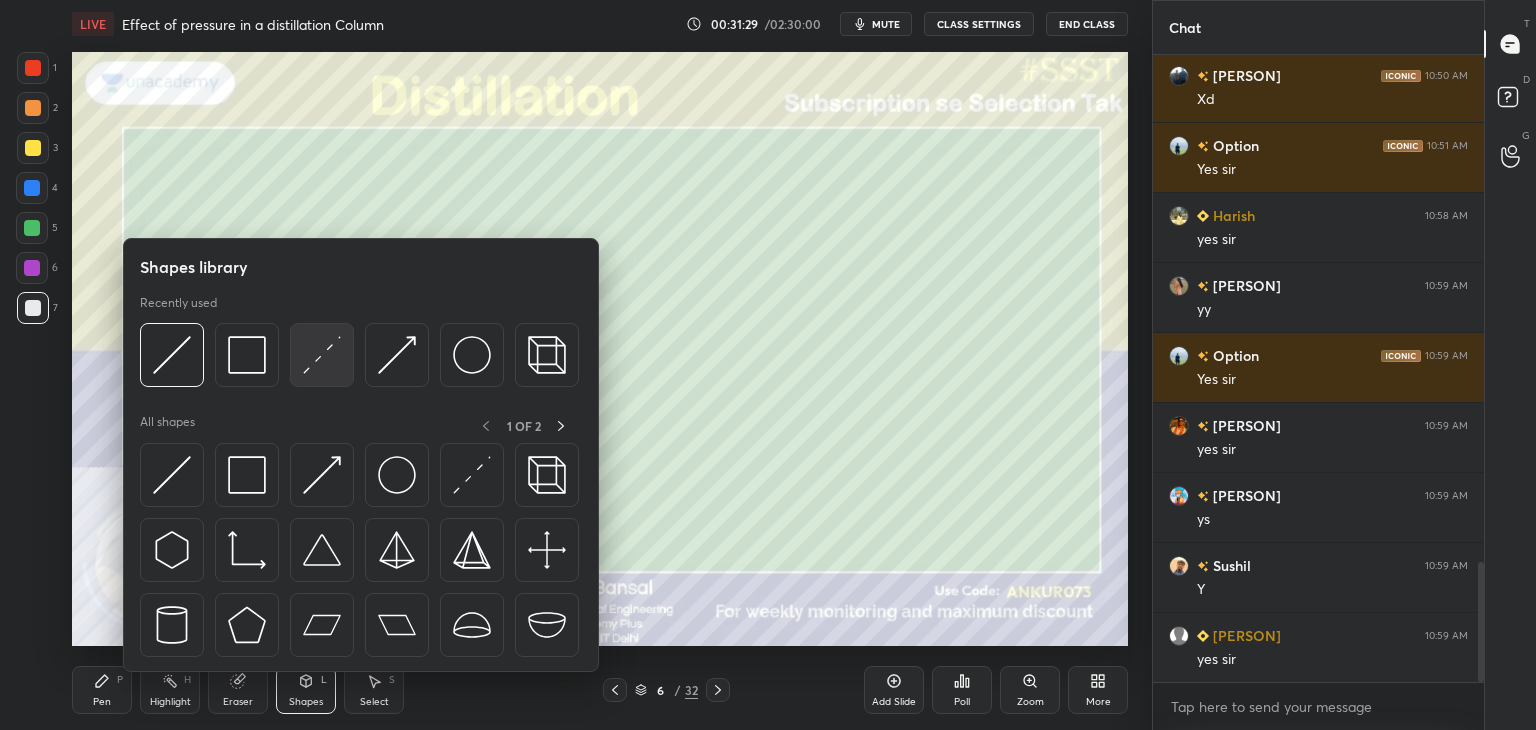 click at bounding box center (322, 355) 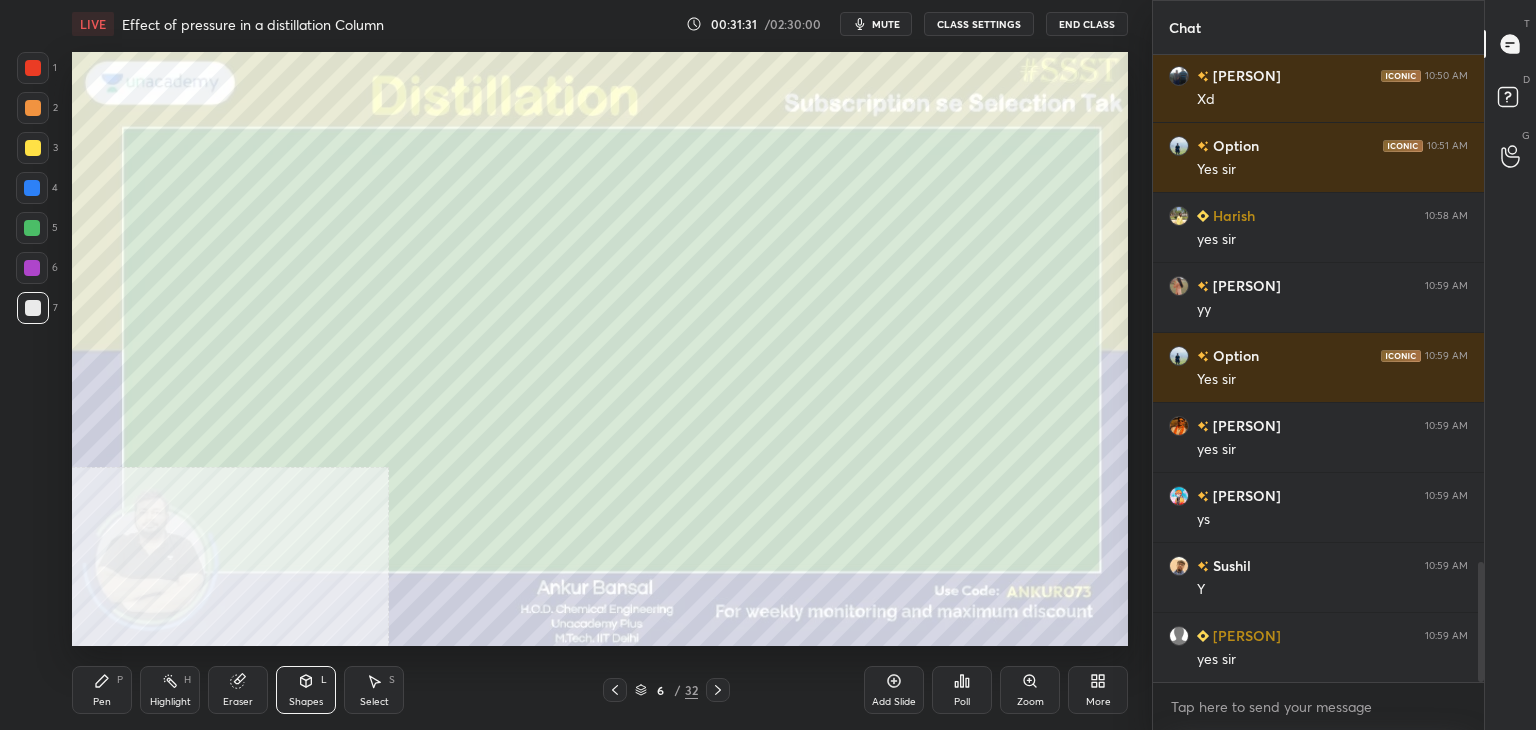 click on "Pen P" at bounding box center (102, 690) 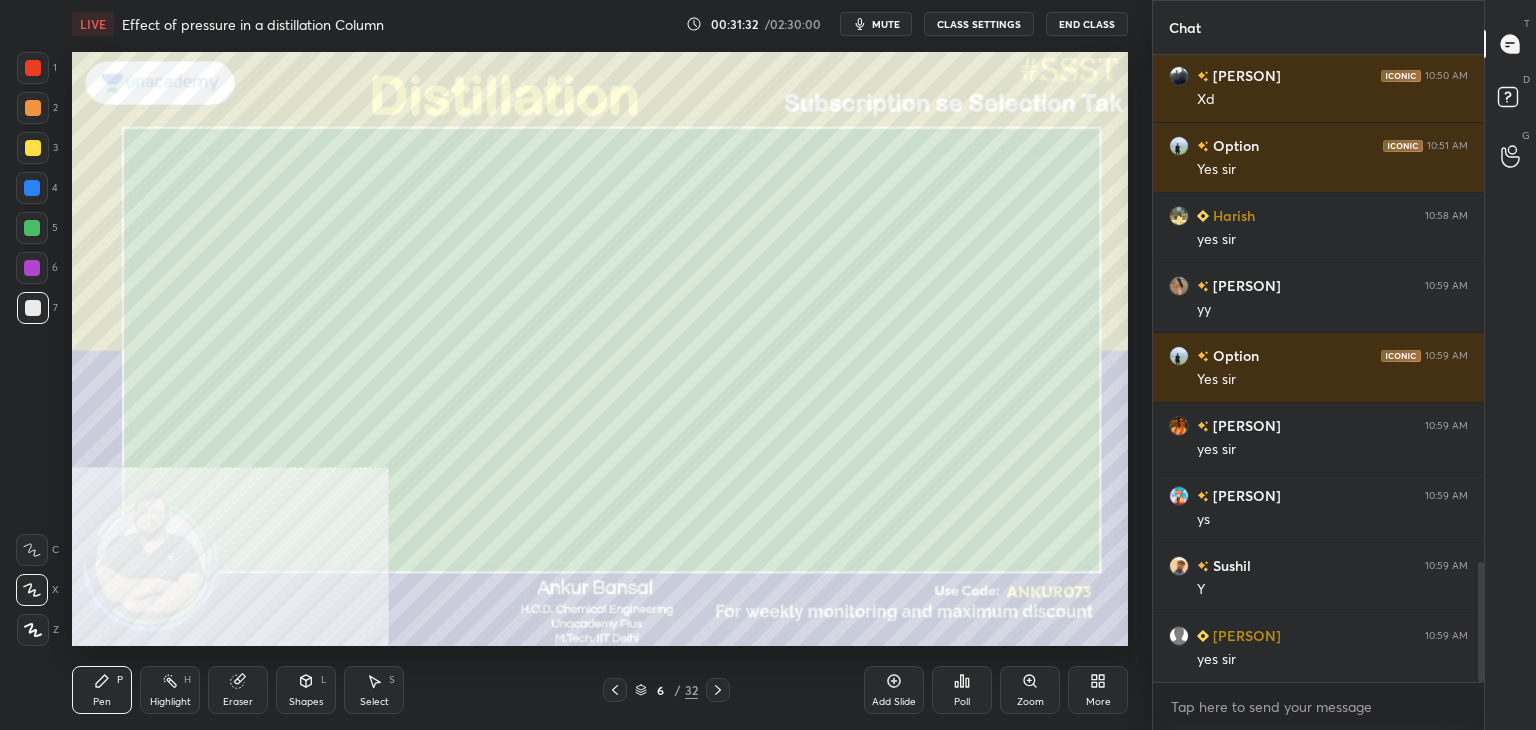 click on "Shapes L" at bounding box center [306, 690] 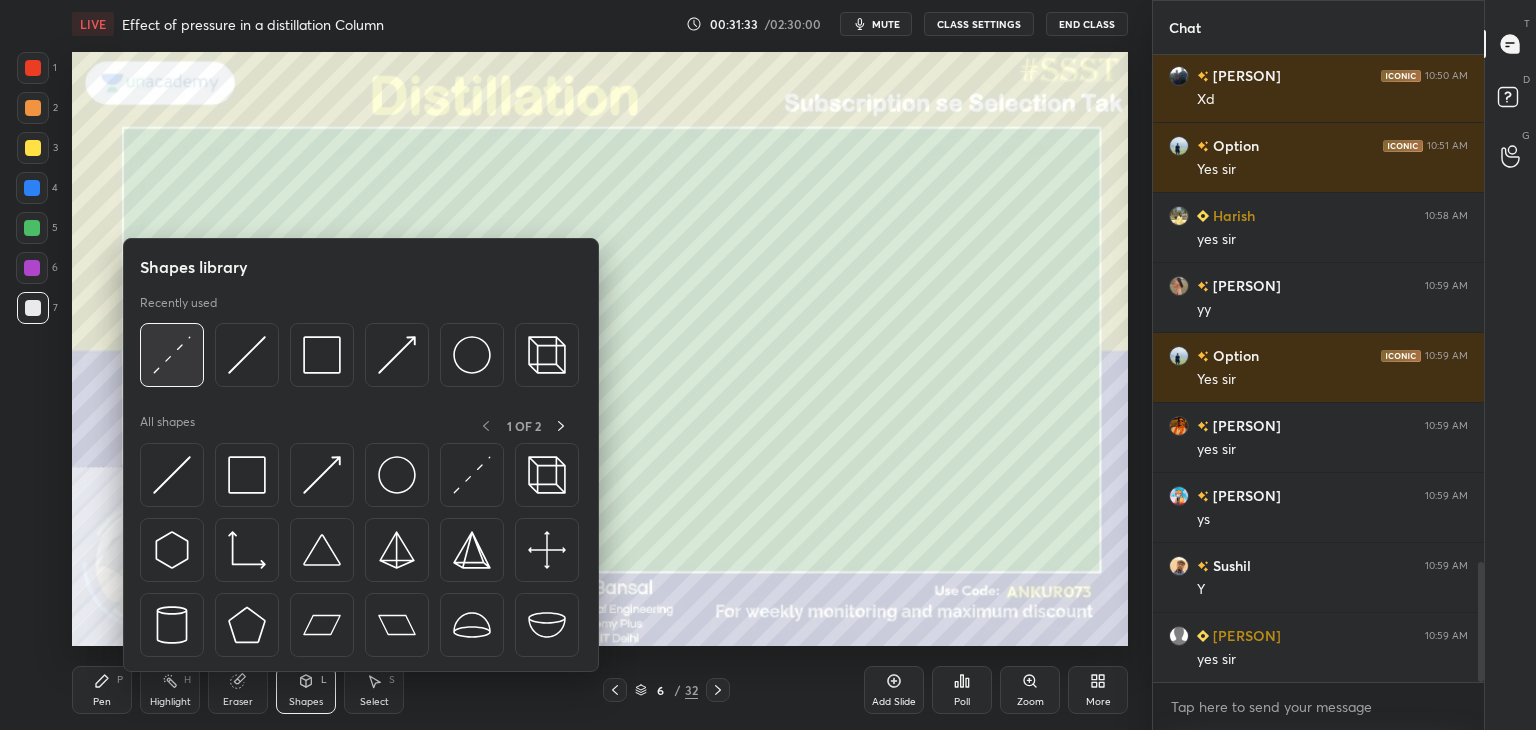 click at bounding box center [172, 355] 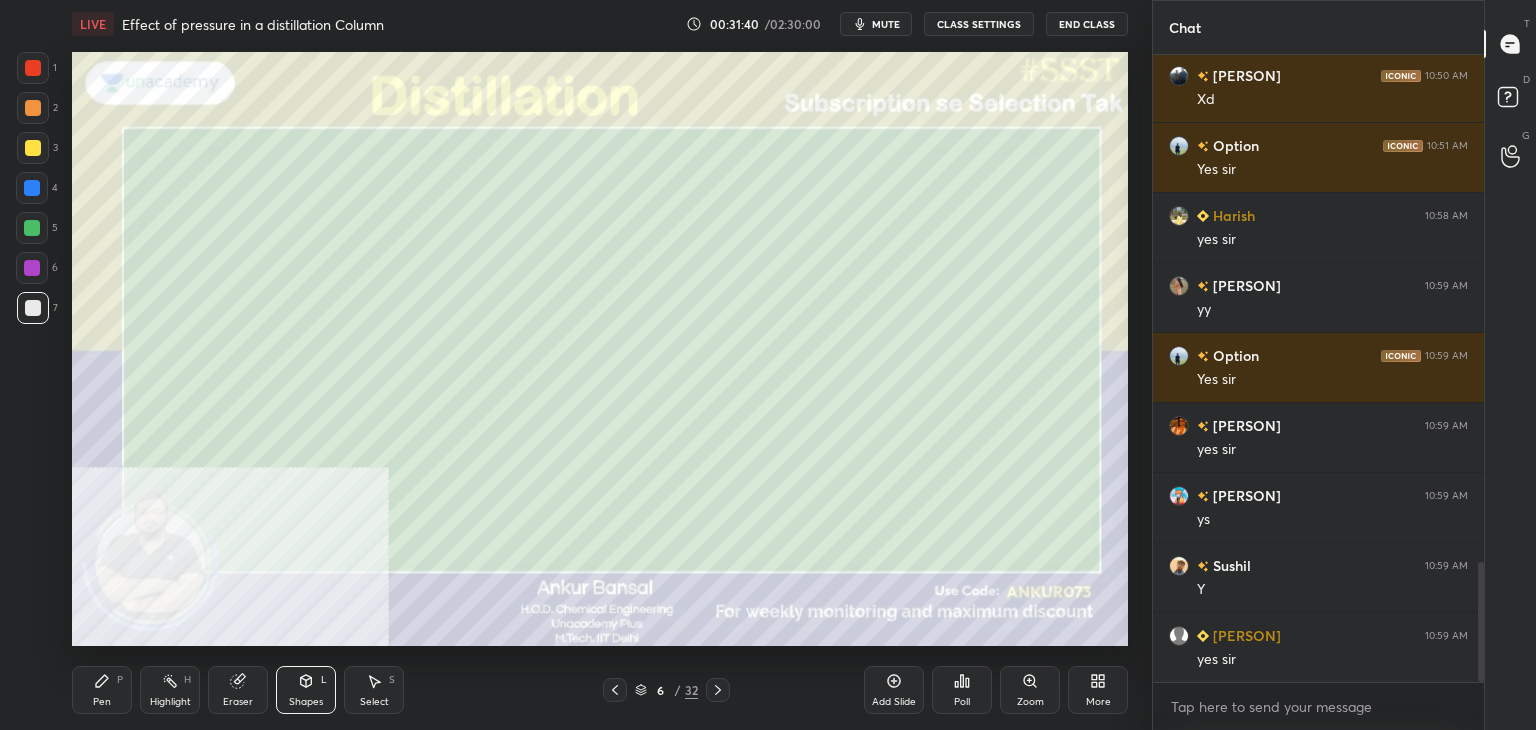click 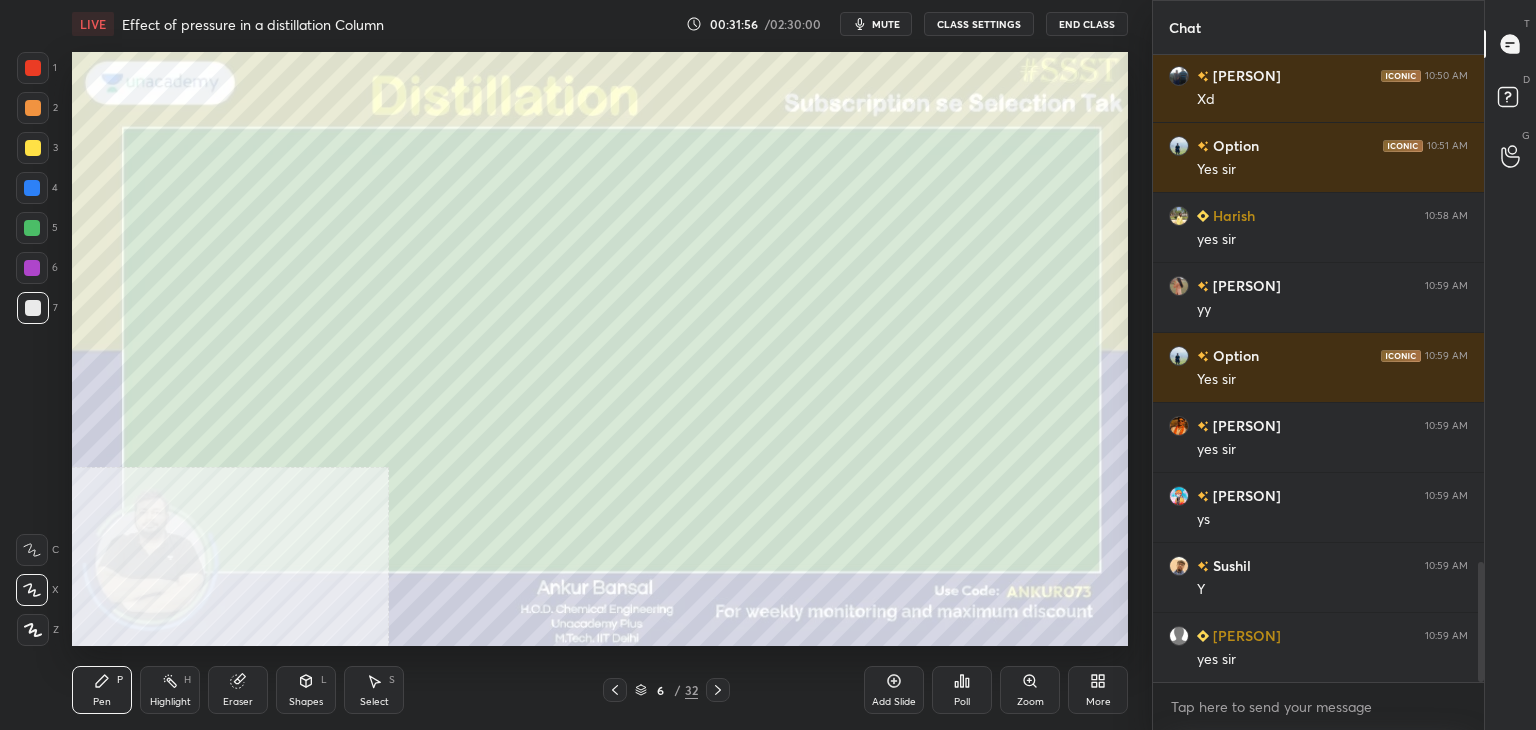 click 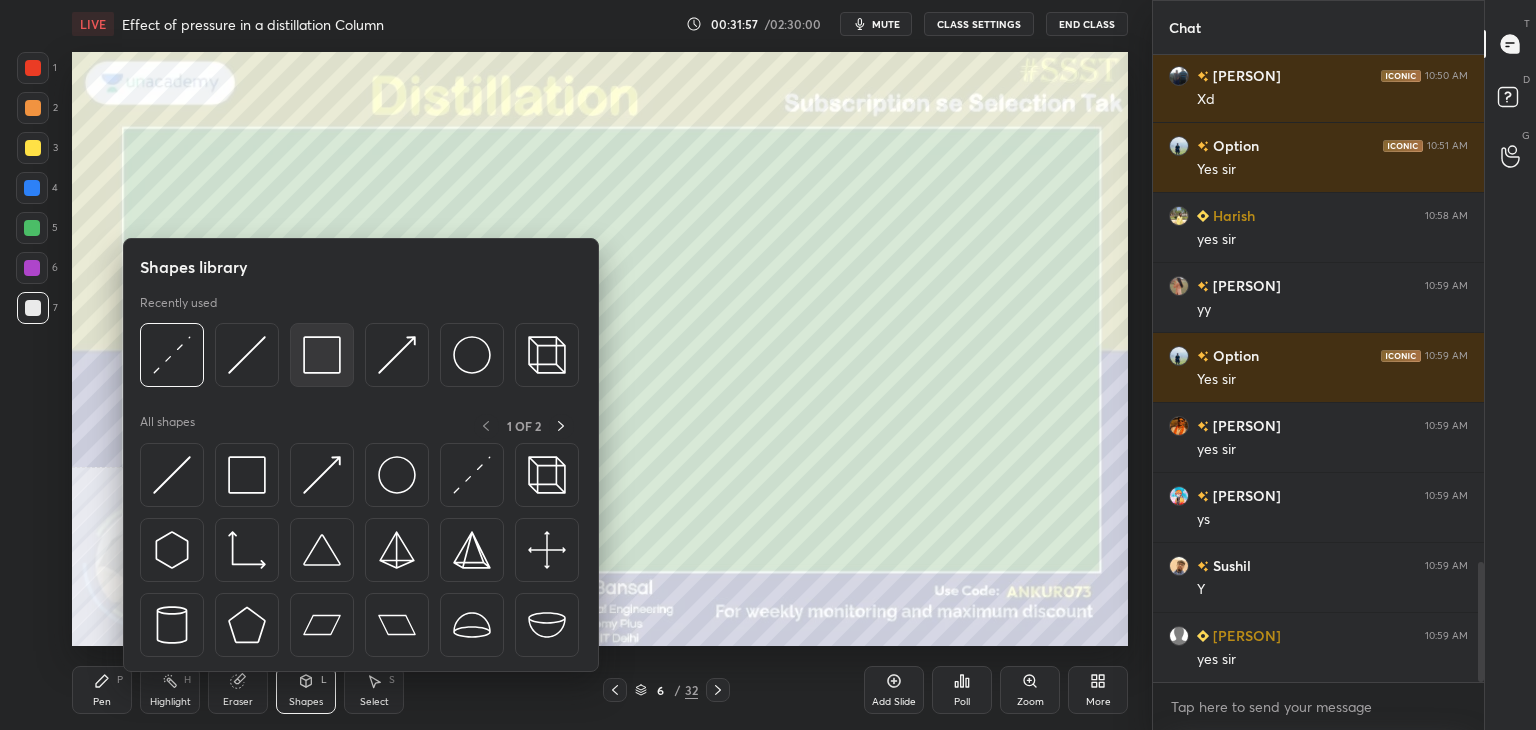 click at bounding box center [322, 355] 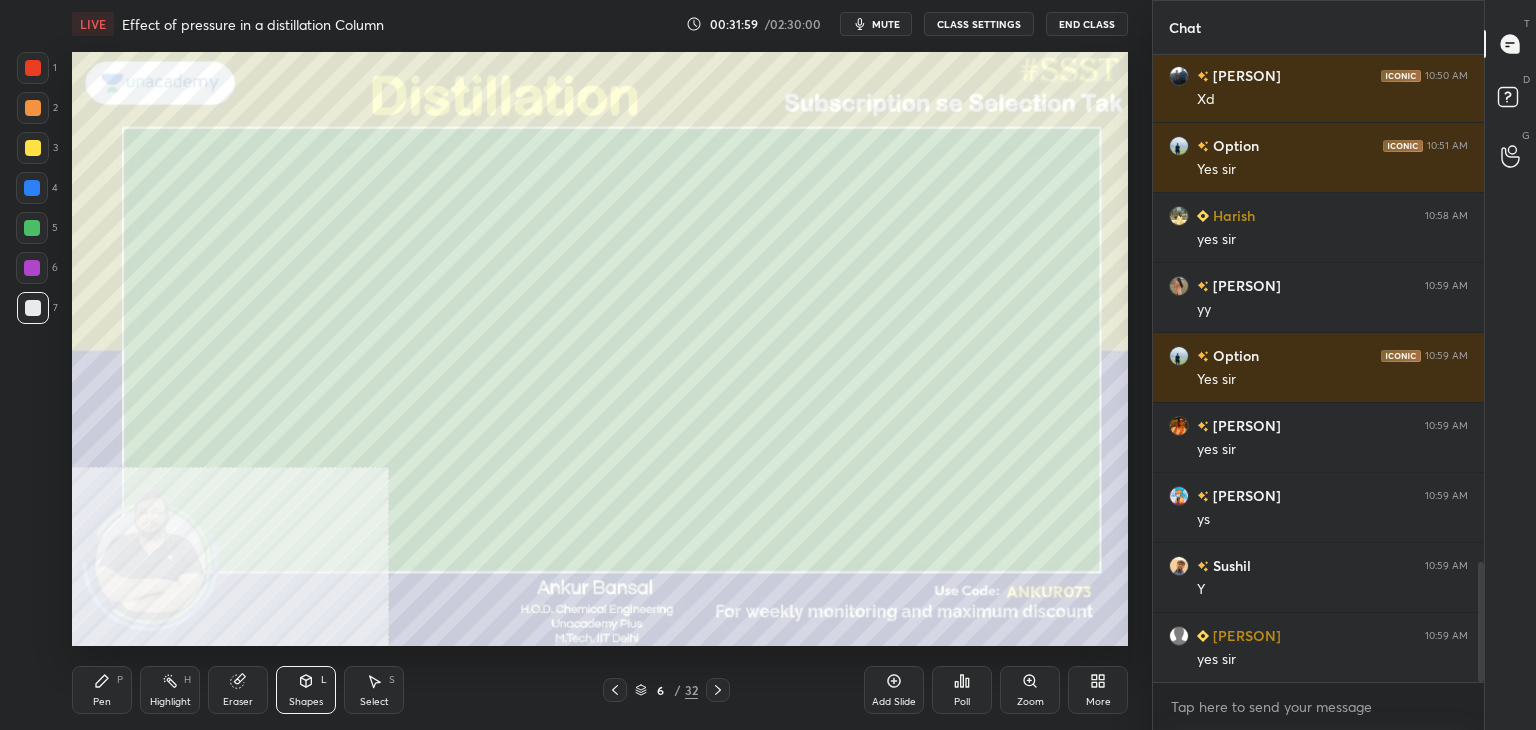 click on "Pen P" at bounding box center (102, 690) 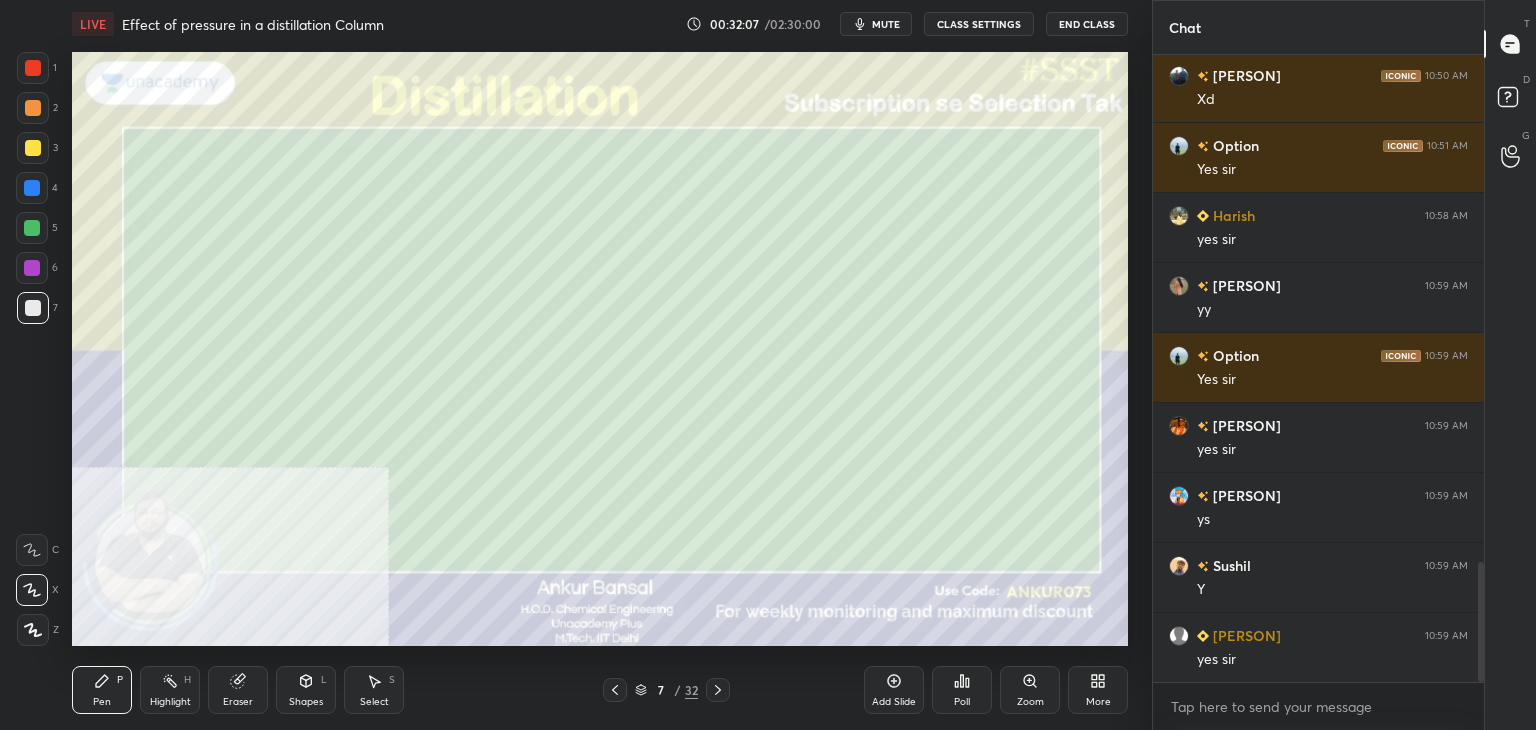 click on "Shapes" at bounding box center (306, 702) 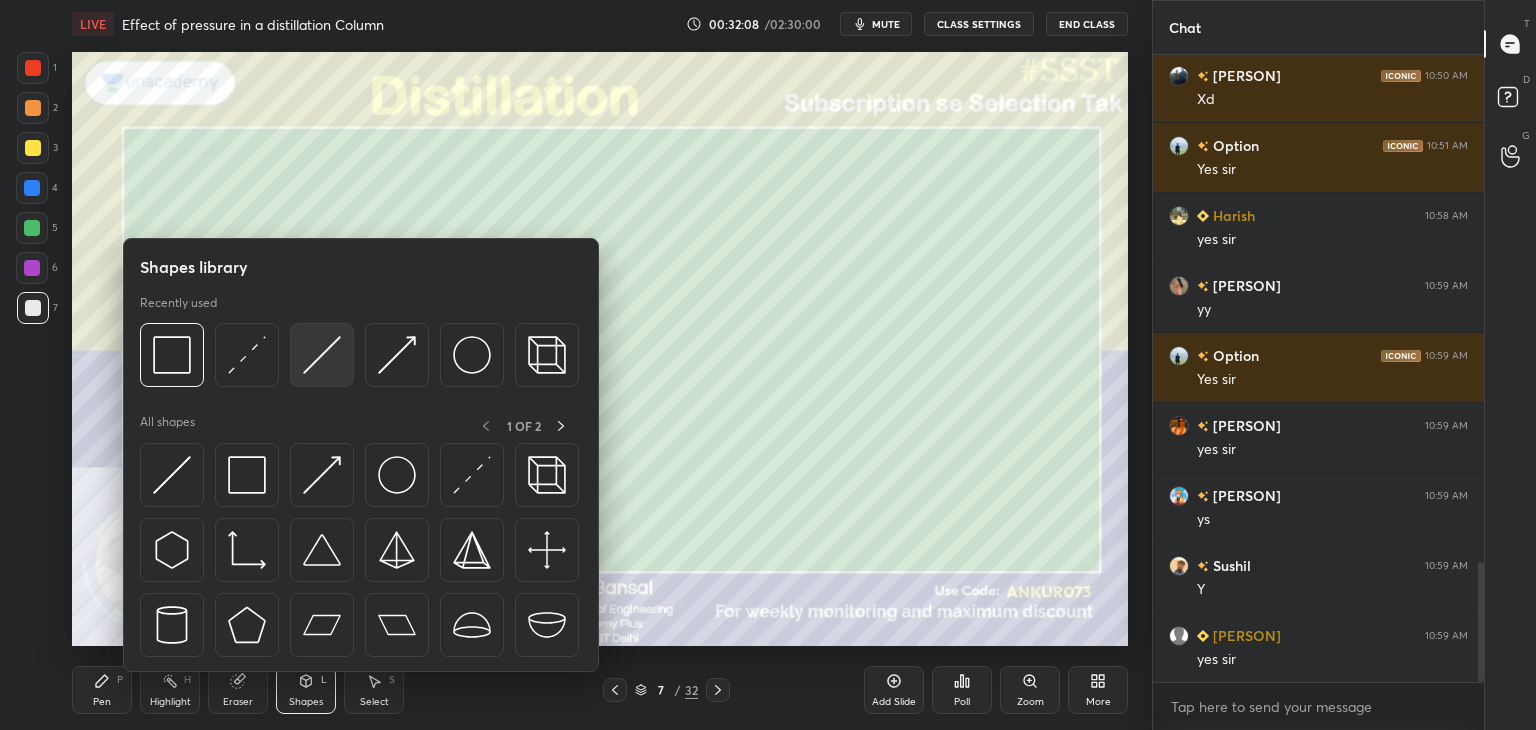 click at bounding box center (322, 355) 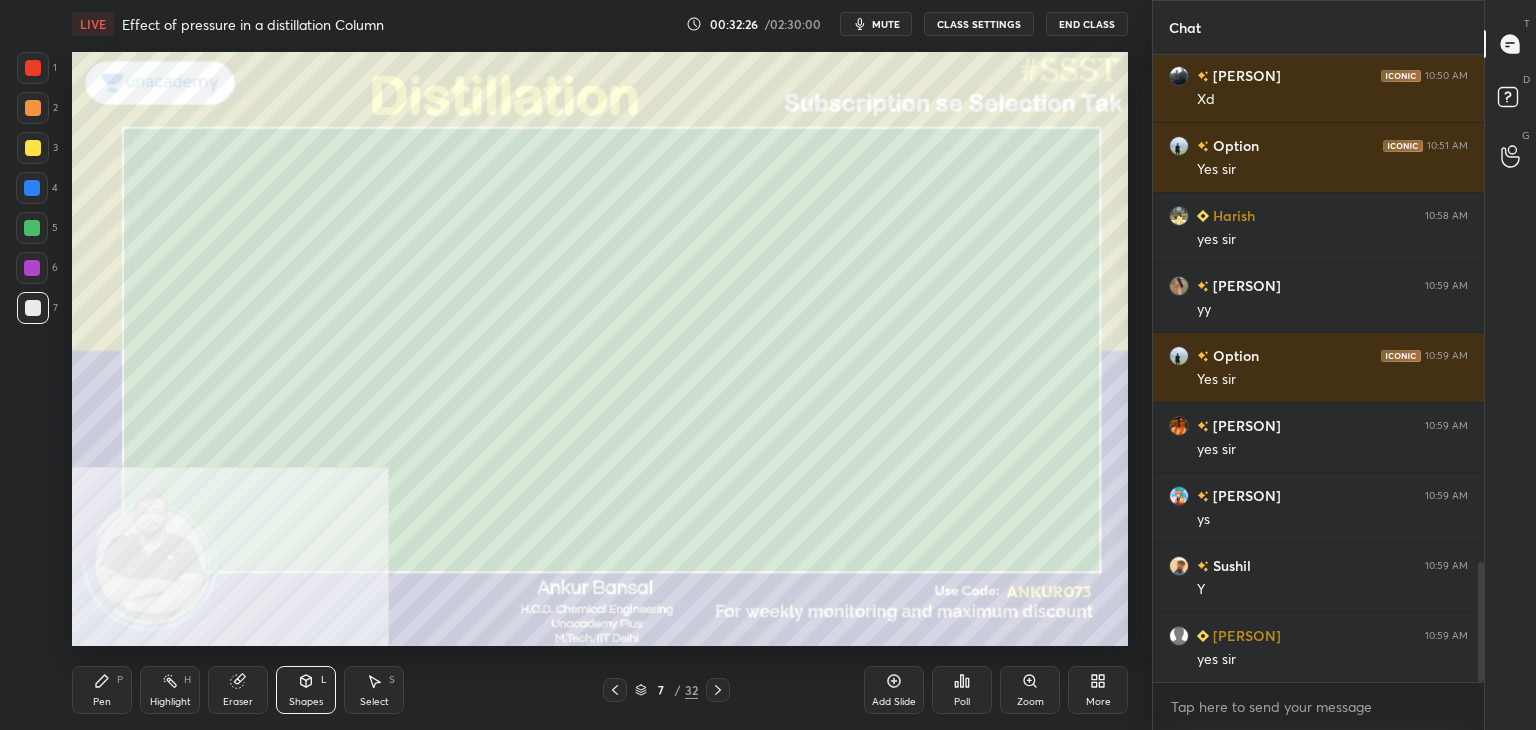 click on "Pen P" at bounding box center (102, 690) 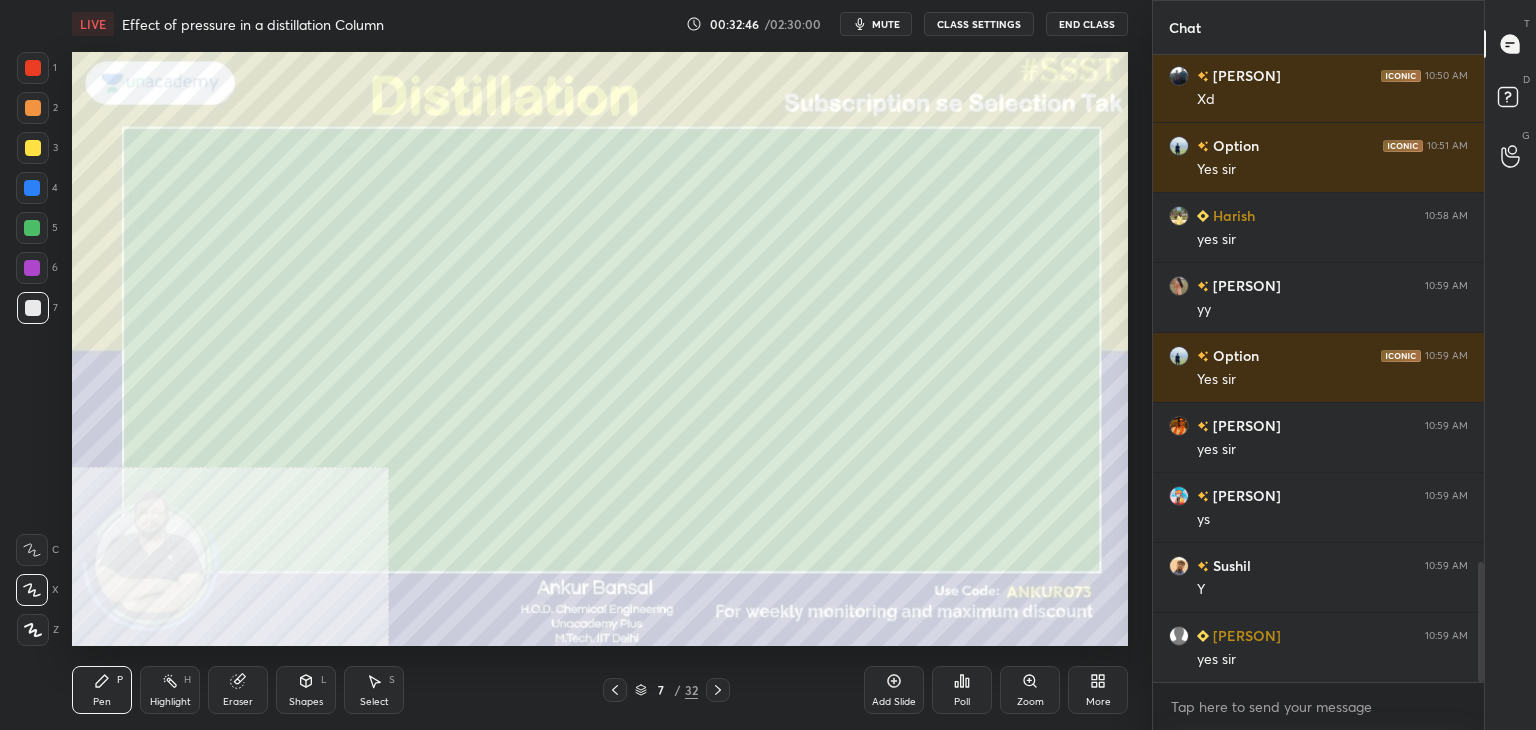 click on "Shapes L" at bounding box center [306, 690] 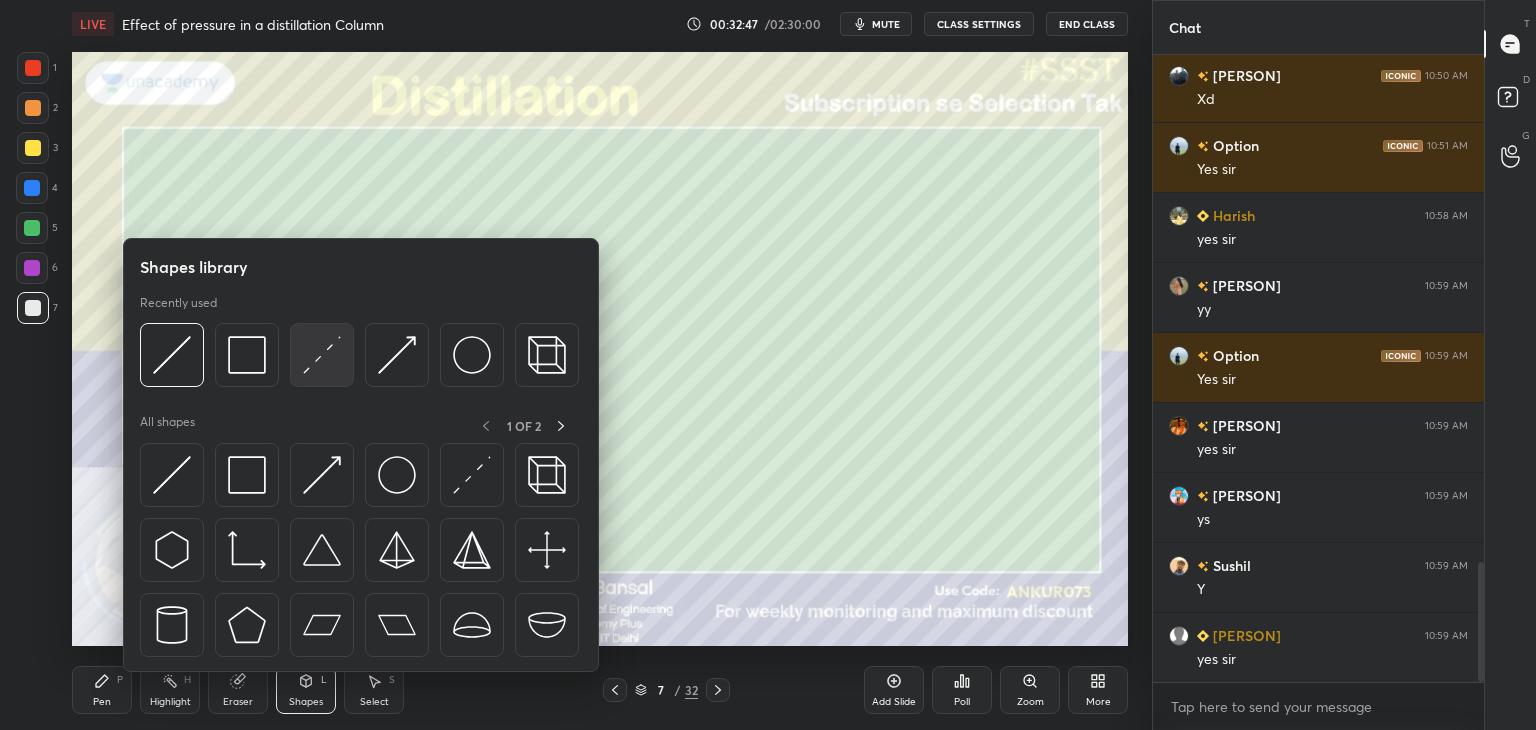 click at bounding box center (322, 355) 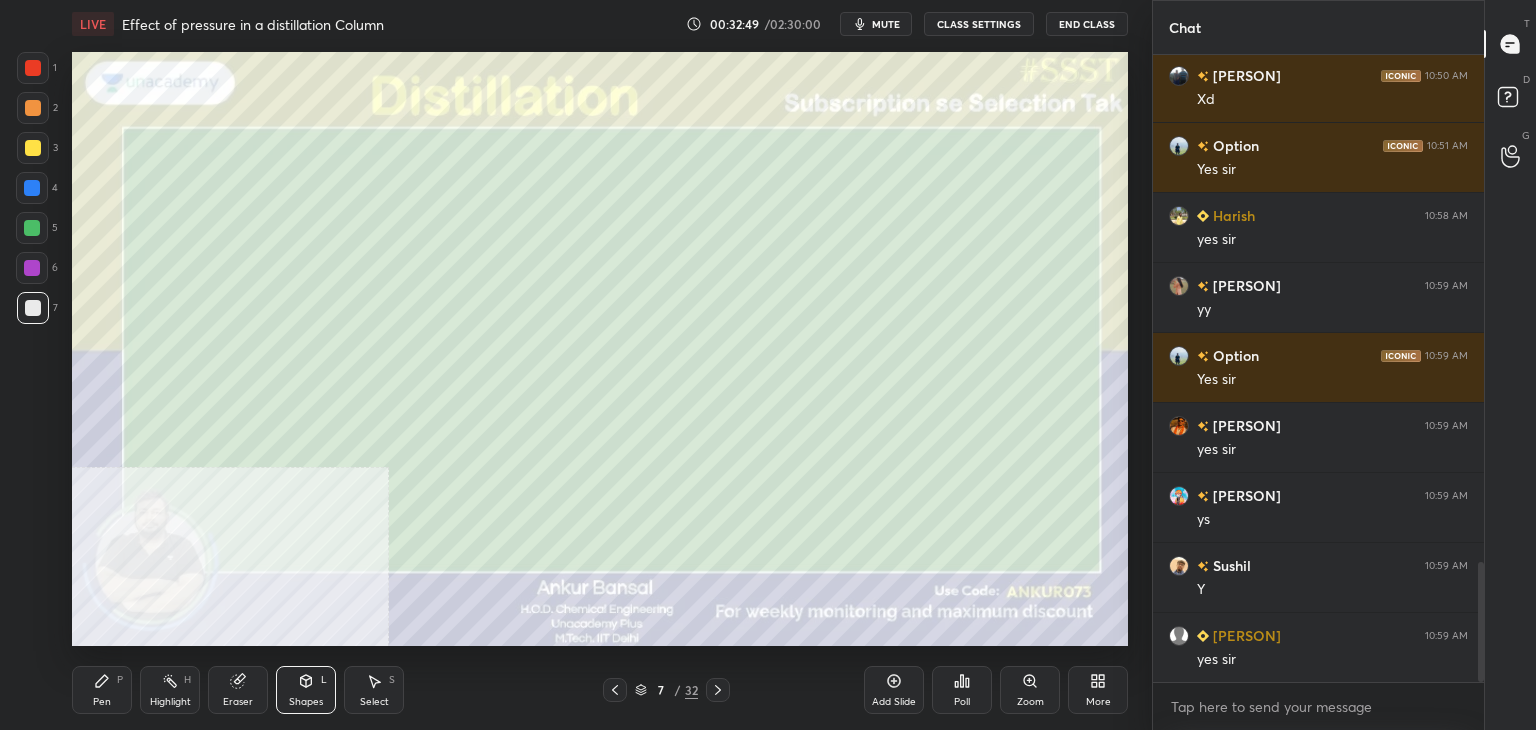 click on "Pen P" at bounding box center [102, 690] 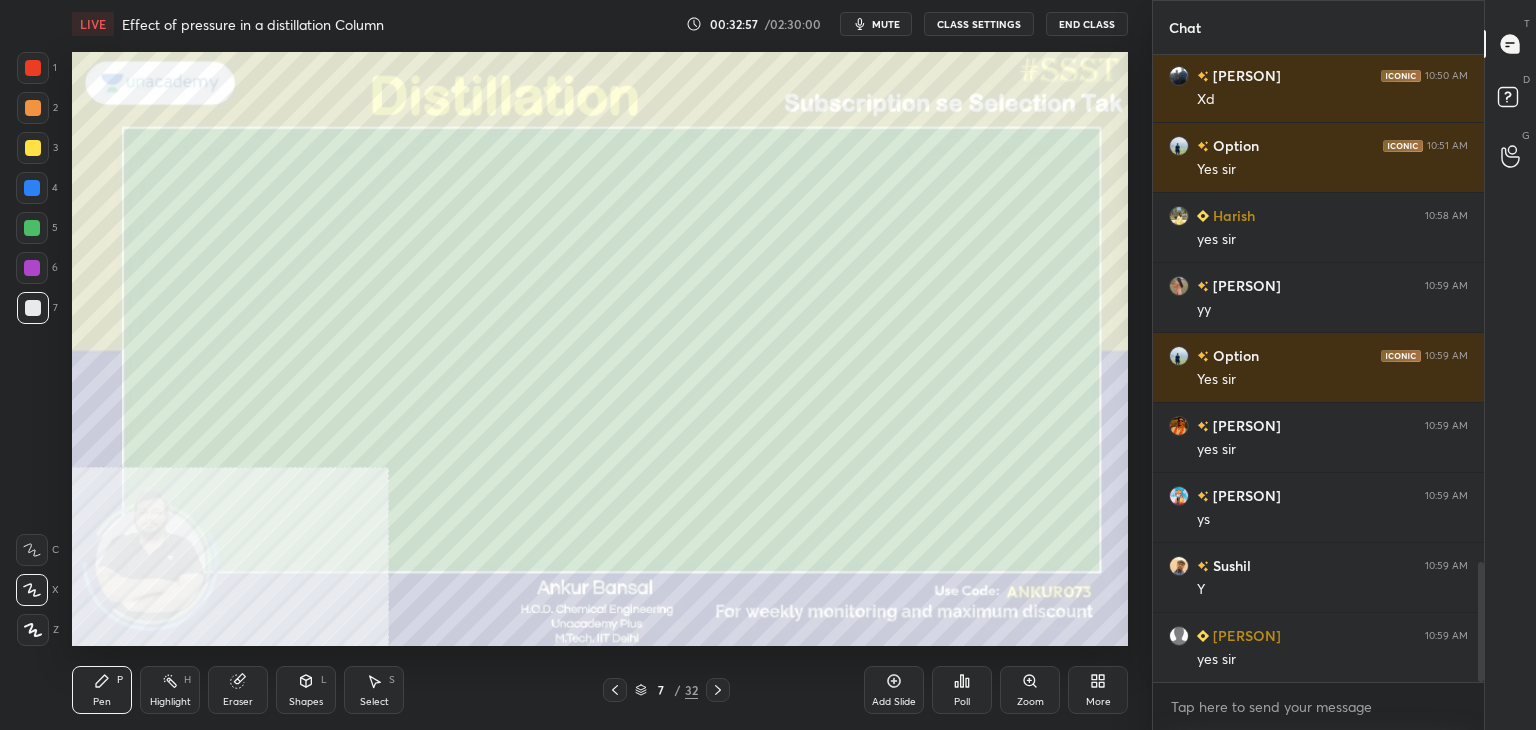 click on "Shapes" at bounding box center (306, 702) 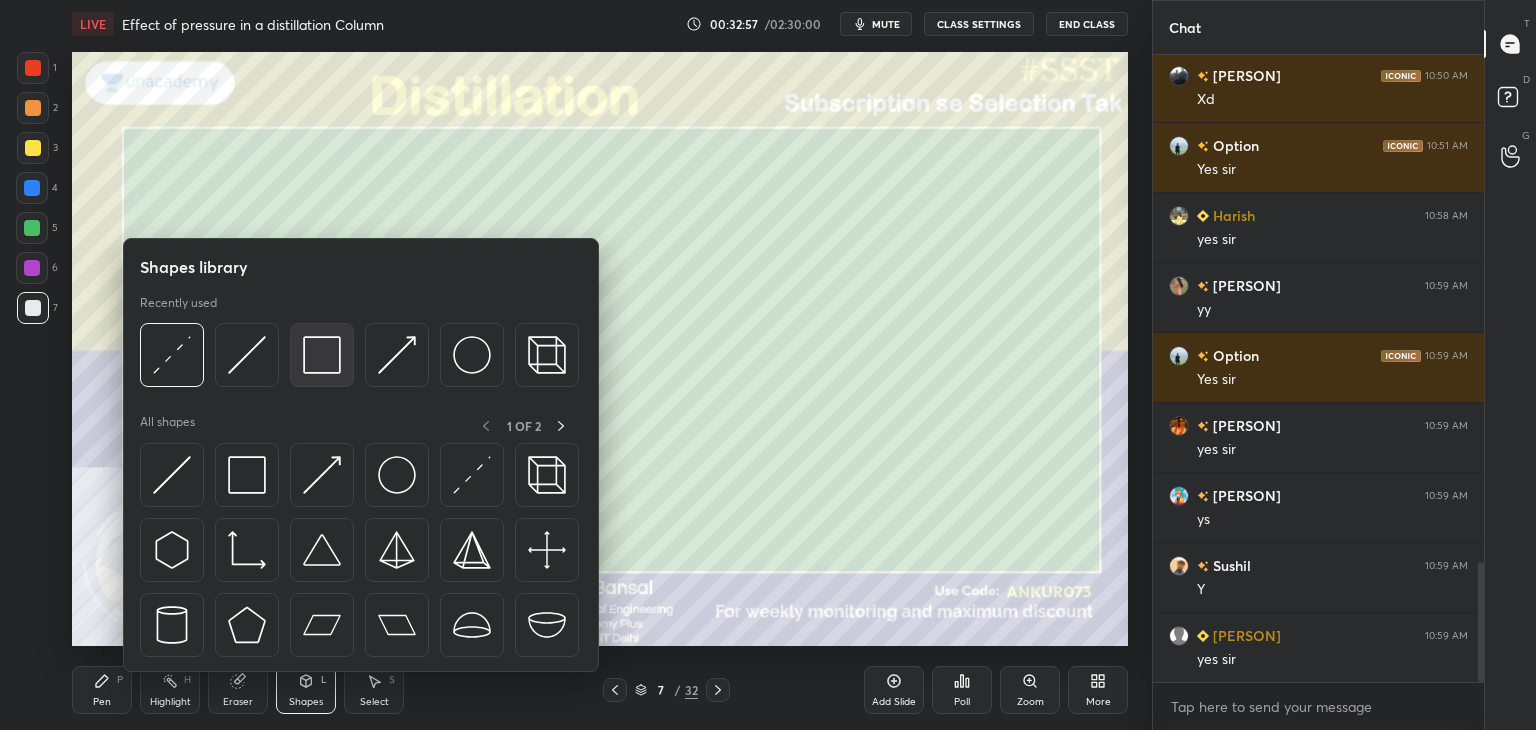 click at bounding box center (322, 355) 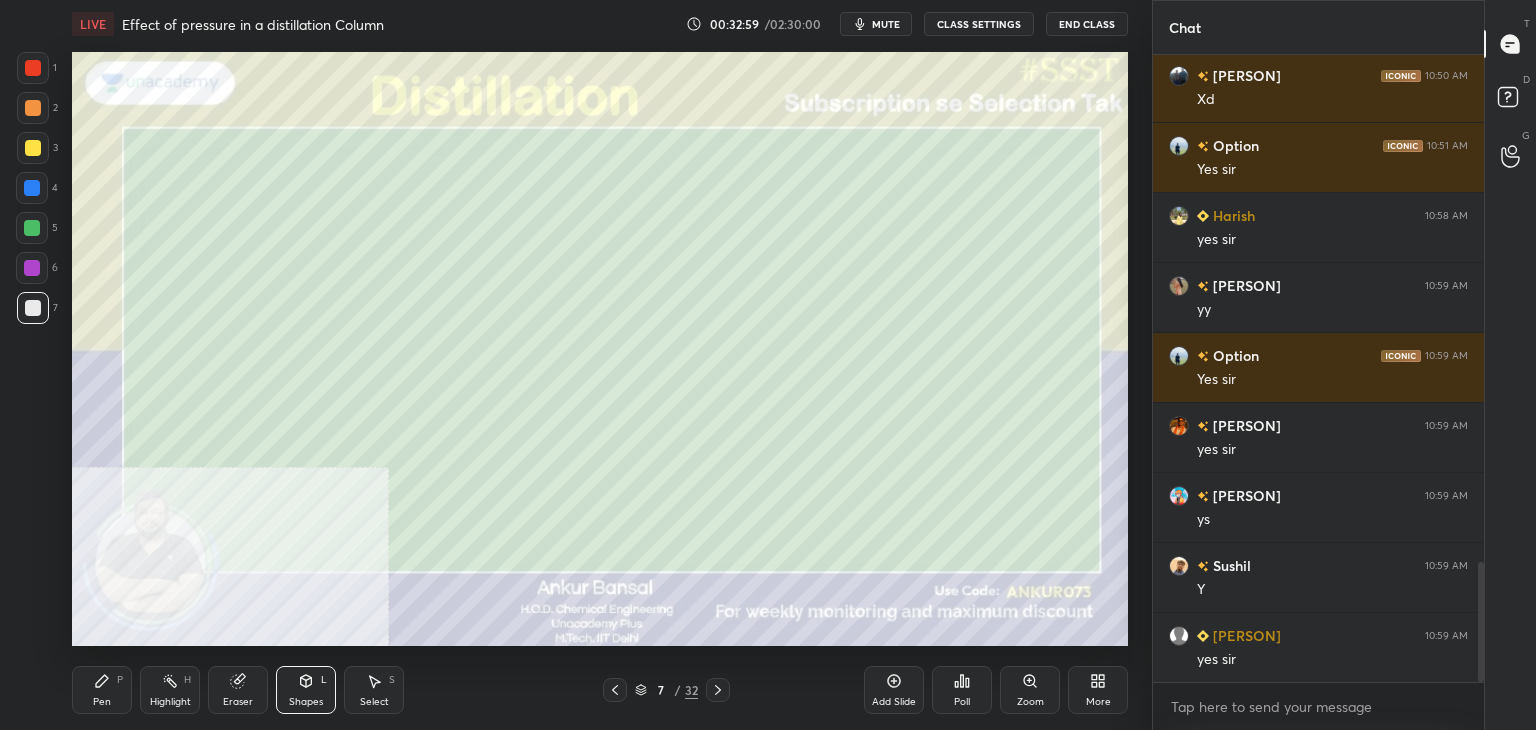 click on "Pen P" at bounding box center (102, 690) 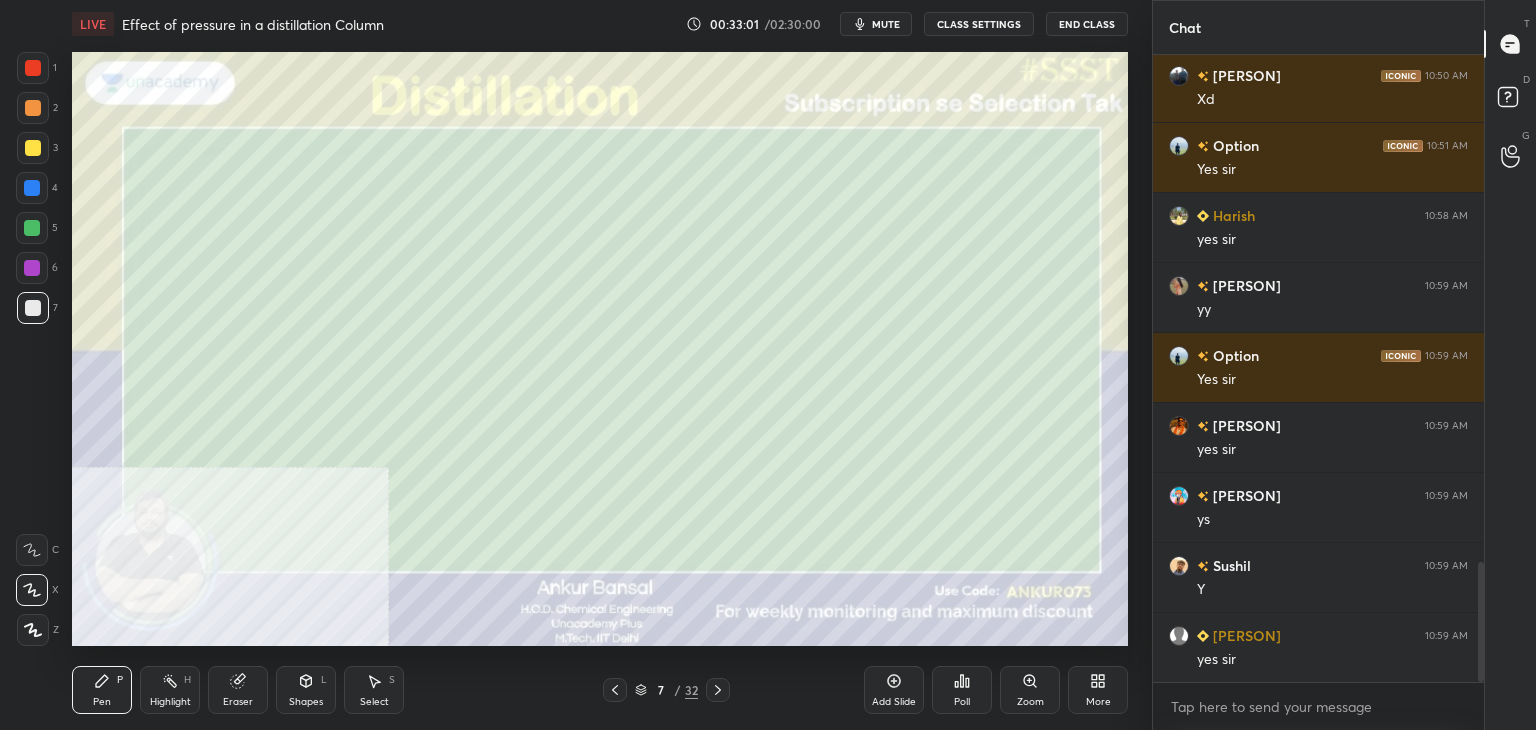 click 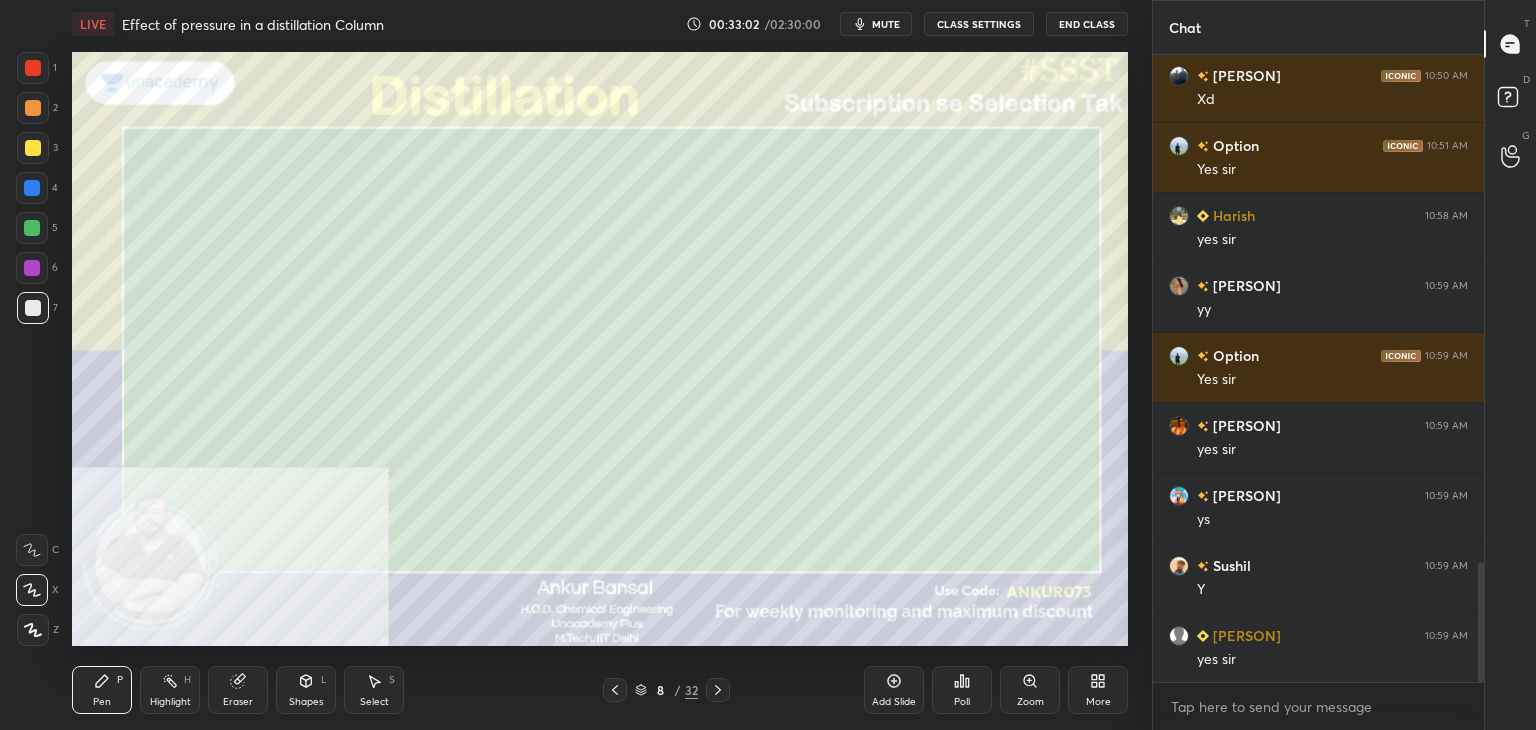 click 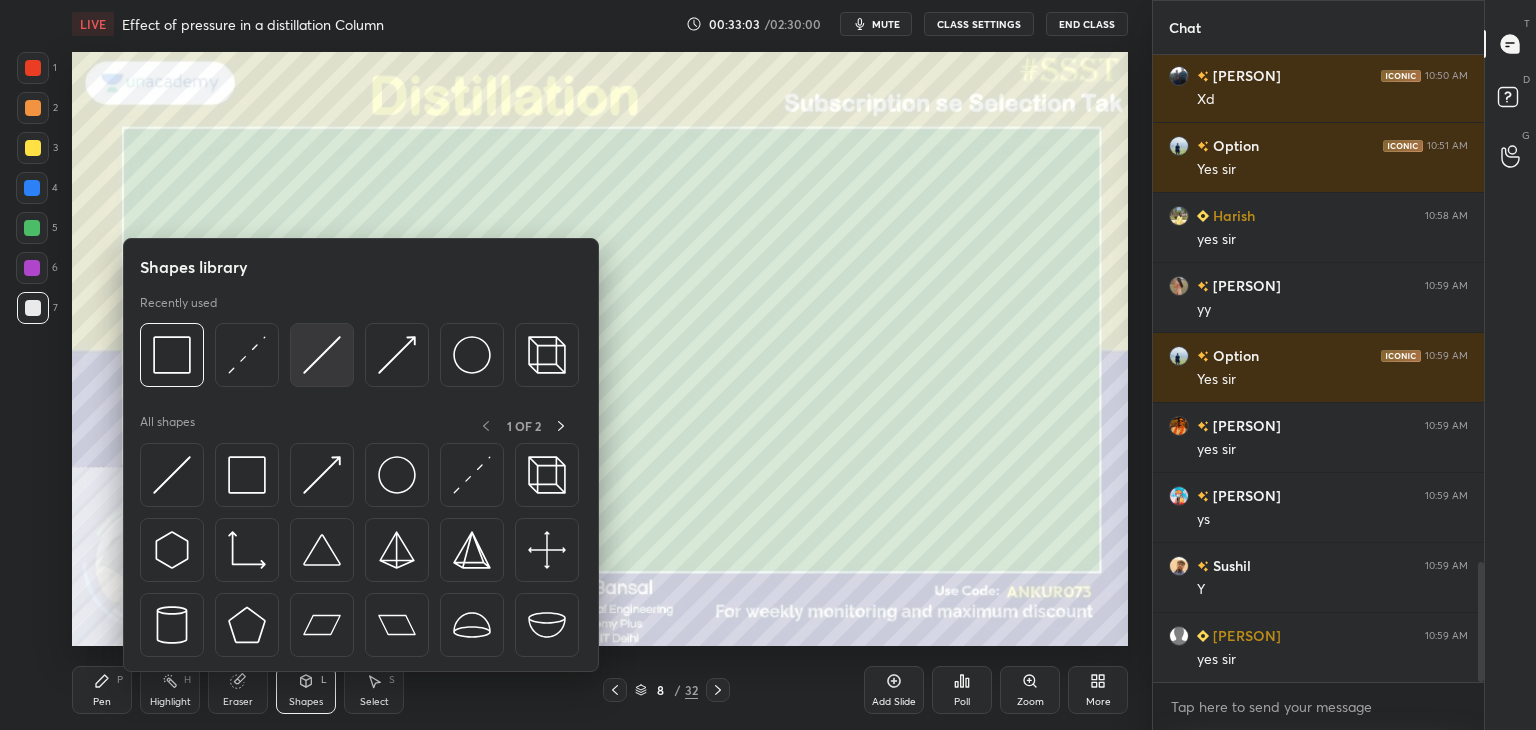 click at bounding box center (322, 355) 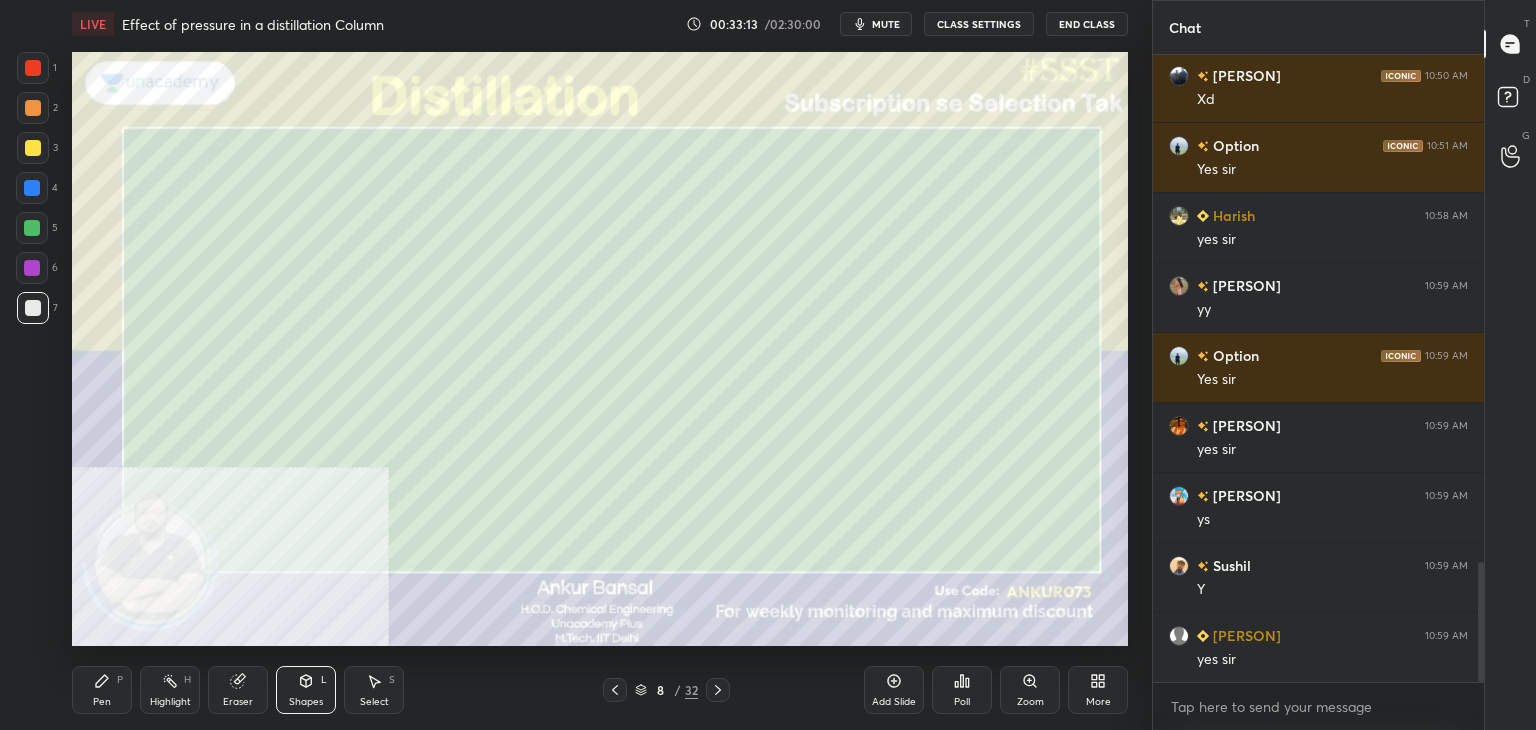 click 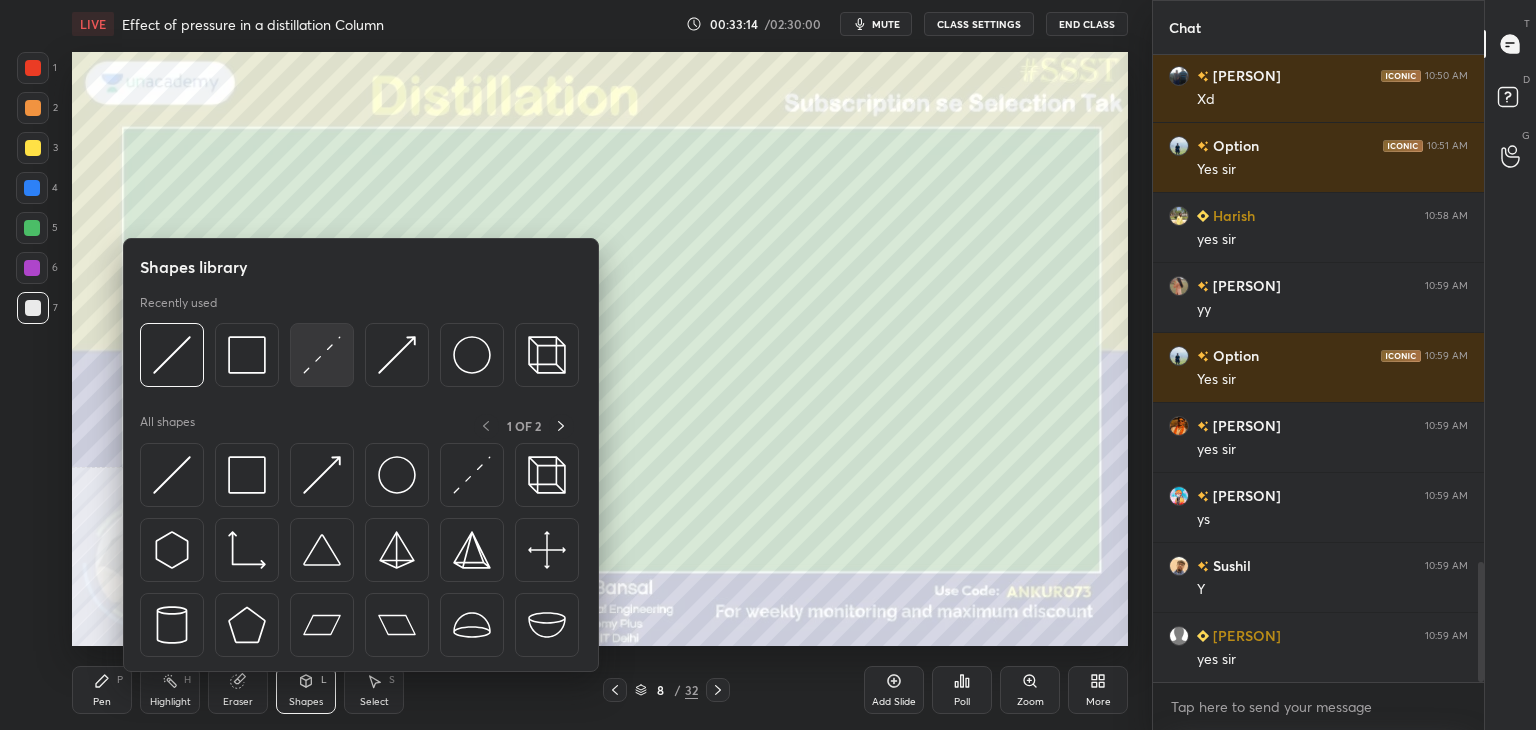click at bounding box center (322, 355) 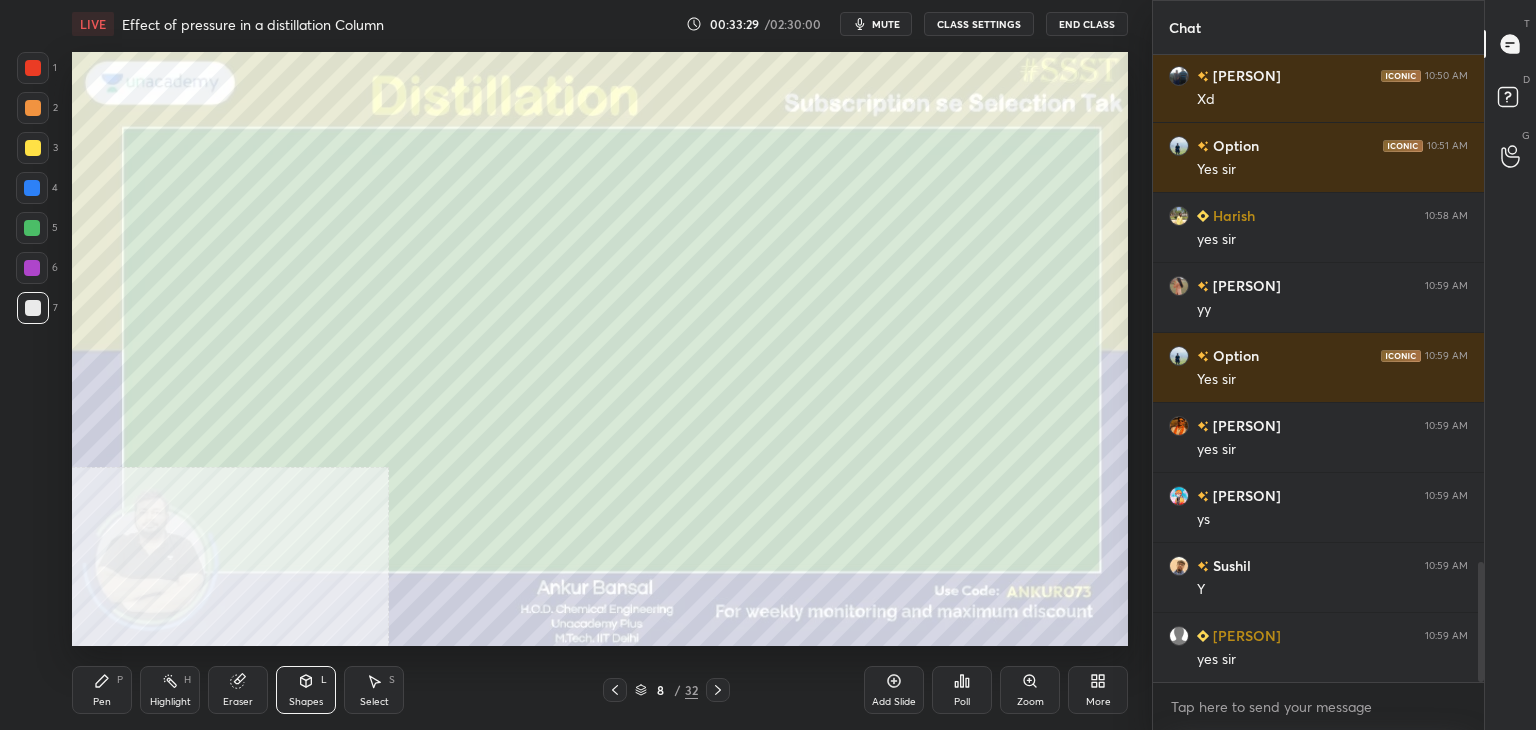 click on "Pen P" at bounding box center (102, 690) 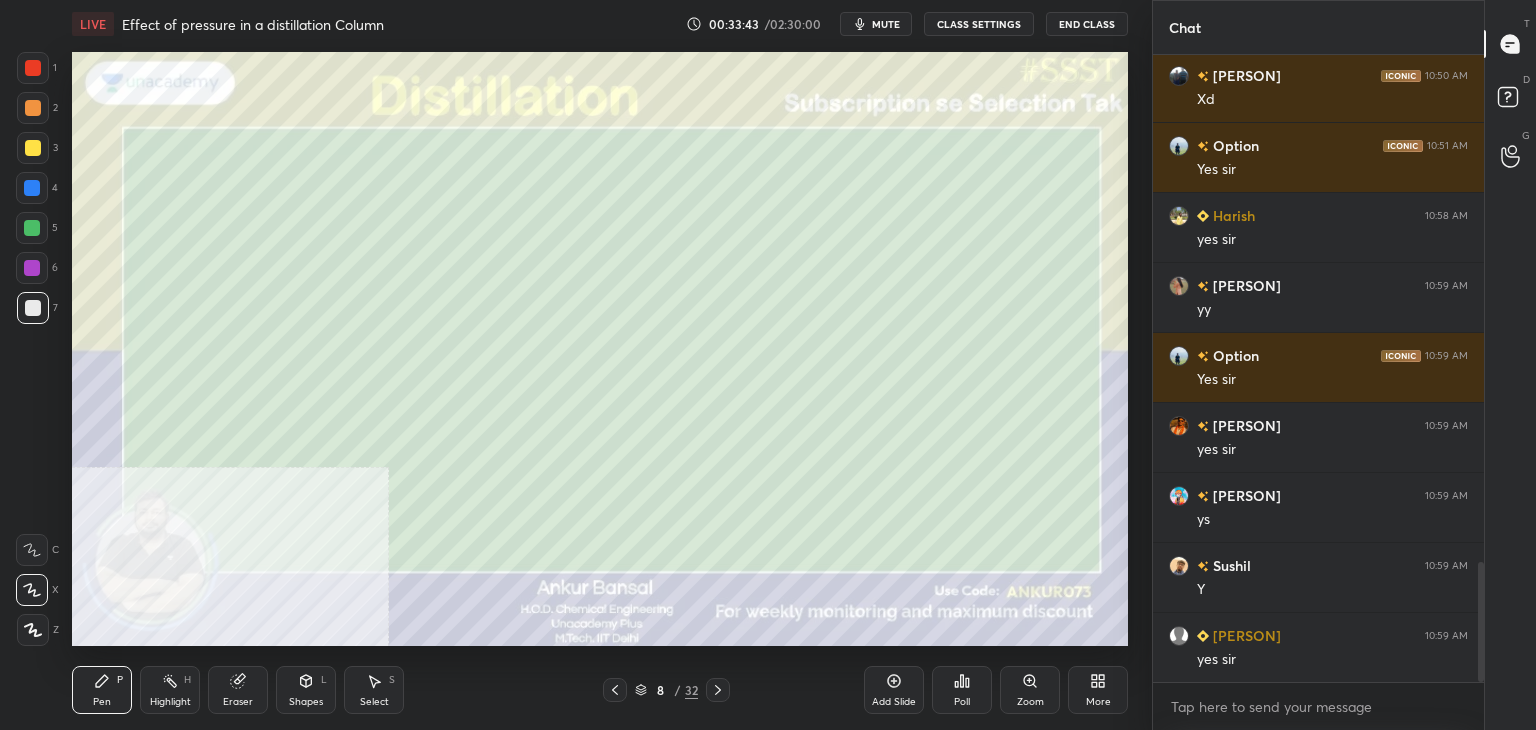click on "Shapes" at bounding box center (306, 702) 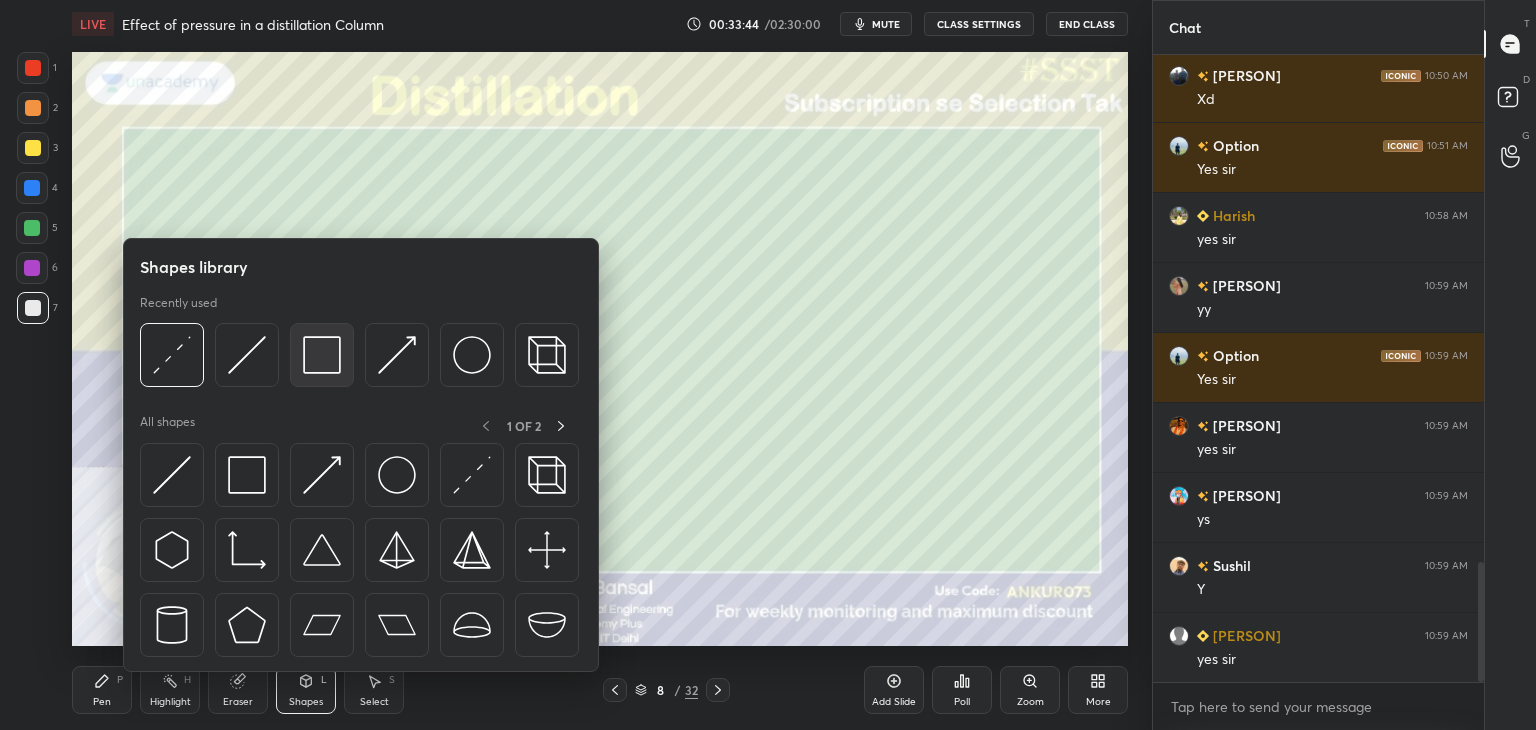 click at bounding box center [322, 355] 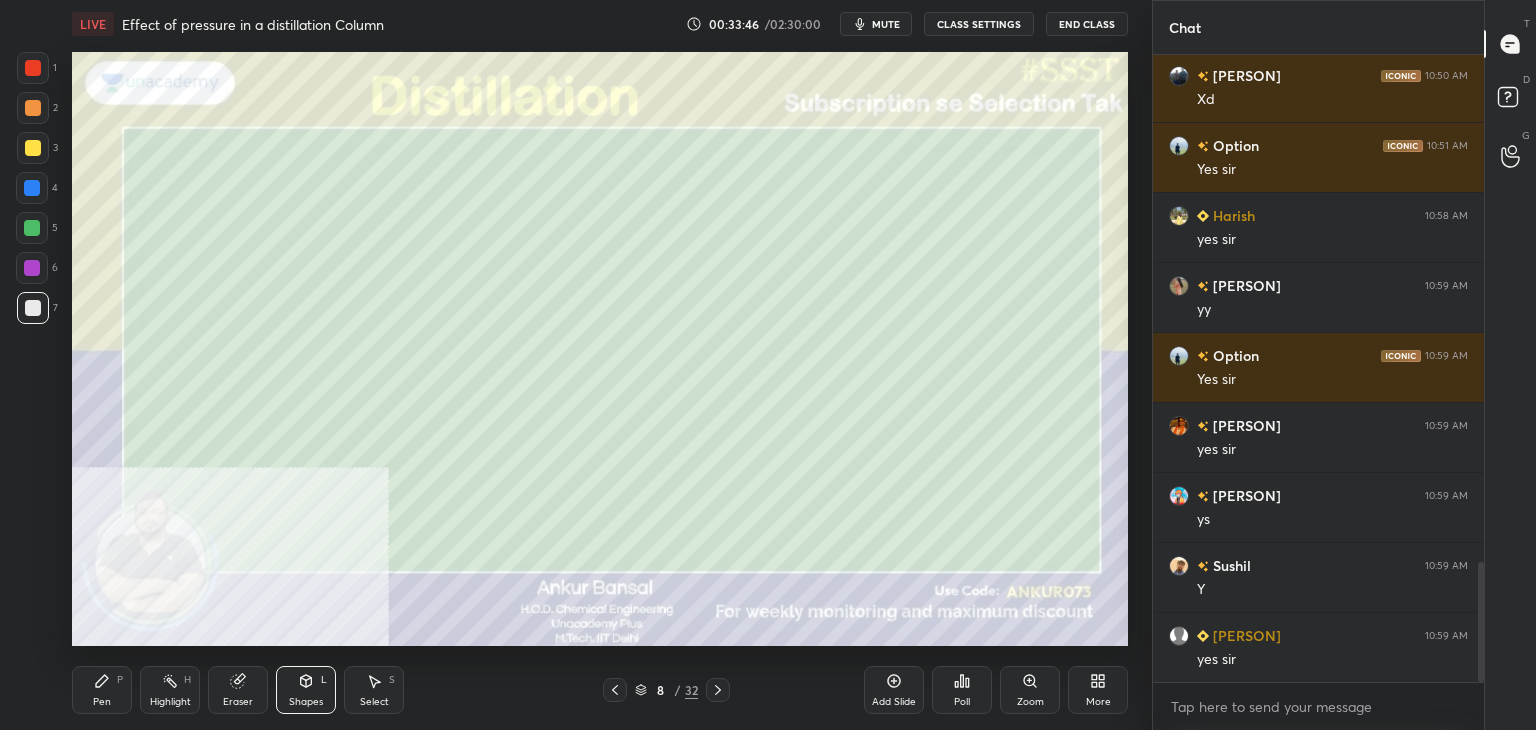click on "Pen" at bounding box center (102, 702) 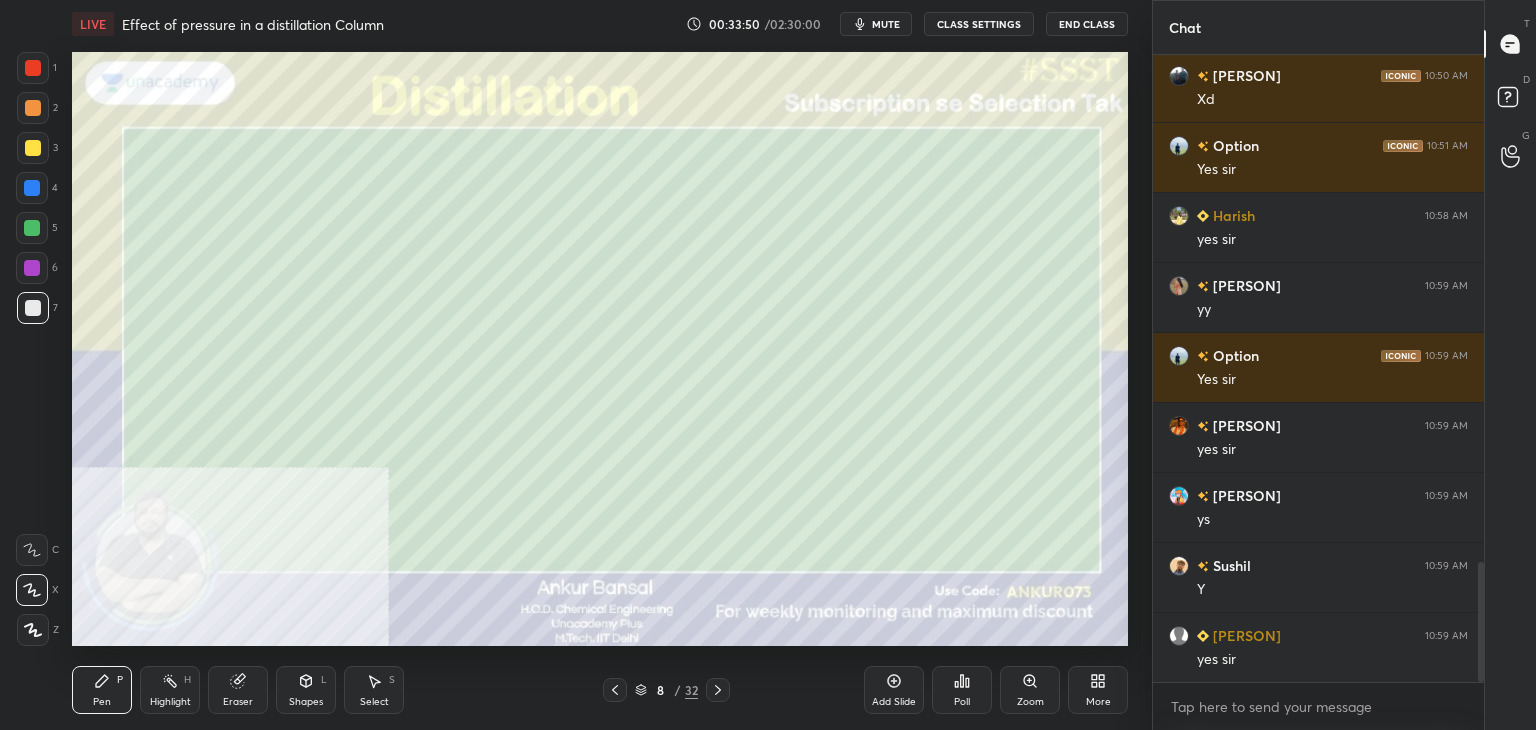 scroll, scrollTop: 2696, scrollLeft: 0, axis: vertical 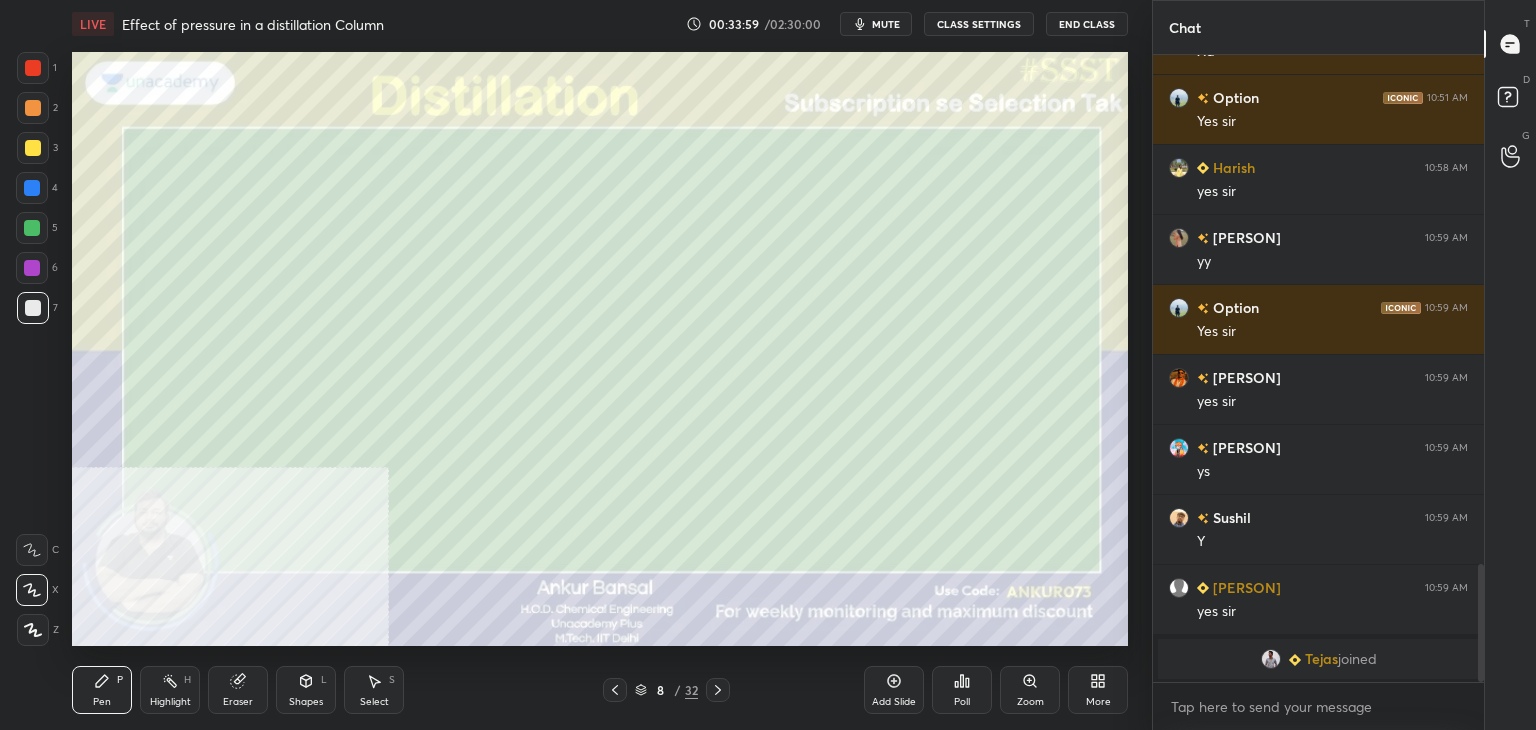 click on "Shapes L" at bounding box center (306, 690) 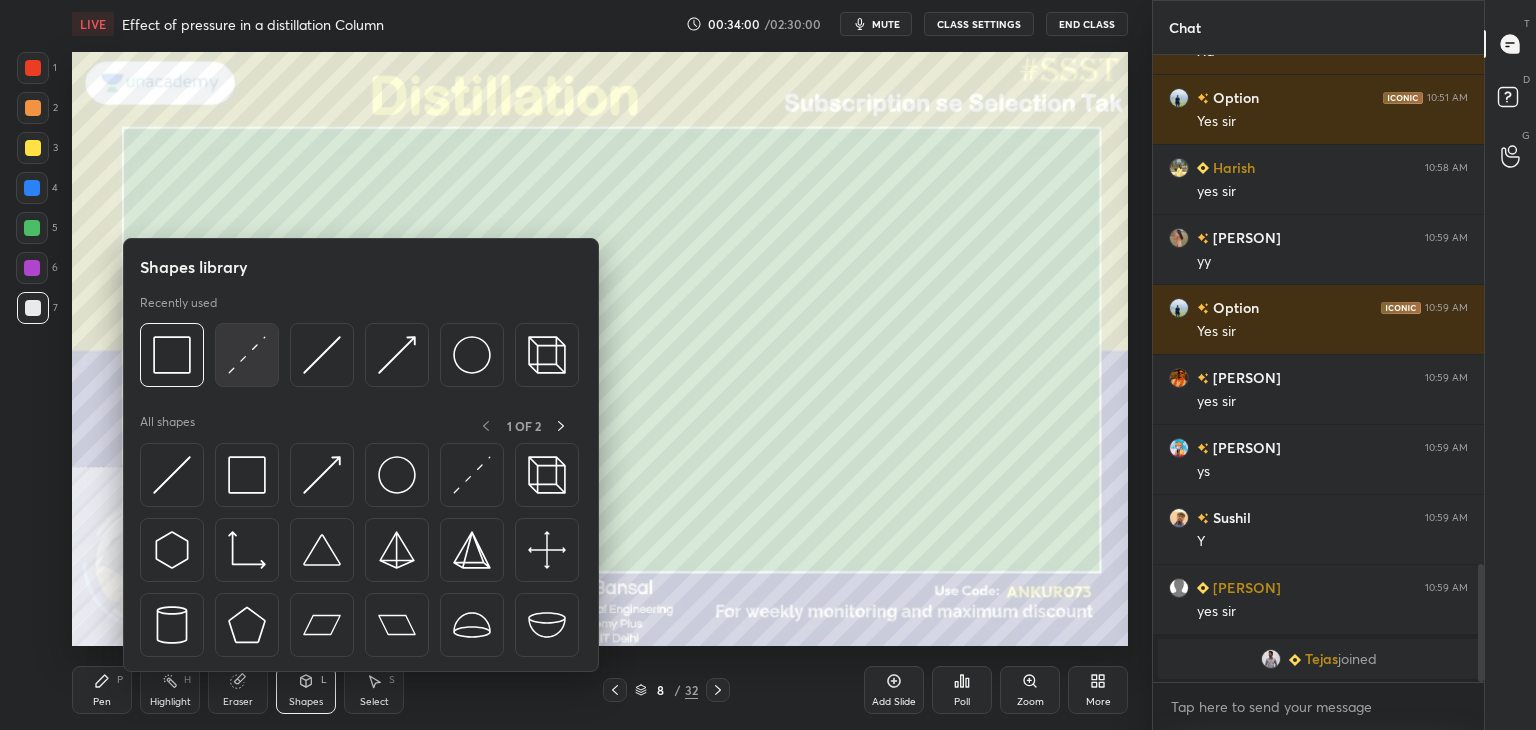 click at bounding box center [247, 355] 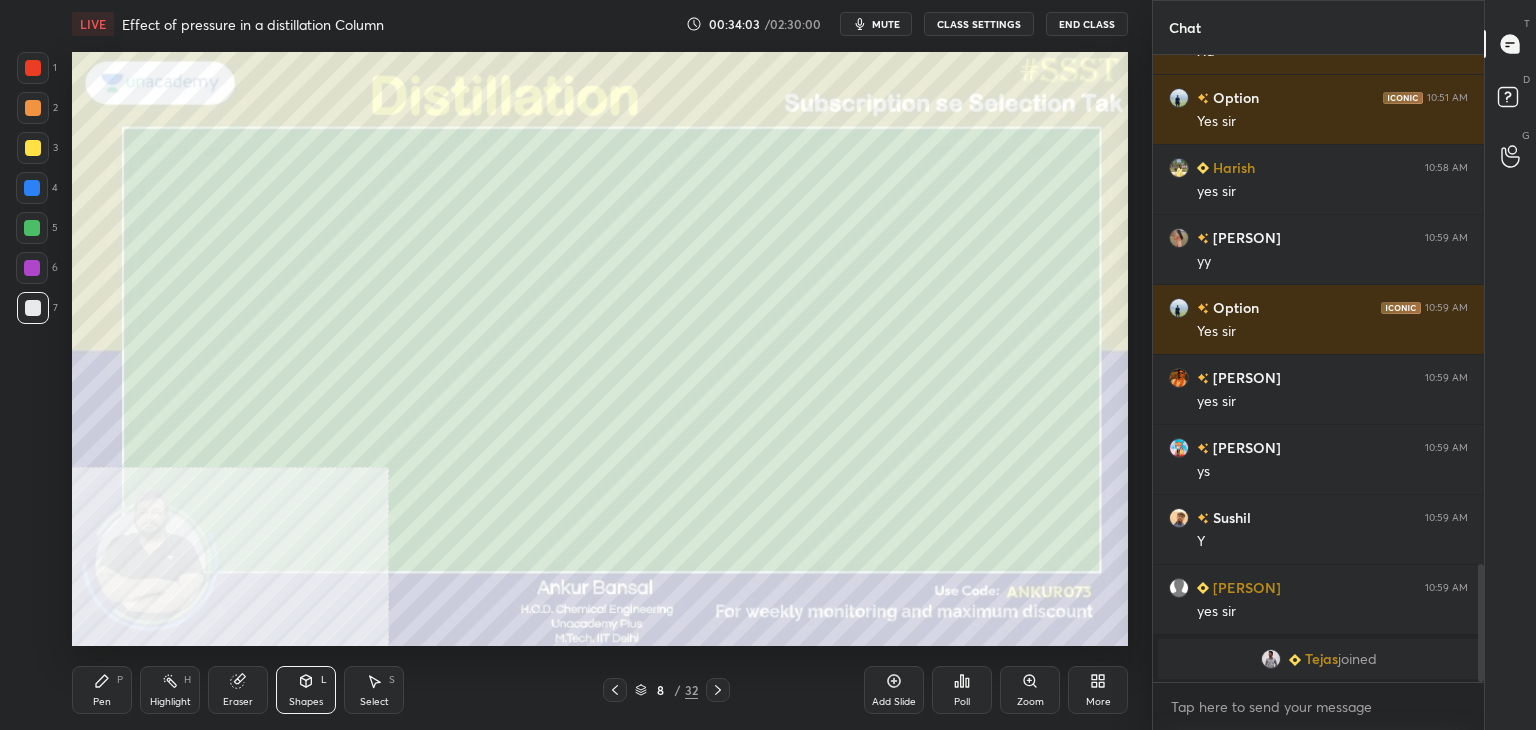 click 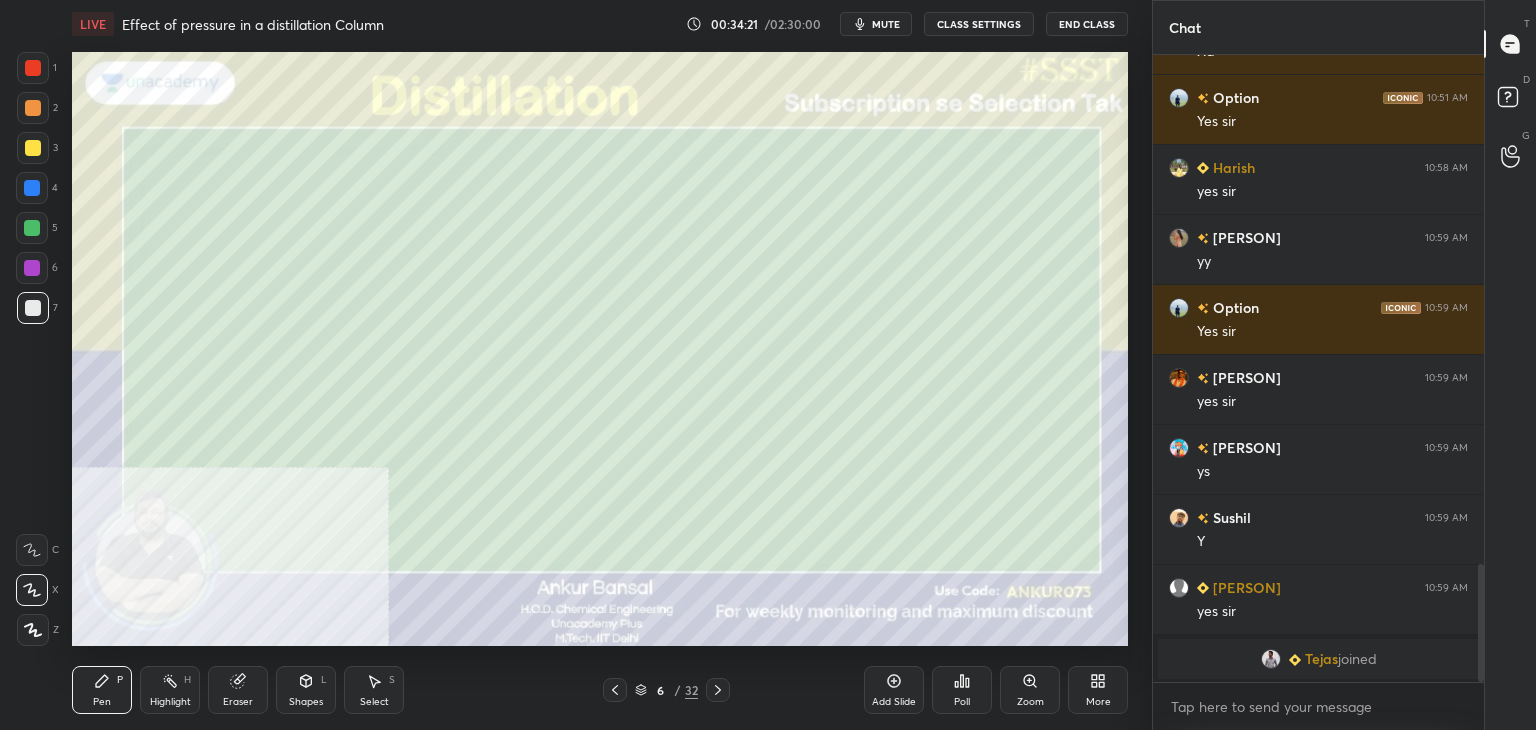 click 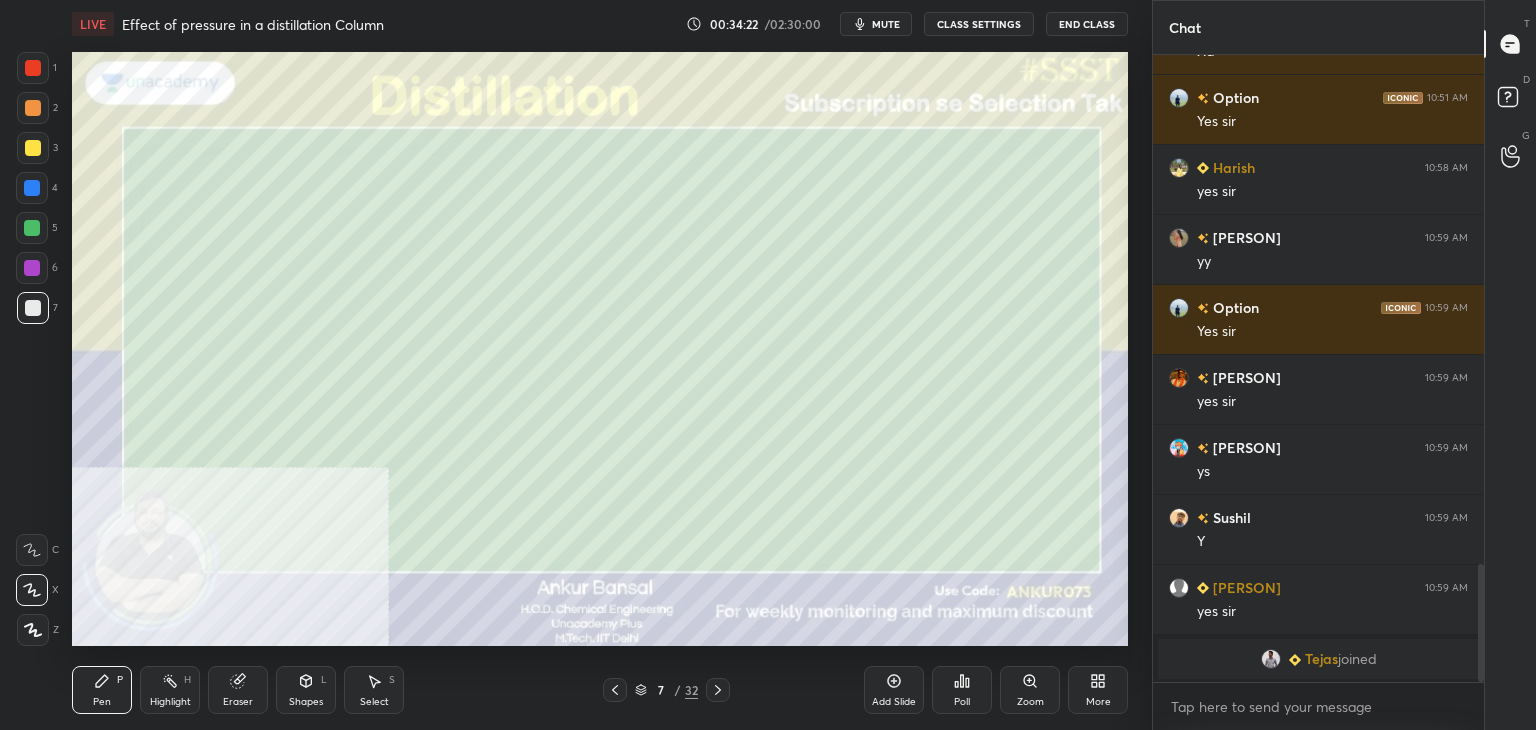 click on "Shapes L" at bounding box center [306, 690] 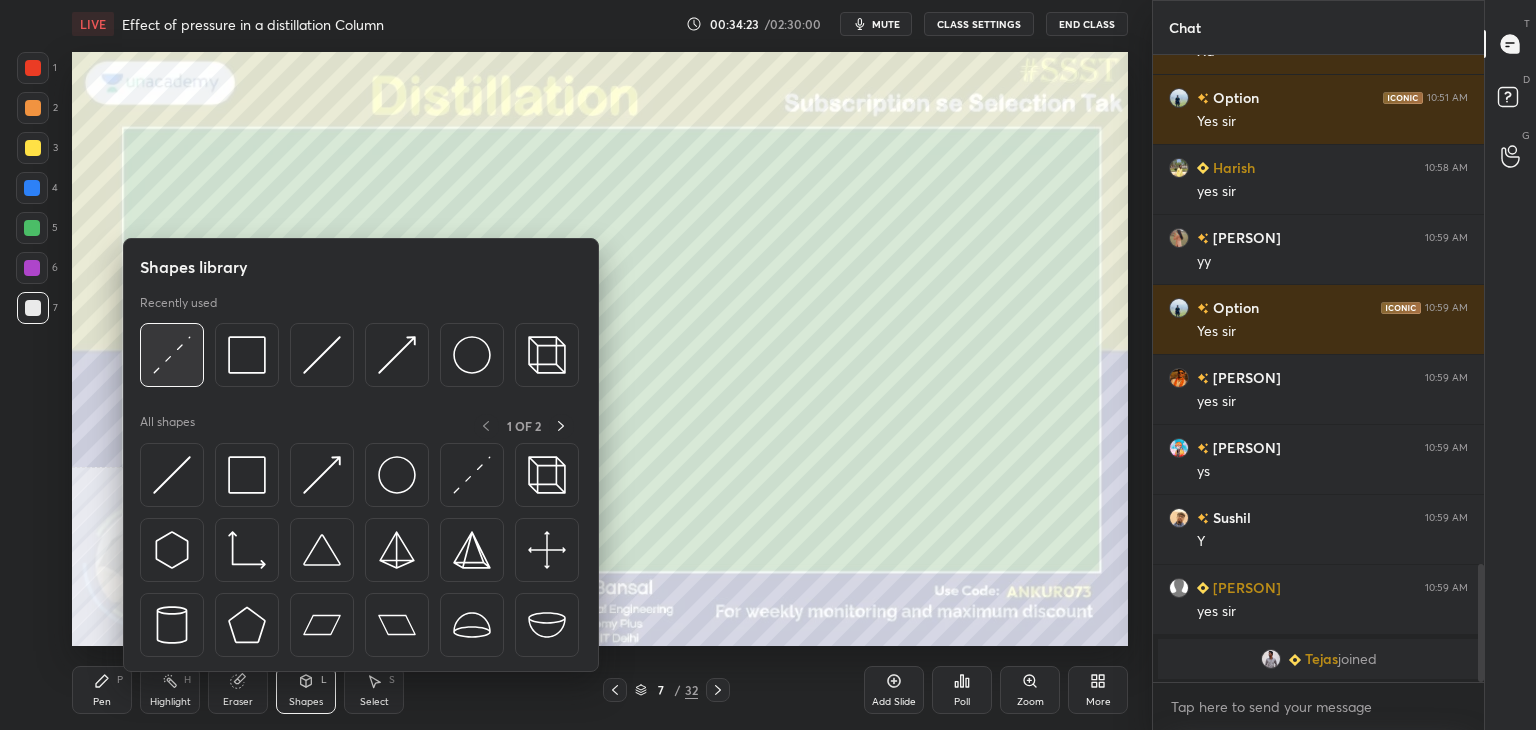click at bounding box center (172, 355) 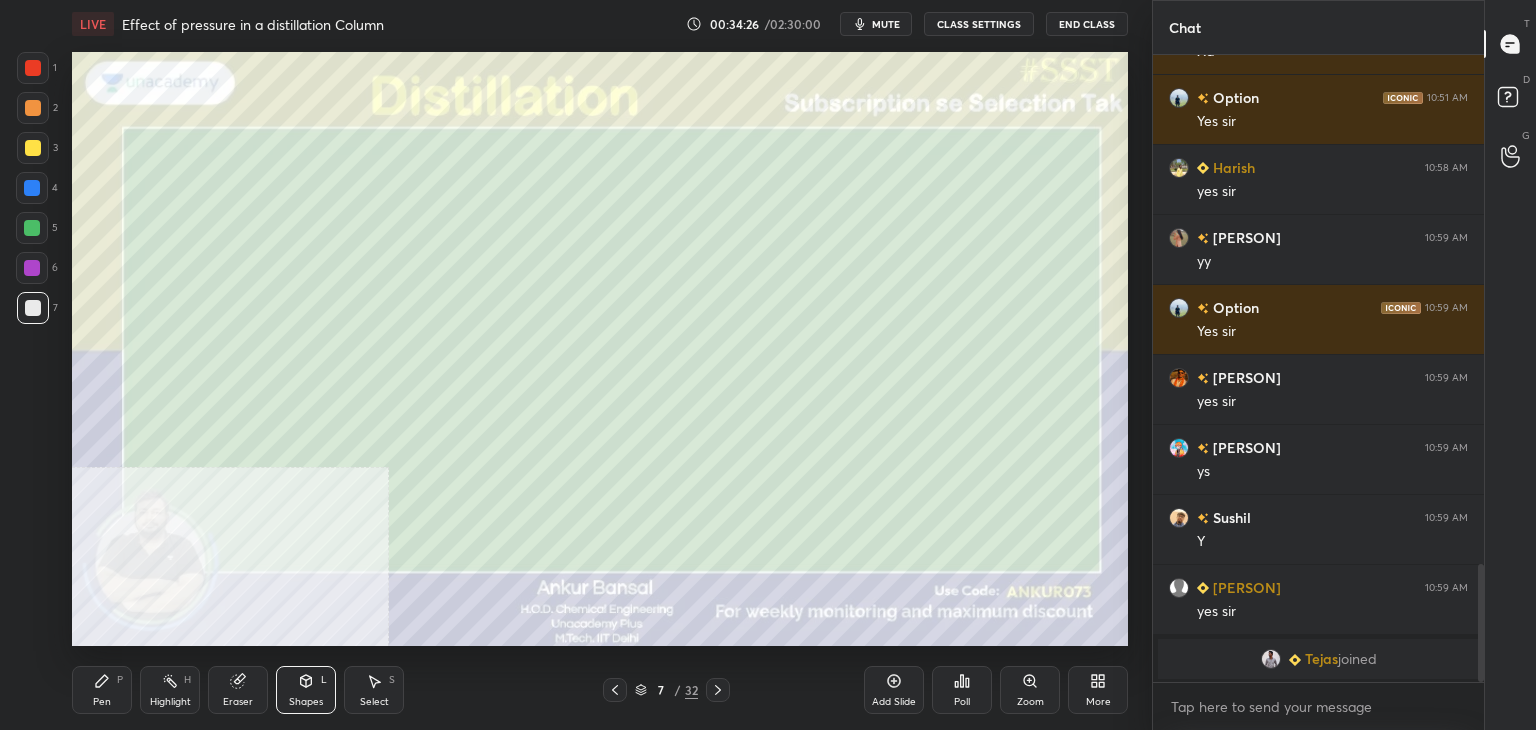 click on "Pen P" at bounding box center [102, 690] 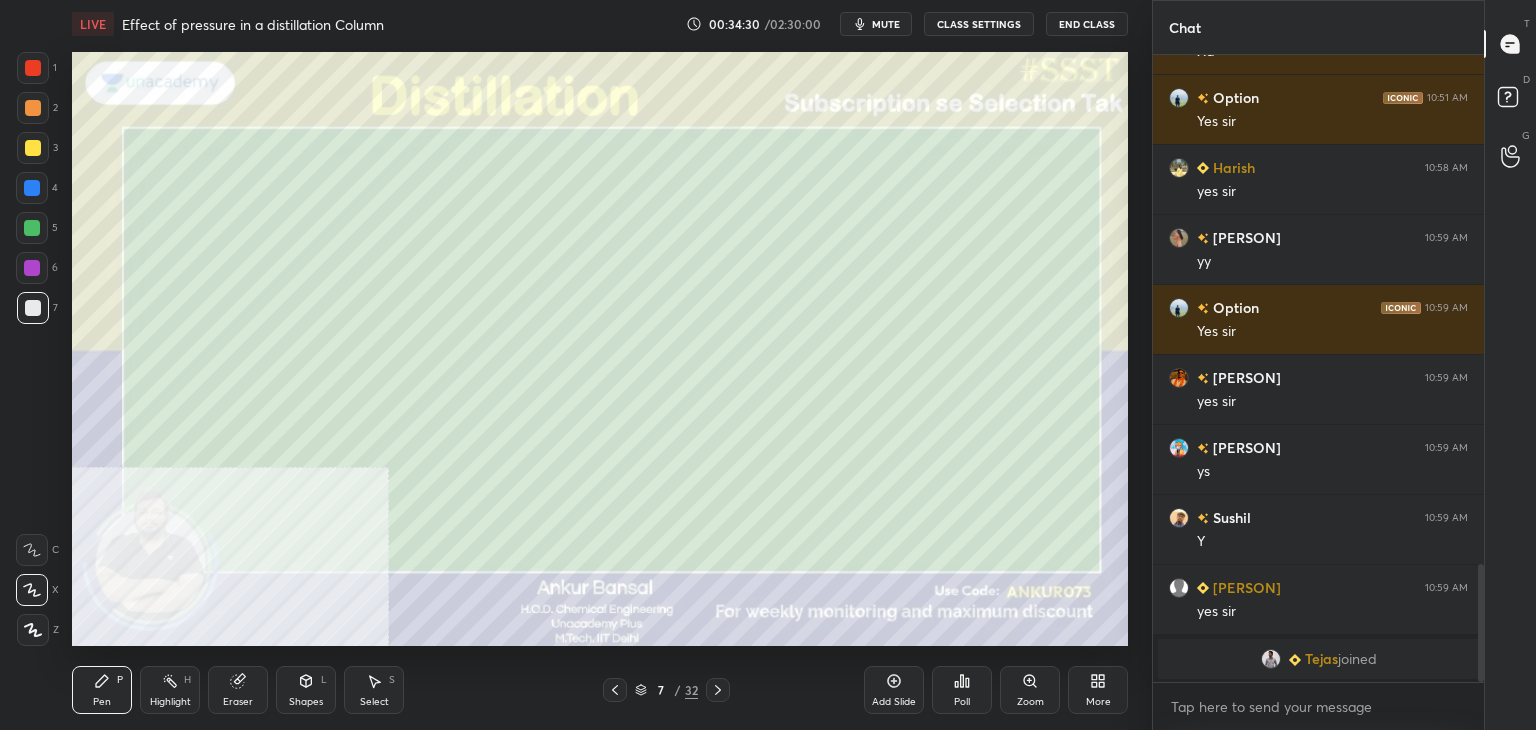 click 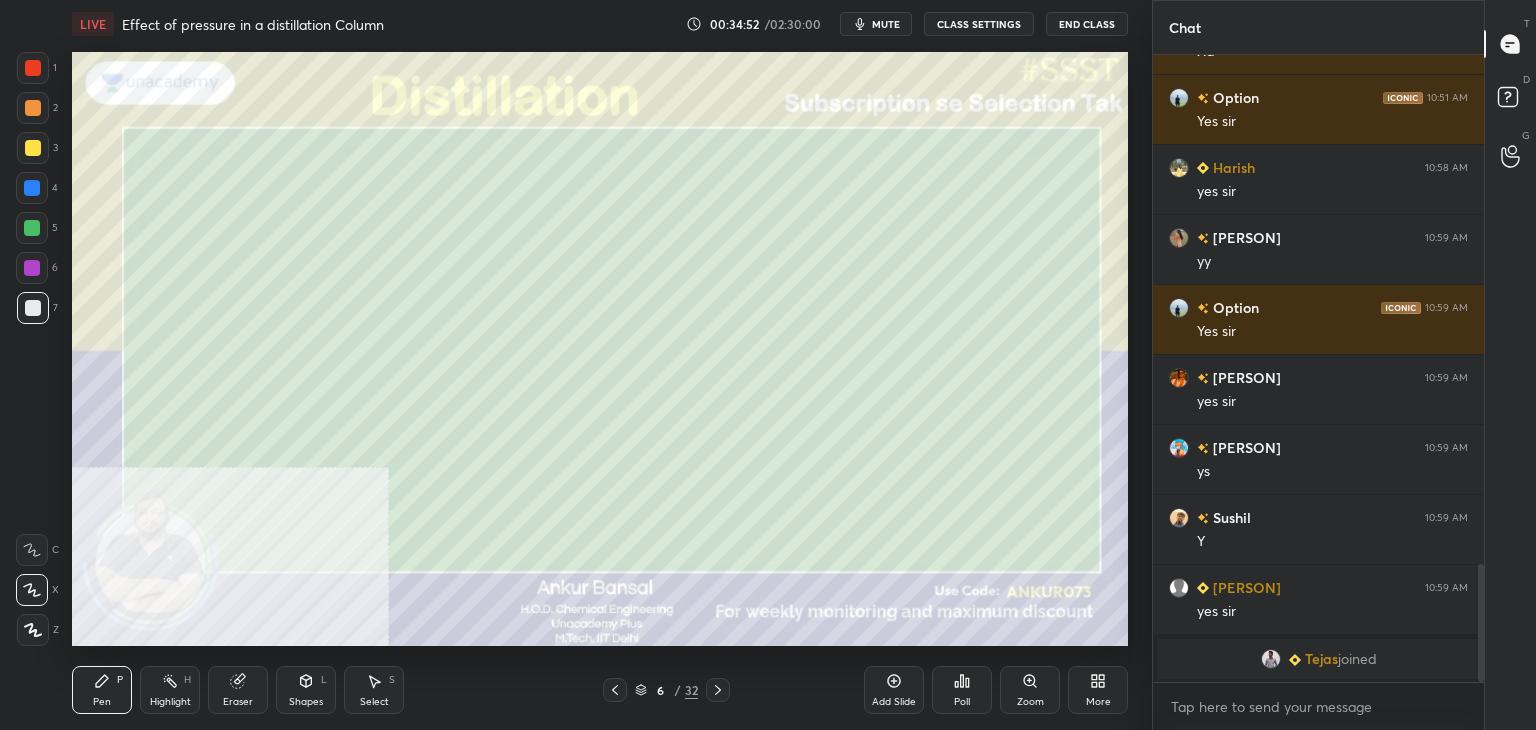 click on "Shapes L" at bounding box center [306, 690] 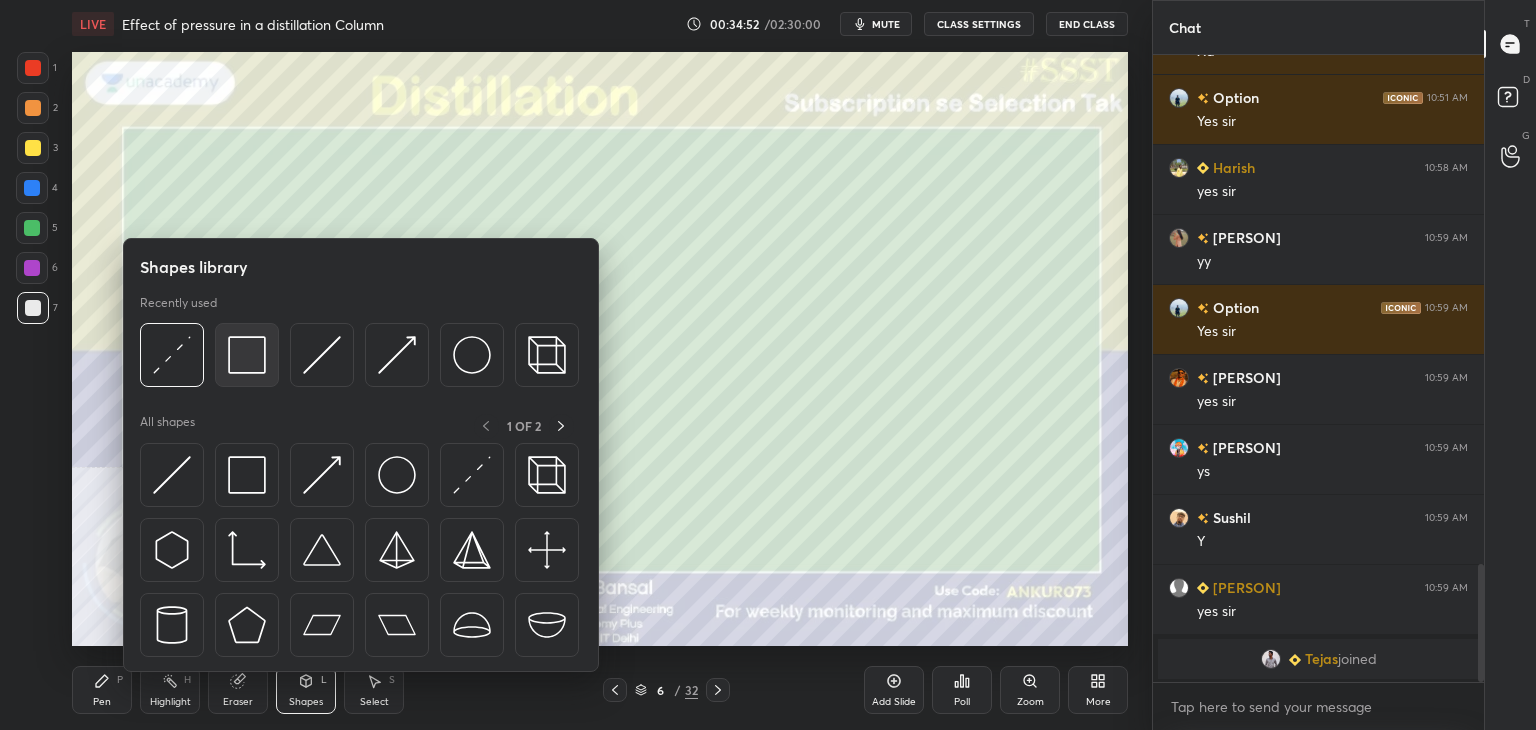 click at bounding box center [247, 355] 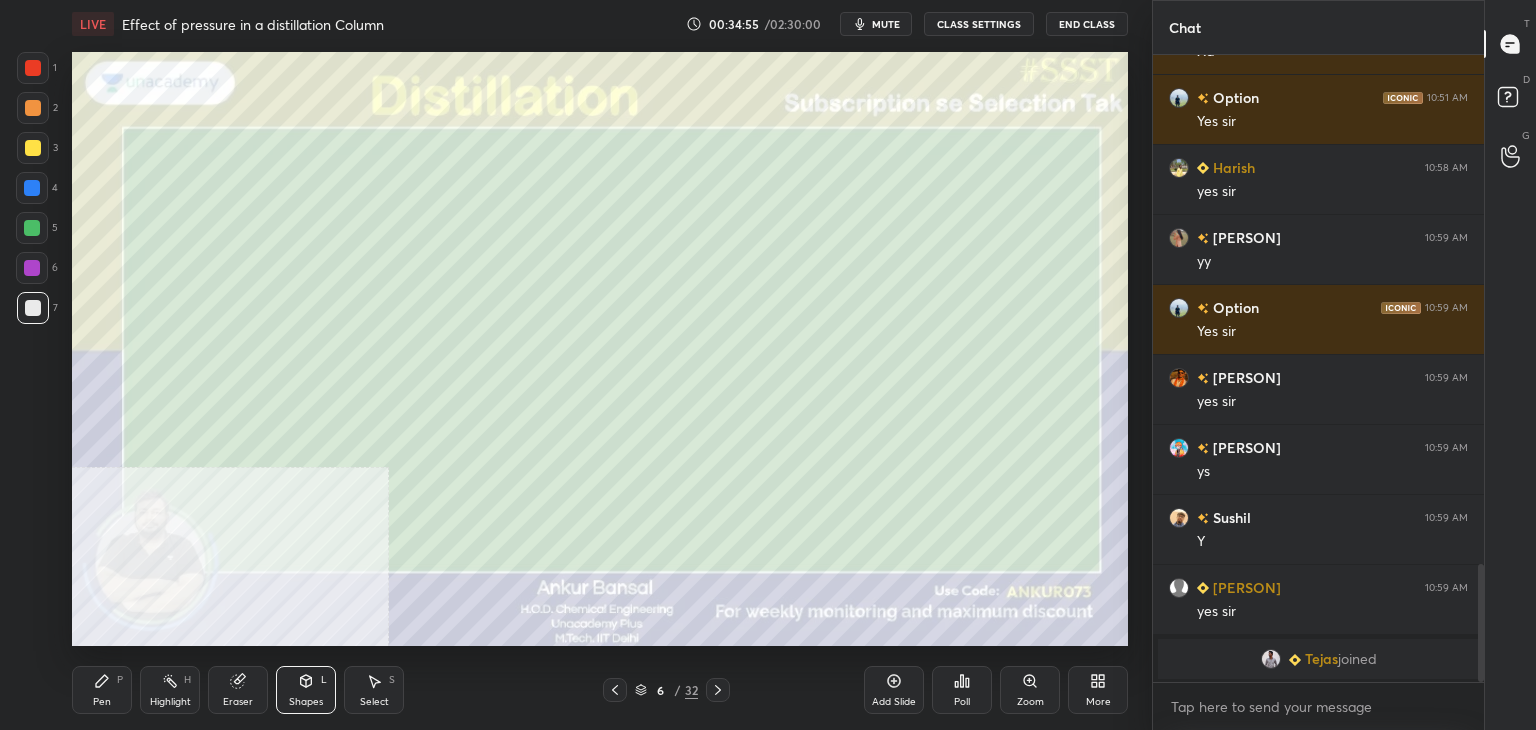 click on "Select S" at bounding box center [374, 690] 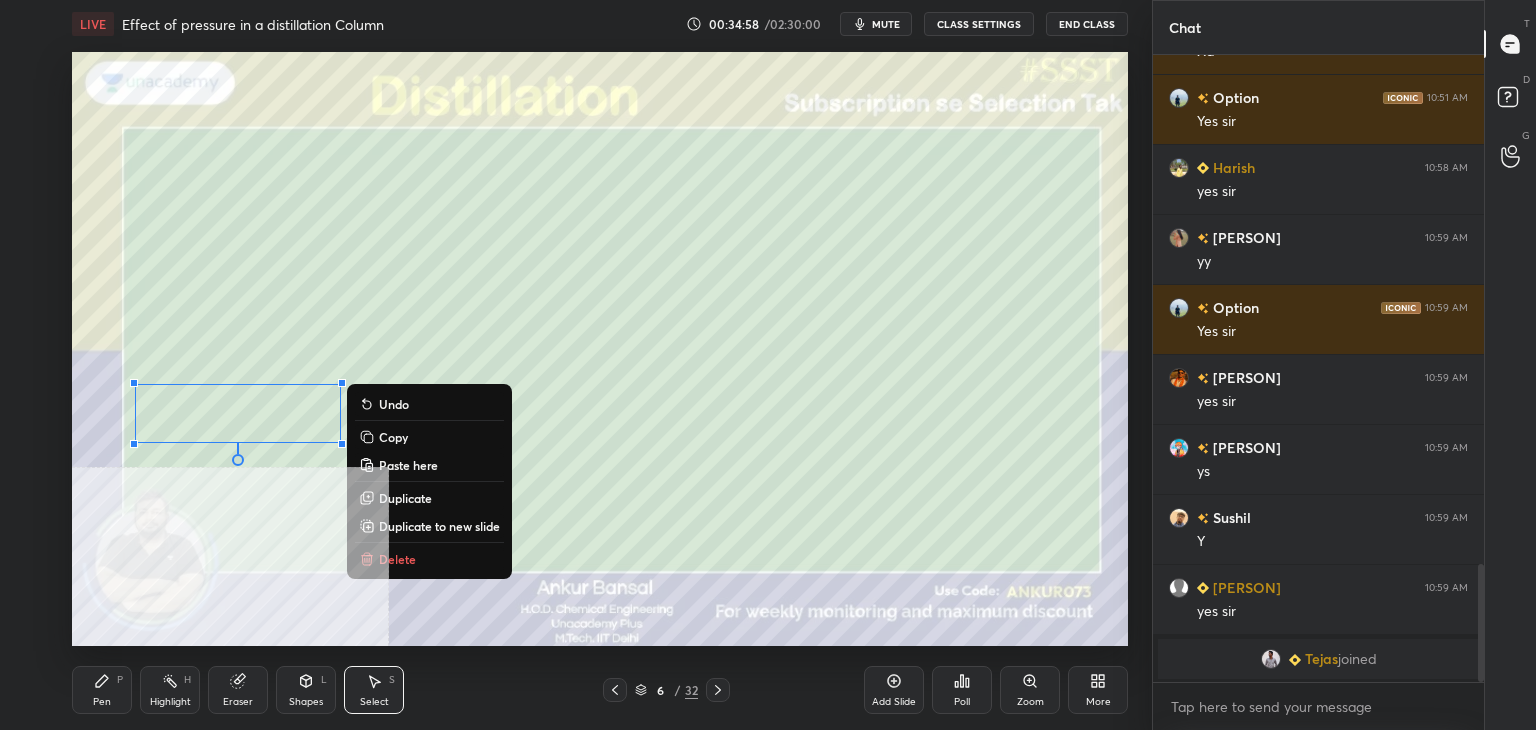 click on "Copy" at bounding box center [393, 437] 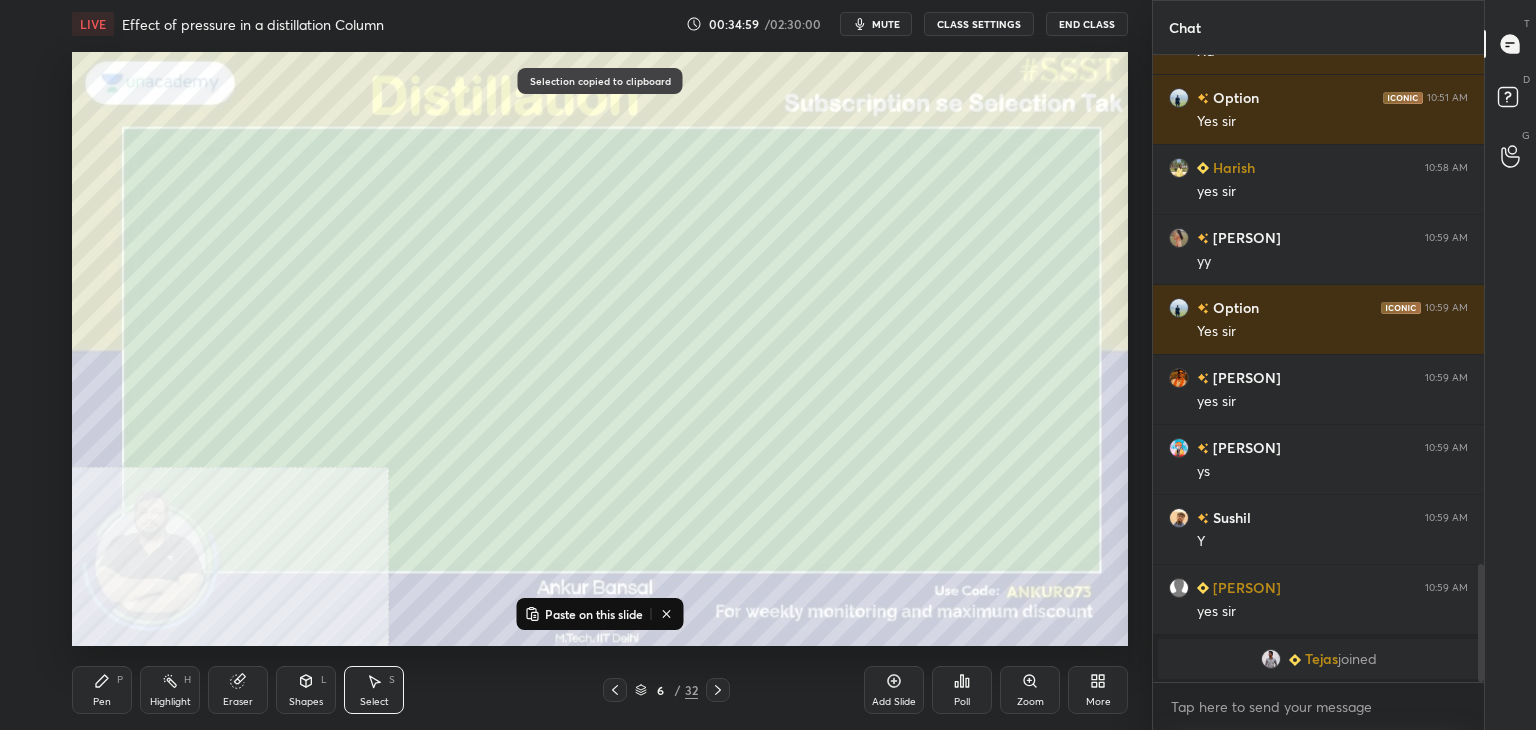 click 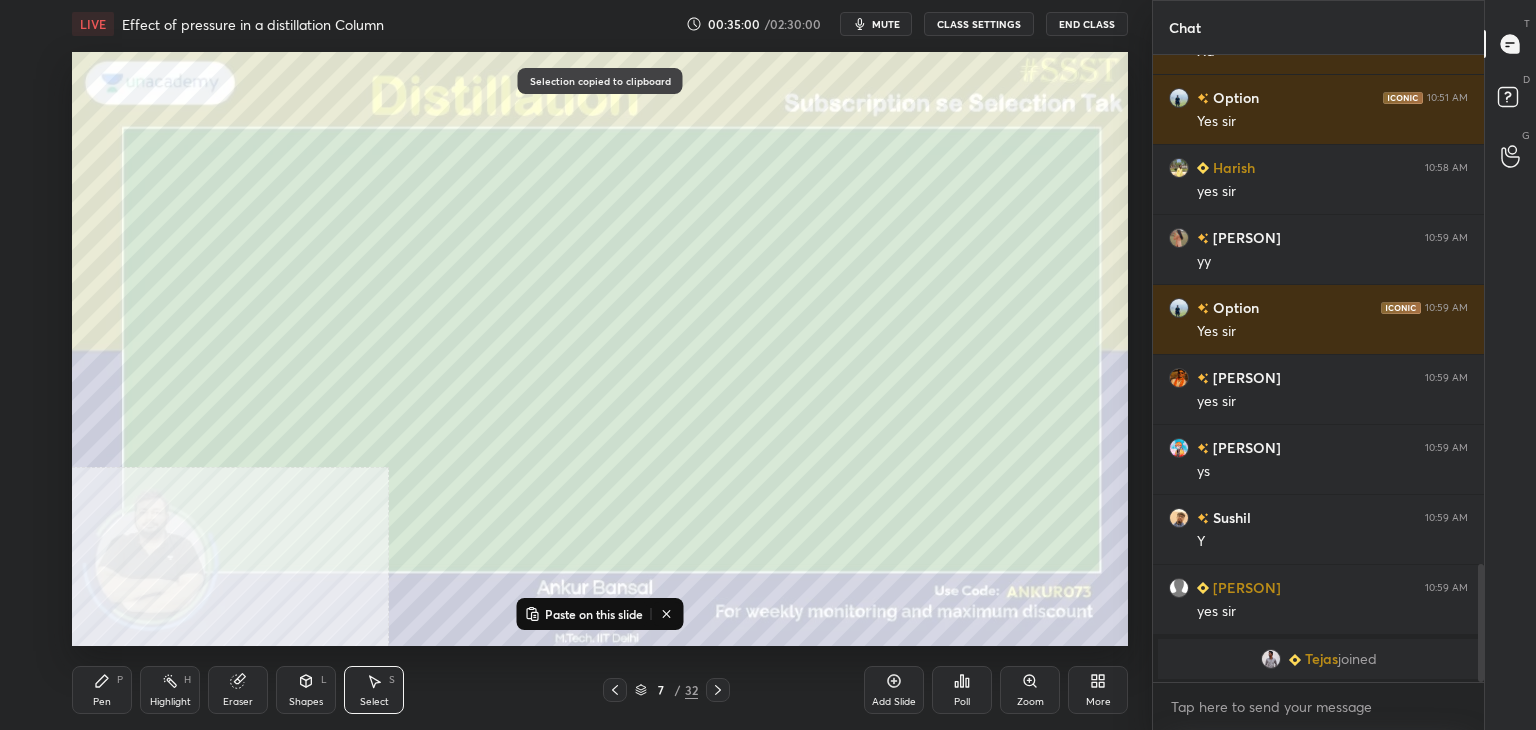 click on "Paste on this slide" at bounding box center (594, 614) 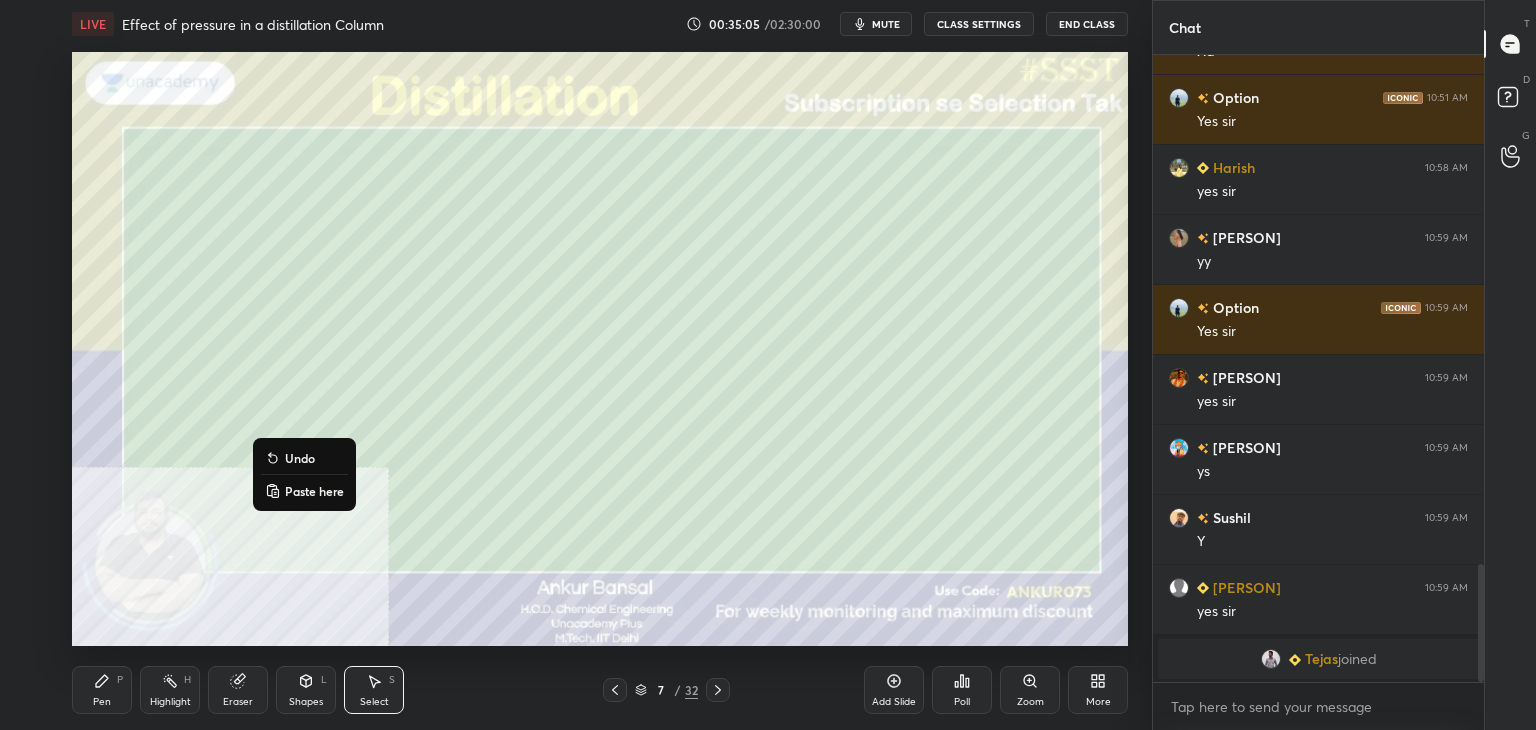 click on "0 ° Undo Copy Paste here Duplicate Duplicate to new slide Delete" at bounding box center [600, 349] 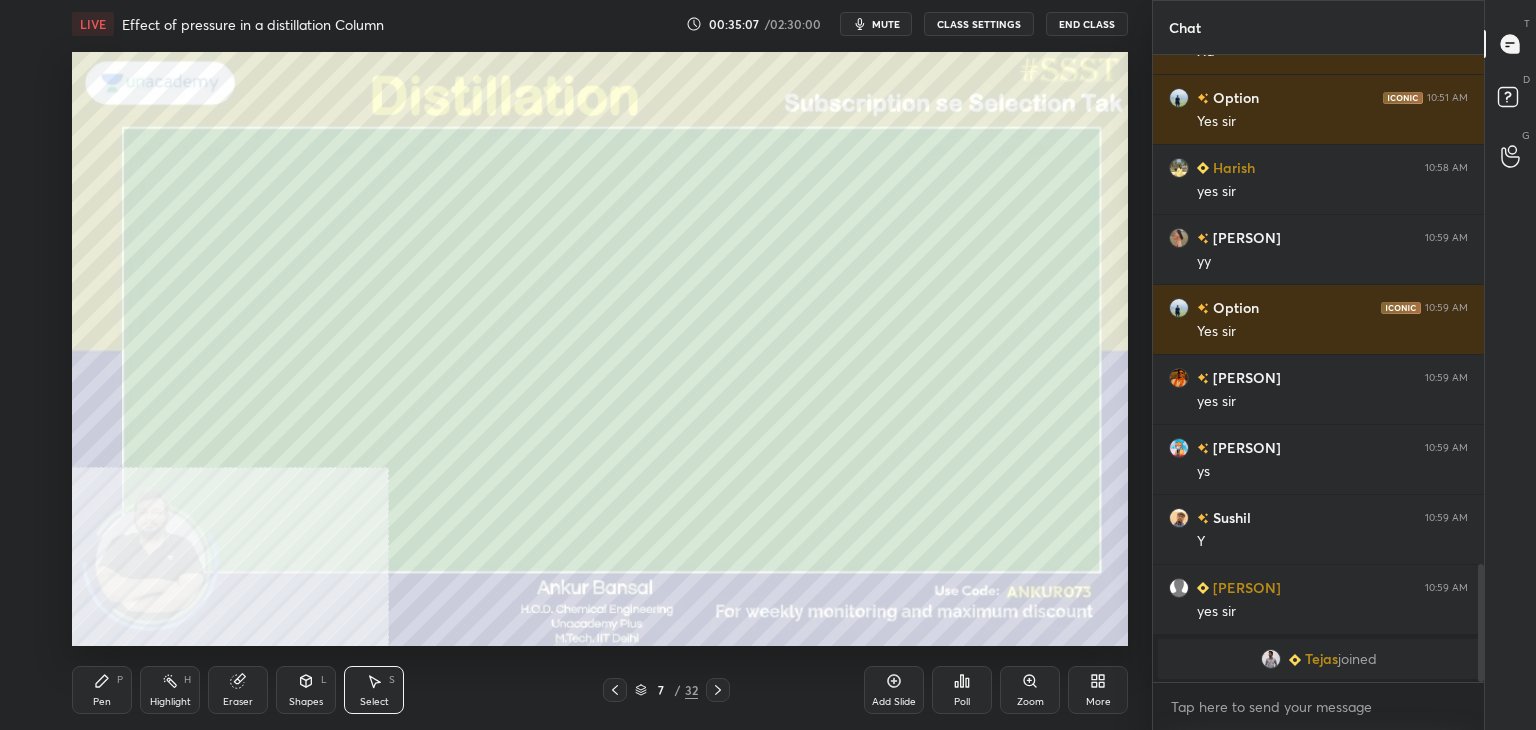 click 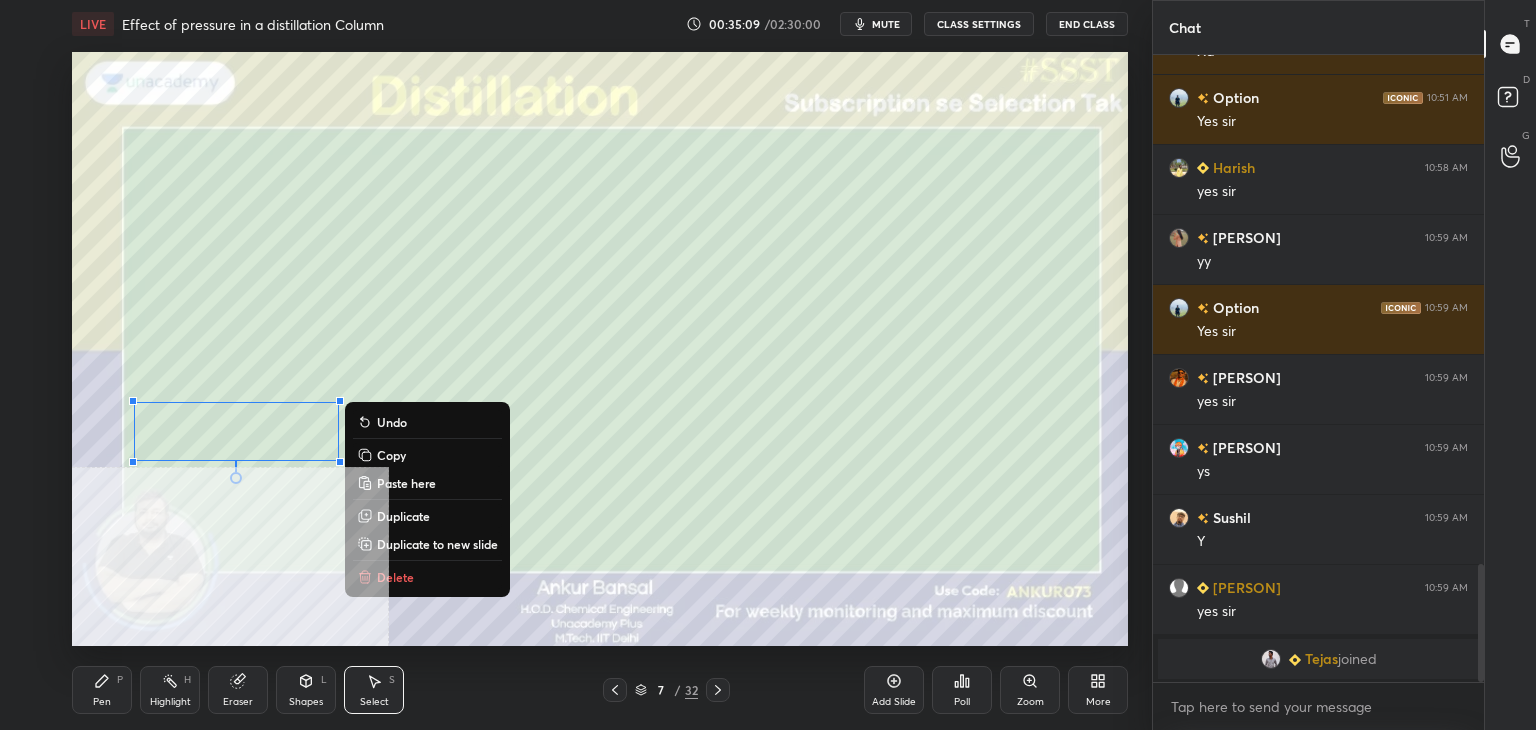 click on "Copy" at bounding box center (391, 455) 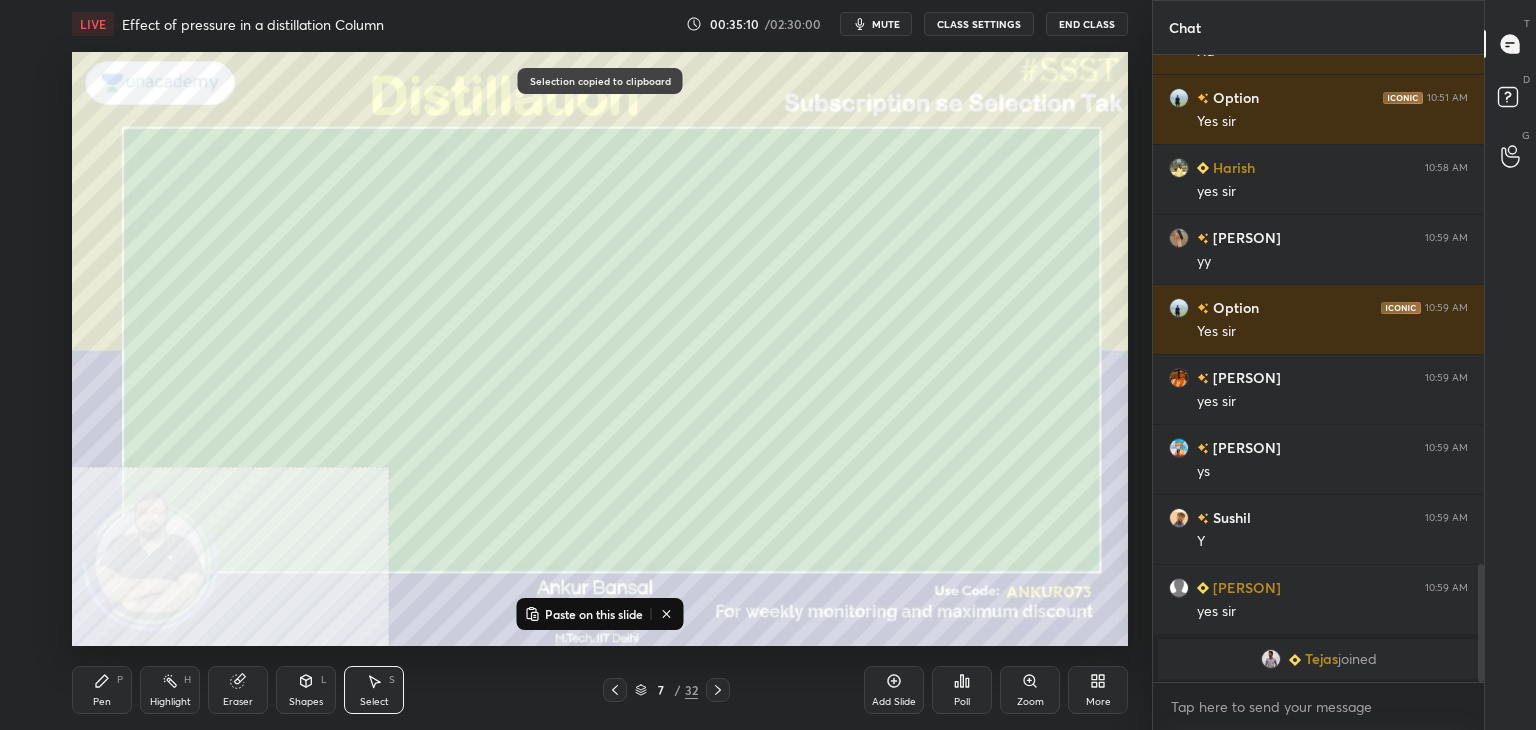 click 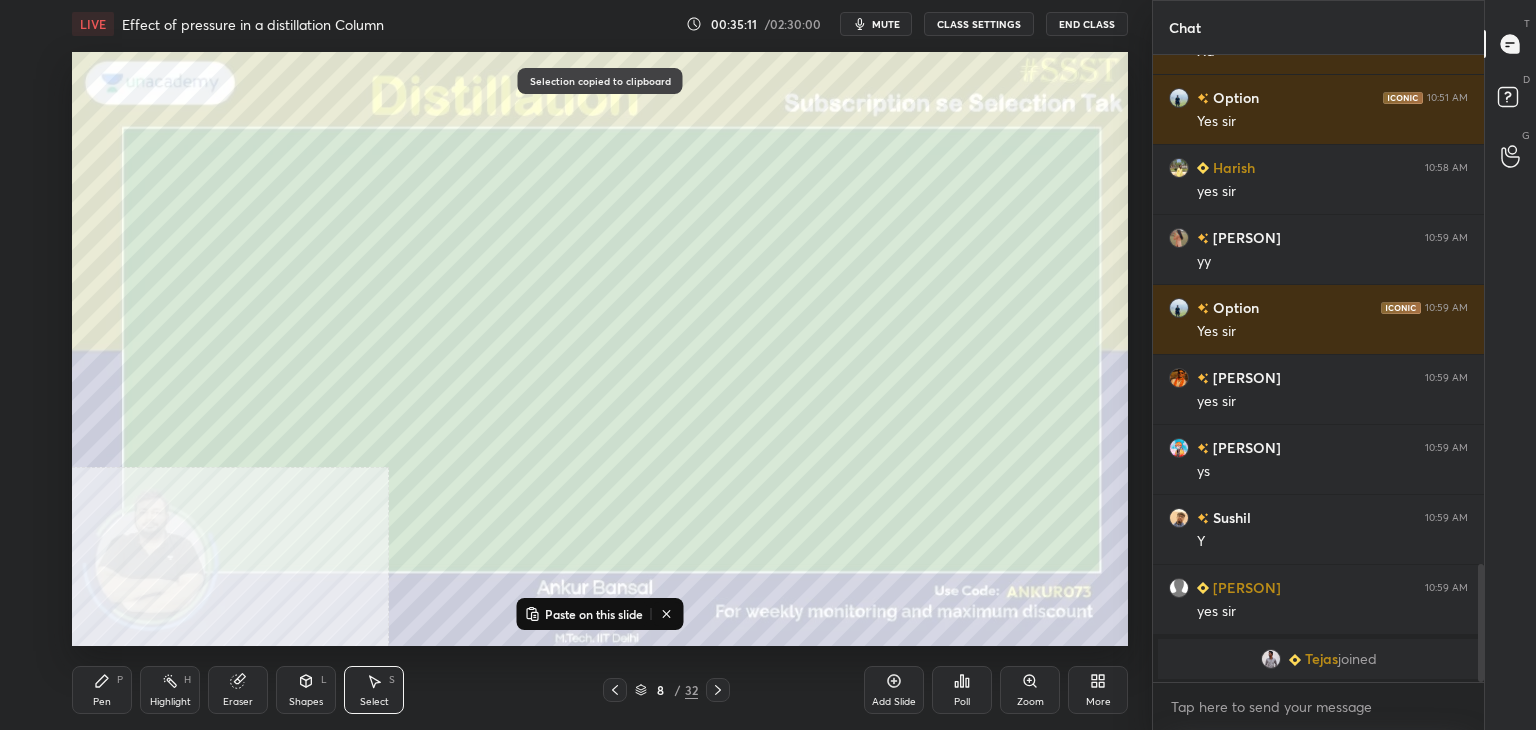 click on "Paste on this slide" at bounding box center [594, 614] 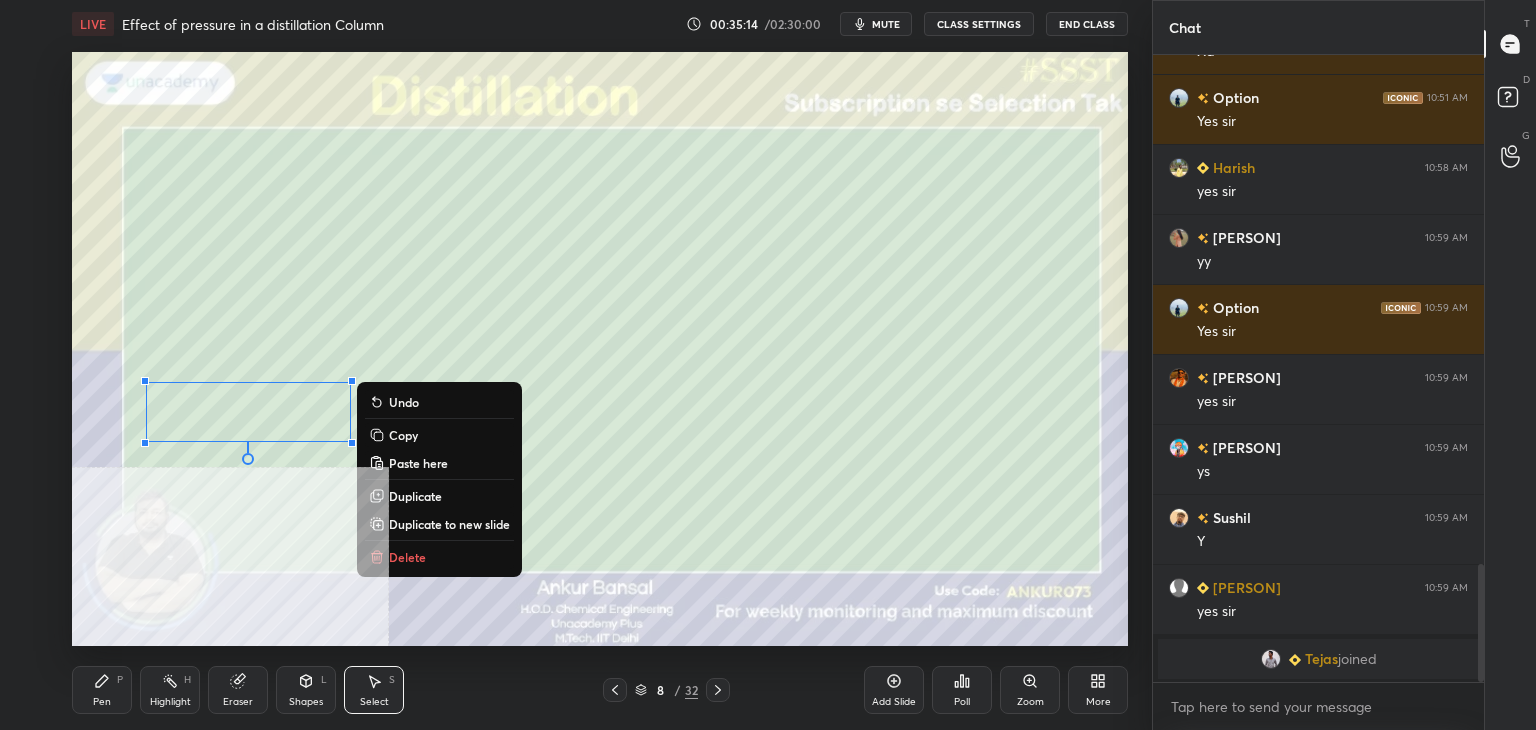 click on "Pen P" at bounding box center (102, 690) 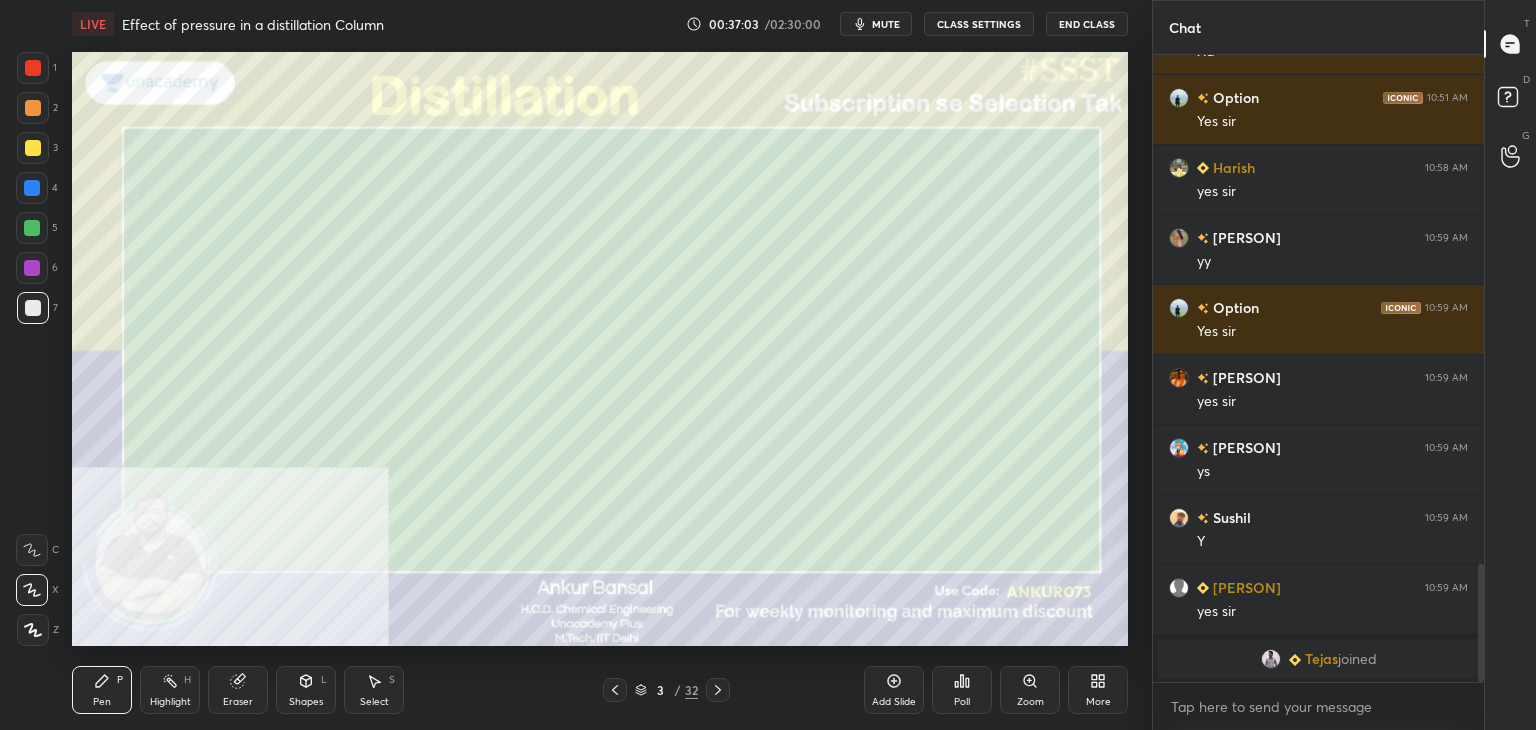 click 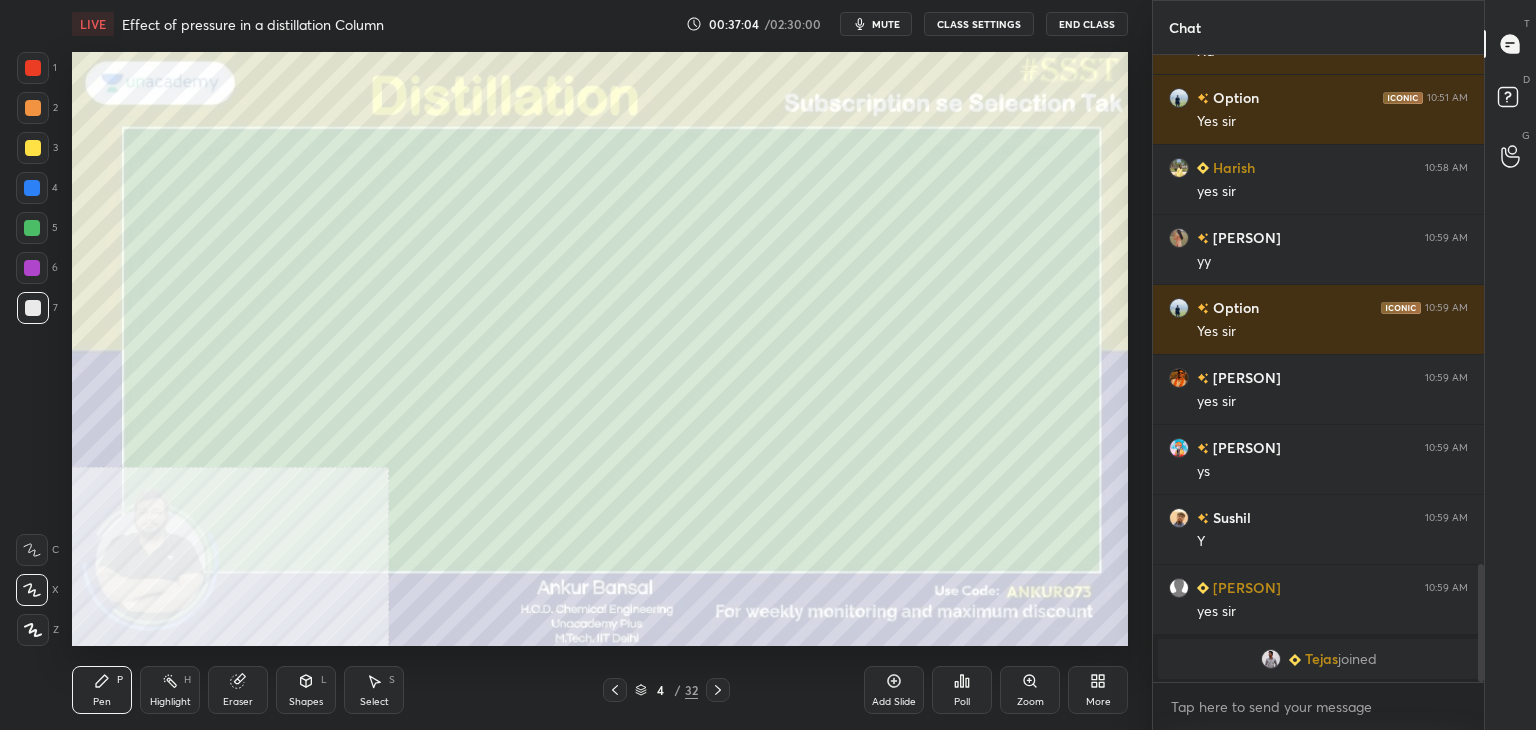 click 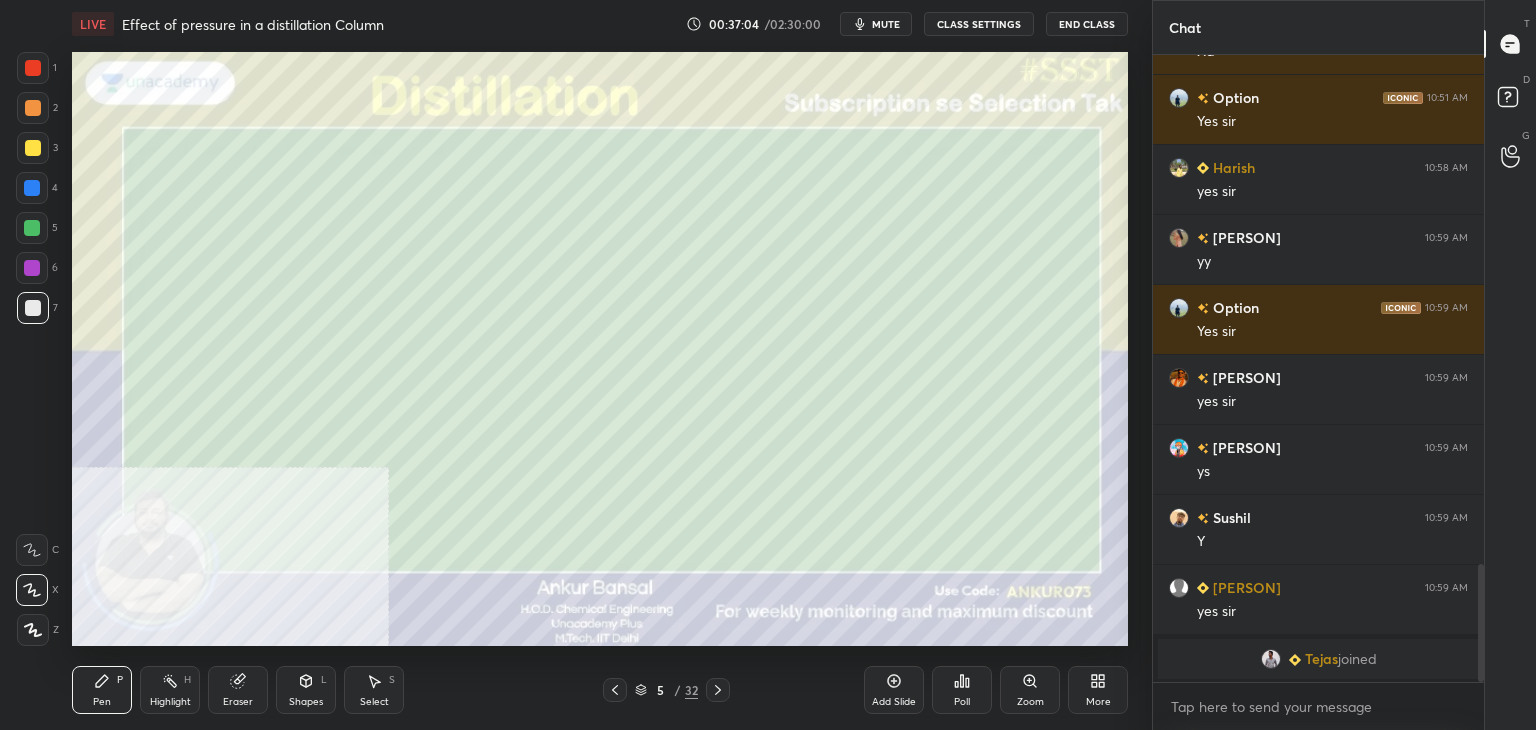 click 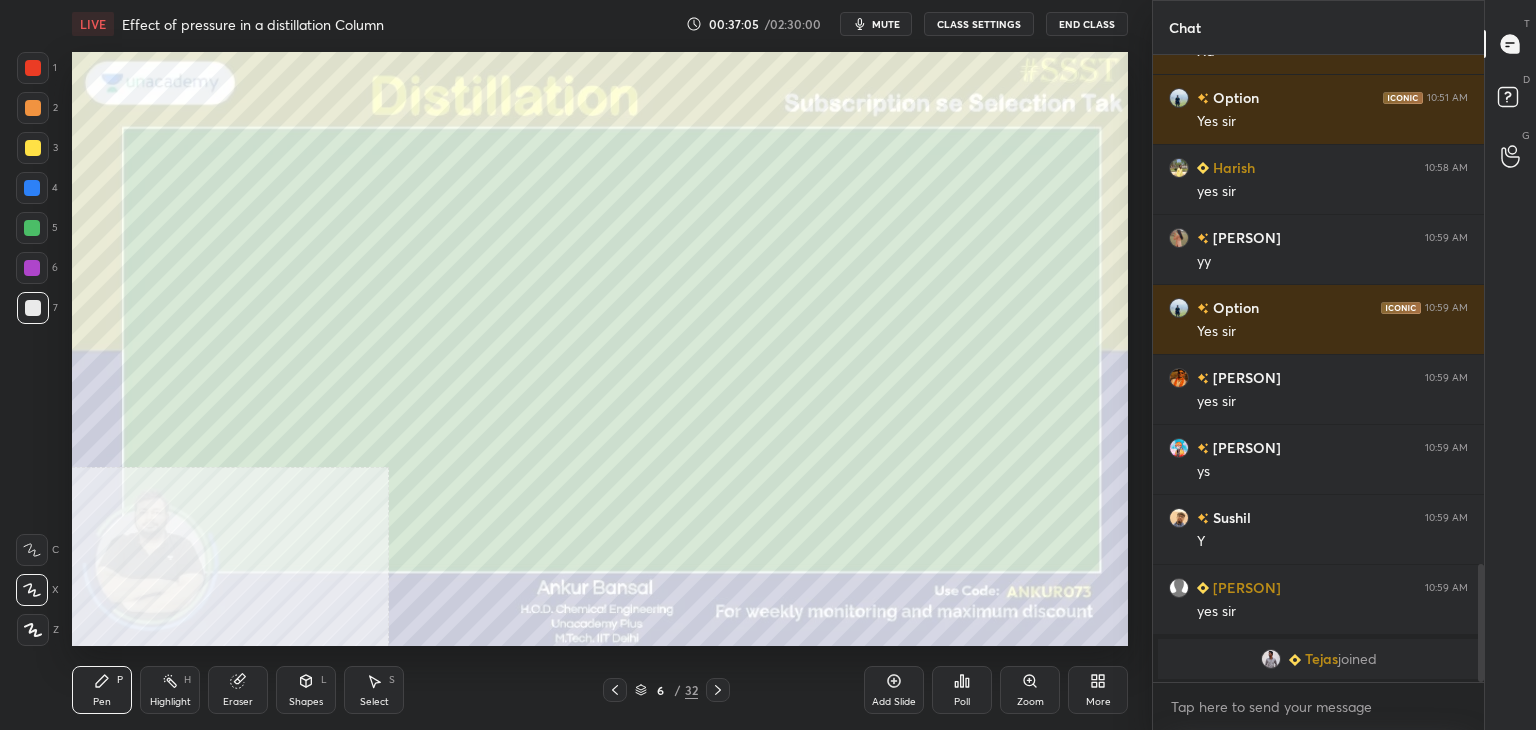 click 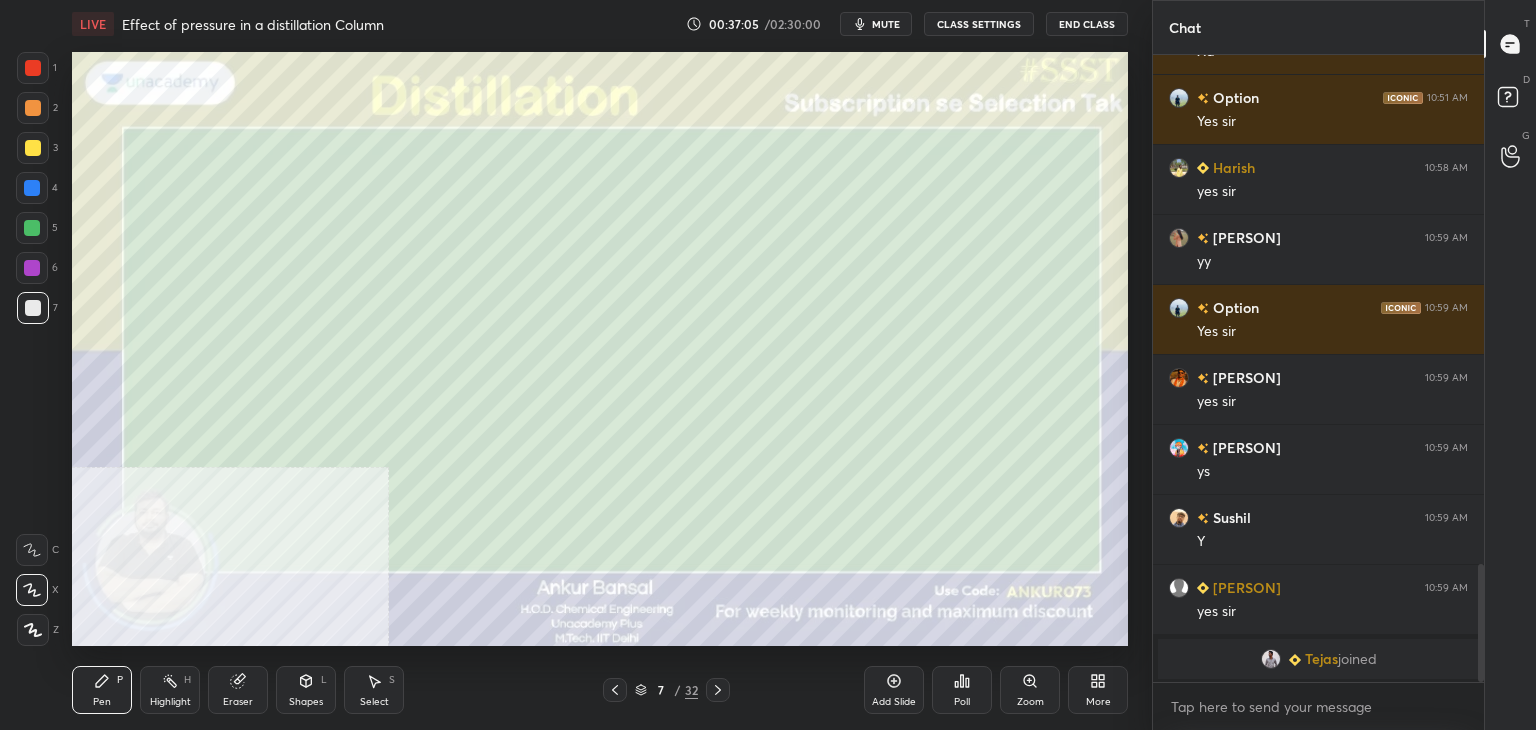 click 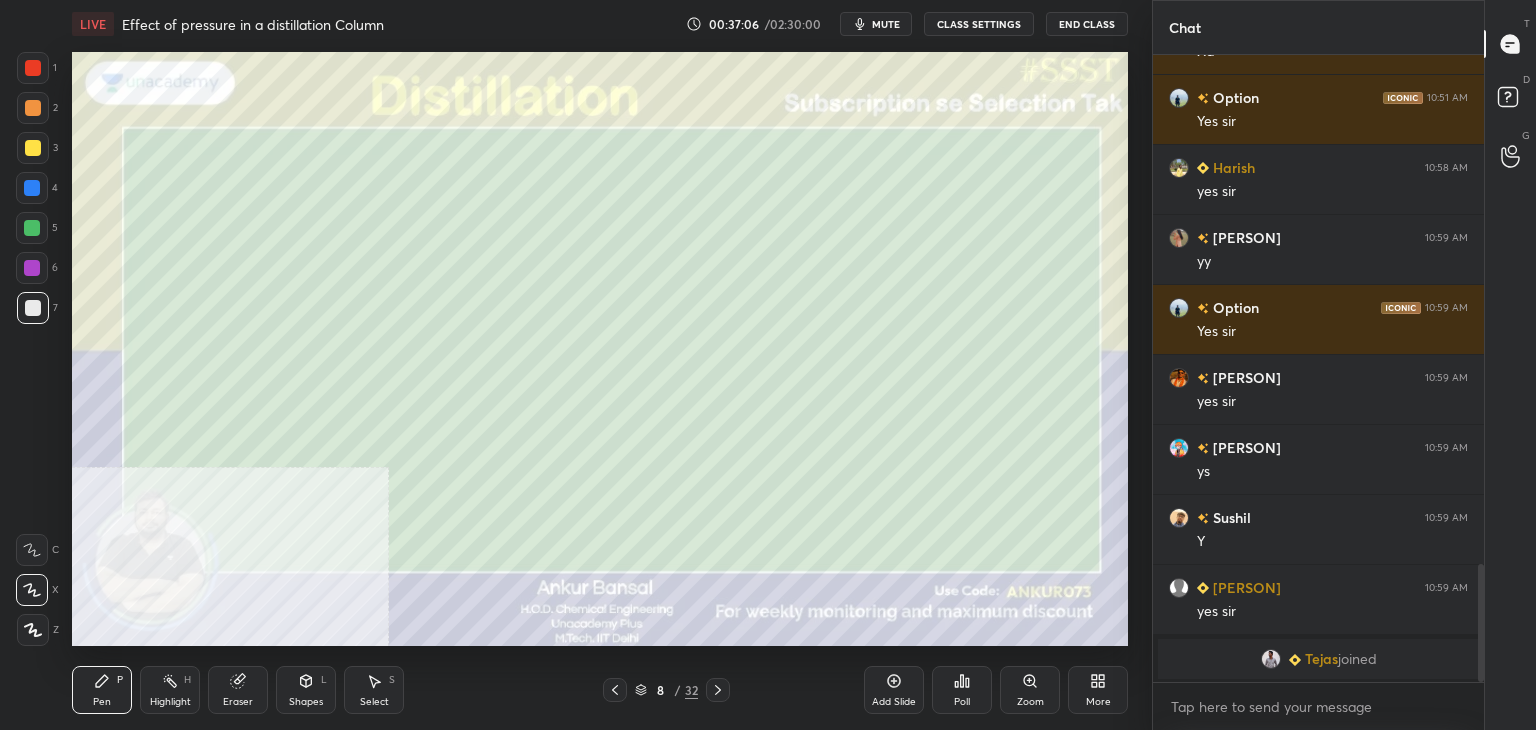 click 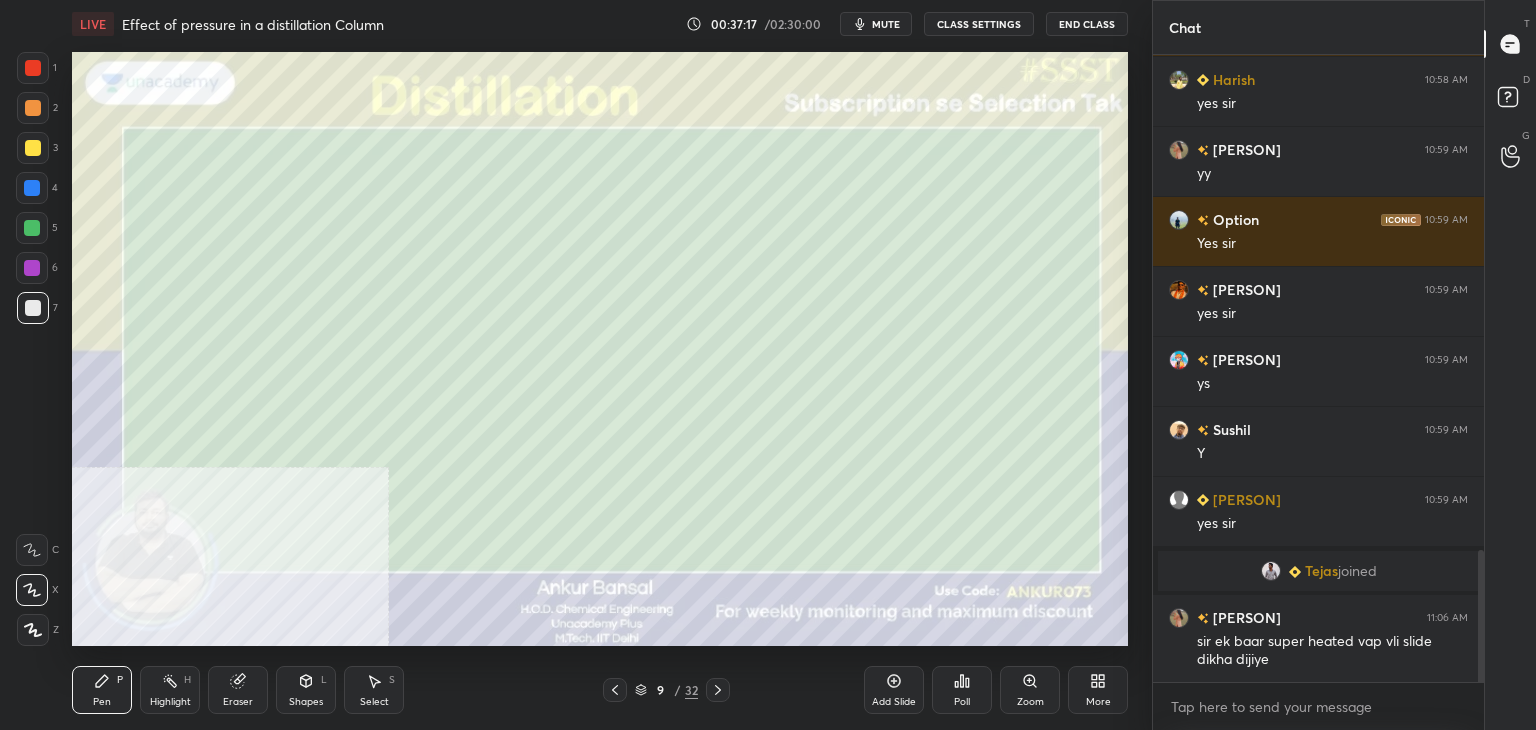 scroll, scrollTop: 2346, scrollLeft: 0, axis: vertical 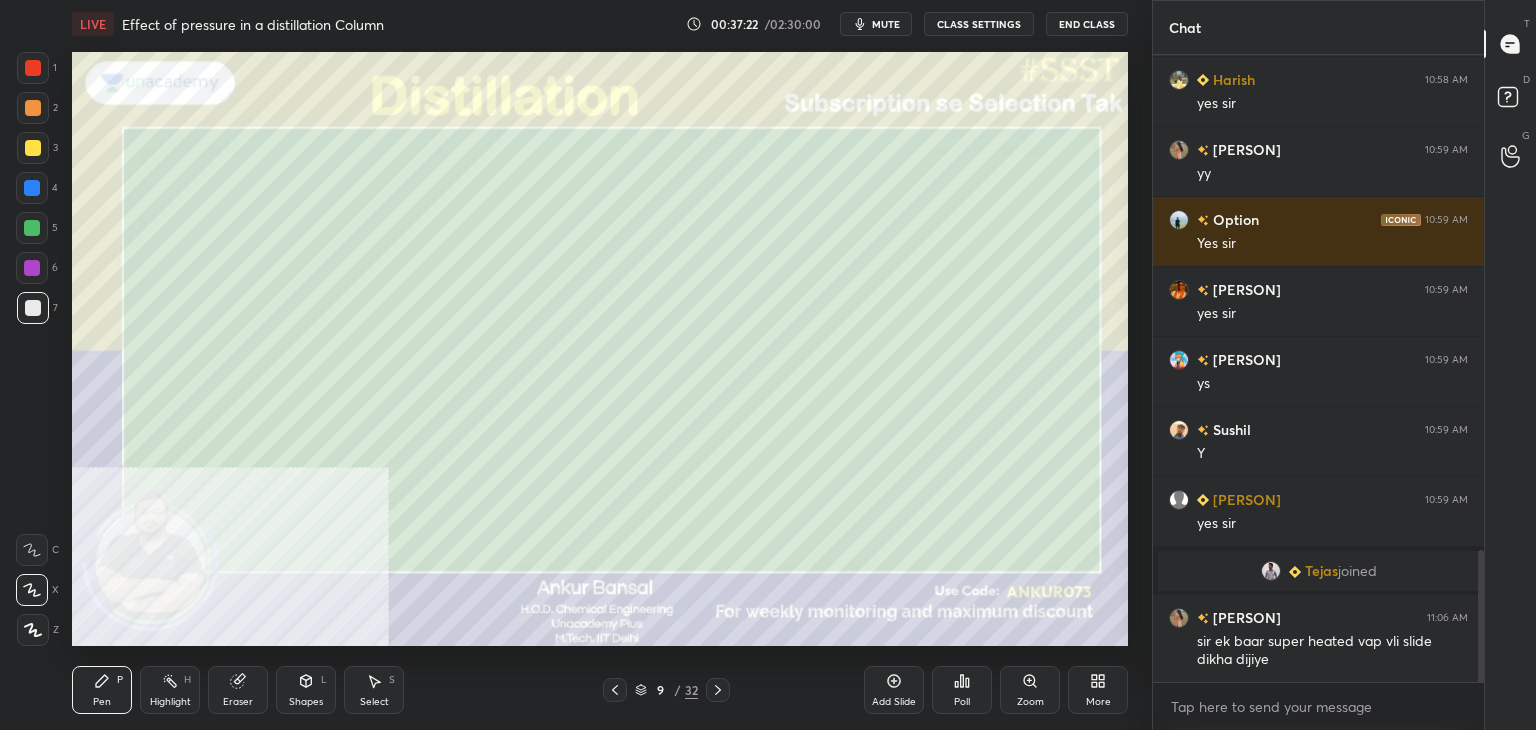 click on "Shapes" at bounding box center (306, 702) 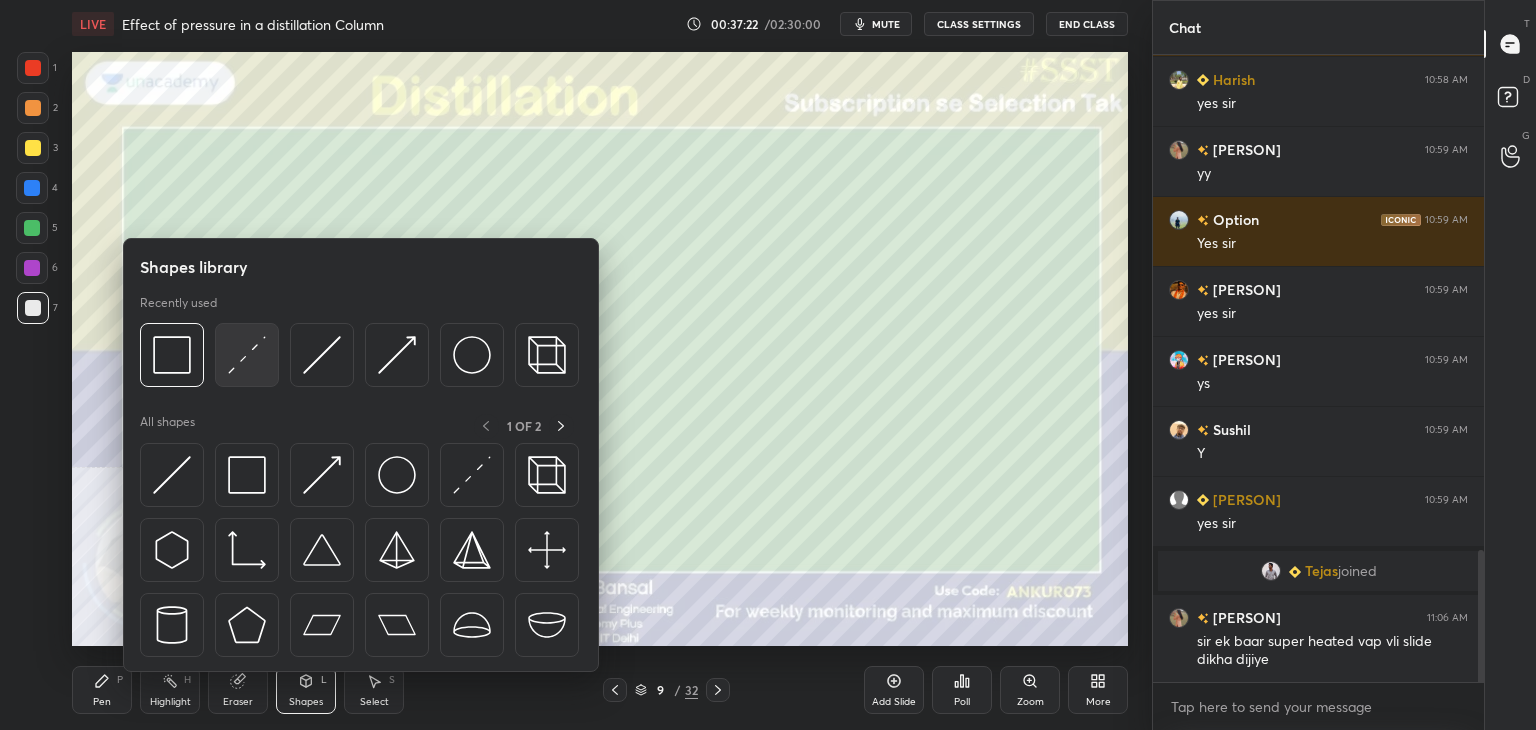 click at bounding box center [247, 355] 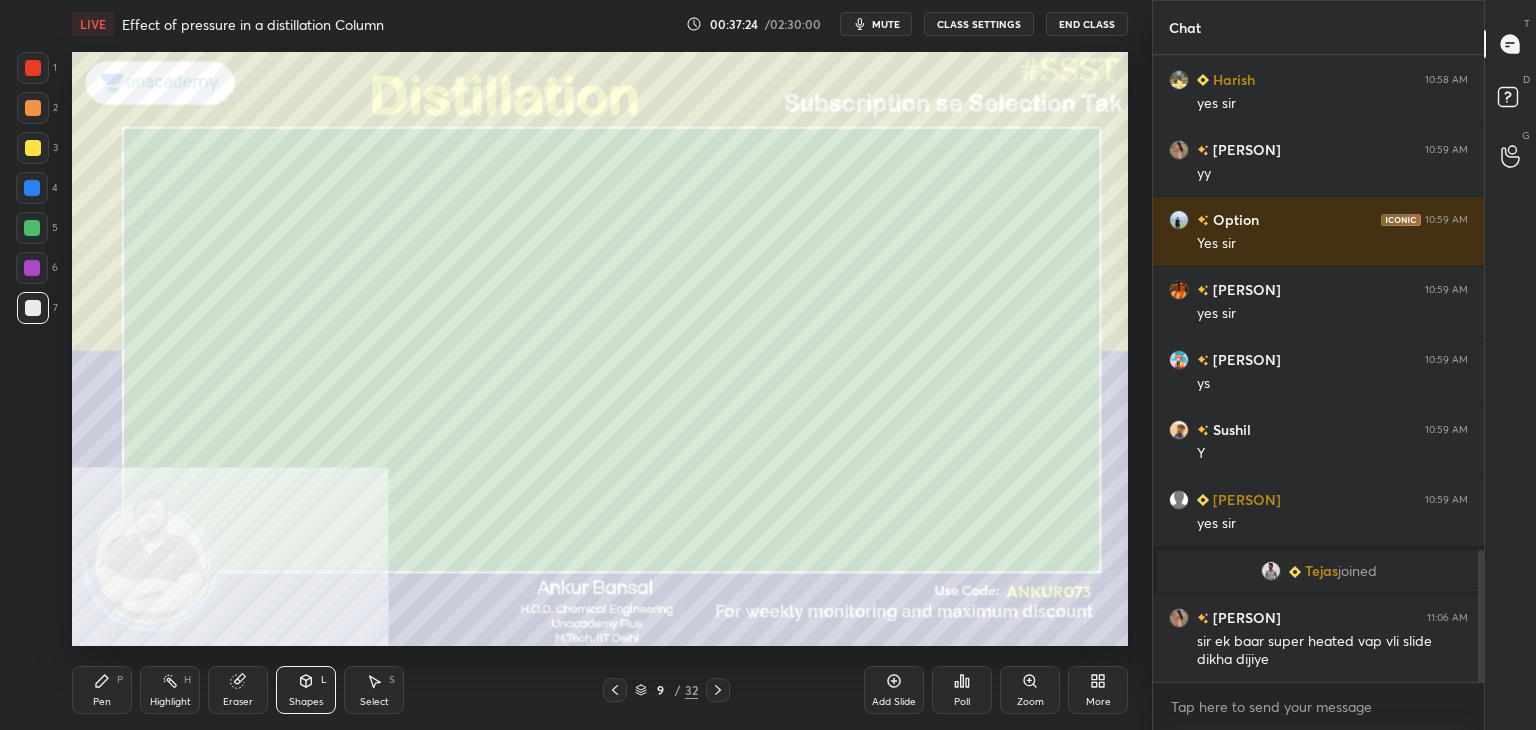 click on "Pen P" at bounding box center [102, 690] 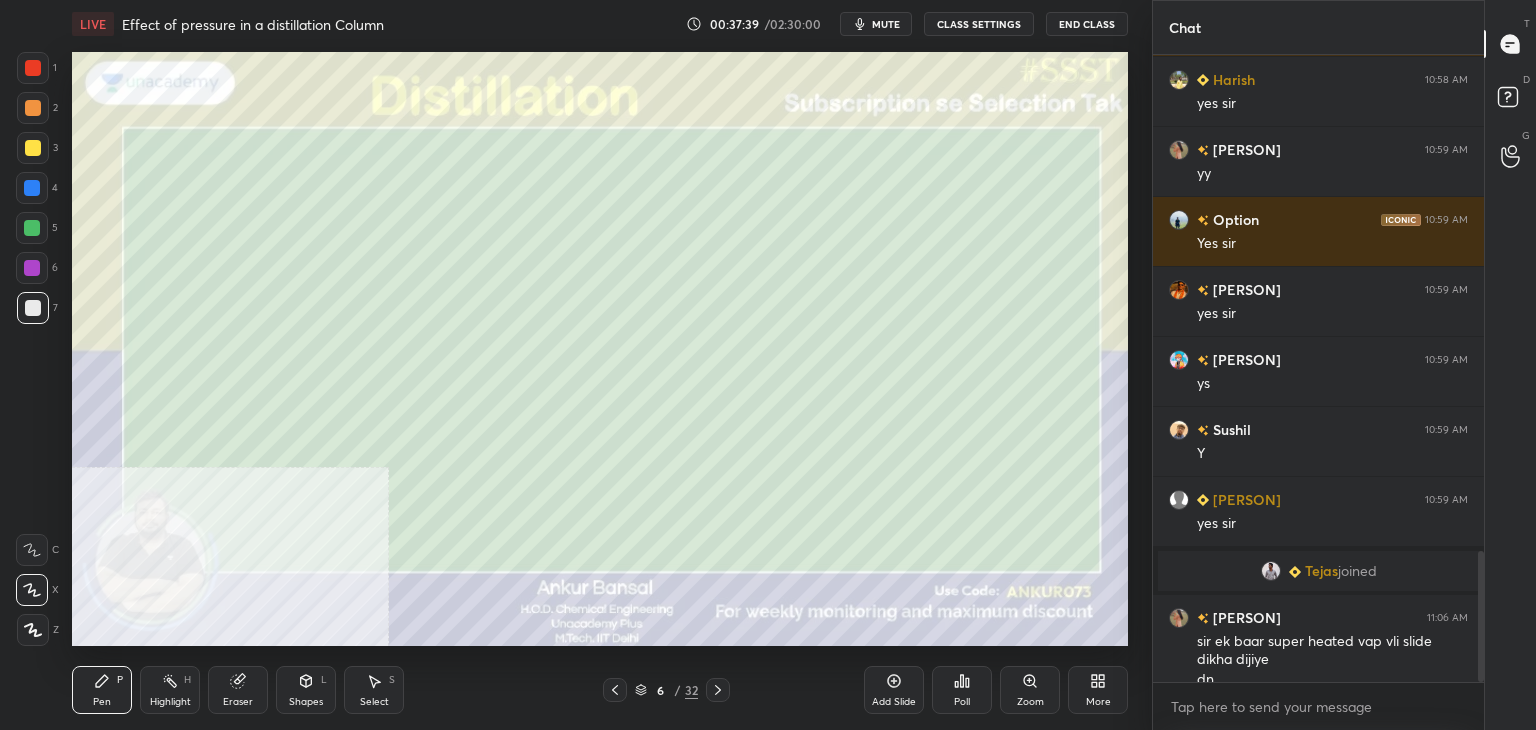 scroll, scrollTop: 2366, scrollLeft: 0, axis: vertical 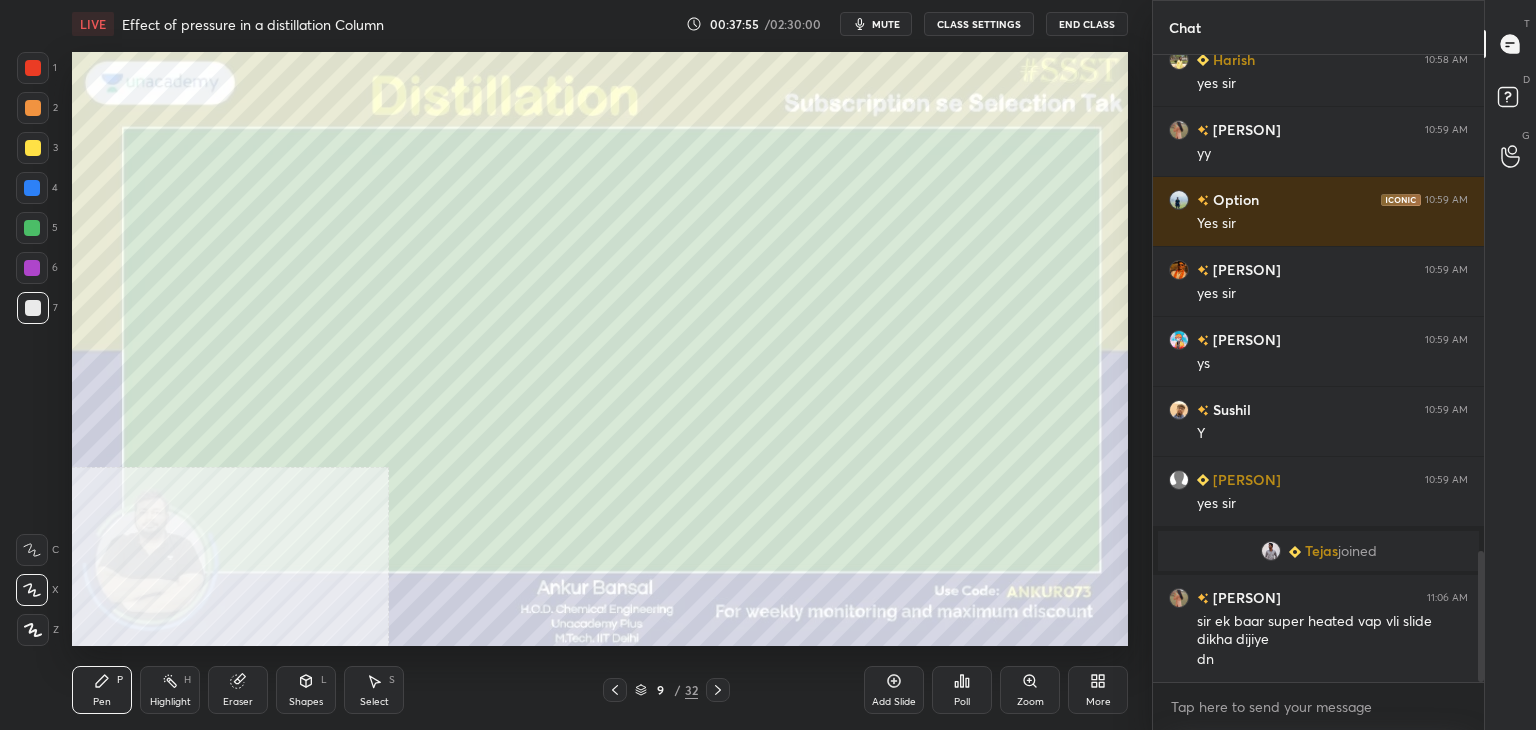 click on "mute" at bounding box center (876, 24) 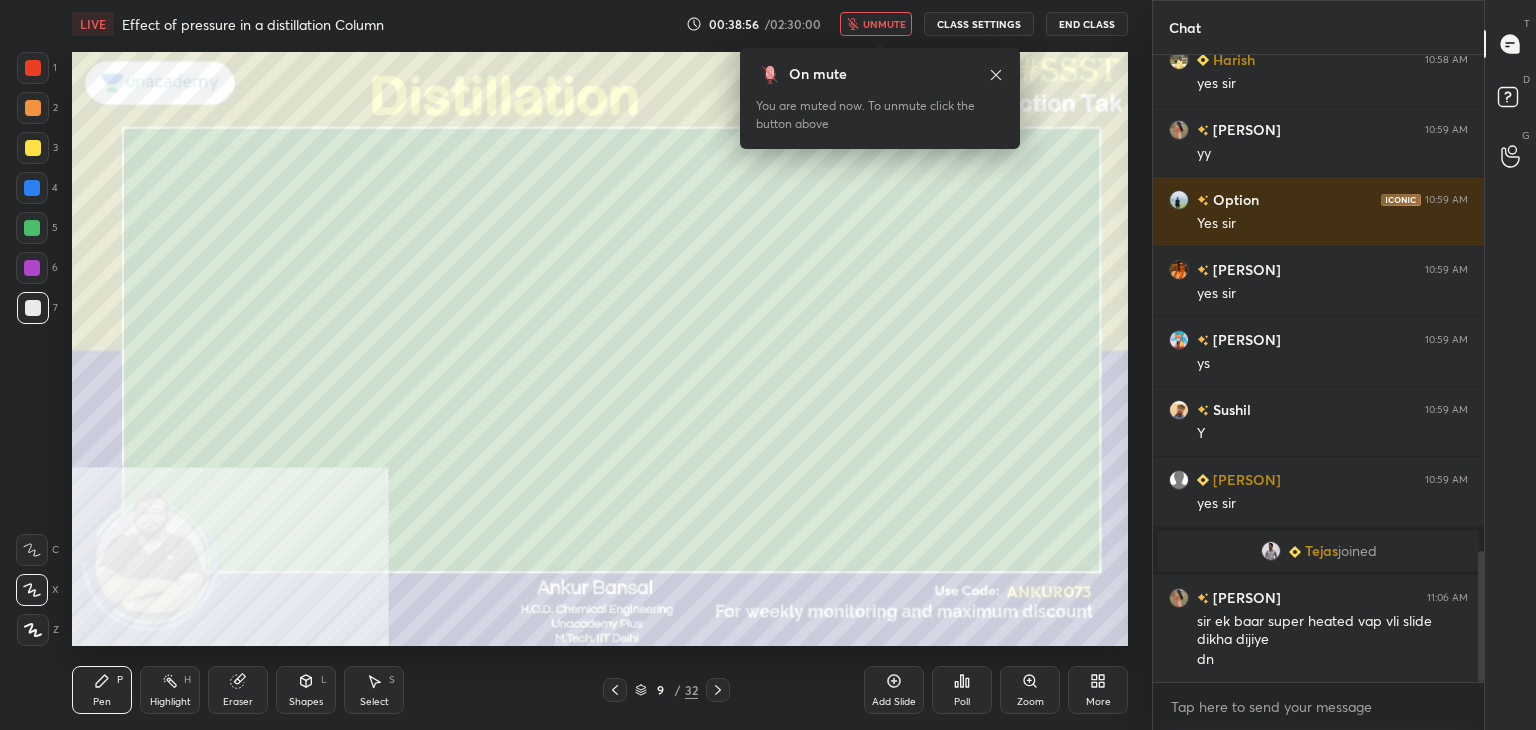 click 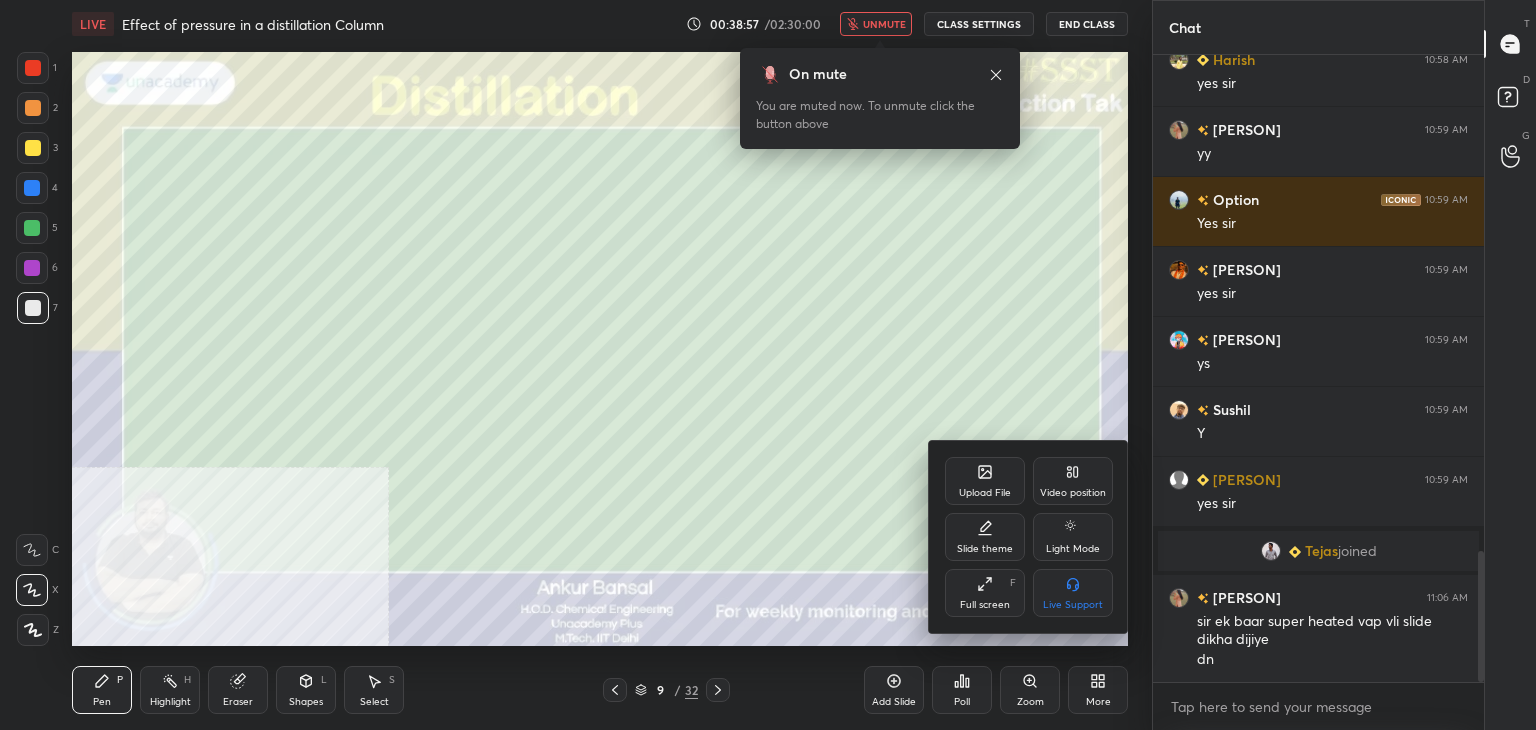 click on "Video position" at bounding box center (1073, 481) 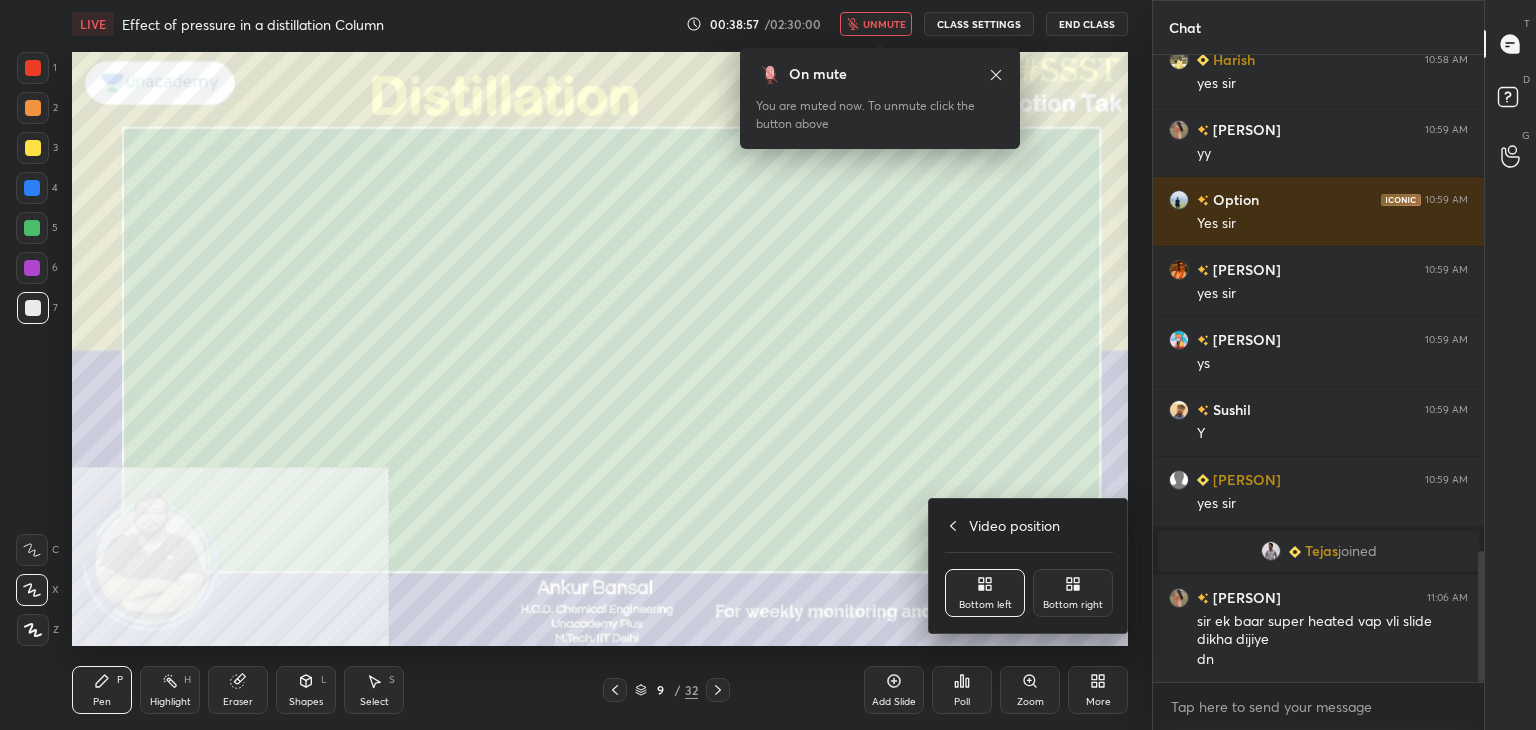 click 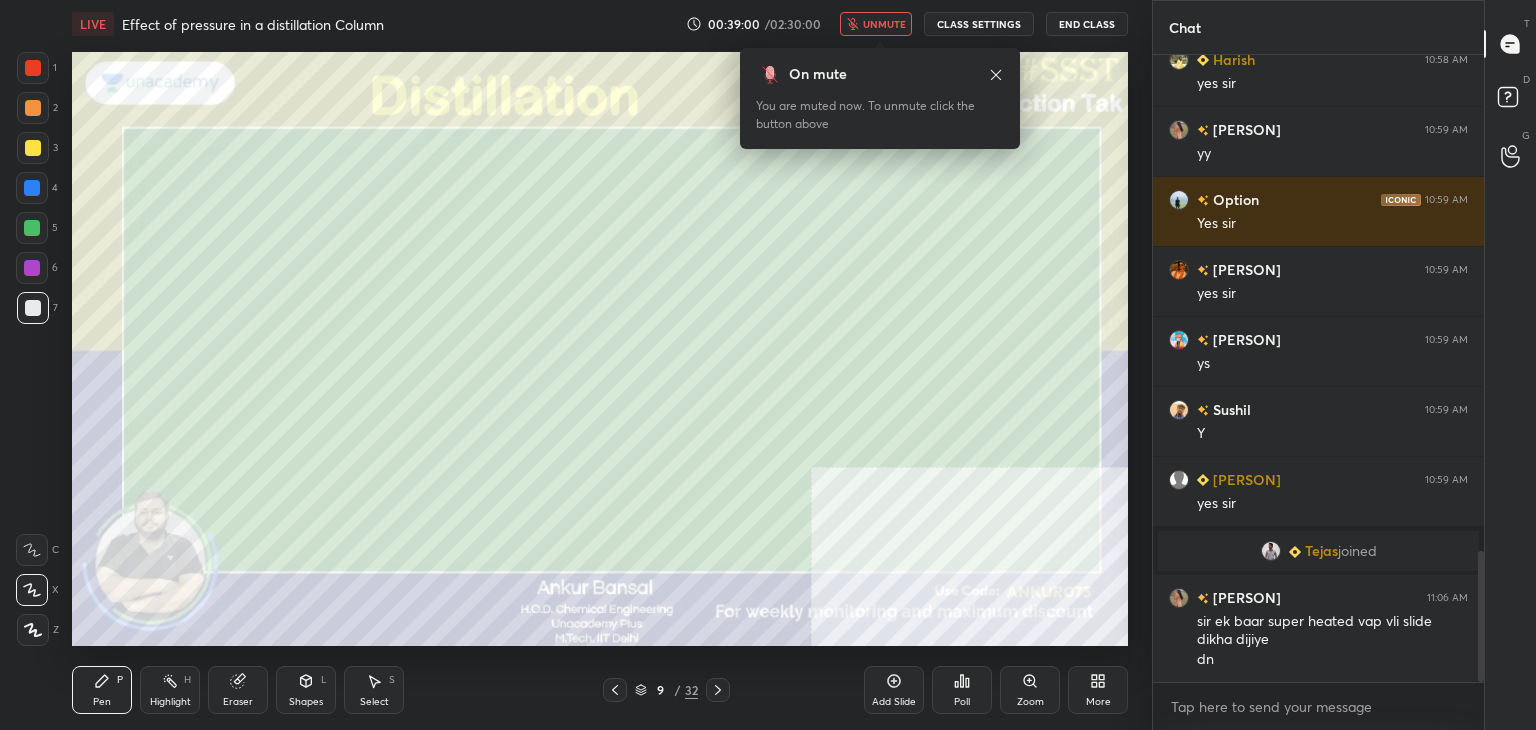 click 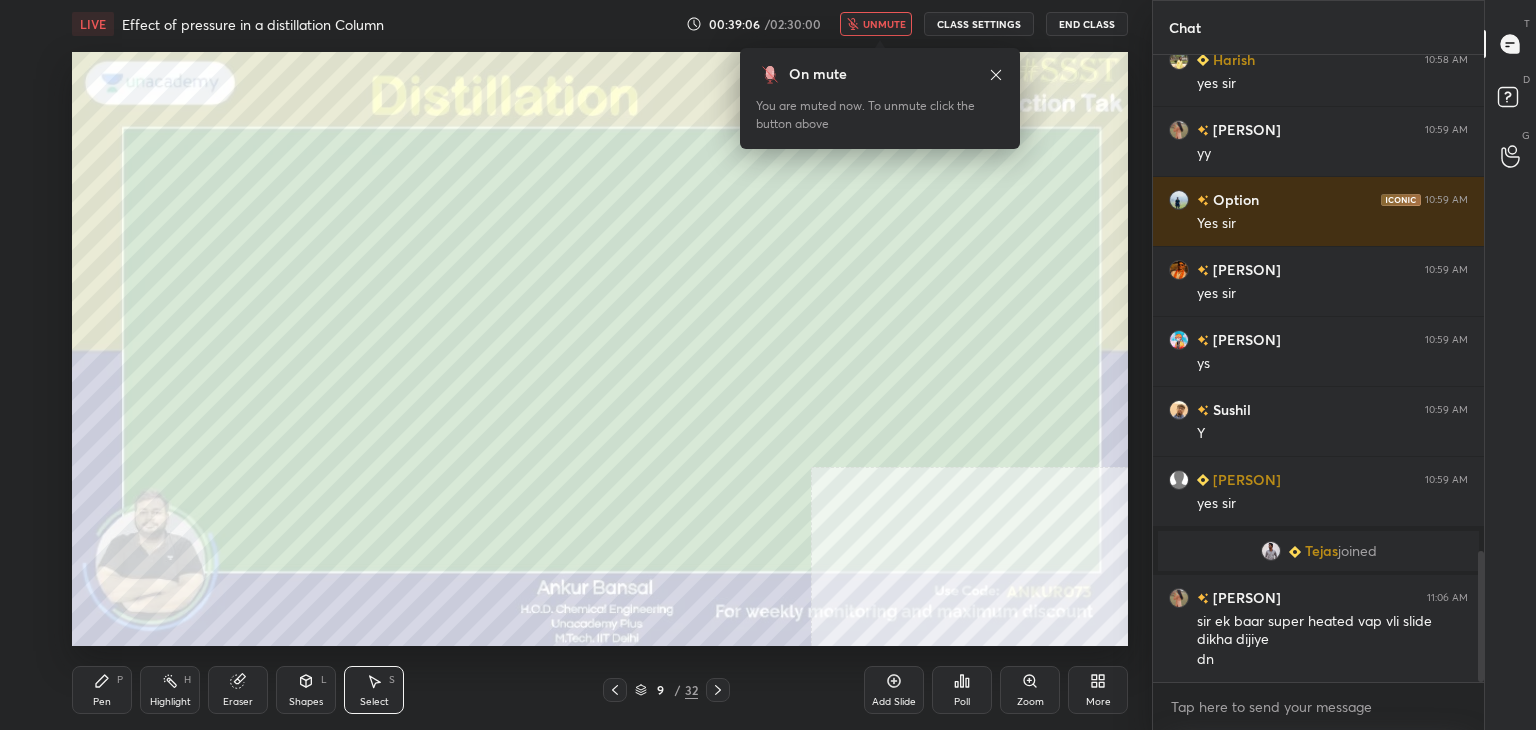 click 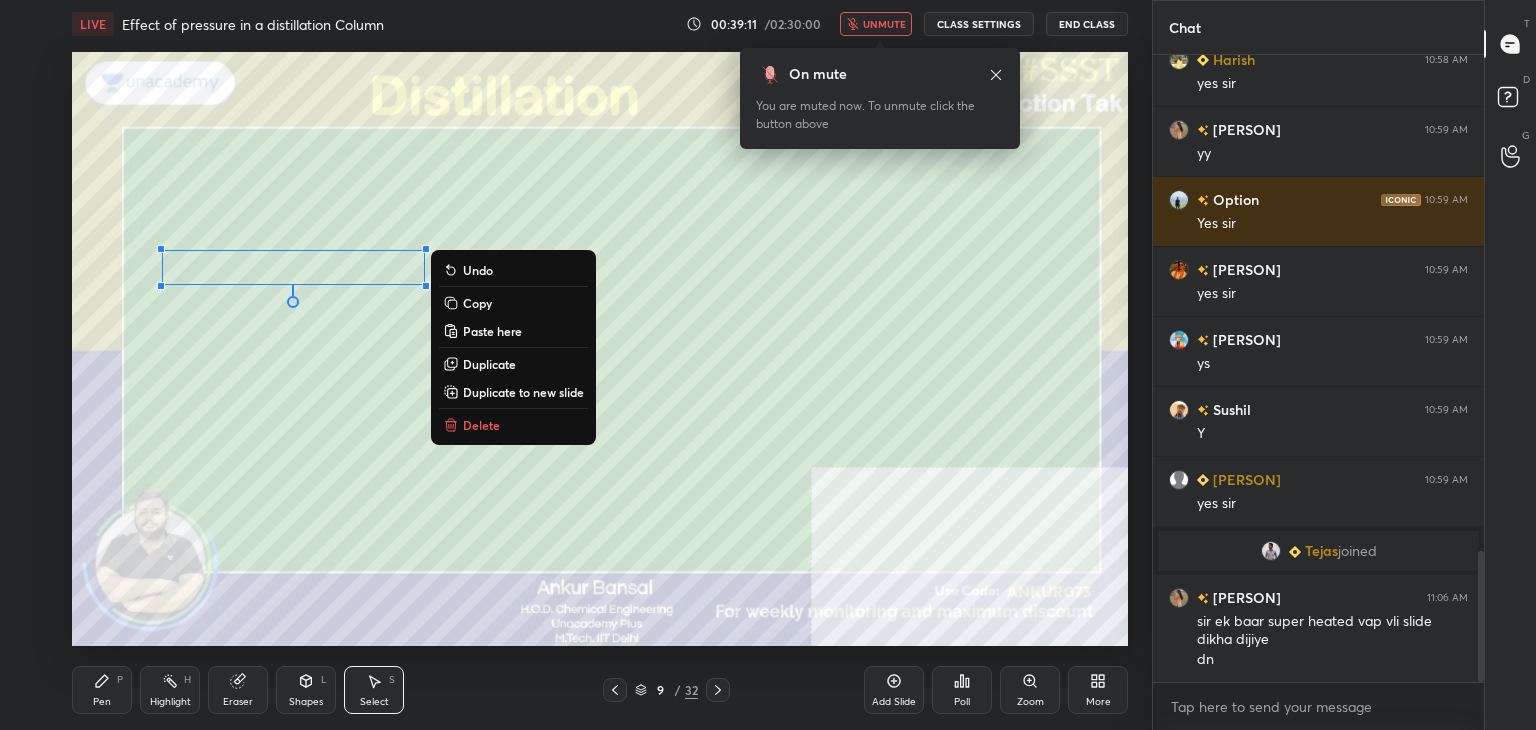 click 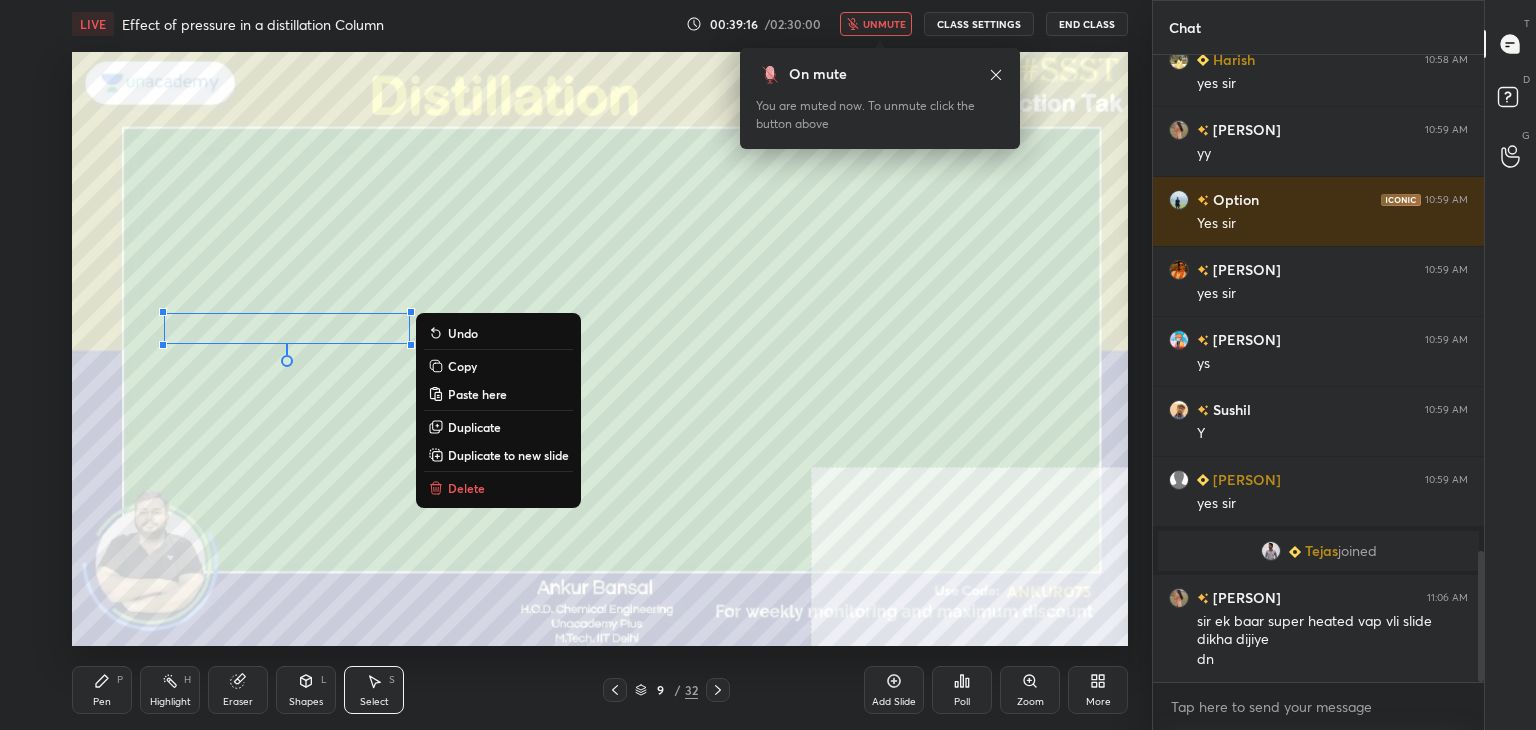 click 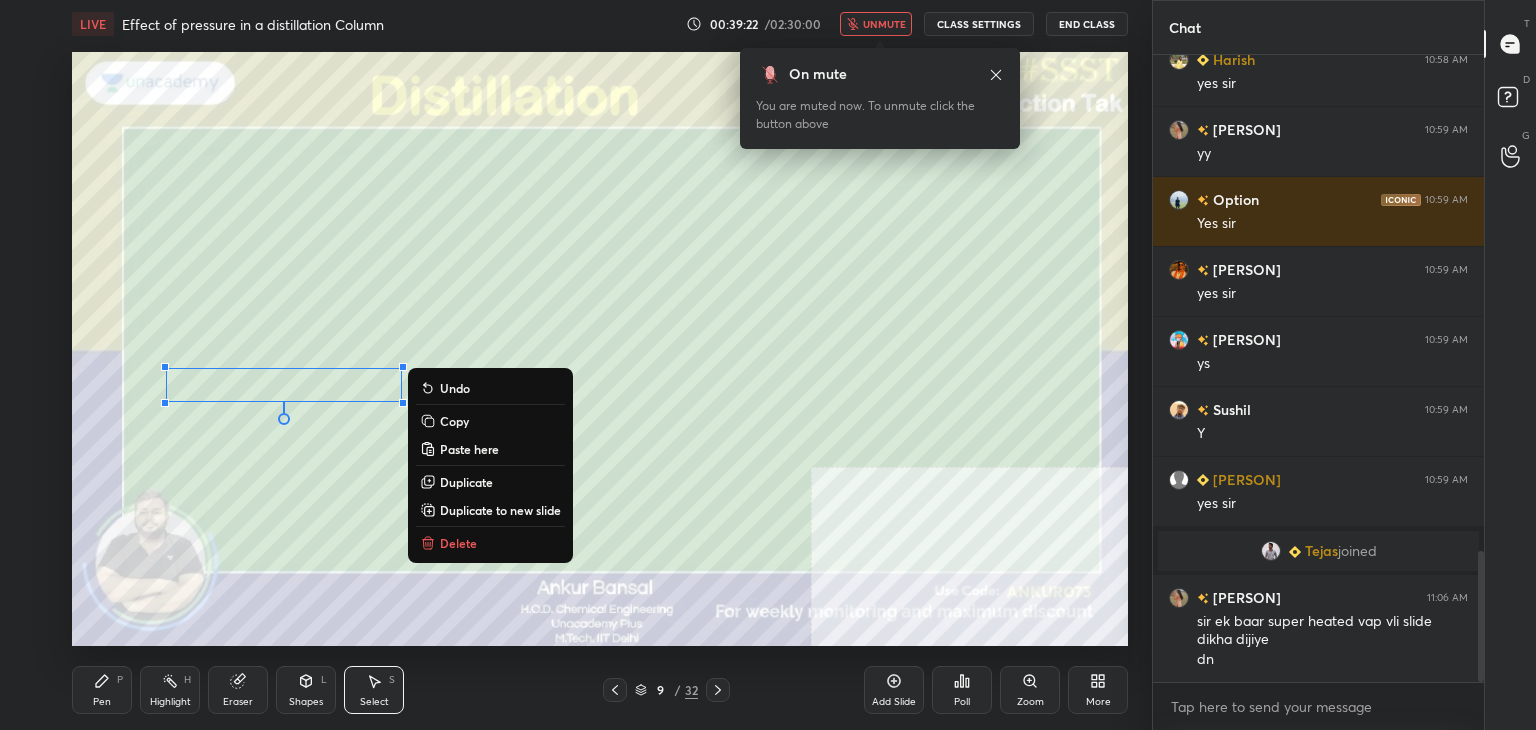 click on "Pen P" at bounding box center (102, 690) 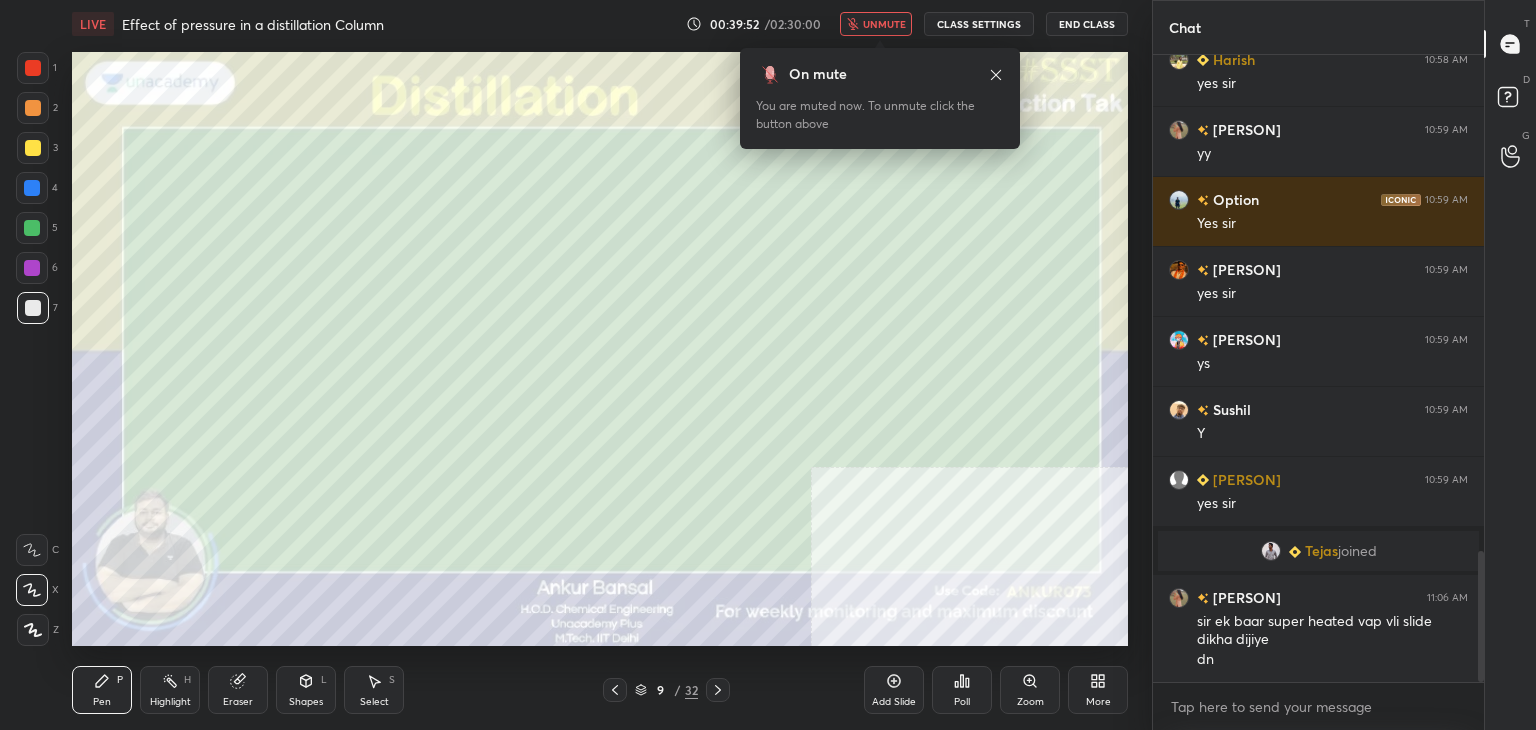 click on "Shapes L" at bounding box center [306, 690] 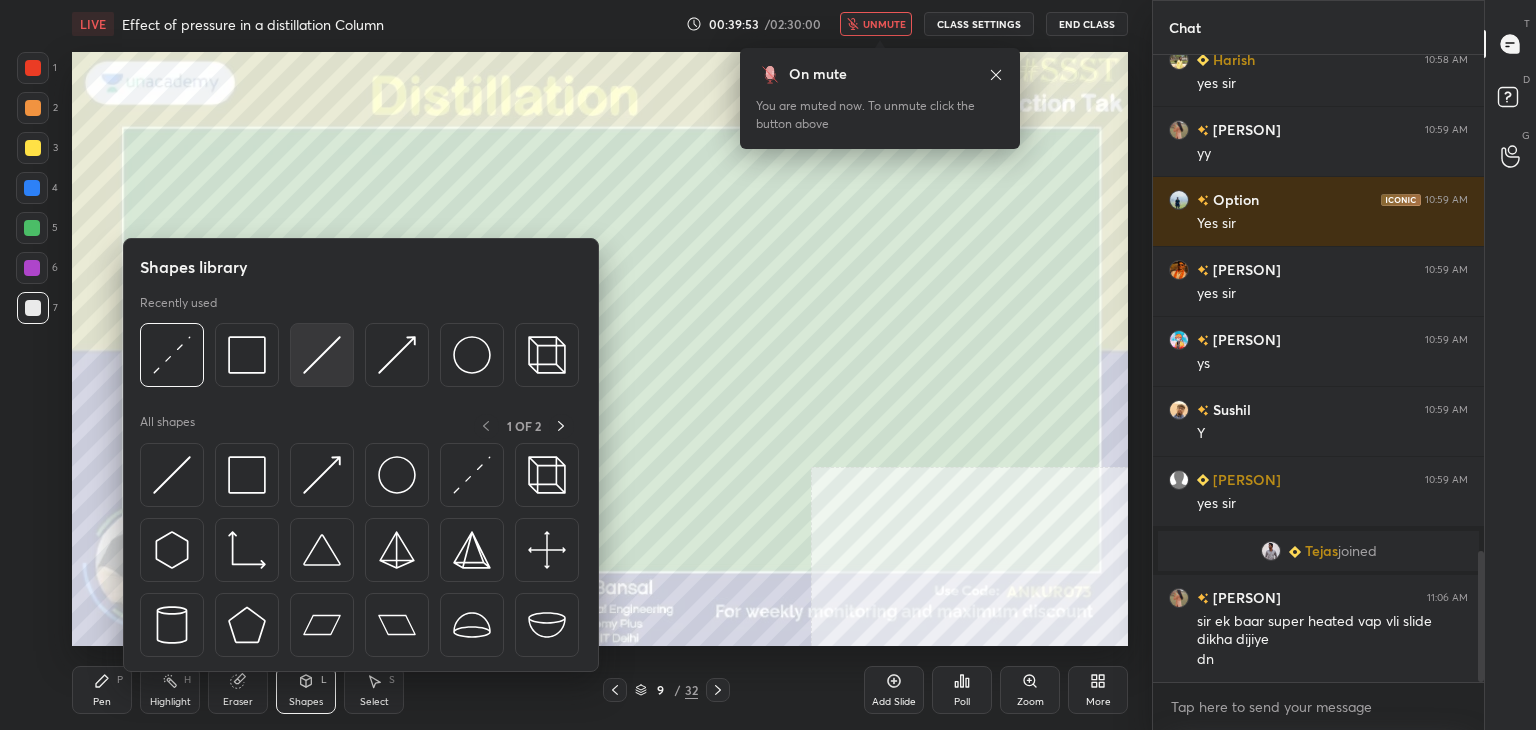 click at bounding box center [322, 355] 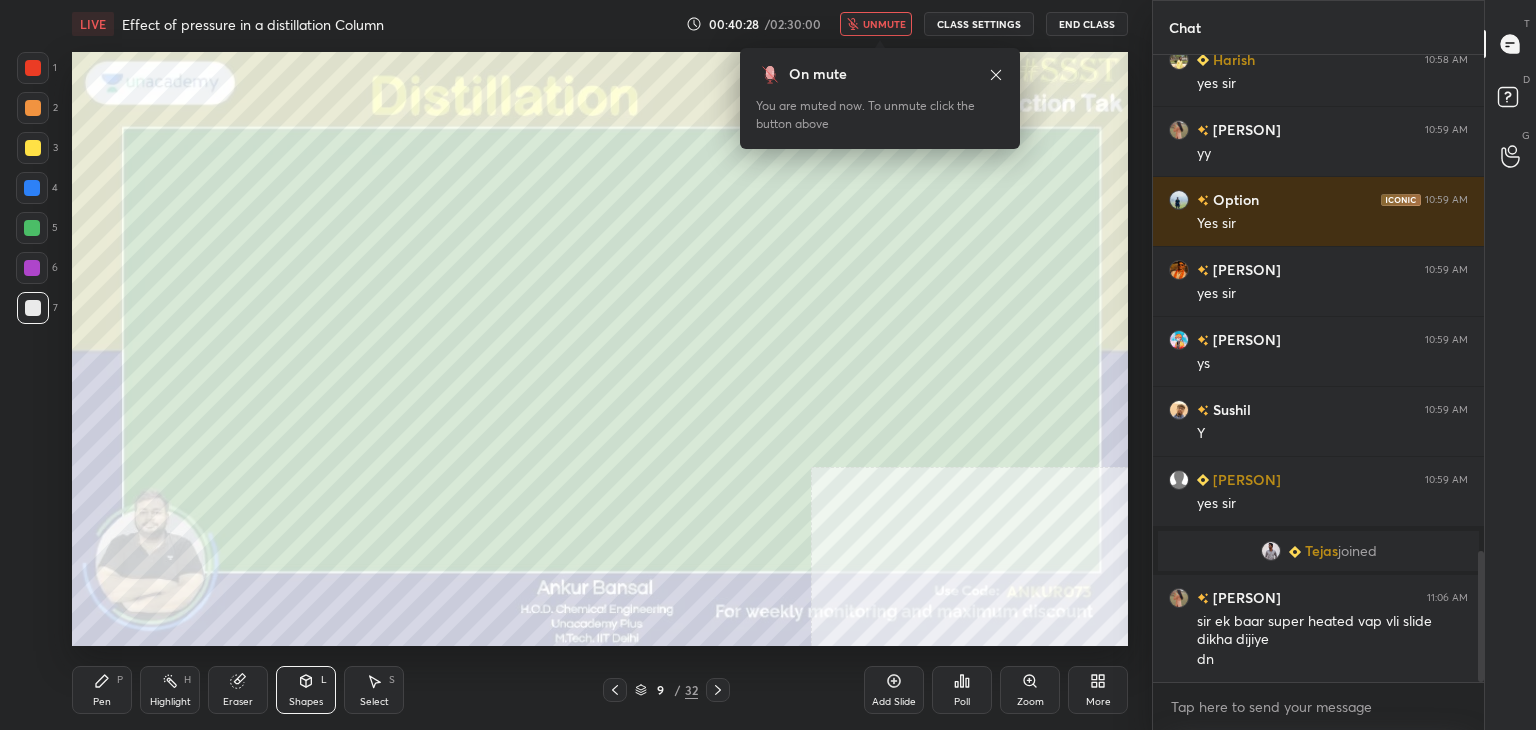 click 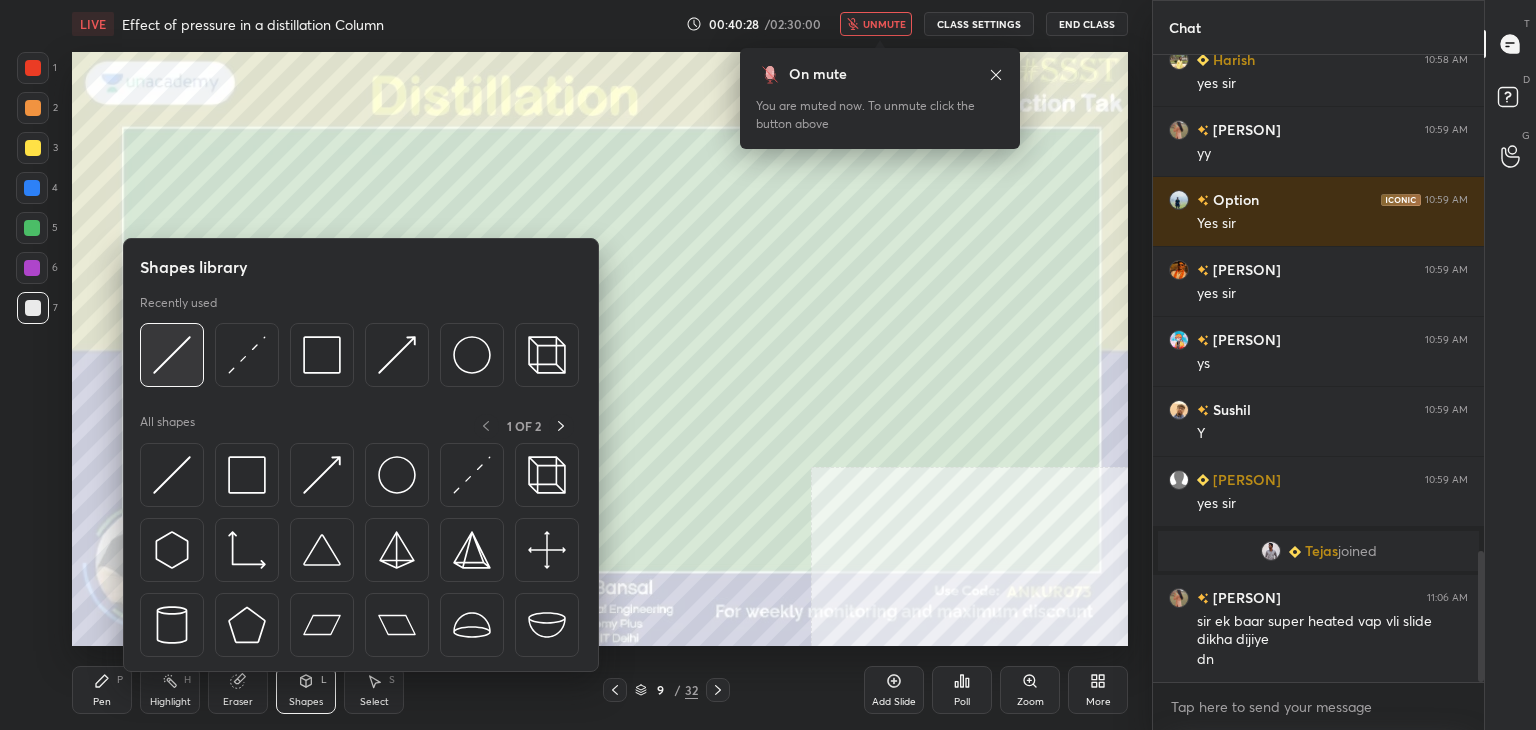 click at bounding box center [172, 355] 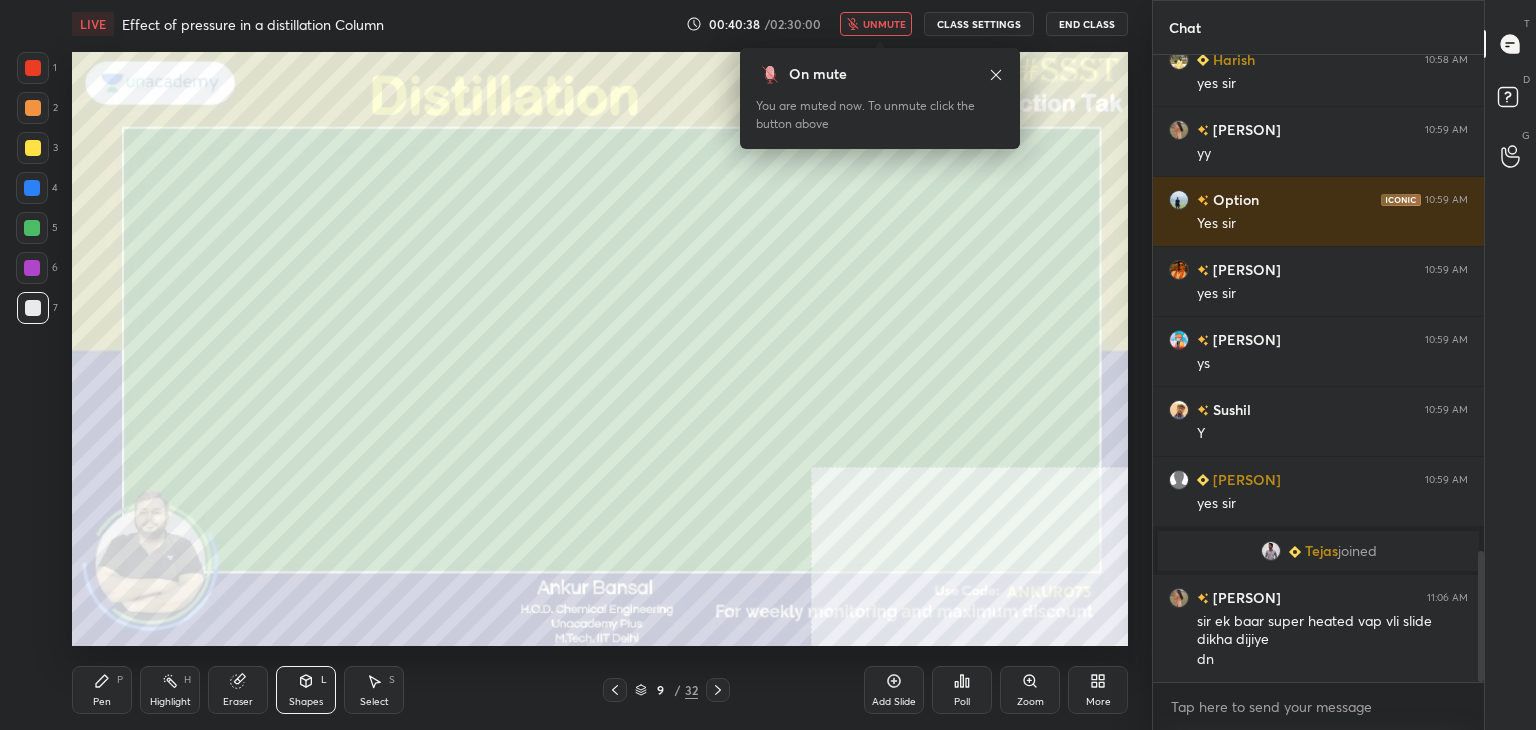 click on "Pen P" at bounding box center (102, 690) 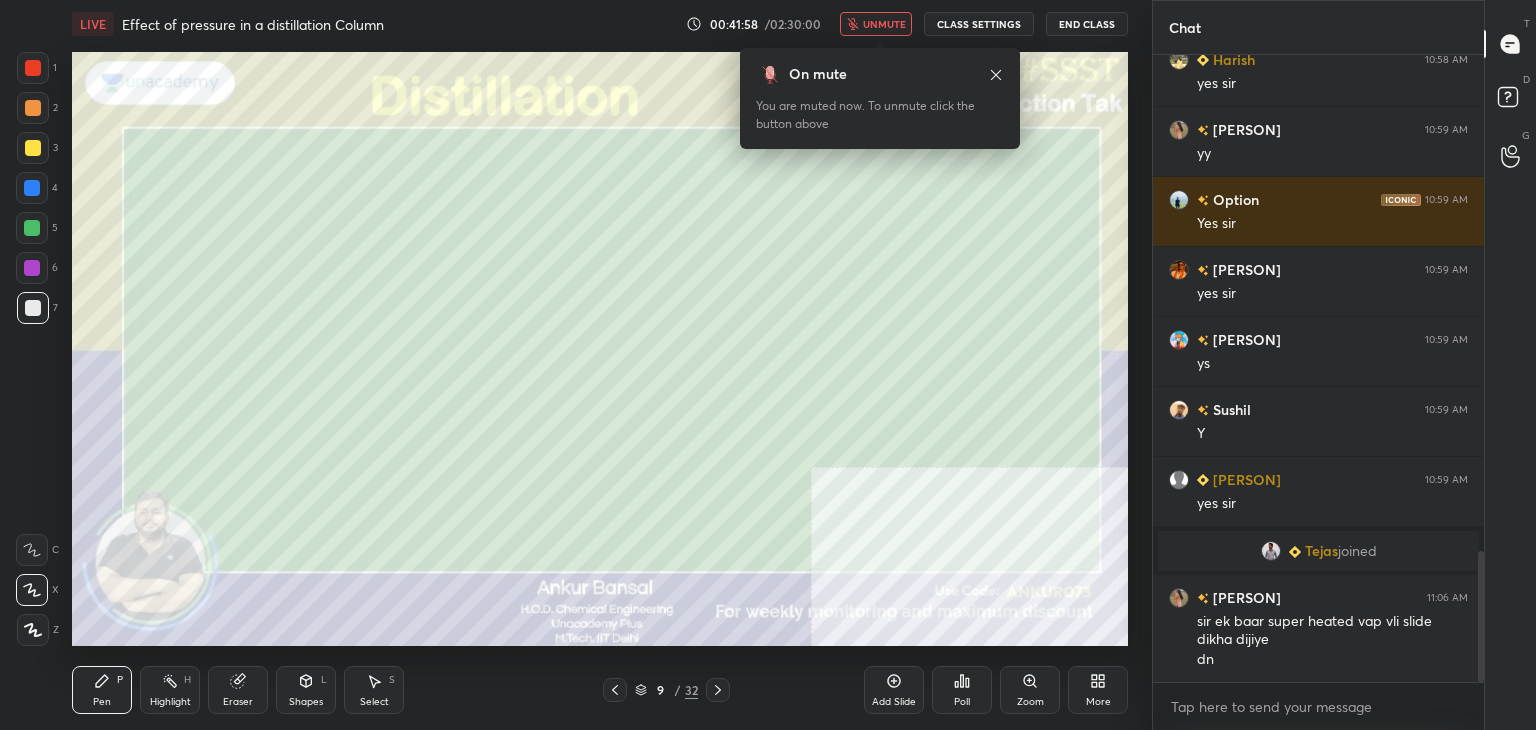 click 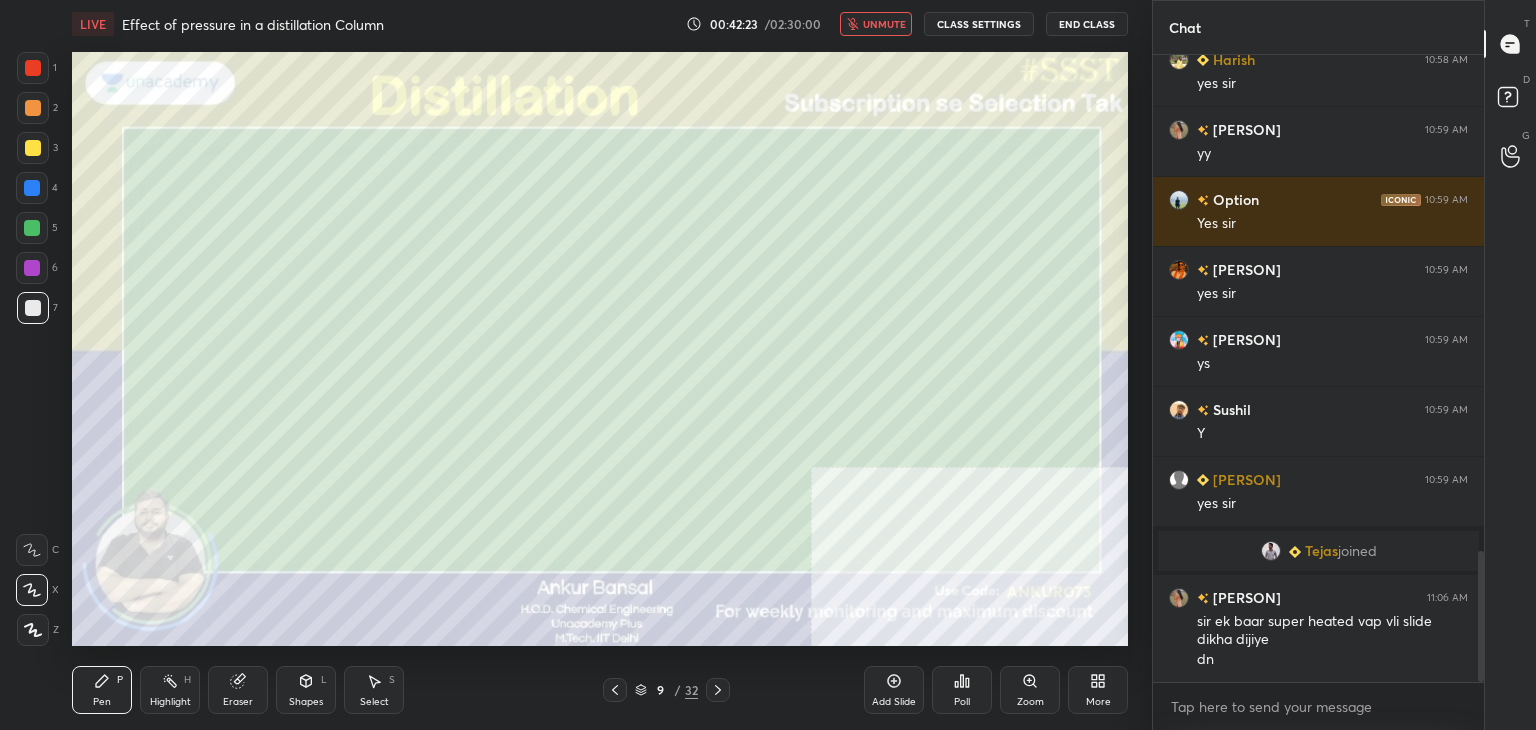 click on "Eraser" at bounding box center [238, 702] 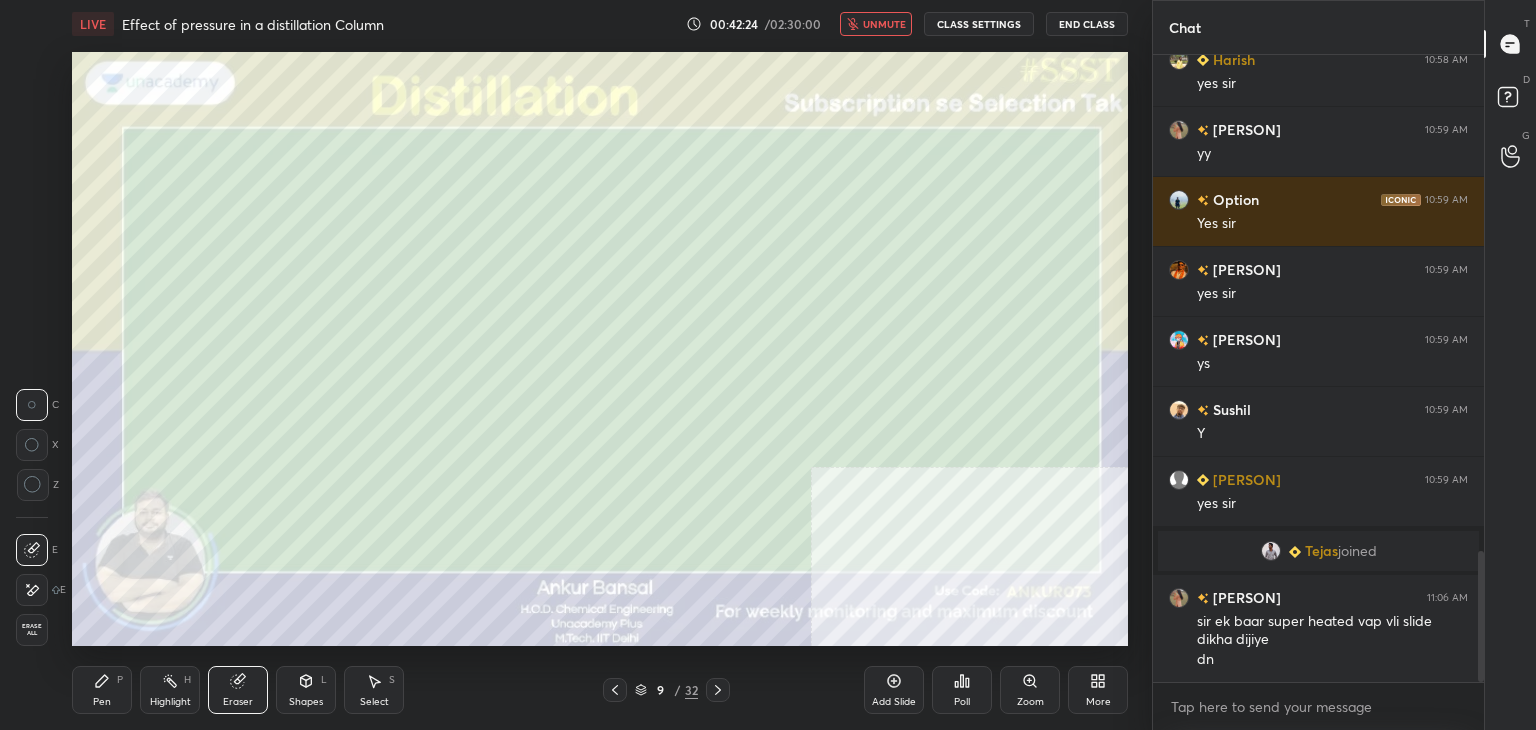 click 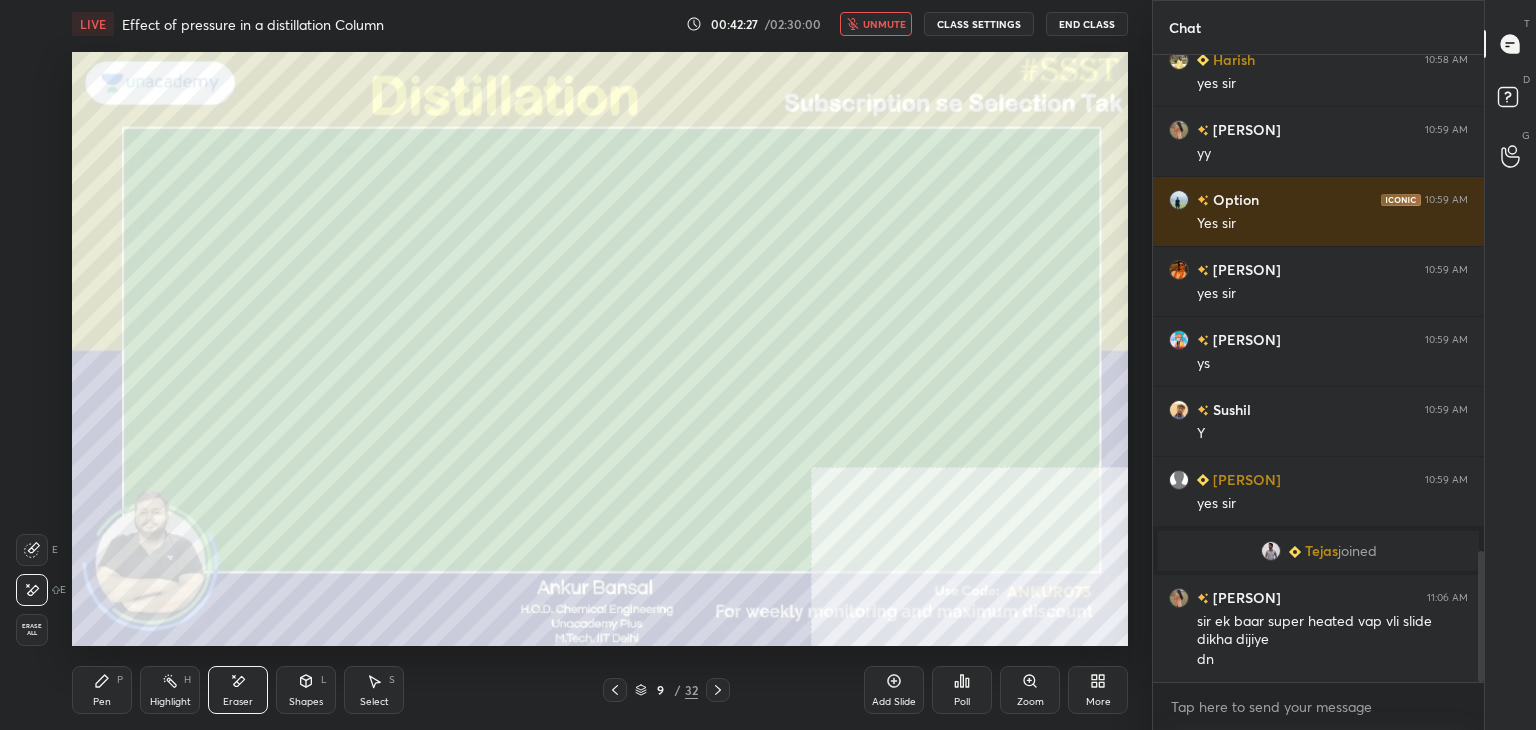 click on "Pen P" at bounding box center [102, 690] 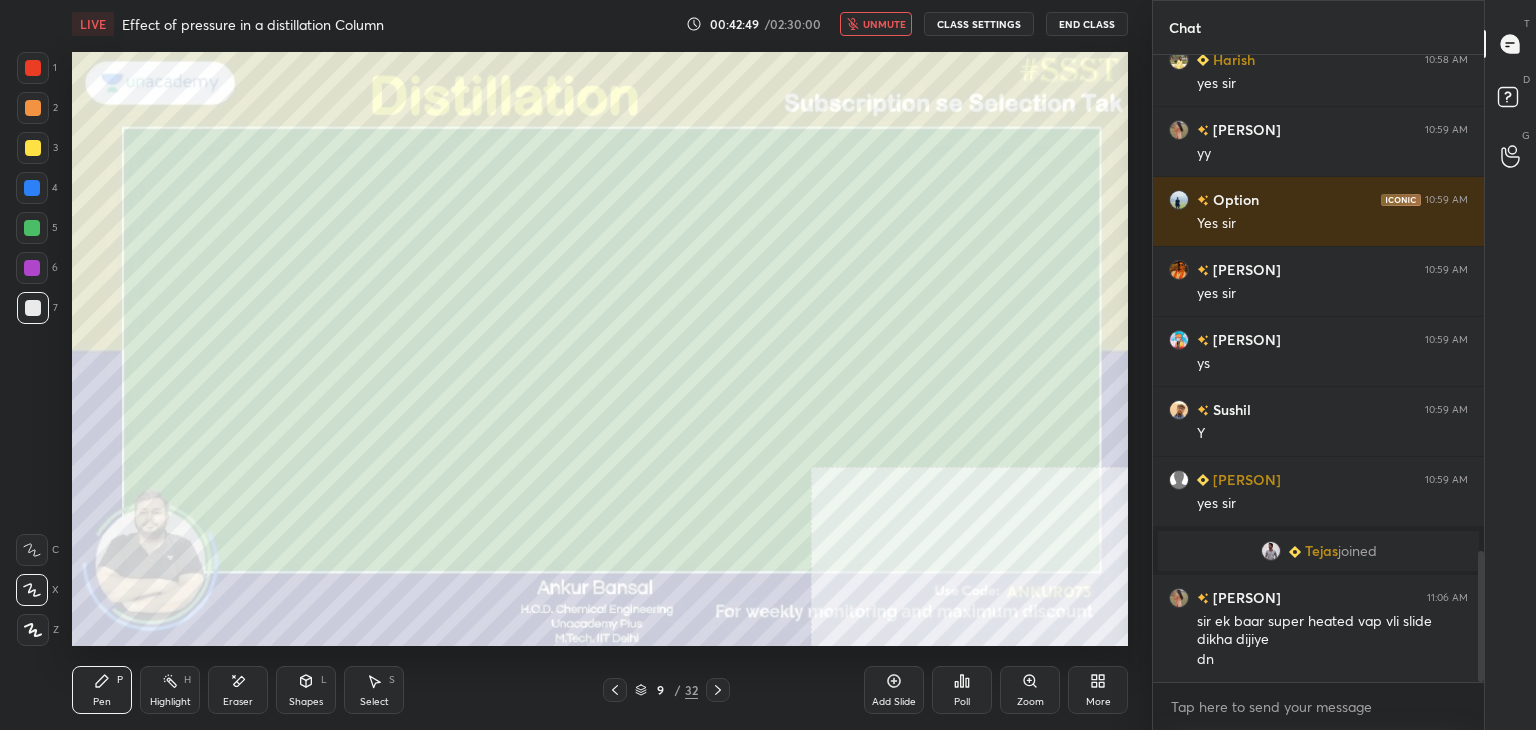click on "unmute" at bounding box center (884, 24) 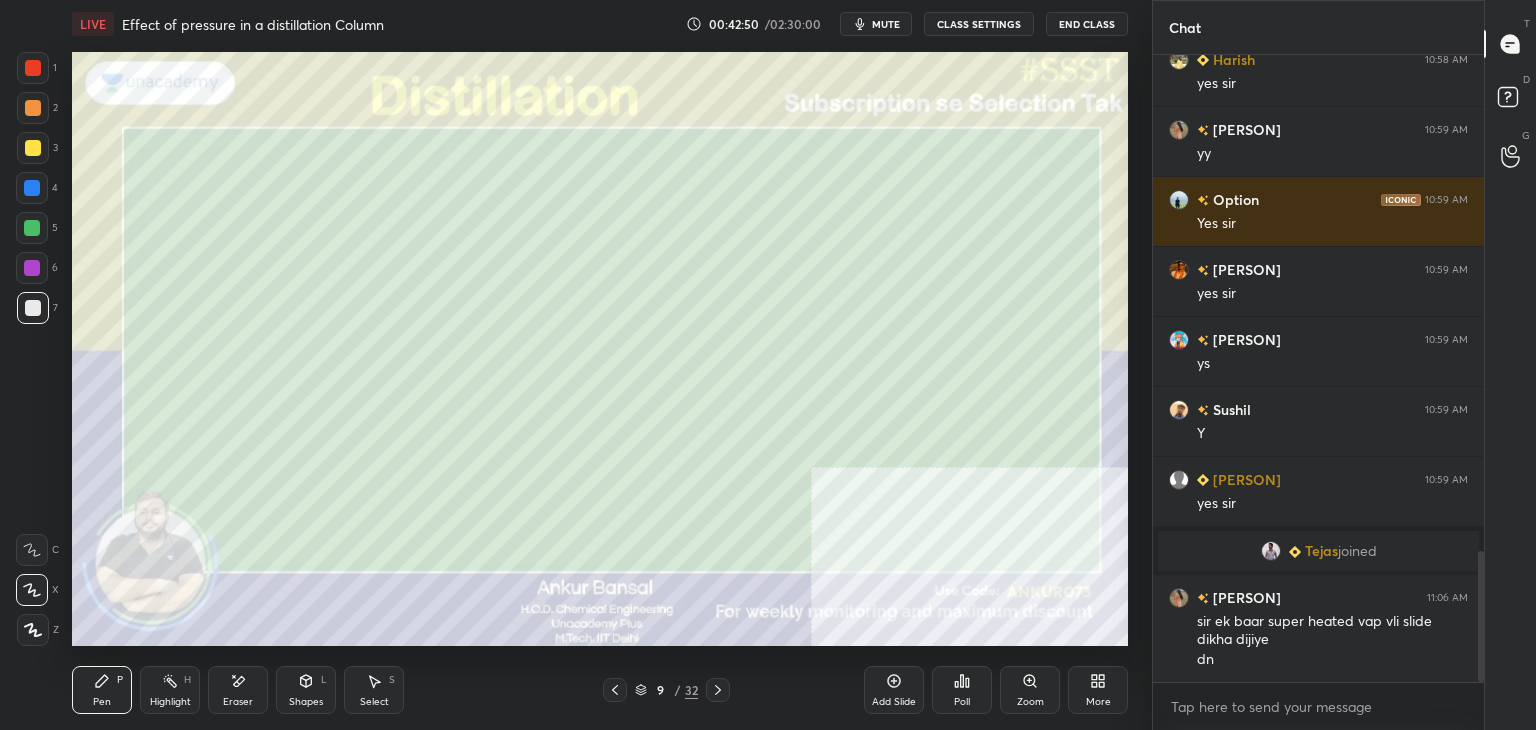 scroll, scrollTop: 2490, scrollLeft: 0, axis: vertical 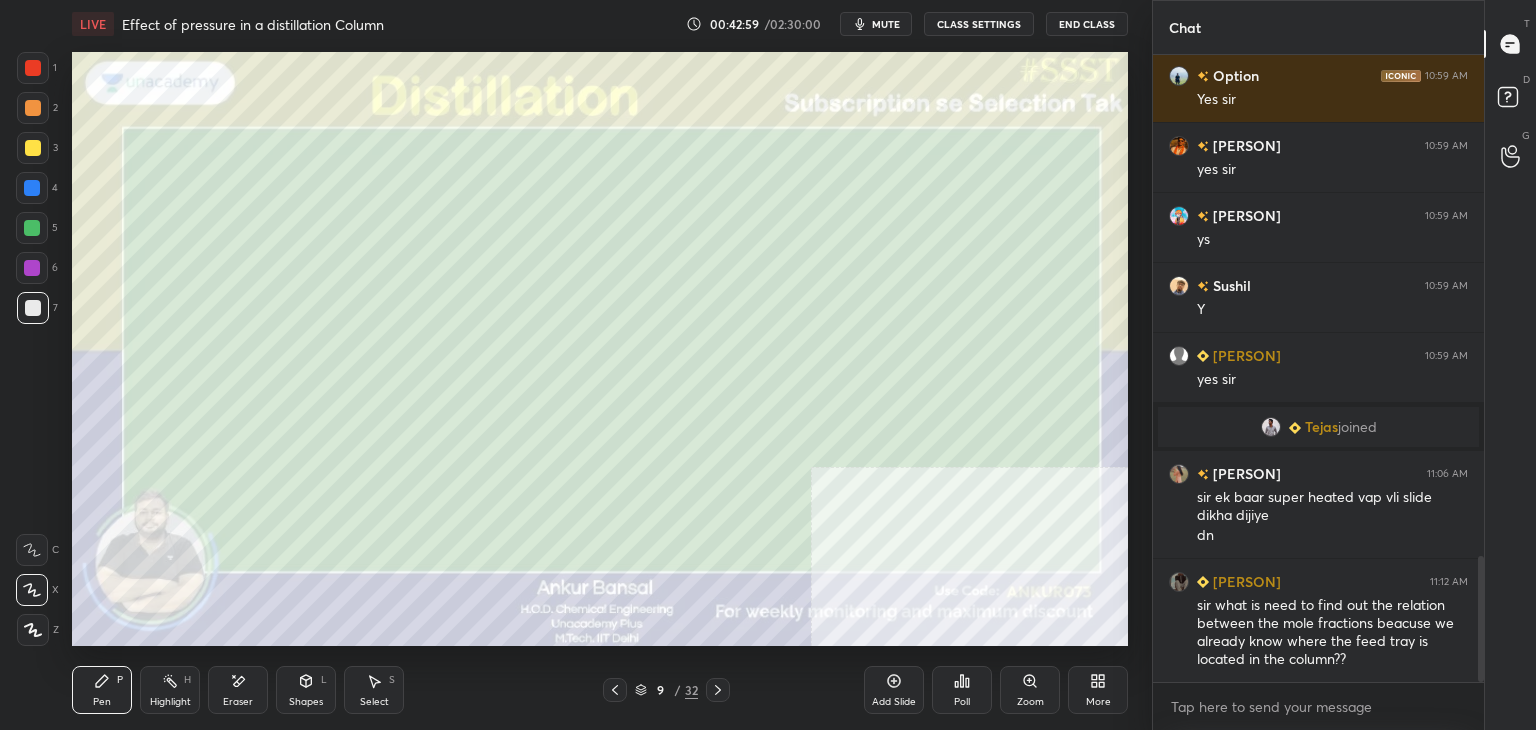 click 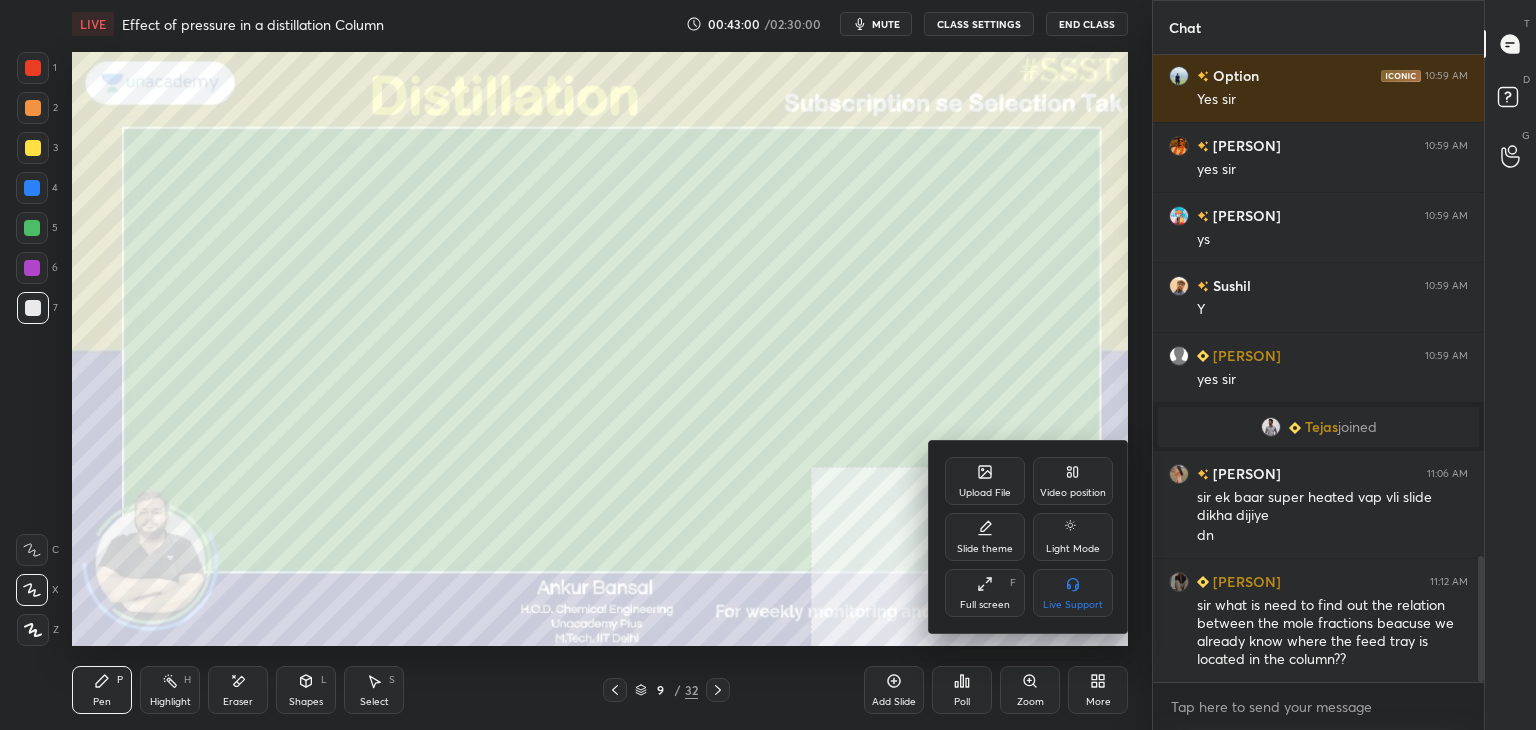 click on "Video position" at bounding box center (1073, 481) 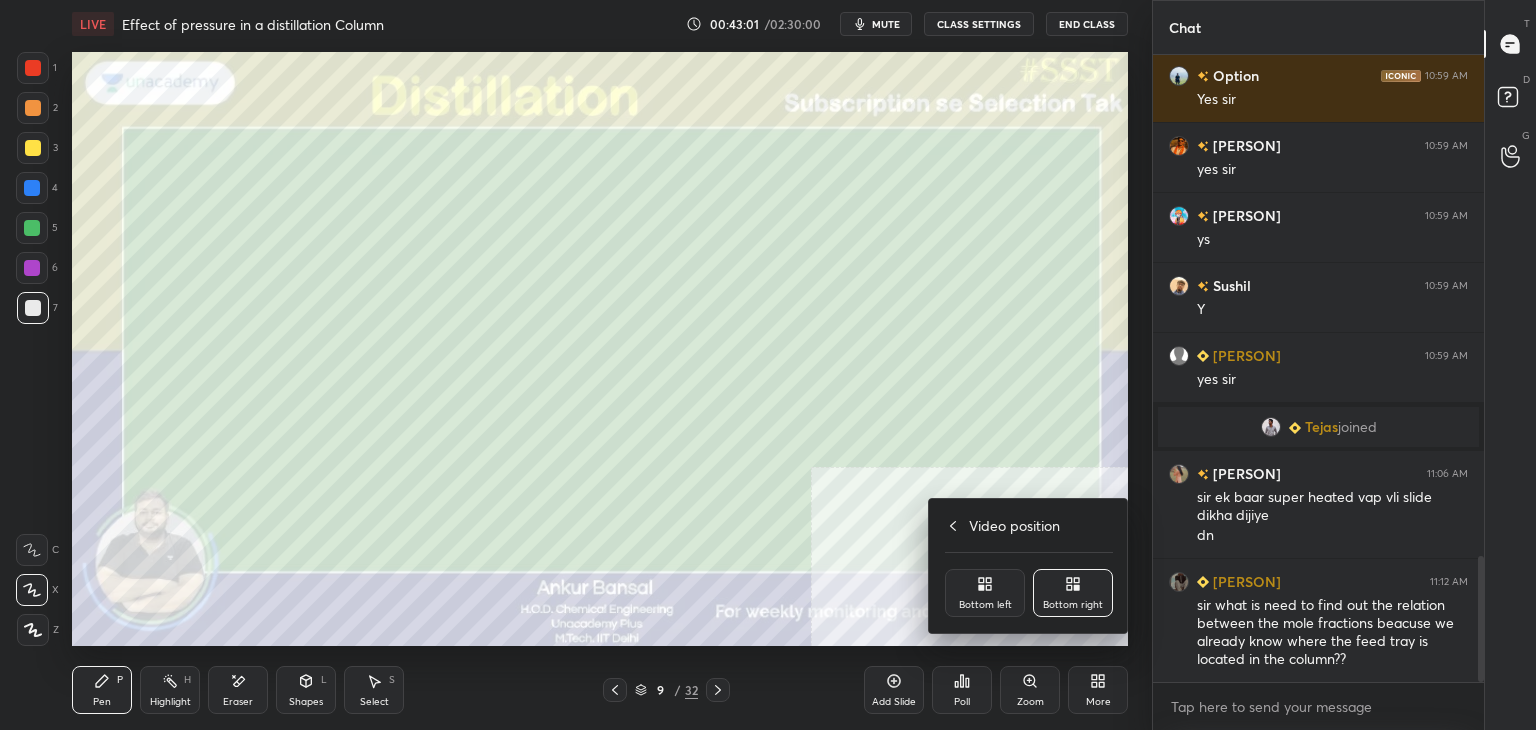 click on "Bottom left" at bounding box center (985, 593) 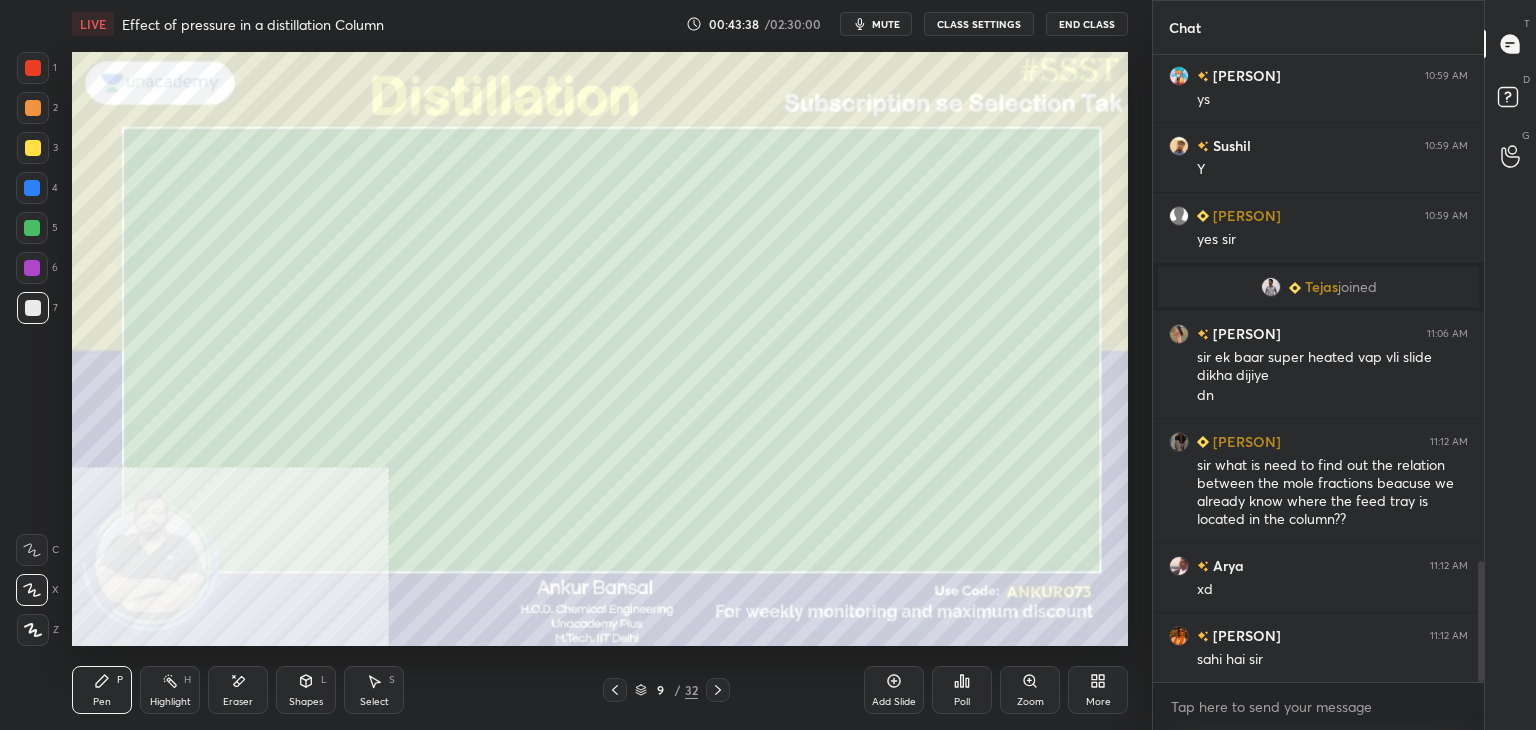 scroll, scrollTop: 2736, scrollLeft: 0, axis: vertical 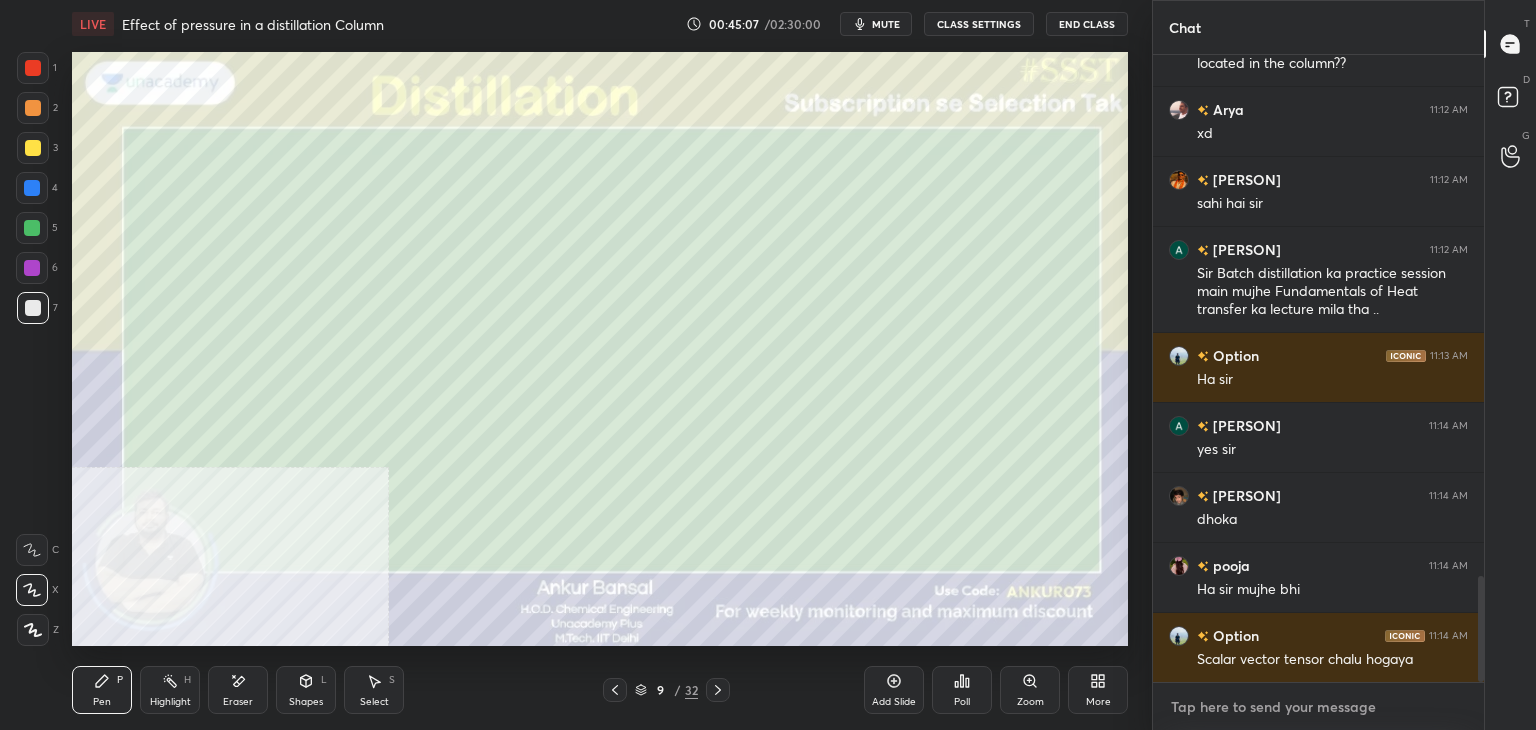 type on "x" 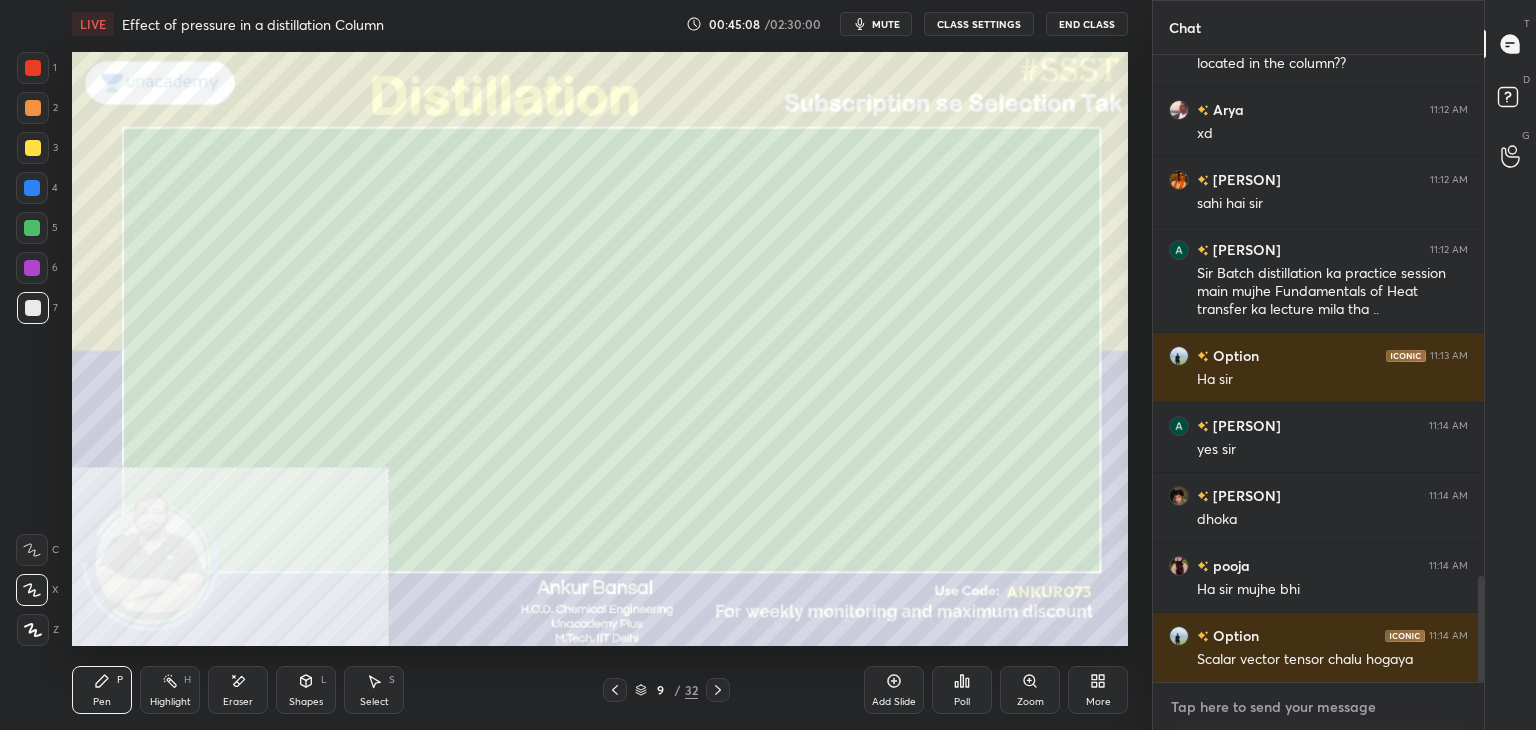 paste on "https://unacademy.com/class/practice-session-on-batch-distillation/Q60W4EF3" 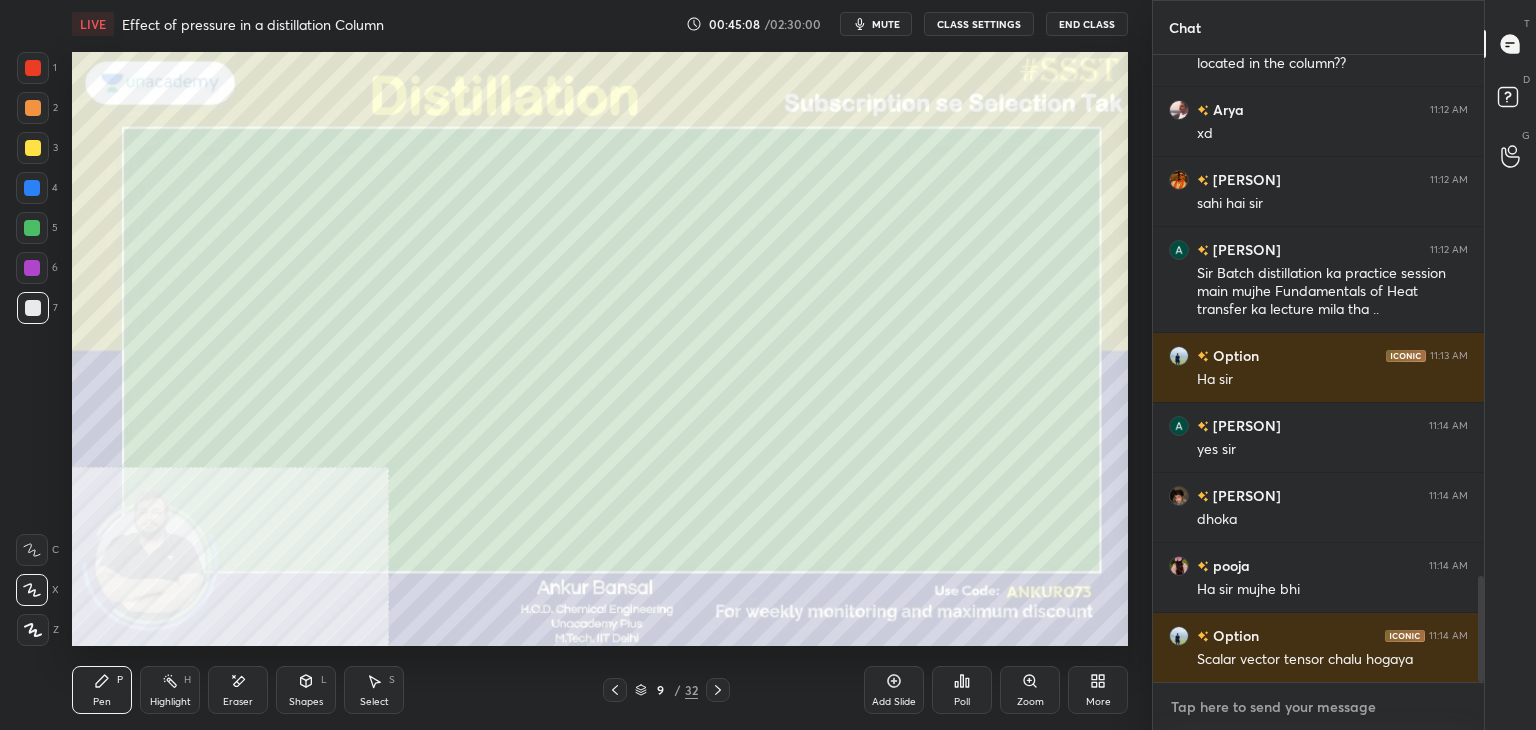 type on "https://unacademy.com/class/practice-session-on-batch-distillation/Q60W4EF3" 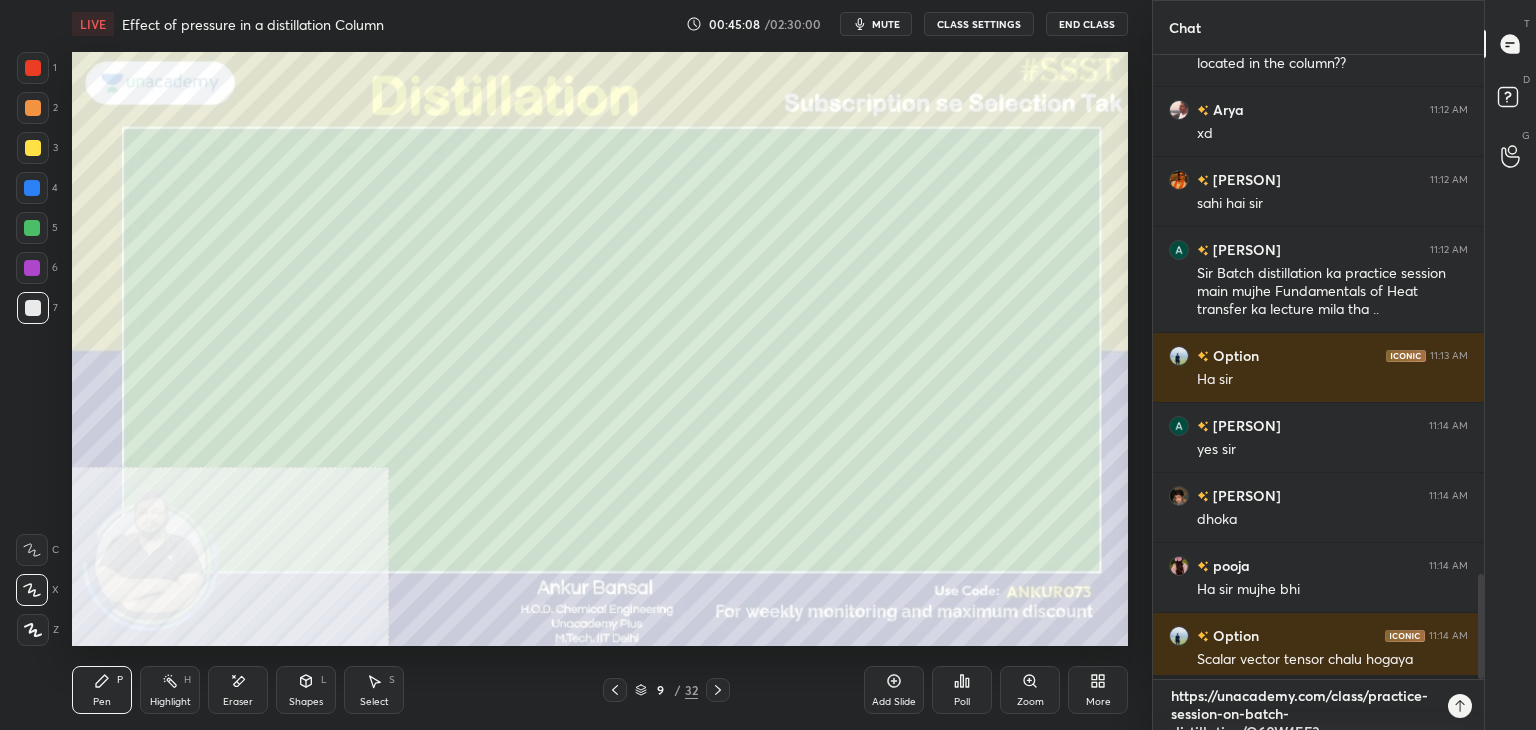 scroll, scrollTop: 1, scrollLeft: 0, axis: vertical 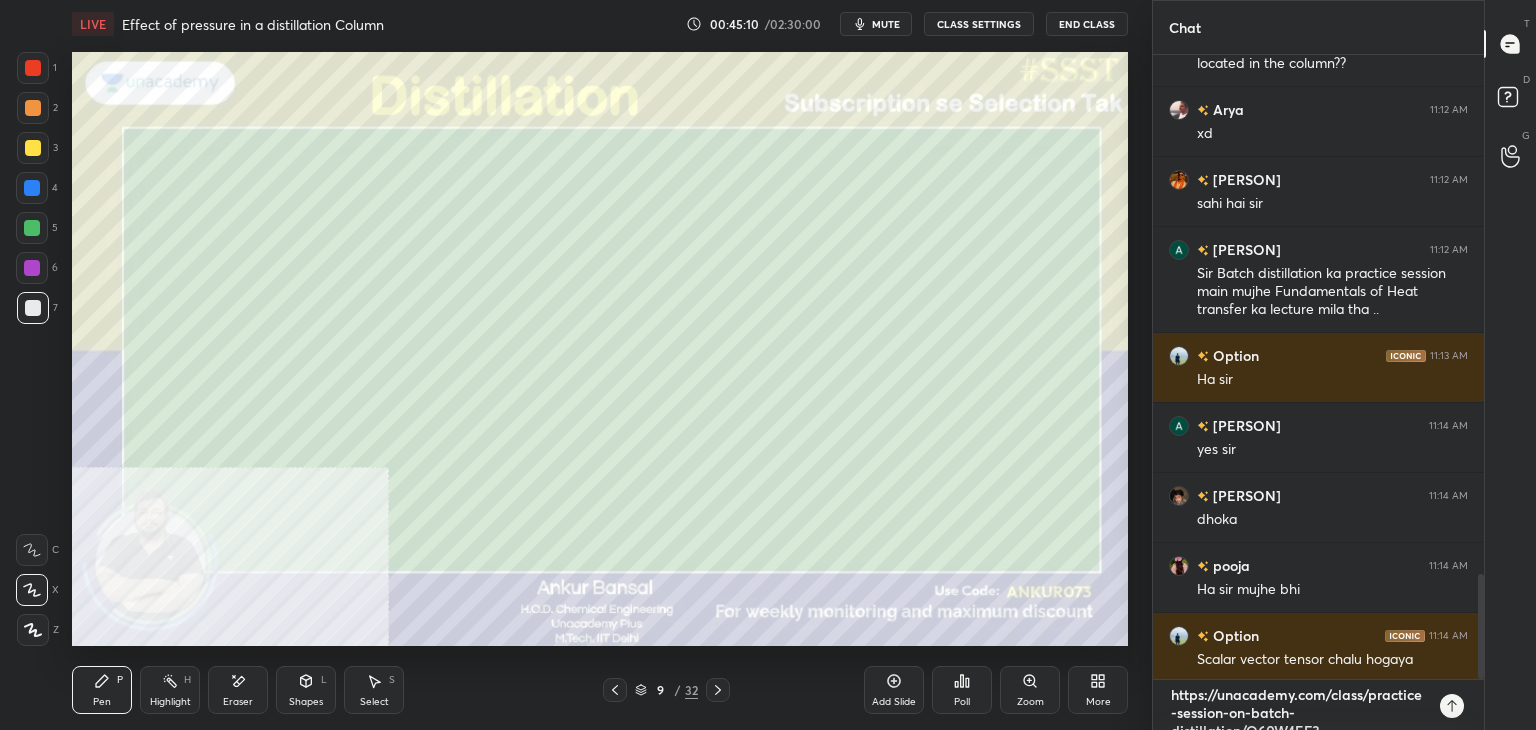 type 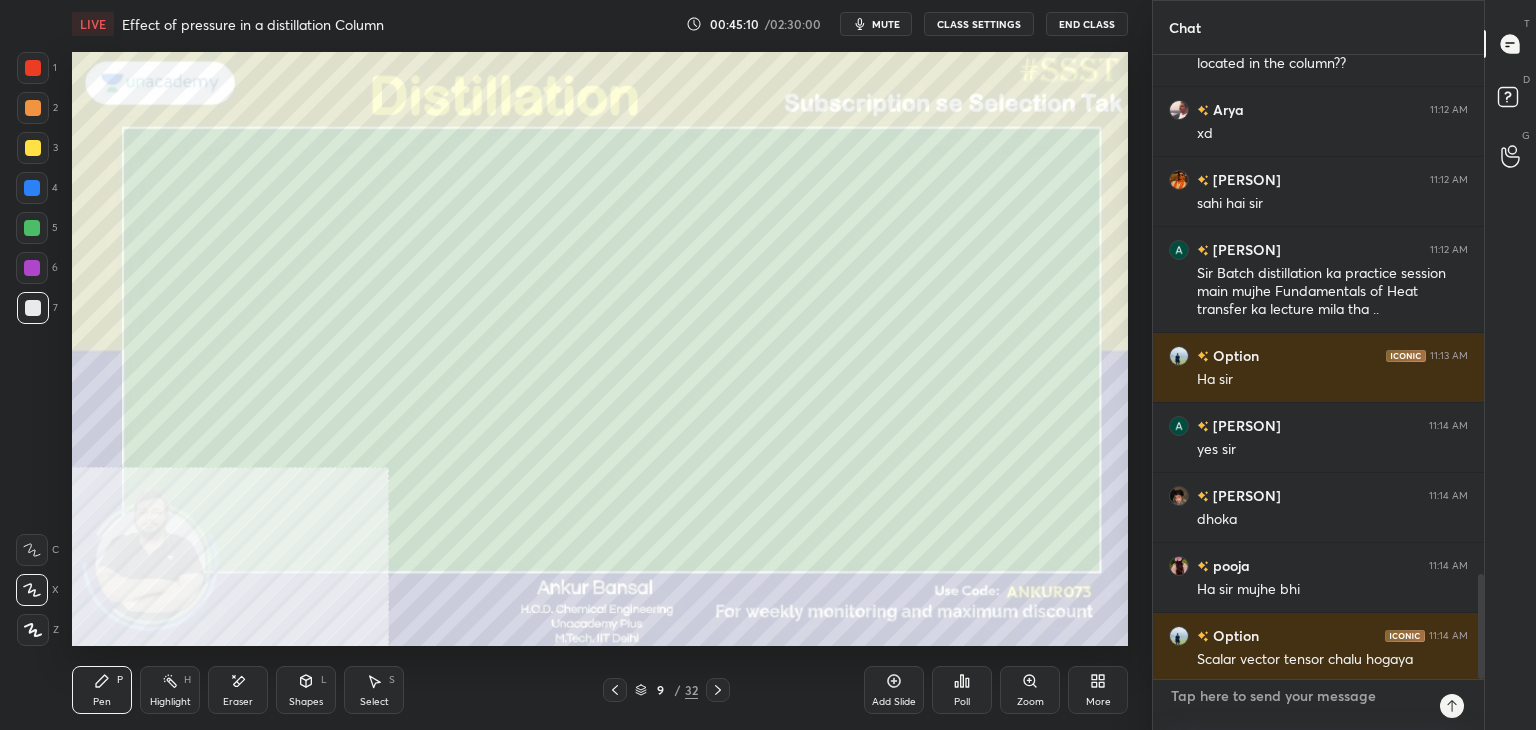 scroll, scrollTop: 0, scrollLeft: 0, axis: both 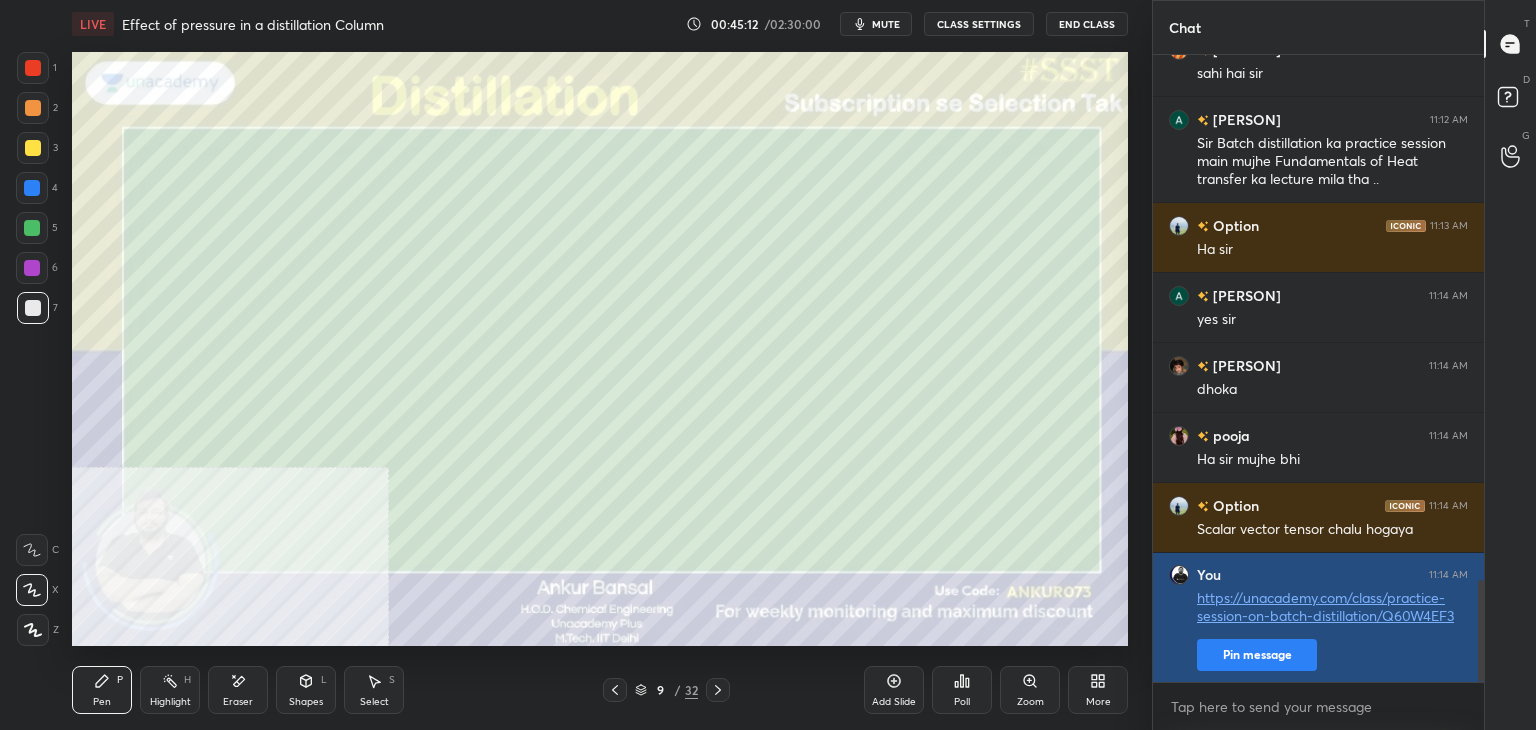 click on "Pin message" at bounding box center [1257, 655] 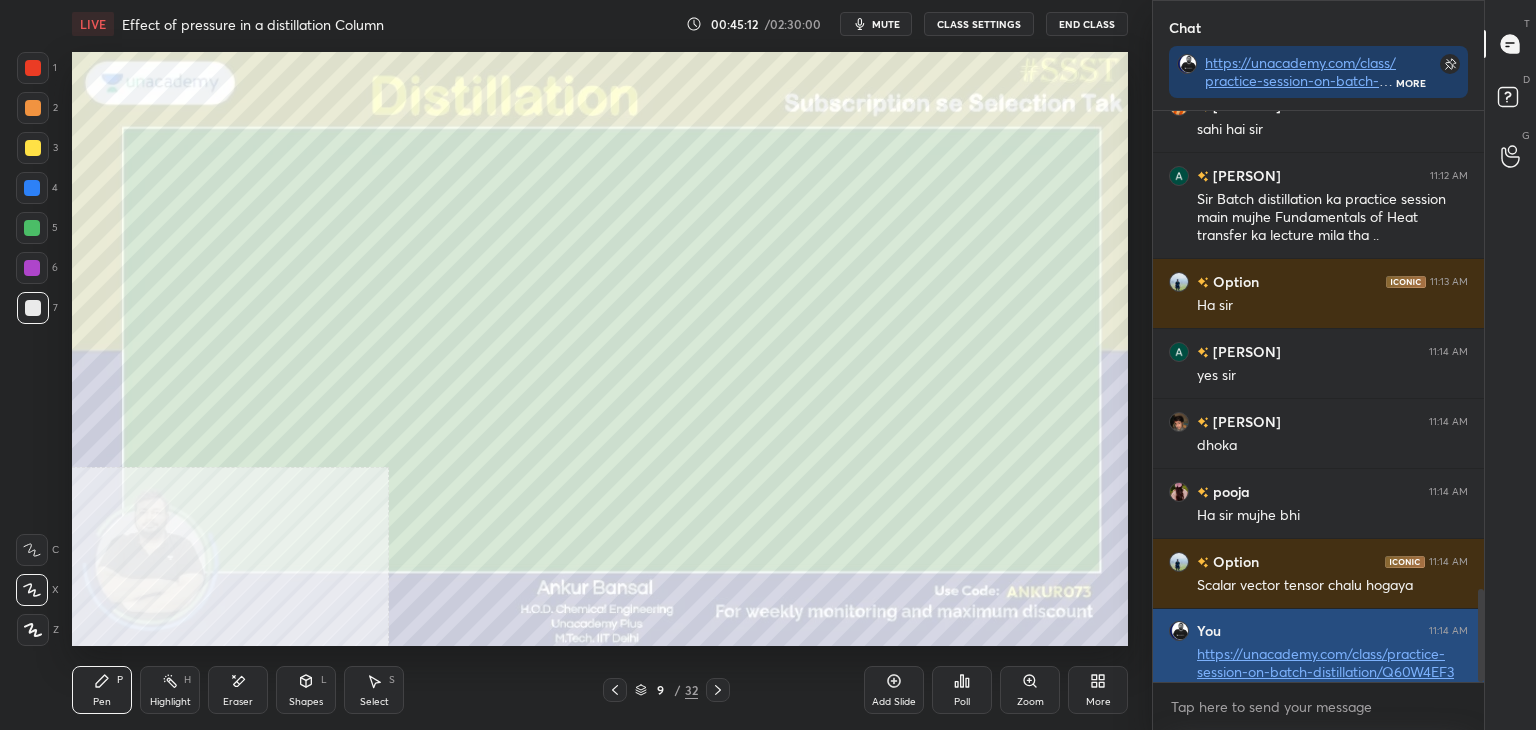 scroll, scrollTop: 565, scrollLeft: 325, axis: both 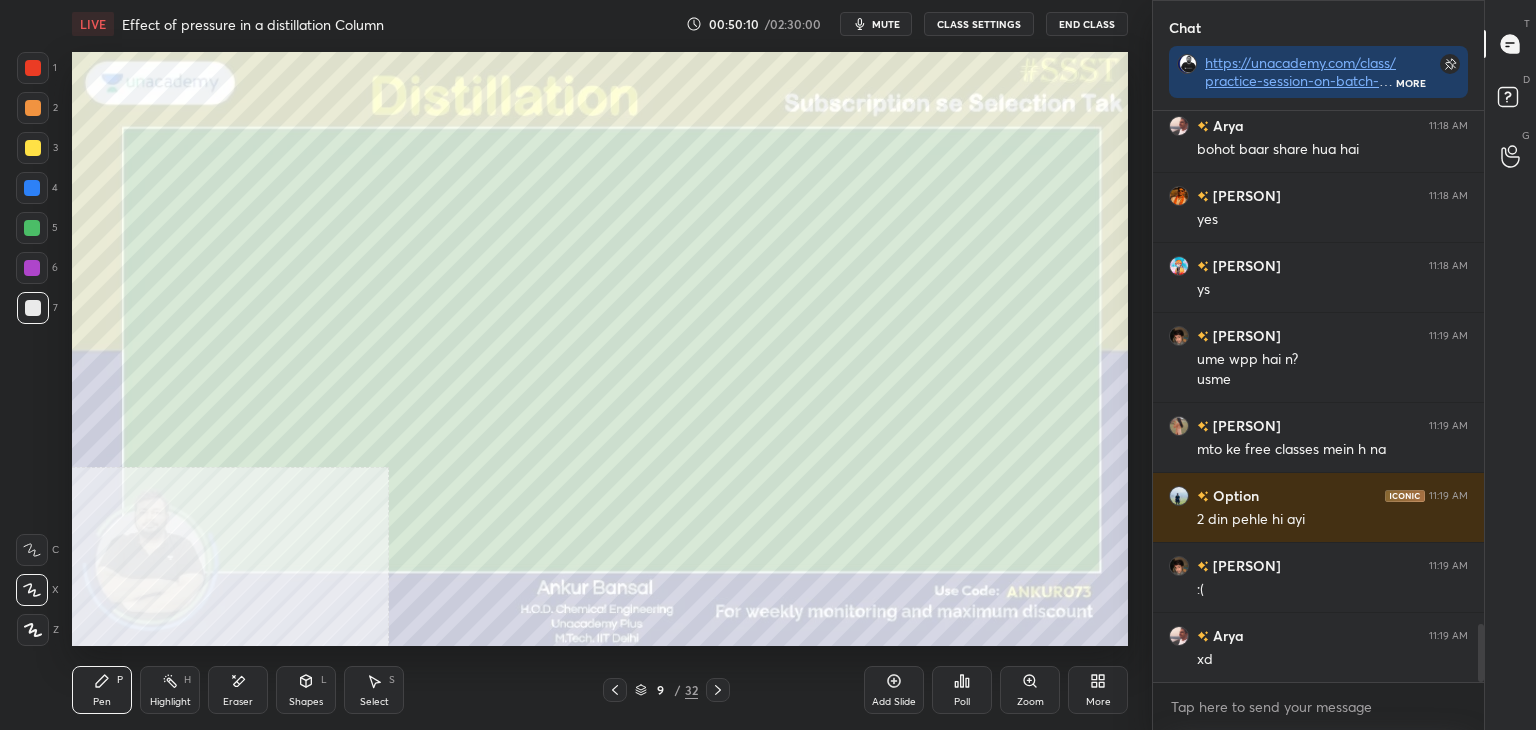 click 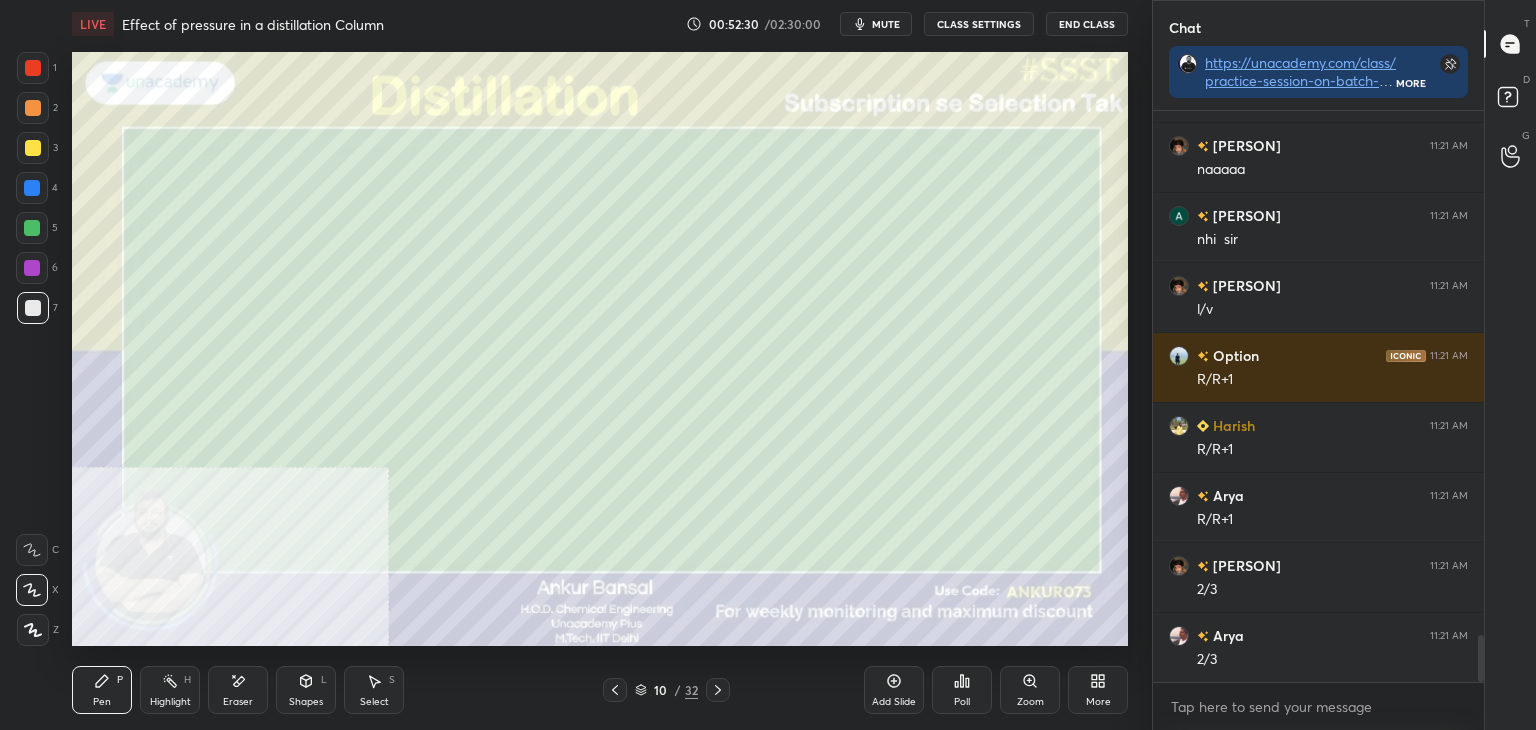 scroll, scrollTop: 6326, scrollLeft: 0, axis: vertical 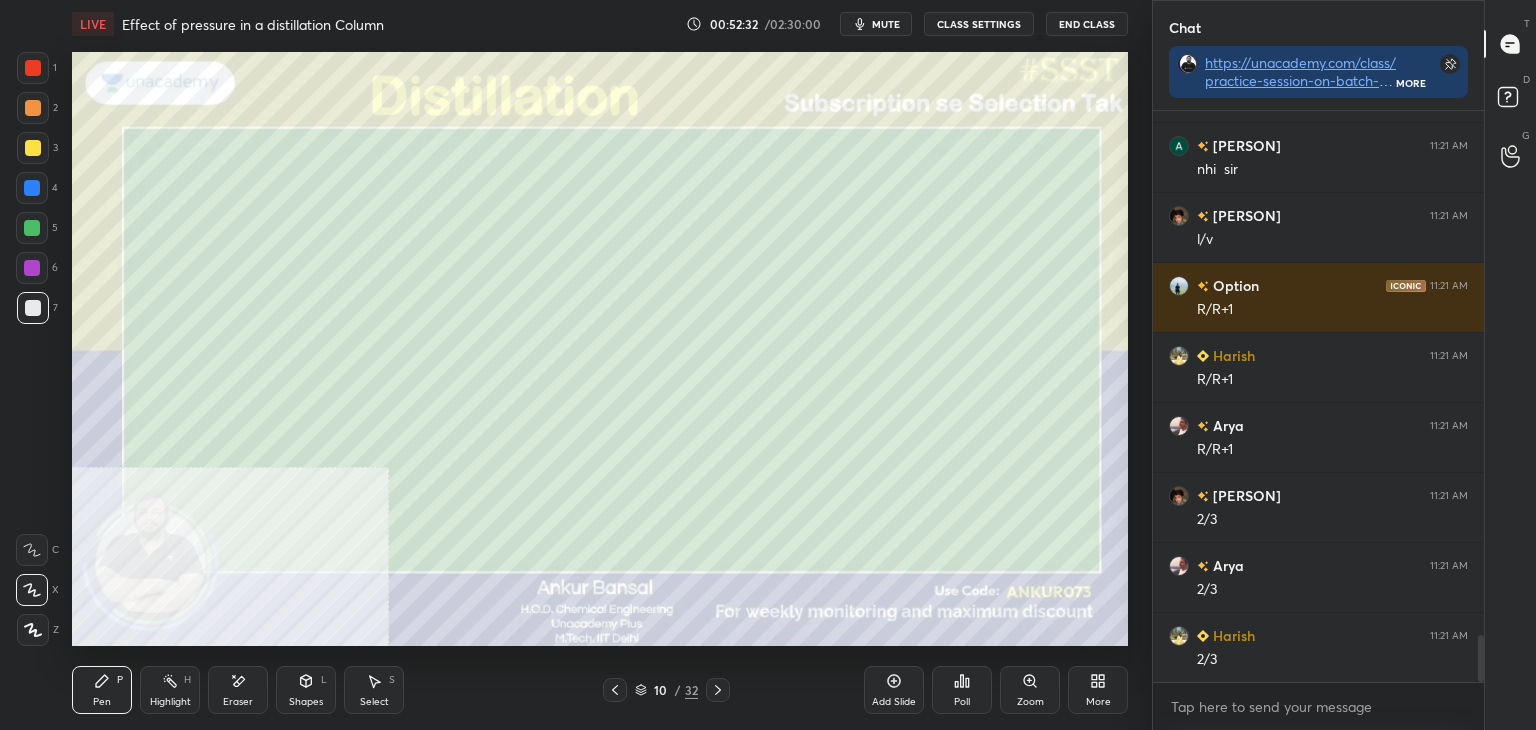 click on "Eraser" at bounding box center [238, 690] 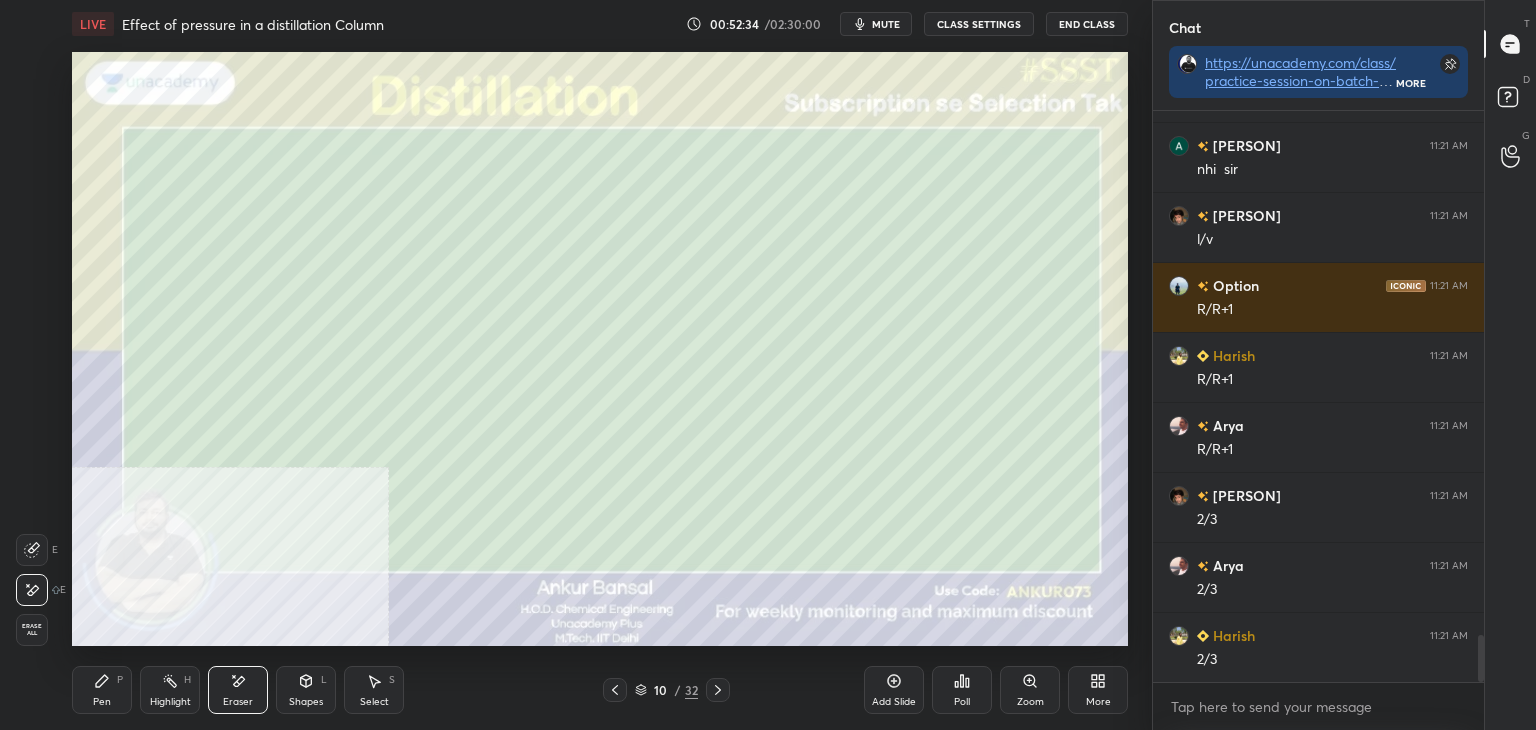click 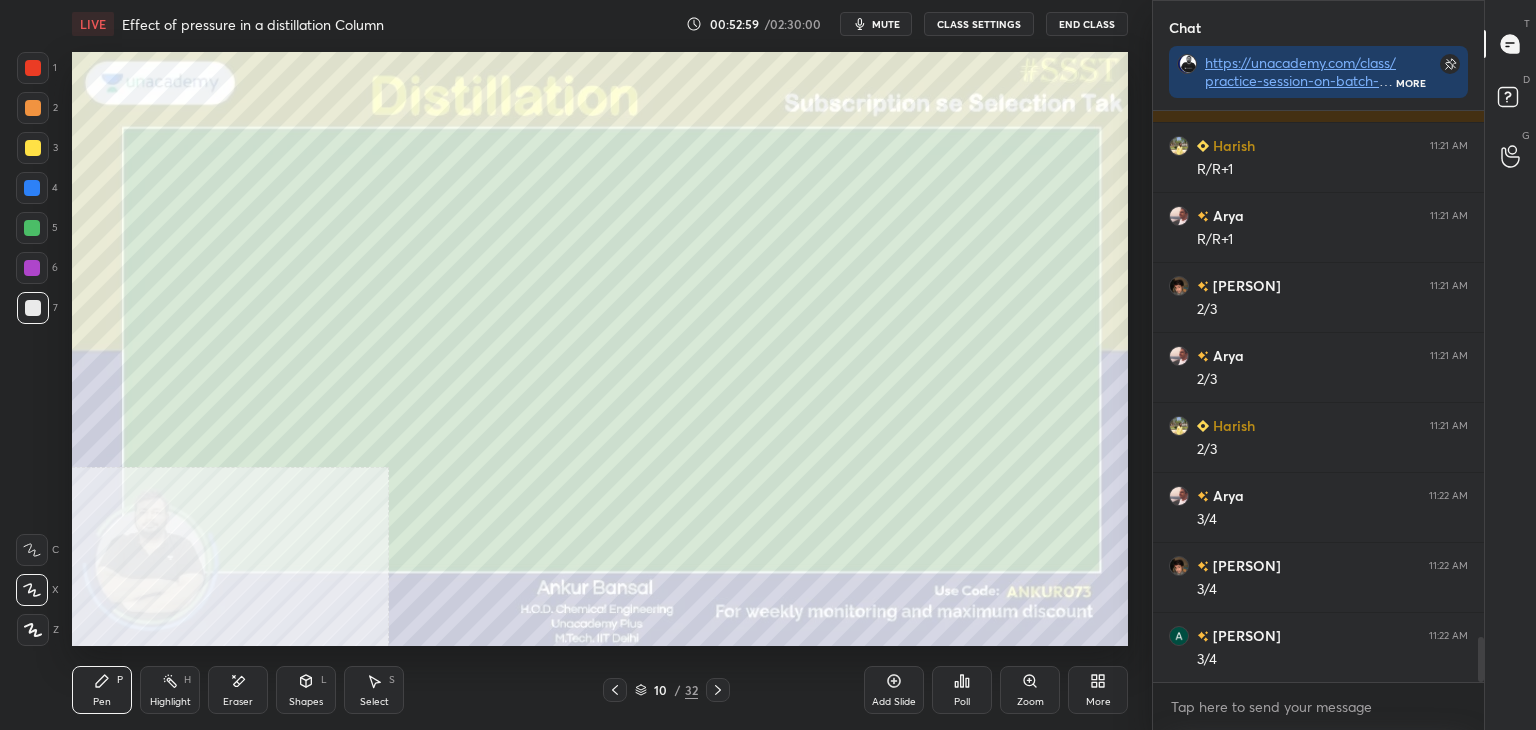 scroll, scrollTop: 6606, scrollLeft: 0, axis: vertical 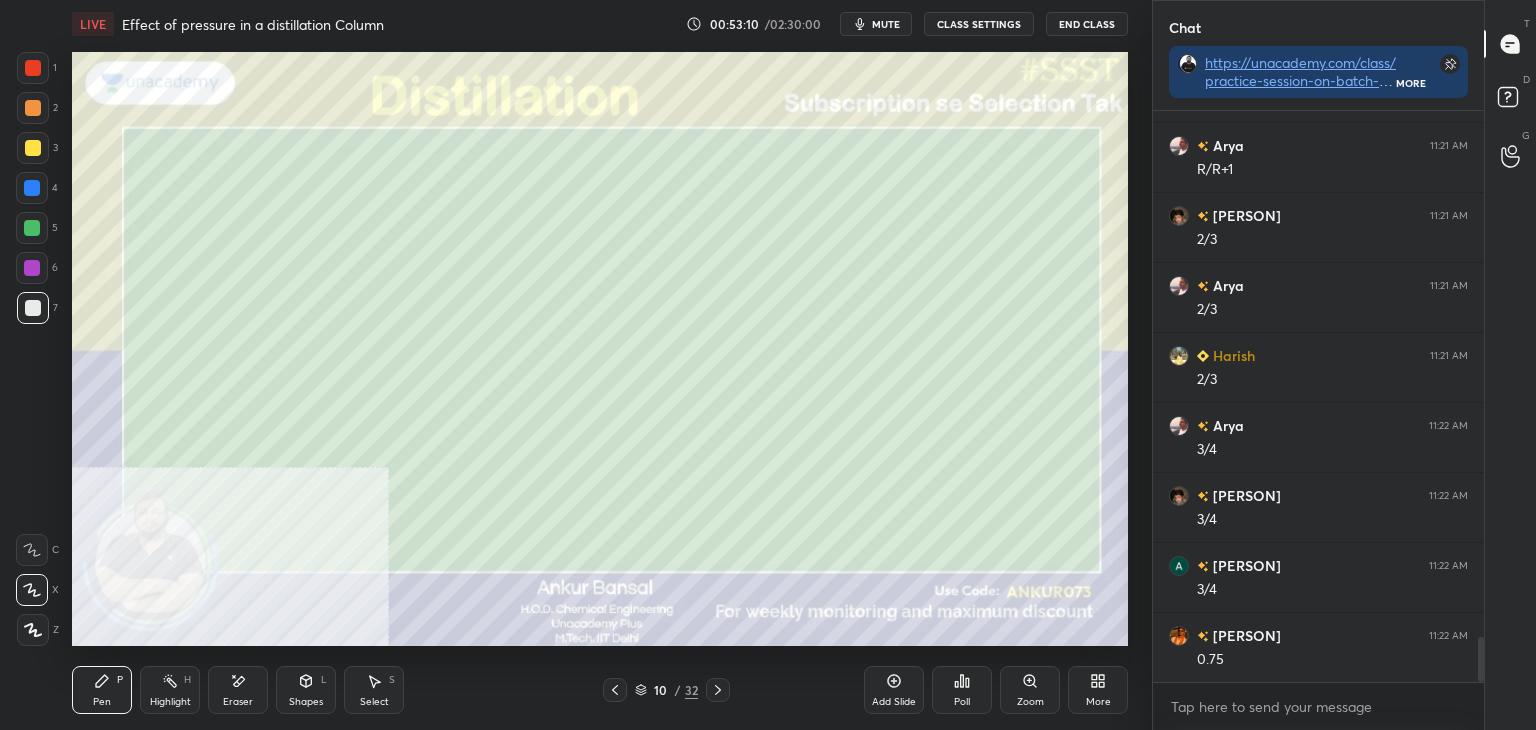 click 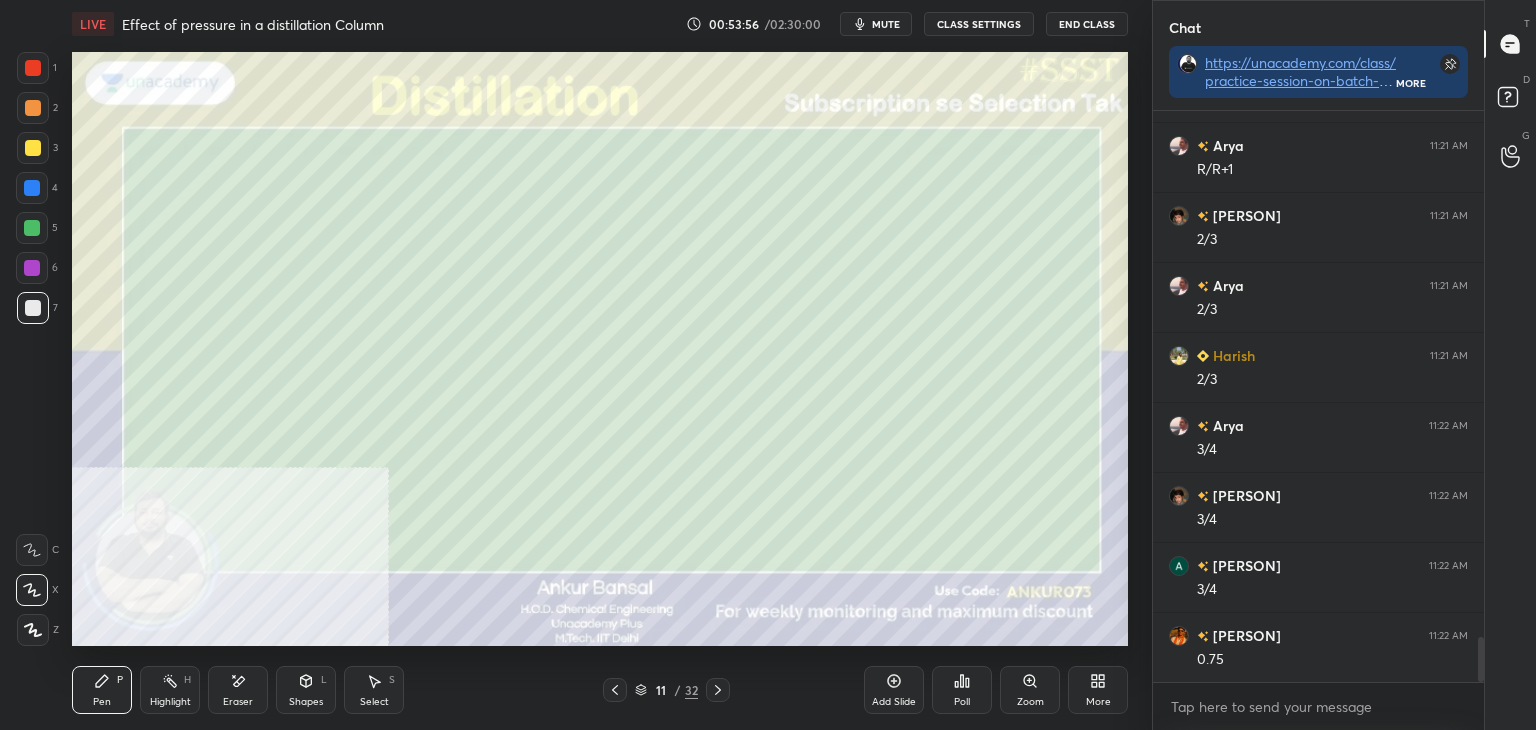 click 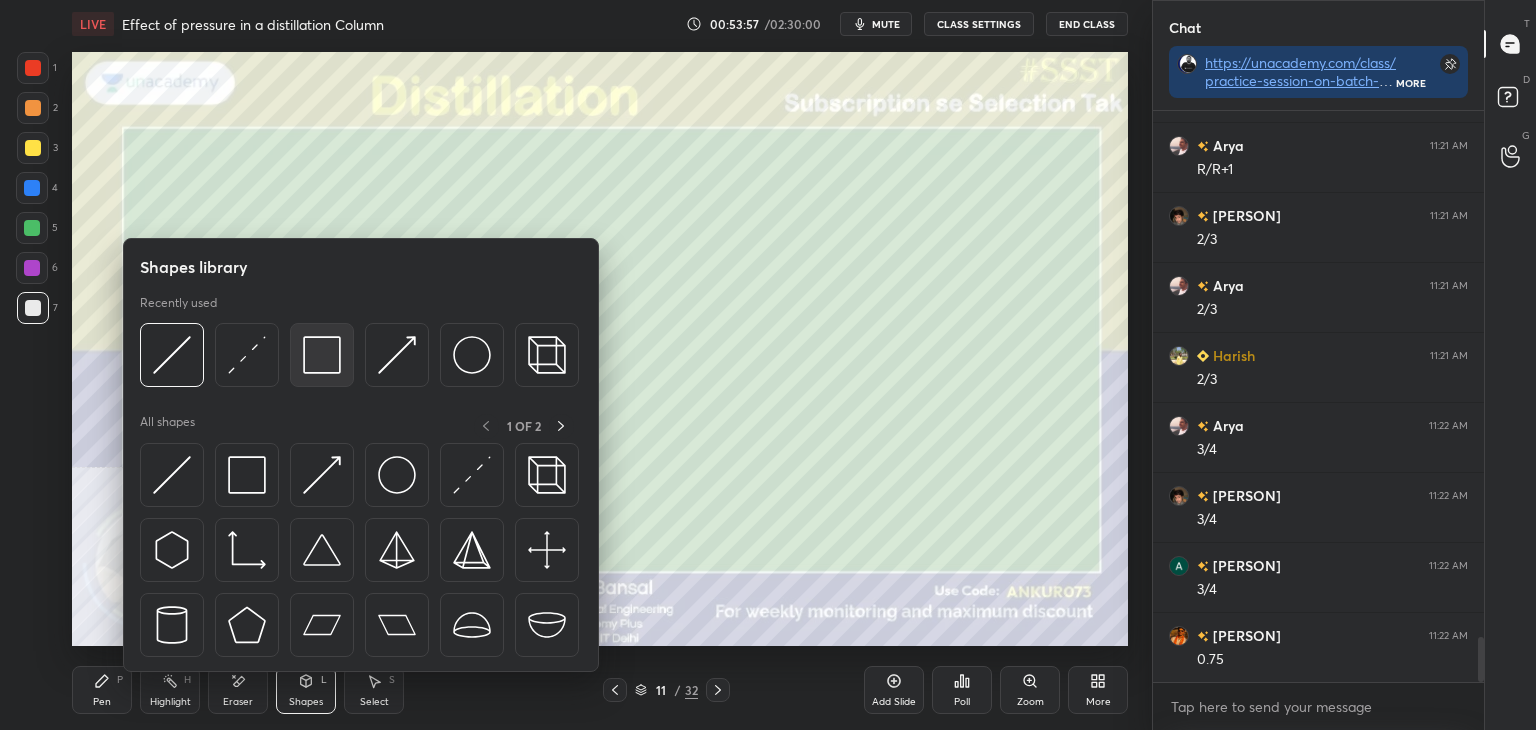 click at bounding box center [322, 355] 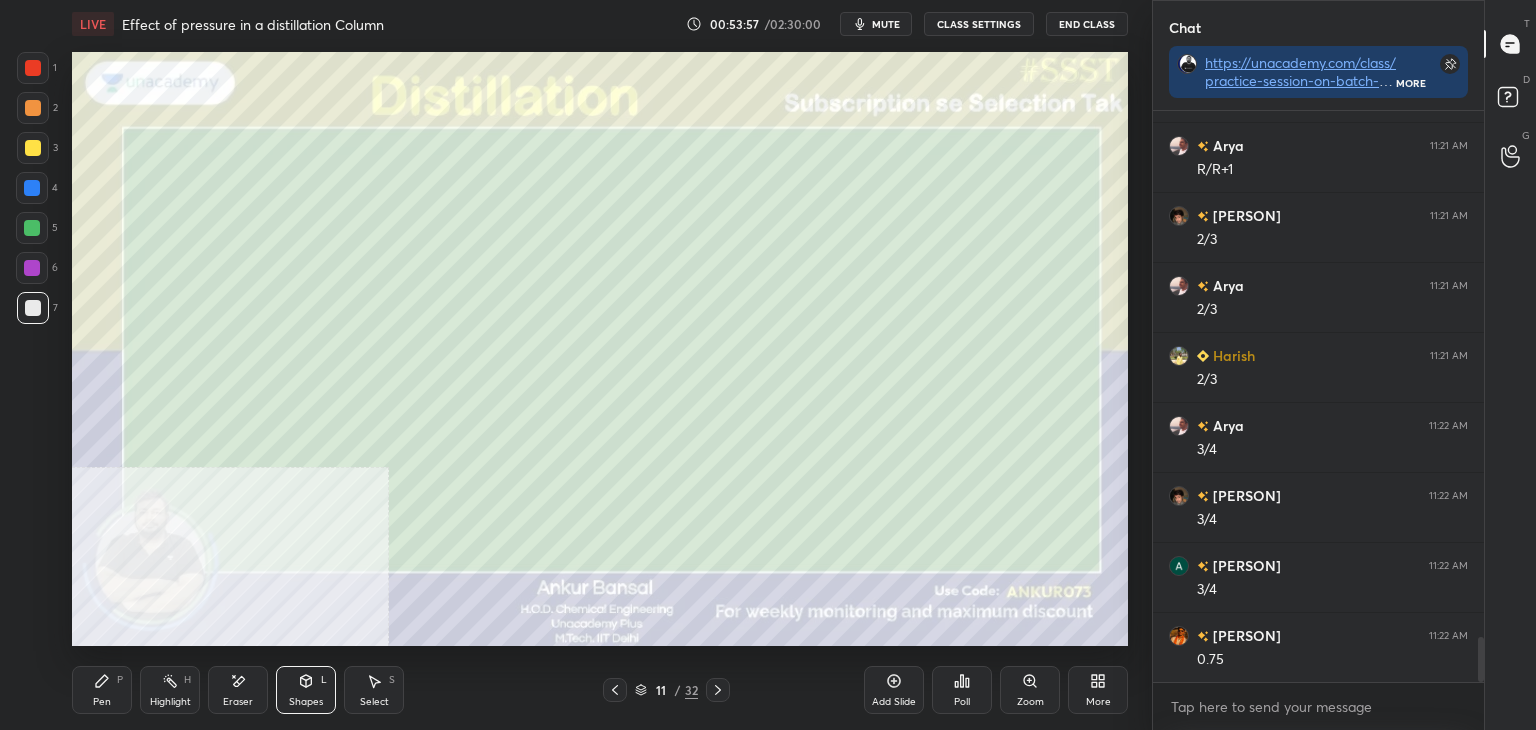 scroll, scrollTop: 6676, scrollLeft: 0, axis: vertical 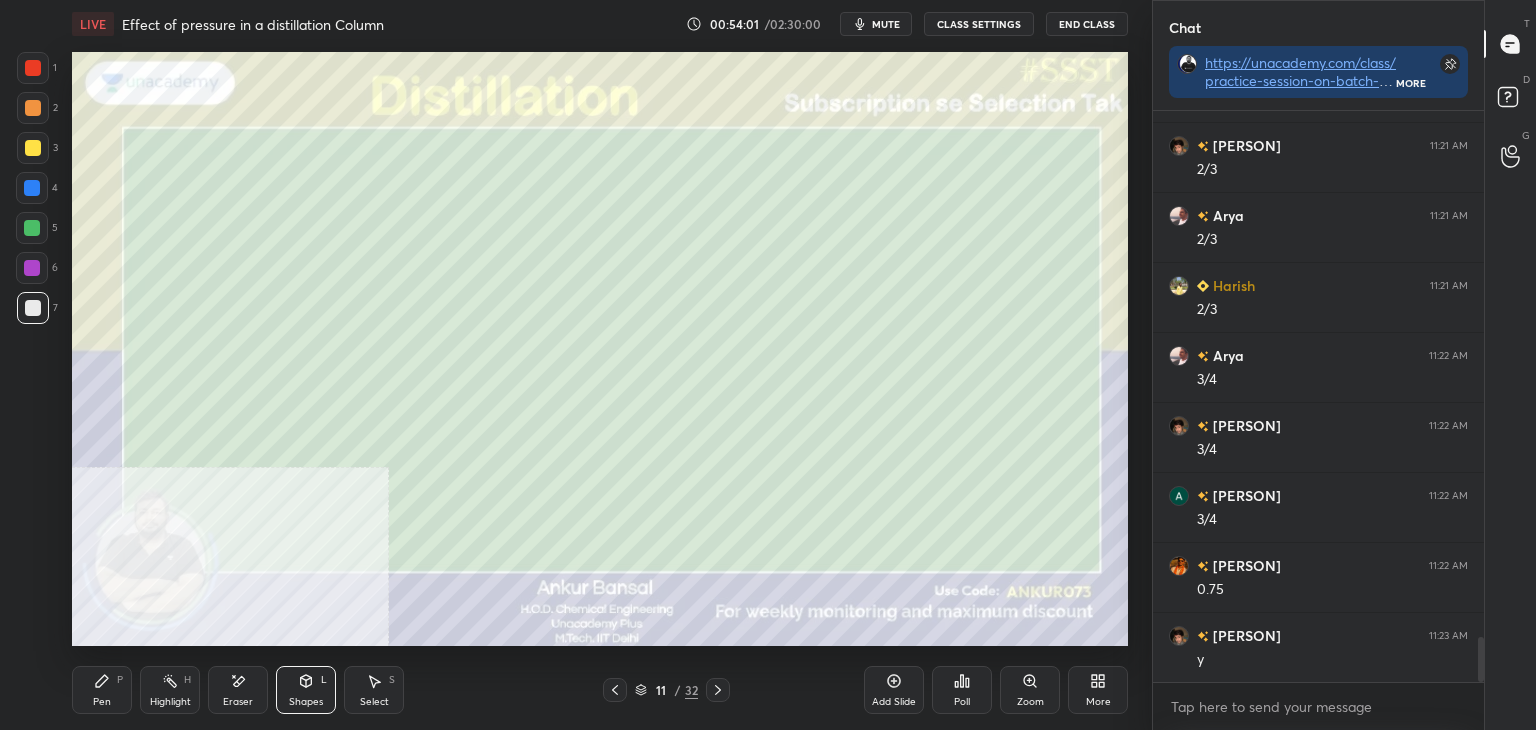 click 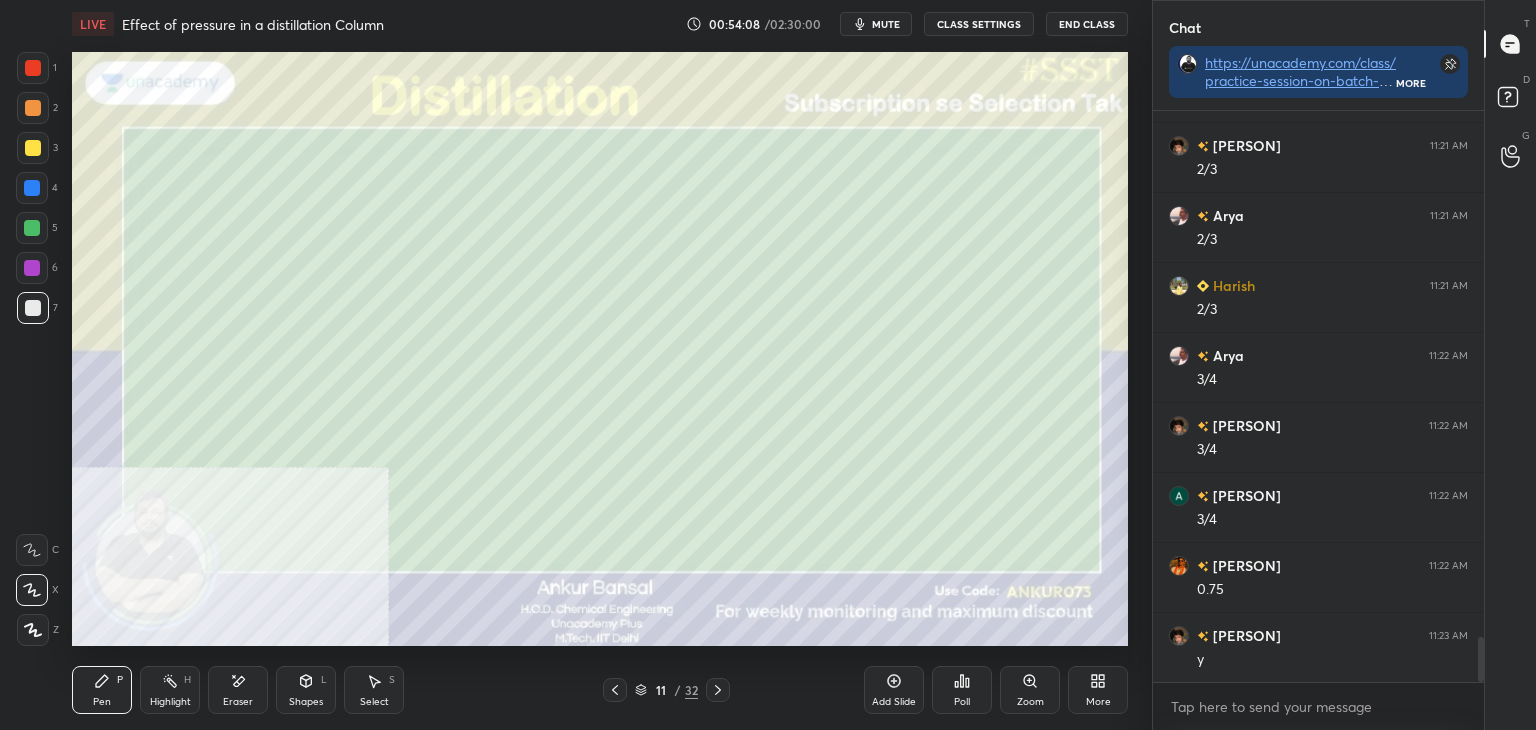 click 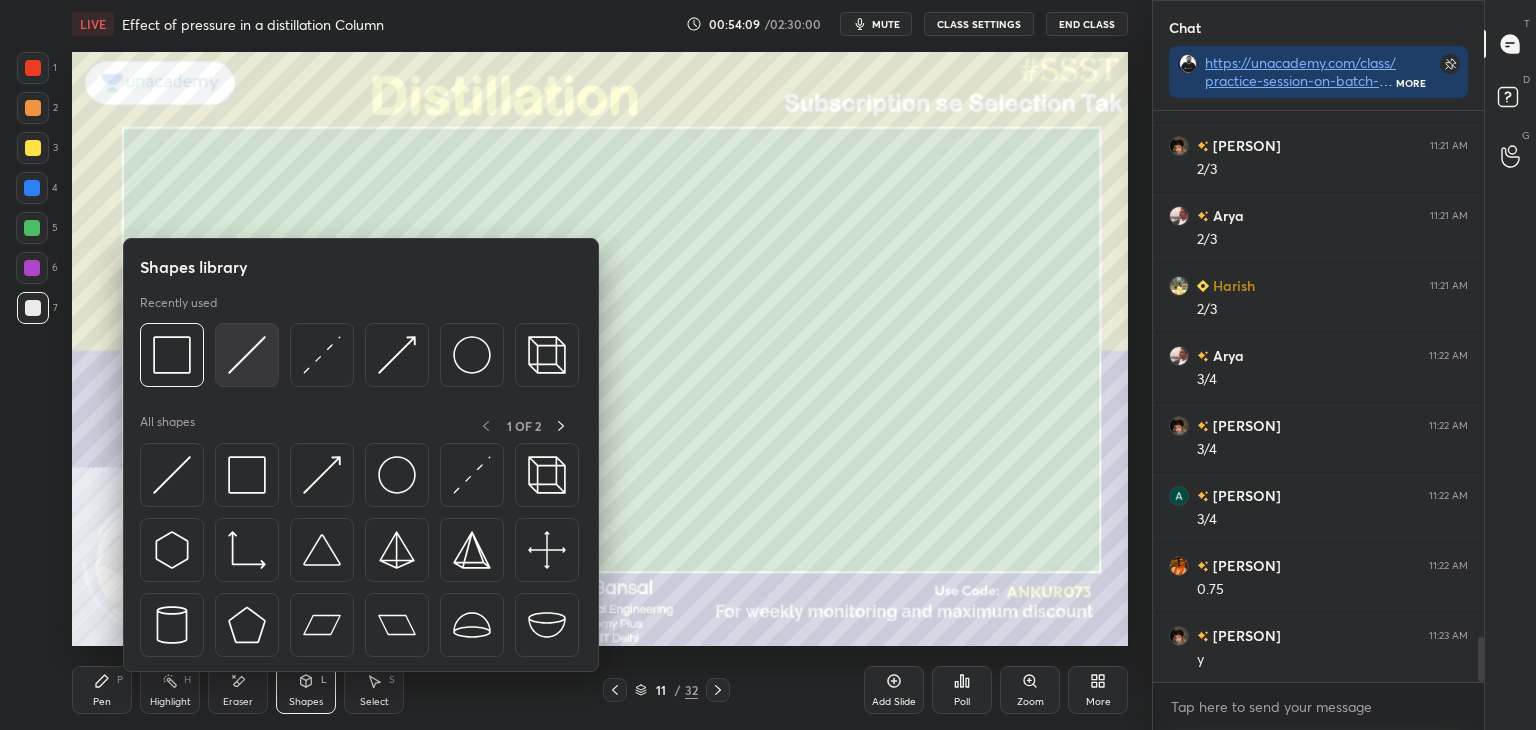 click at bounding box center [247, 355] 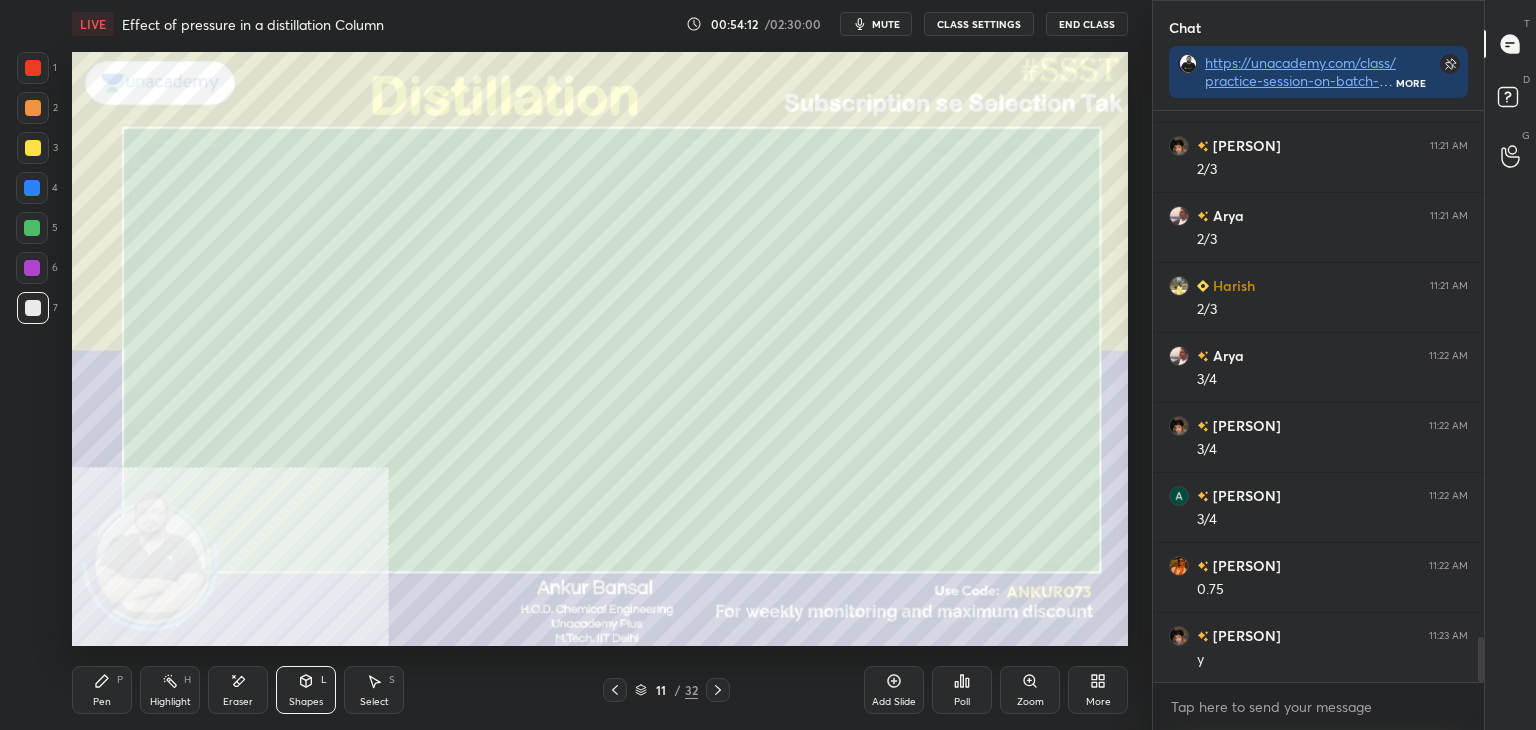 click on "Pen P" at bounding box center [102, 690] 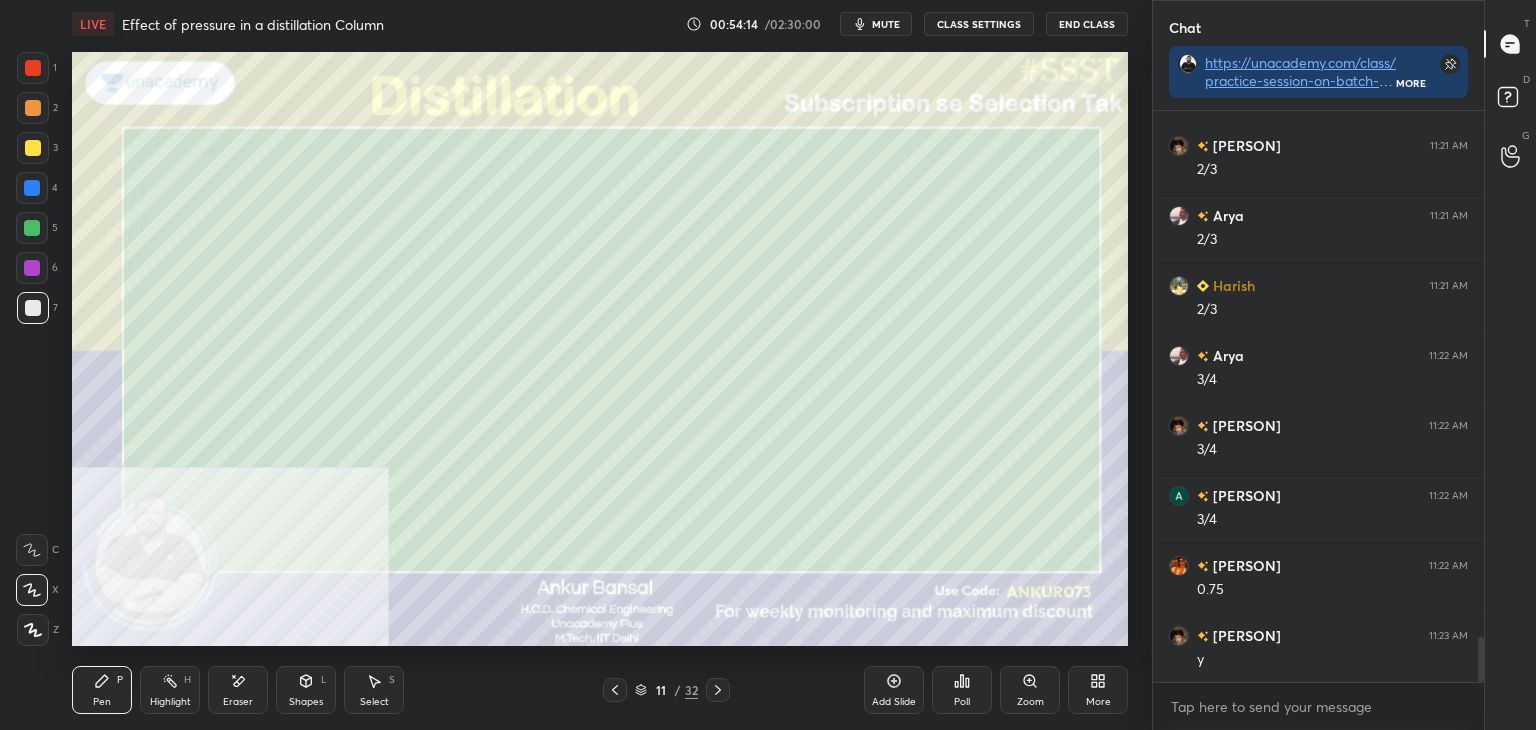 click on "Shapes L" at bounding box center (306, 690) 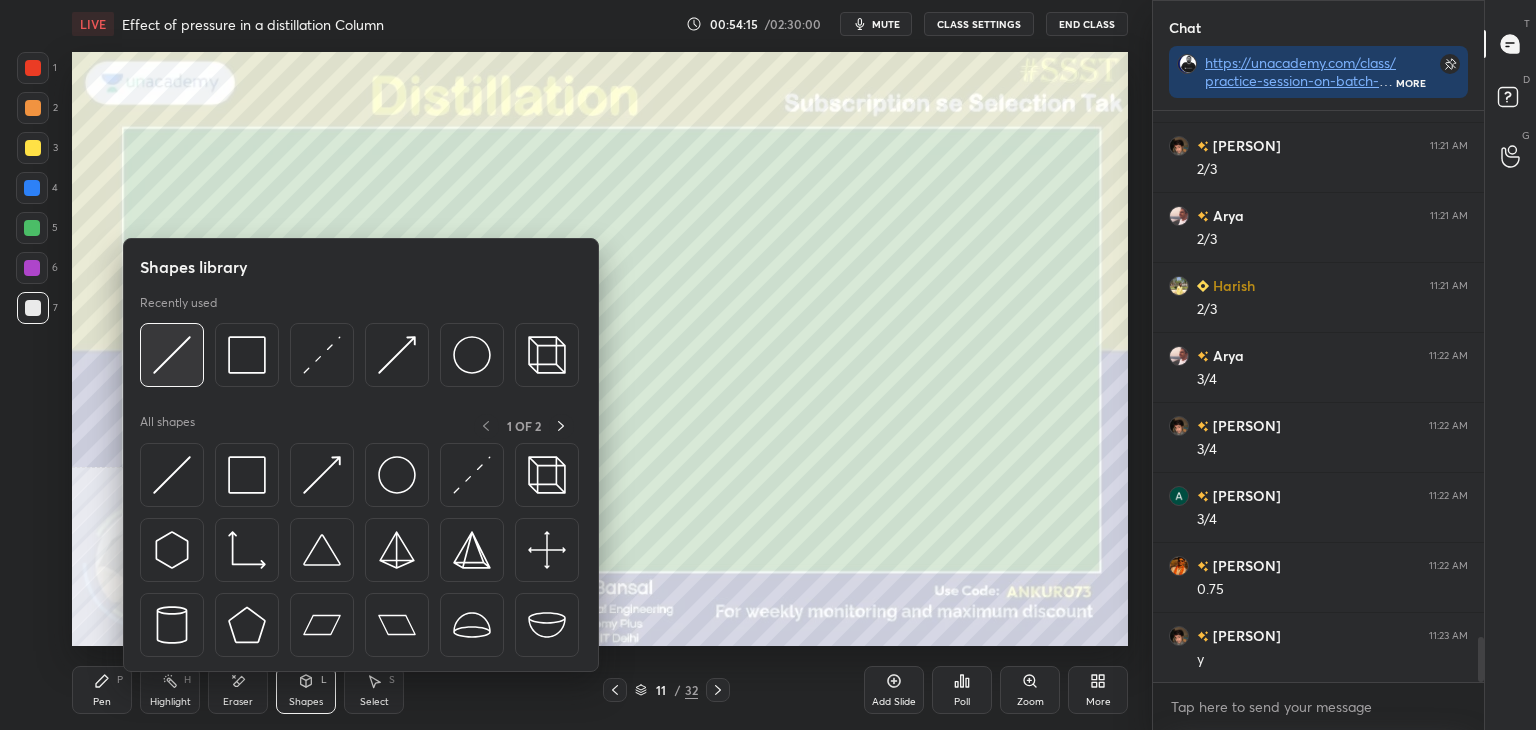 click at bounding box center [172, 355] 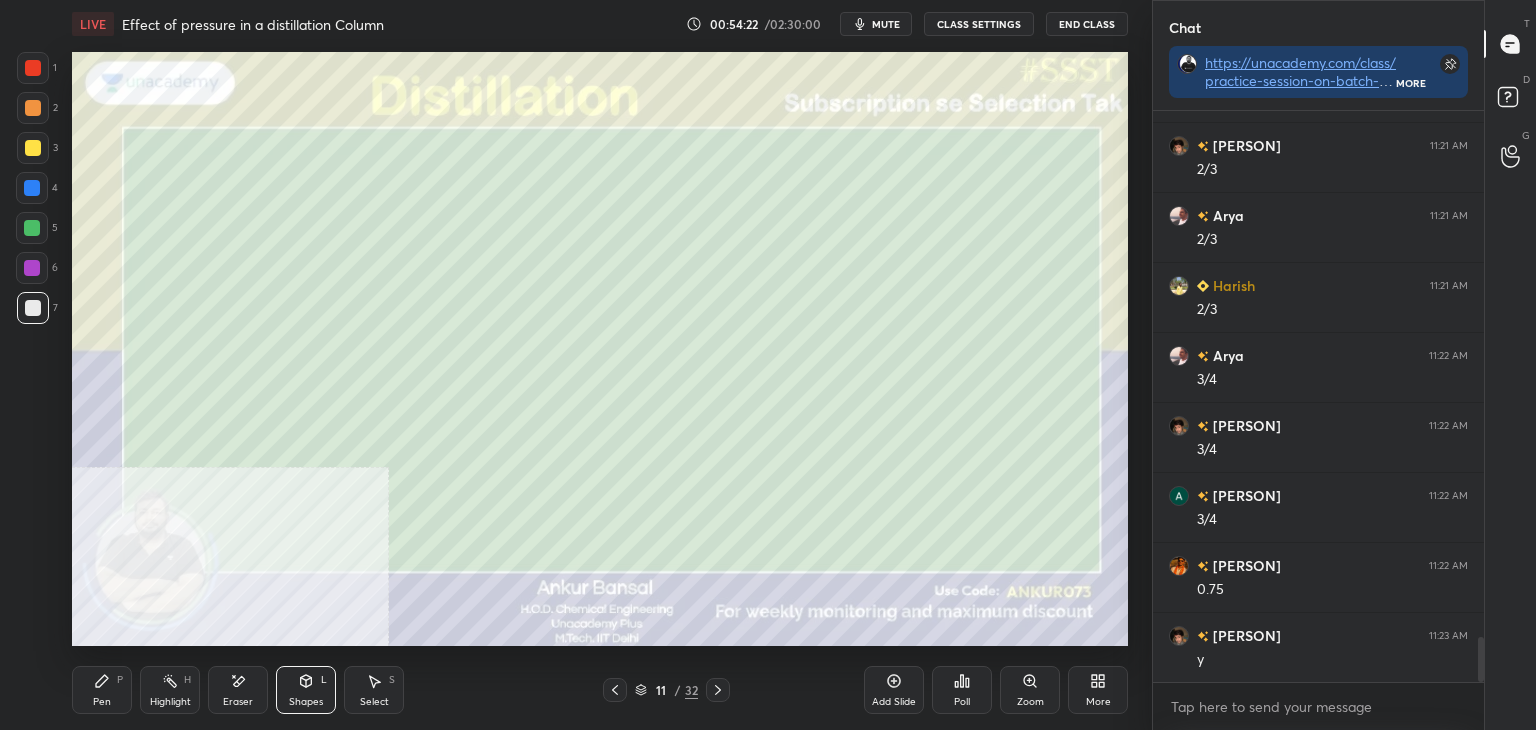 click on "Shapes L" at bounding box center [306, 690] 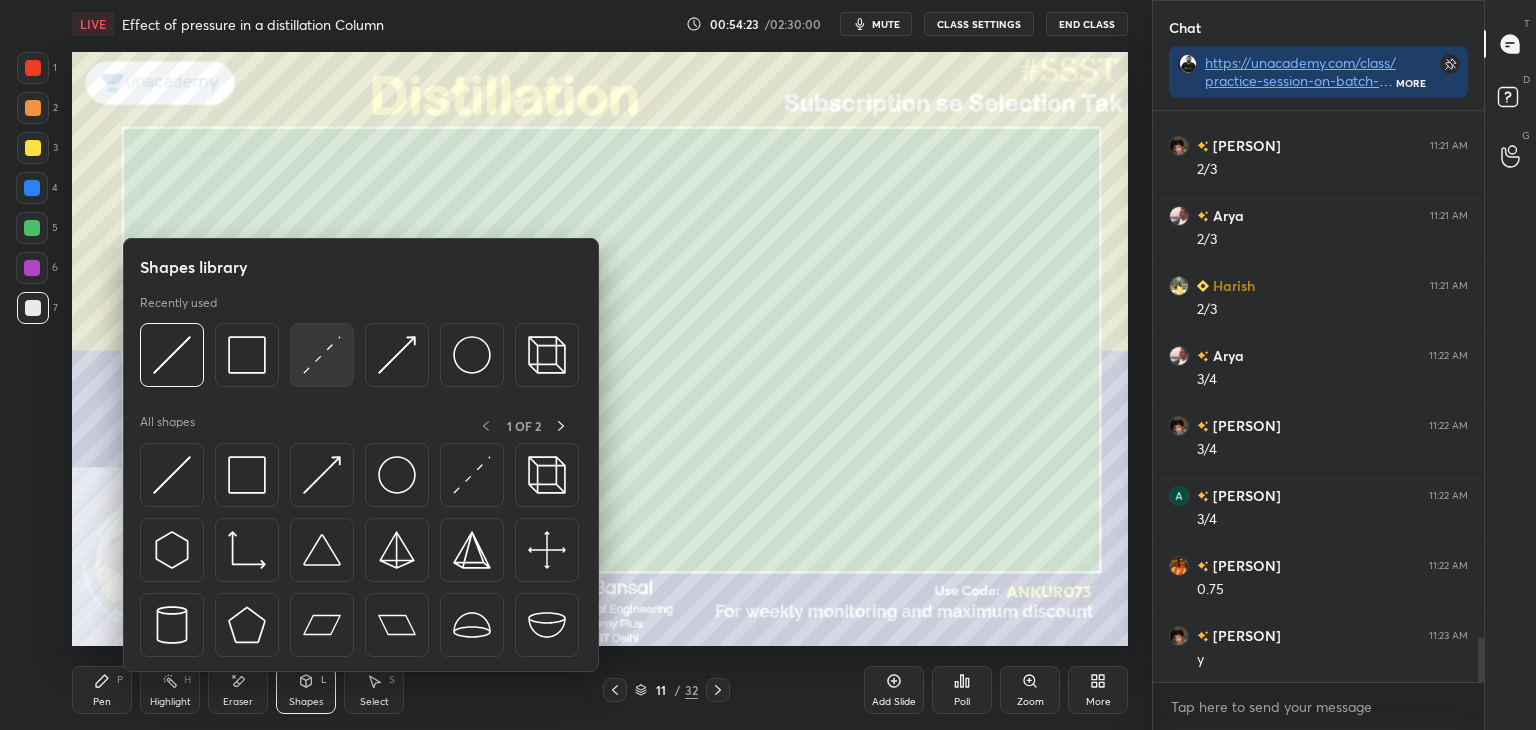 click at bounding box center [322, 355] 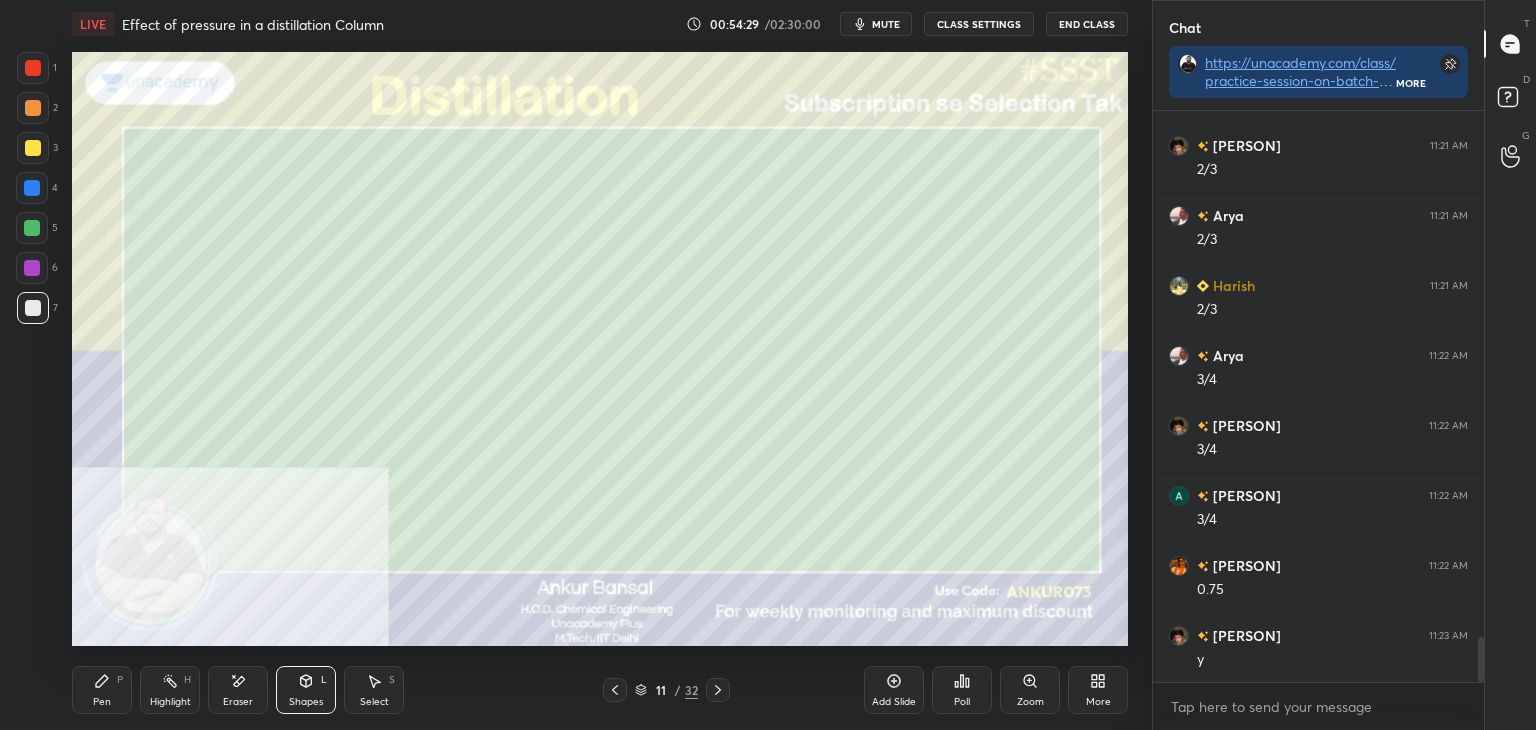 click on "Pen" at bounding box center (102, 702) 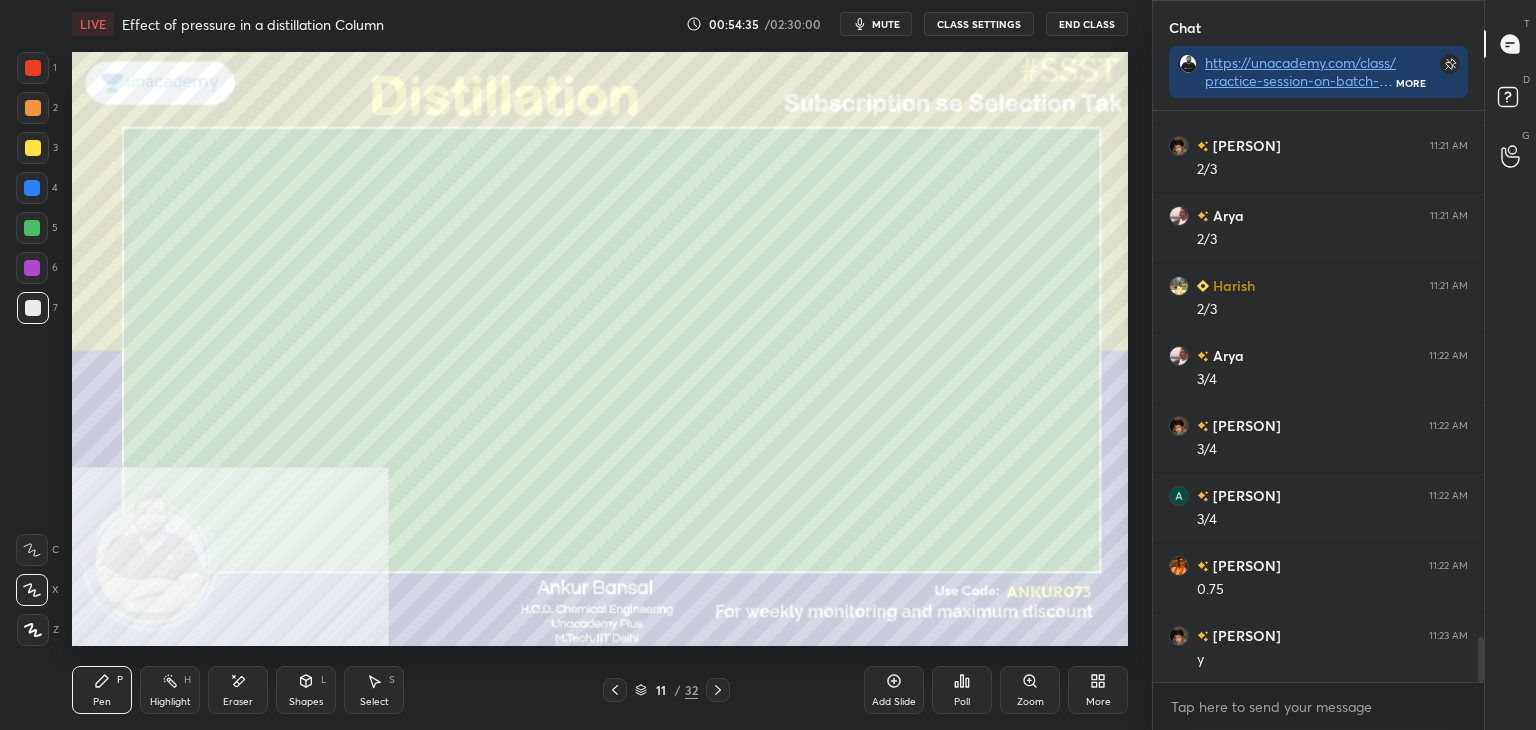 scroll, scrollTop: 6746, scrollLeft: 0, axis: vertical 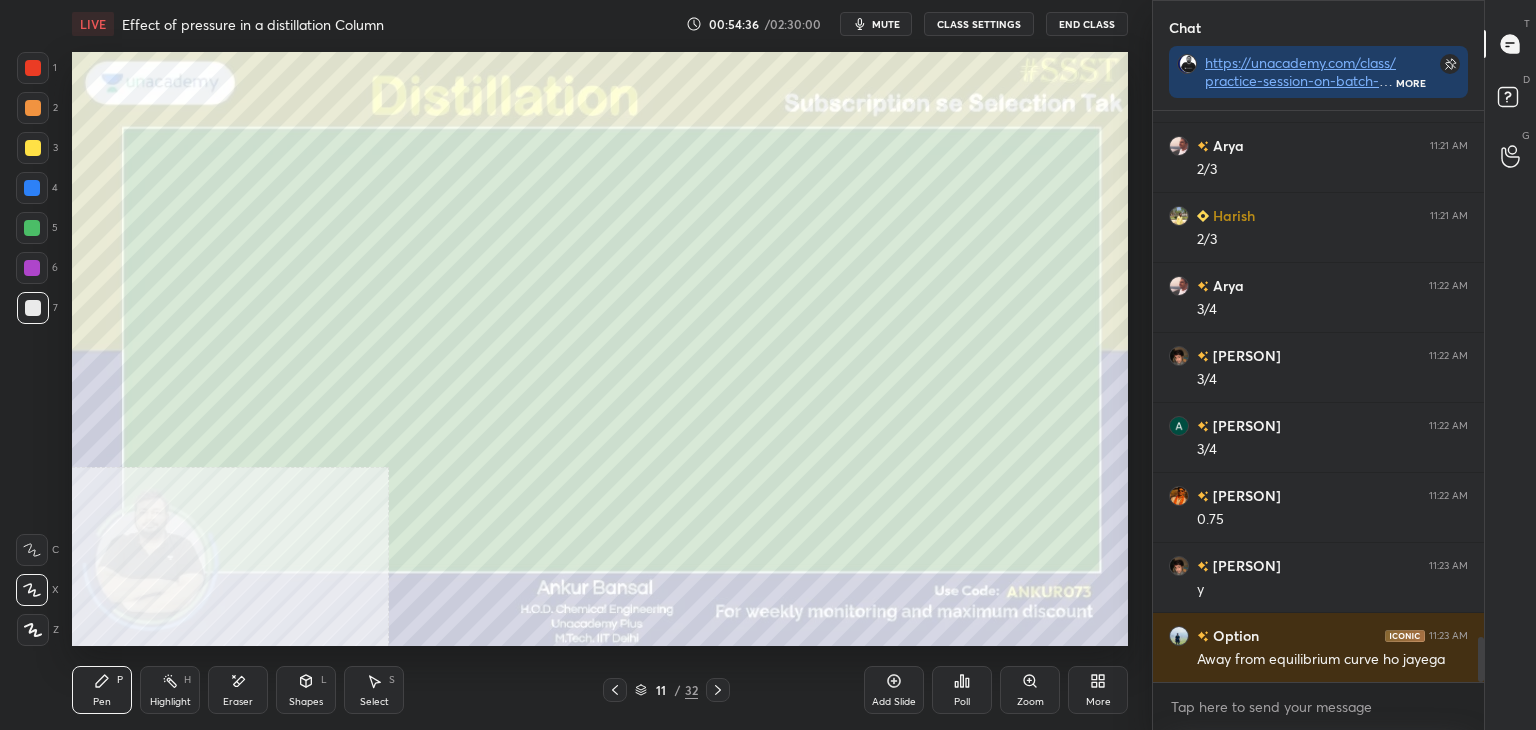 click on "Zoom" at bounding box center [1030, 690] 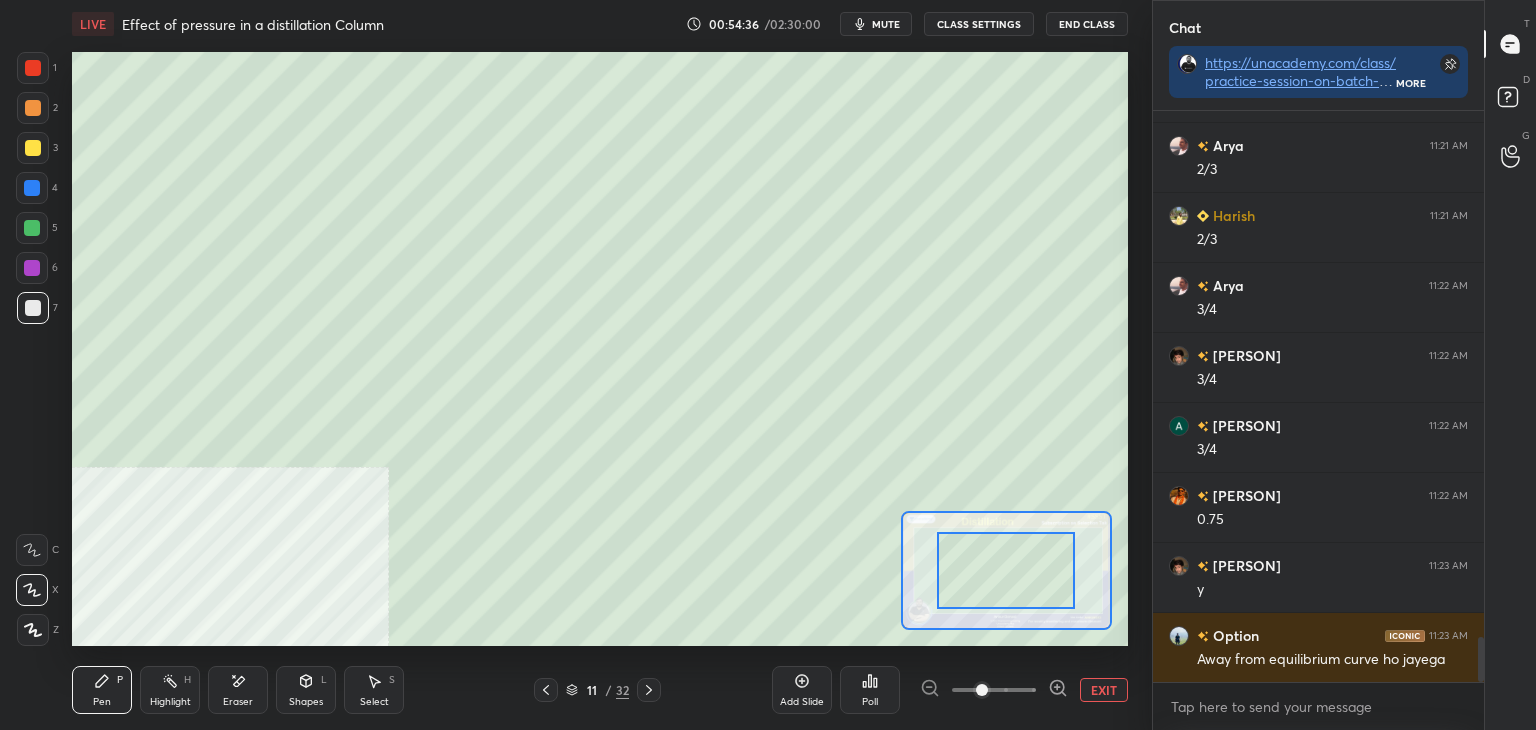 click 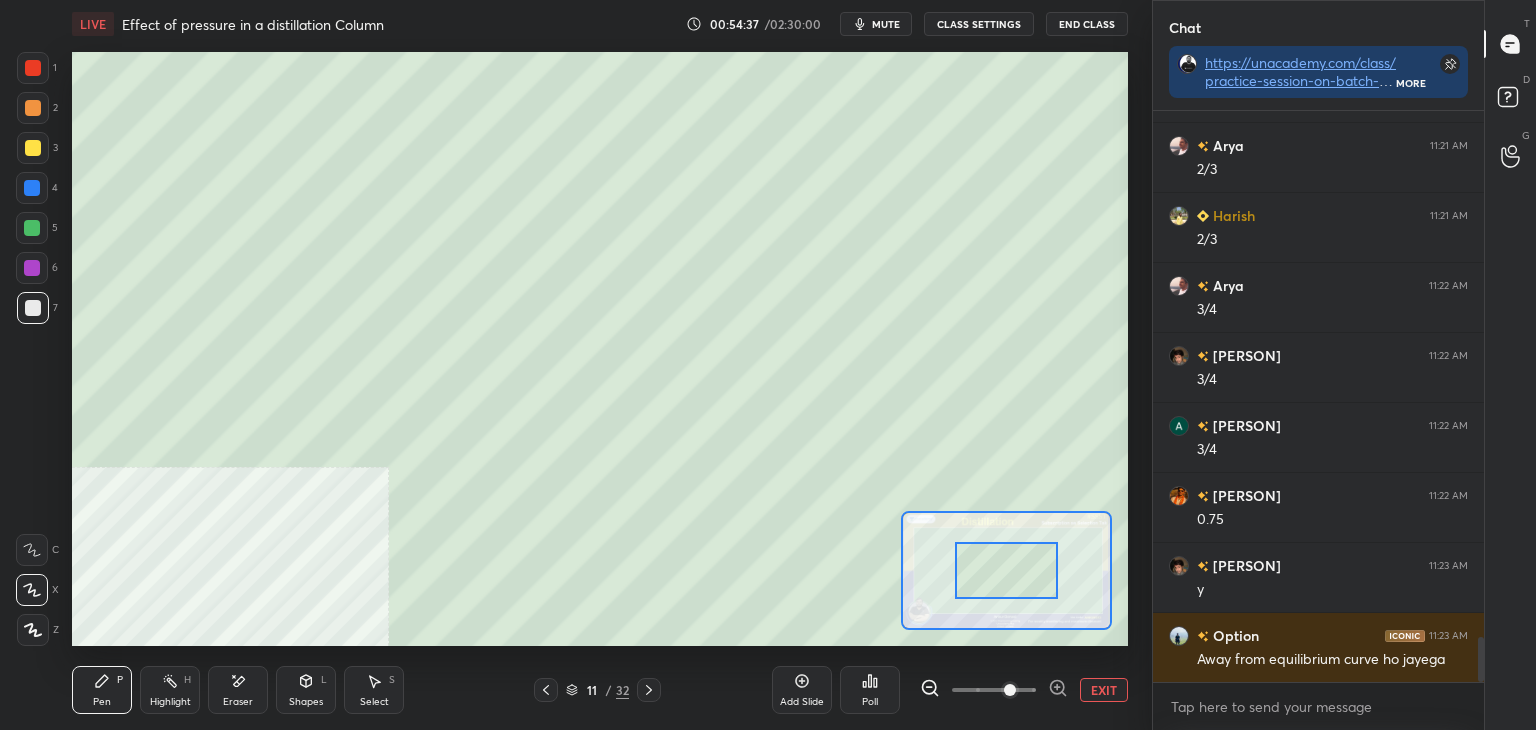 click 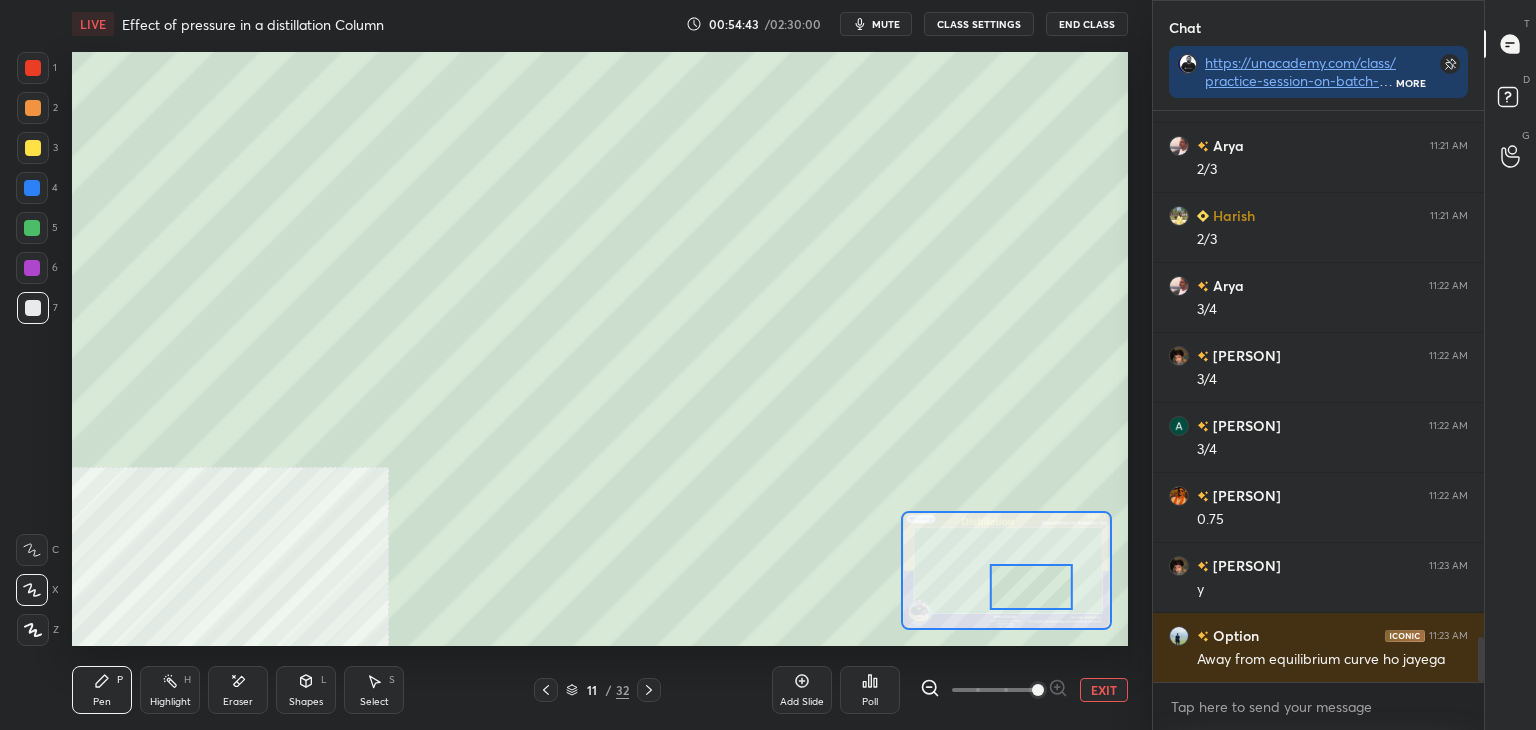 click on "EXIT" at bounding box center [1104, 690] 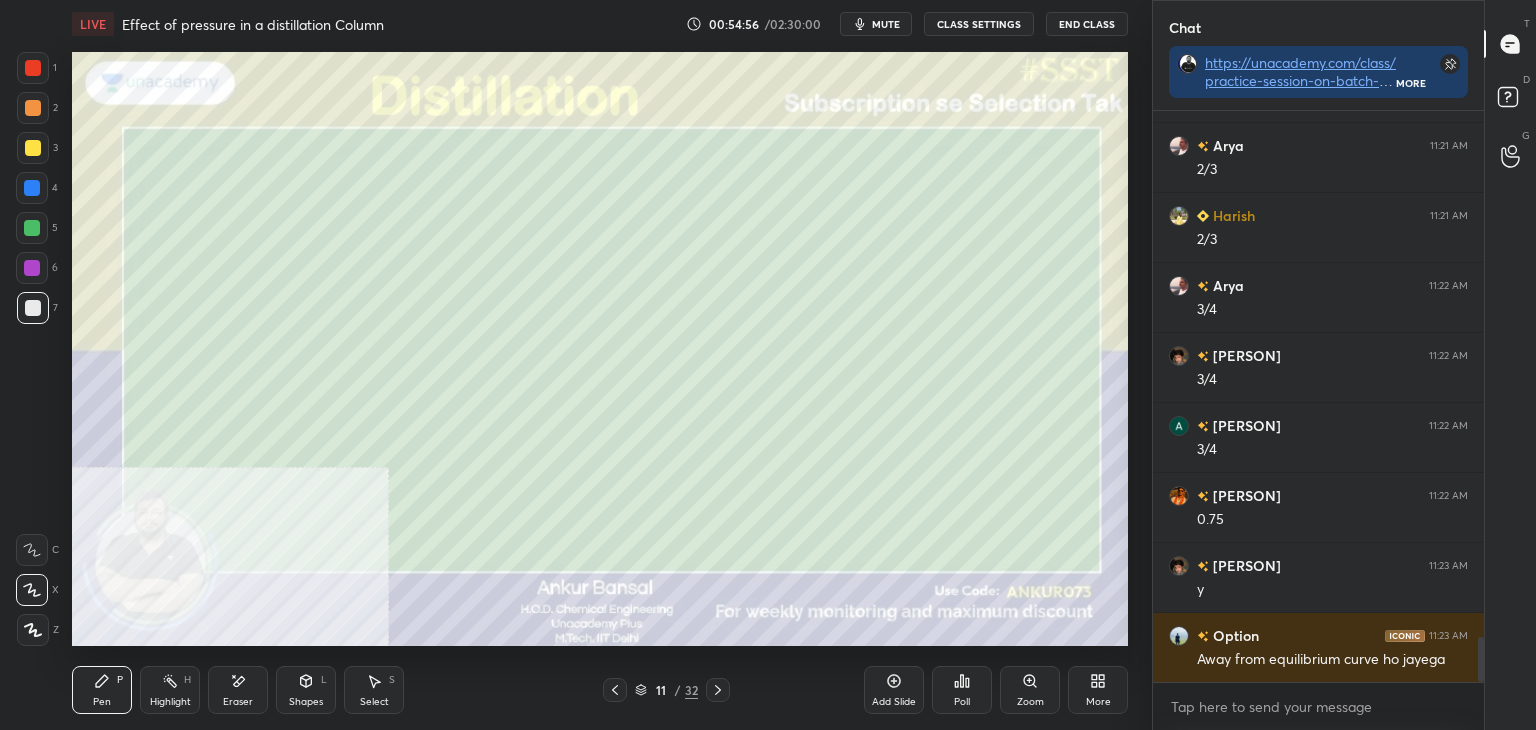 click on "Shapes L" at bounding box center [306, 690] 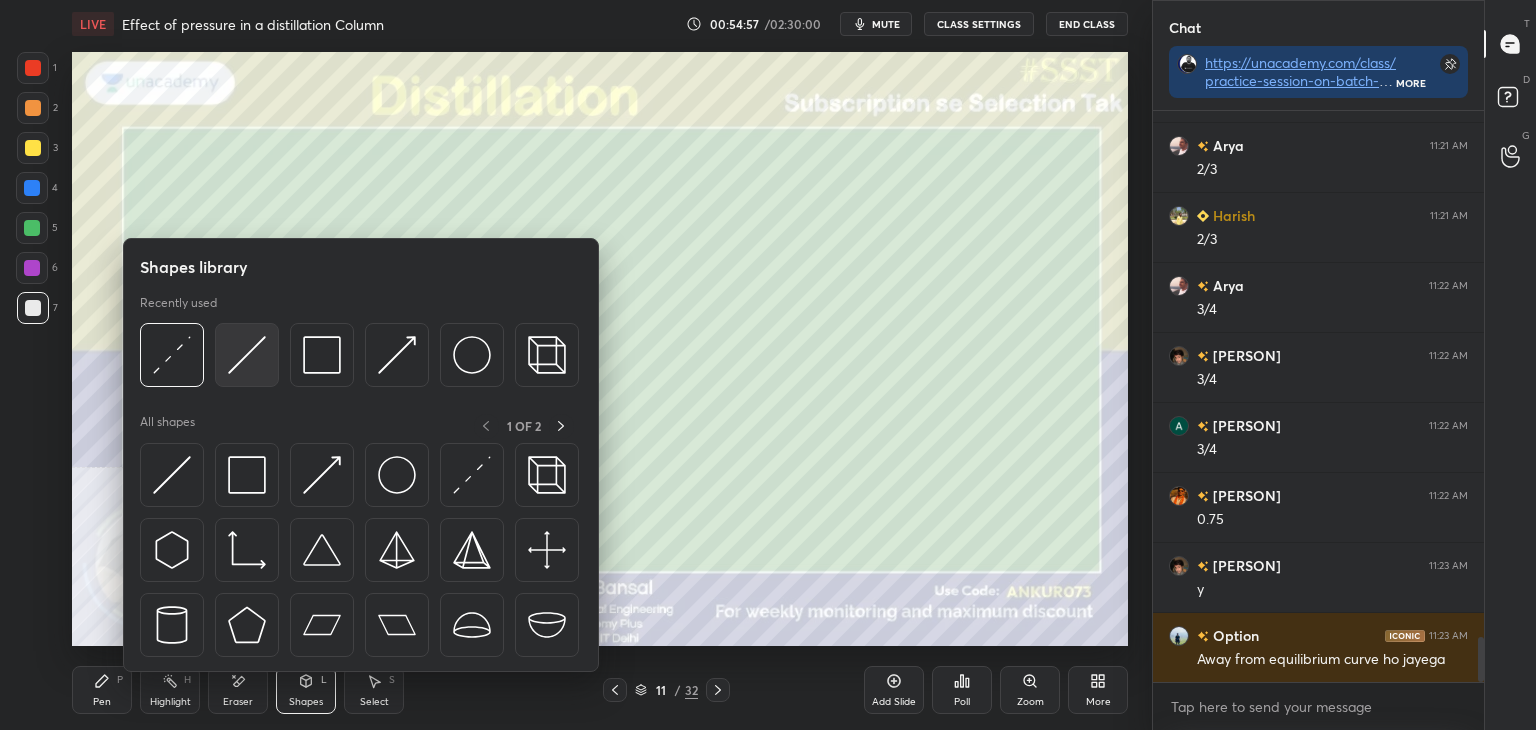 click at bounding box center [247, 355] 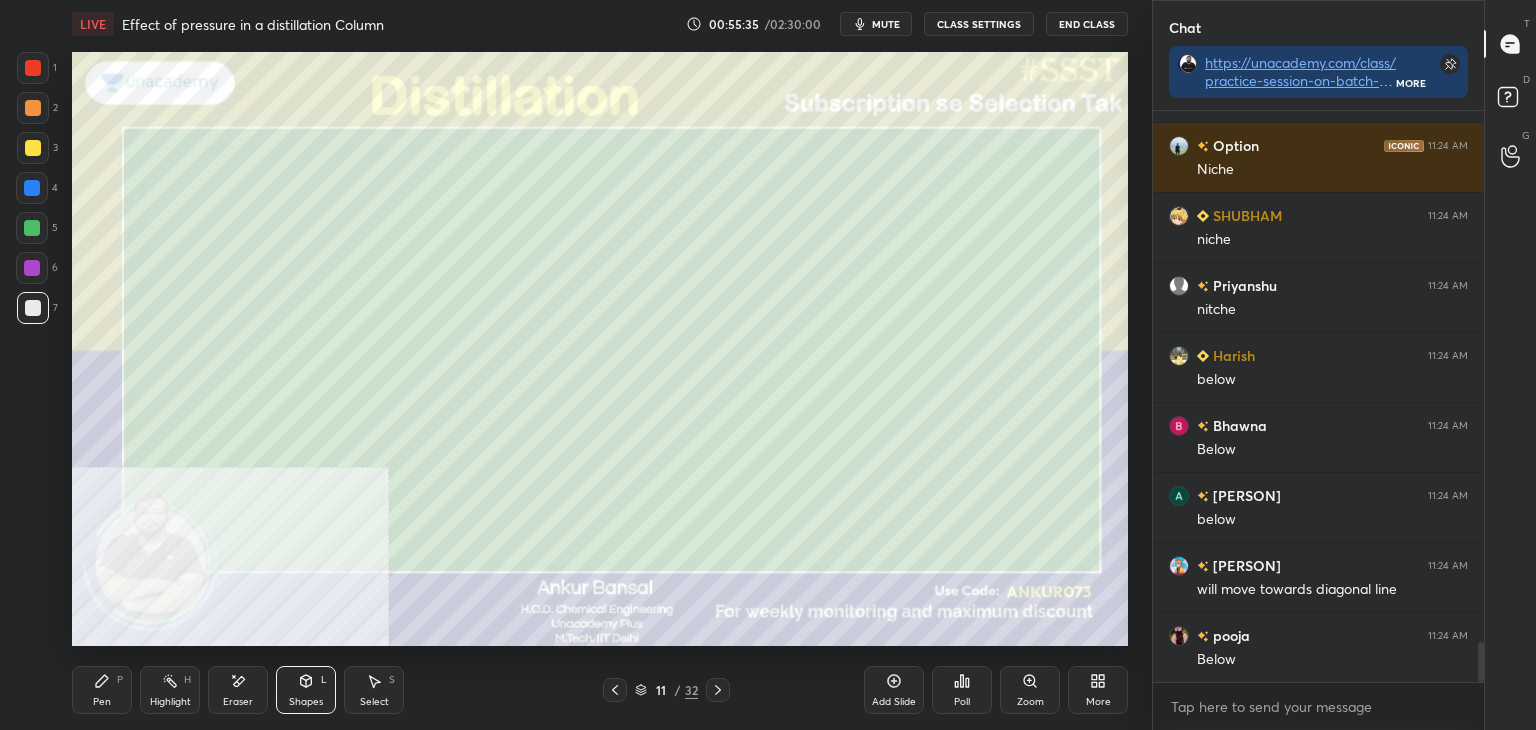scroll, scrollTop: 7656, scrollLeft: 0, axis: vertical 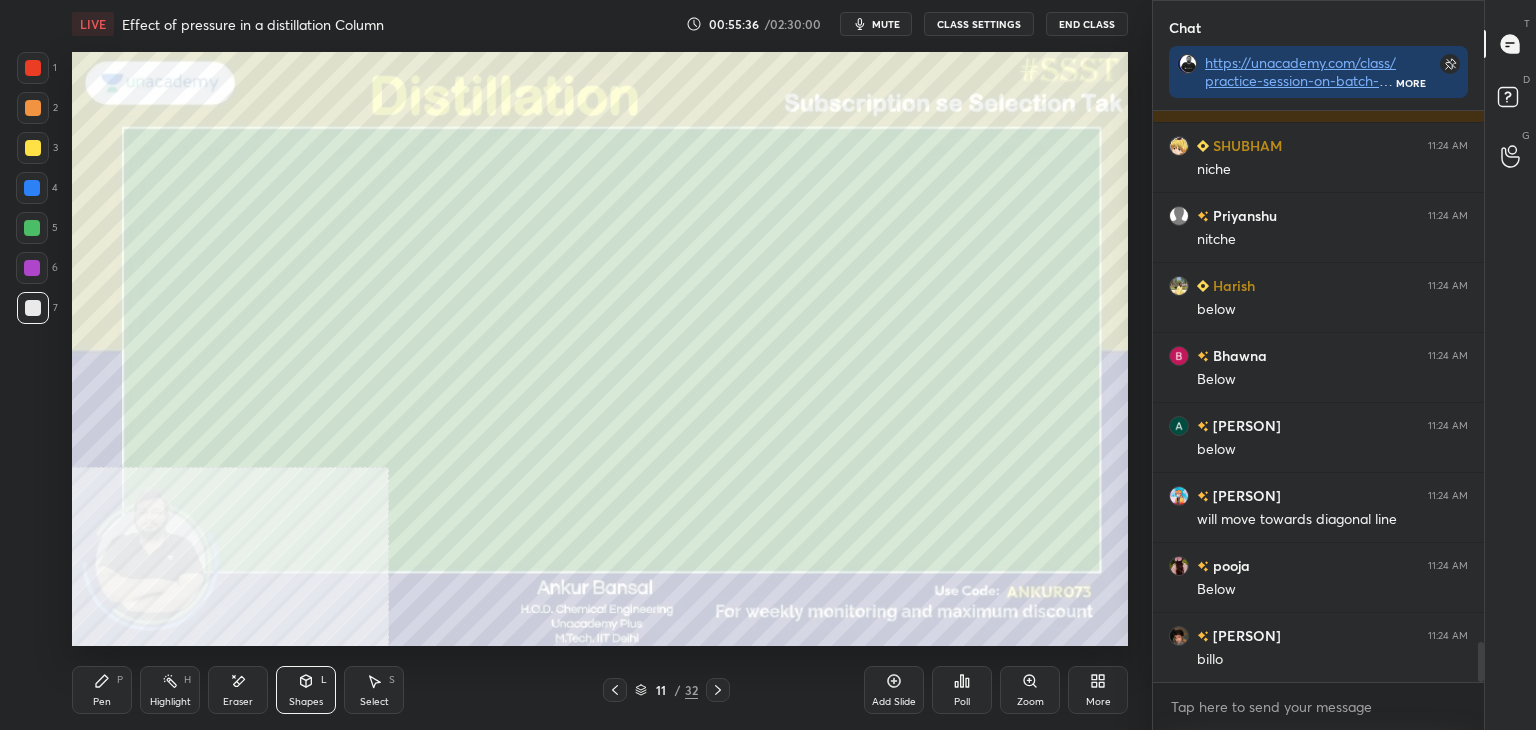 click on "Pen P" at bounding box center [102, 690] 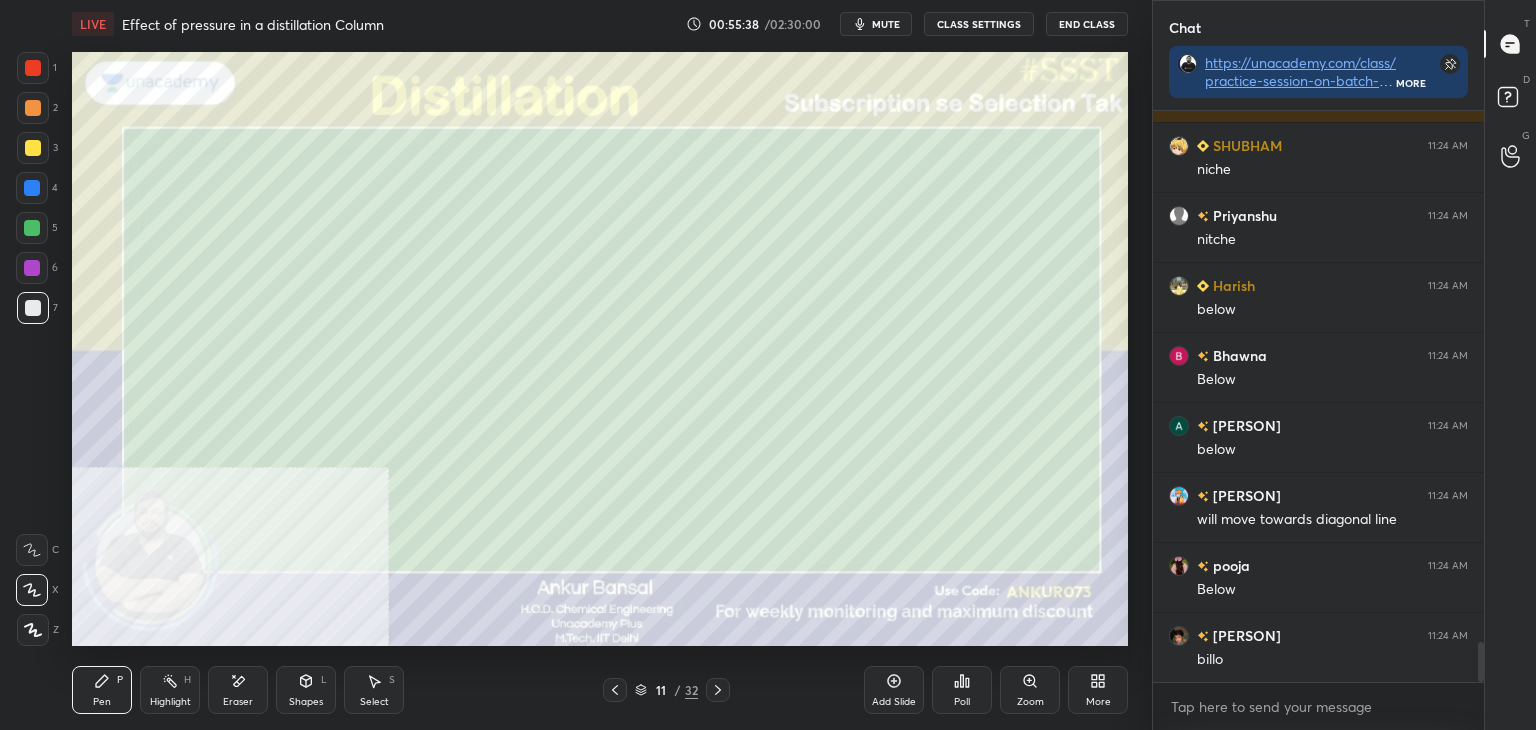 click at bounding box center [32, 550] 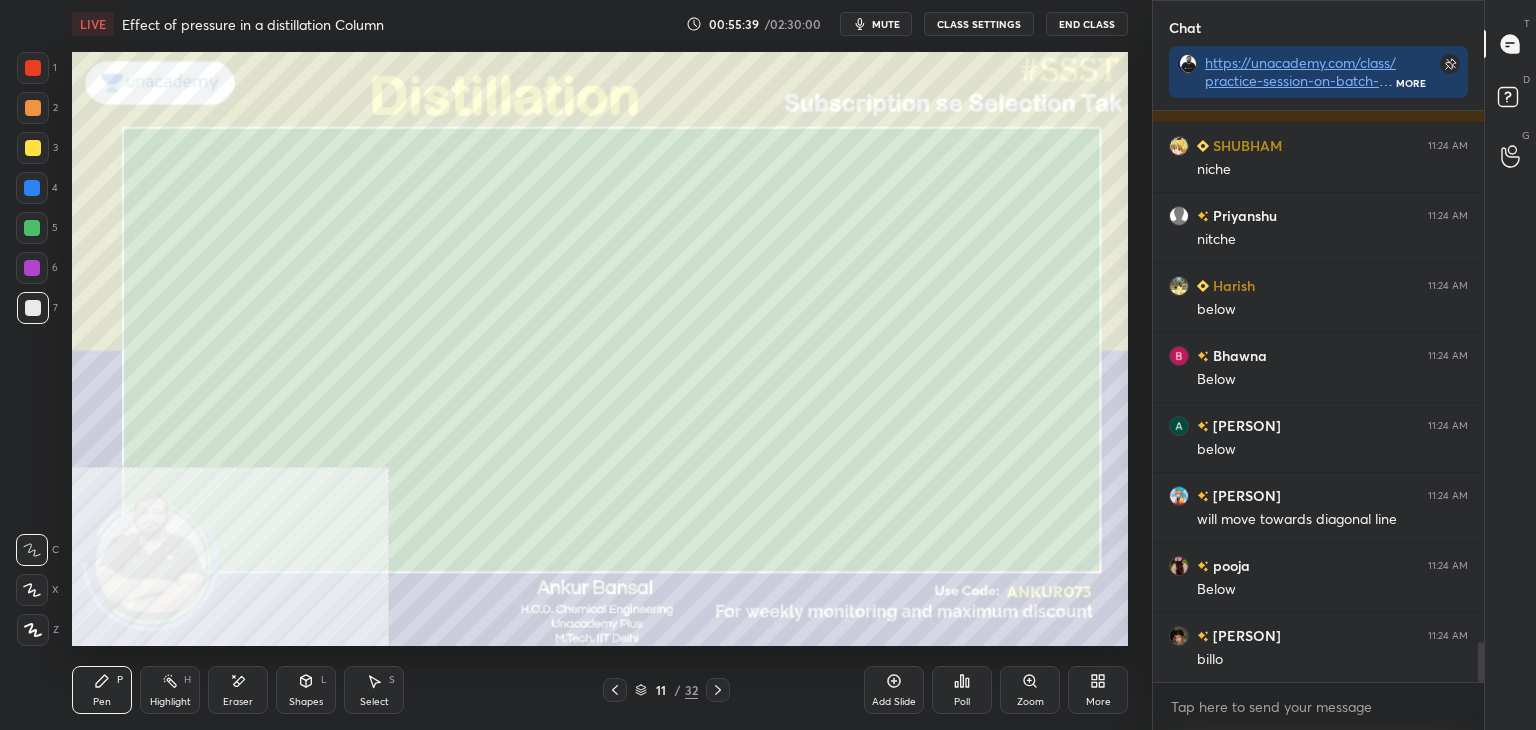 click on "Zoom" at bounding box center [1030, 690] 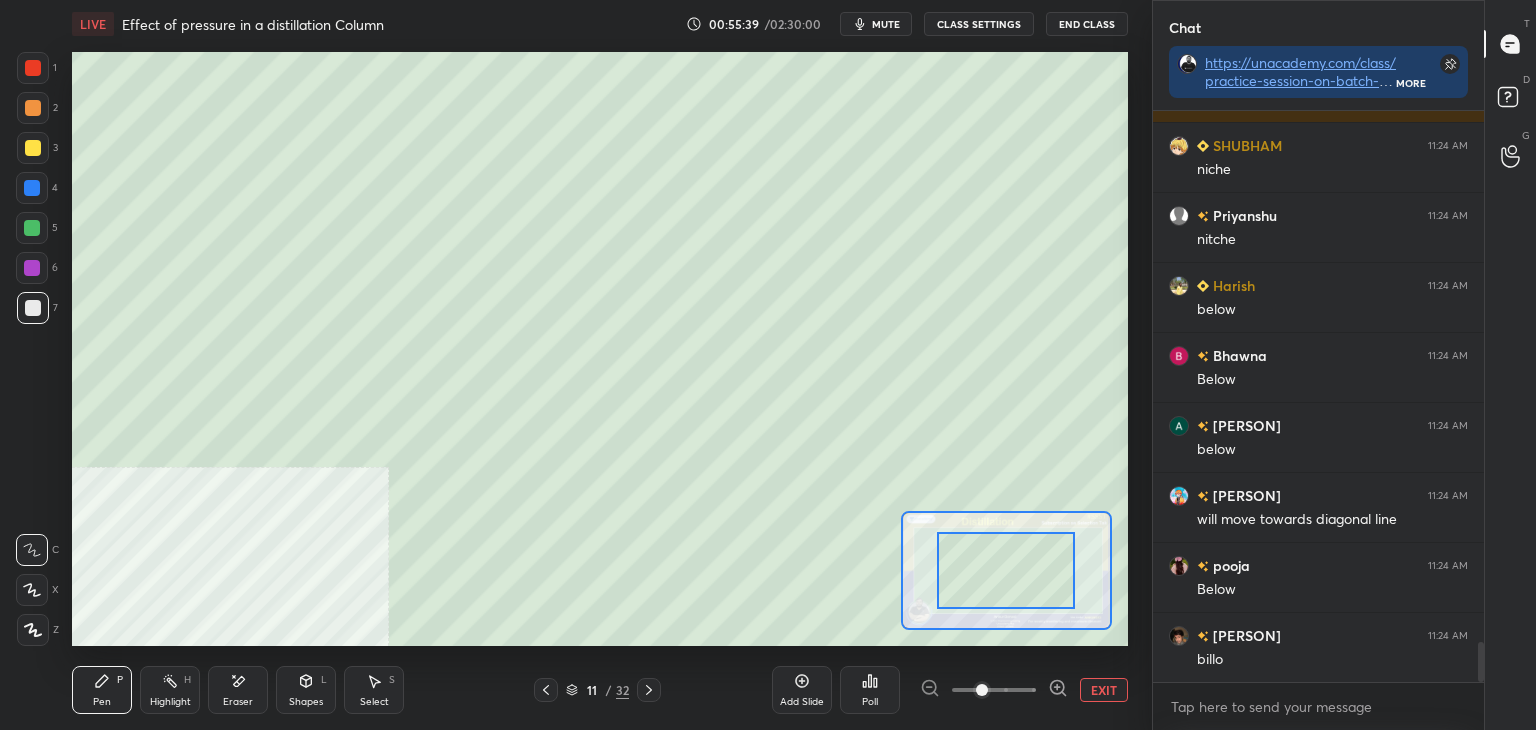 click 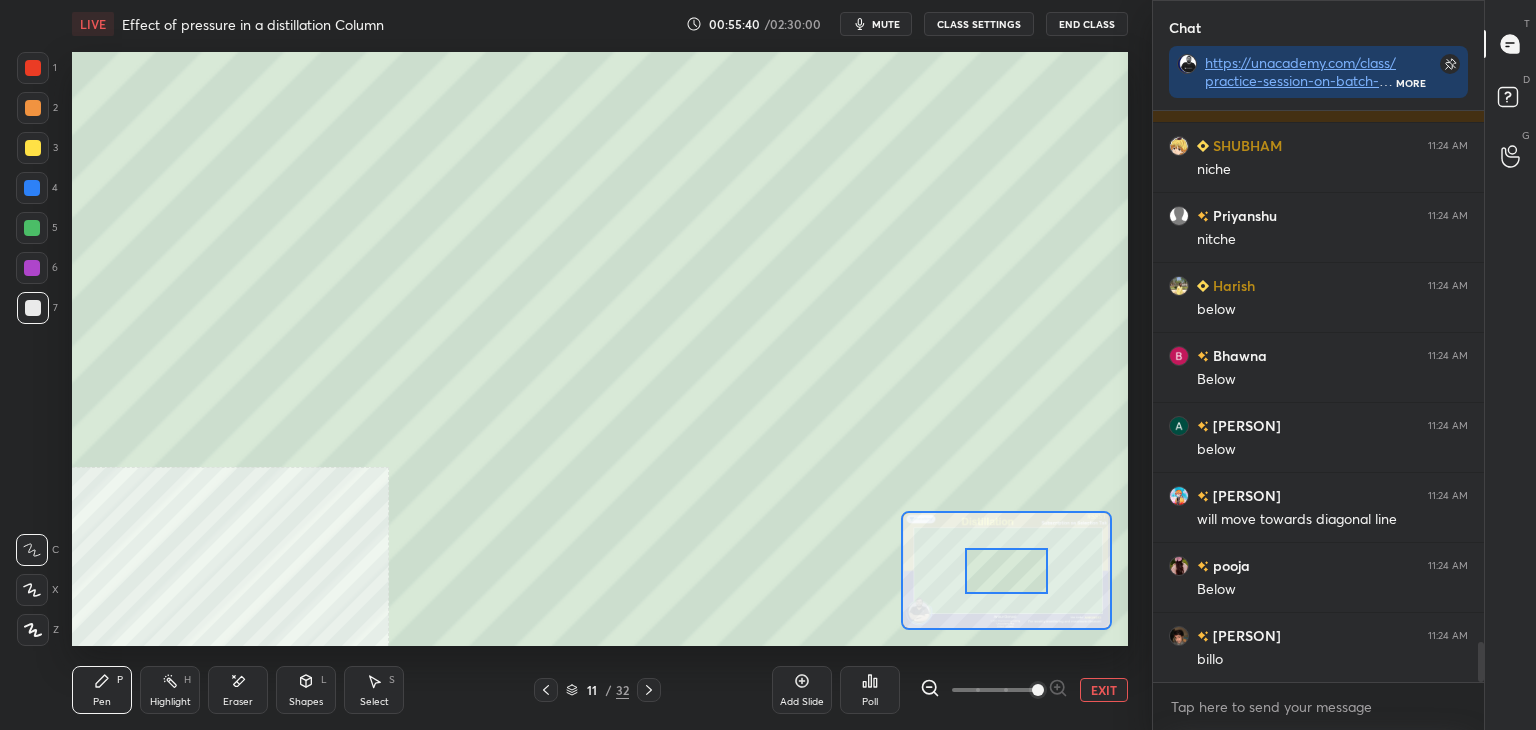 click at bounding box center [1038, 690] 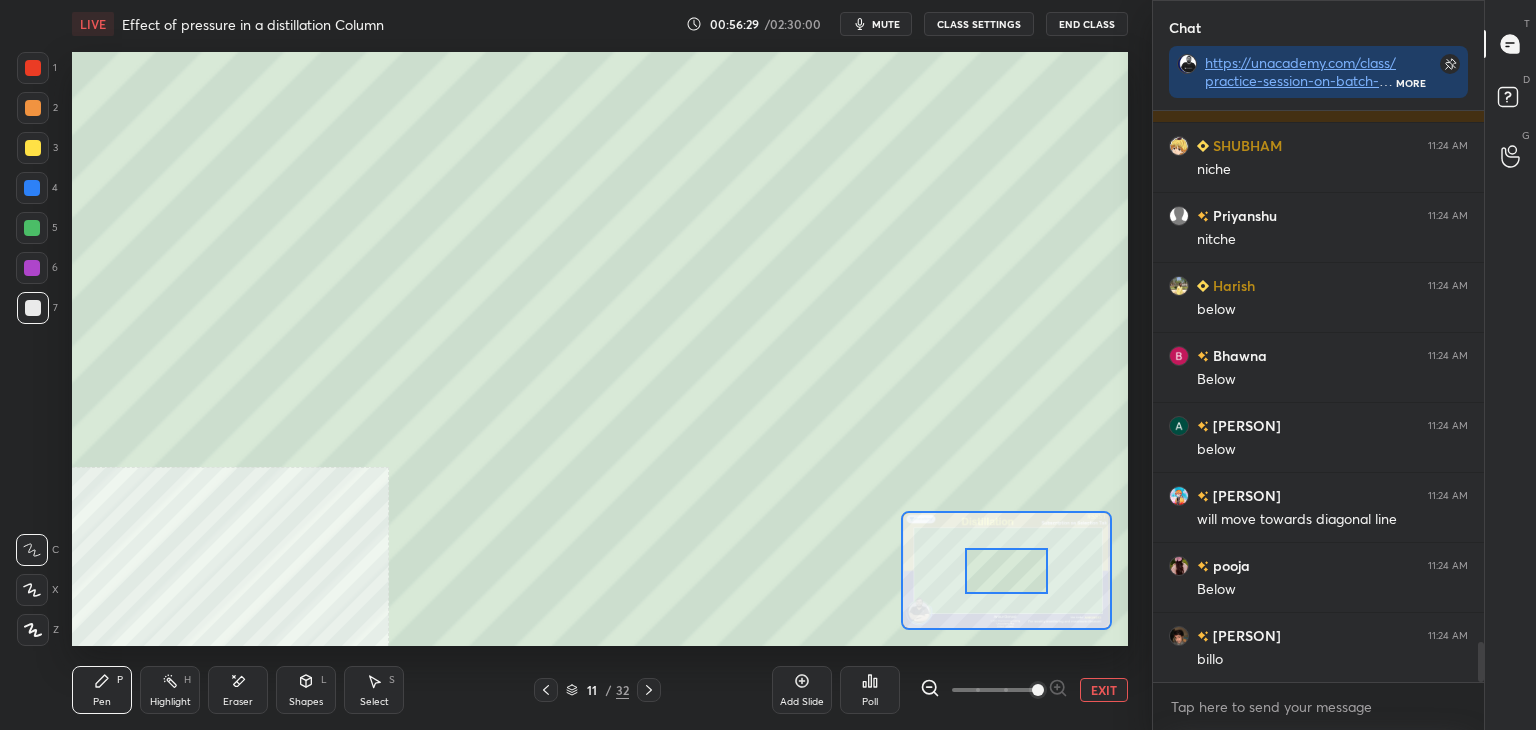 click on "EXIT" at bounding box center (1104, 690) 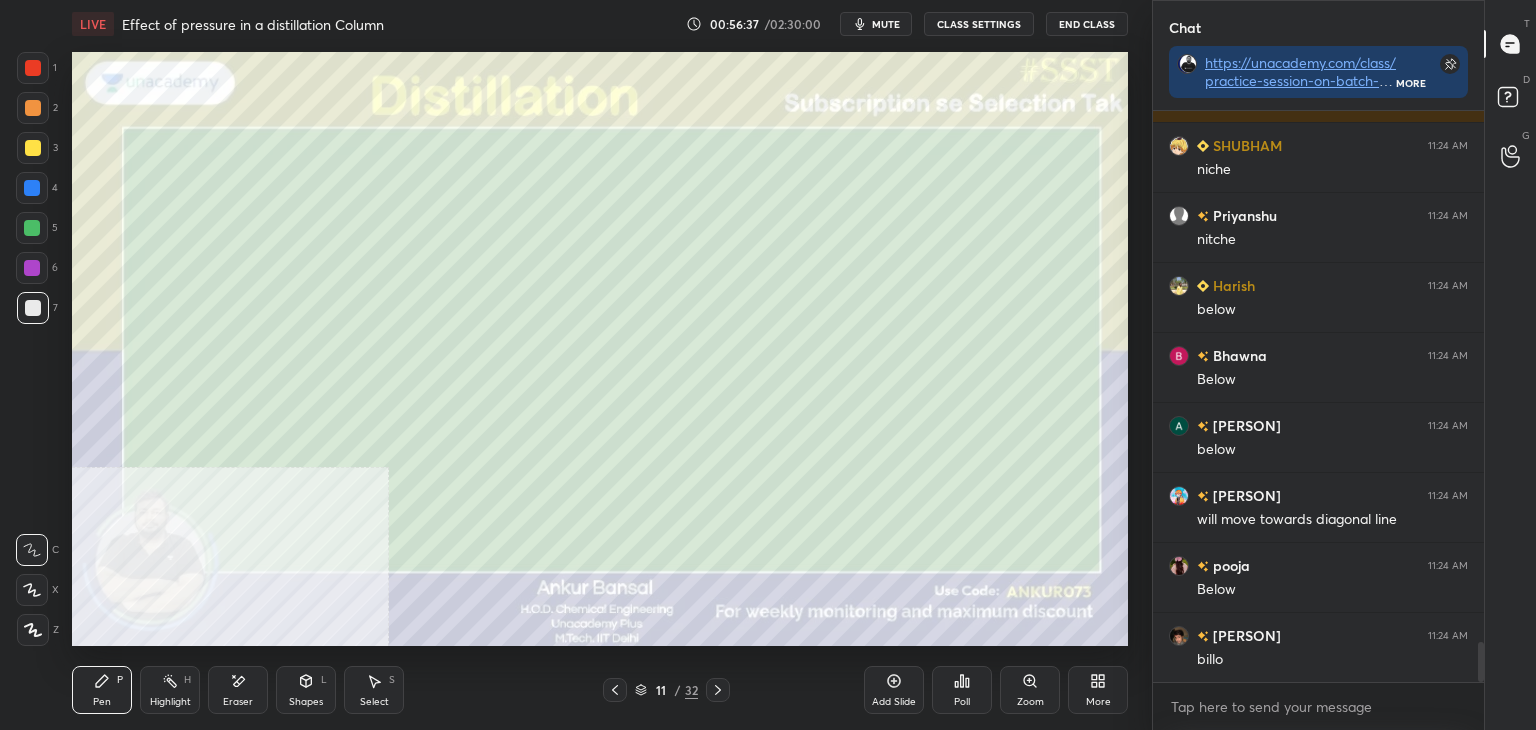 click 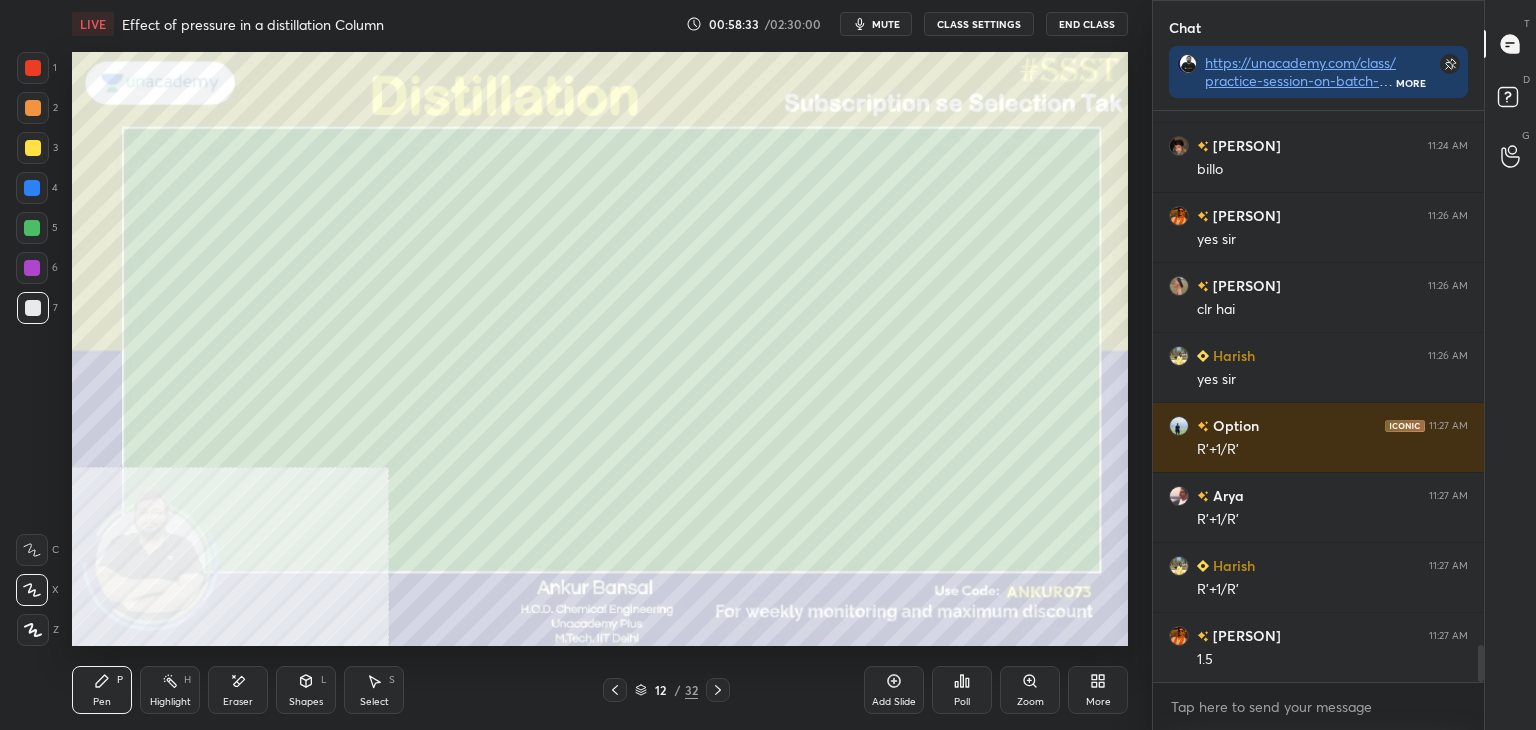 scroll, scrollTop: 8216, scrollLeft: 0, axis: vertical 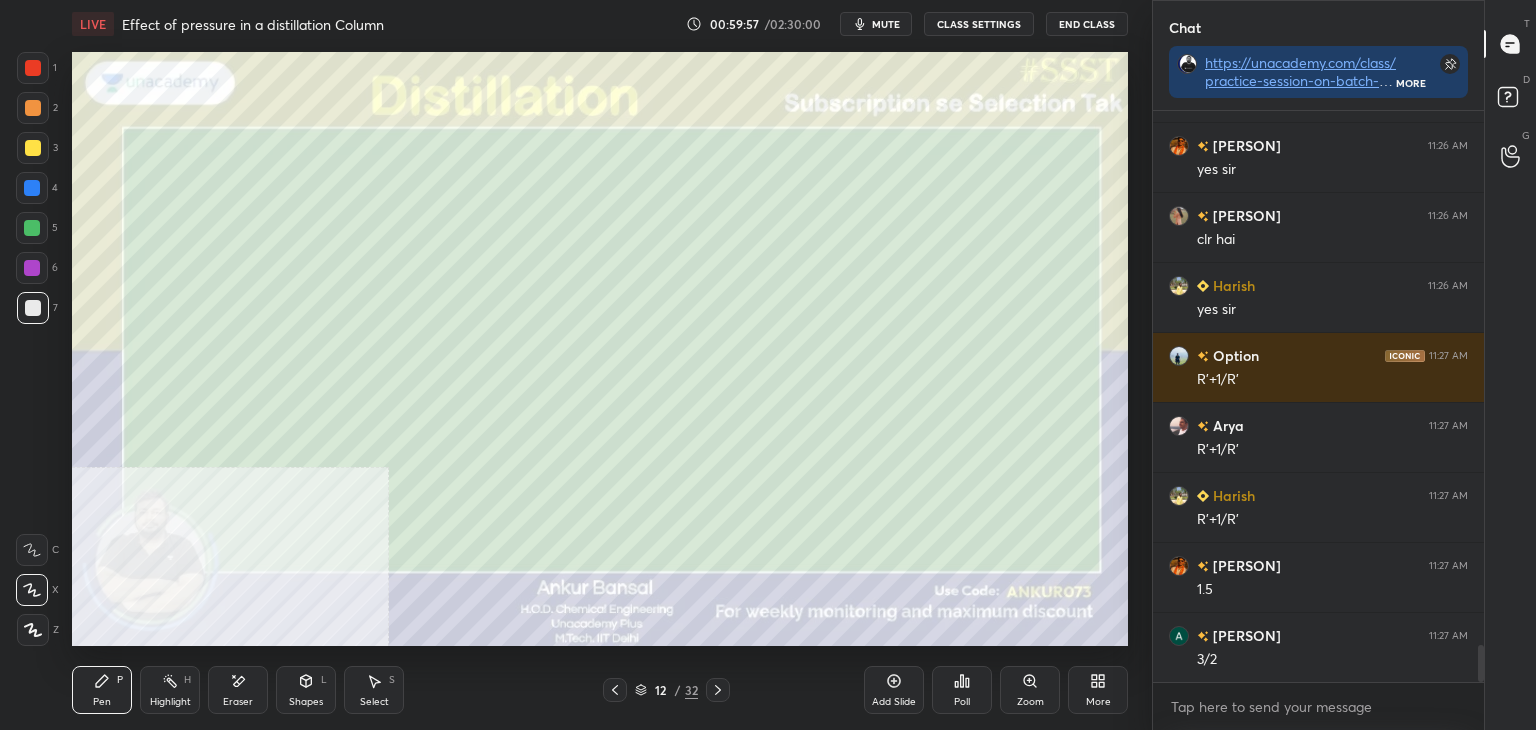 click 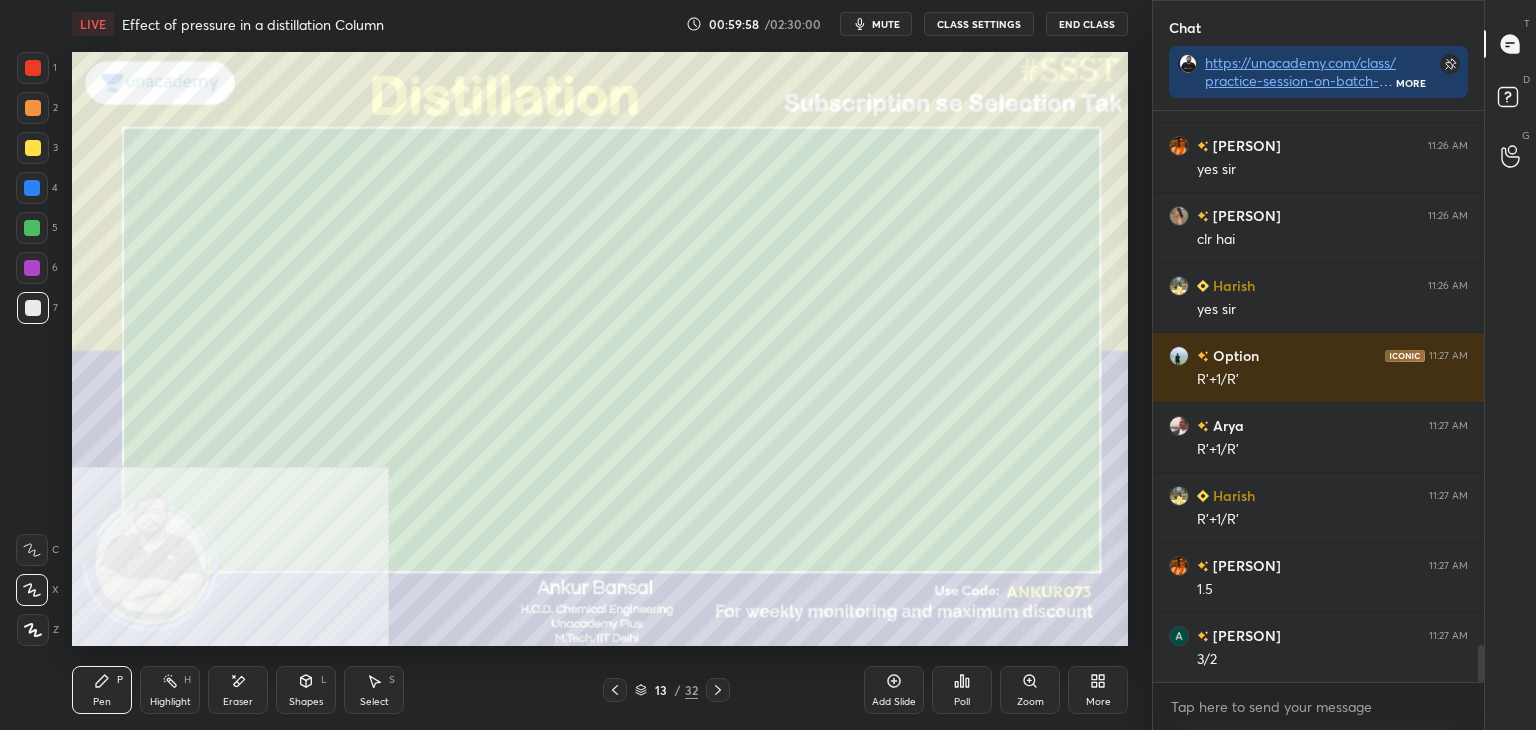click 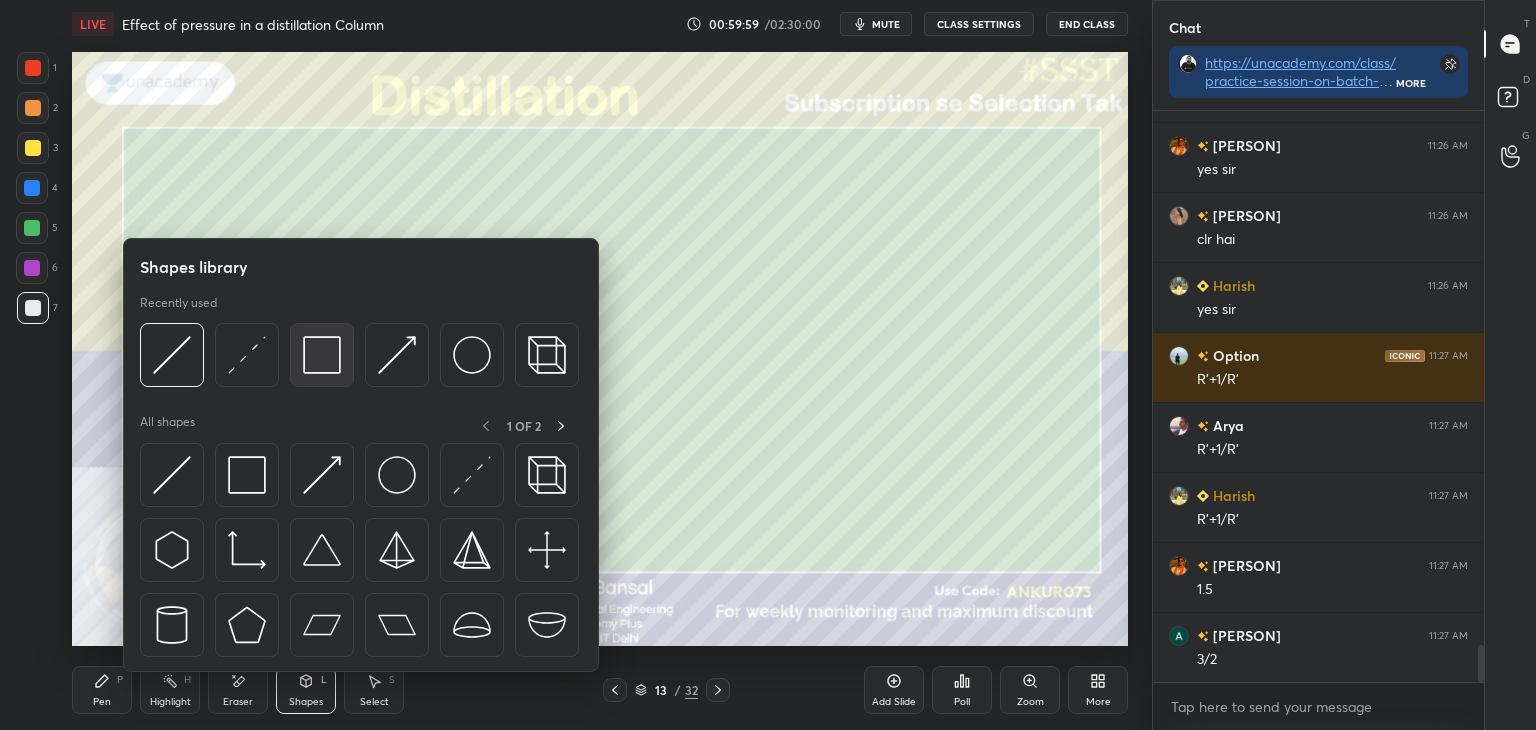 click at bounding box center (322, 355) 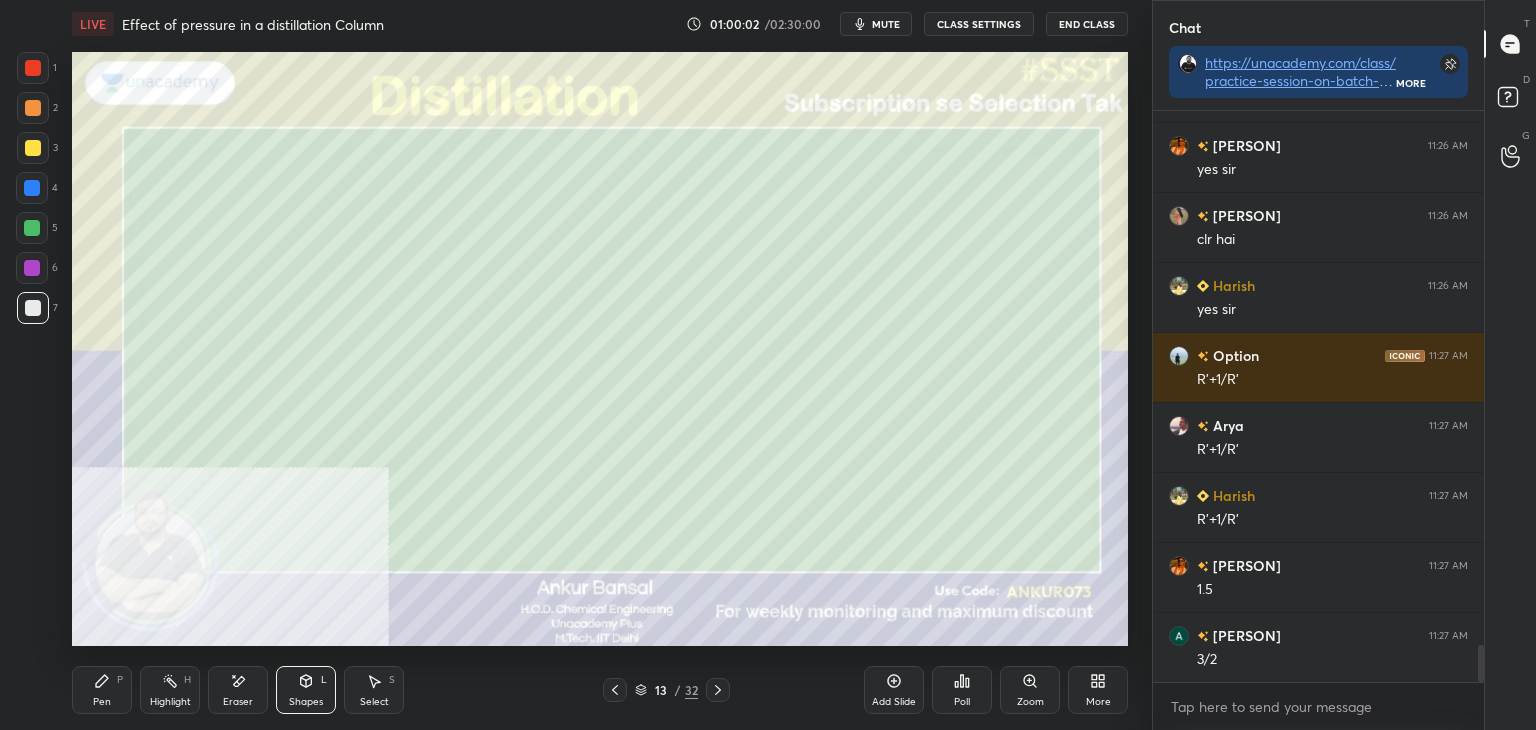 click on "Pen P" at bounding box center [102, 690] 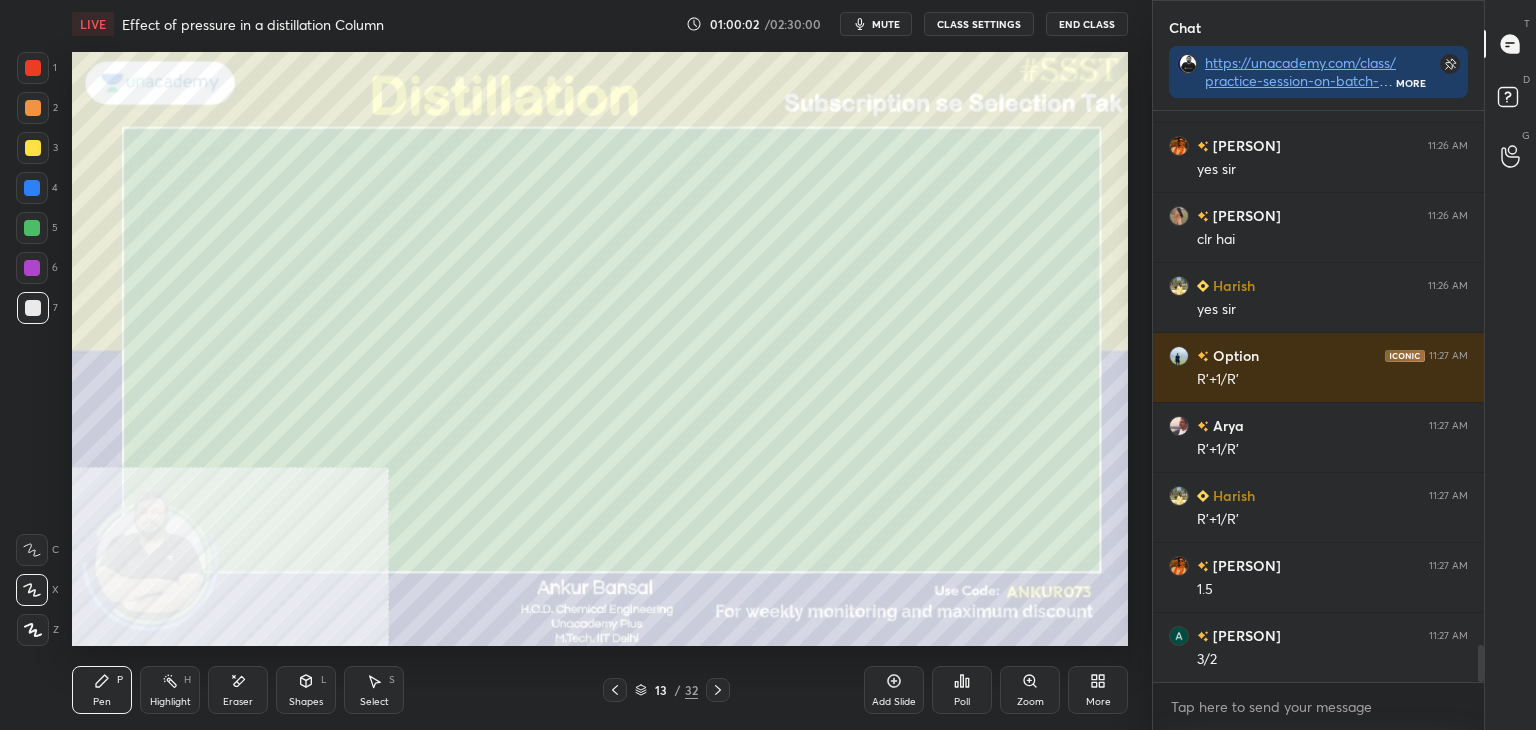 click 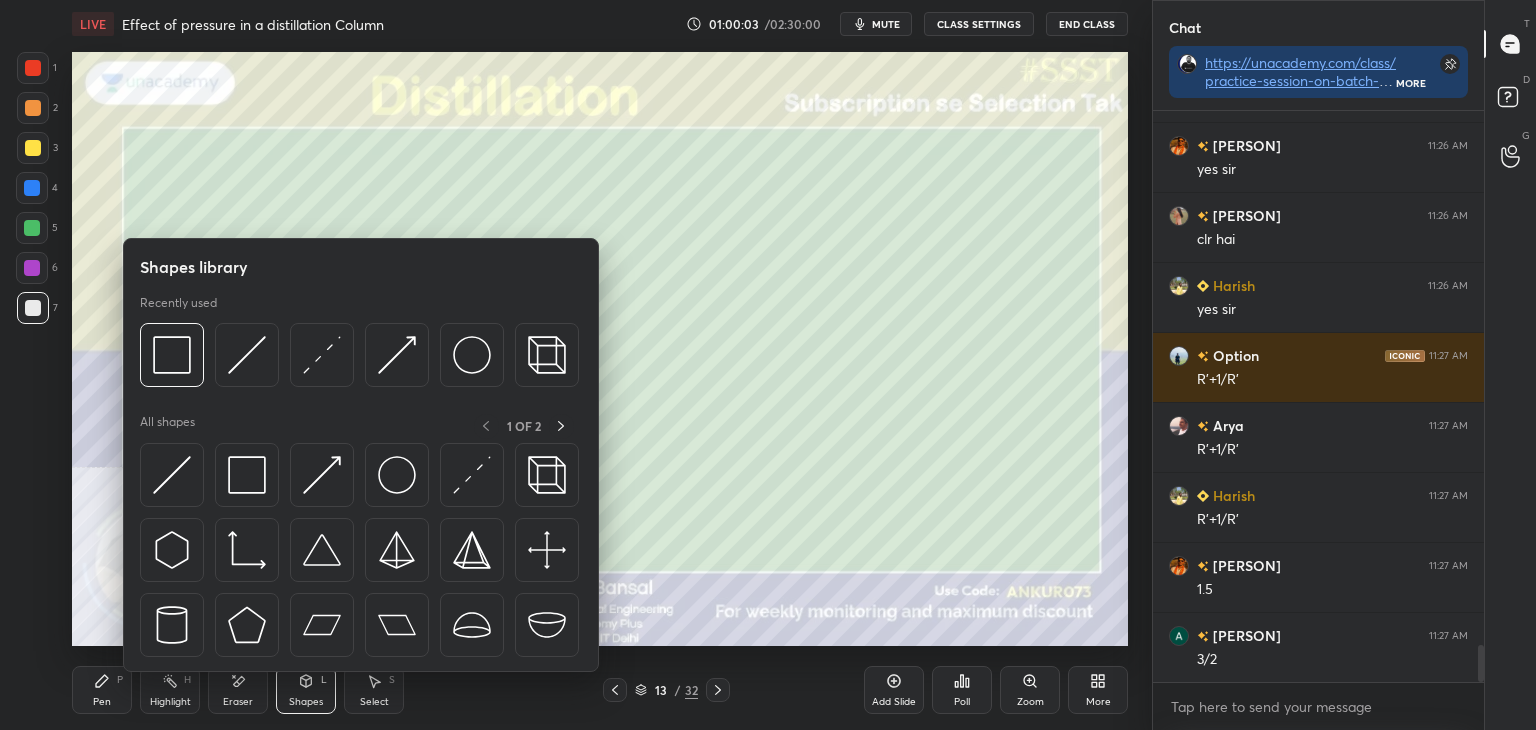 click on "Pen P" at bounding box center (102, 690) 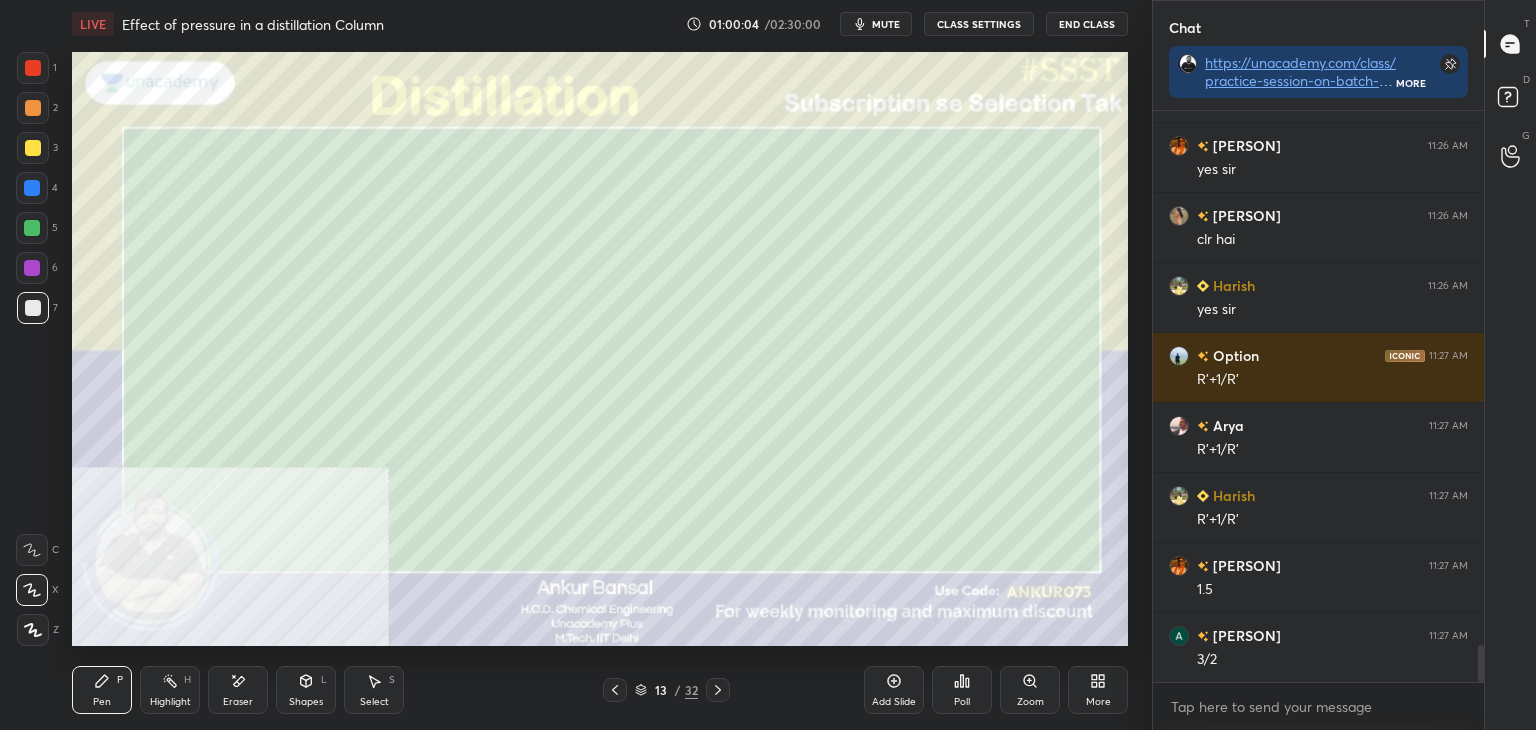 click on "Shapes" at bounding box center (306, 702) 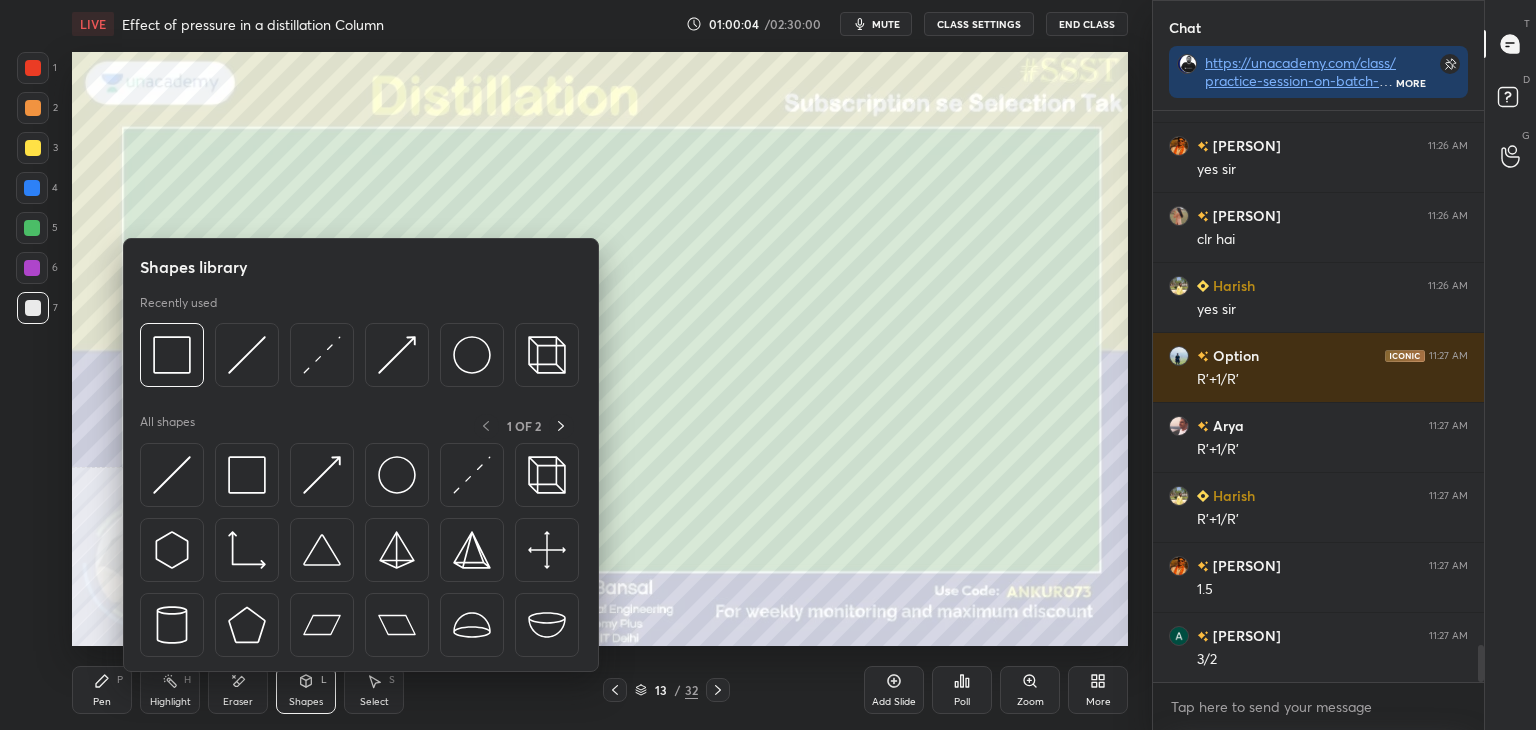 click on "Pen P" at bounding box center (102, 690) 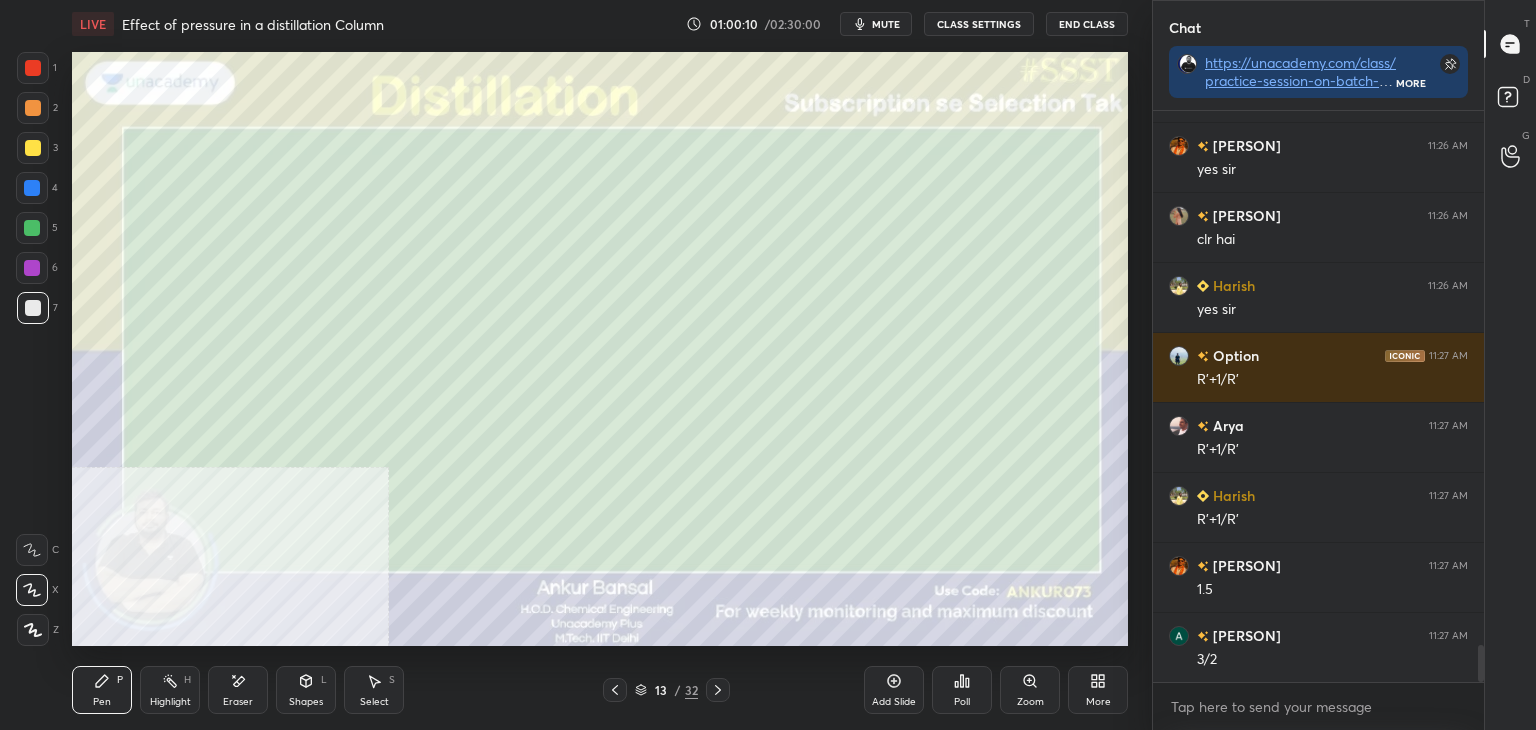 click on "Shapes" at bounding box center [306, 702] 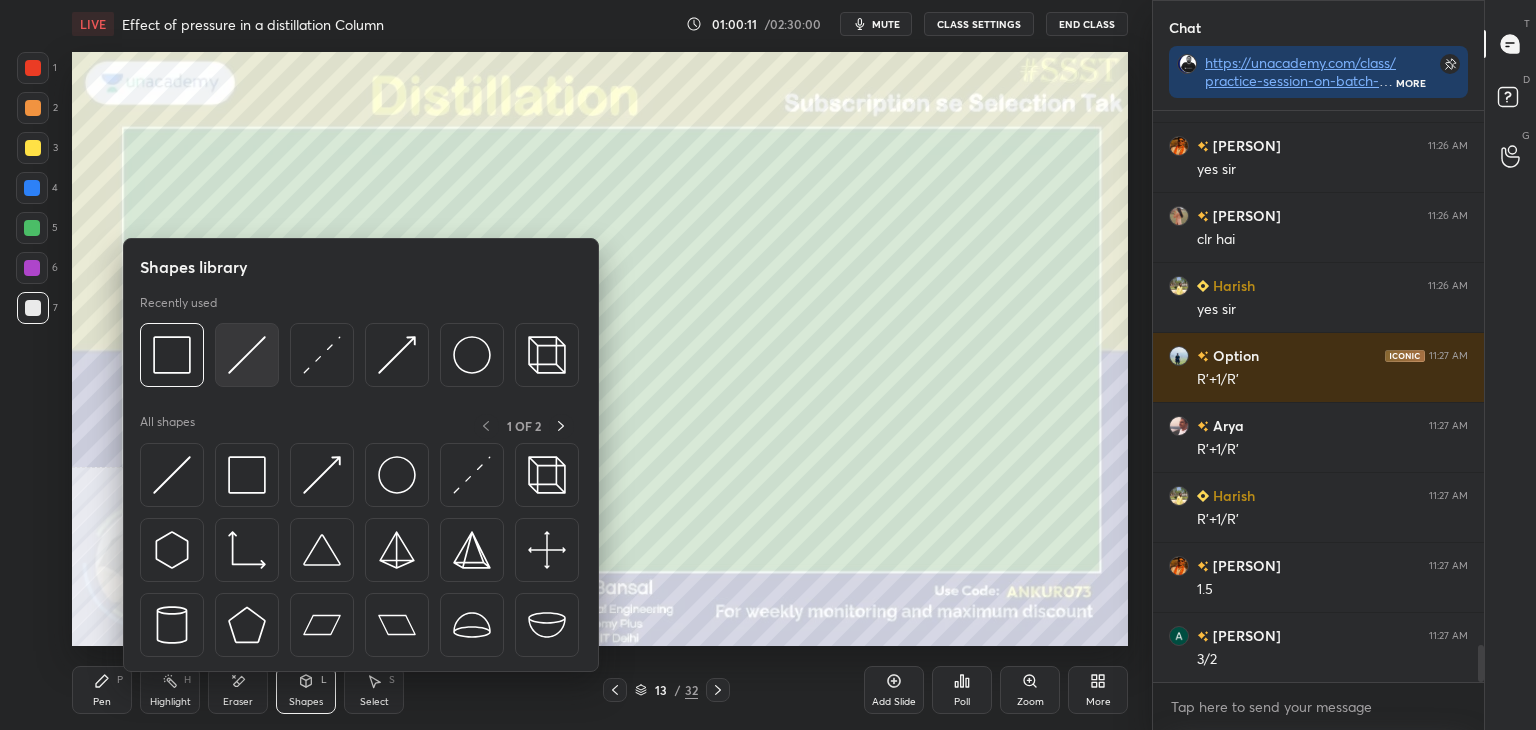 click at bounding box center (247, 355) 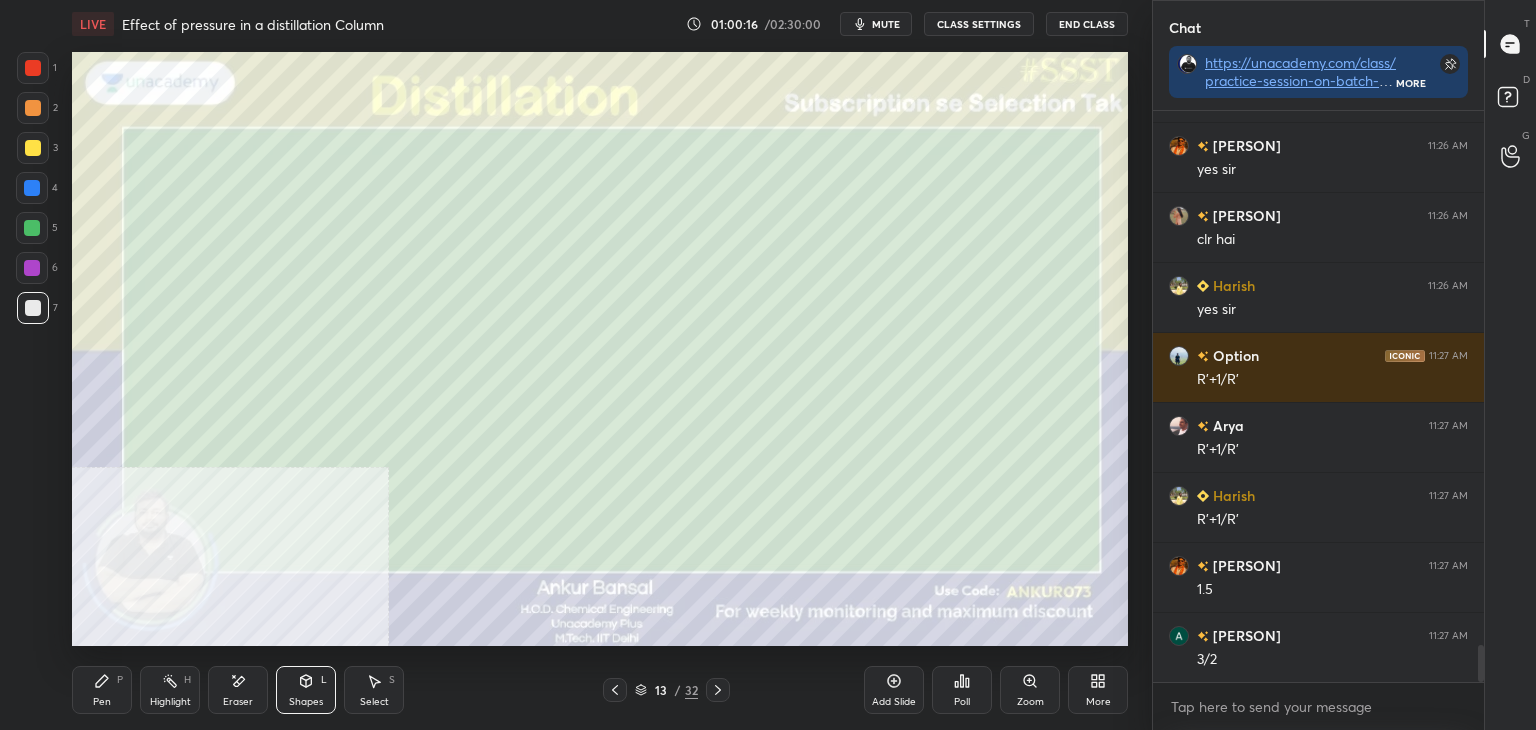click on "Pen" at bounding box center (102, 702) 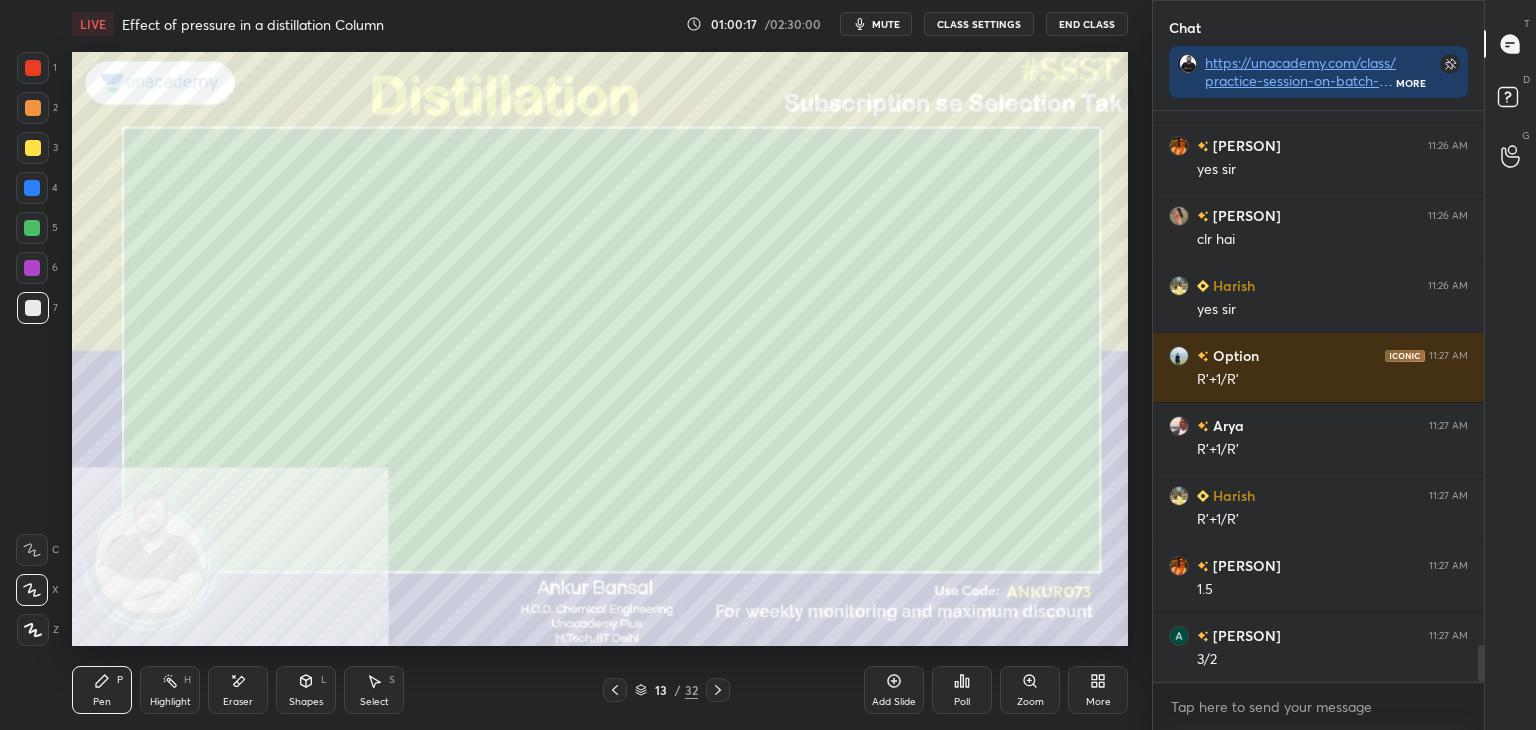 click on "Shapes L" at bounding box center (306, 690) 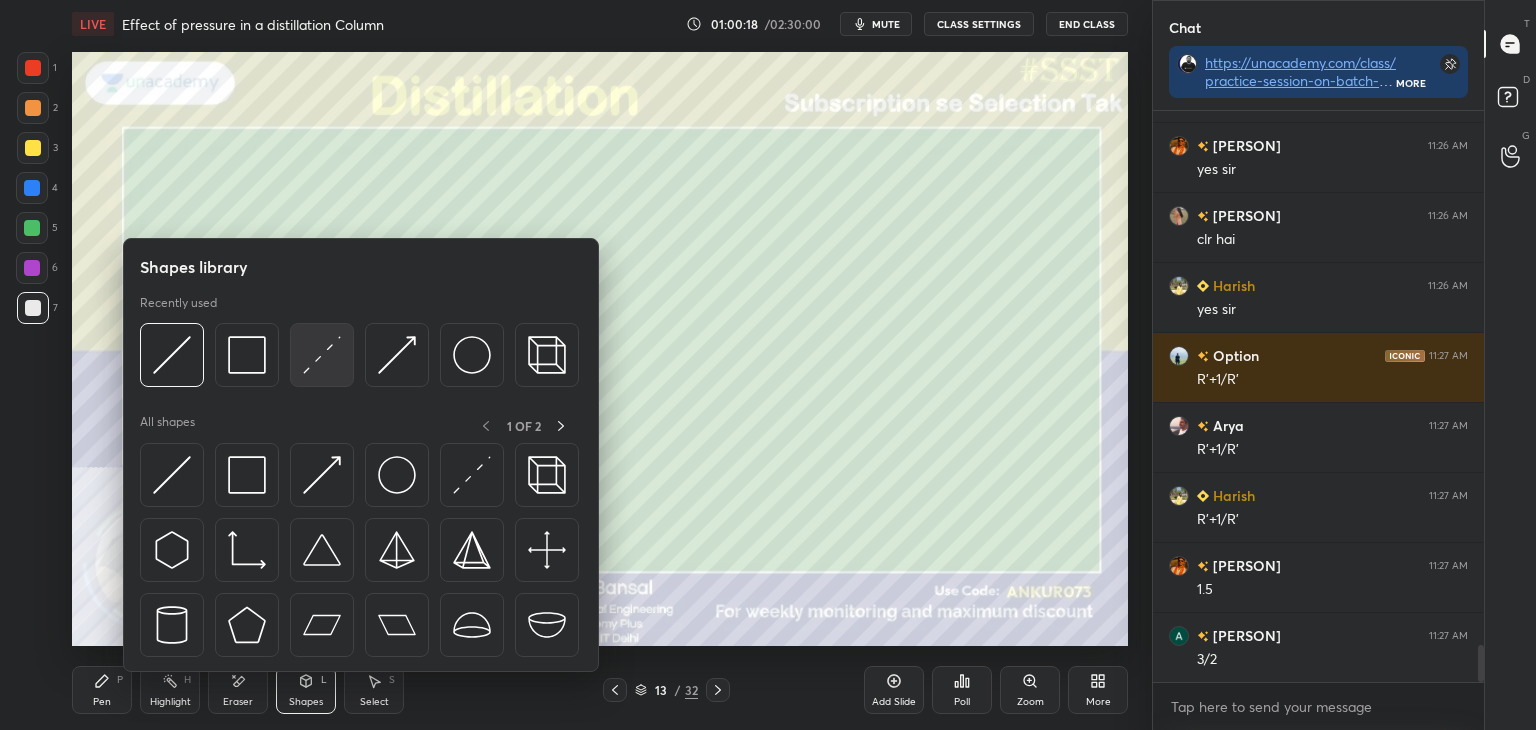 click at bounding box center [322, 355] 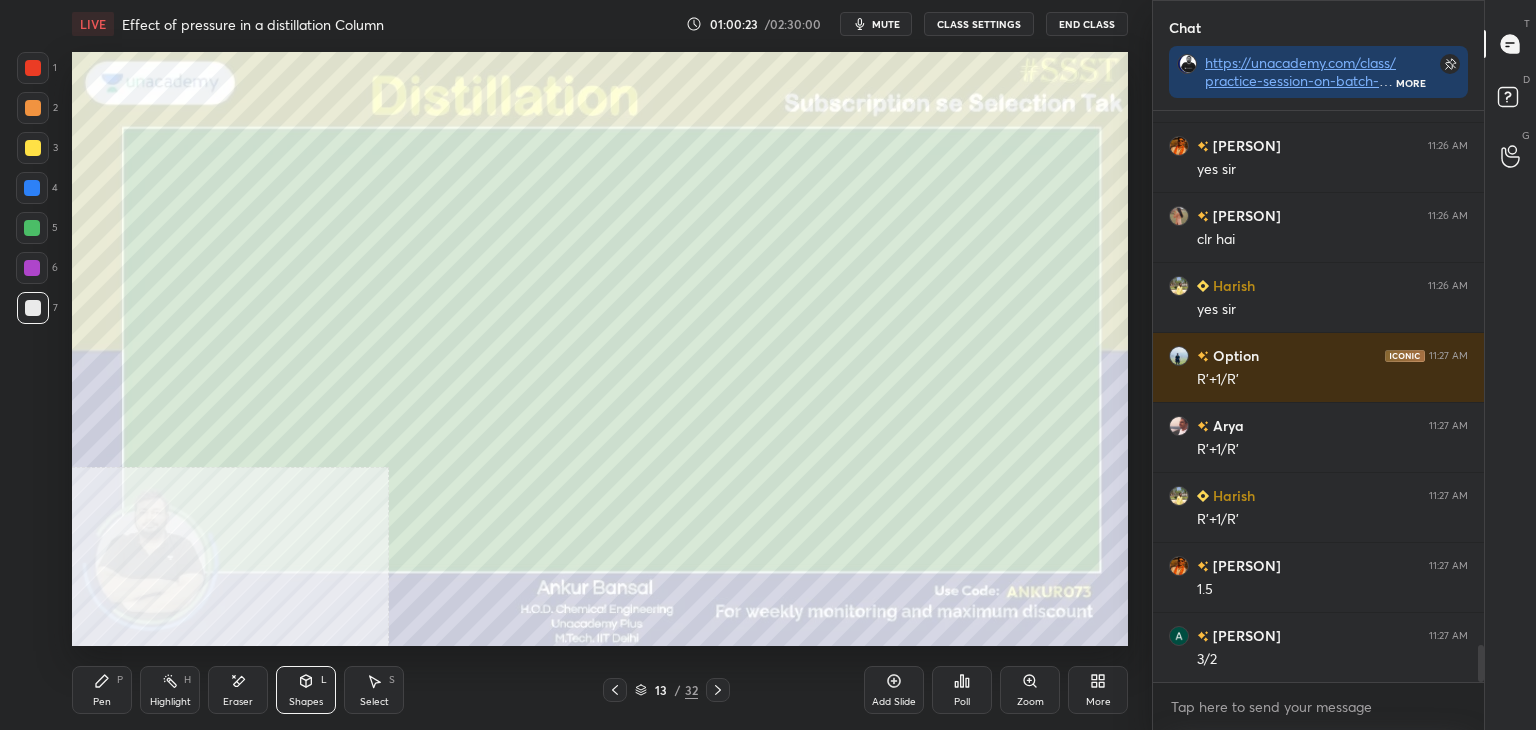 click on "Shapes" at bounding box center (306, 702) 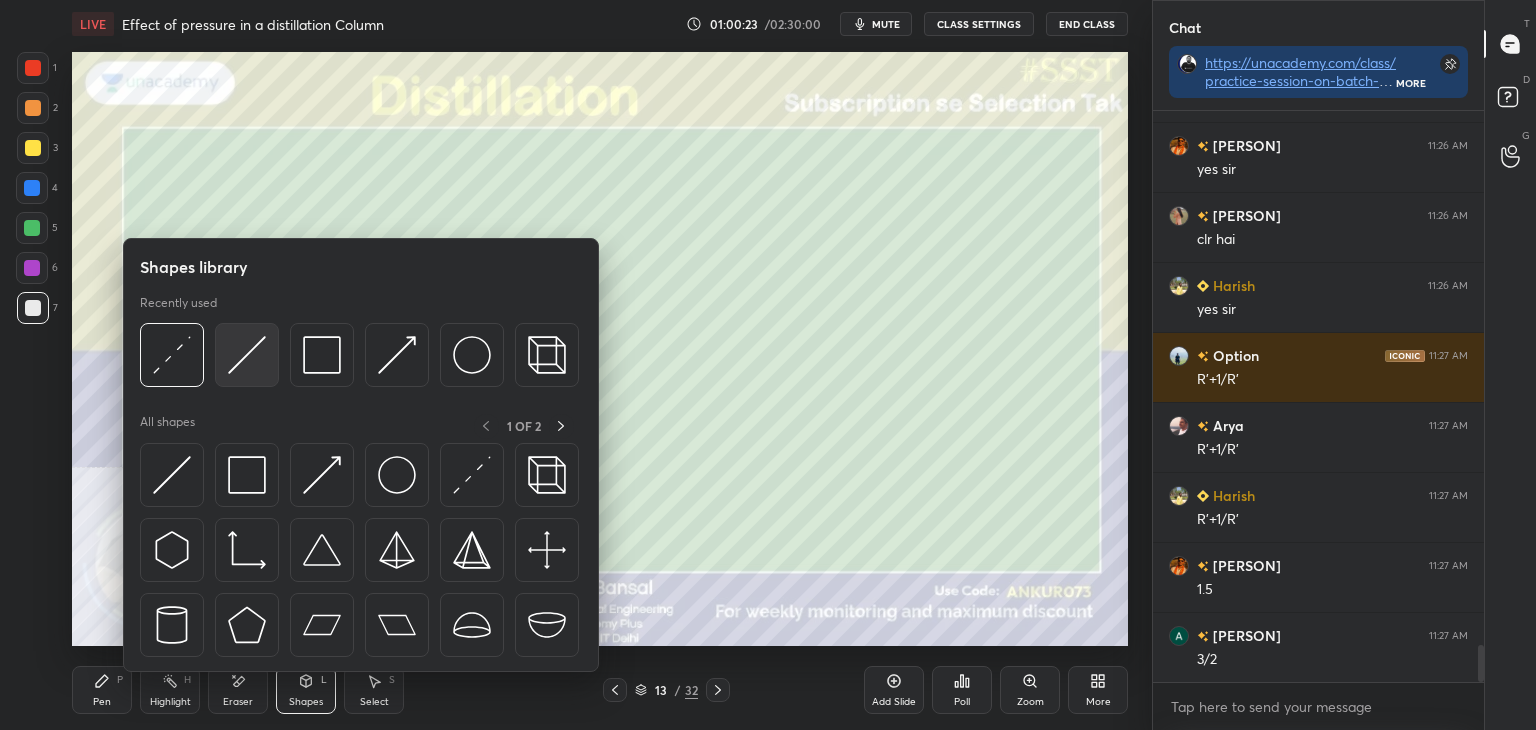 click at bounding box center [247, 355] 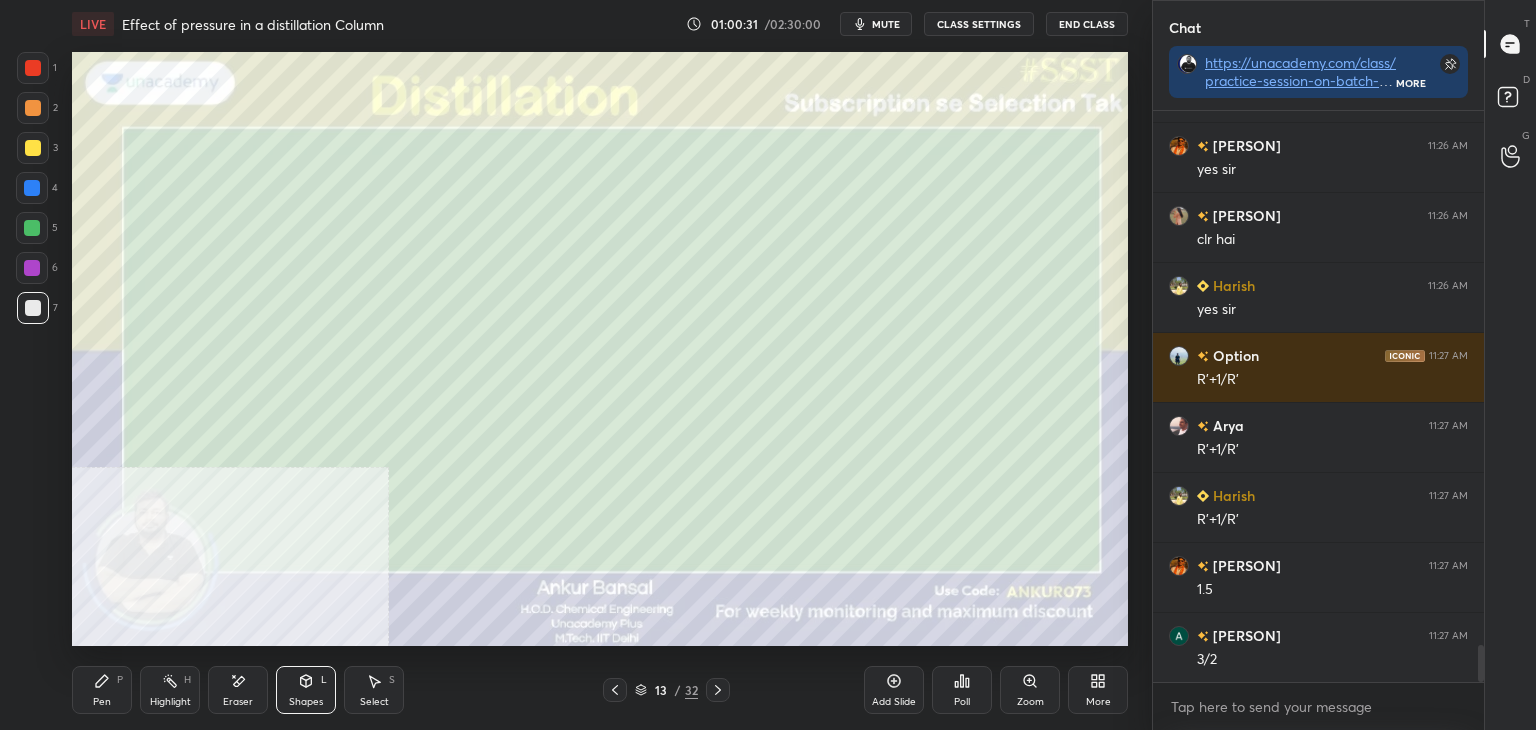 click on "Pen P" at bounding box center [102, 690] 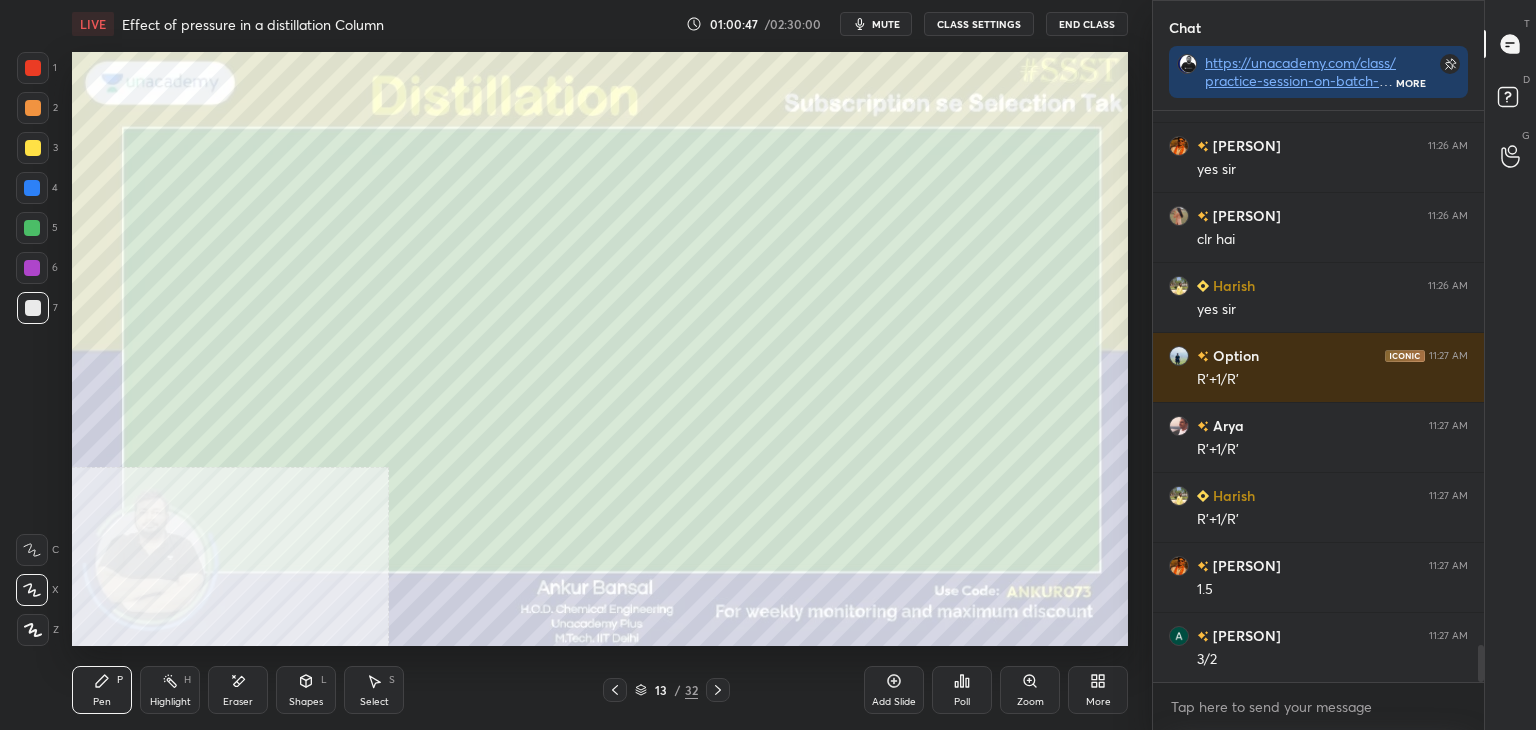 click on "Shapes L" at bounding box center (306, 690) 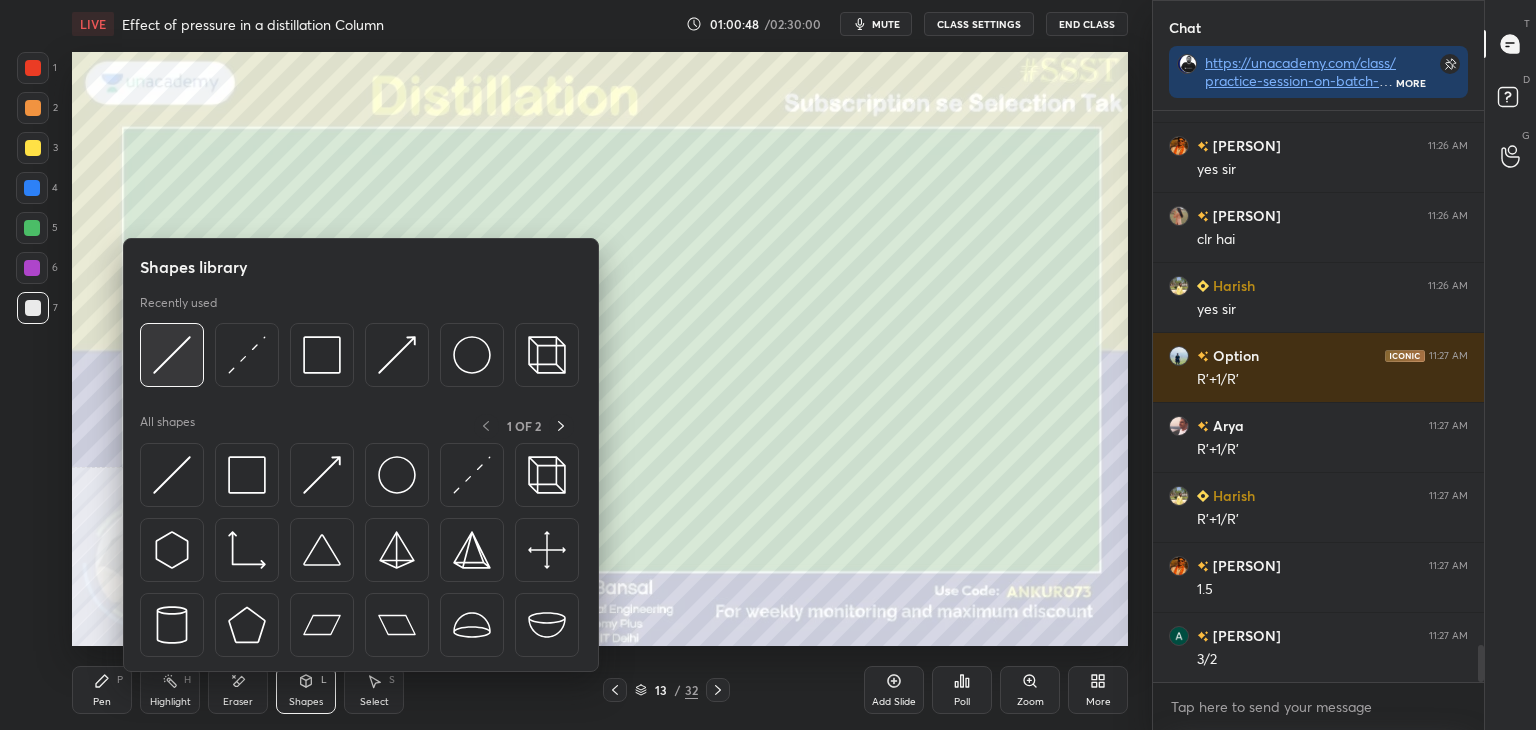 click at bounding box center [172, 355] 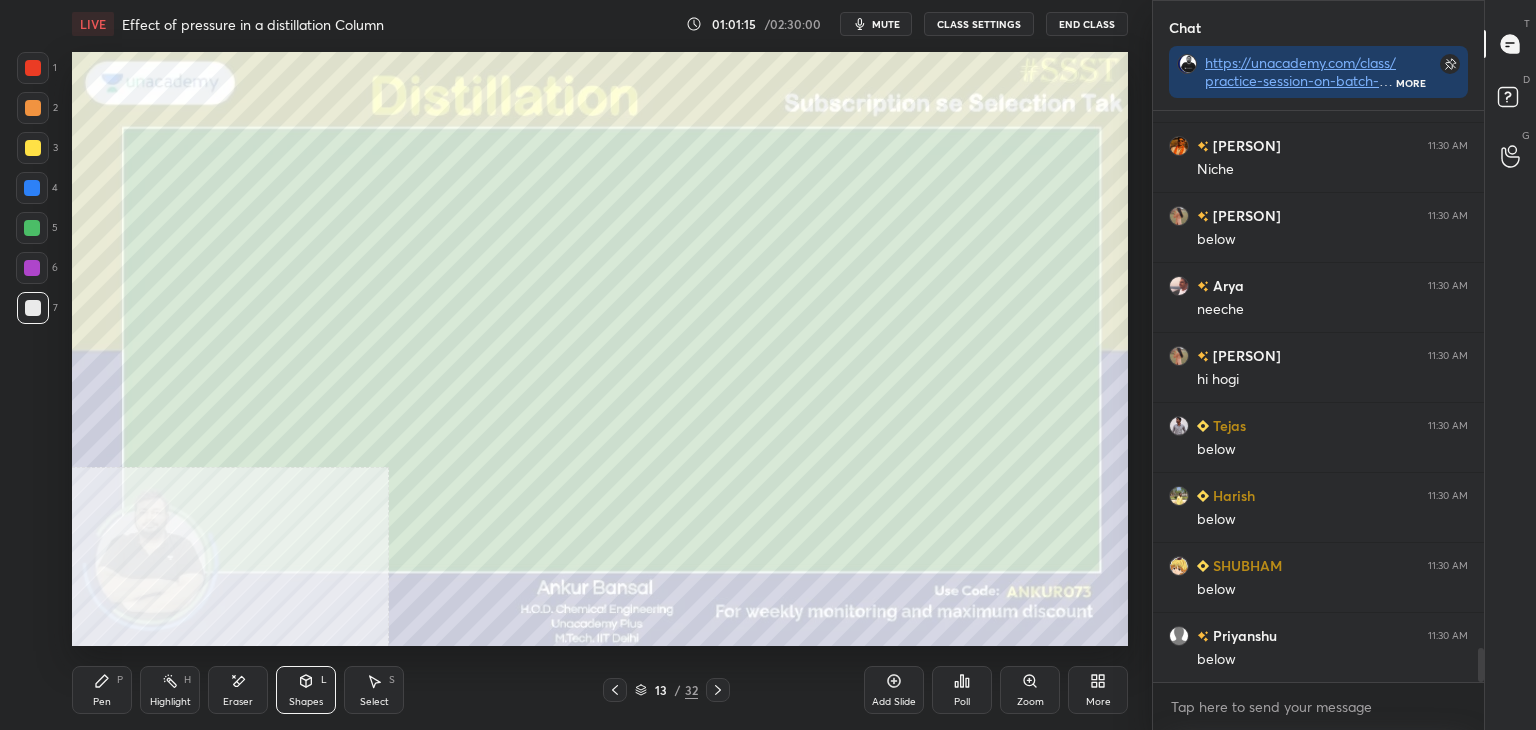 scroll, scrollTop: 8986, scrollLeft: 0, axis: vertical 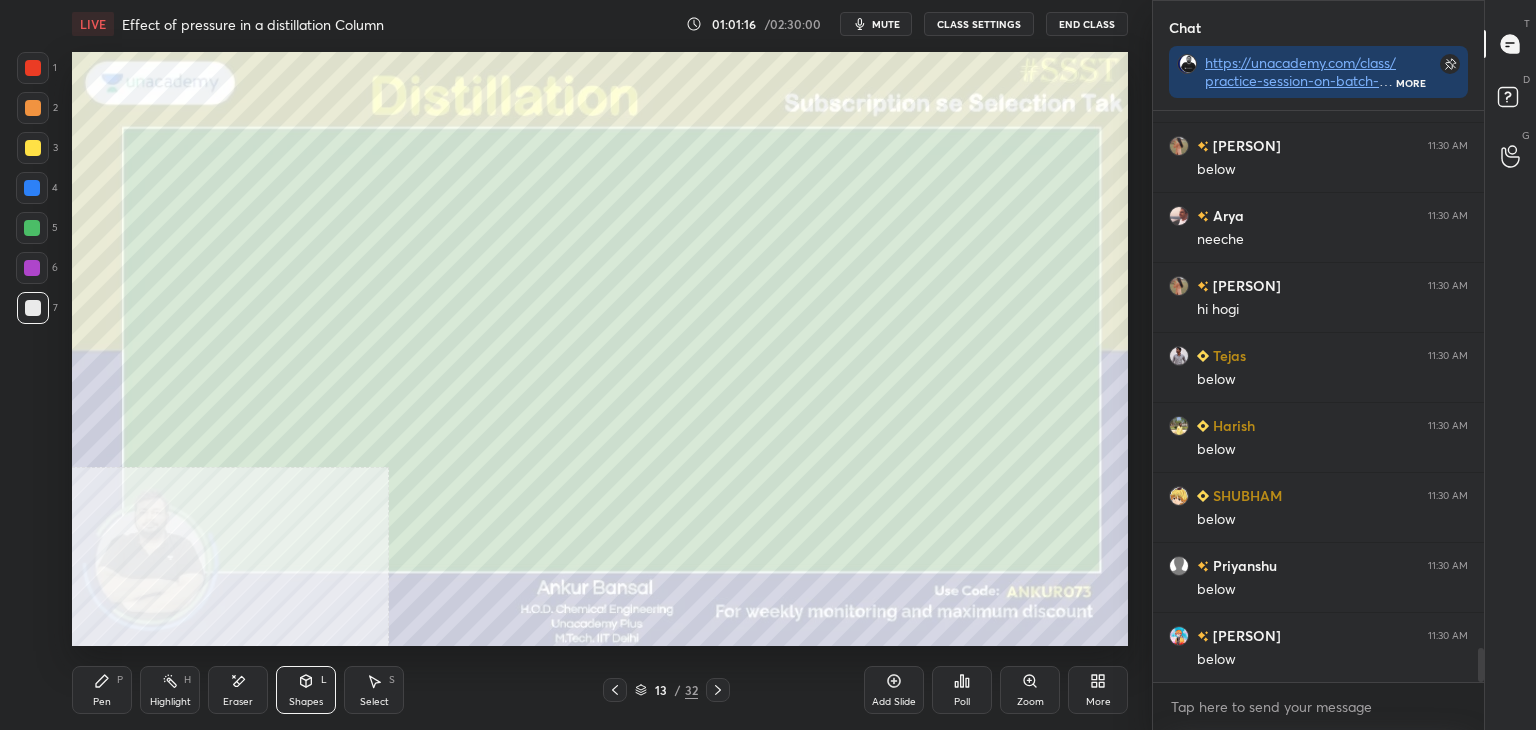 click on "Pen P" at bounding box center [102, 690] 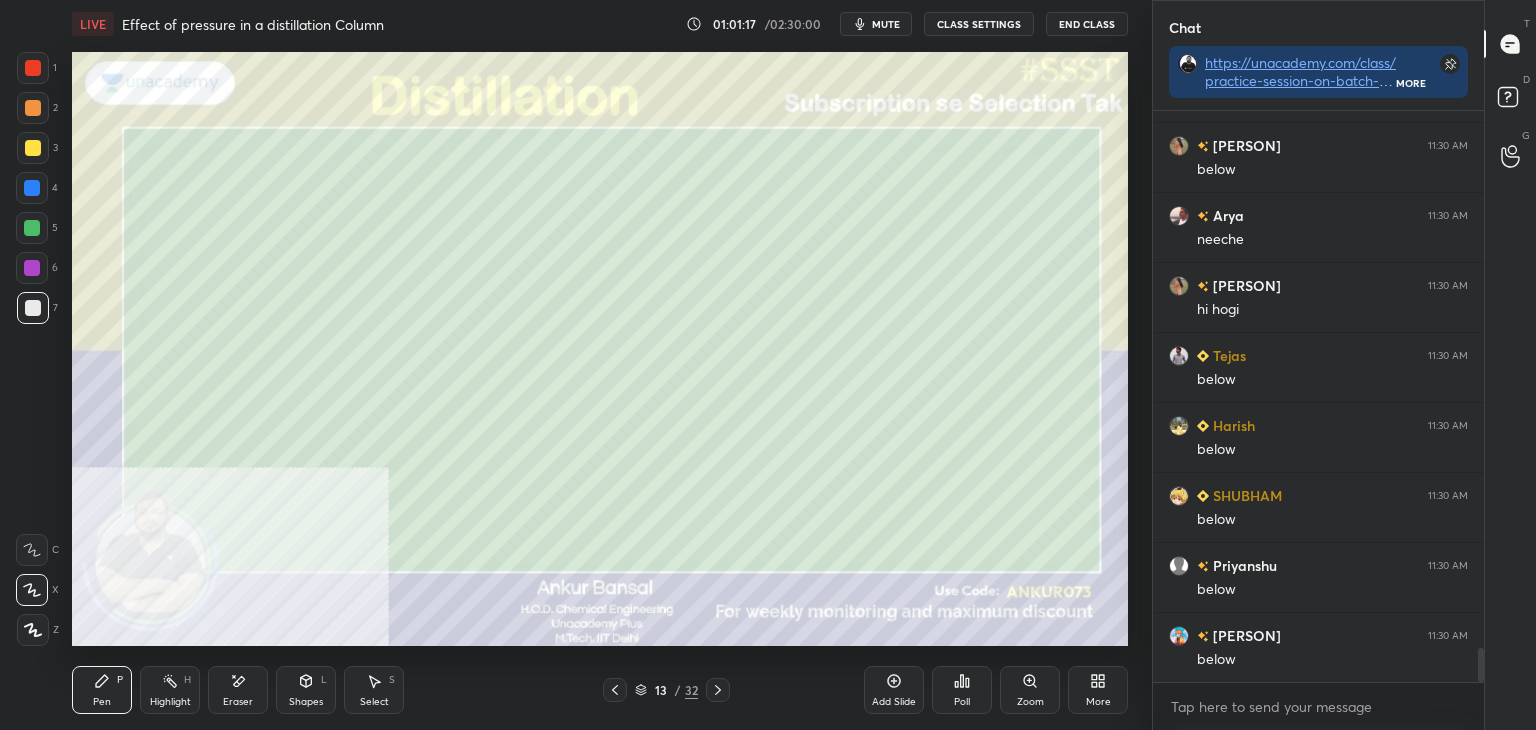 scroll, scrollTop: 9056, scrollLeft: 0, axis: vertical 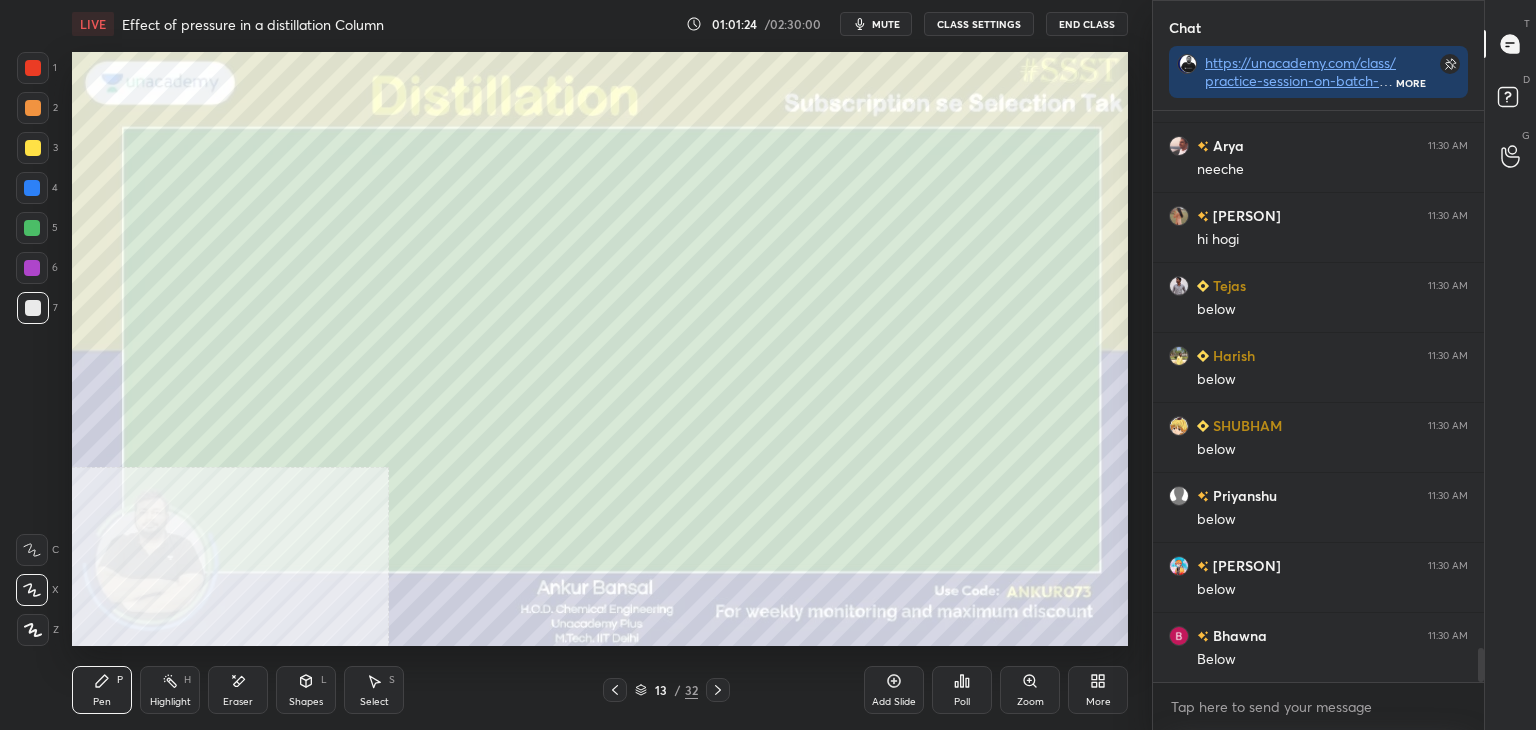 click on "Shapes L" at bounding box center (306, 690) 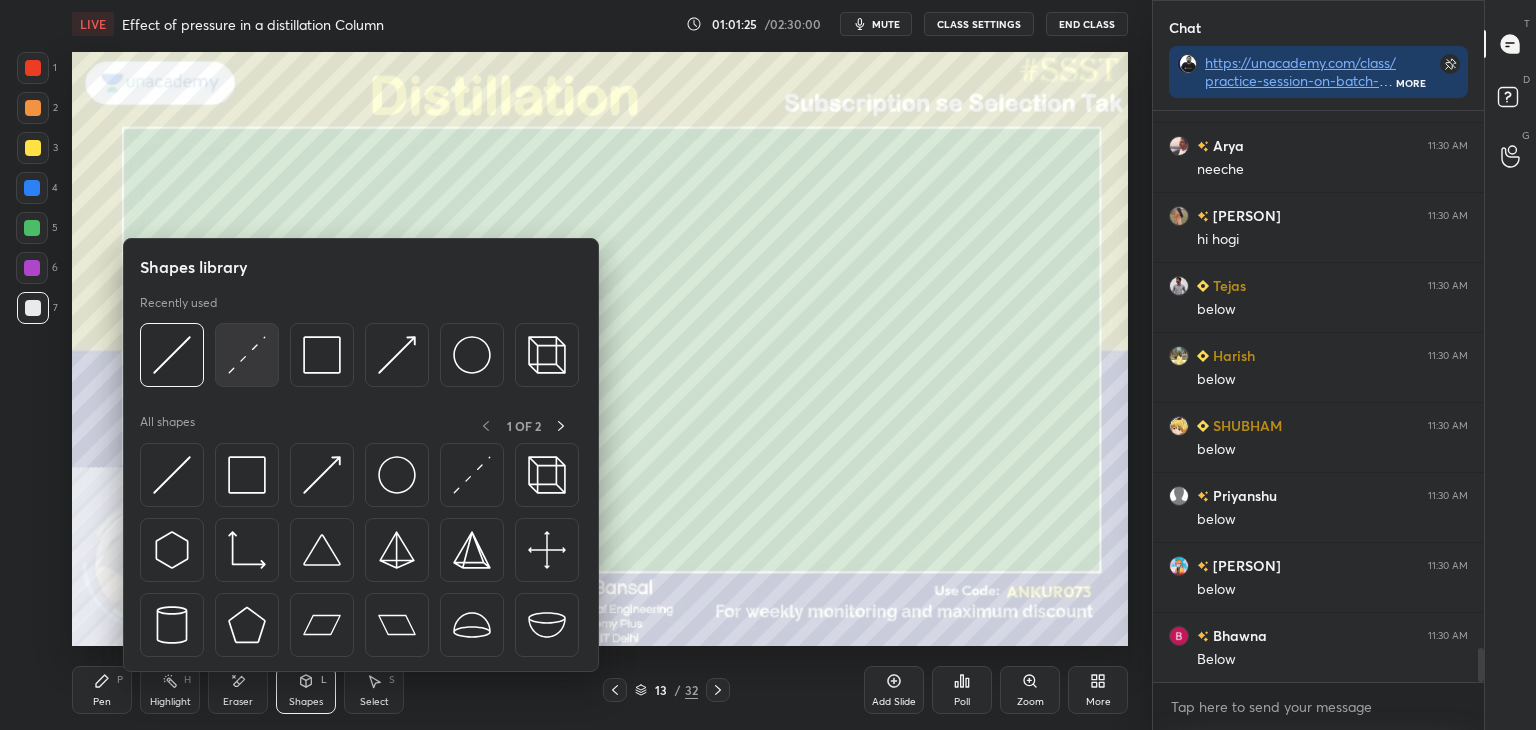 click at bounding box center [247, 355] 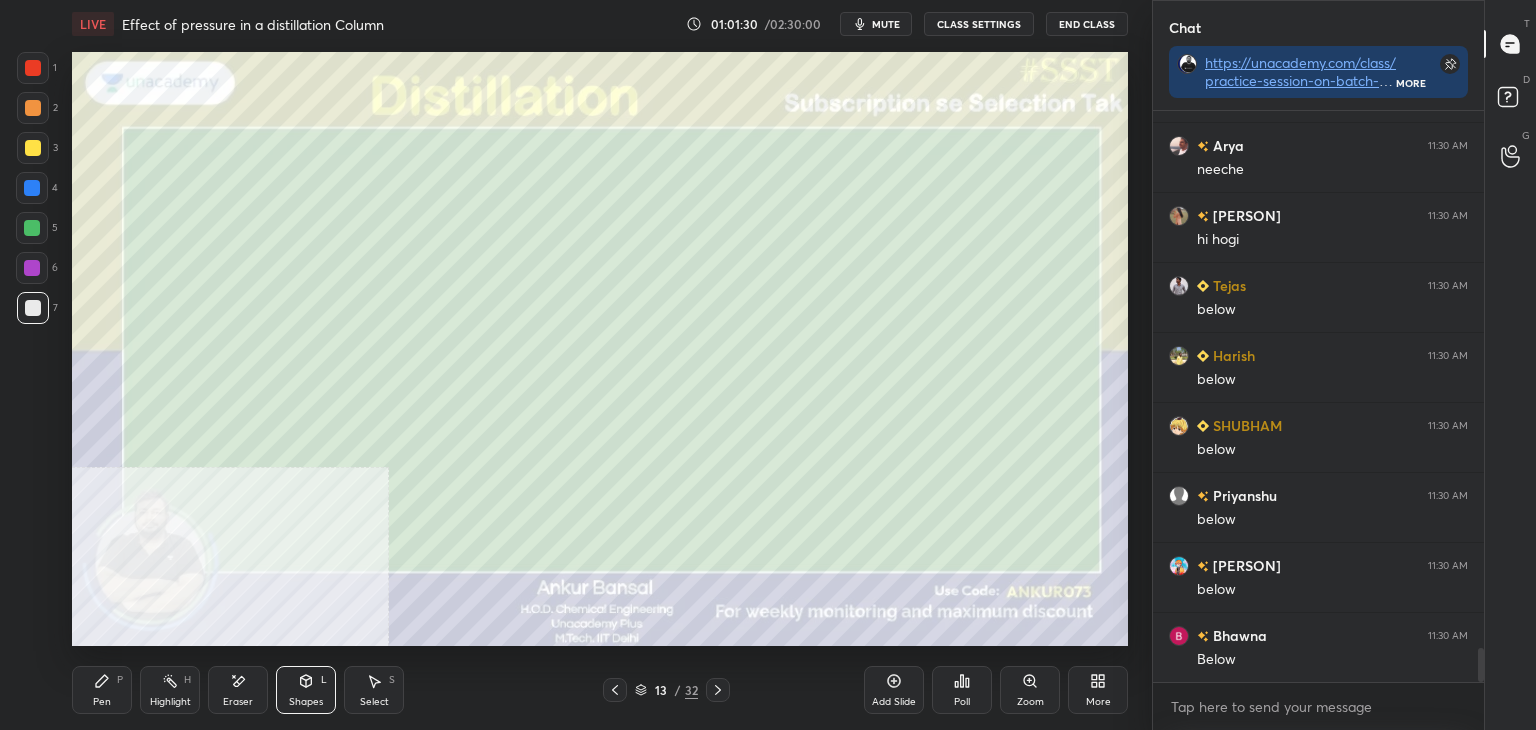 click 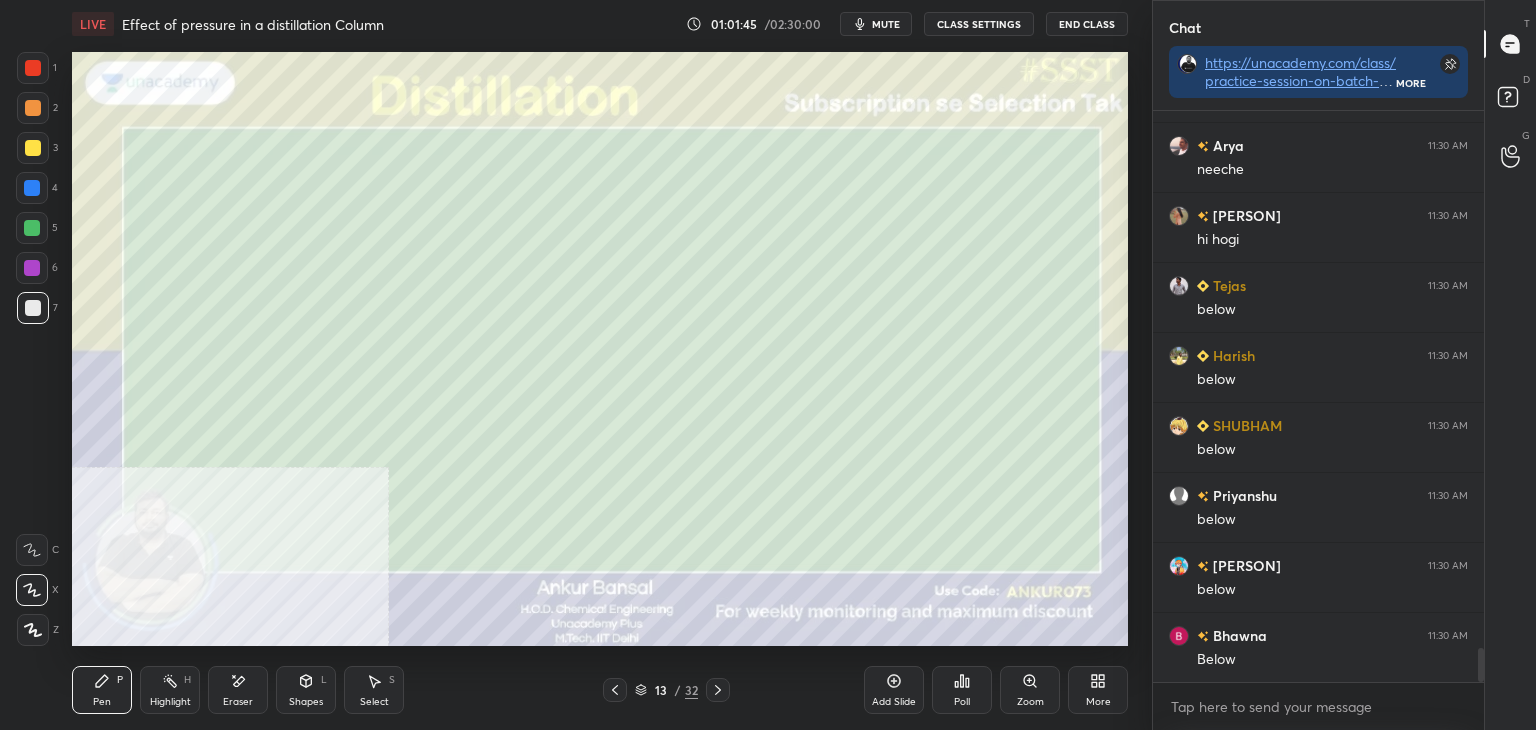 click 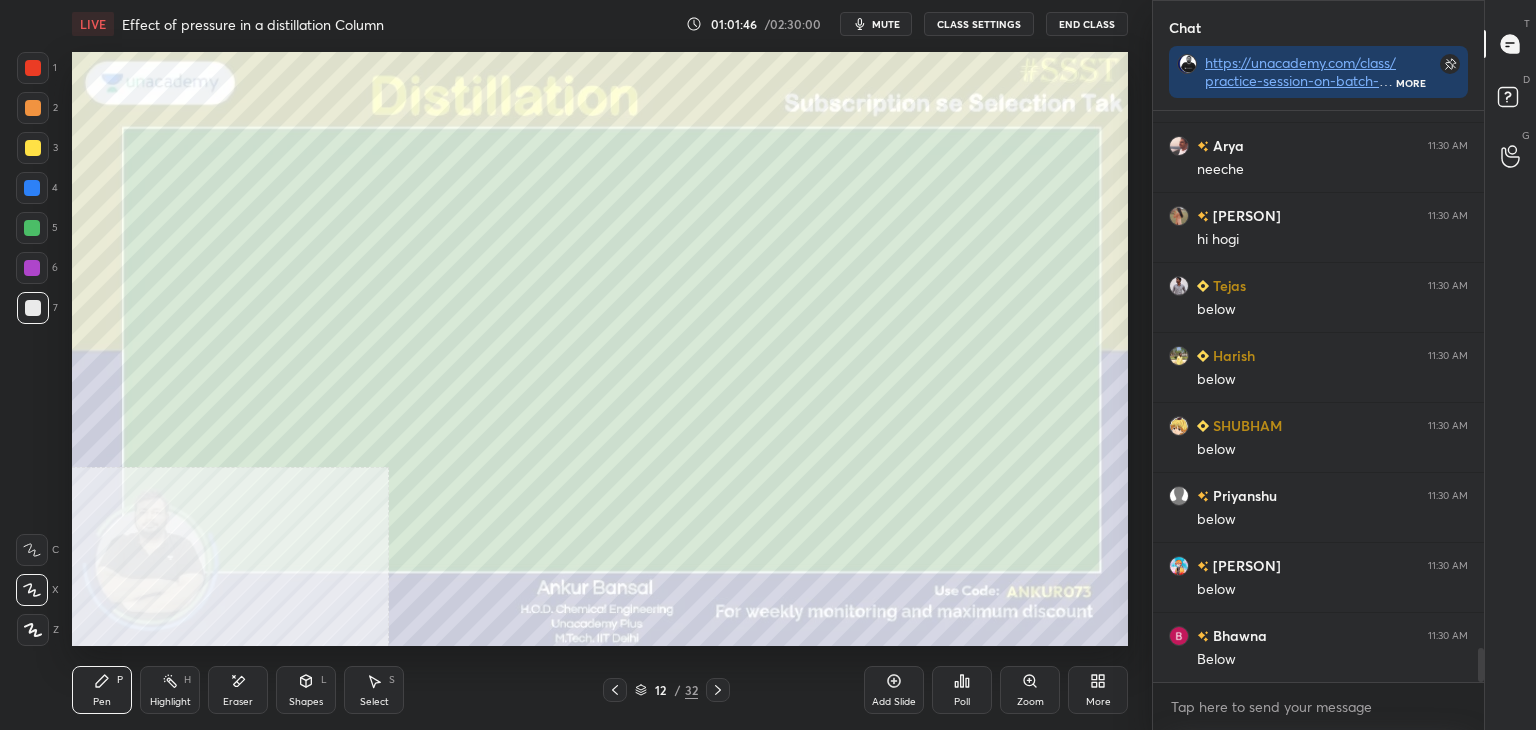 click 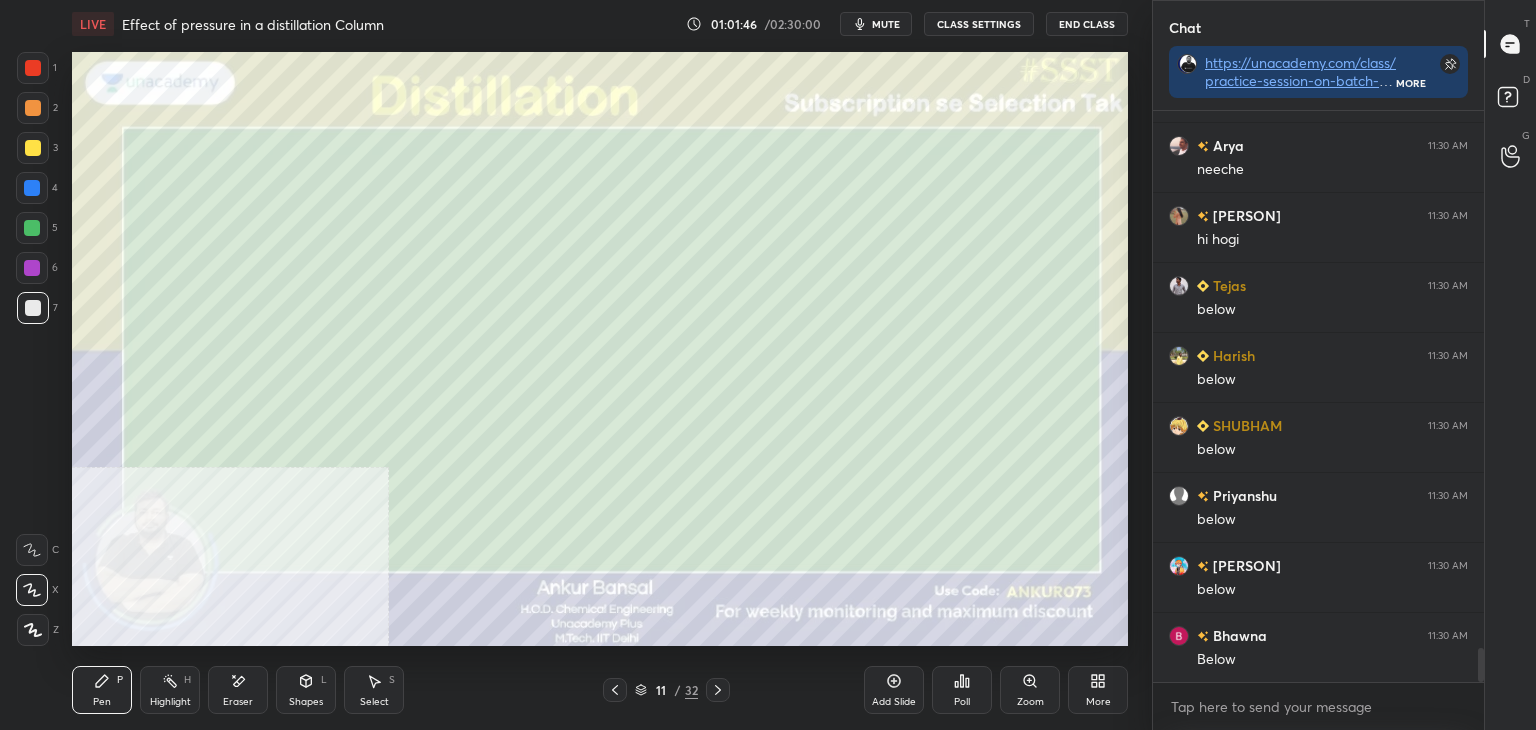 click on "Shapes L" at bounding box center (306, 690) 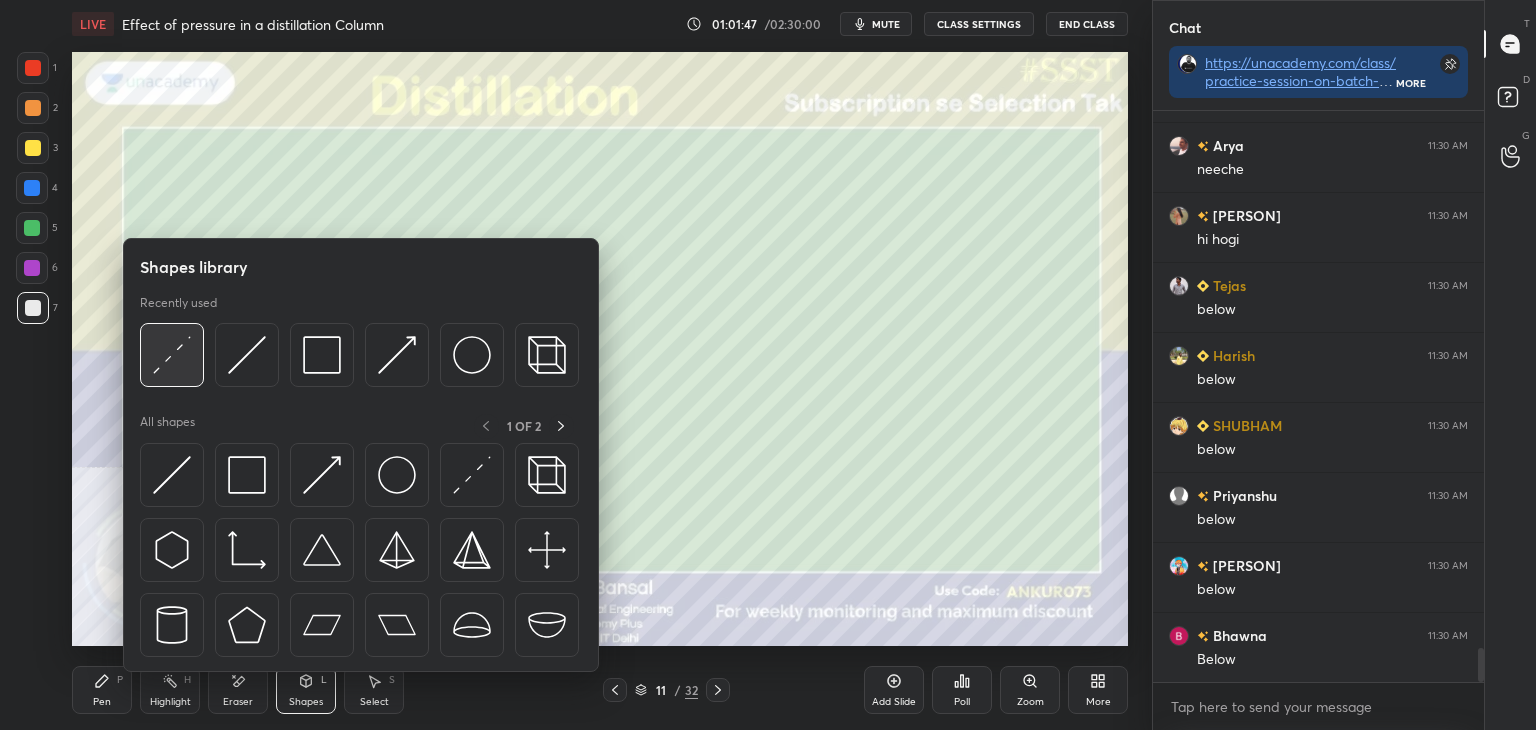 click at bounding box center (172, 355) 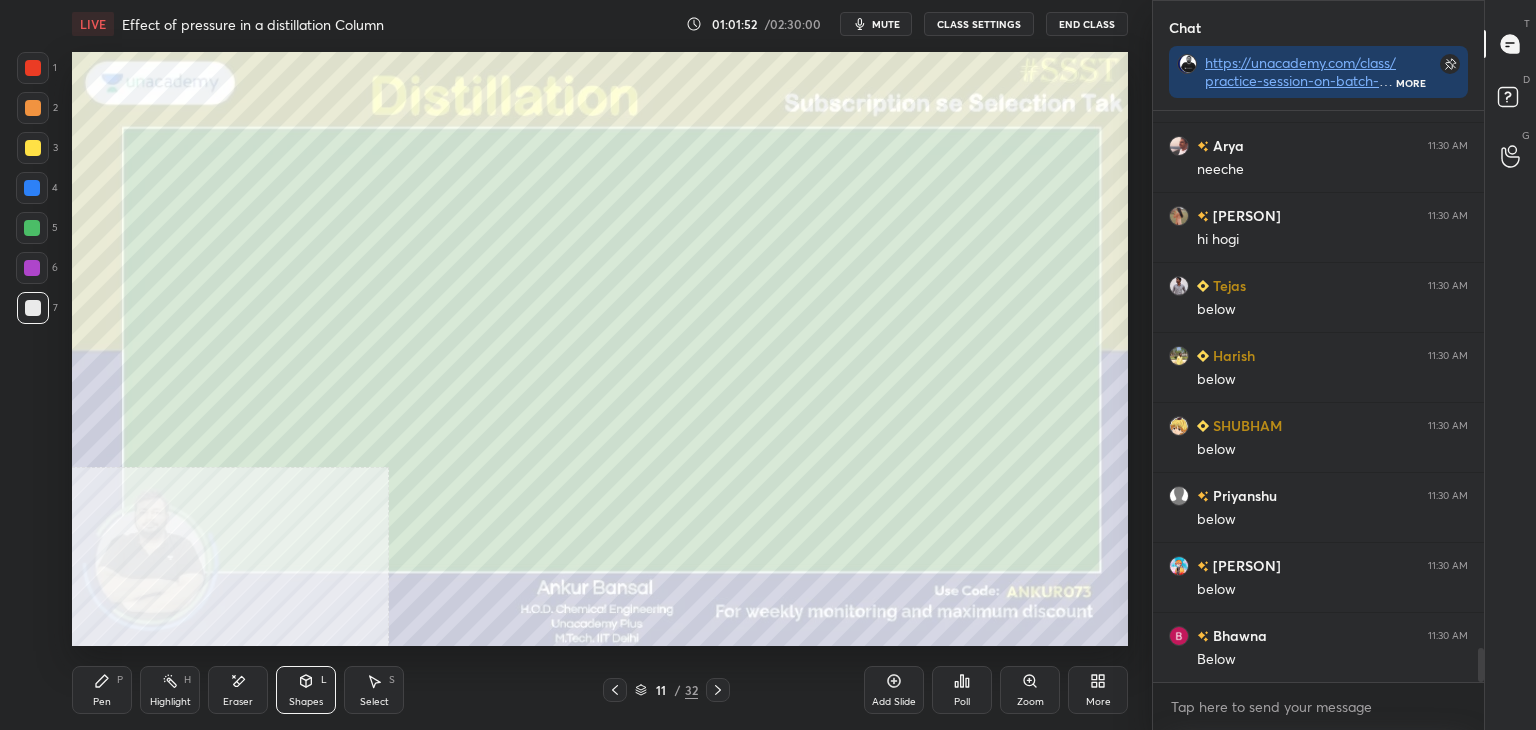 click on "Pen P" at bounding box center [102, 690] 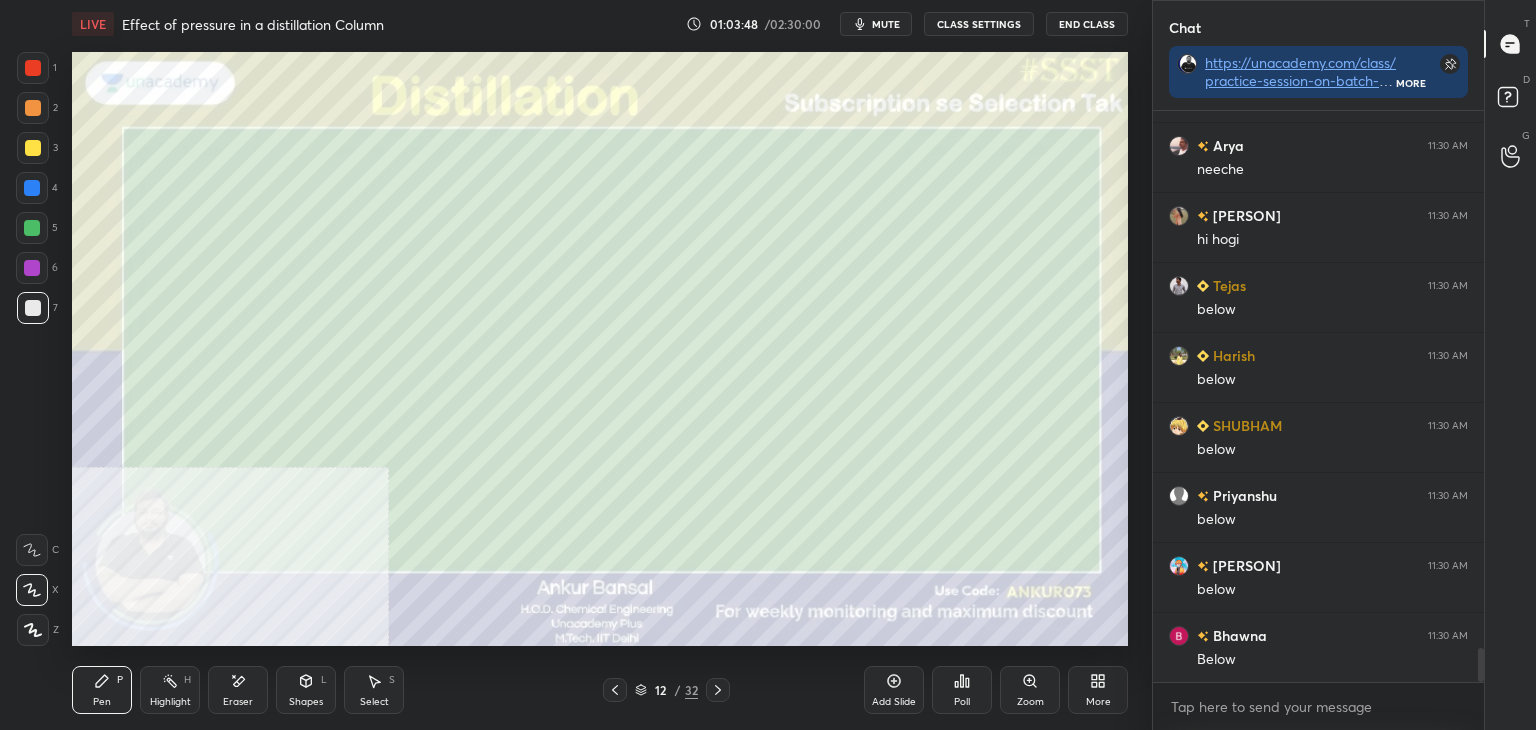 click 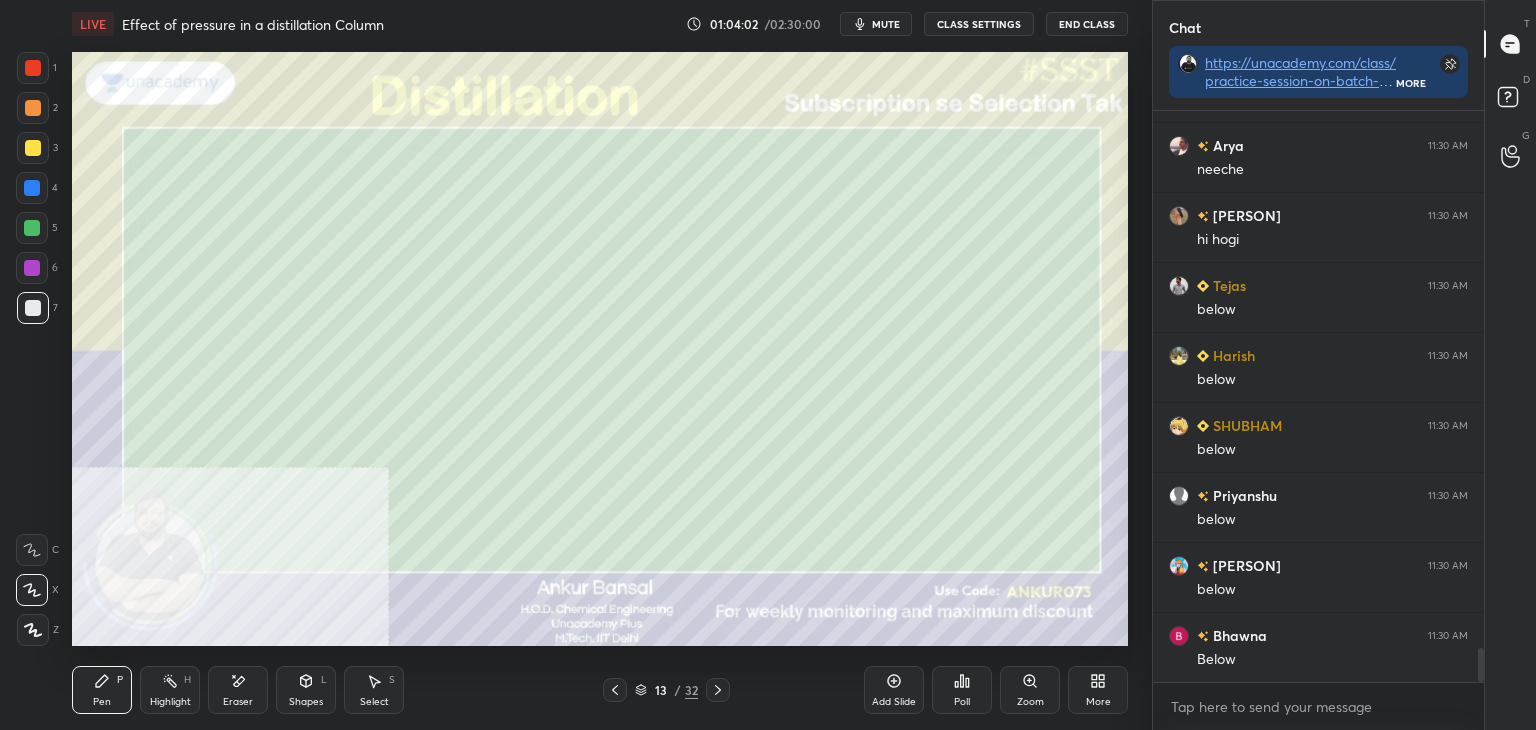 click 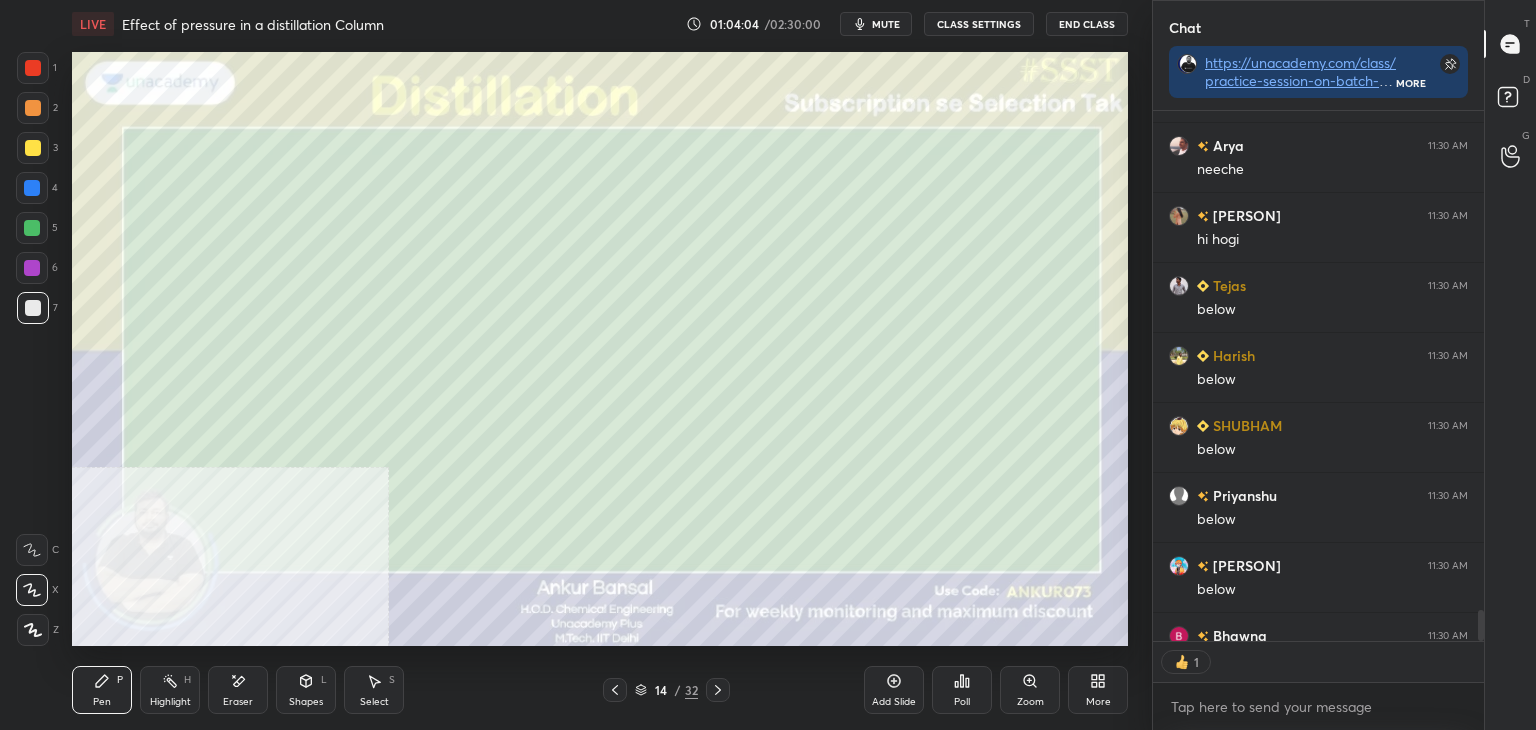 scroll, scrollTop: 525, scrollLeft: 325, axis: both 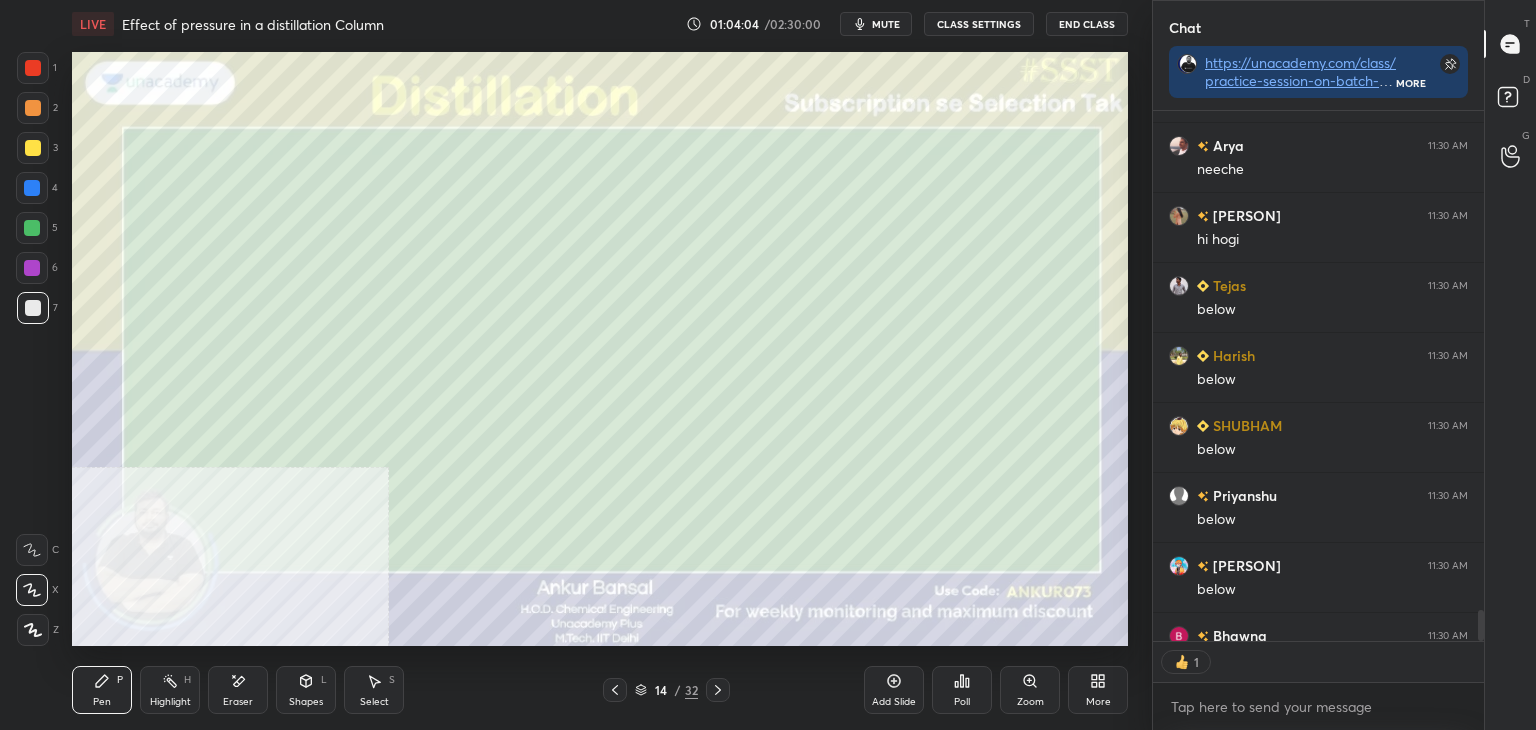 click 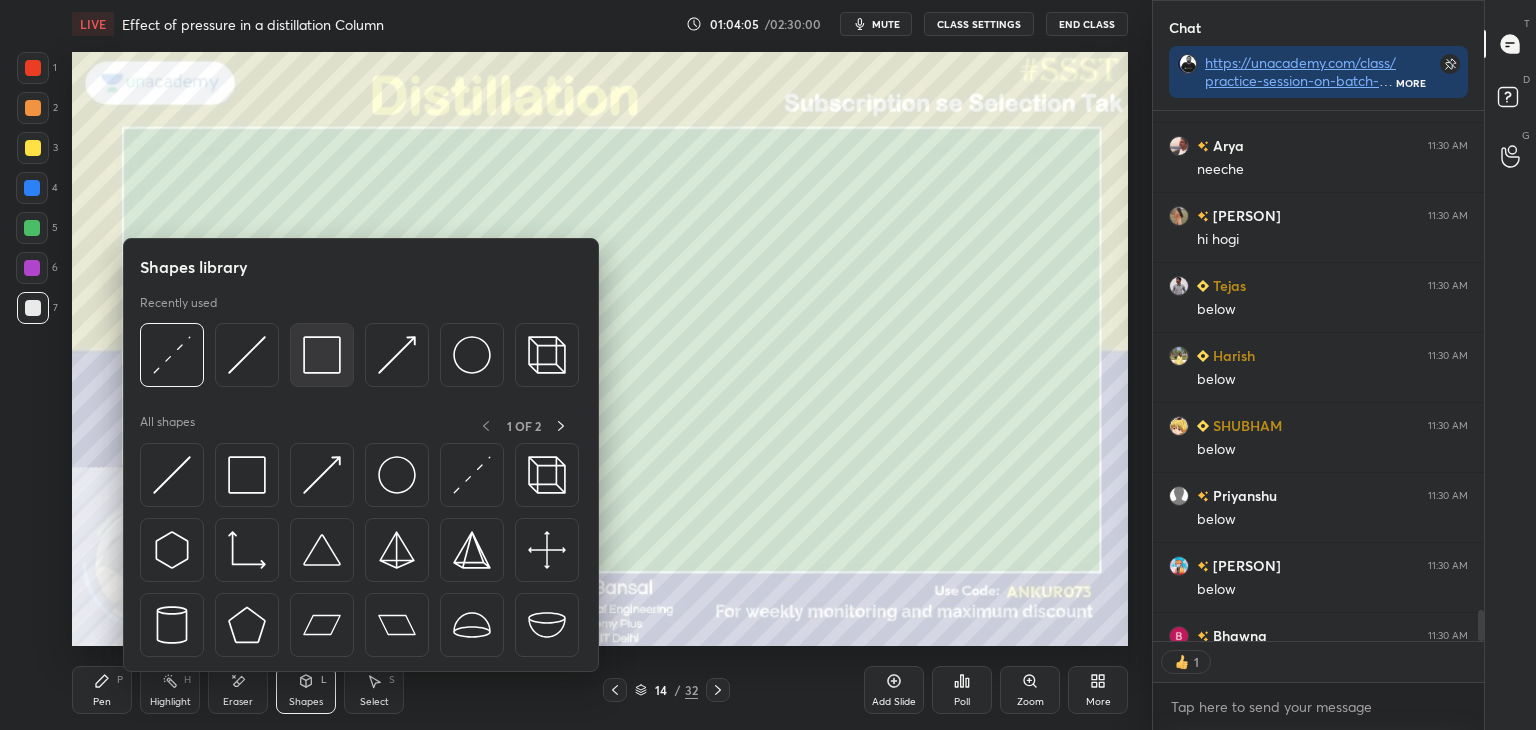 click at bounding box center [322, 355] 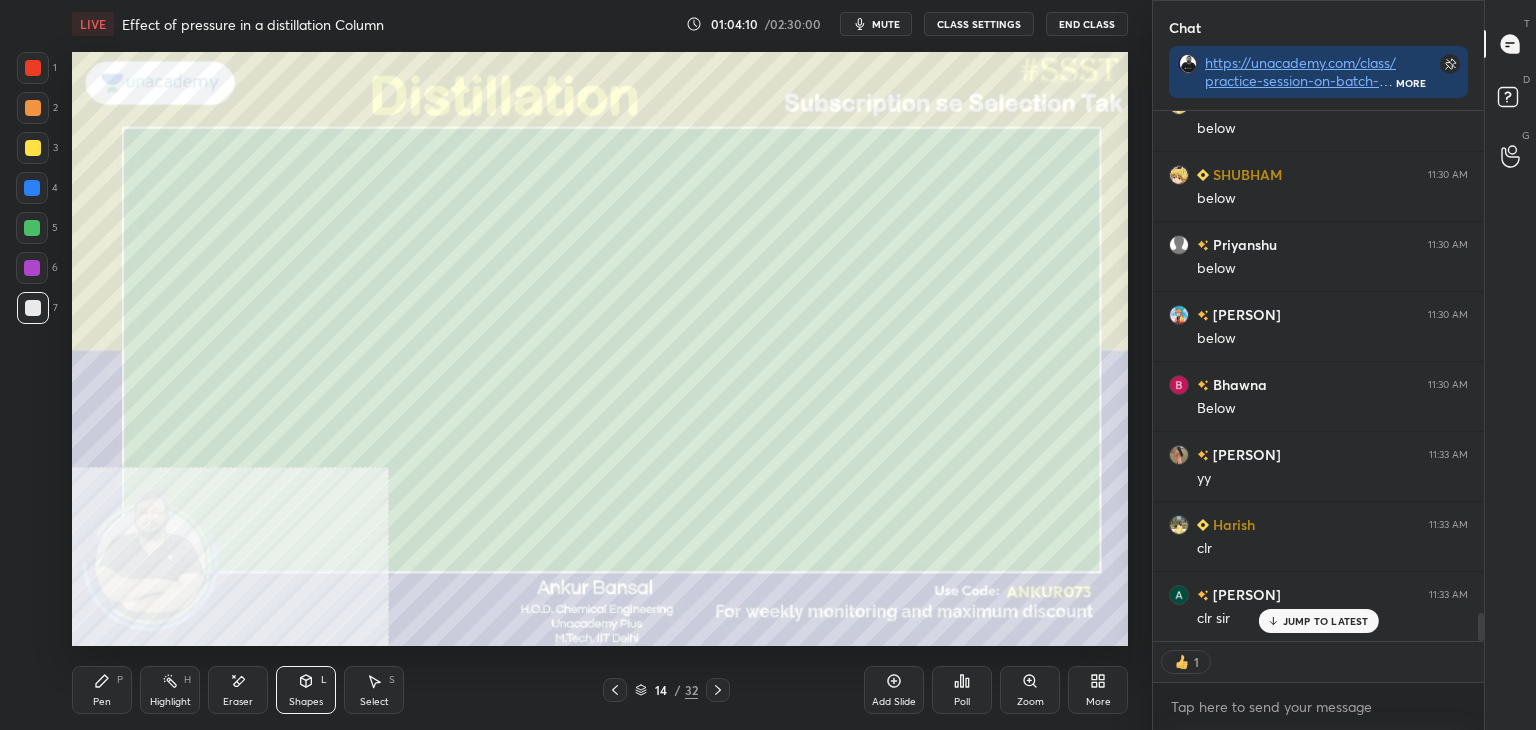 scroll, scrollTop: 9376, scrollLeft: 0, axis: vertical 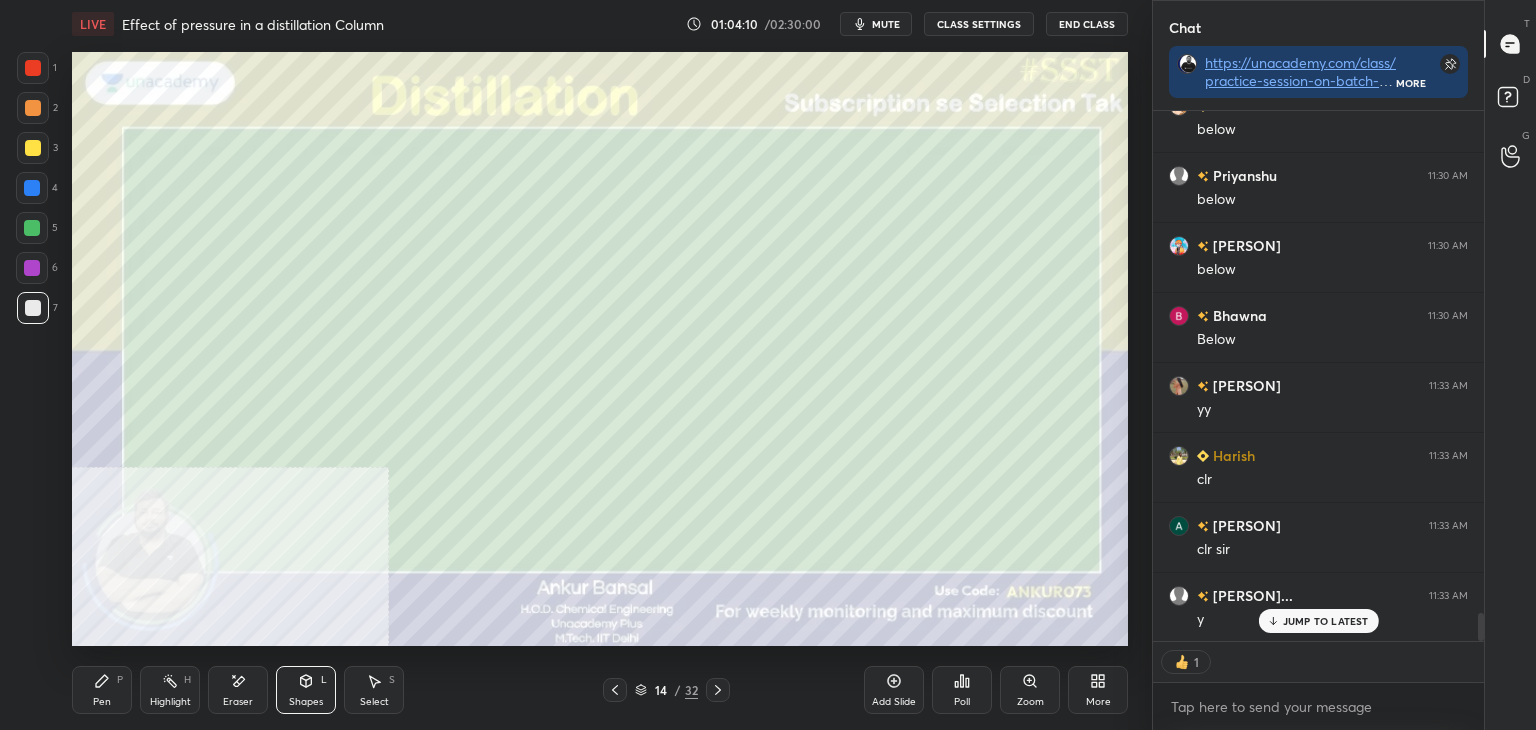 click 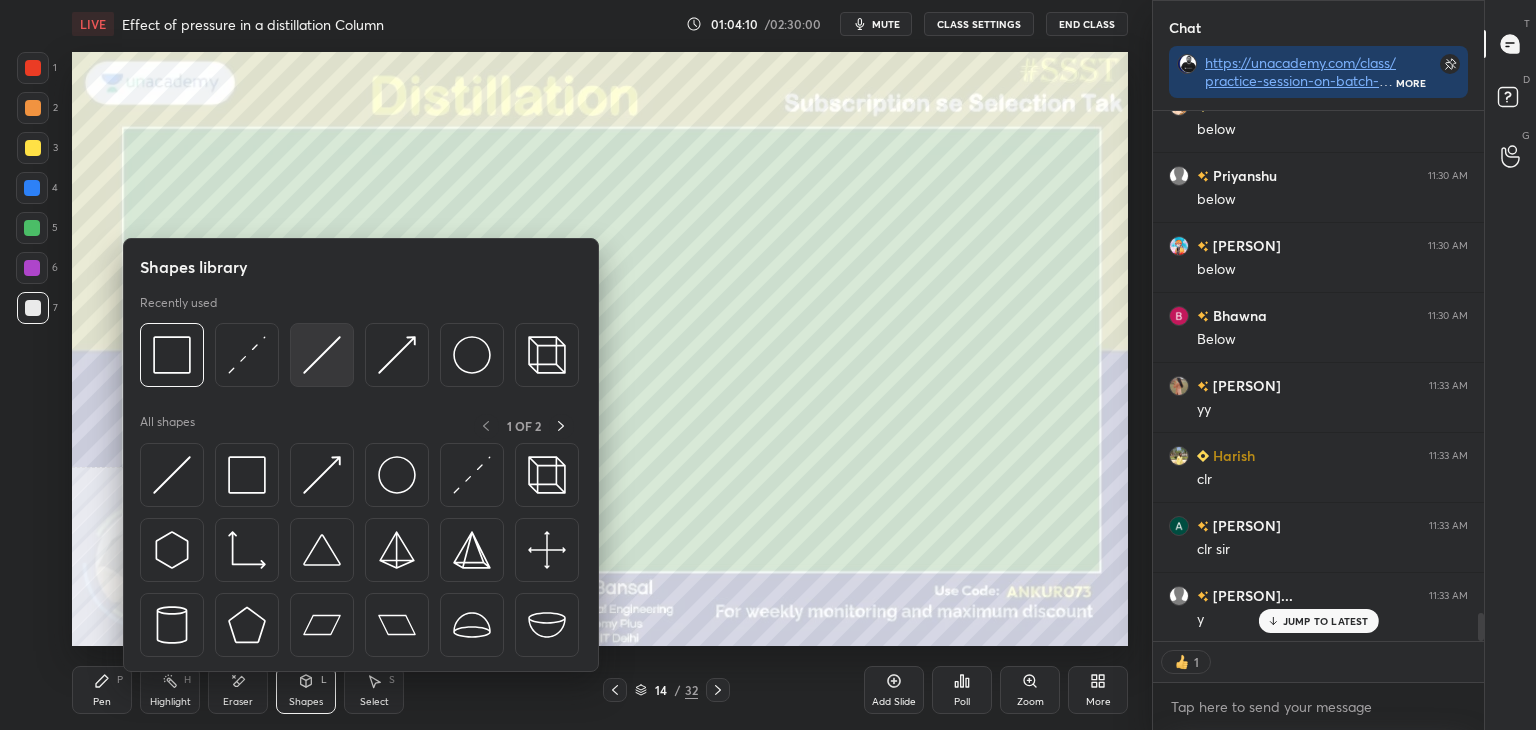 click at bounding box center [322, 355] 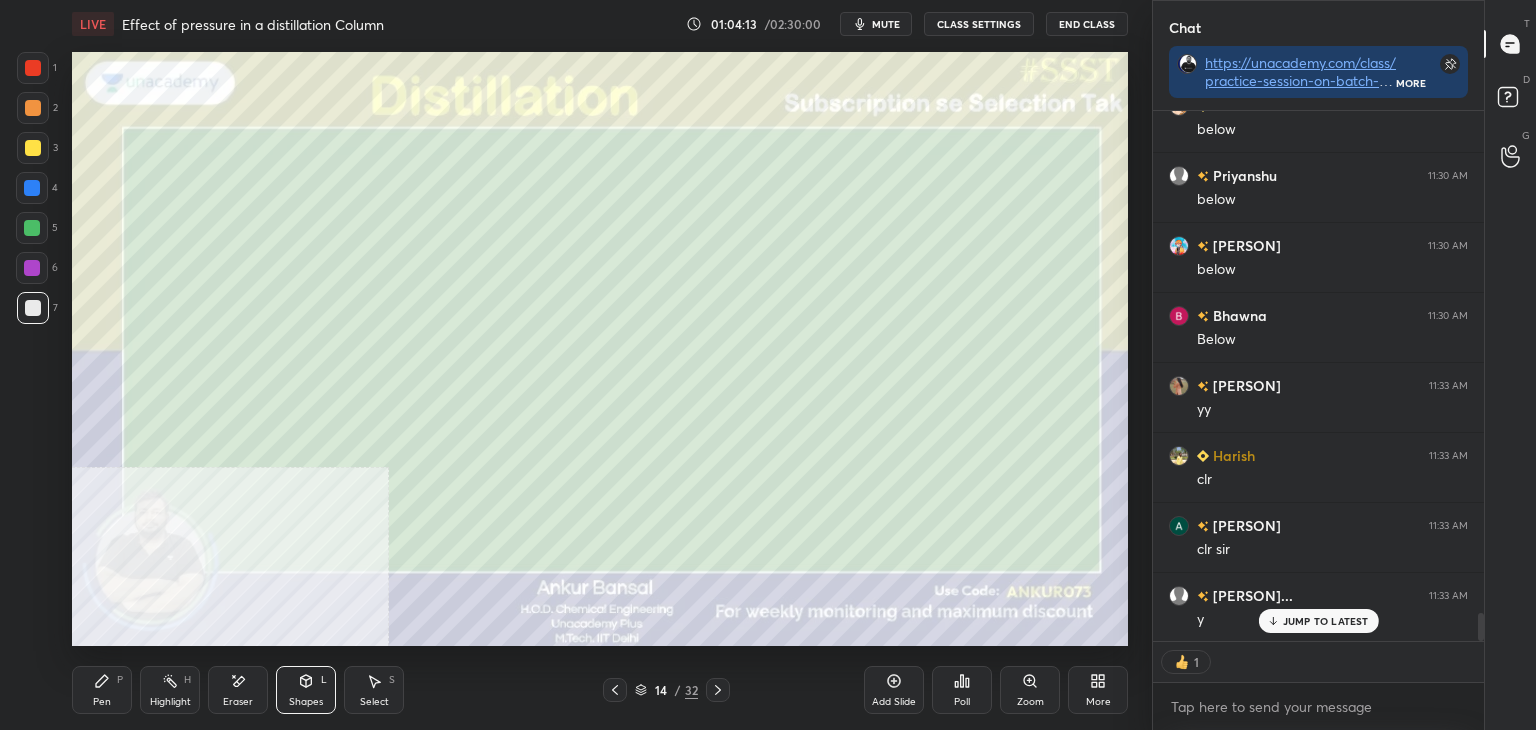 type on "x" 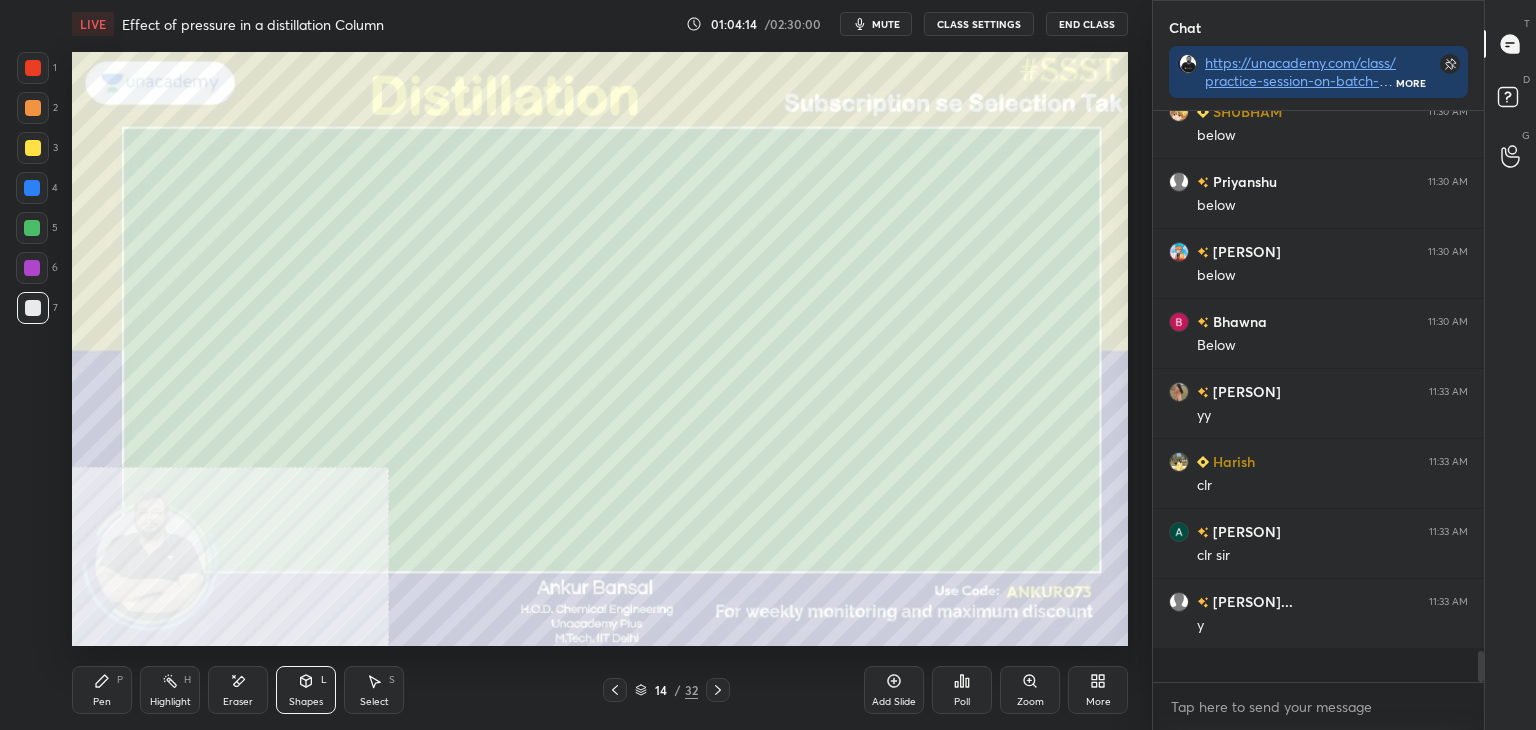 scroll, scrollTop: 6, scrollLeft: 6, axis: both 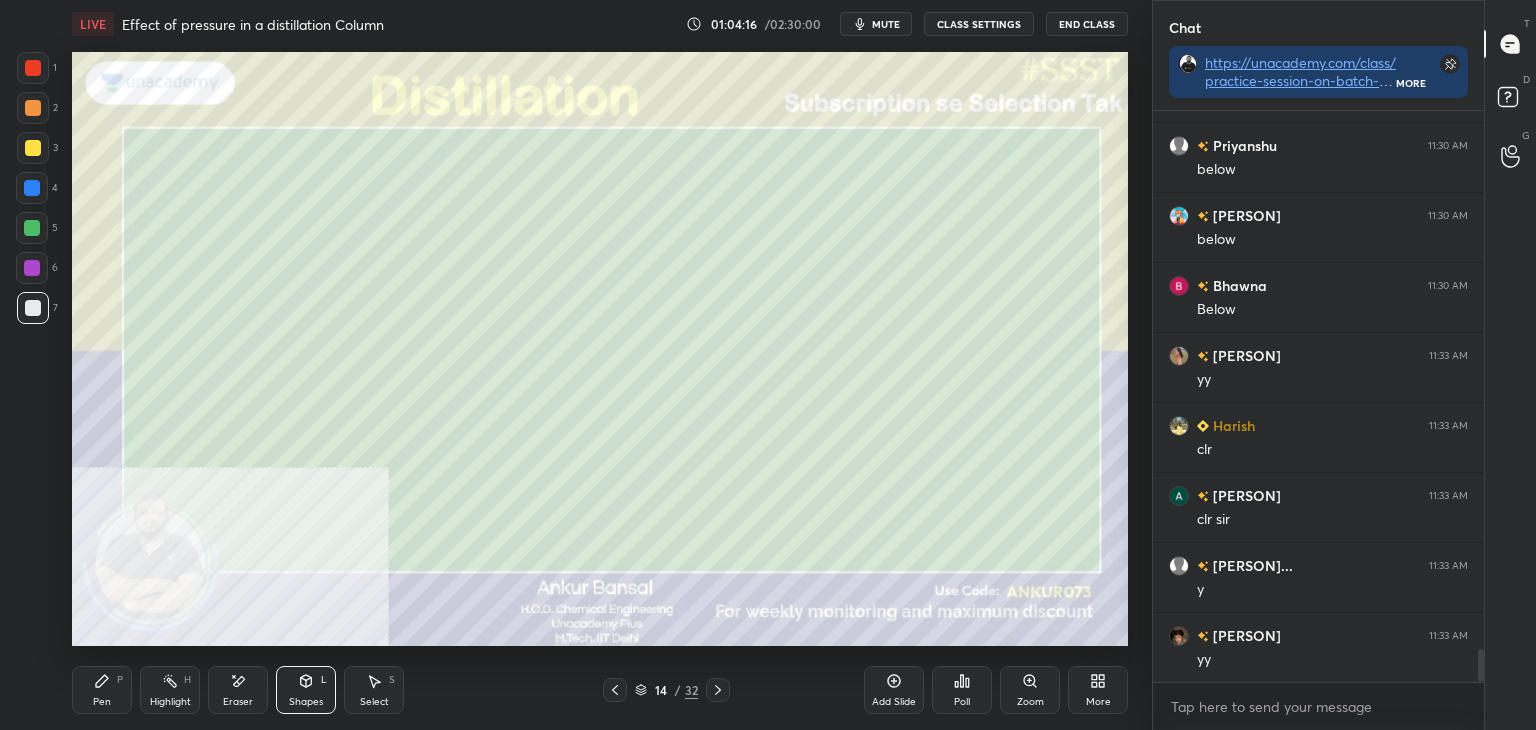 click on "Pen P" at bounding box center (102, 690) 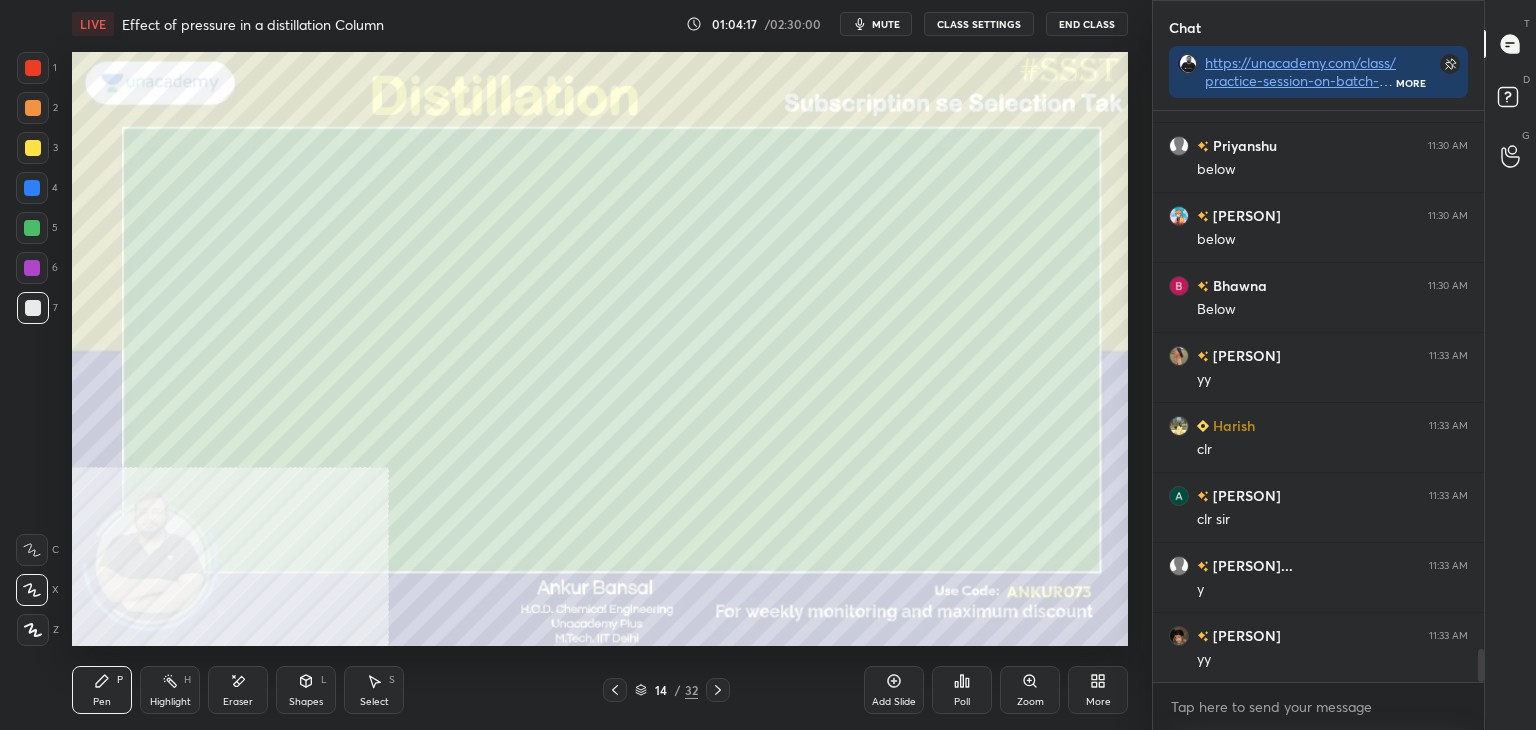 scroll, scrollTop: 9476, scrollLeft: 0, axis: vertical 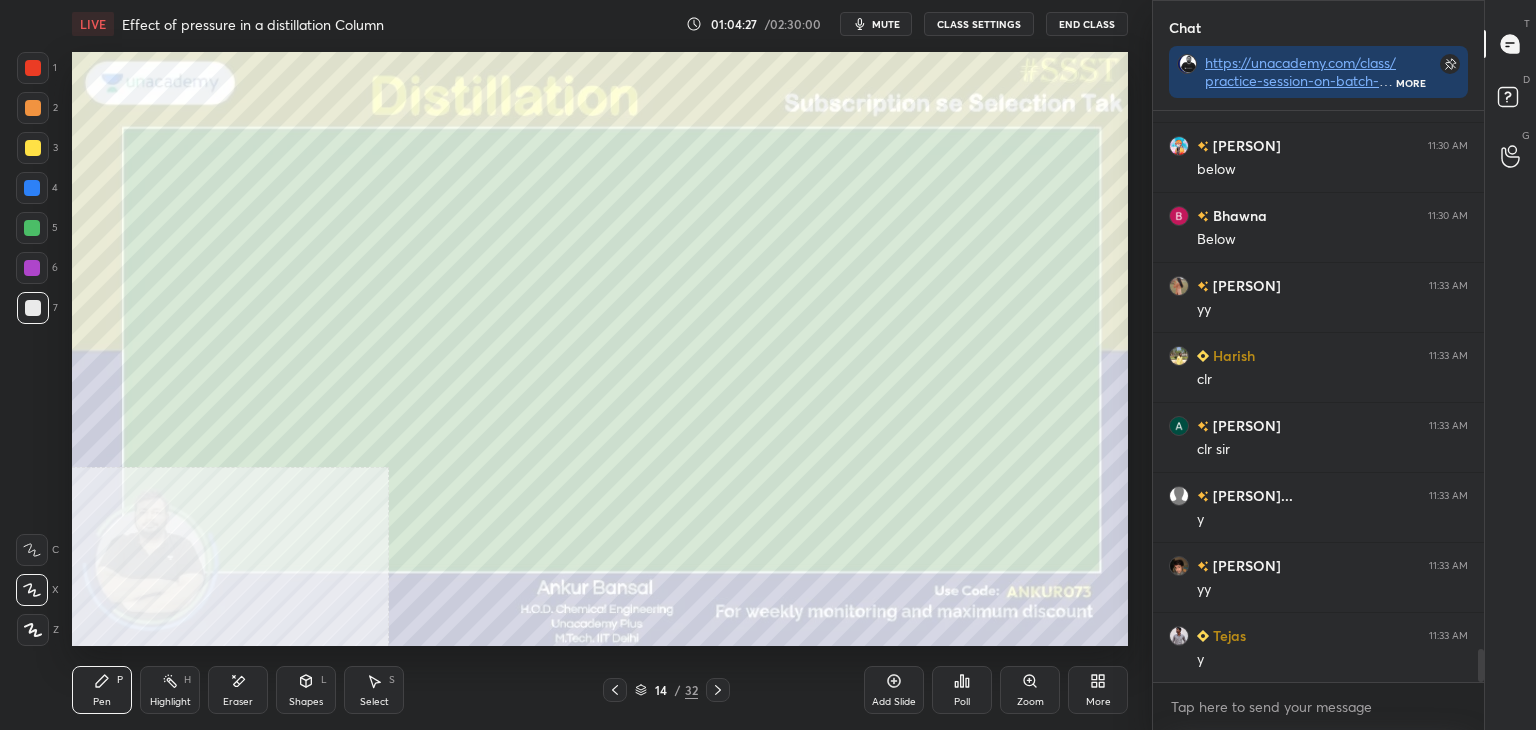 click on "Shapes L" at bounding box center (306, 690) 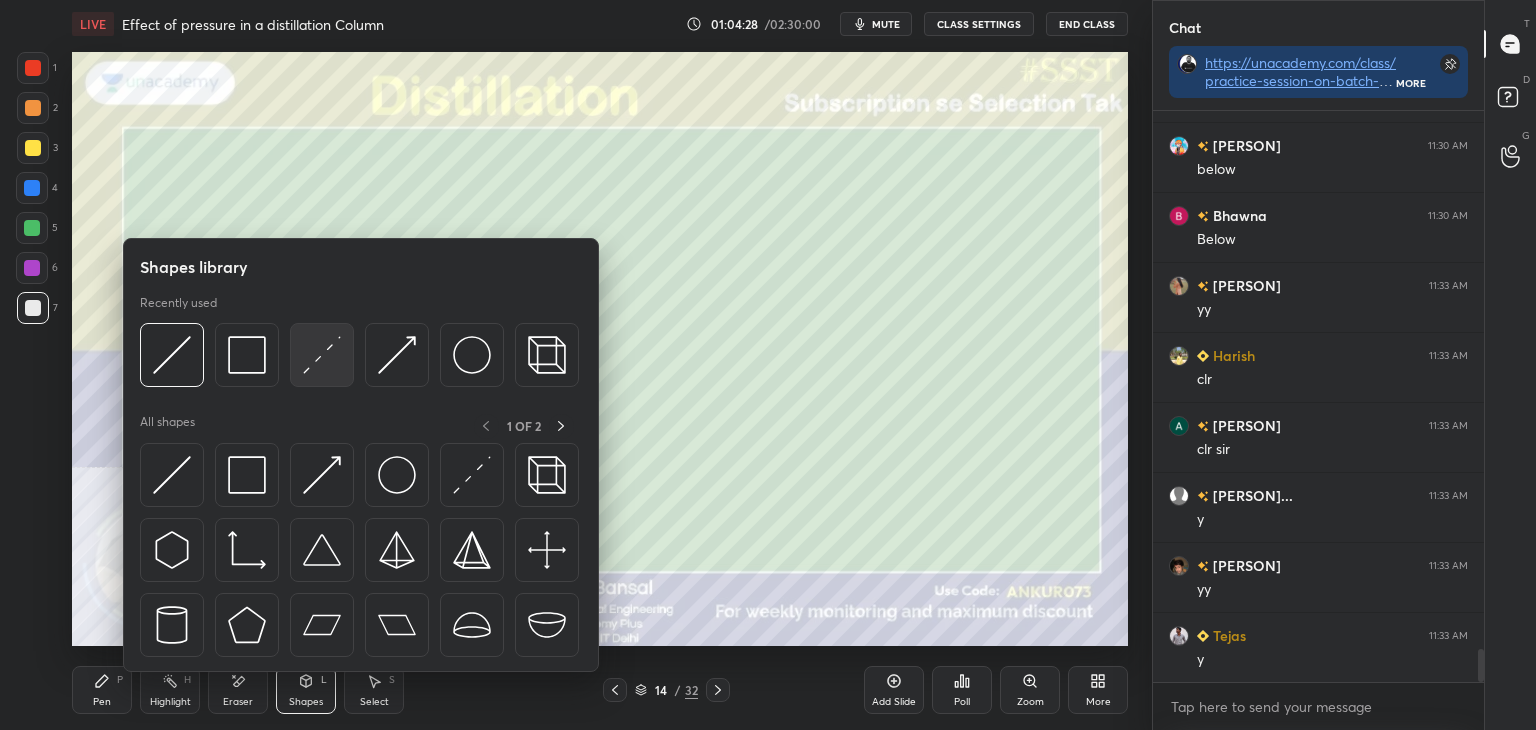 click at bounding box center (322, 355) 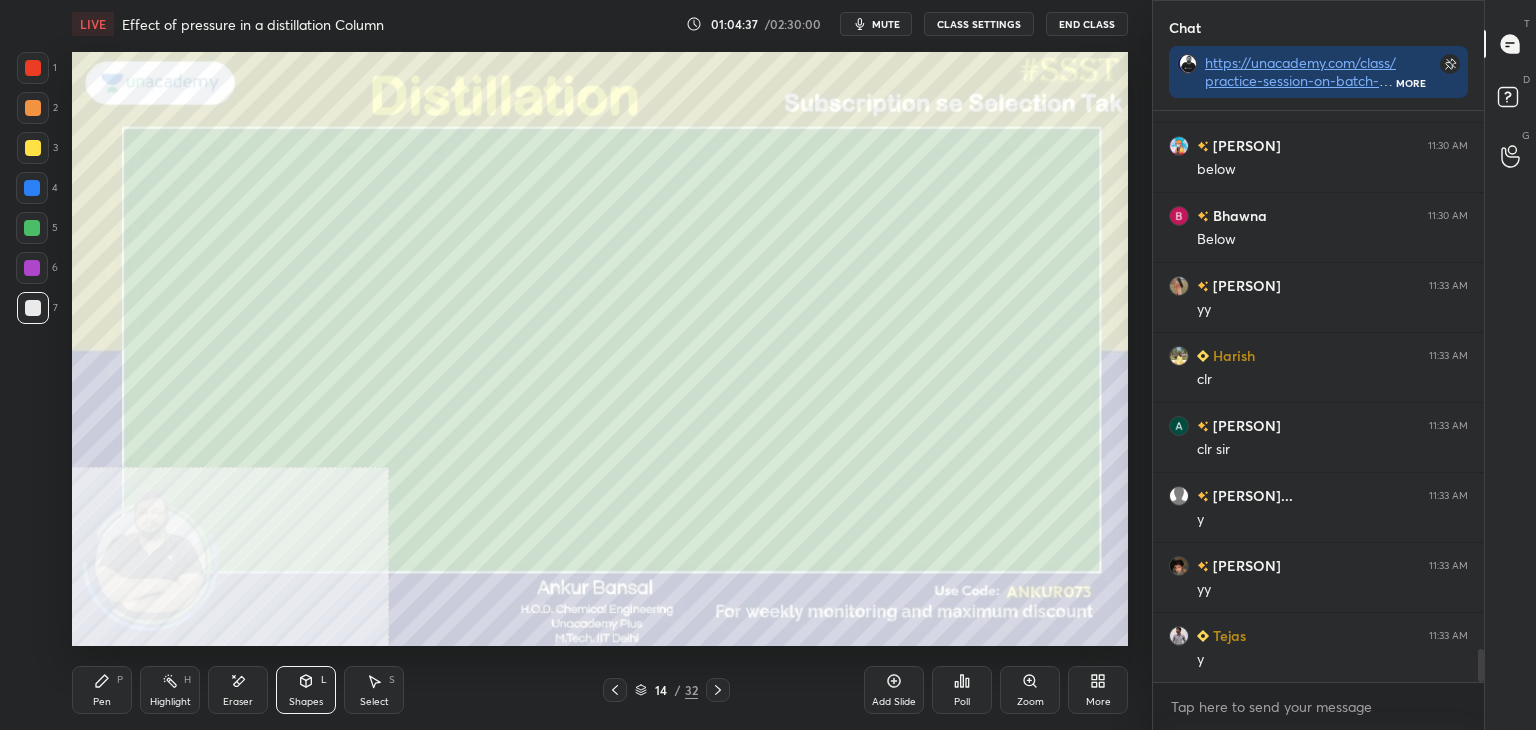click on "Shapes L" at bounding box center [306, 690] 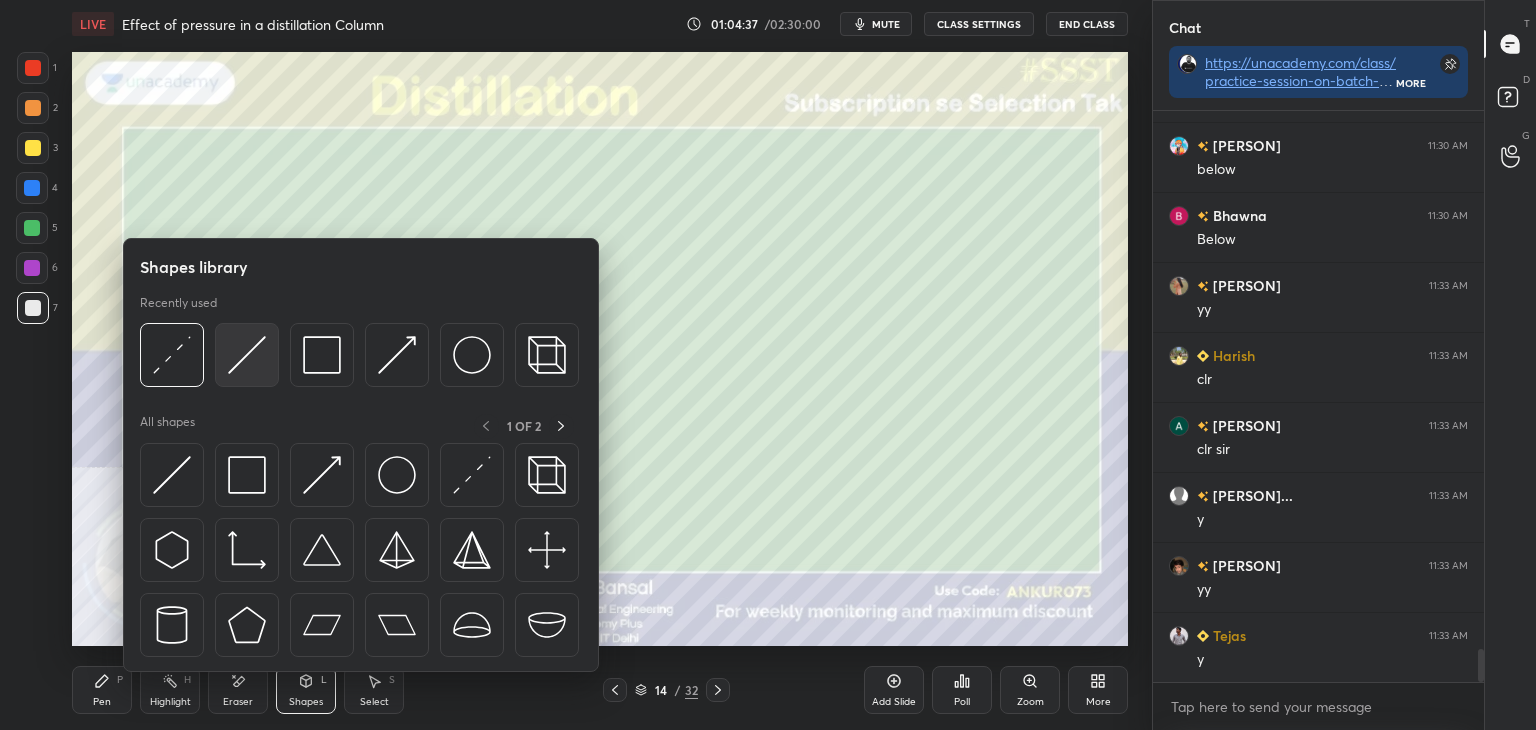 click at bounding box center [247, 355] 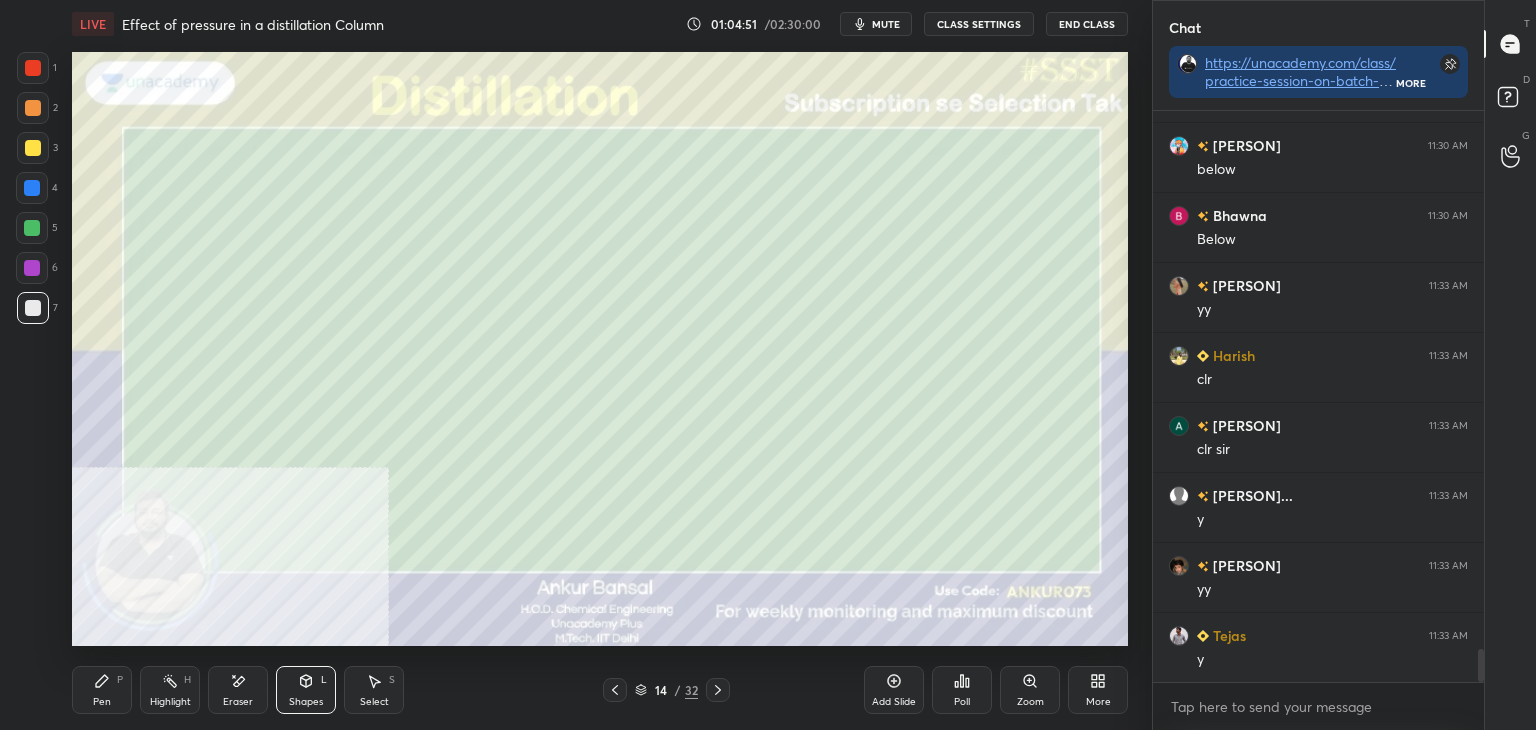 click 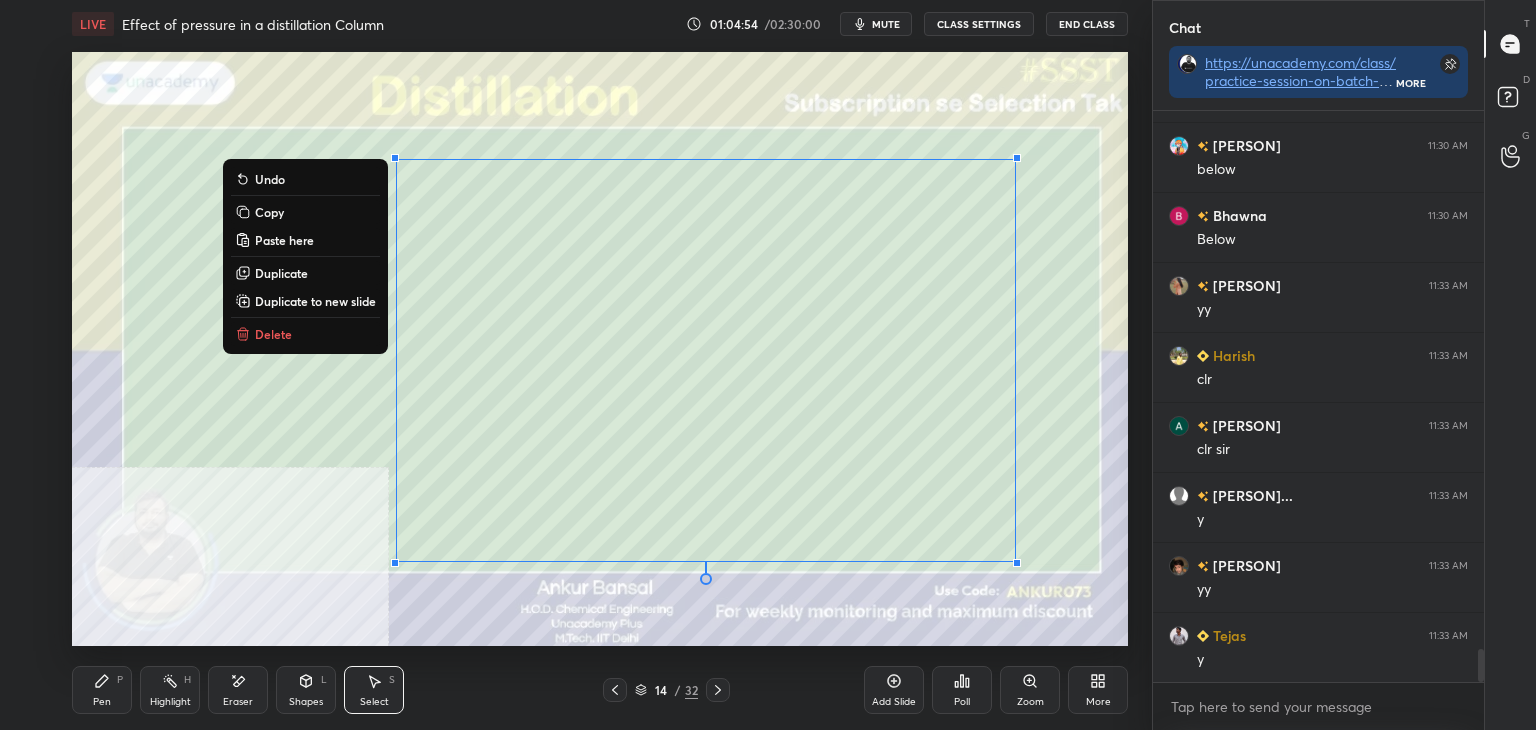 click on "Copy" at bounding box center [269, 212] 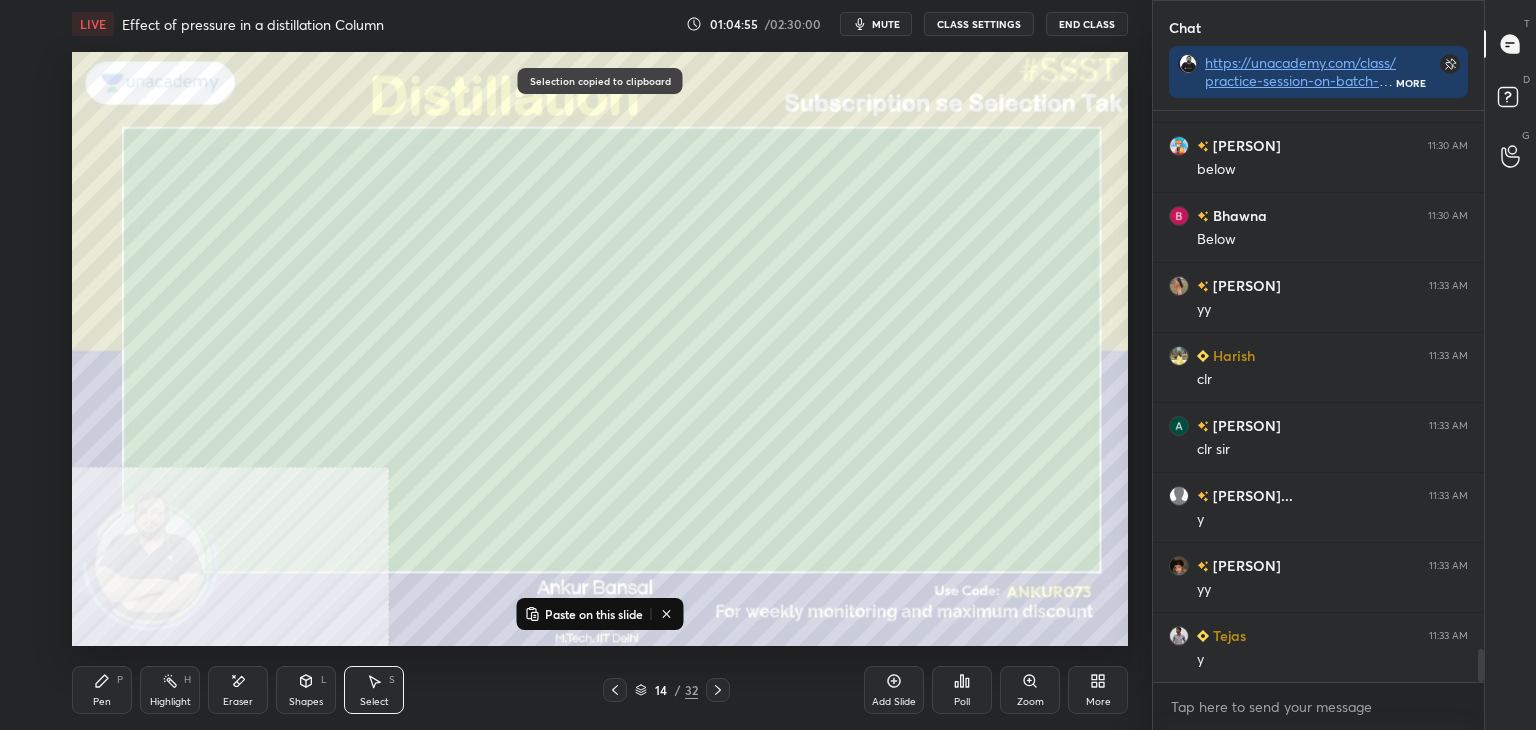 click 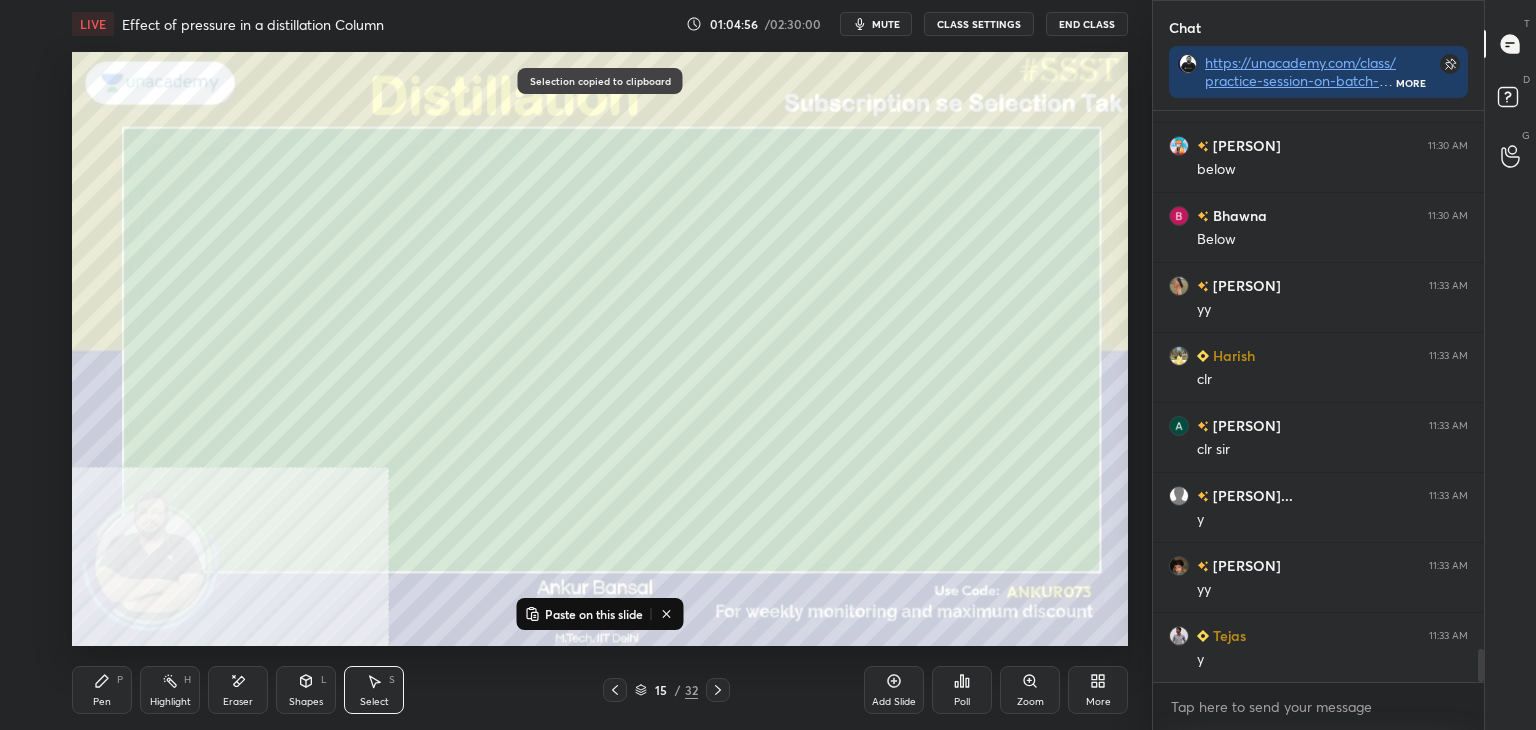 click on "Paste on this slide" at bounding box center [594, 614] 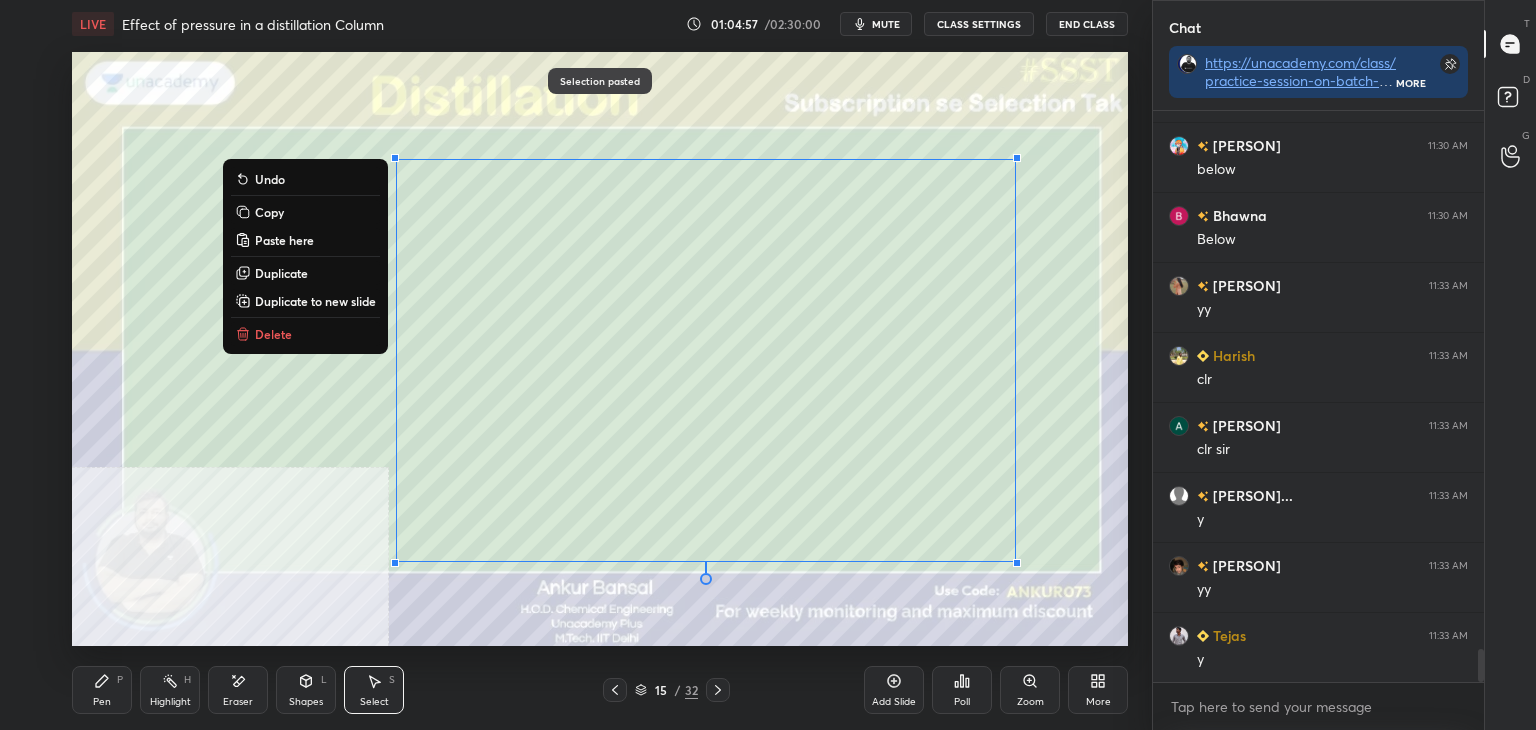 click 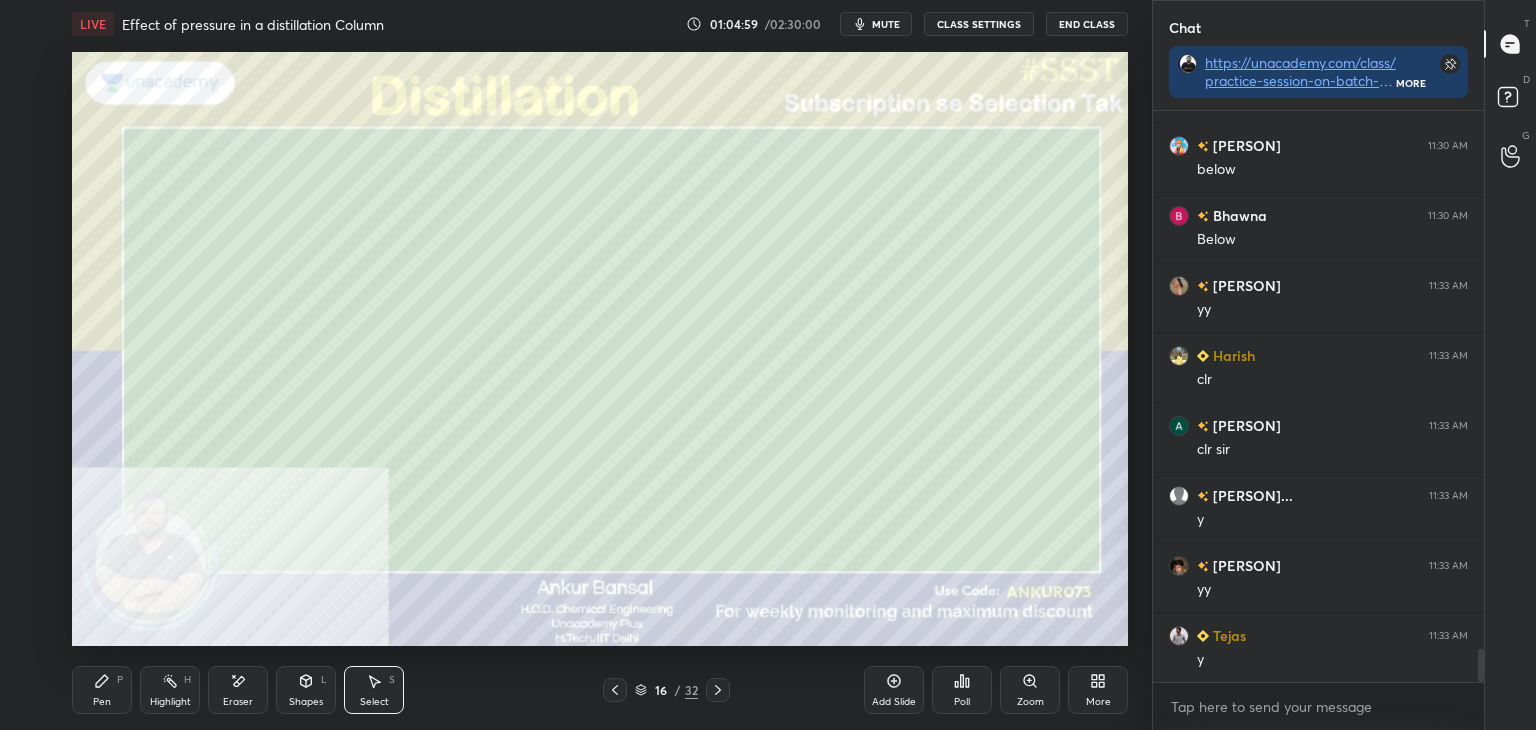 click 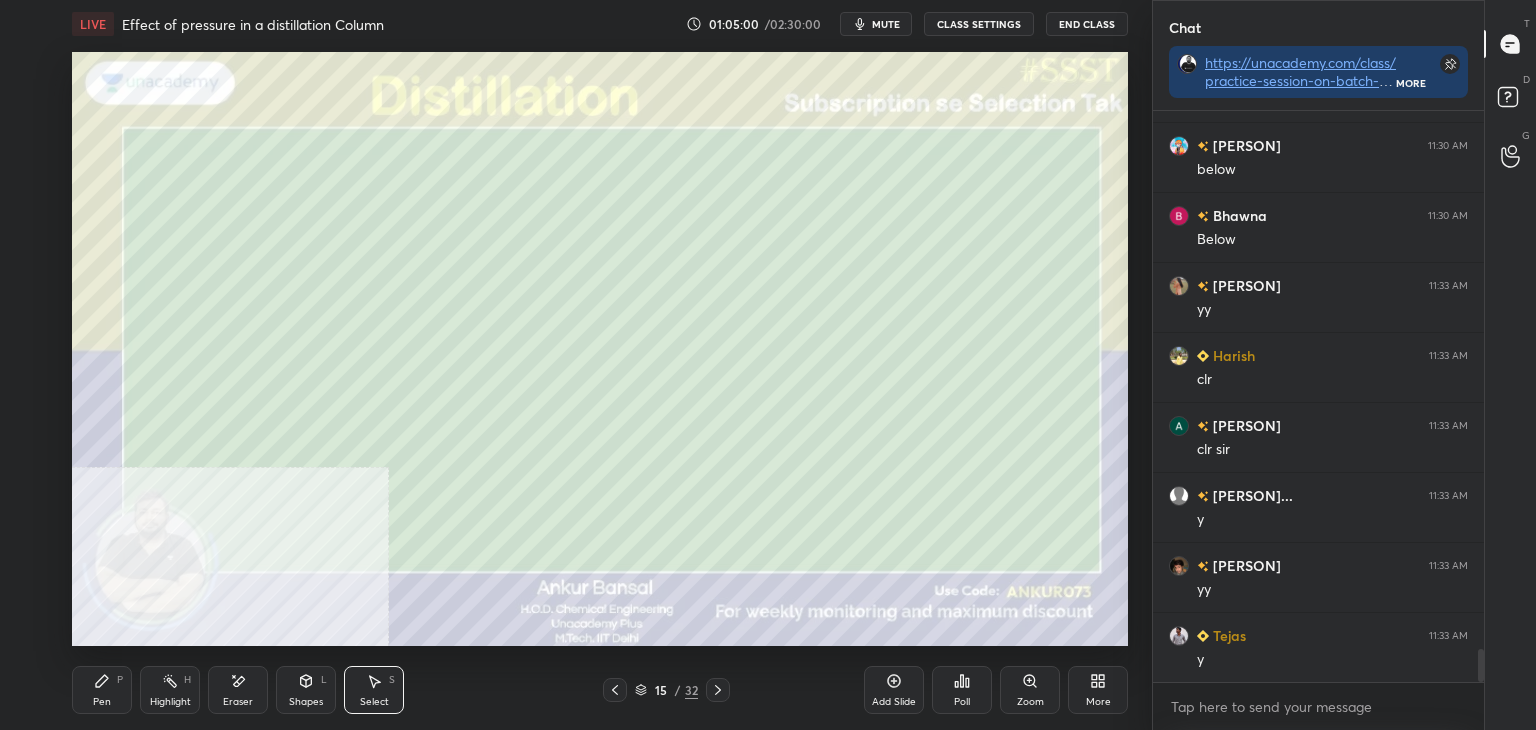 click 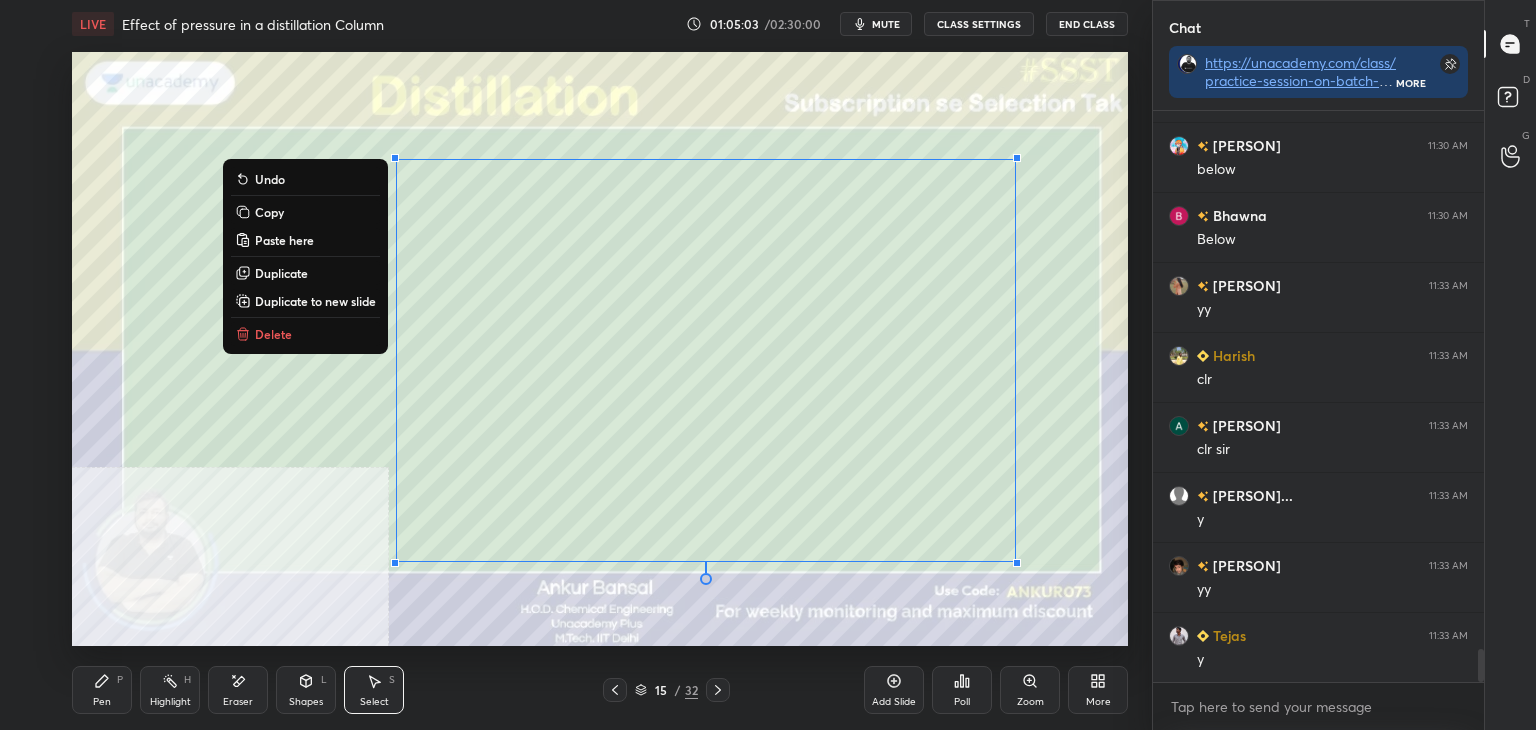 click on "Copy" at bounding box center (269, 212) 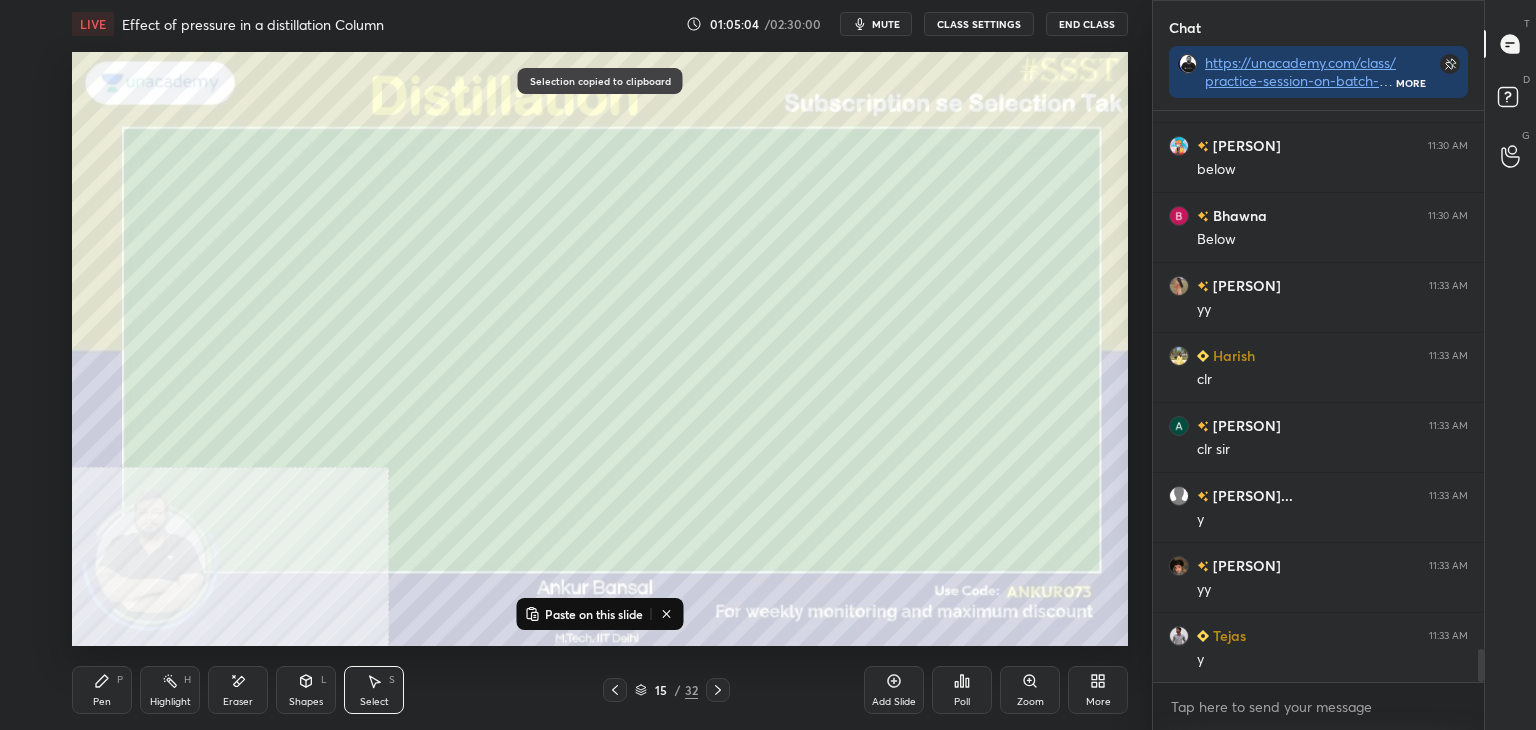 click 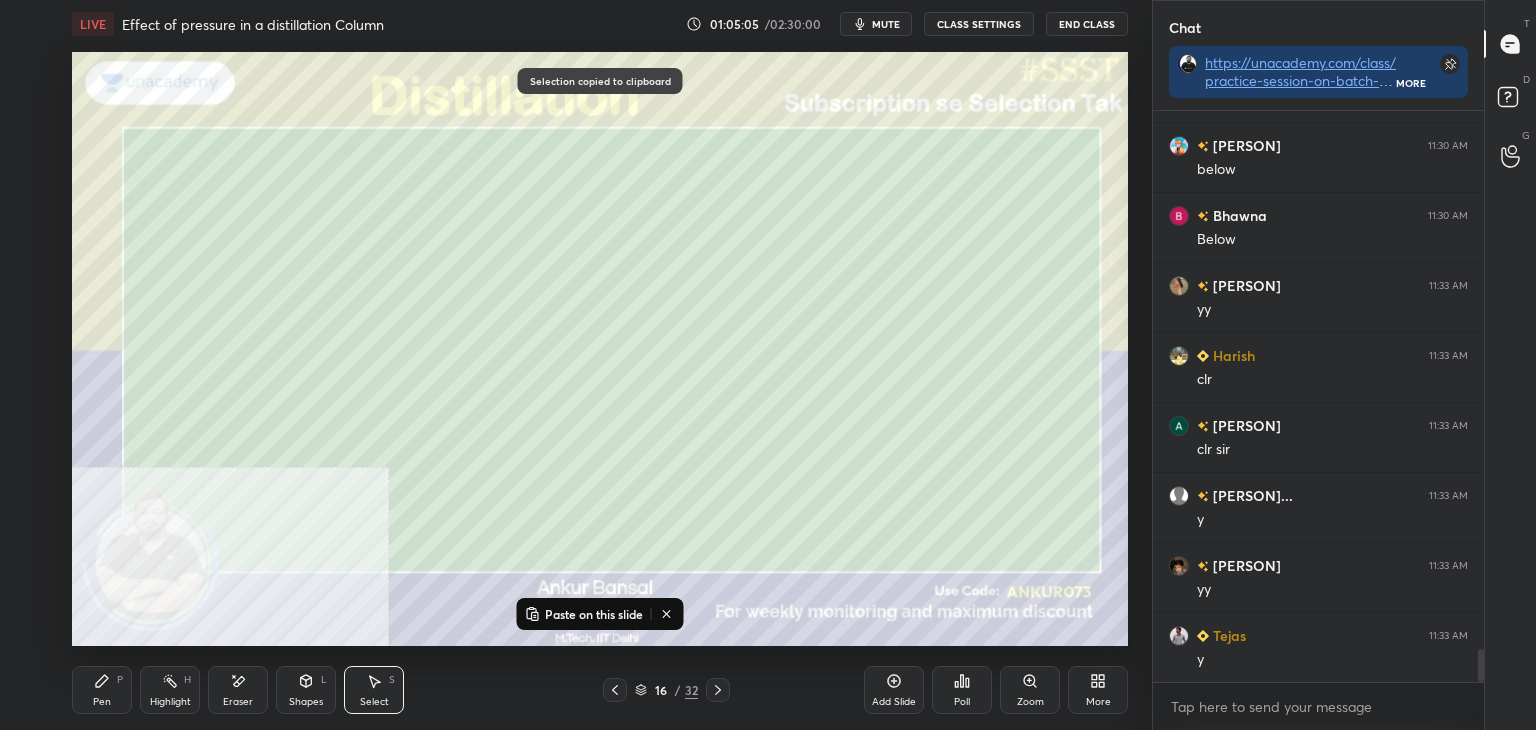 click on "Paste on this slide" at bounding box center (594, 614) 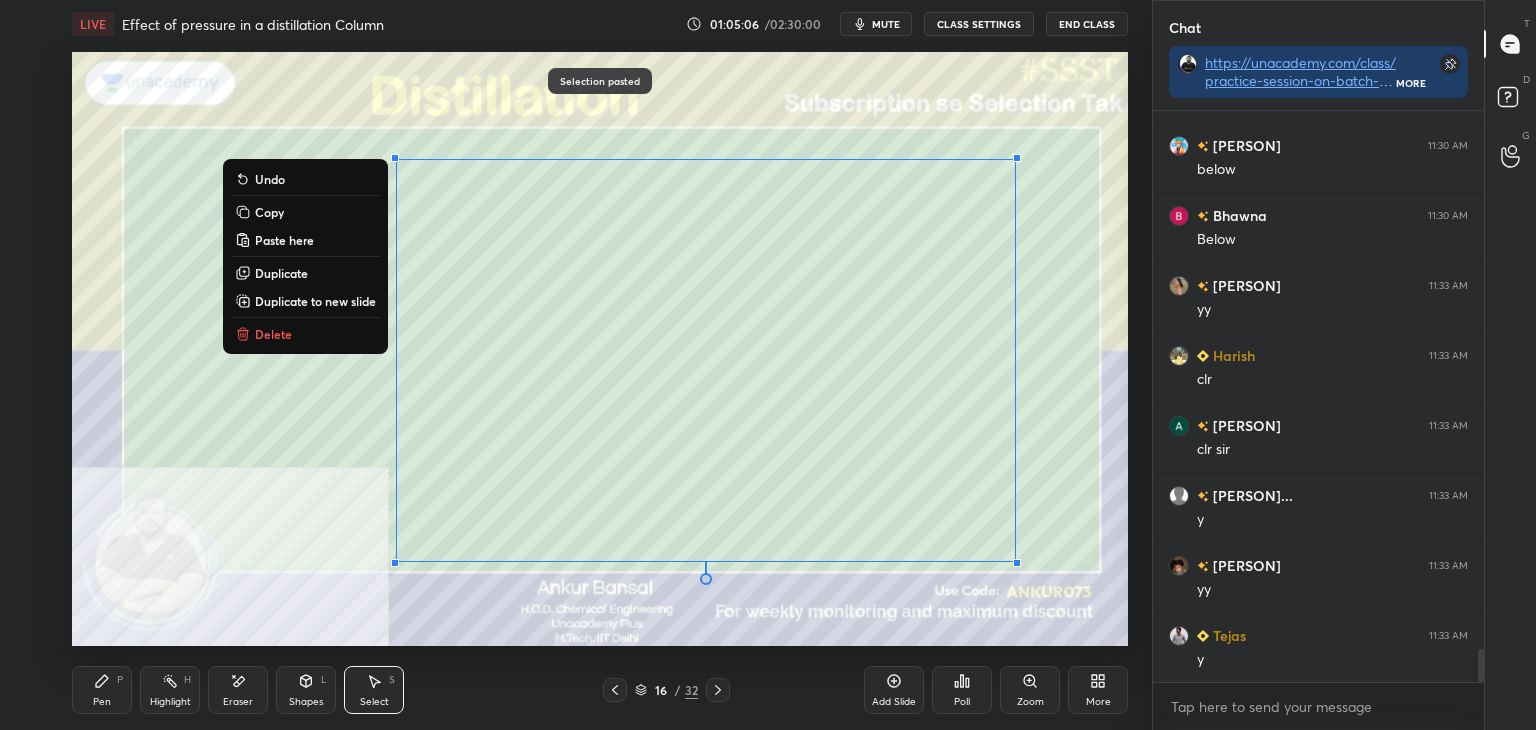 click 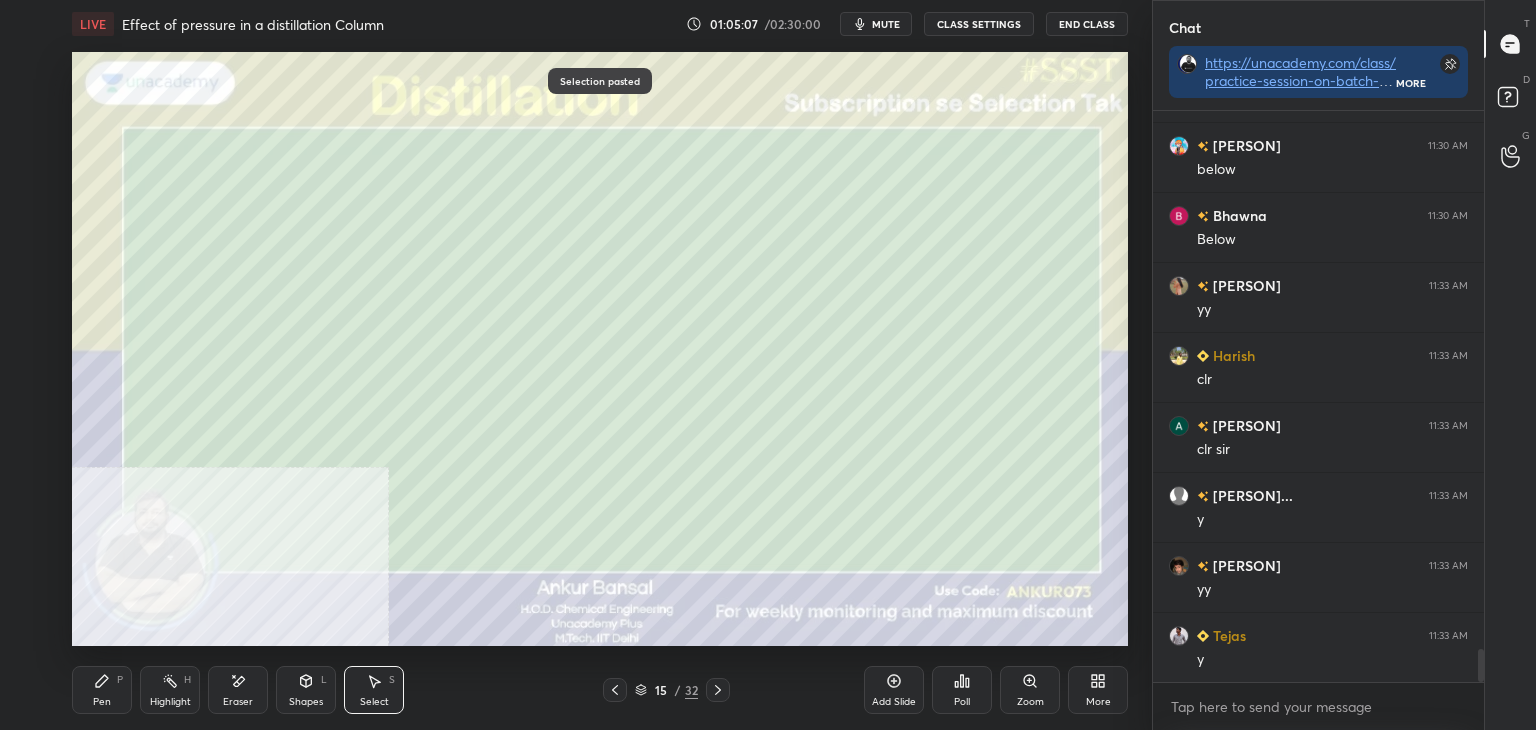 click 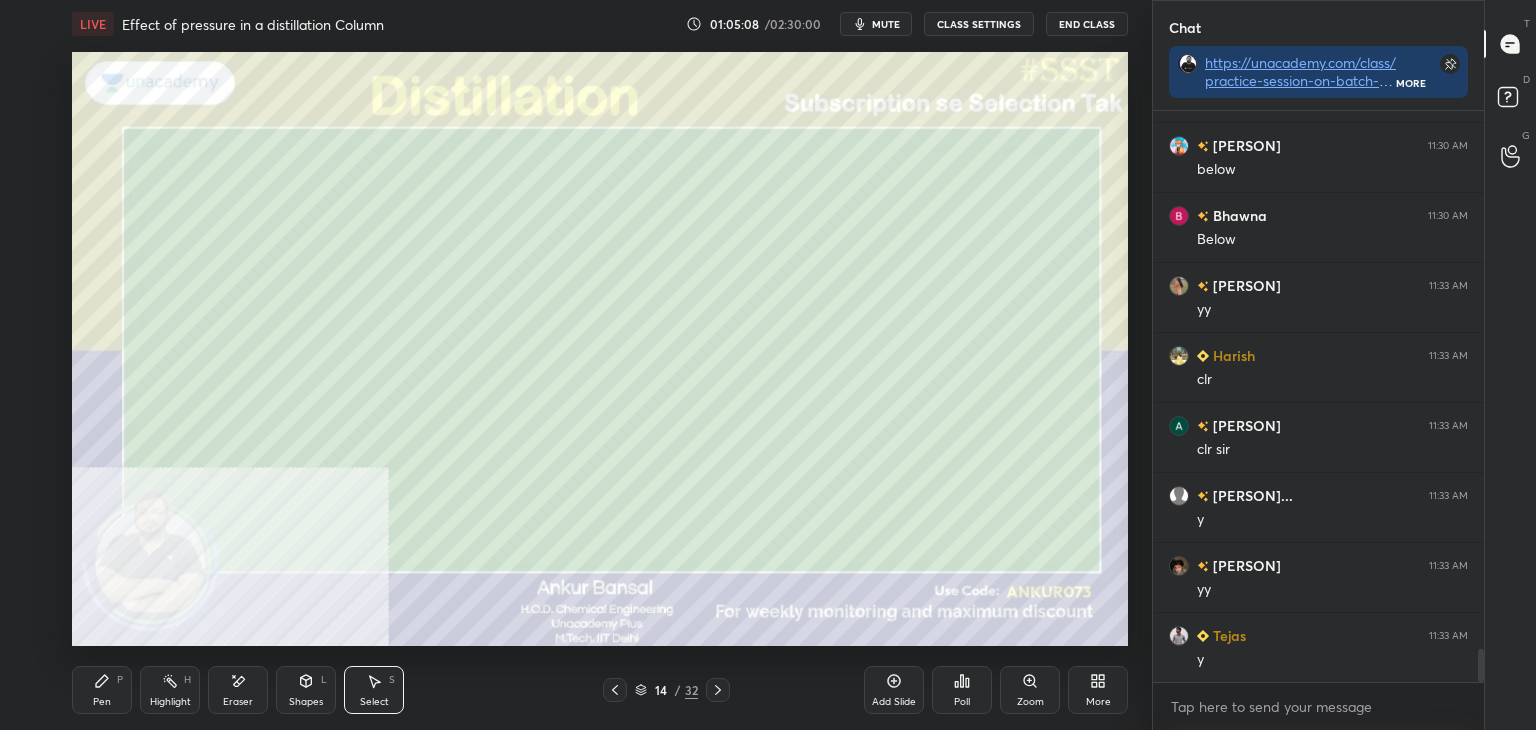 click 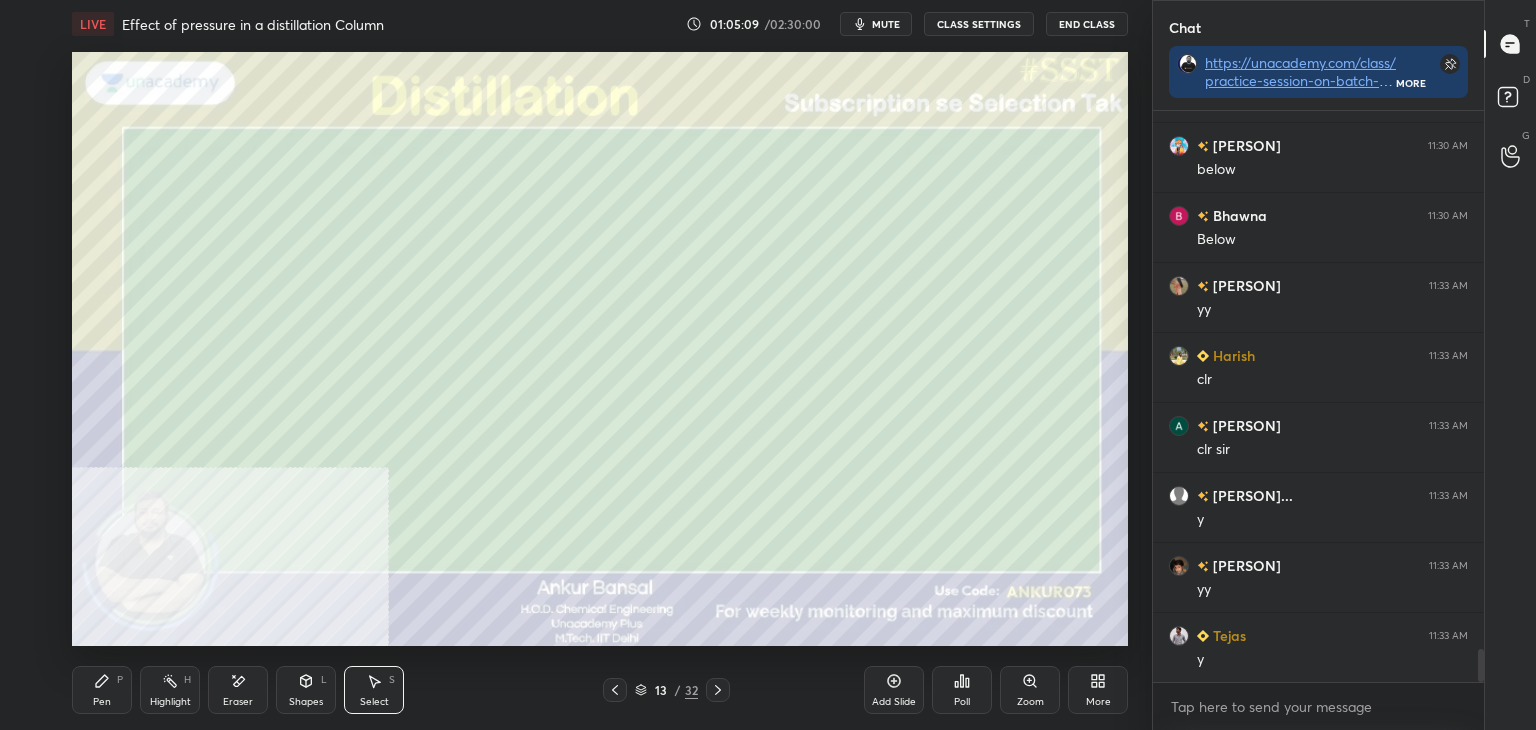 click 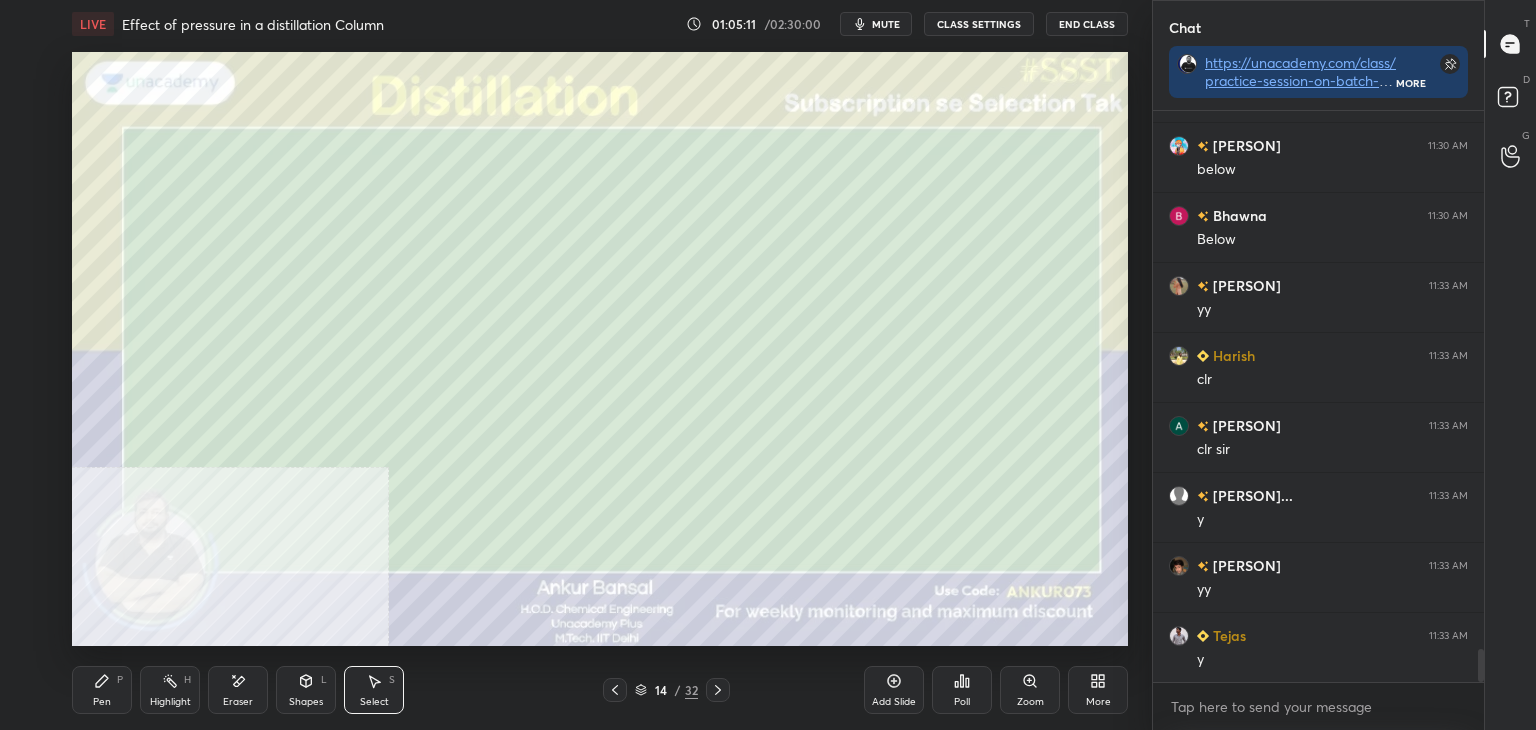 click 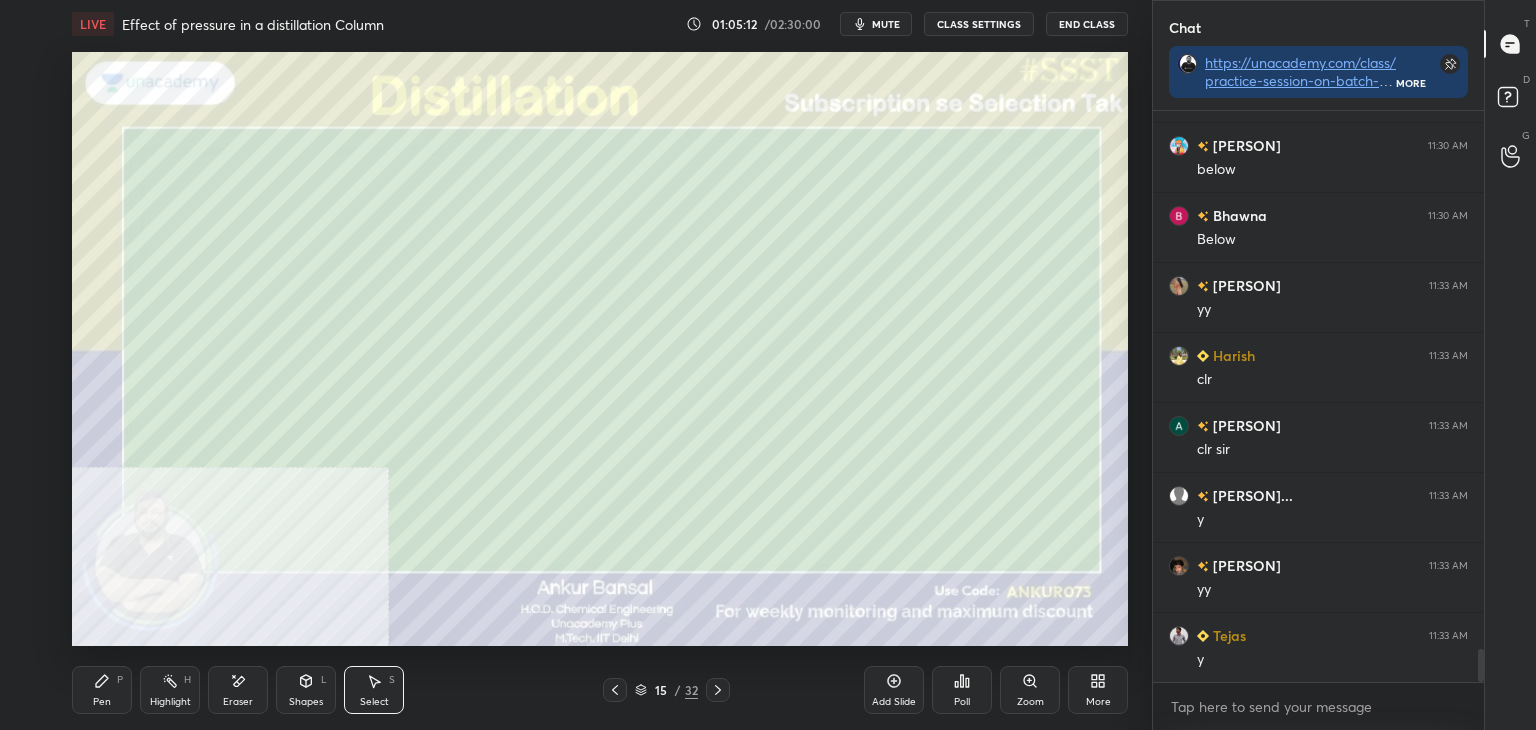 click on "Eraser" at bounding box center [238, 690] 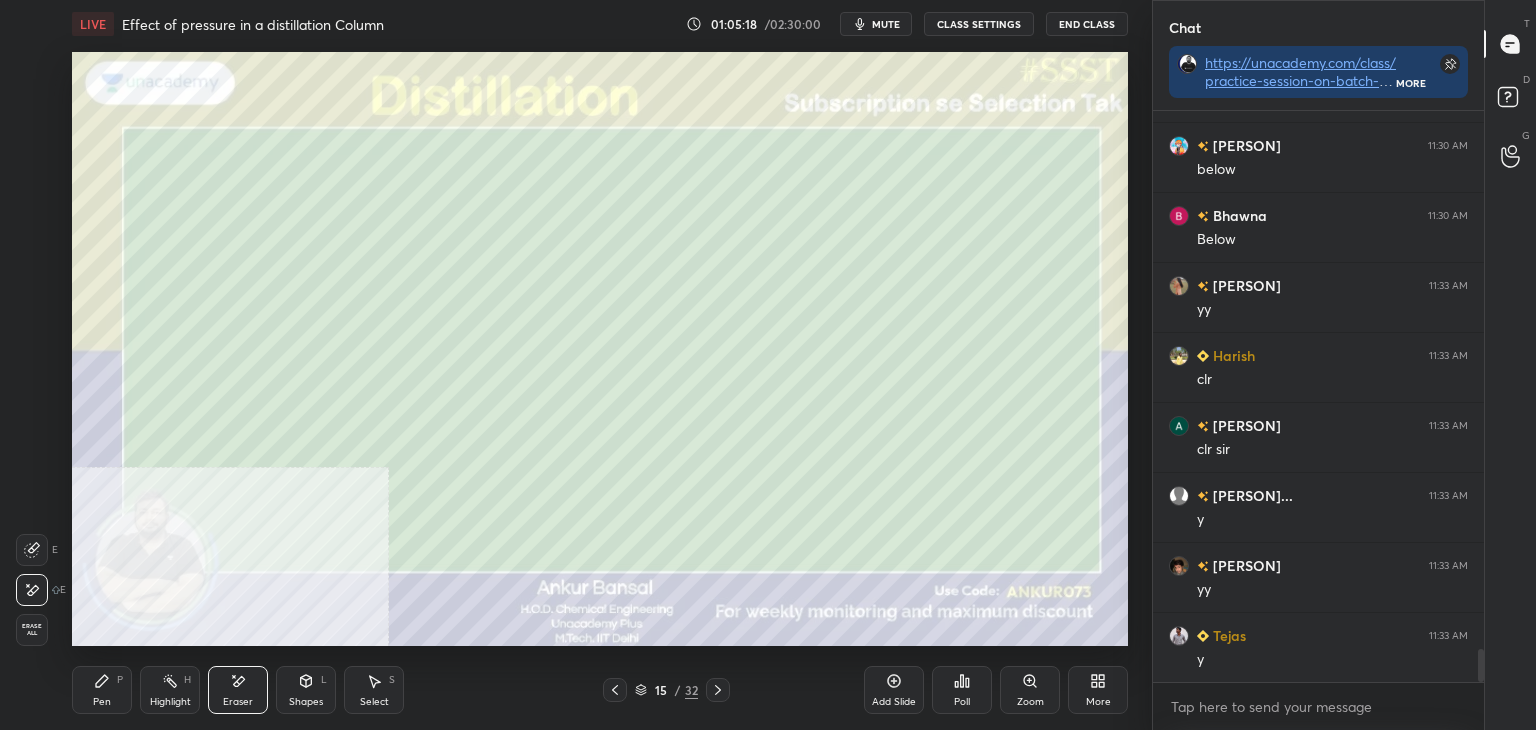 click on "Shapes L" at bounding box center [306, 690] 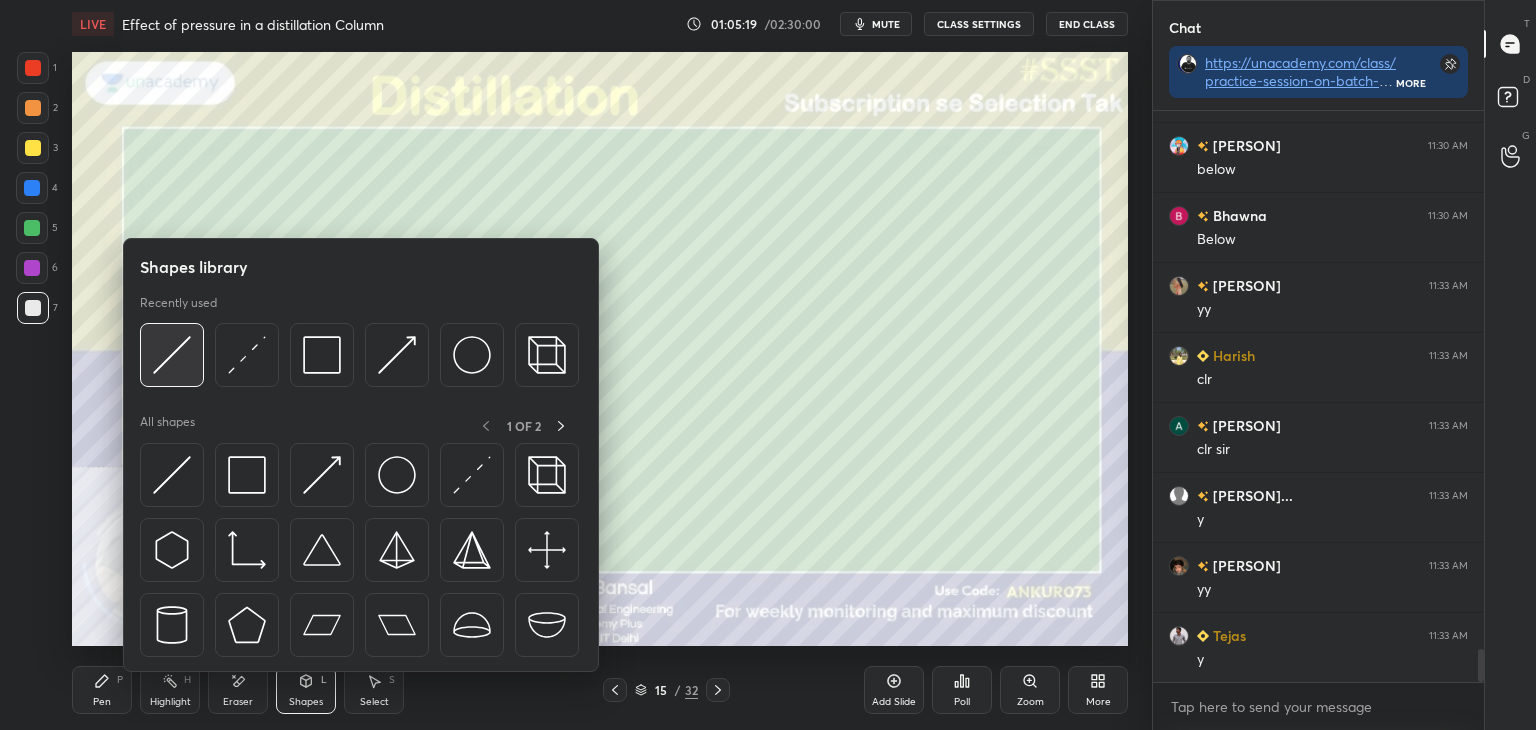 click at bounding box center [172, 355] 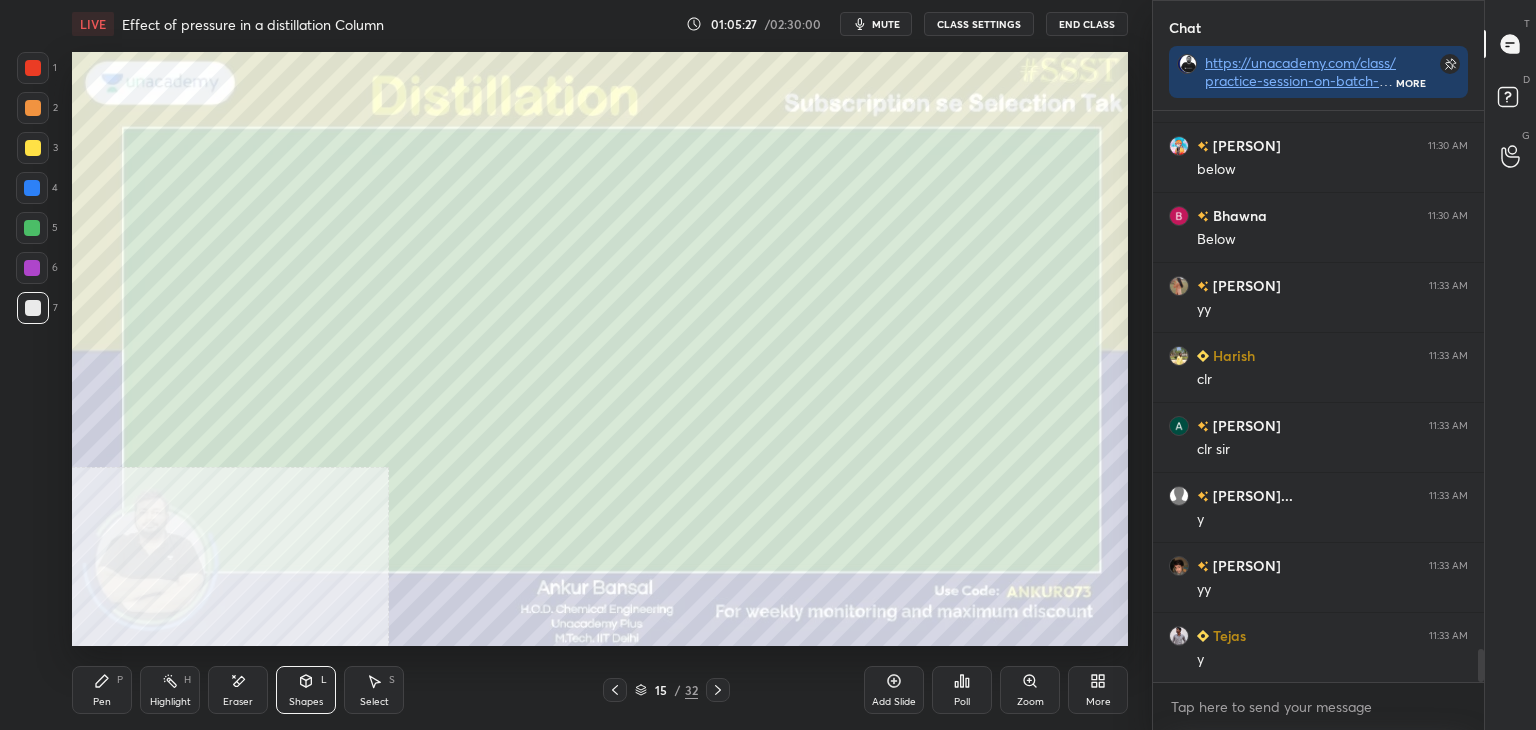 click 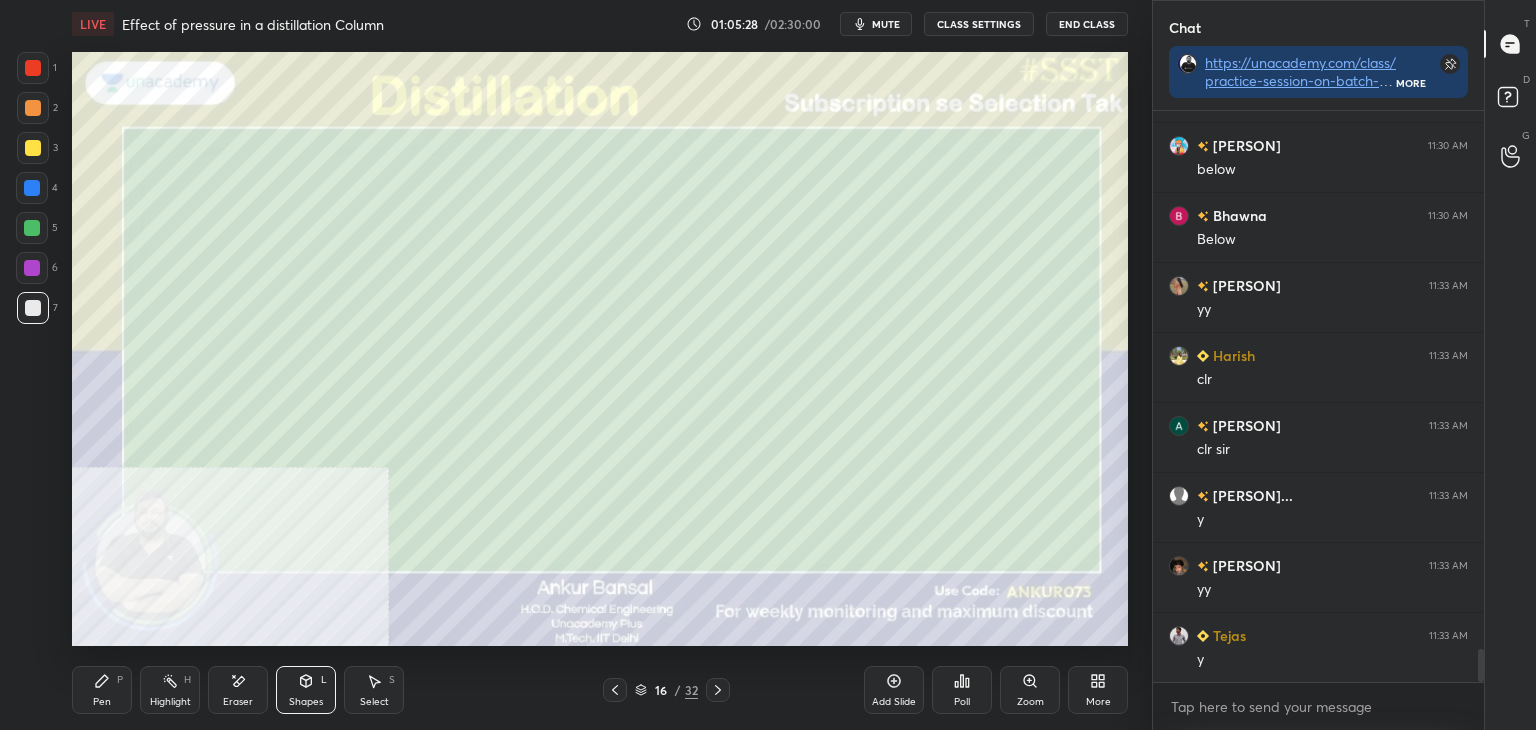 click on "Eraser" at bounding box center (238, 690) 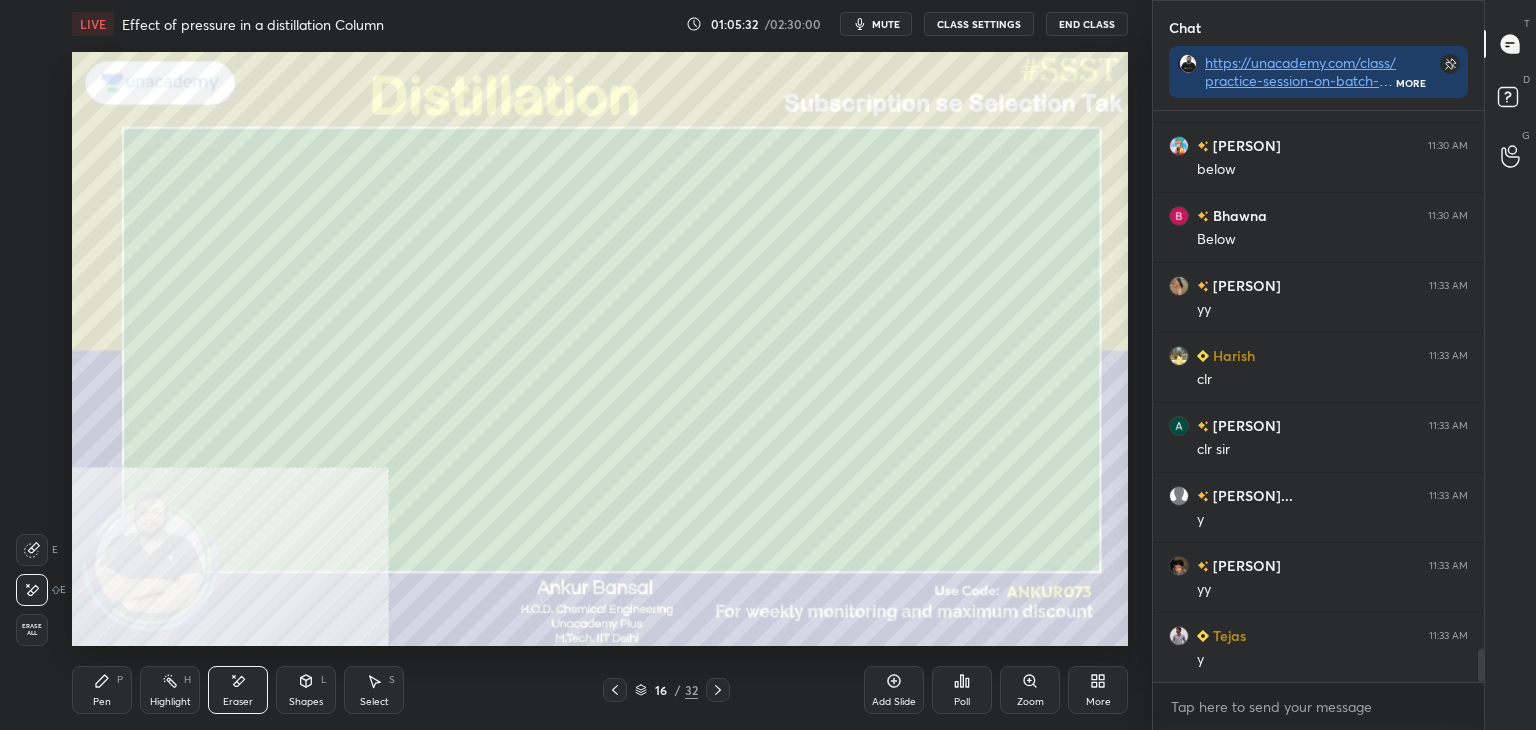 click on "Shapes L" at bounding box center (306, 690) 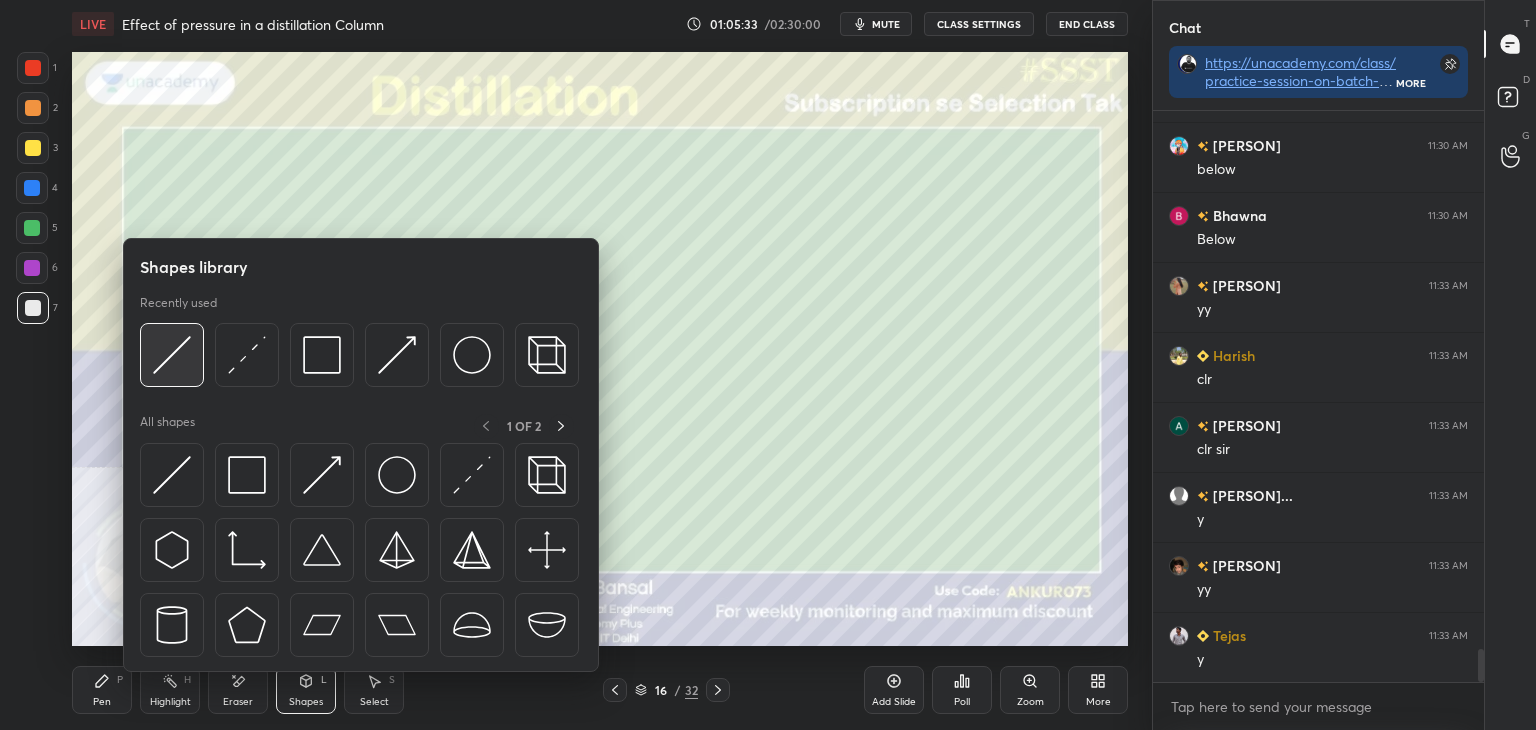 click at bounding box center [172, 355] 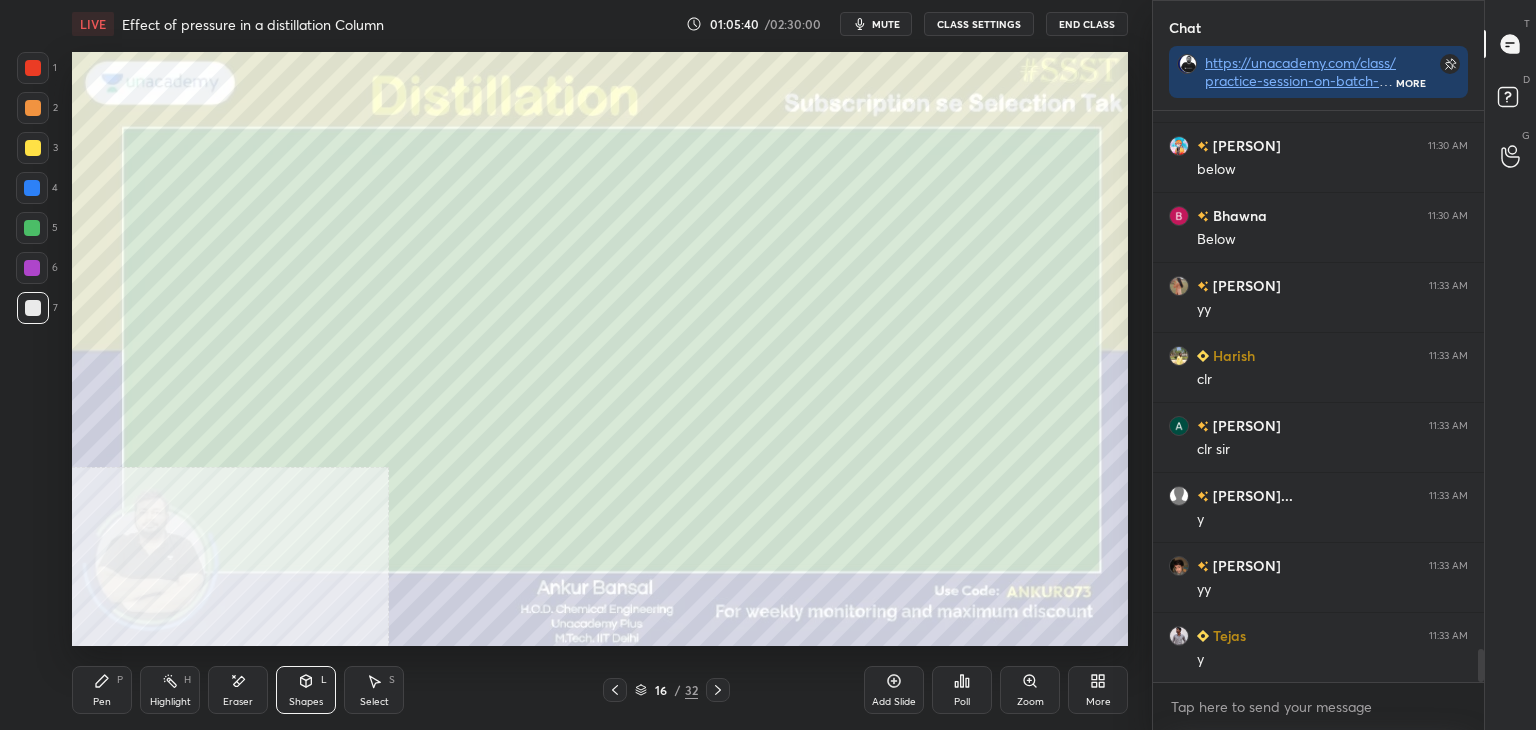 click on "Pen P" at bounding box center [102, 690] 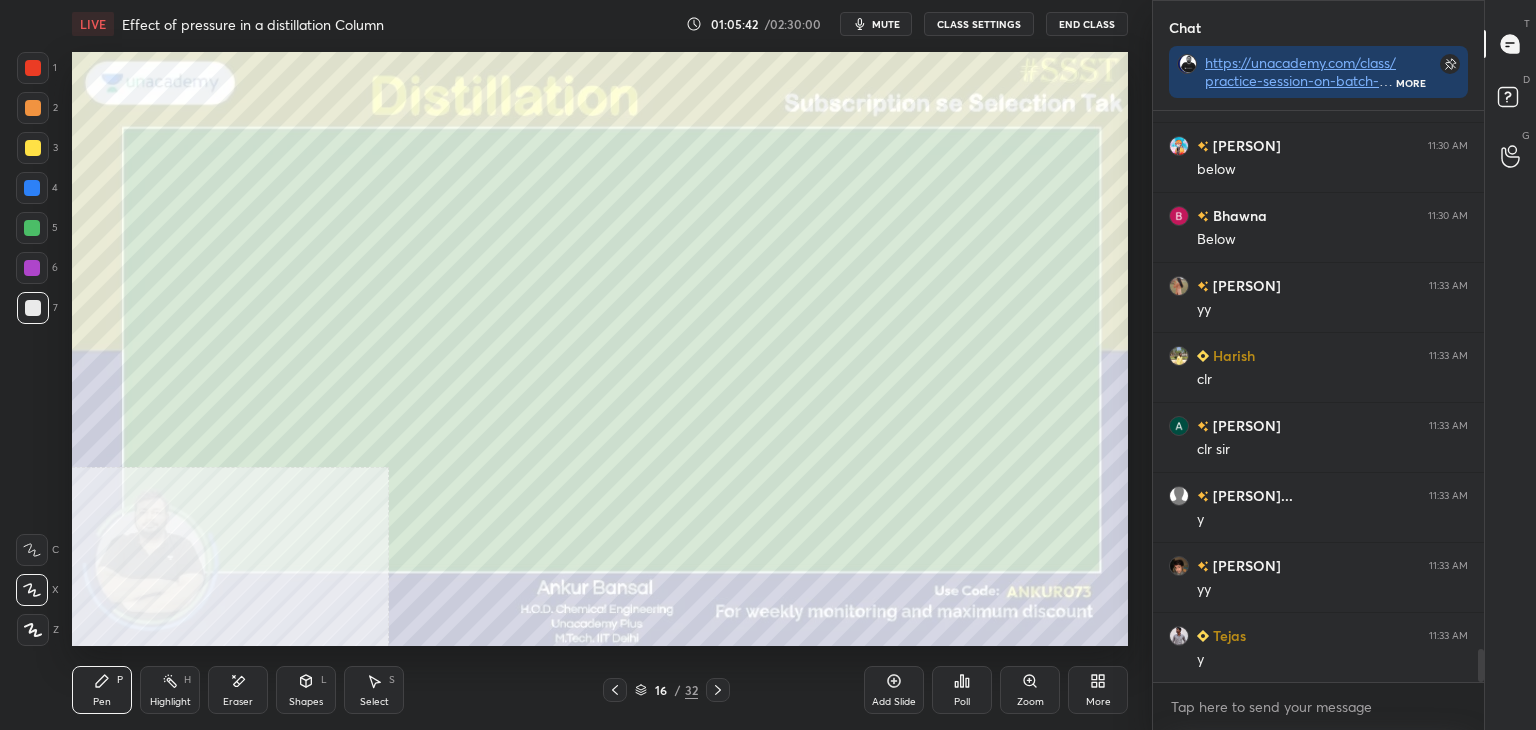 click 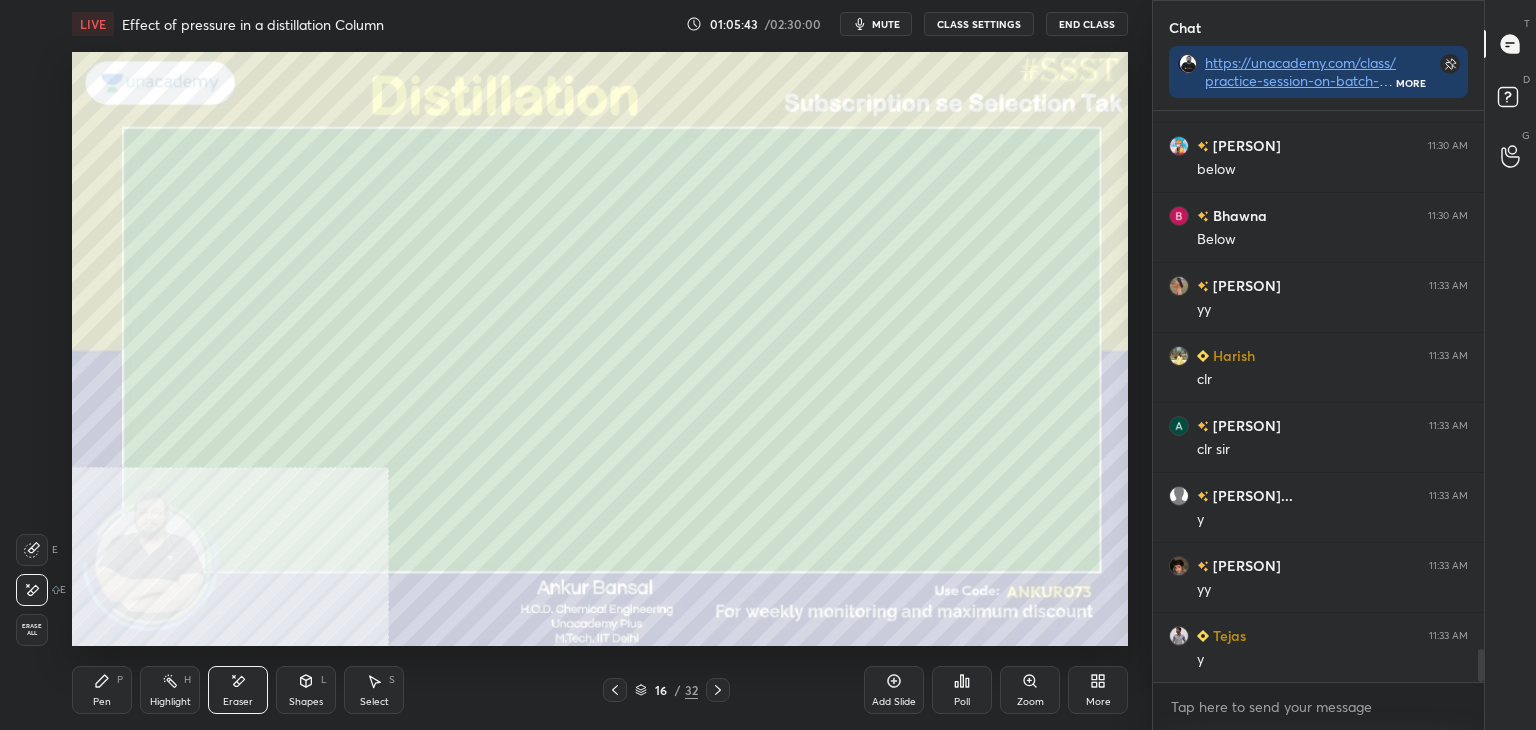 click 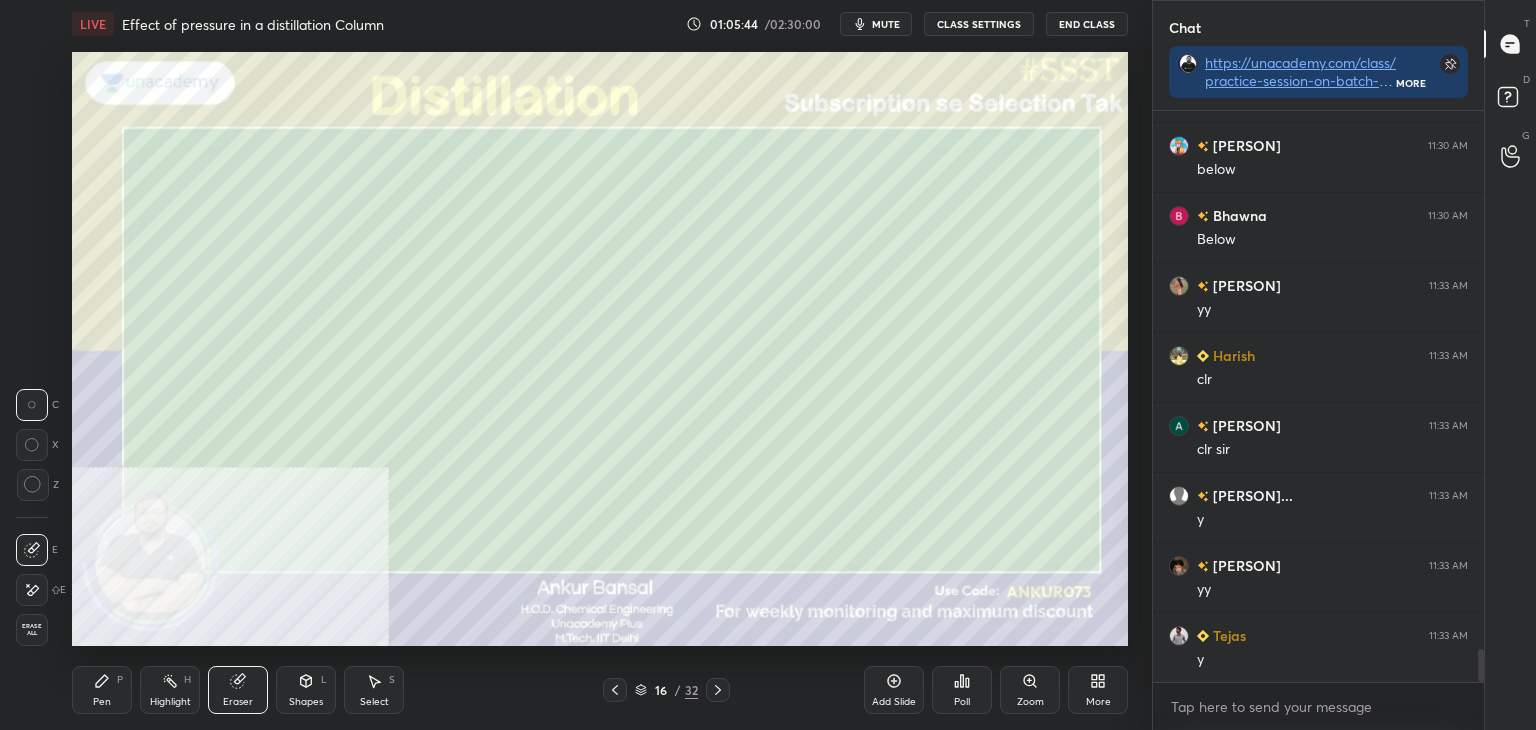 click 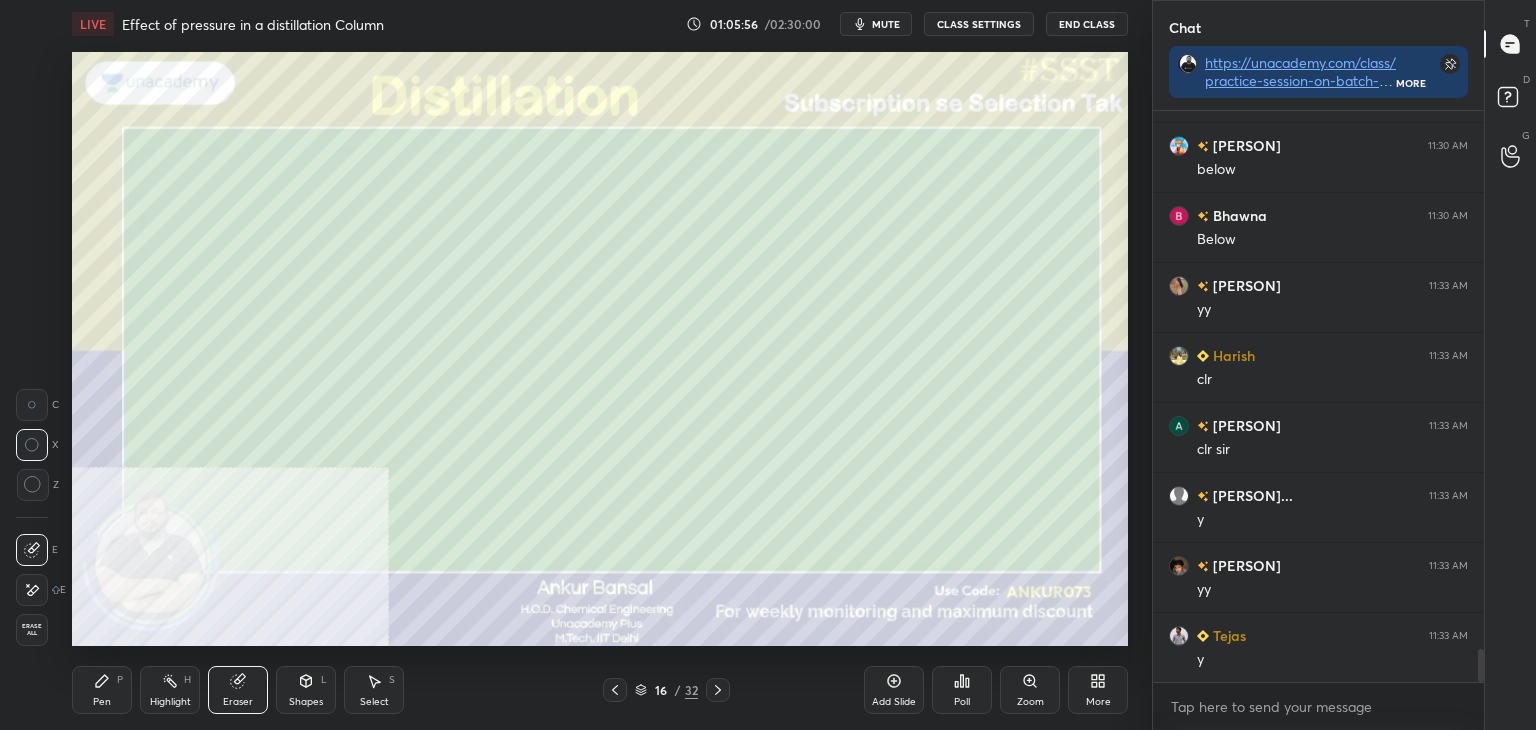click 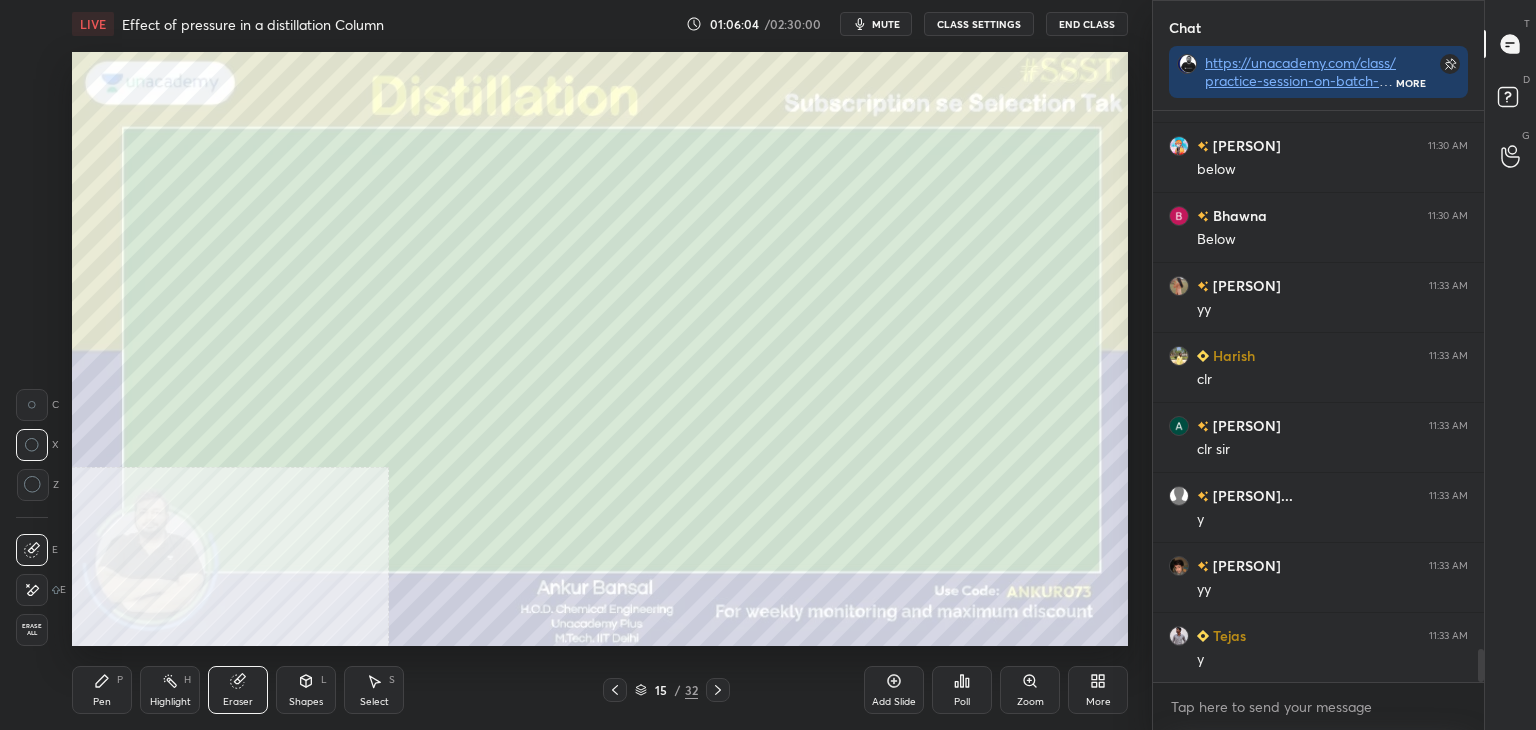 click 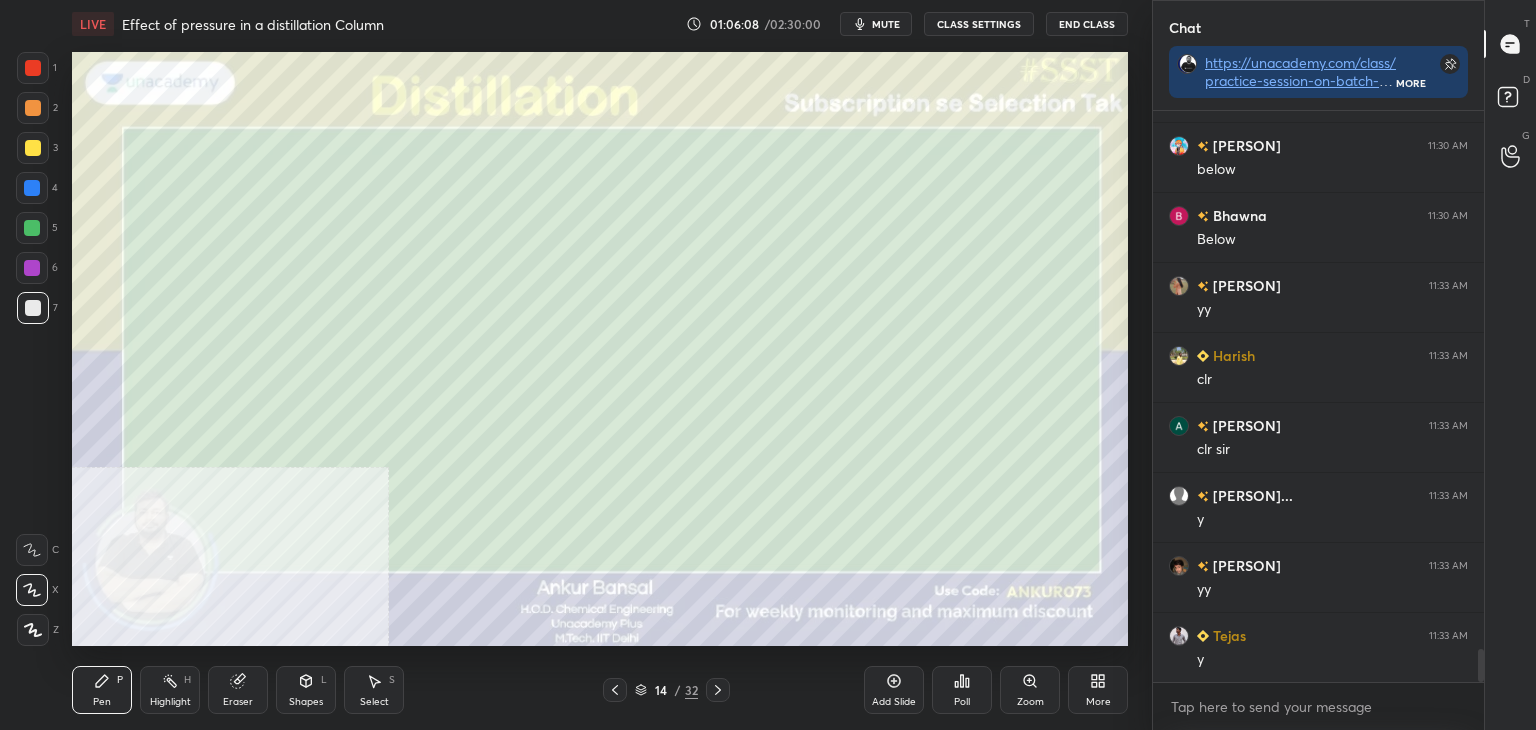 click at bounding box center [32, 550] 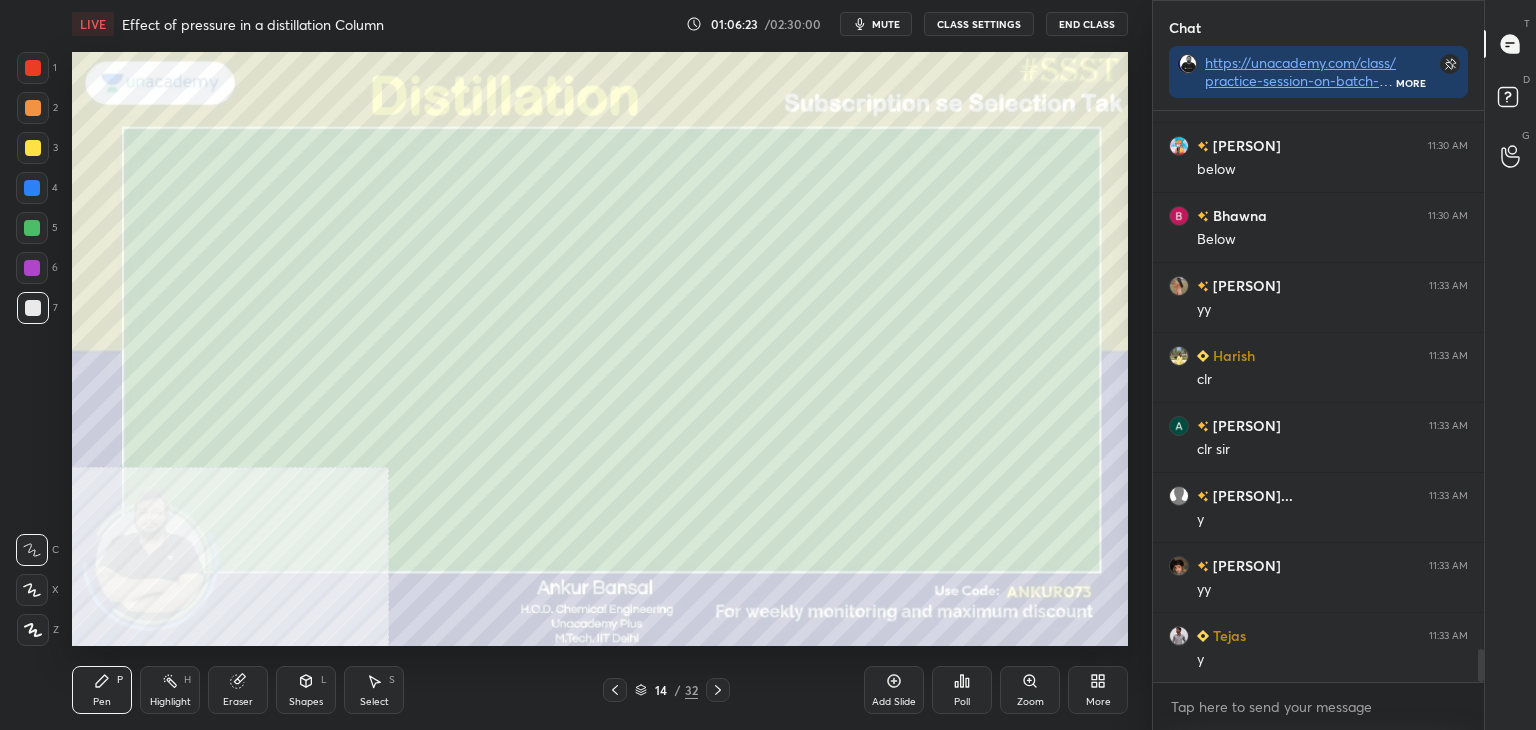 click 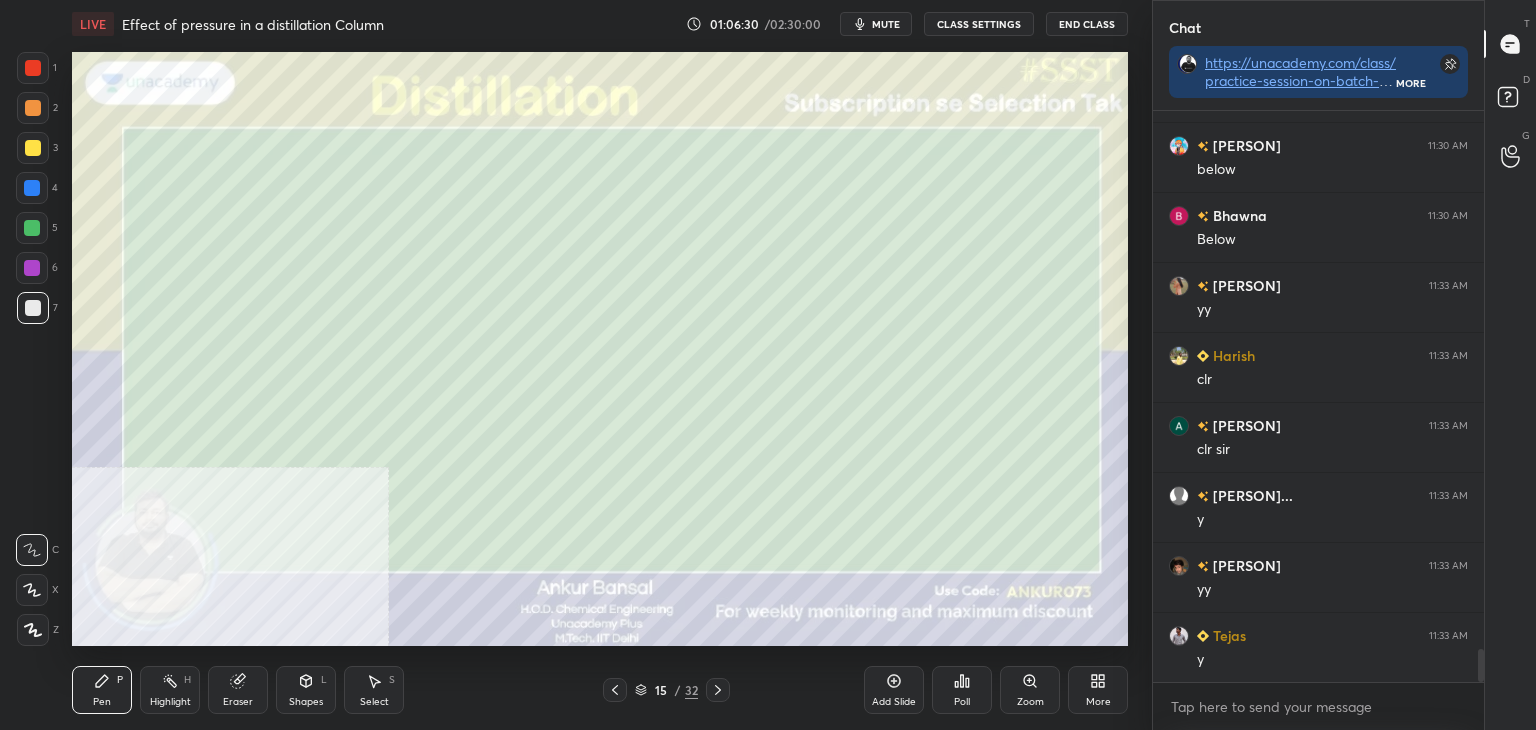 click 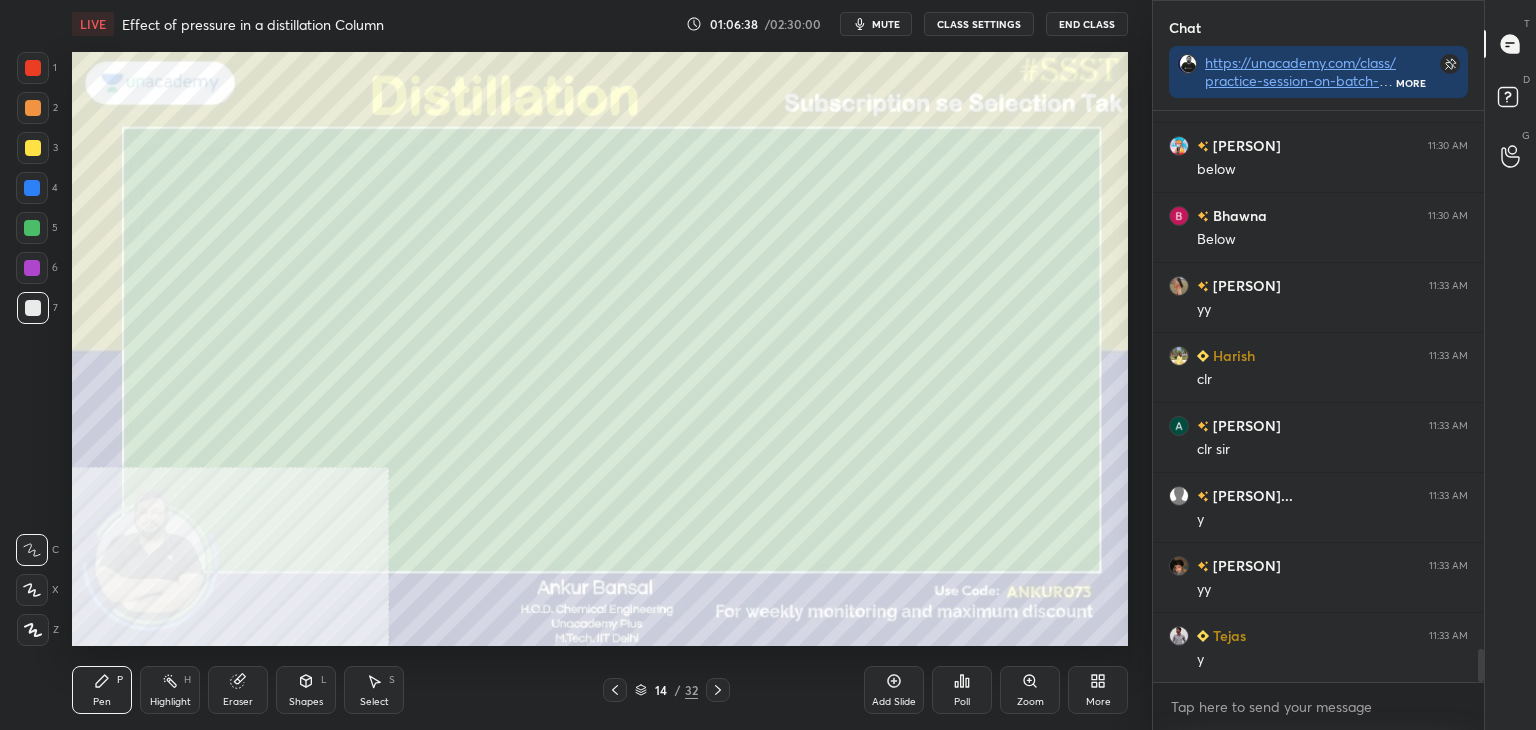 scroll, scrollTop: 9546, scrollLeft: 0, axis: vertical 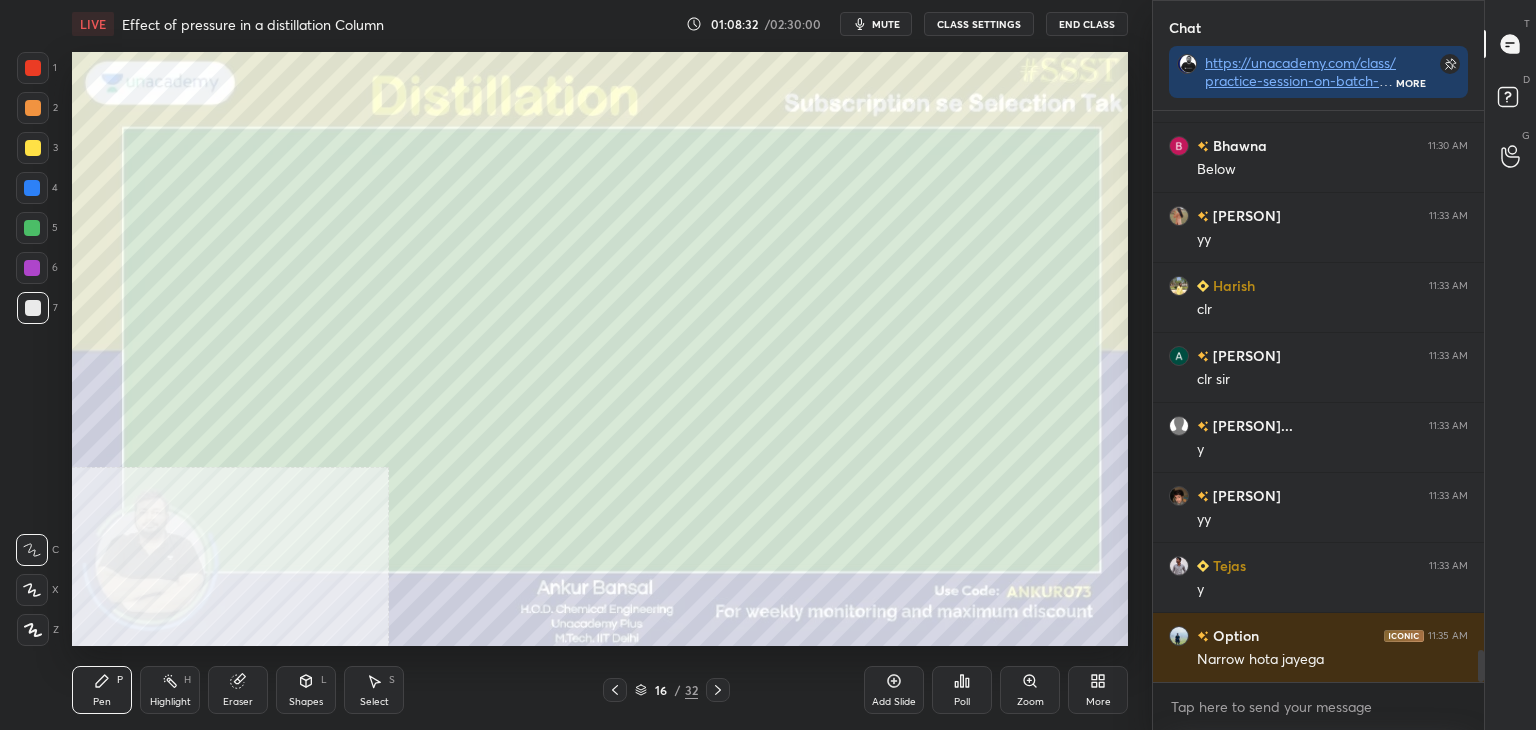 click on "Eraser" at bounding box center [238, 690] 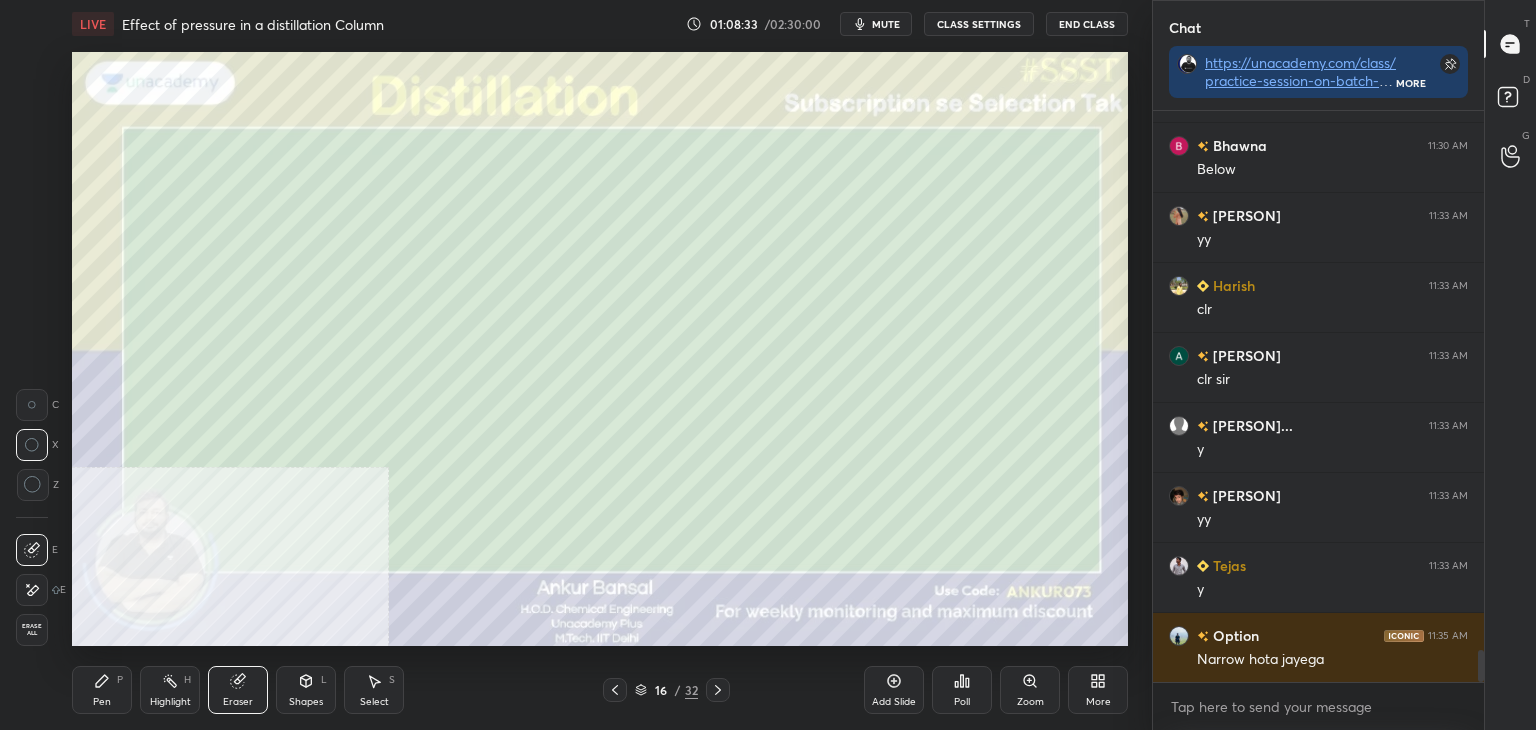 click 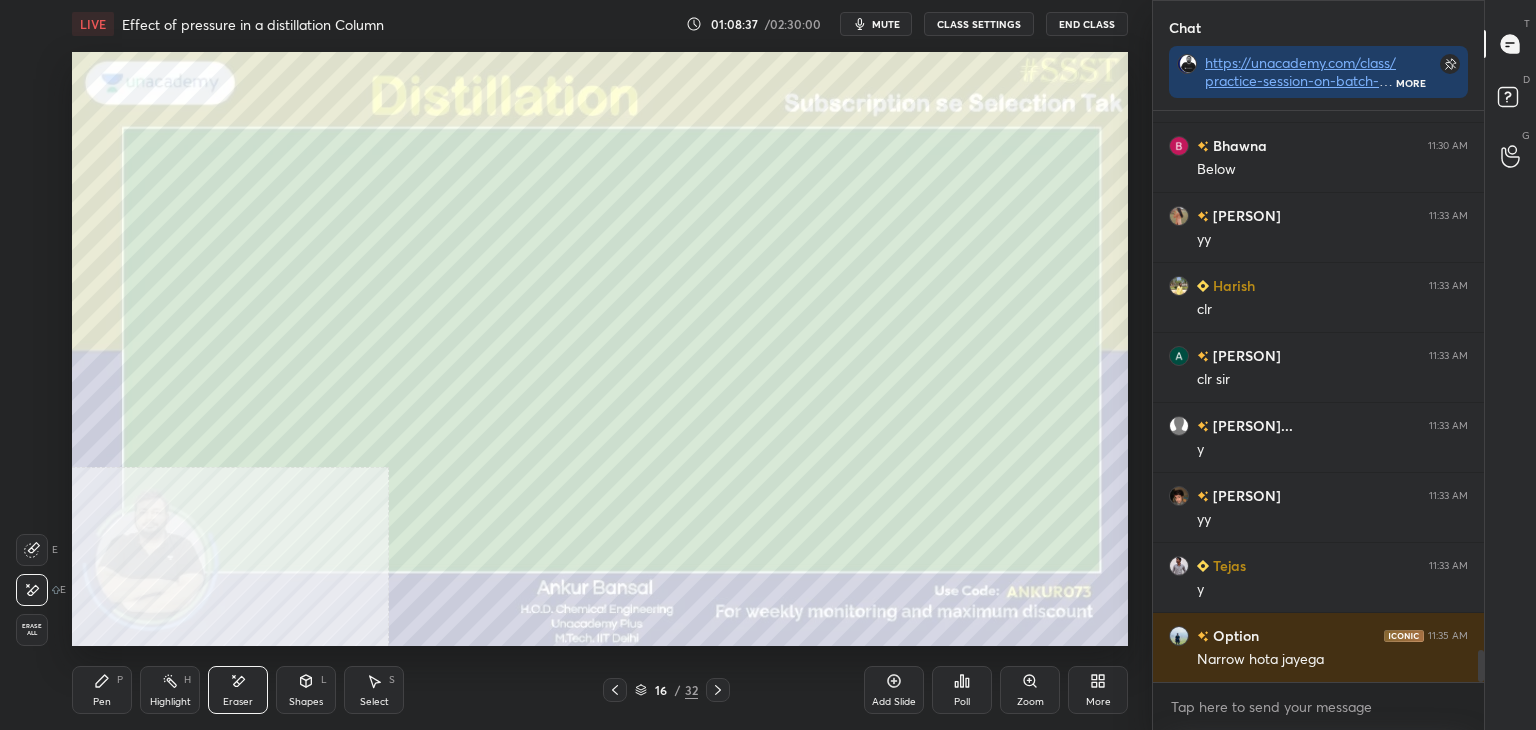 click on "Pen P" at bounding box center [102, 690] 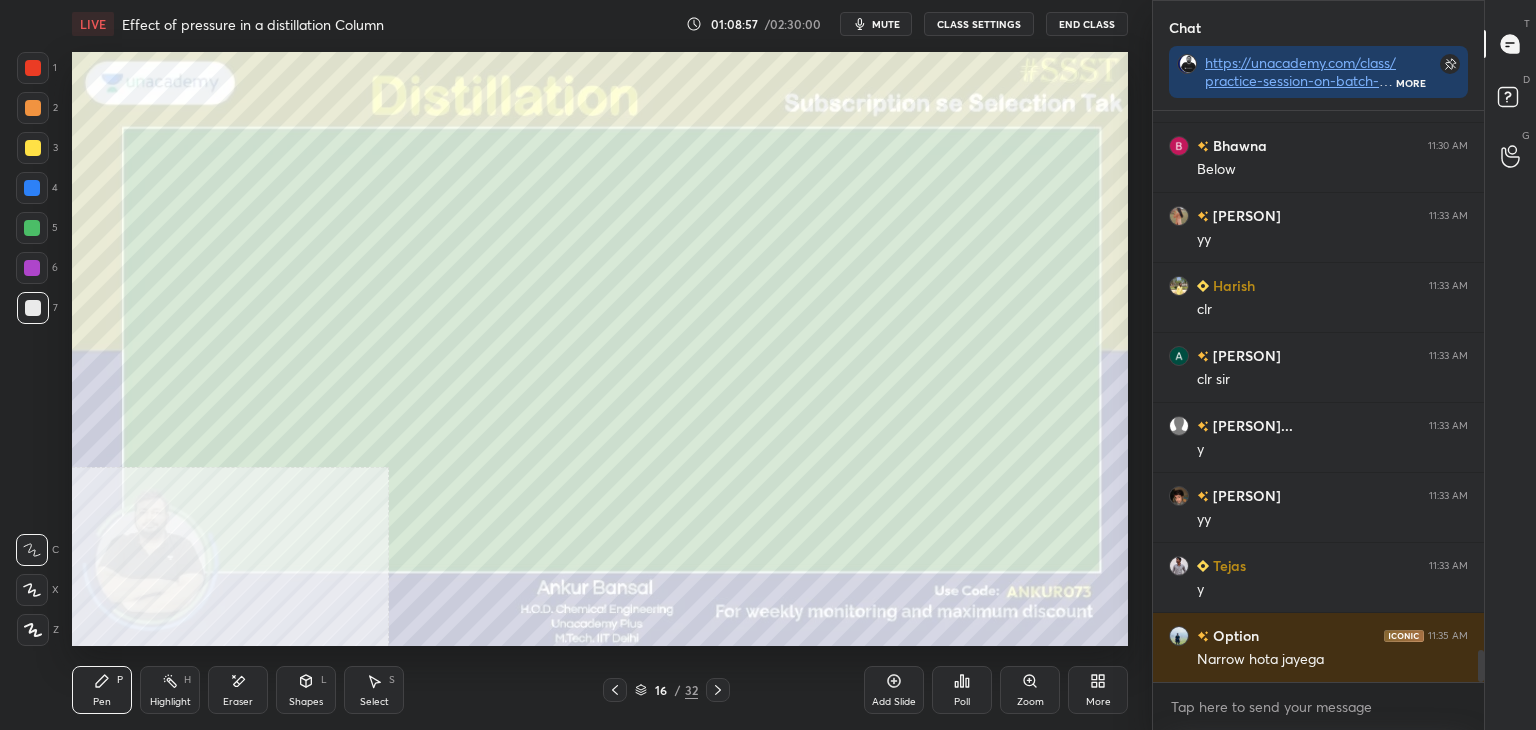click 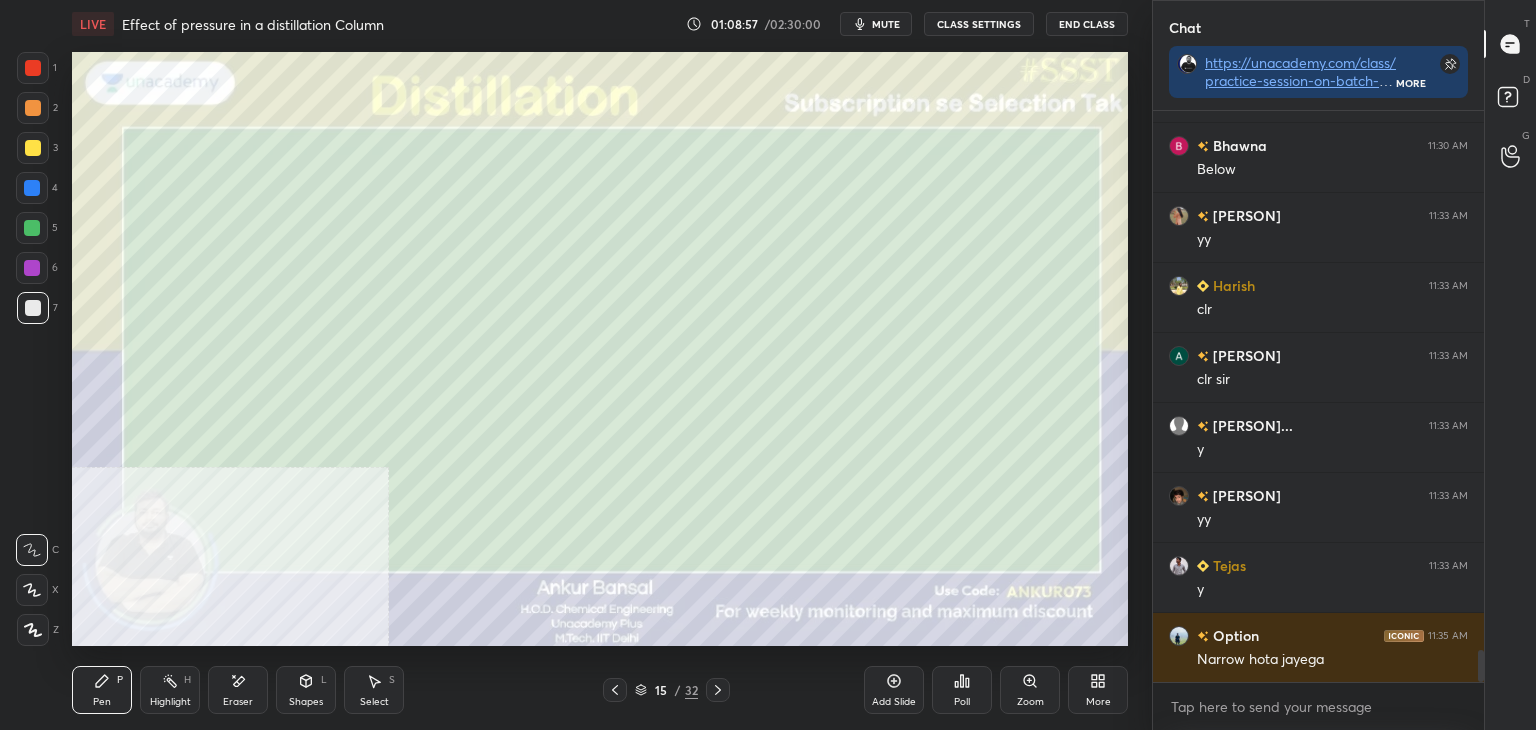click 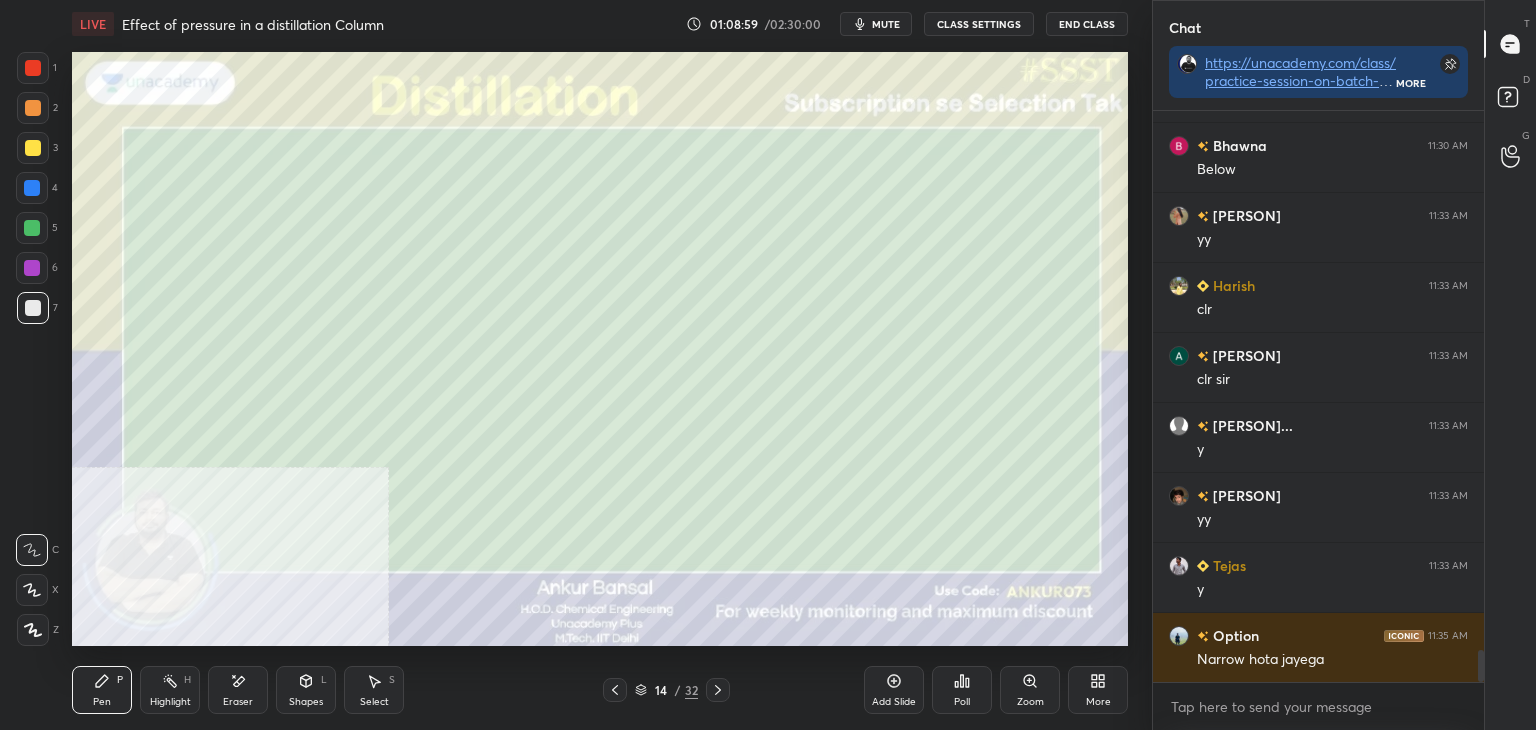 click 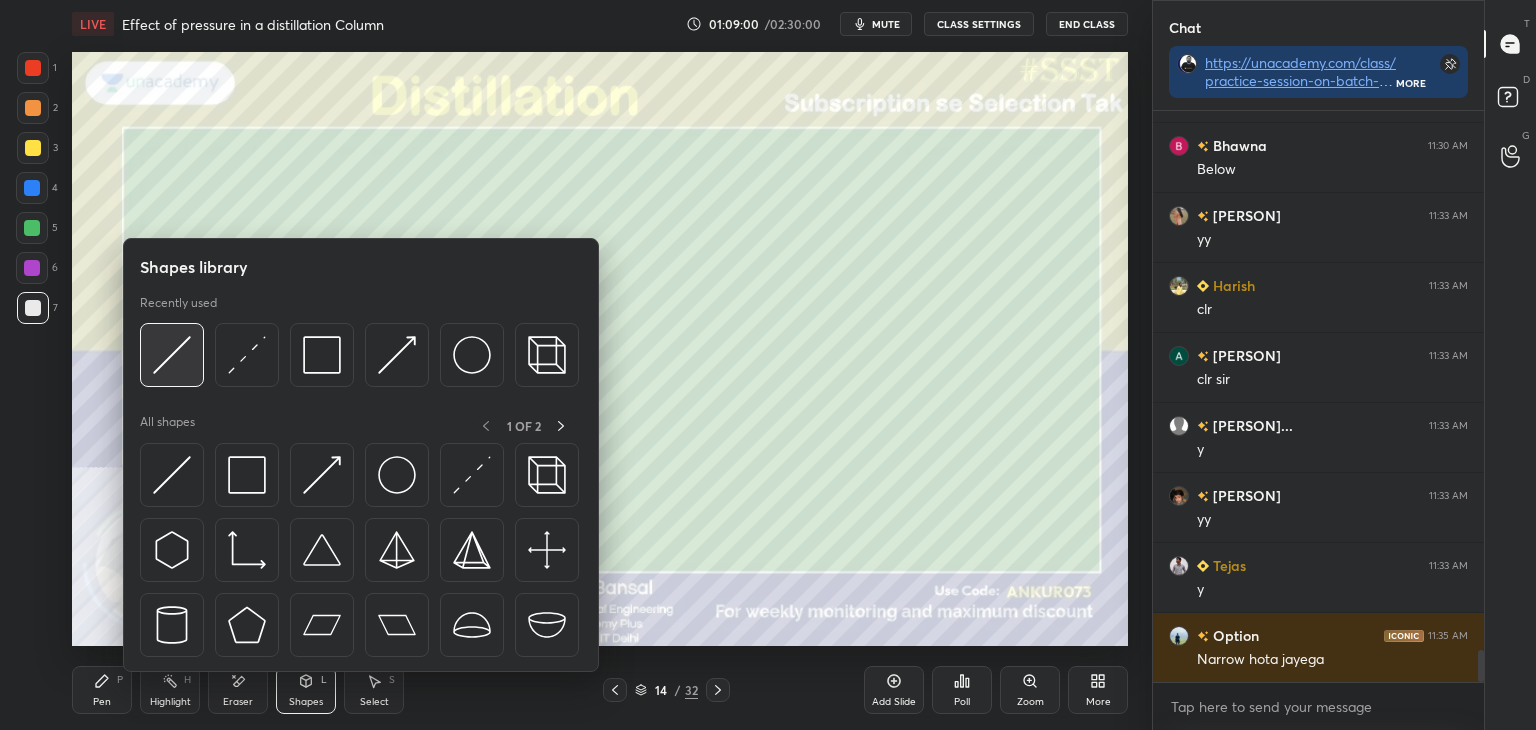 click at bounding box center (172, 355) 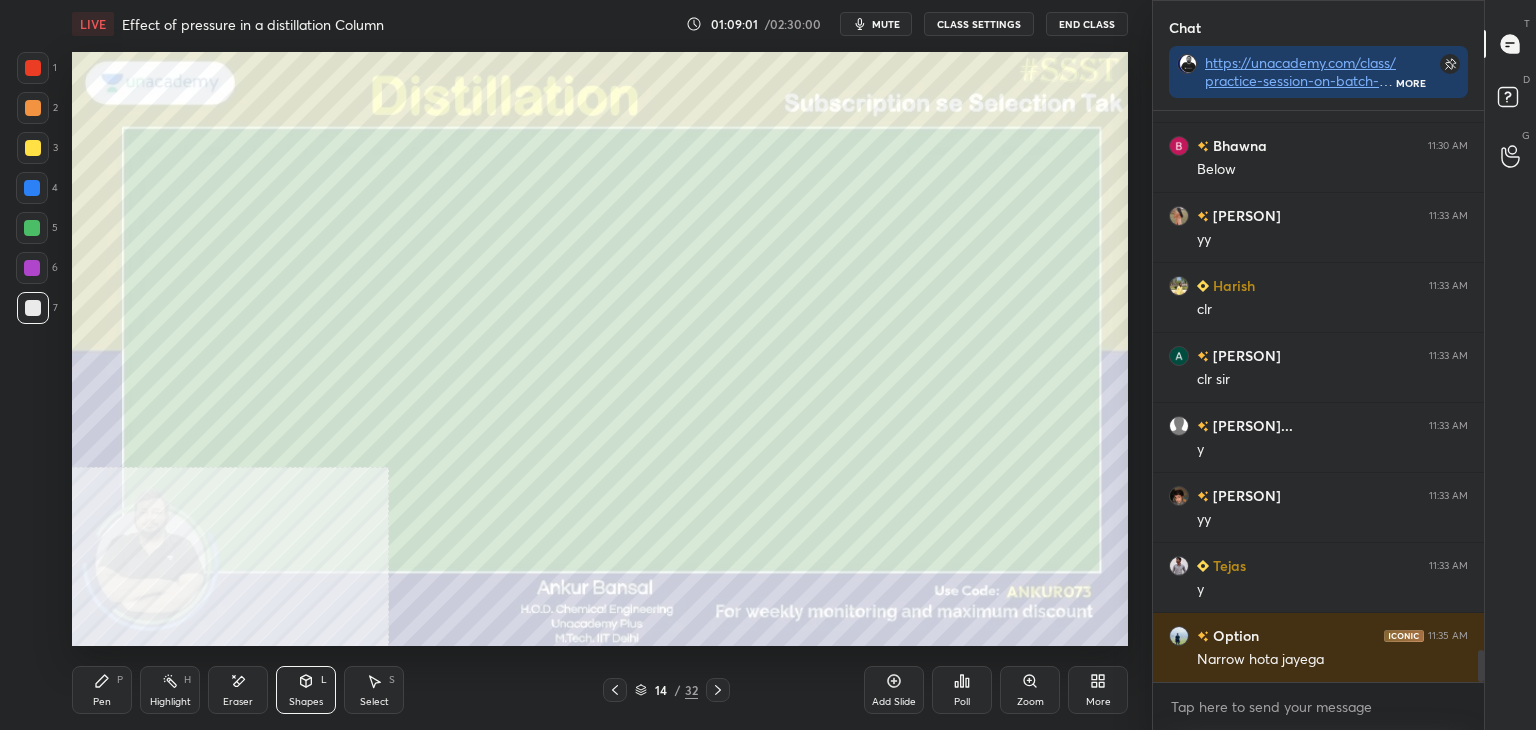 click at bounding box center (33, 148) 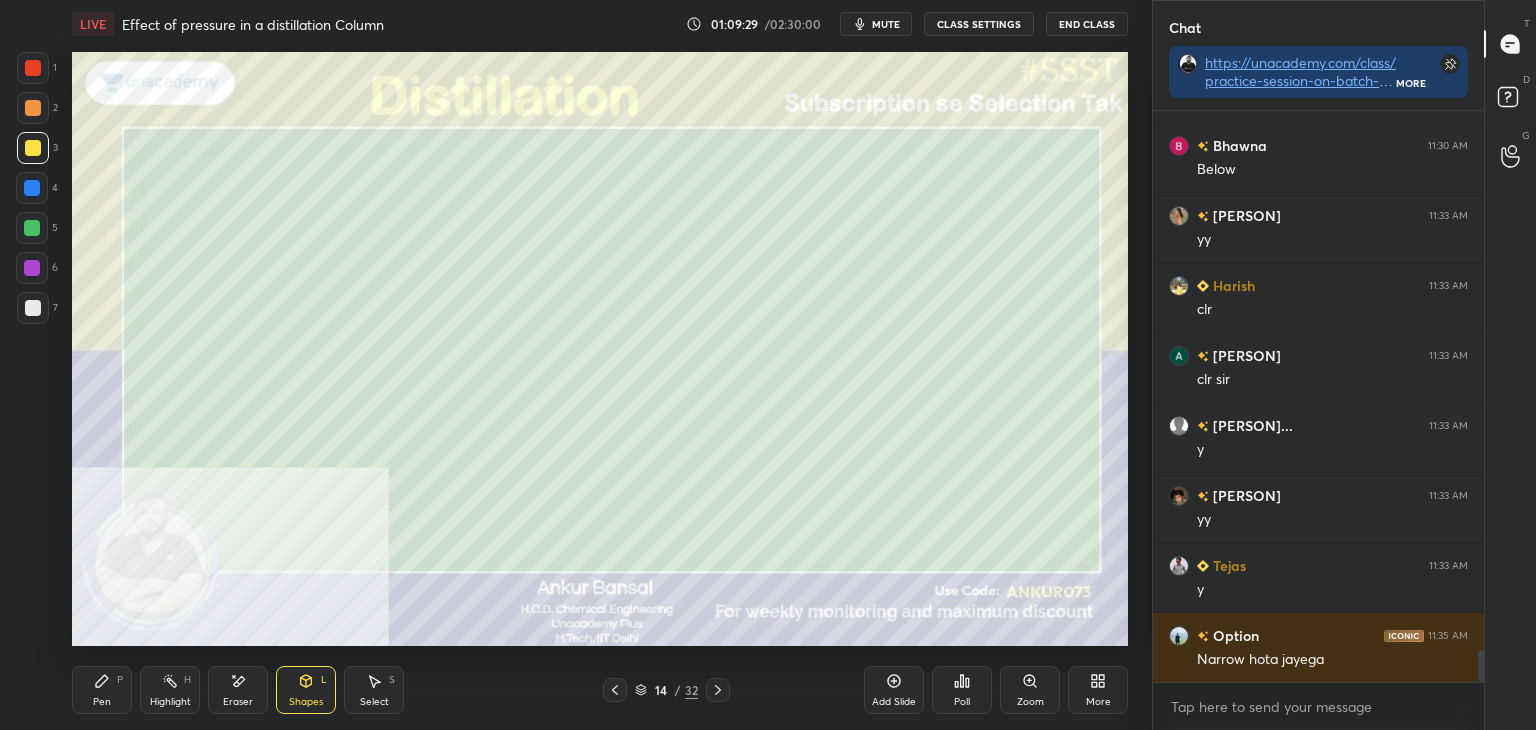 click 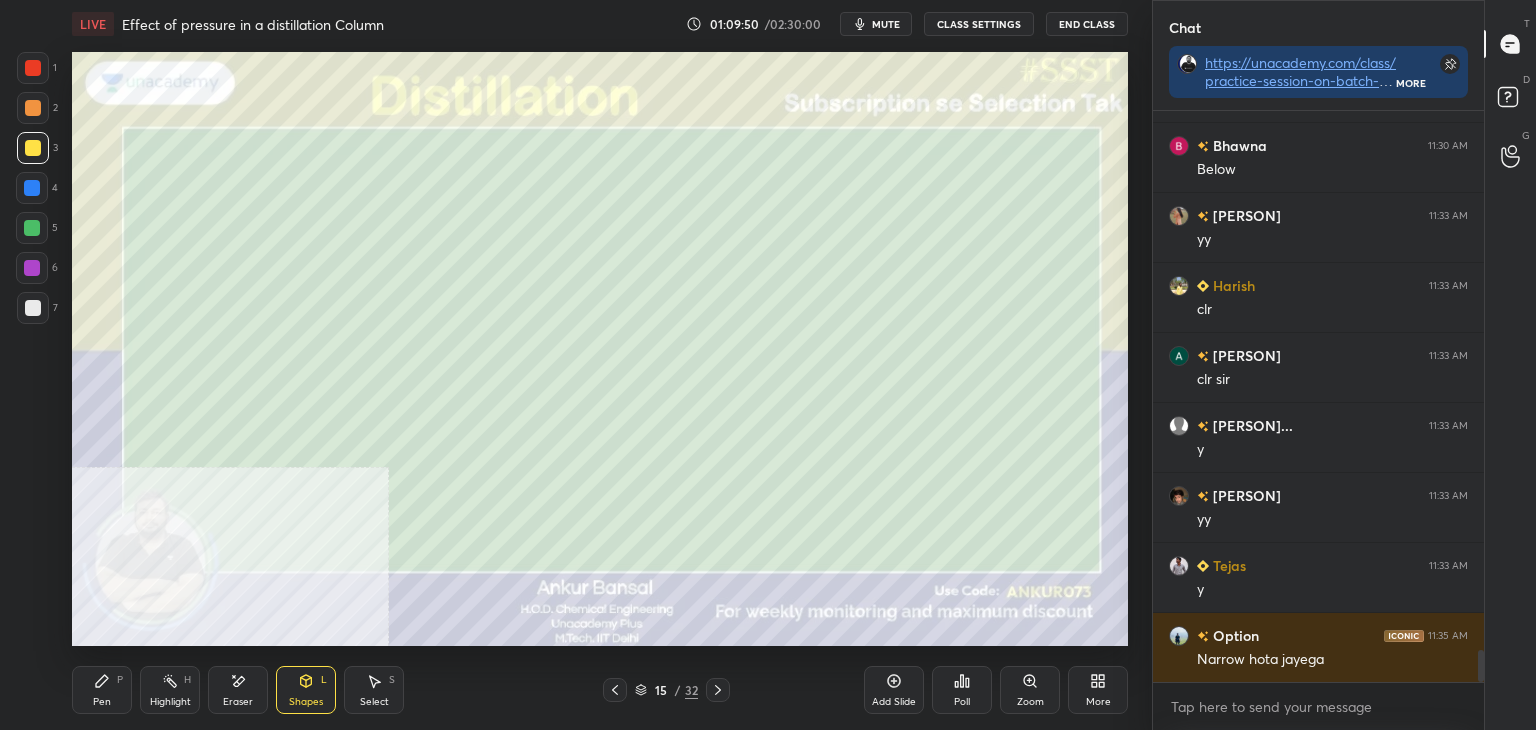 click 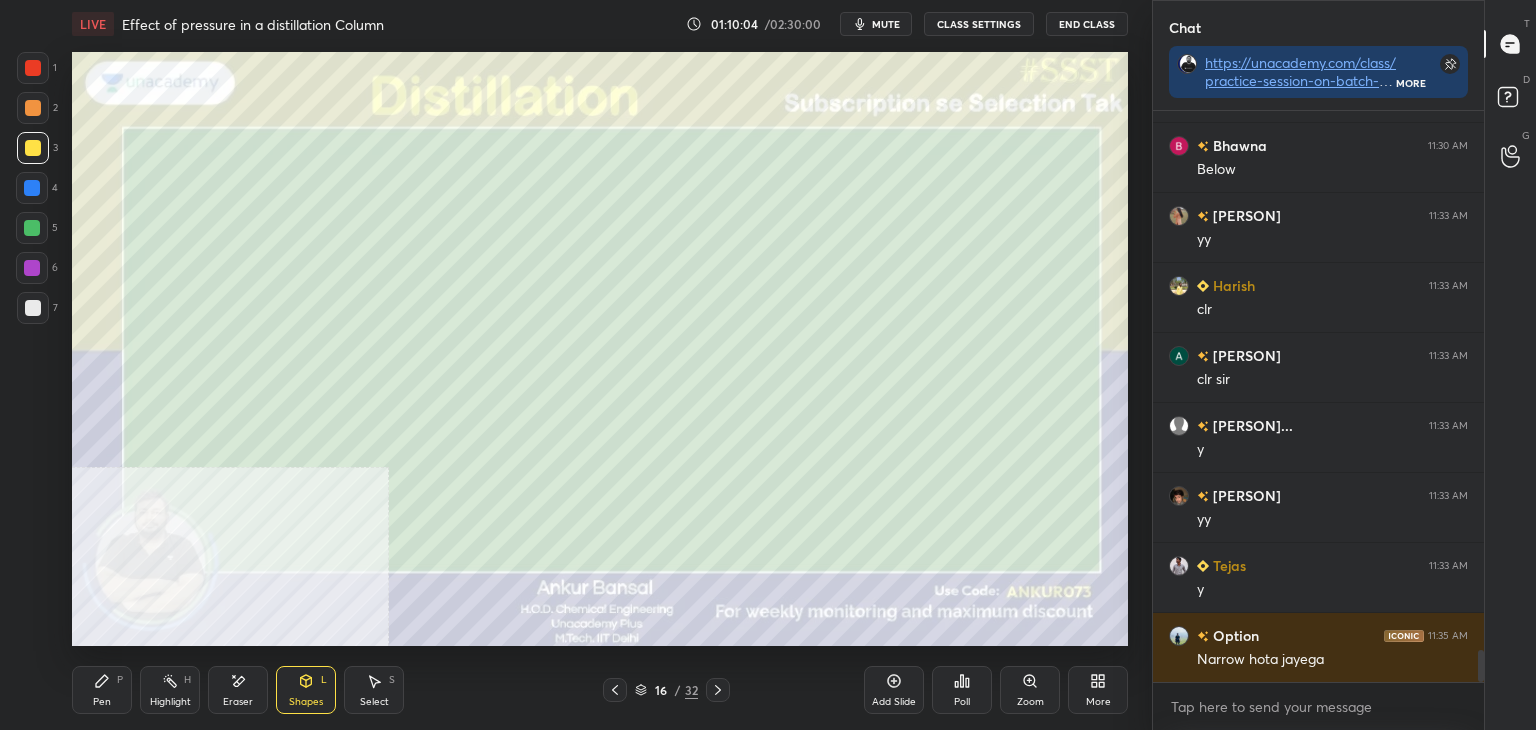 click on "Pen P" at bounding box center (102, 690) 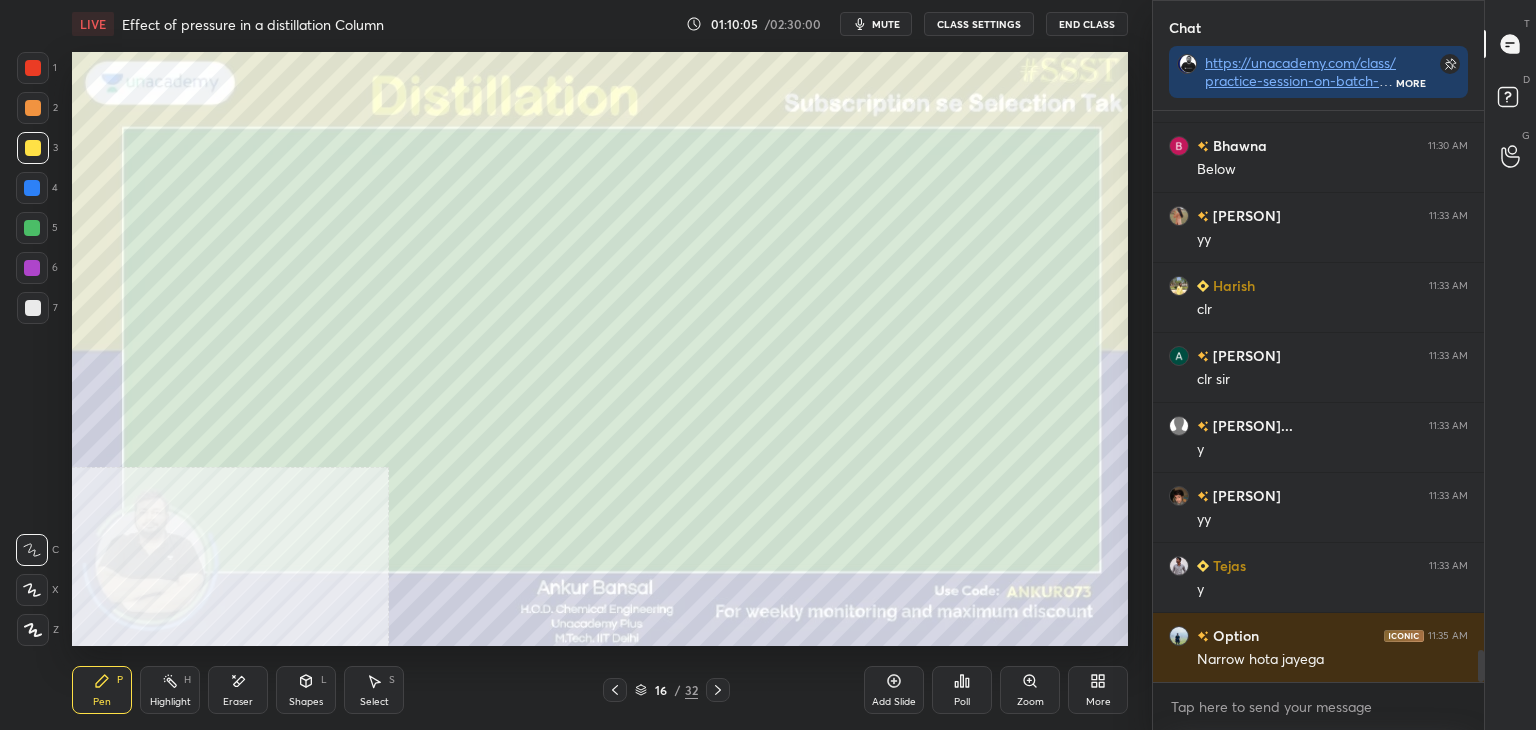 click 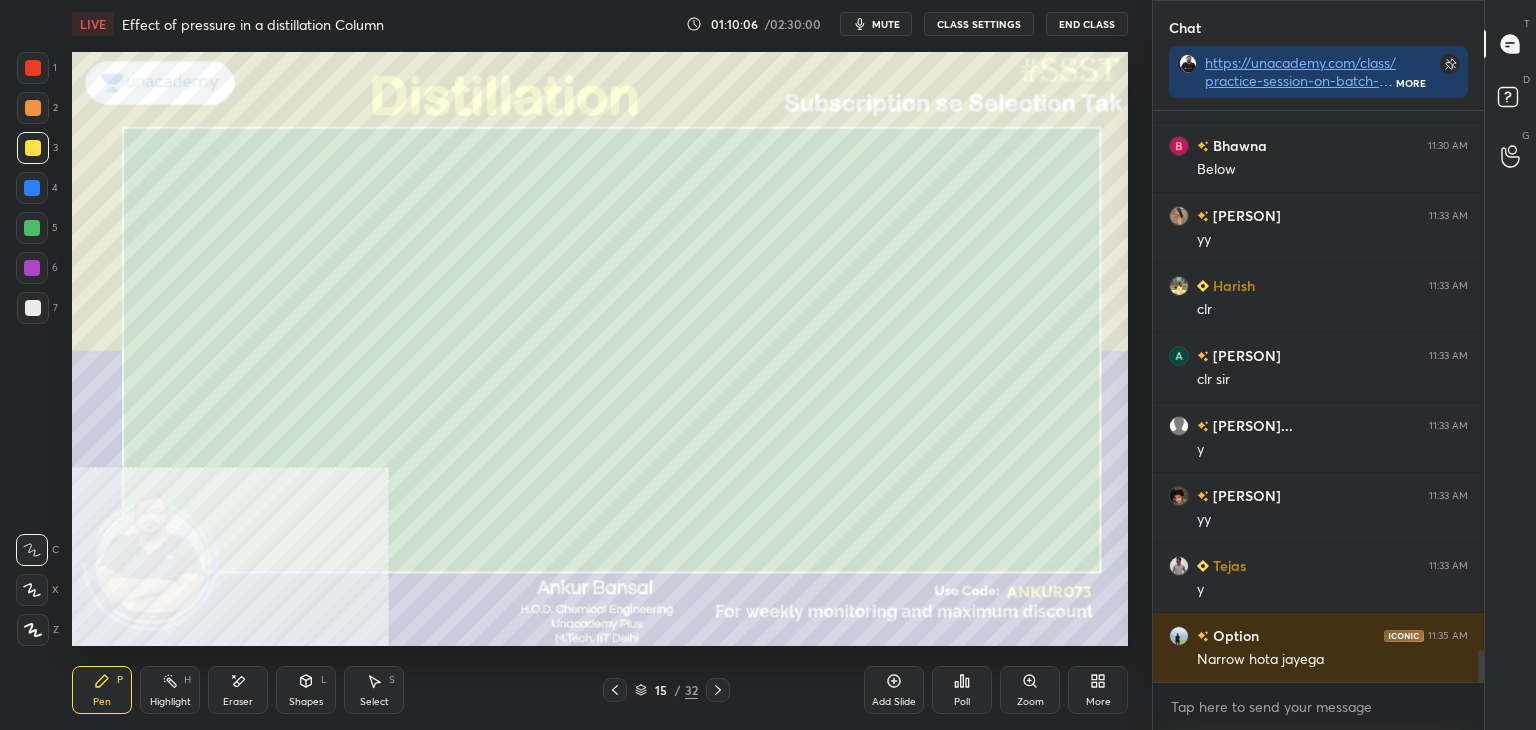 click at bounding box center [615, 690] 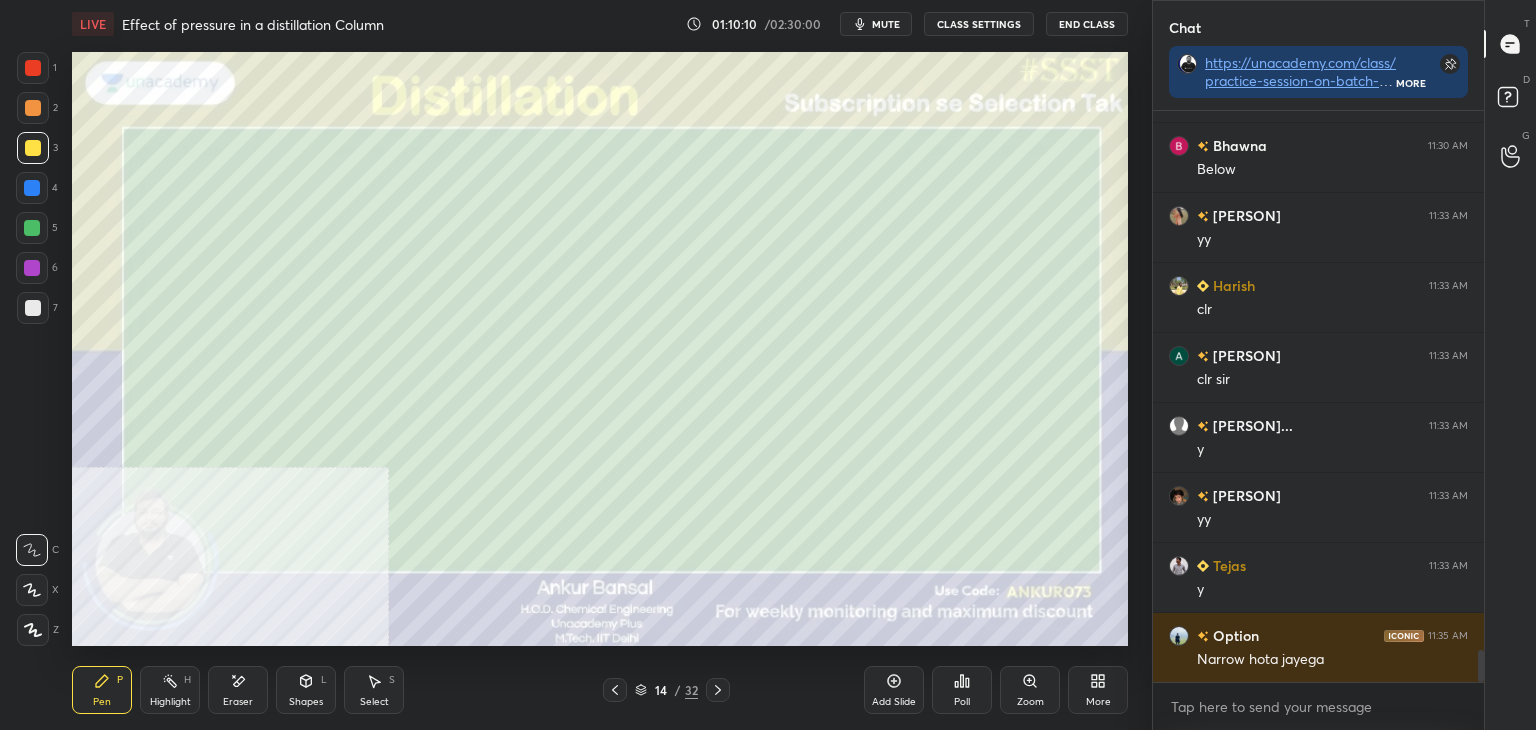 click at bounding box center [33, 308] 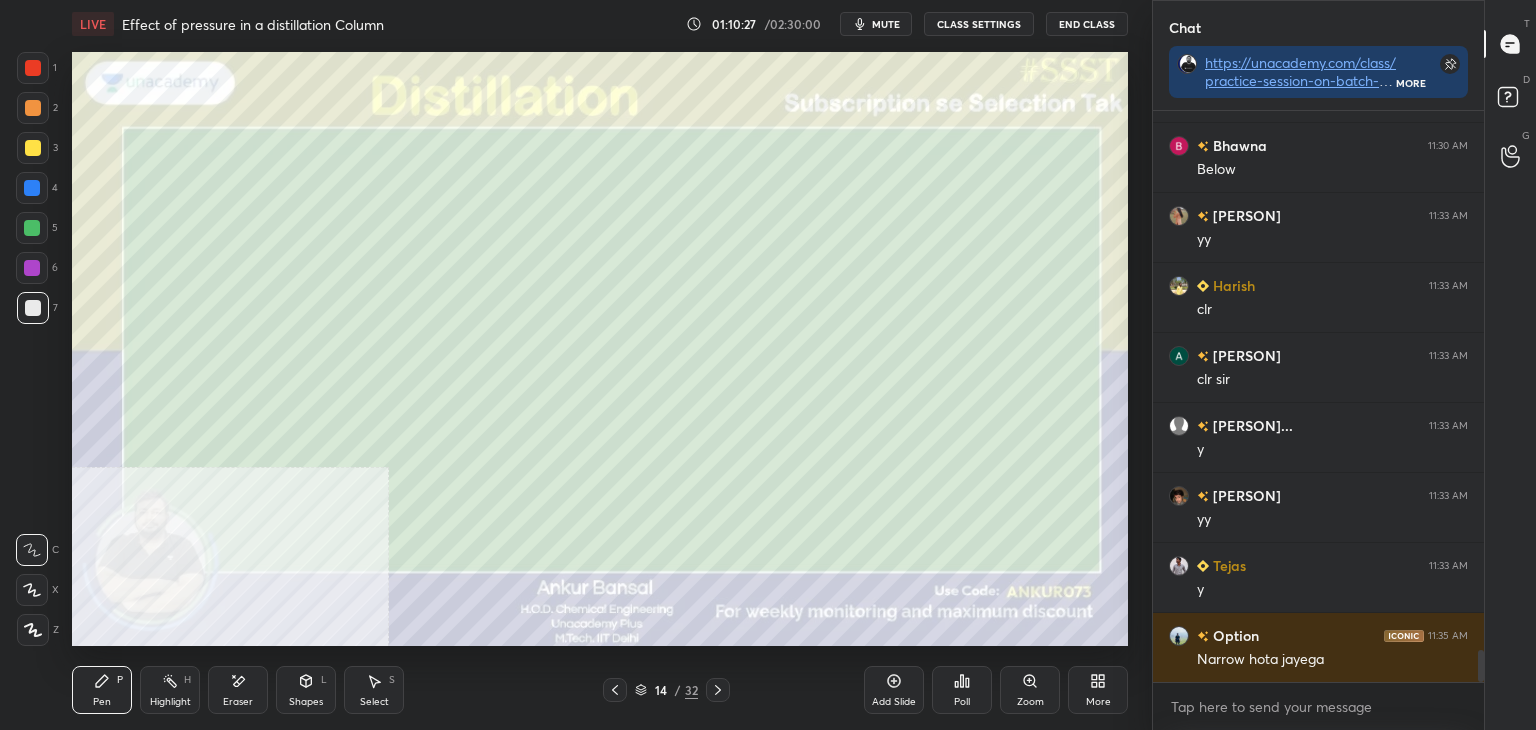 click 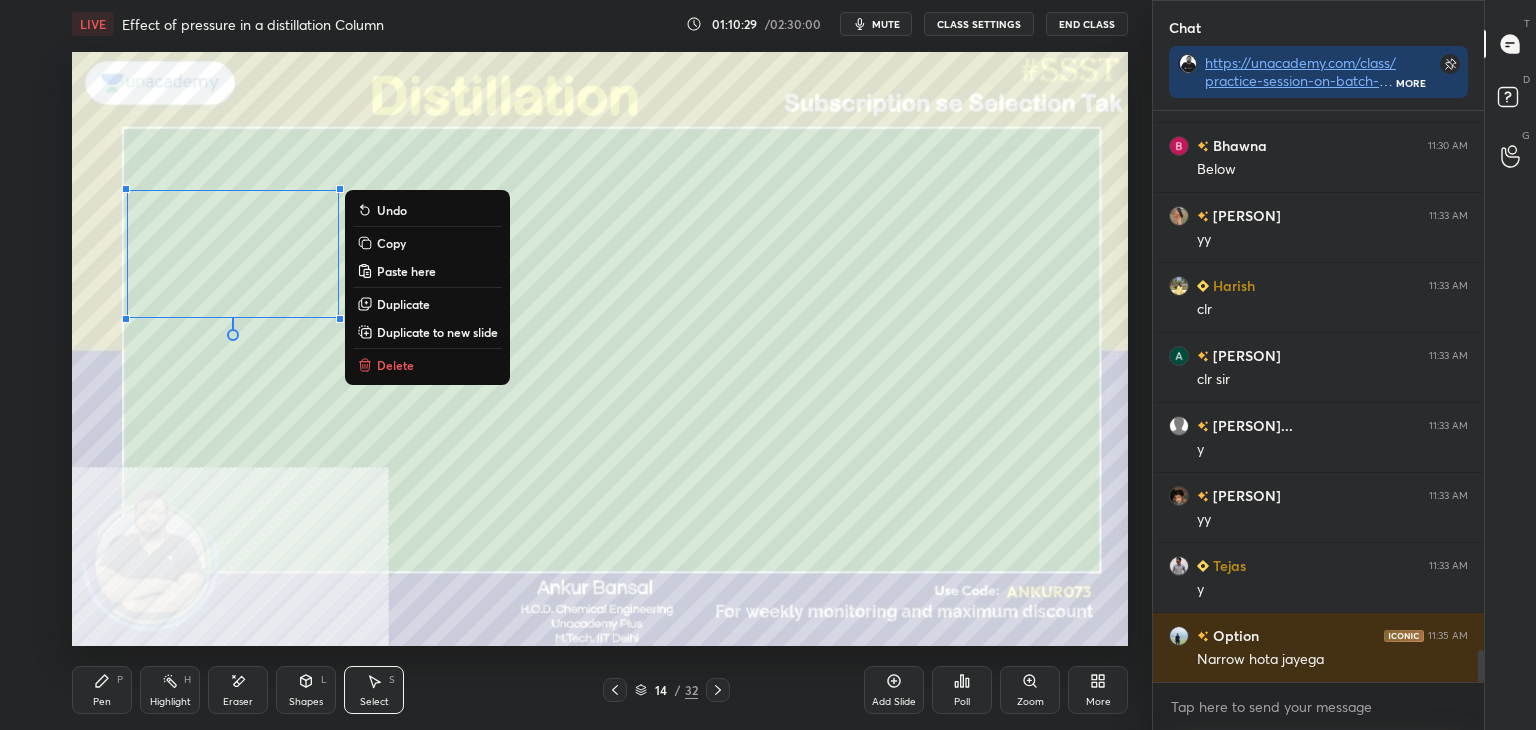 click on "Copy" at bounding box center (391, 243) 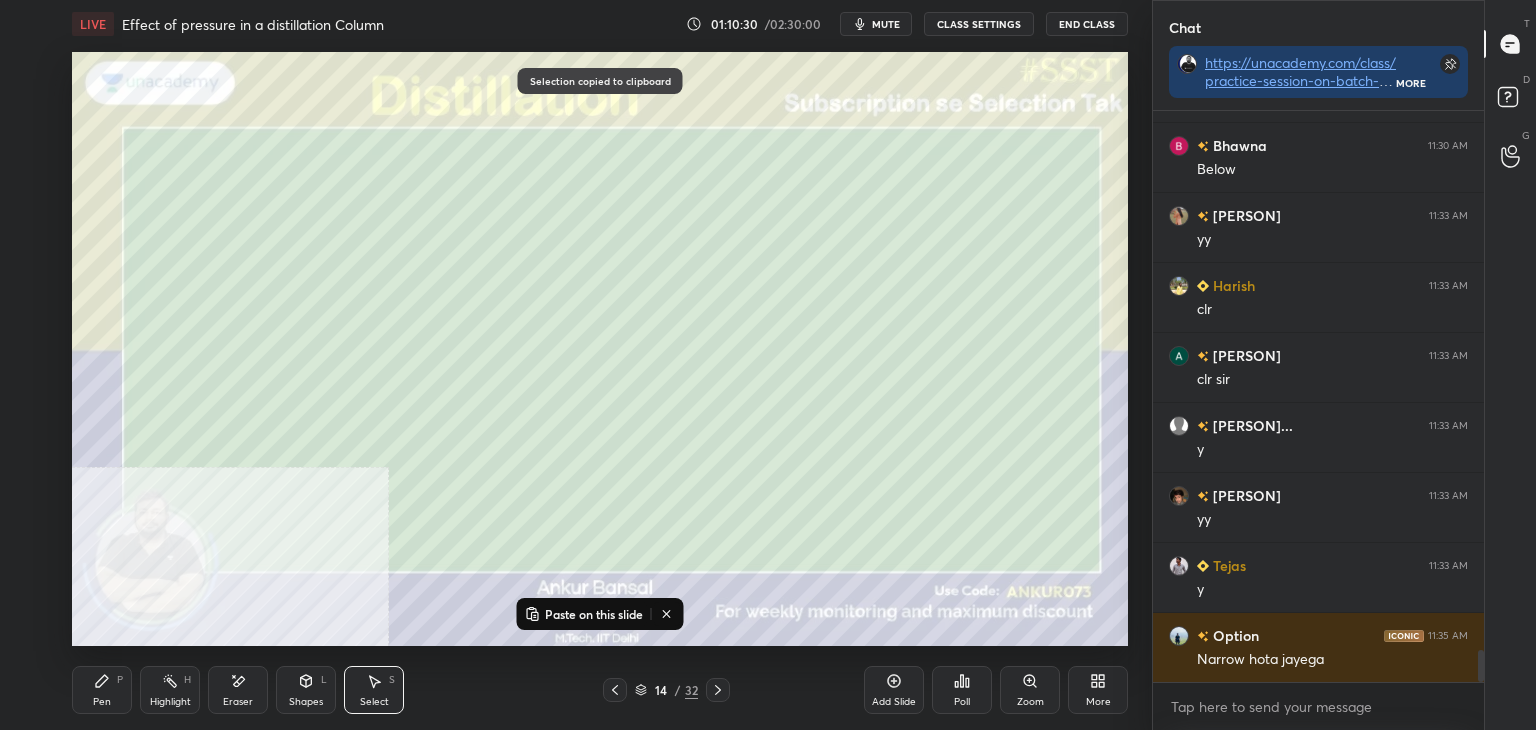 click 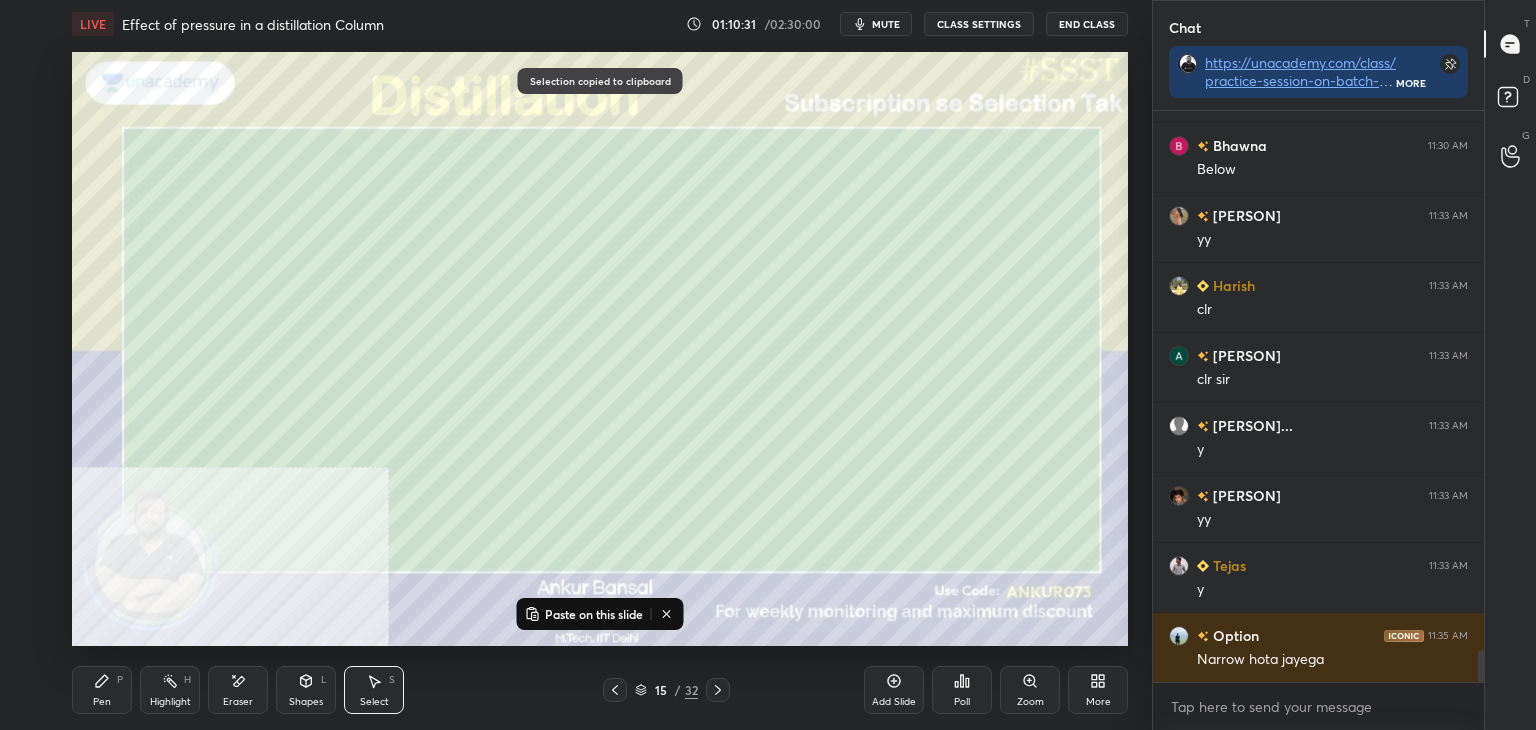 click on "Paste on this slide" at bounding box center [594, 614] 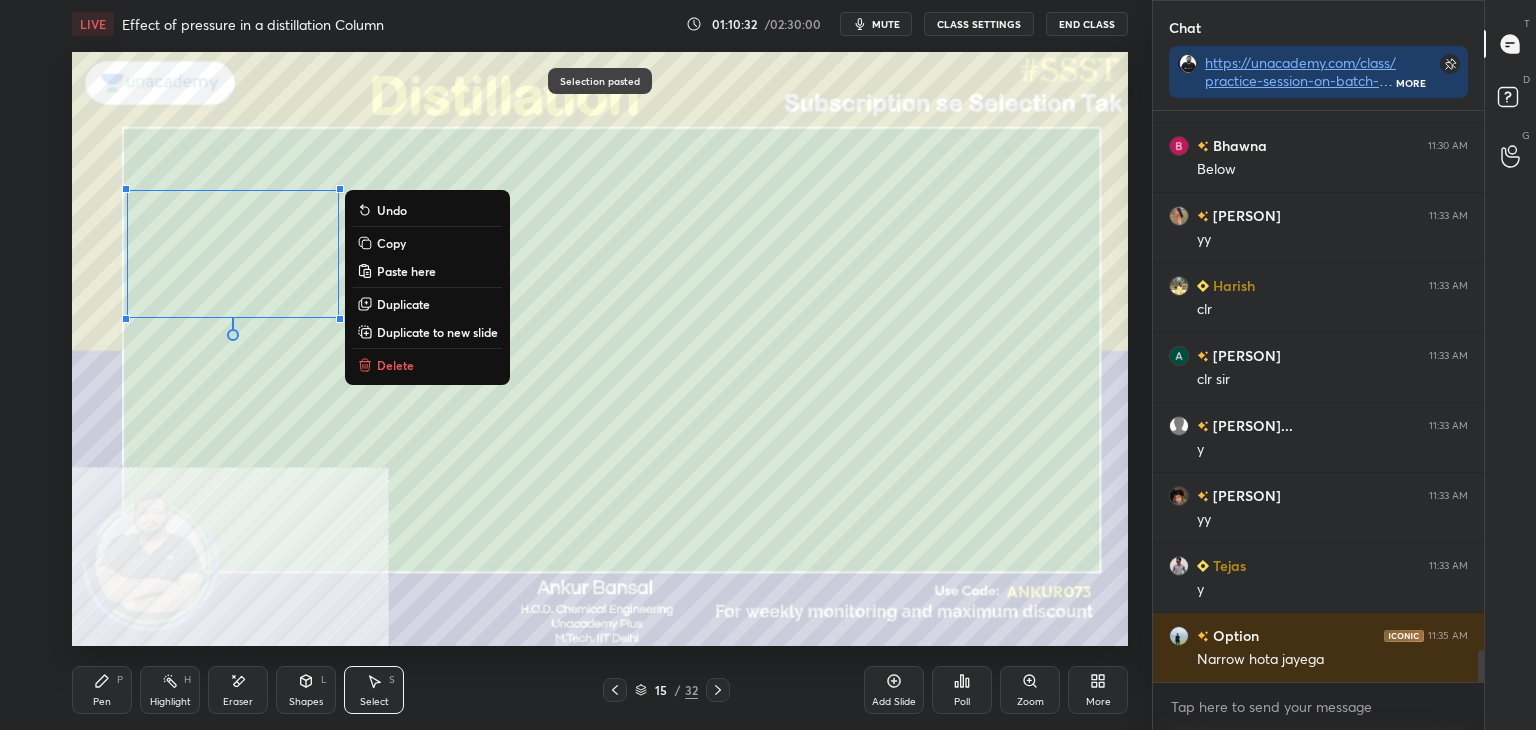 click on "Eraser" at bounding box center (238, 690) 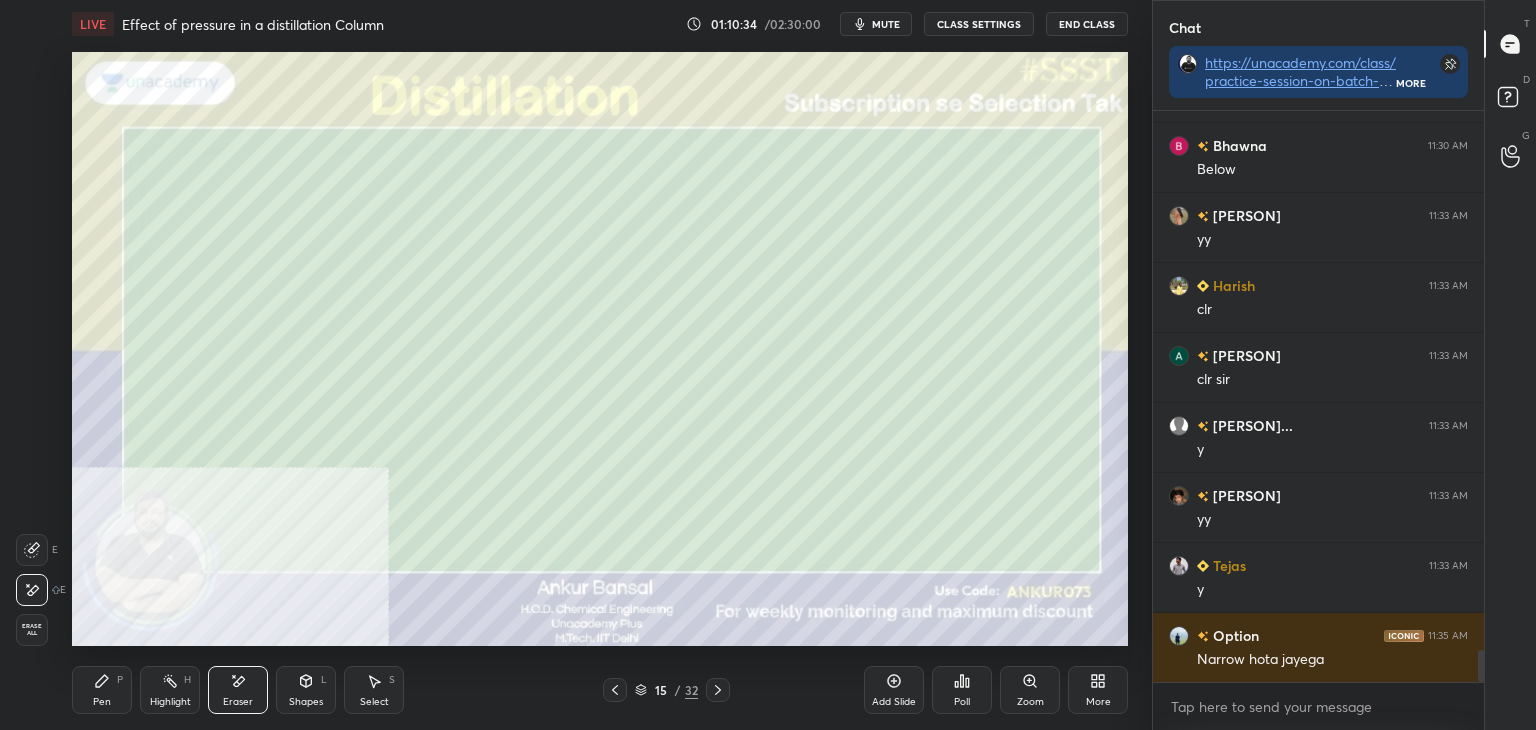 click 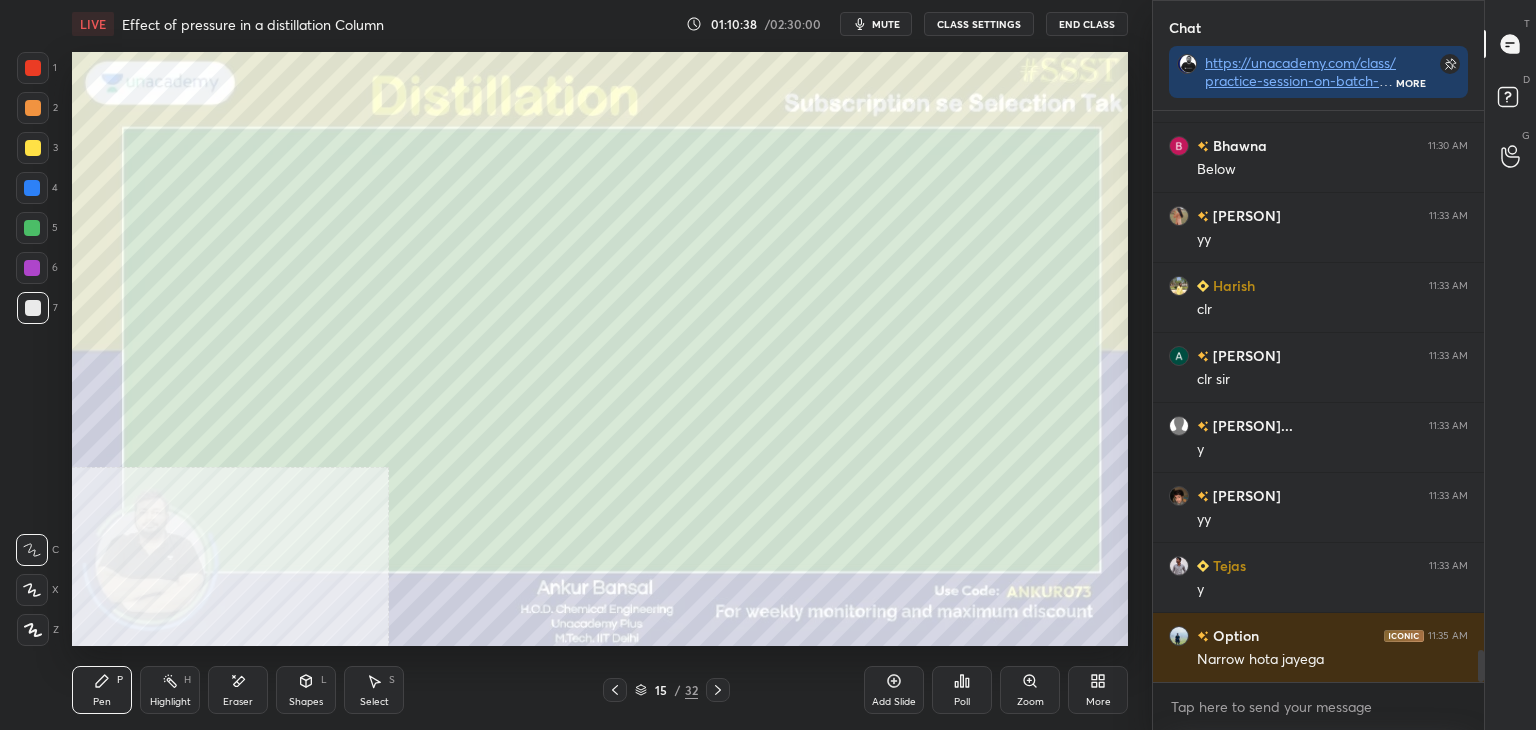 click on "Select S" at bounding box center [374, 690] 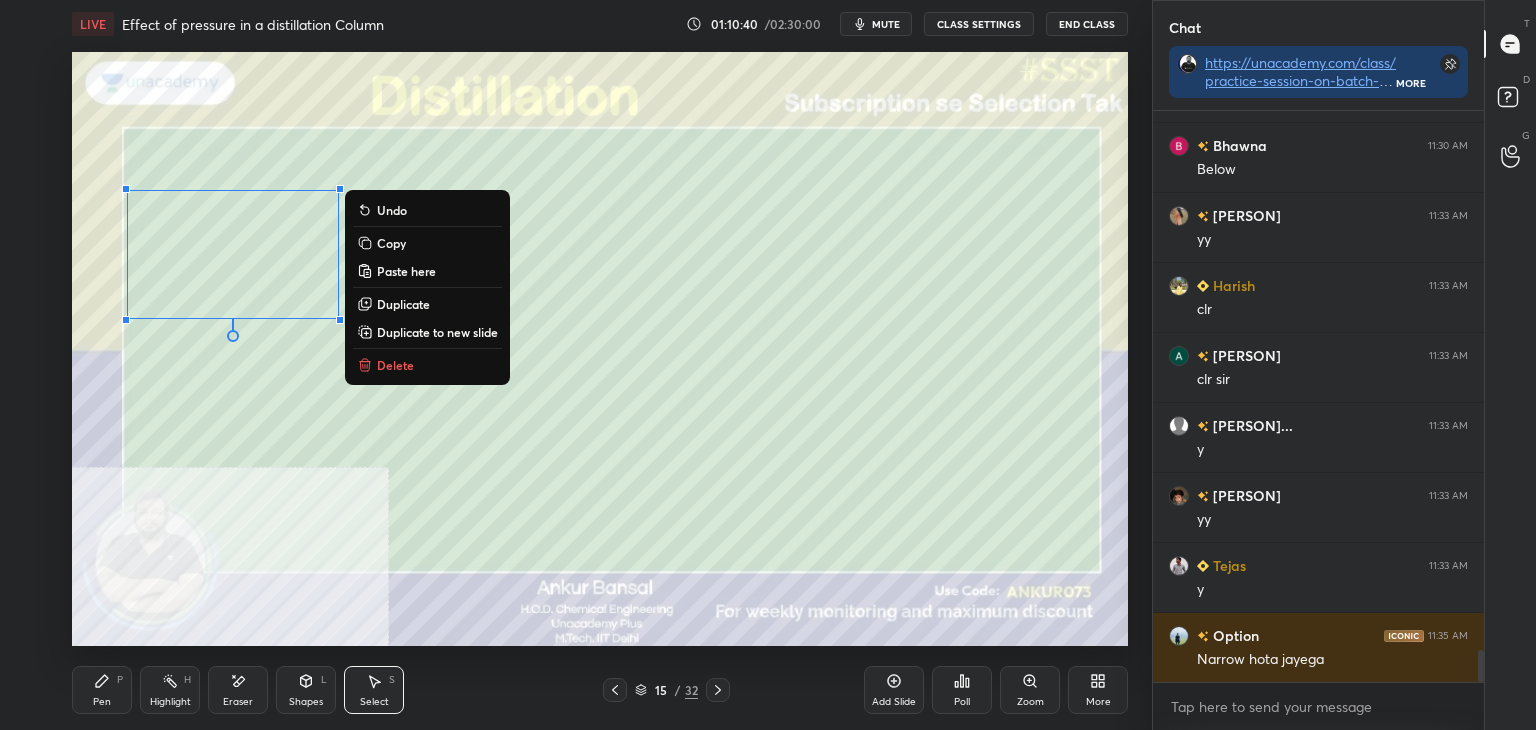 click on "Copy" at bounding box center (391, 243) 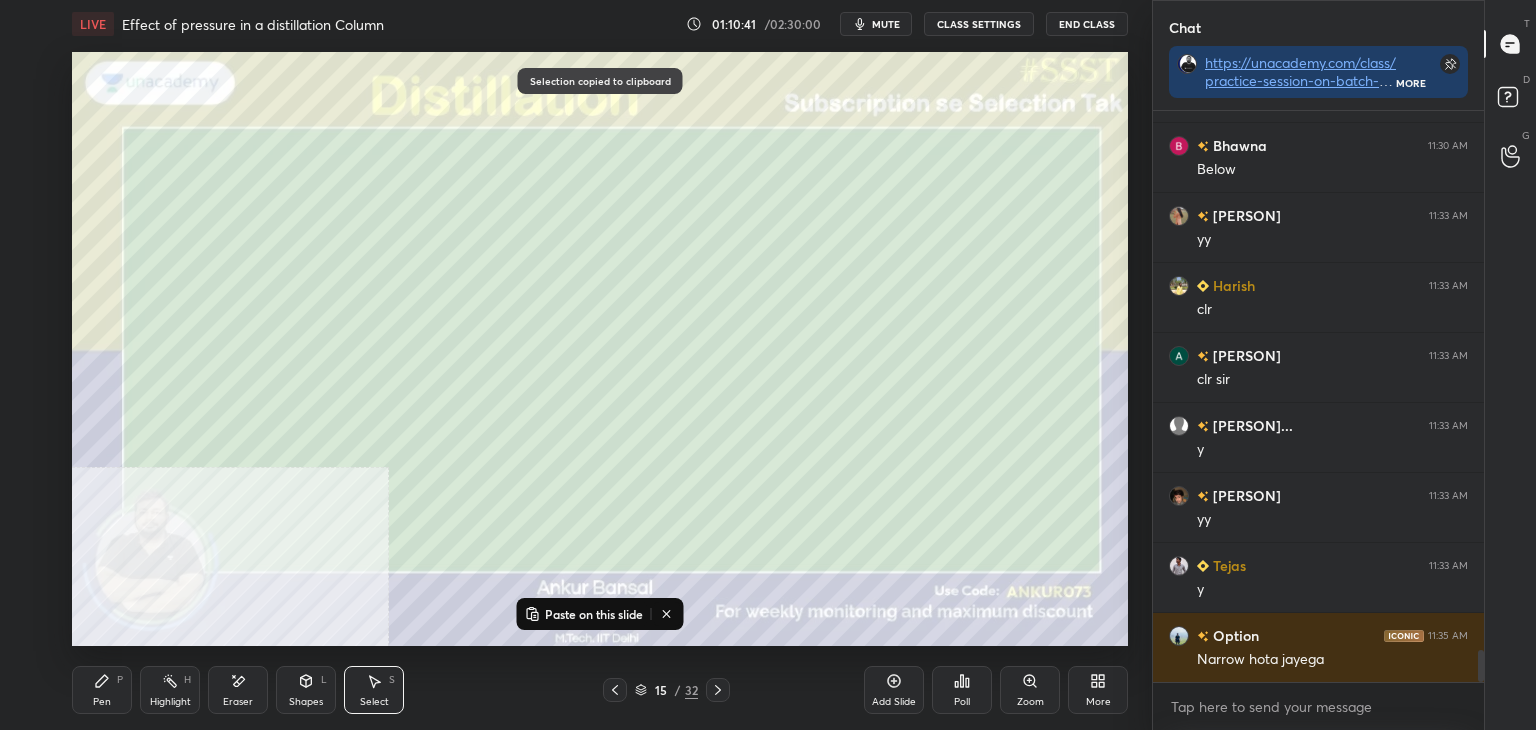 click 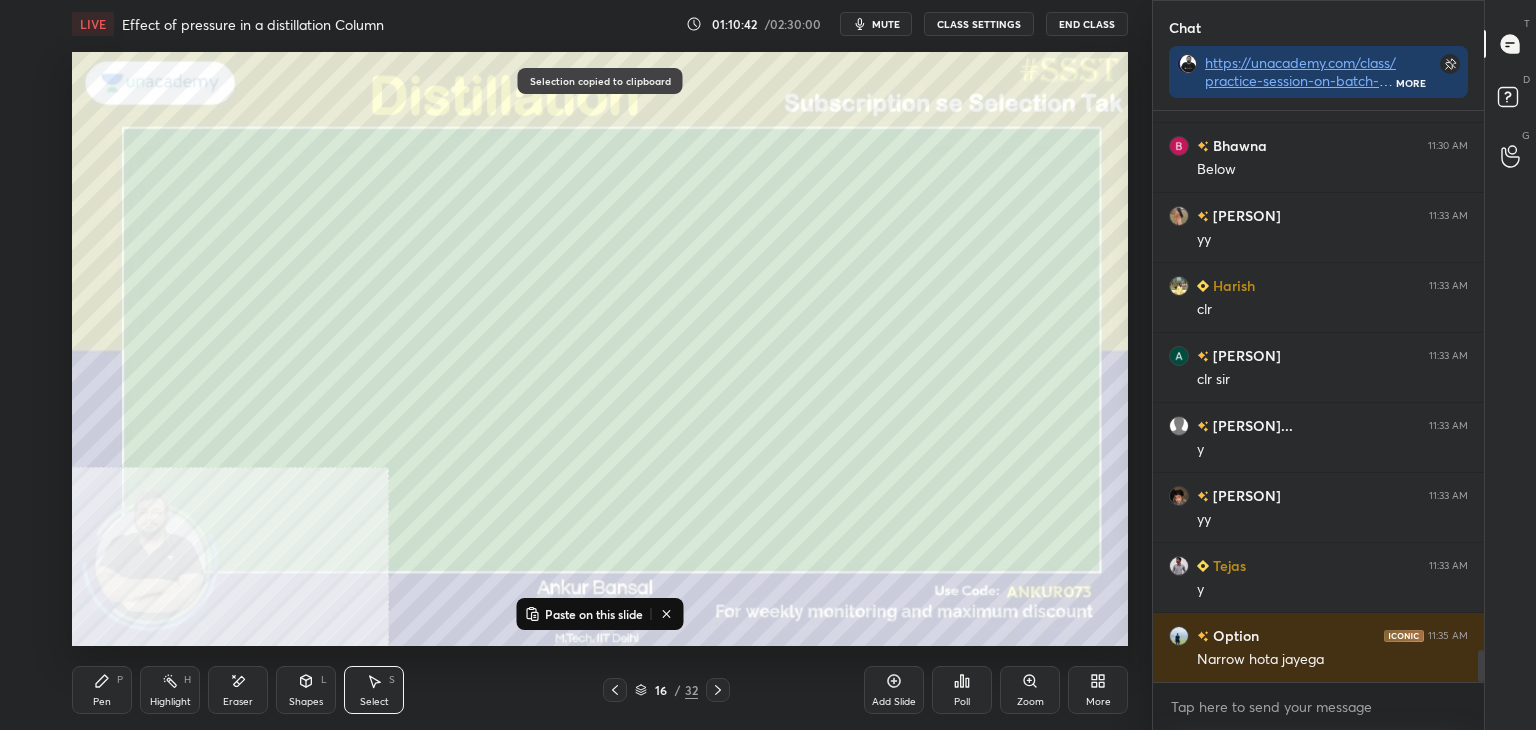 click on "Paste on this slide" at bounding box center [594, 614] 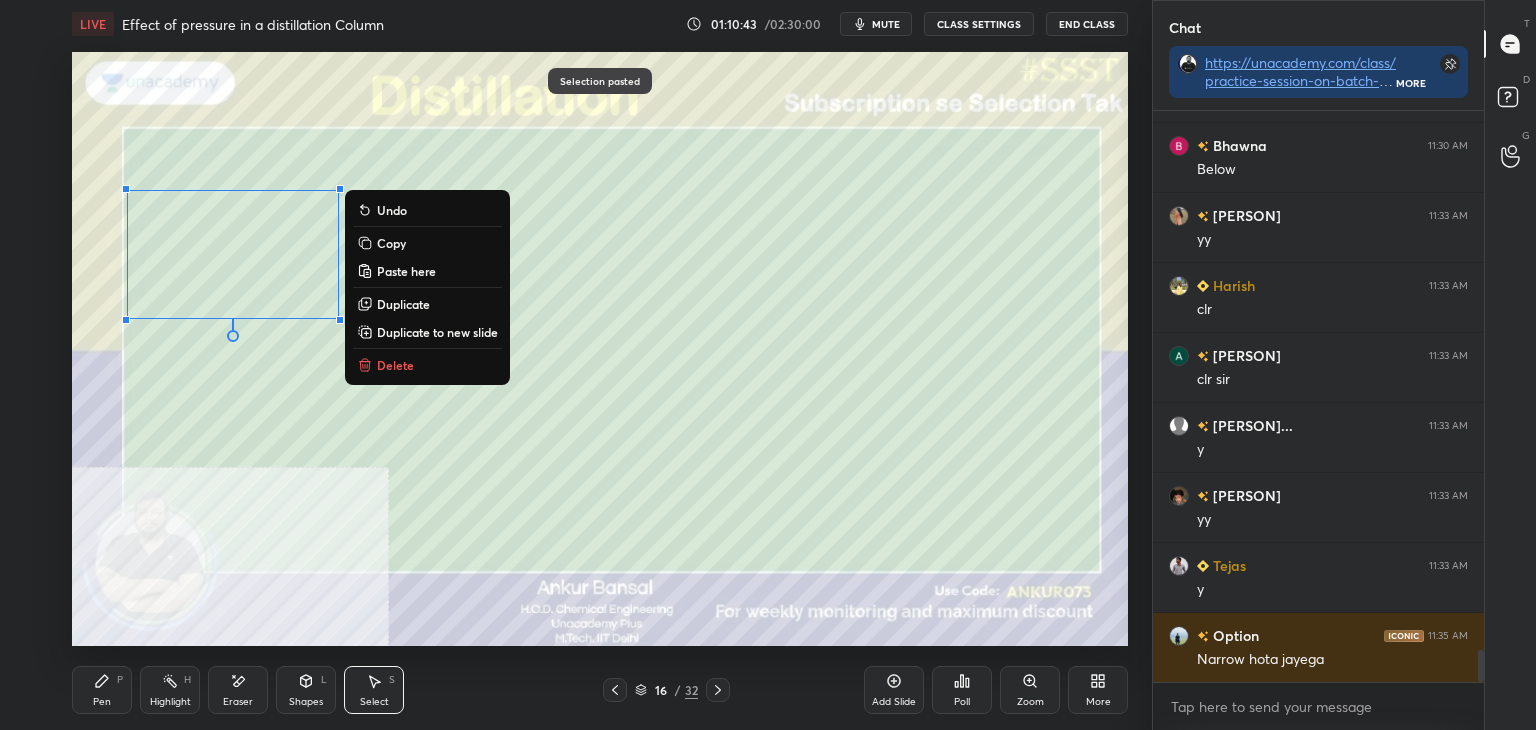 click on "Eraser" at bounding box center [238, 690] 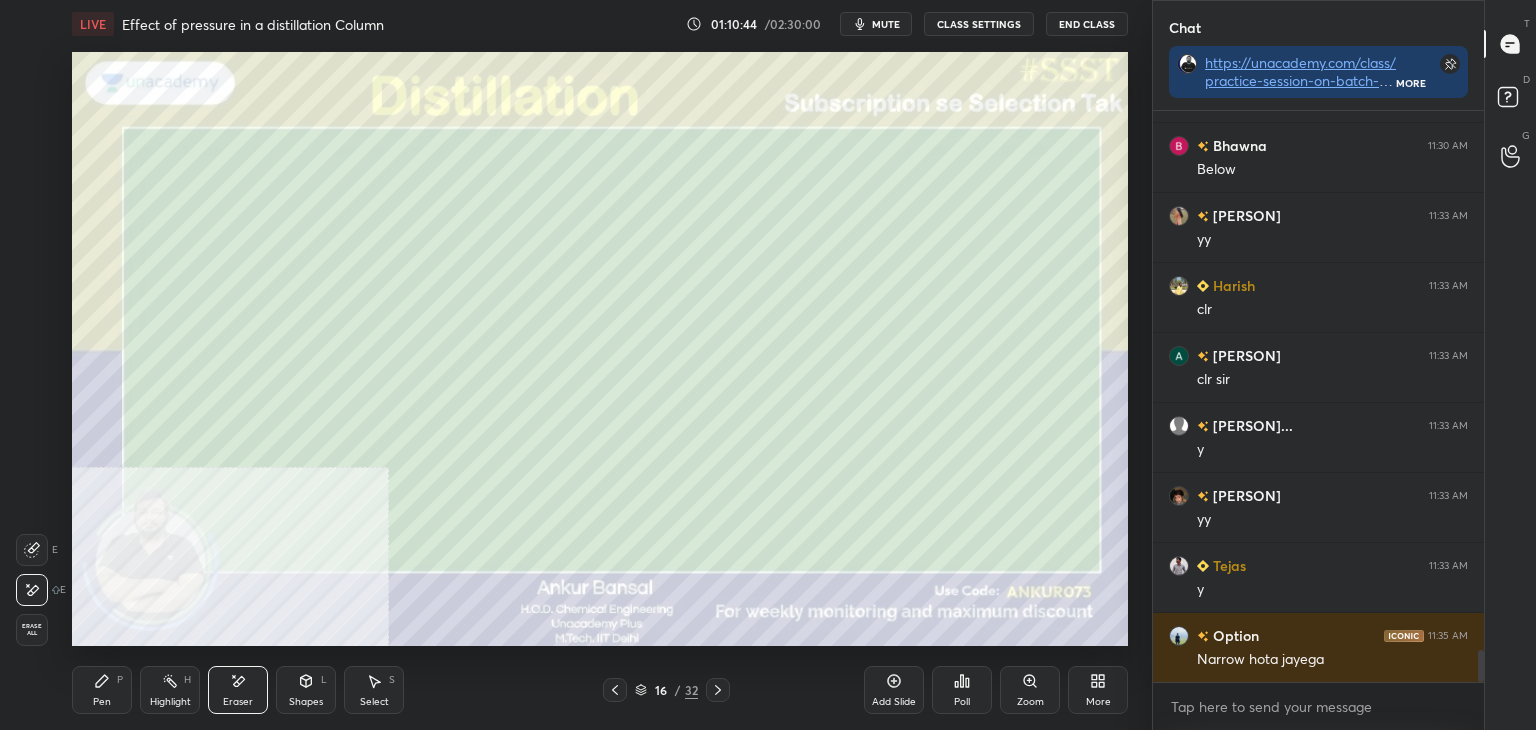 click on "P" at bounding box center [120, 680] 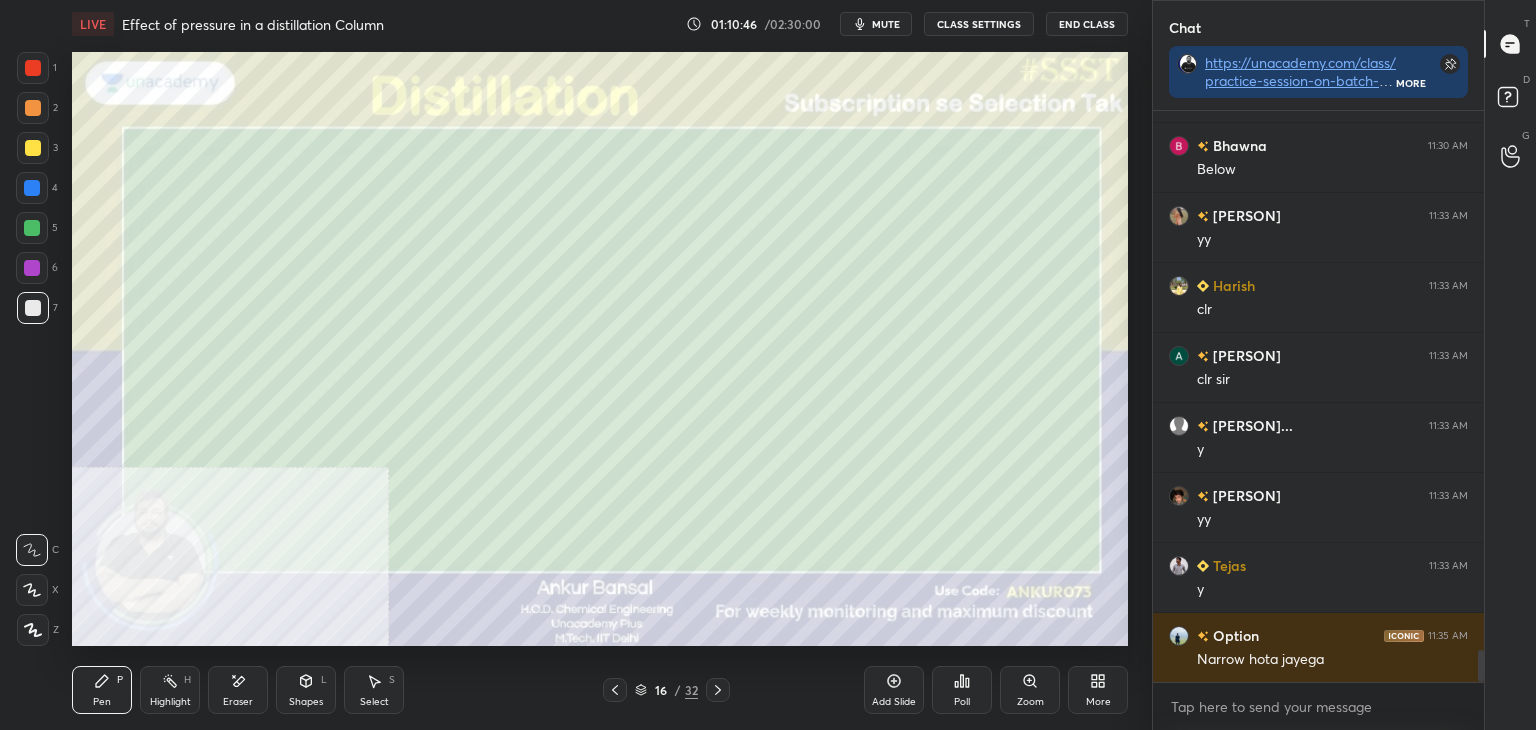 click on "Pen P" at bounding box center (102, 690) 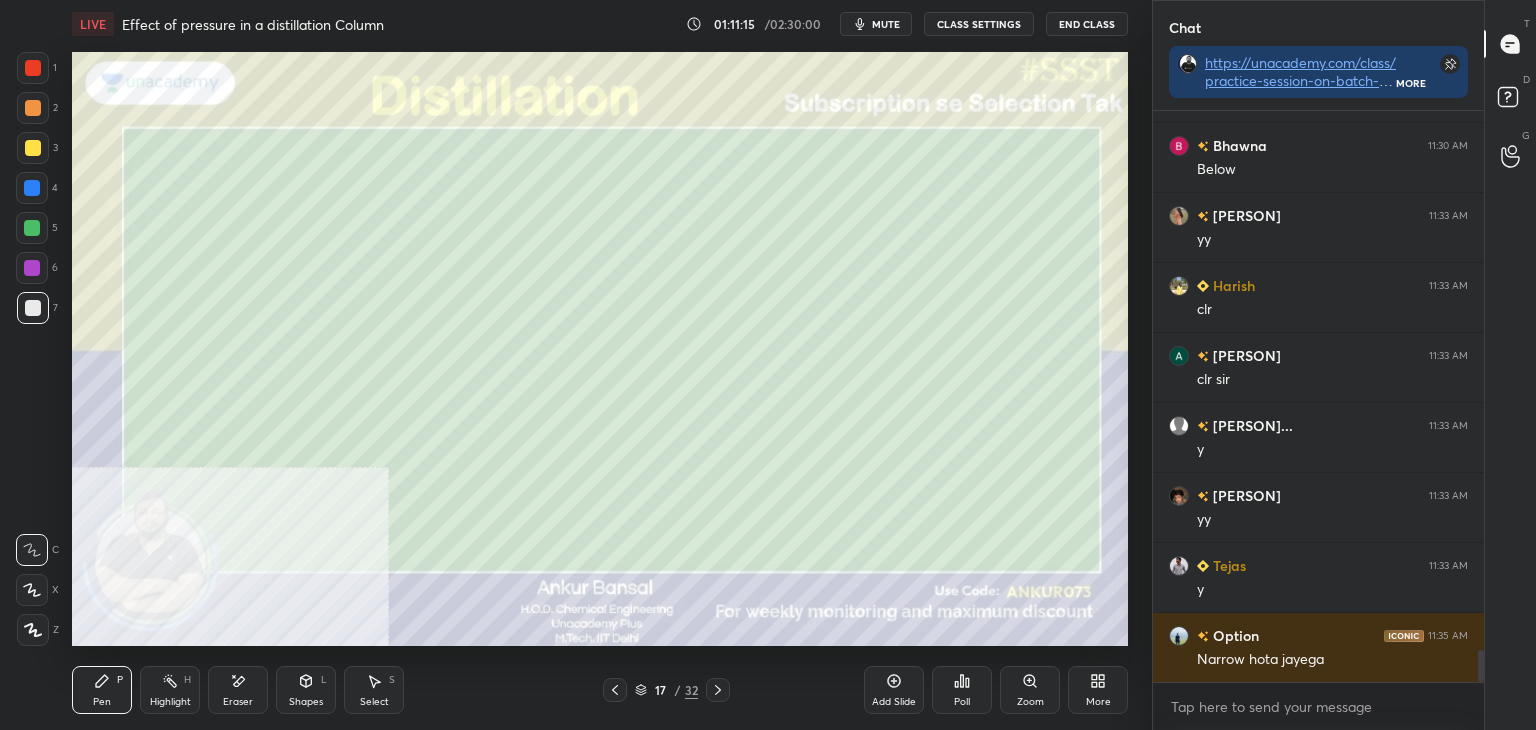 click on "Shapes L" at bounding box center [306, 690] 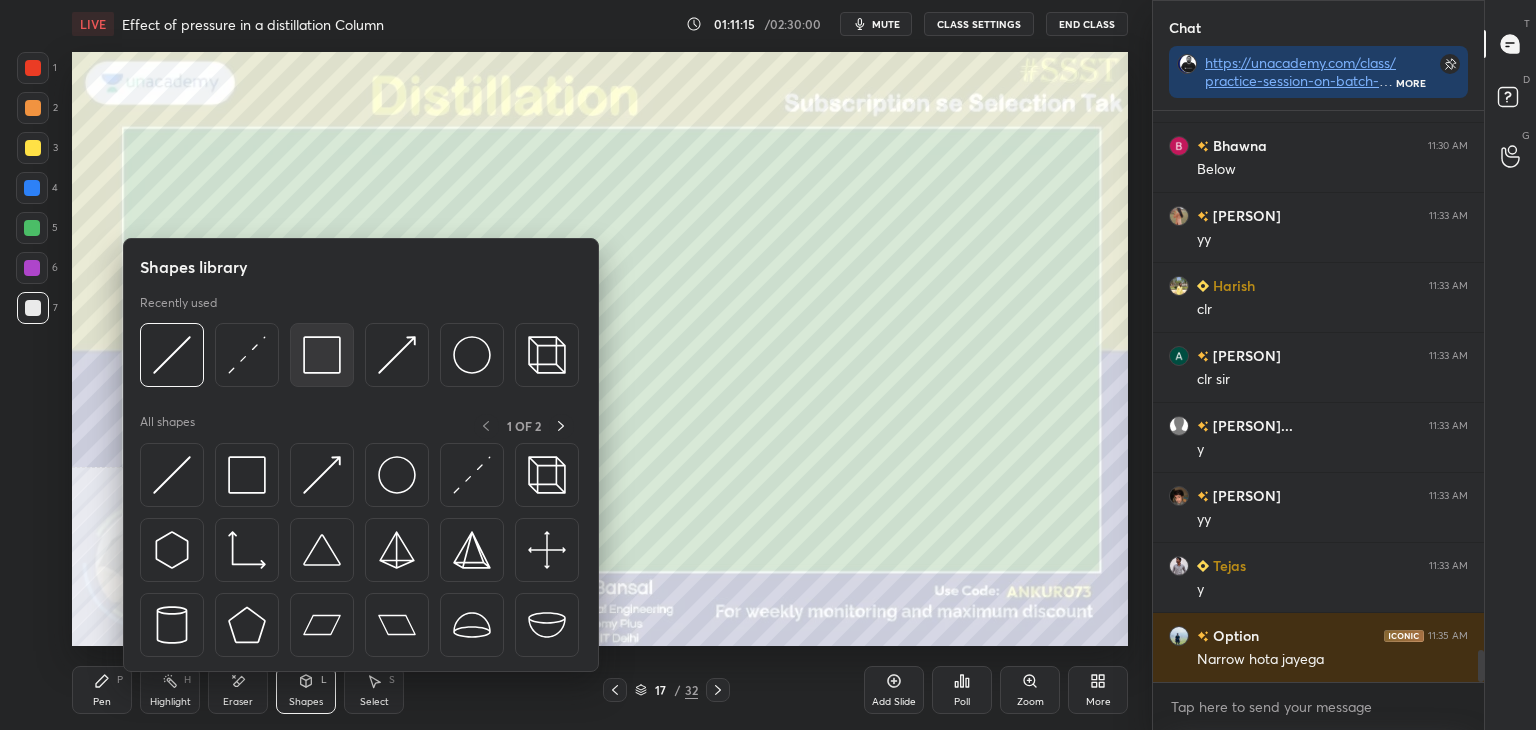 click at bounding box center (322, 355) 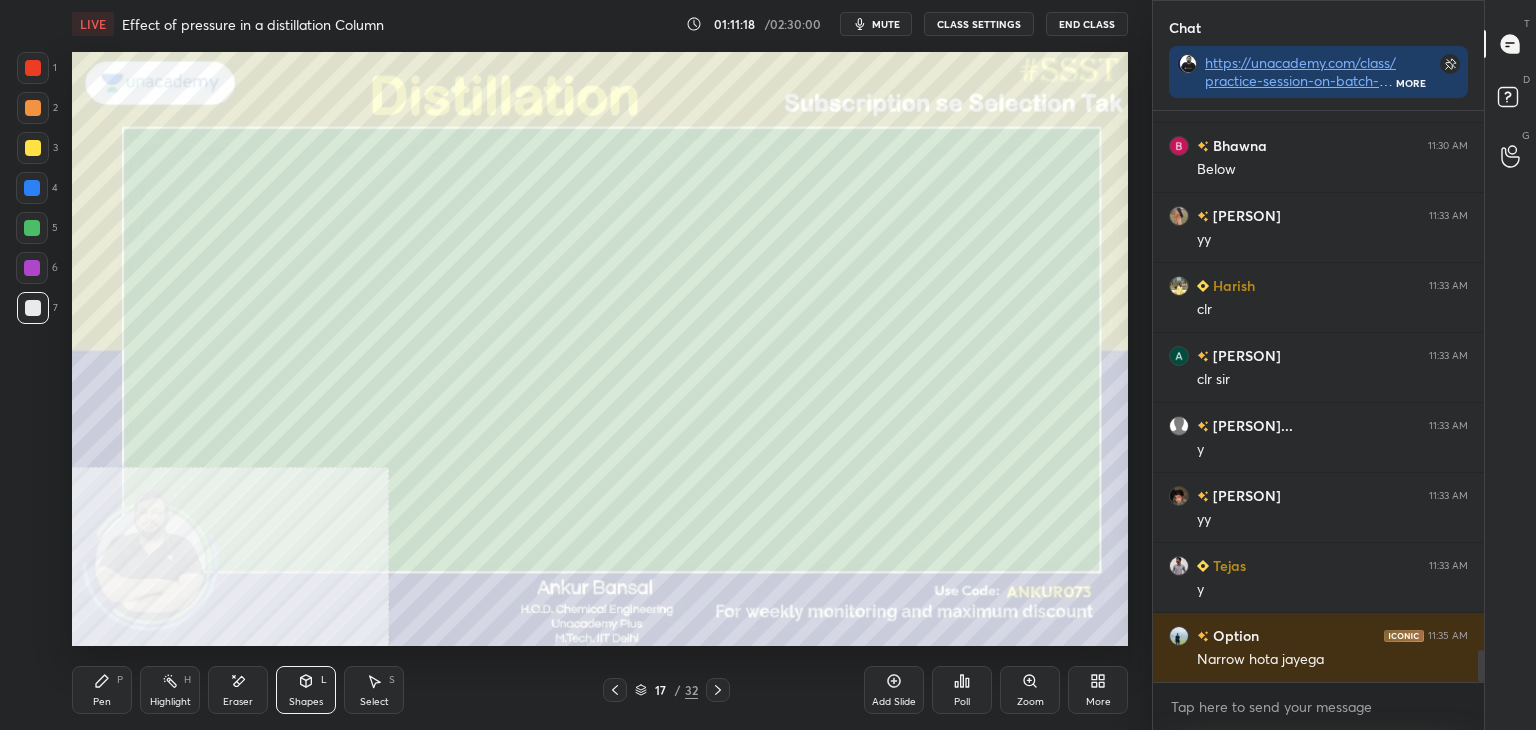 click on "Pen" at bounding box center (102, 702) 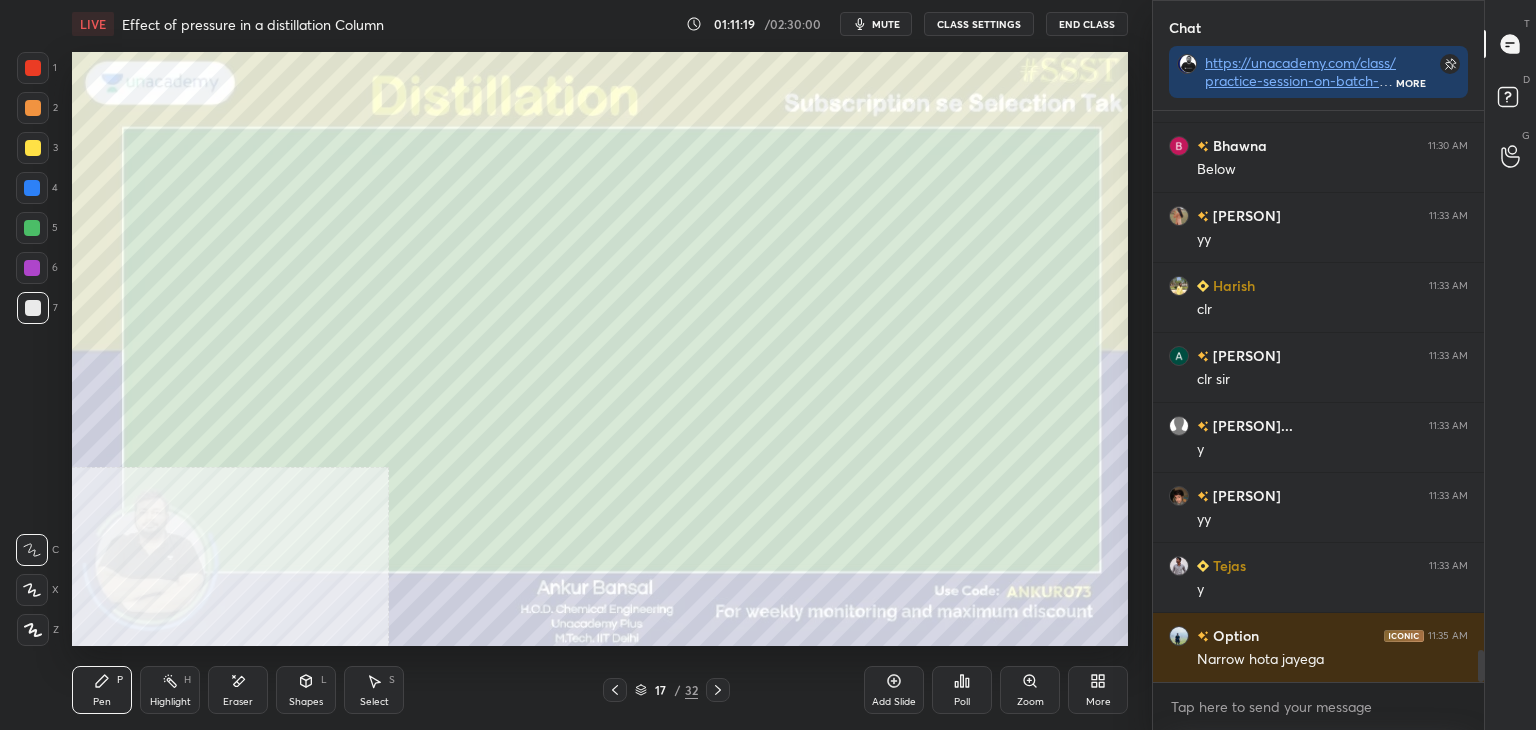 click on "X" at bounding box center (37, 590) 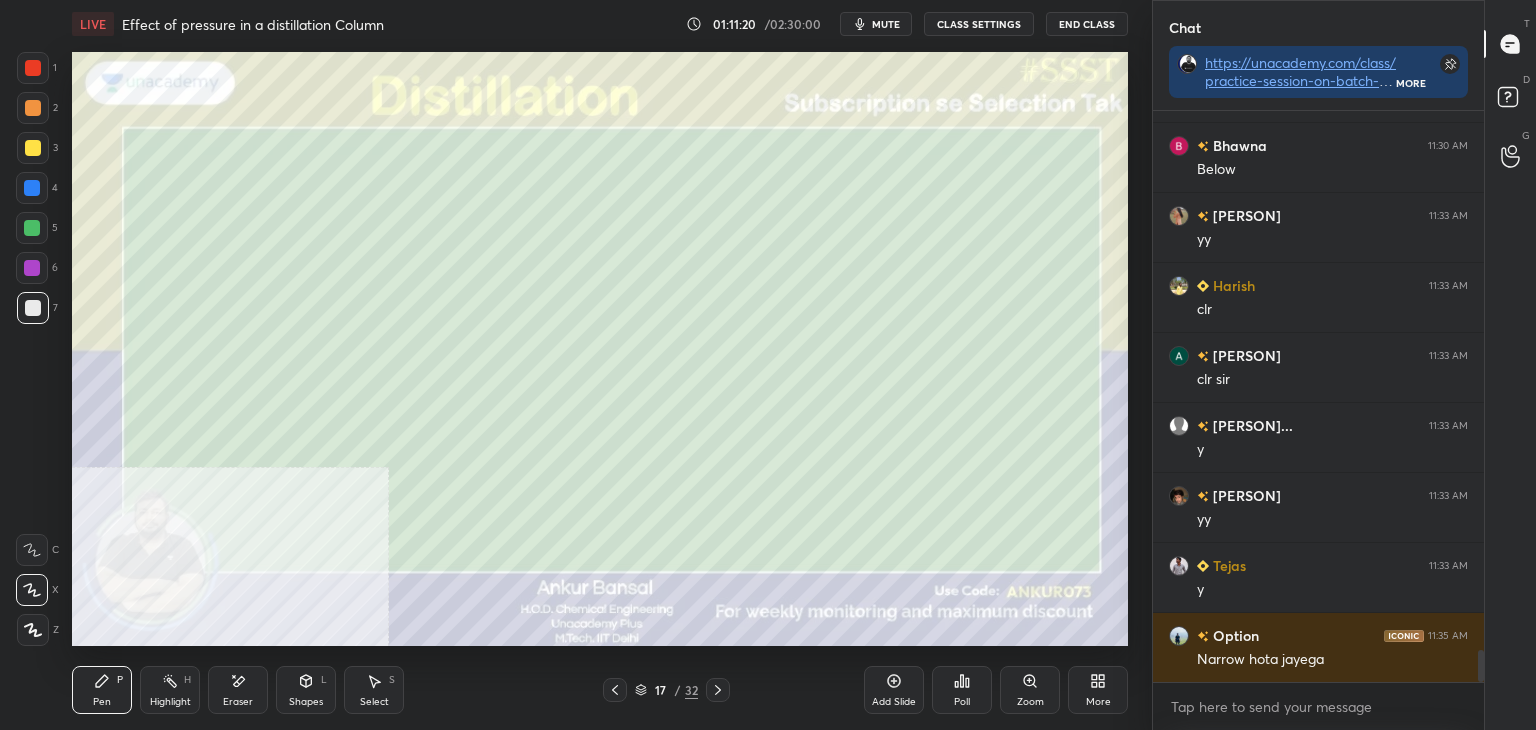 click on "Shapes" at bounding box center [306, 702] 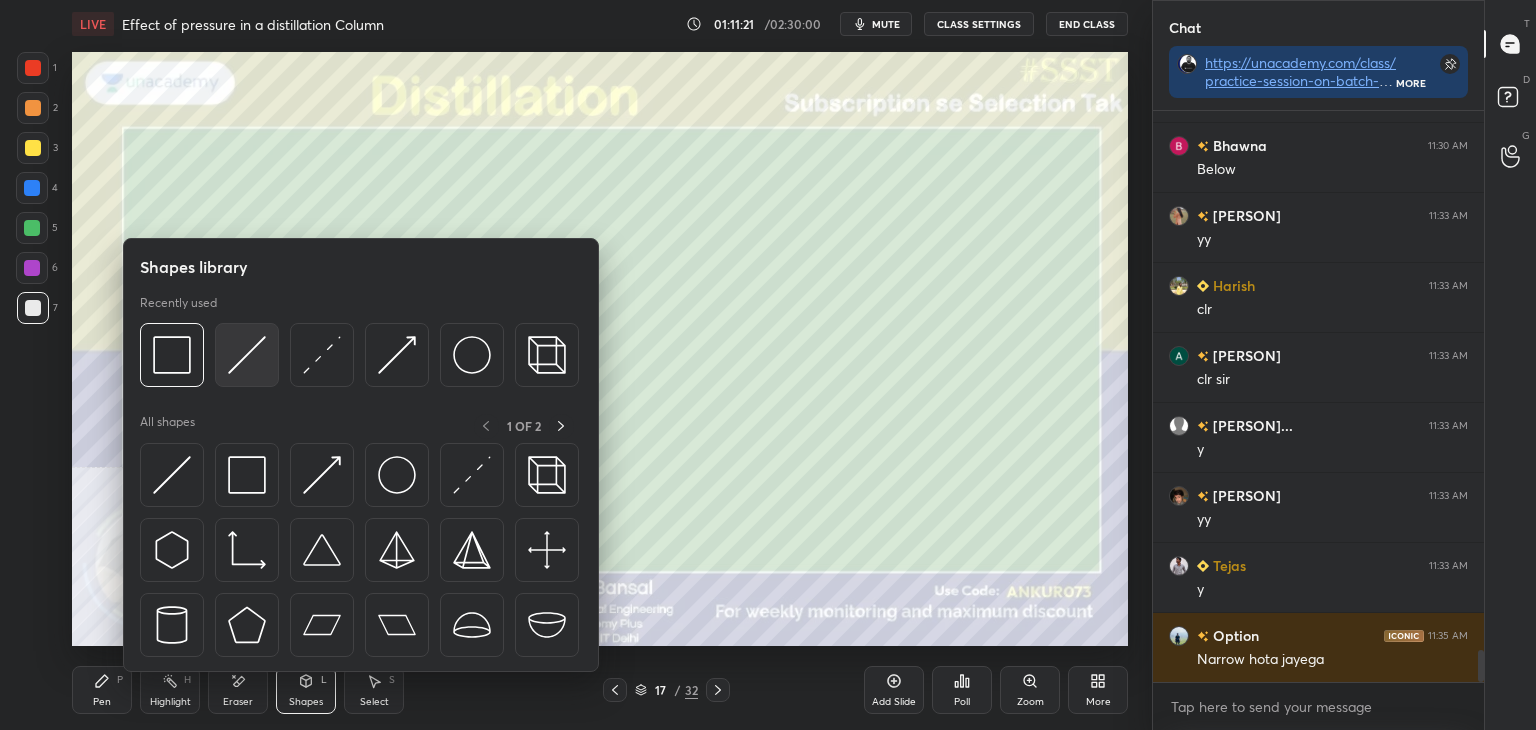 click at bounding box center [247, 355] 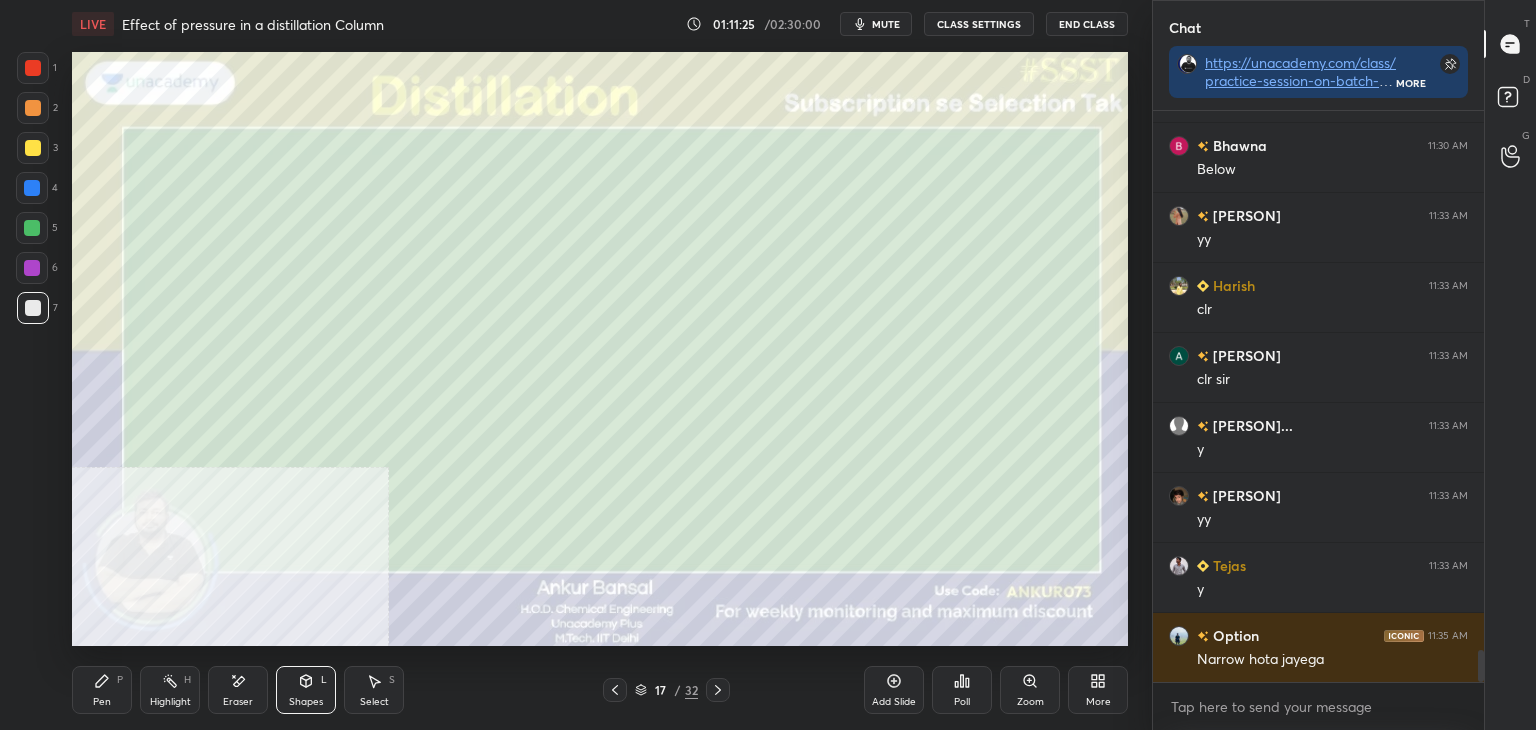 click on "Pen" at bounding box center (102, 702) 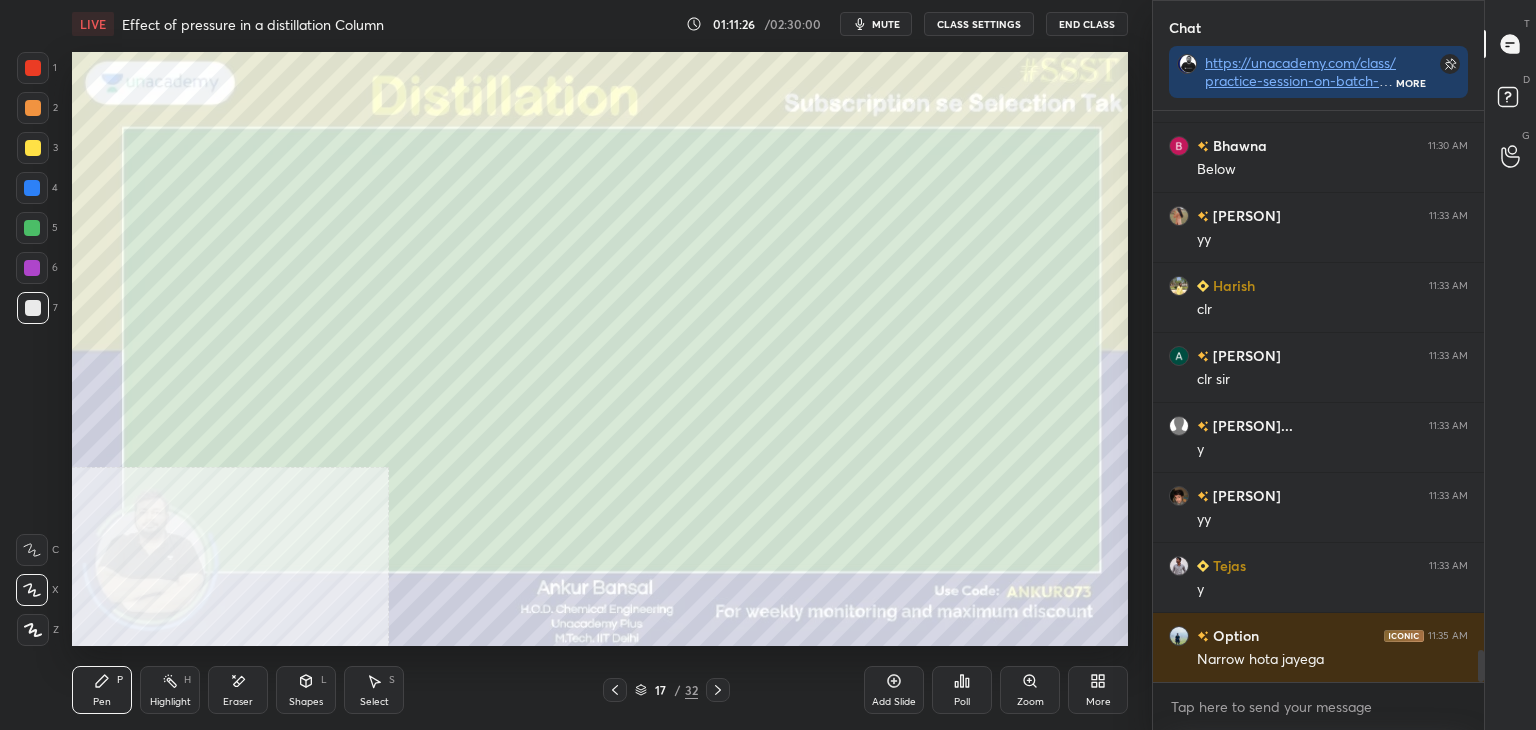scroll, scrollTop: 9616, scrollLeft: 0, axis: vertical 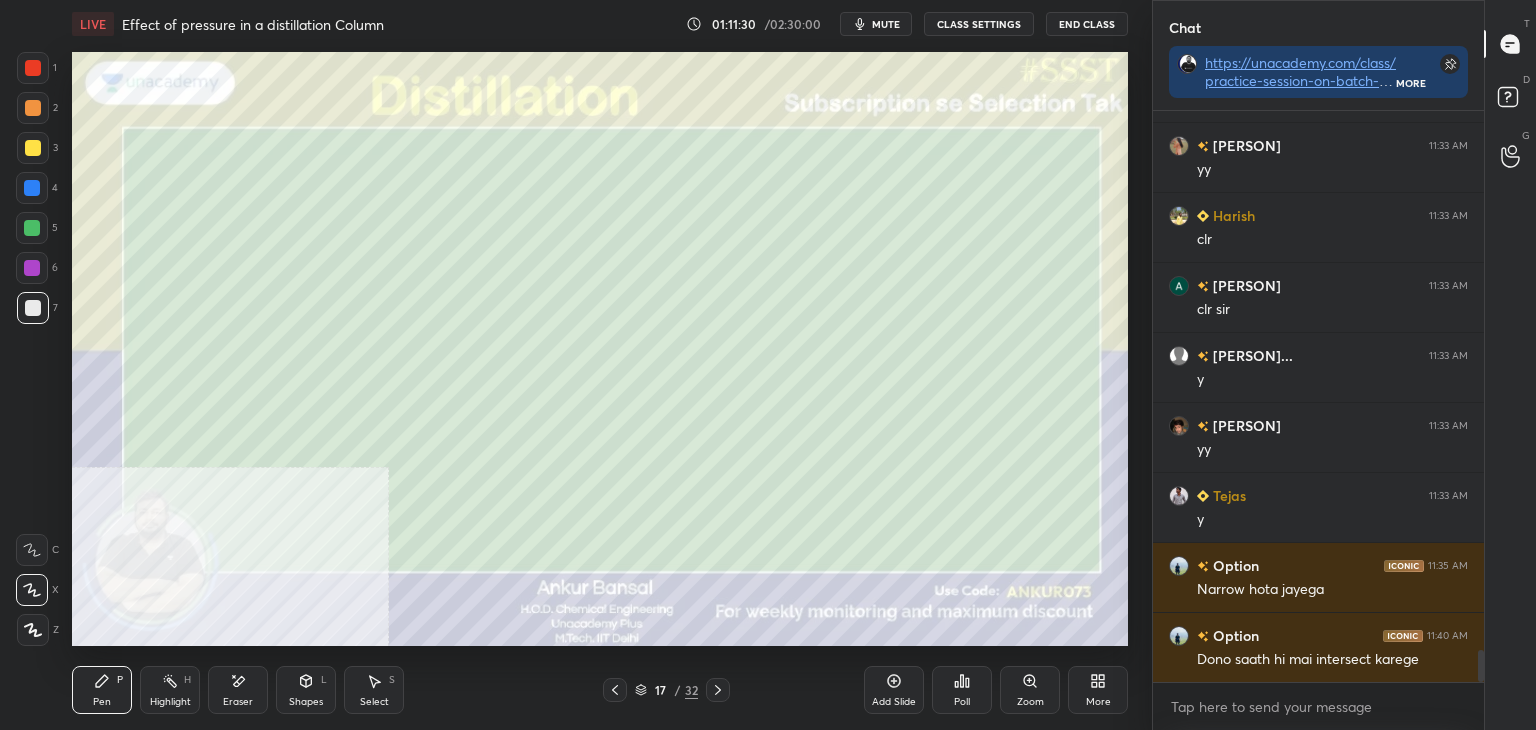 click 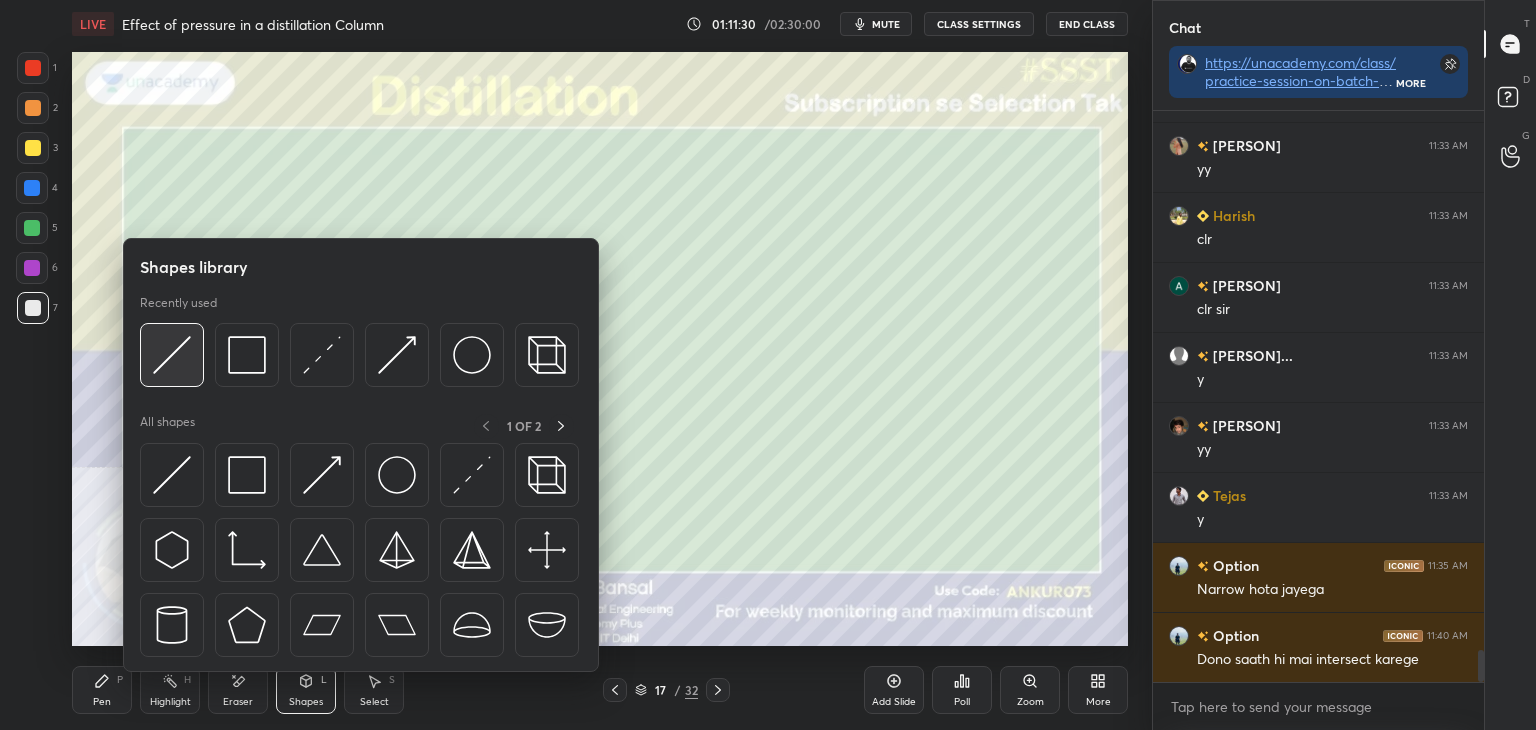 click at bounding box center [172, 355] 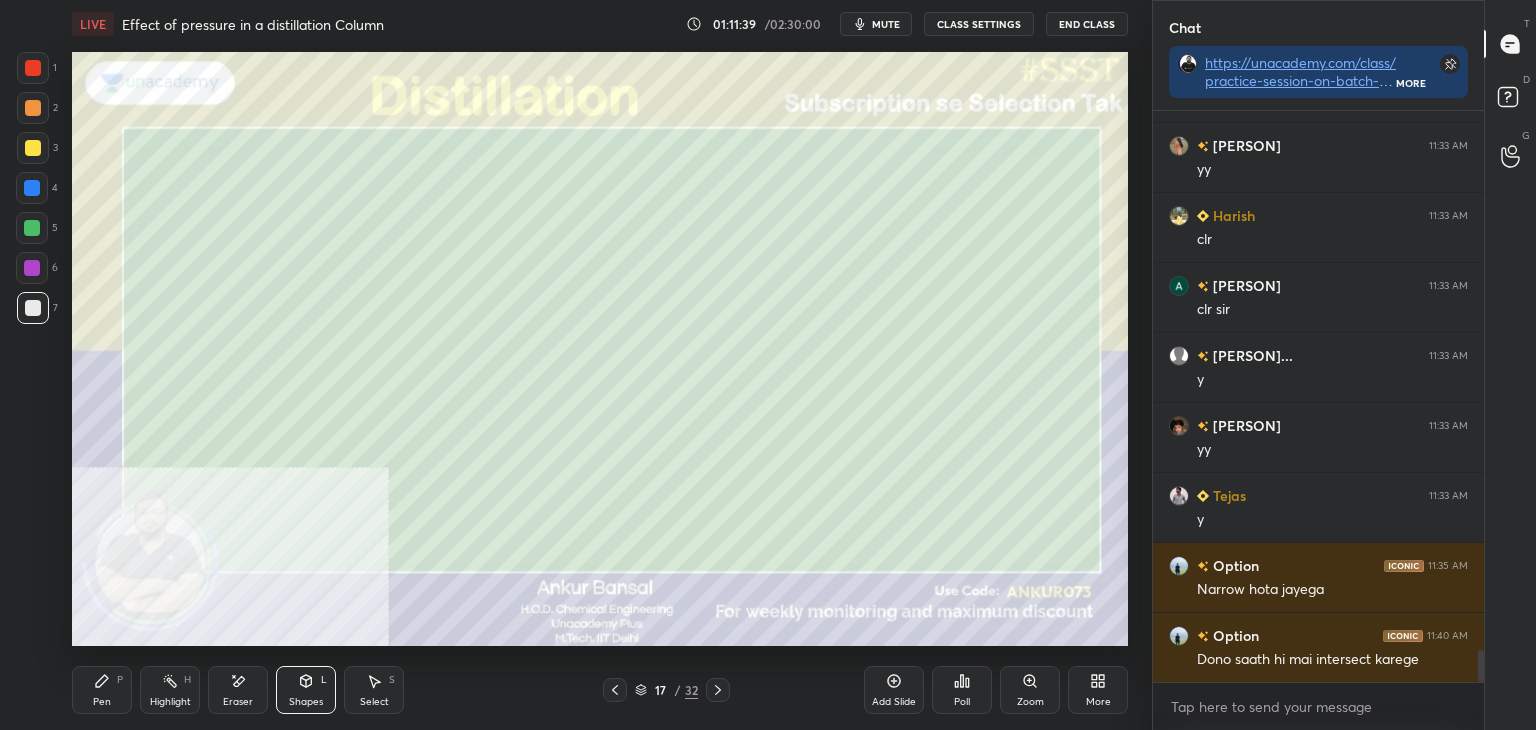 click on "Pen P" at bounding box center (102, 690) 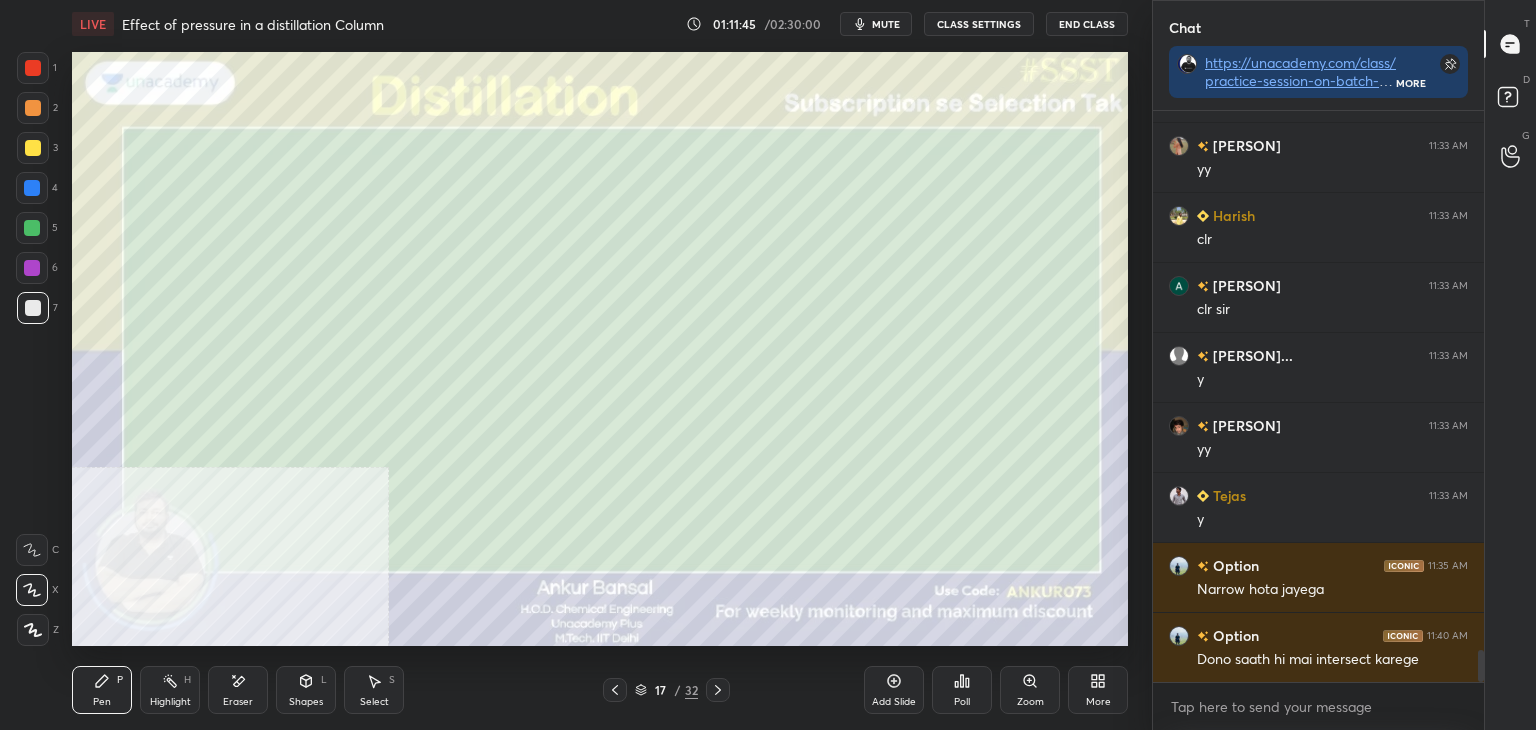 click on "Shapes L" at bounding box center [306, 690] 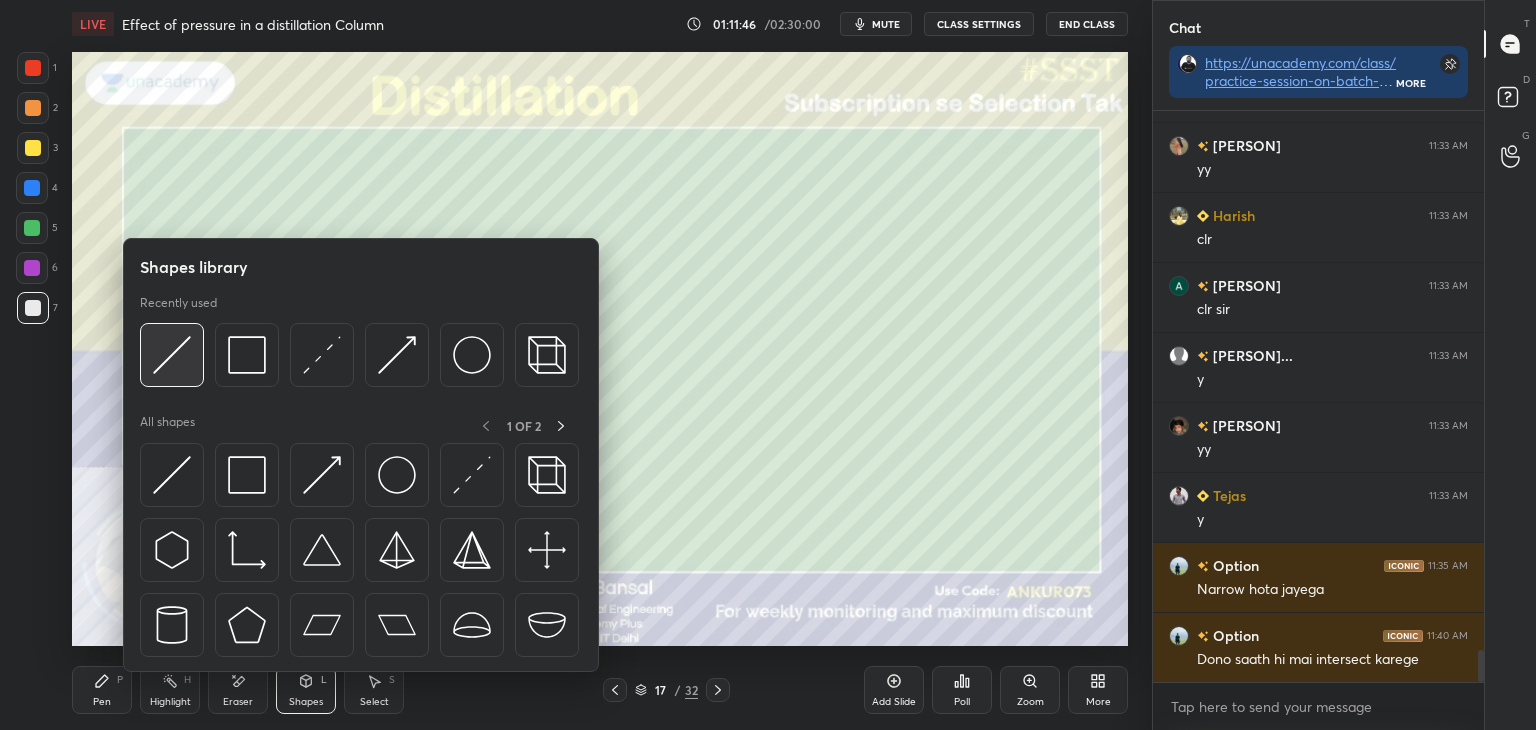 click at bounding box center (172, 355) 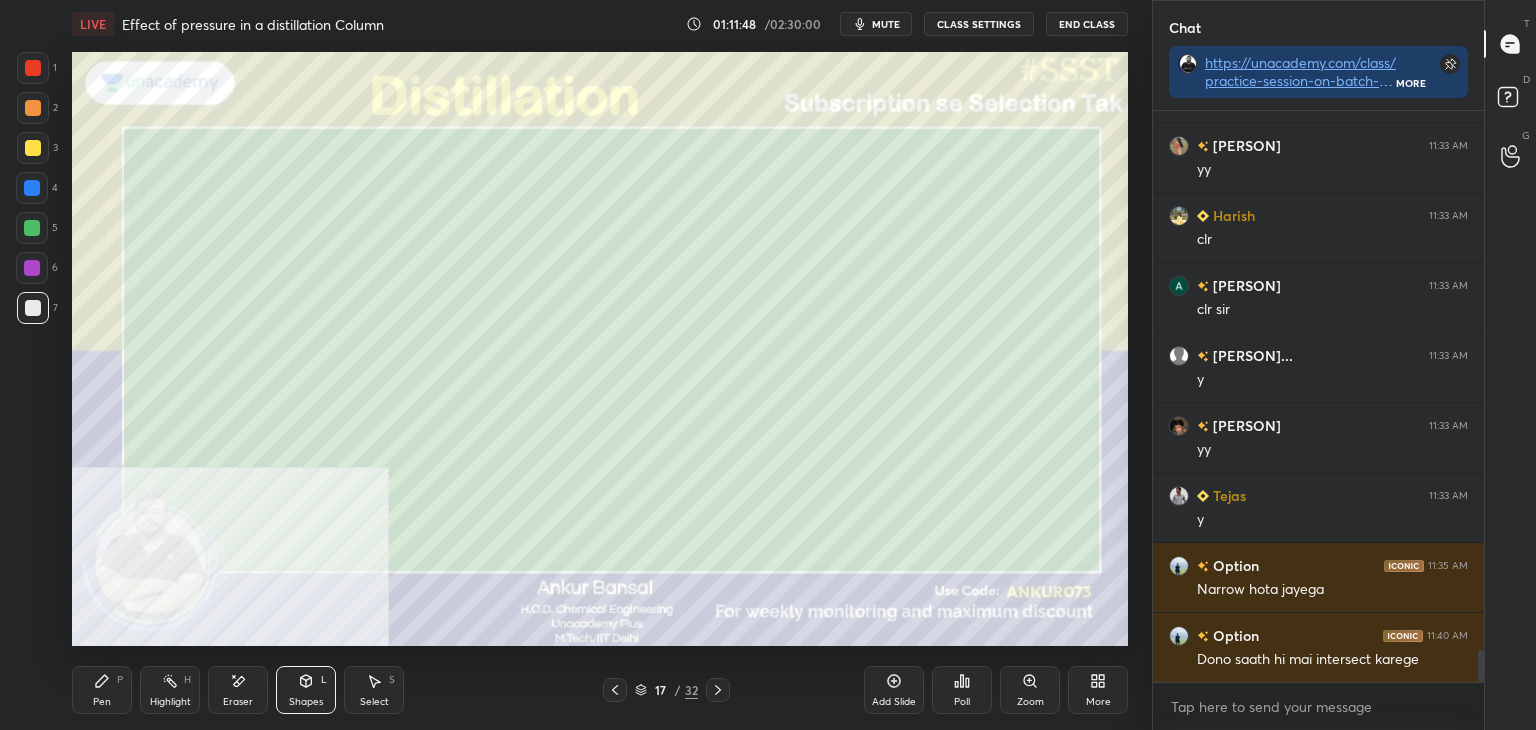 click at bounding box center (33, 148) 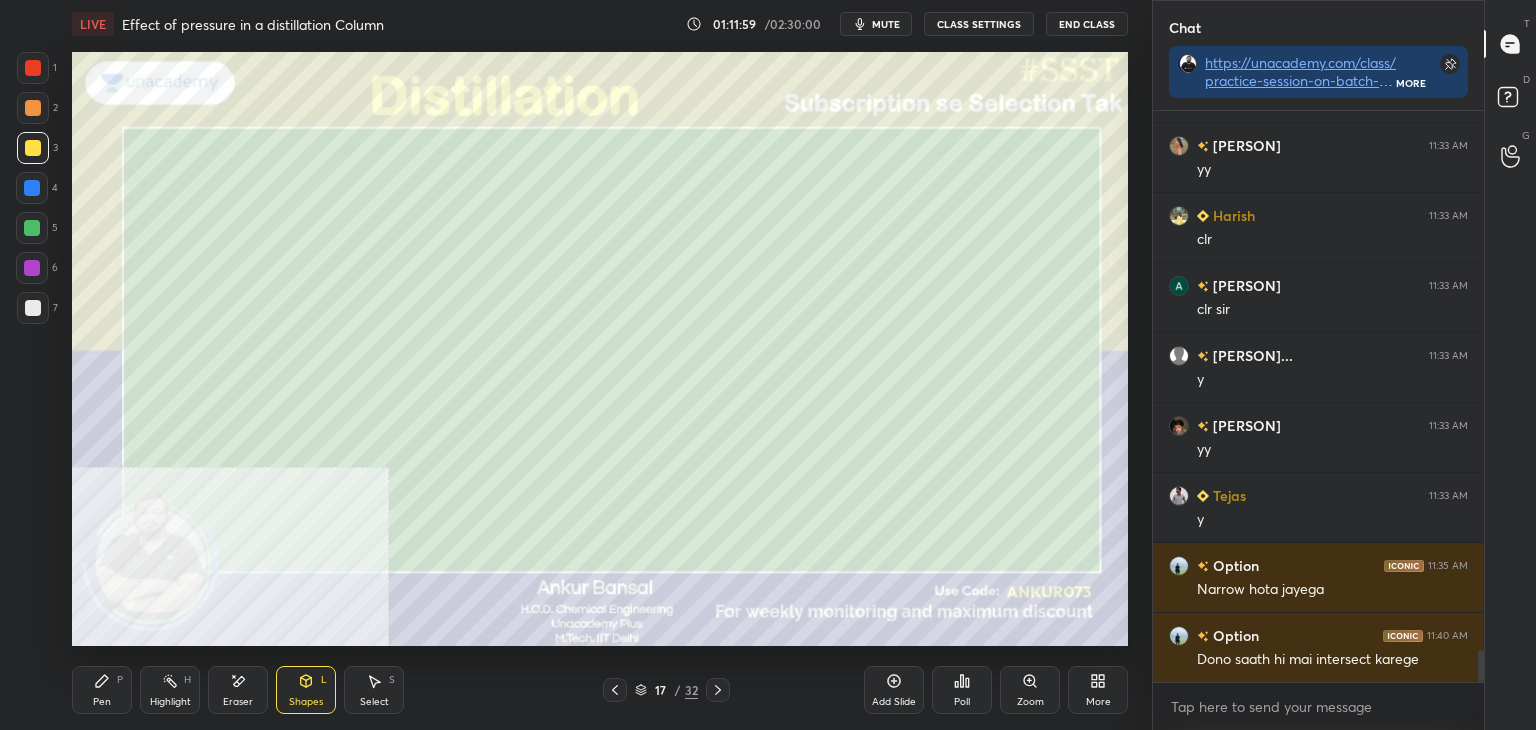 click 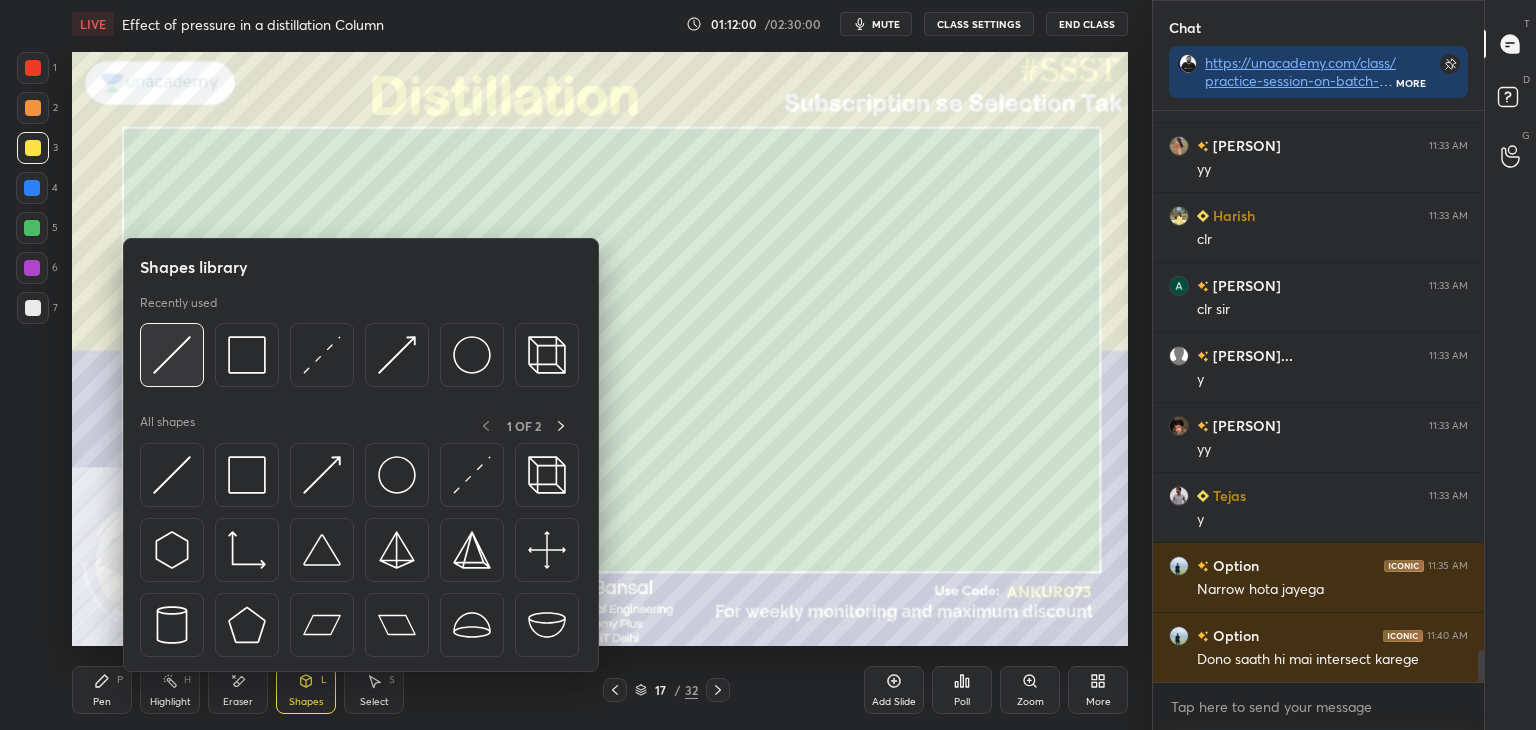 click at bounding box center [172, 355] 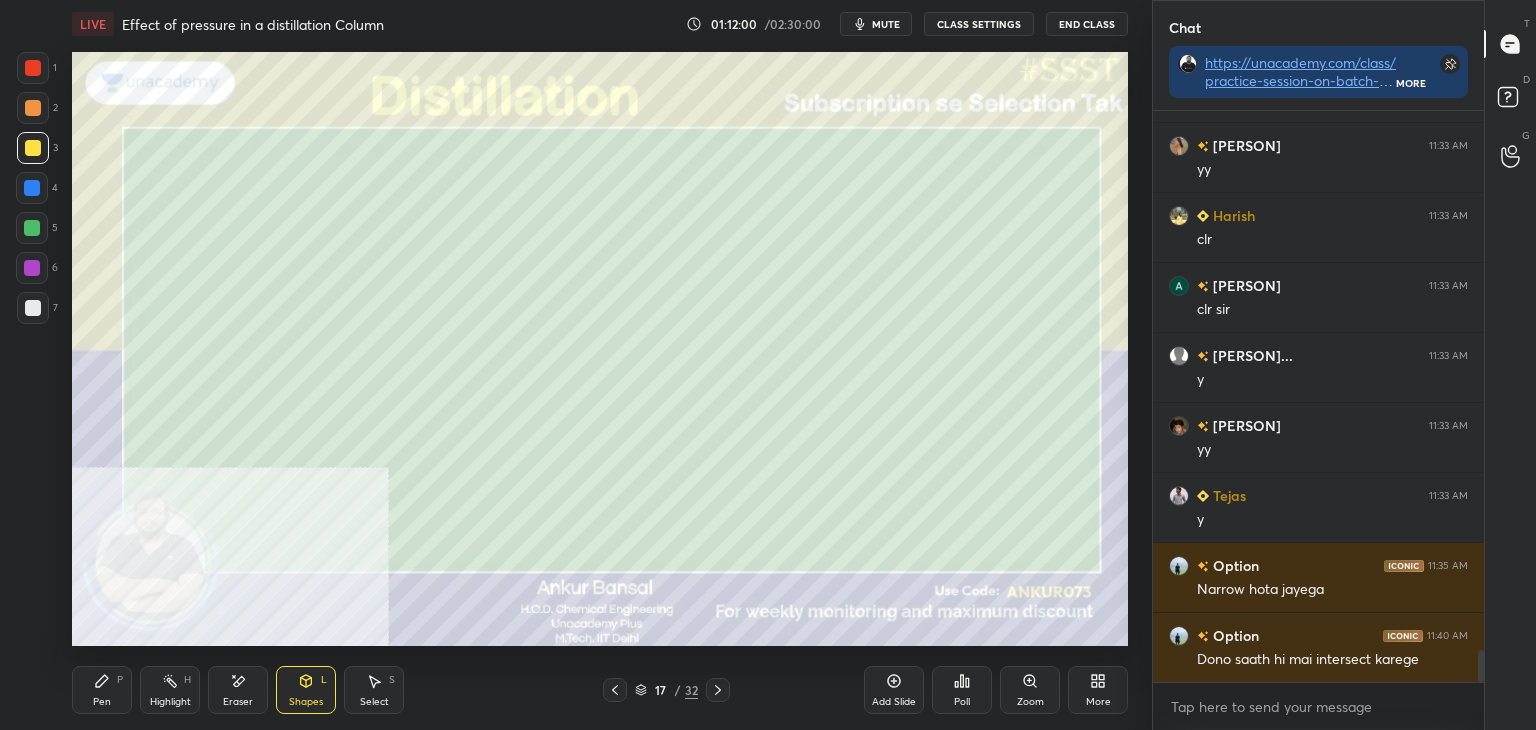 click at bounding box center (33, 308) 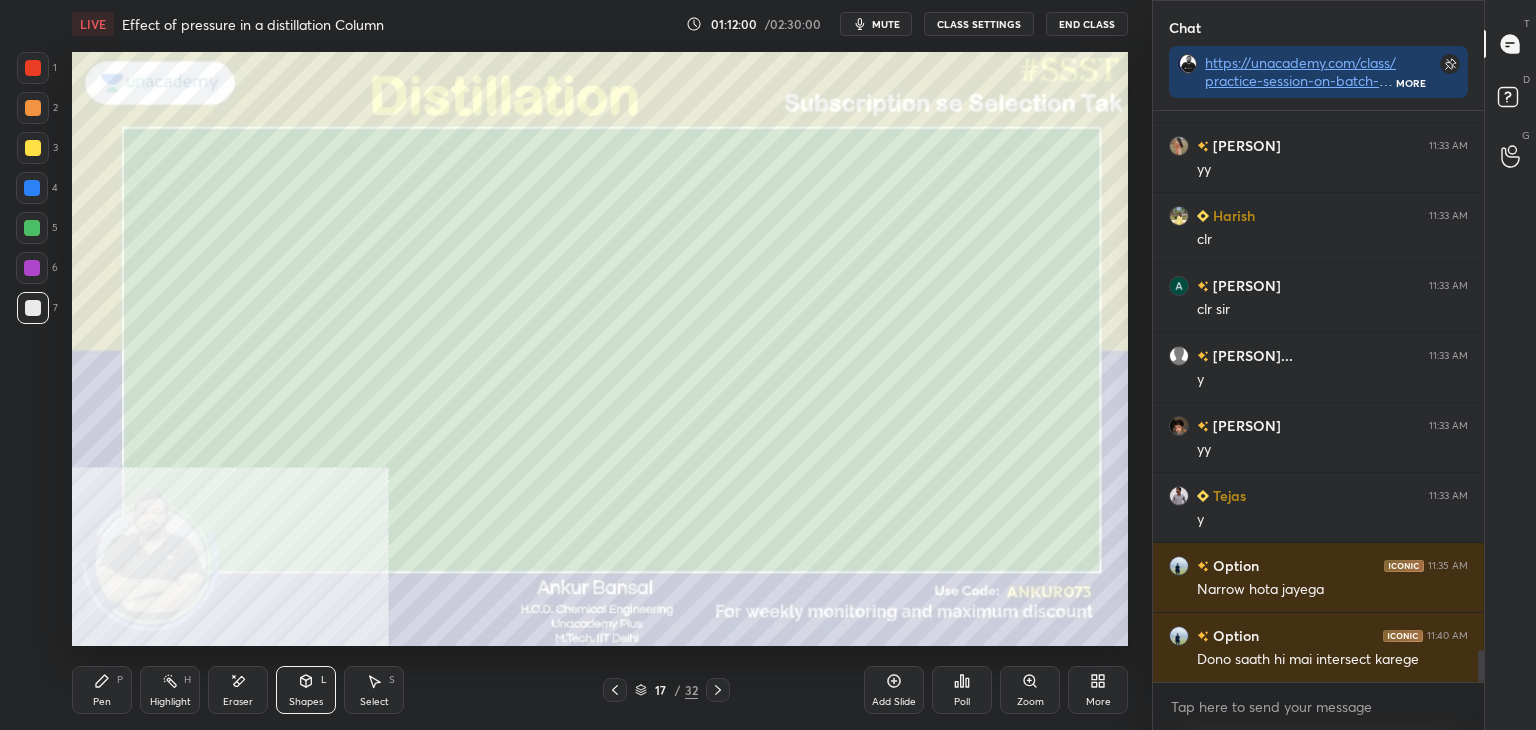 scroll, scrollTop: 9686, scrollLeft: 0, axis: vertical 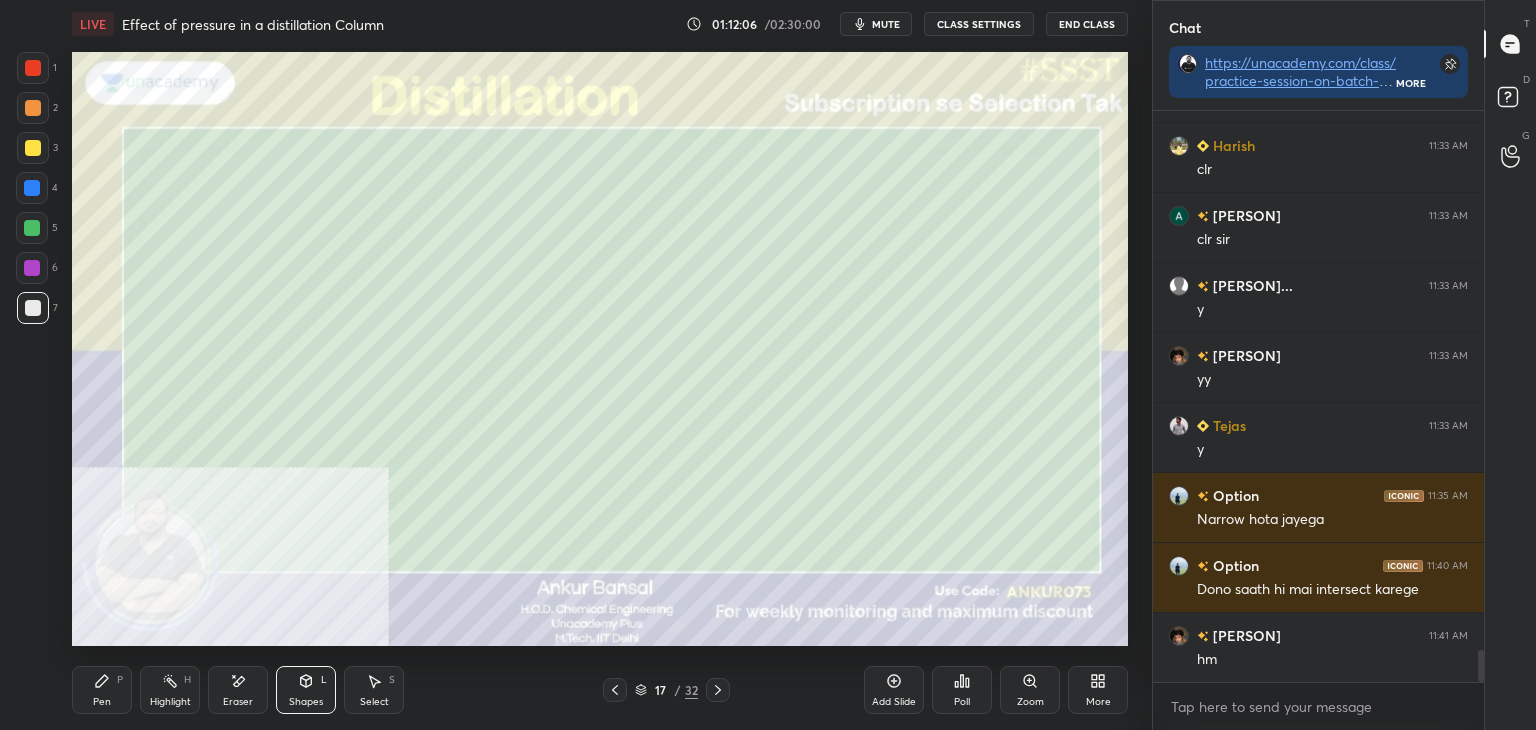 click 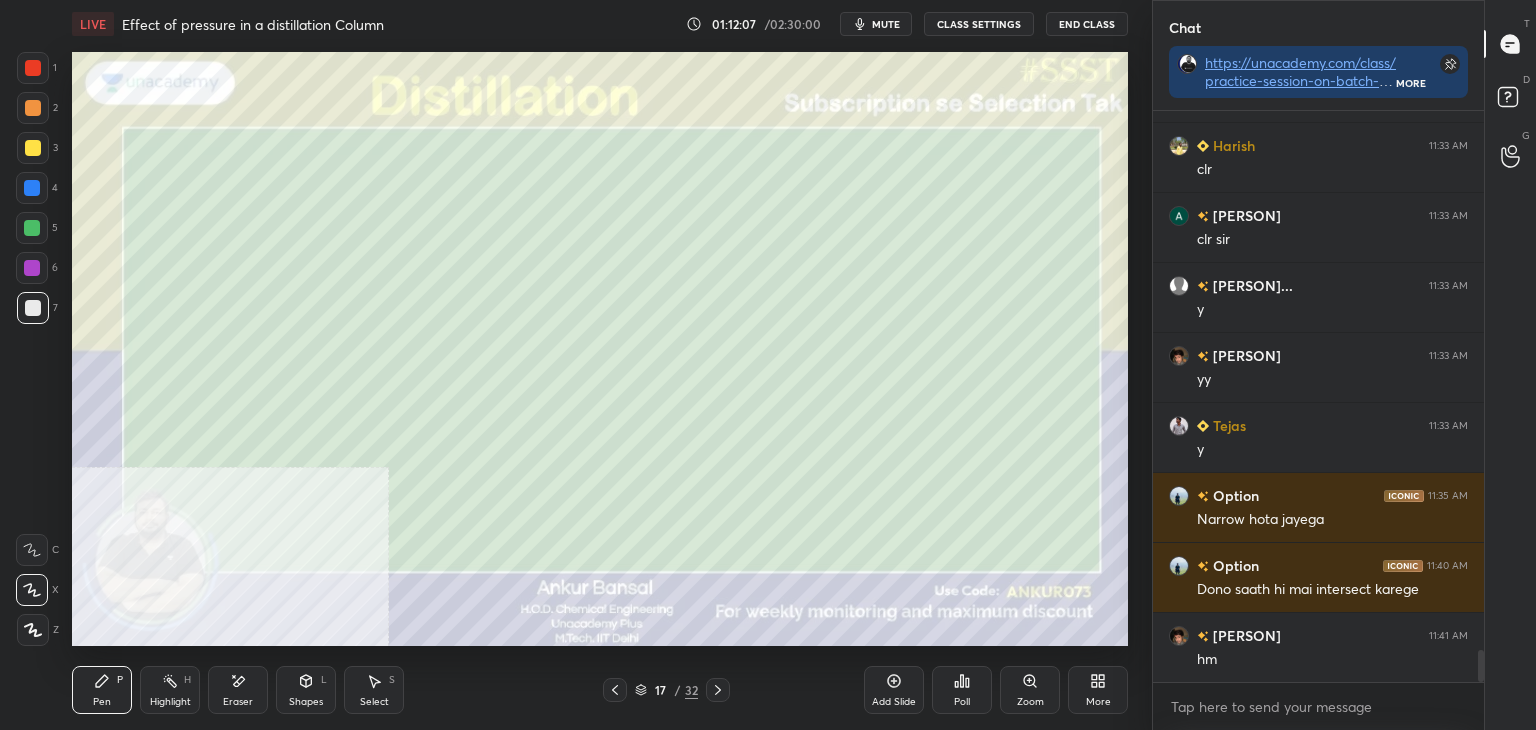 click at bounding box center (33, 148) 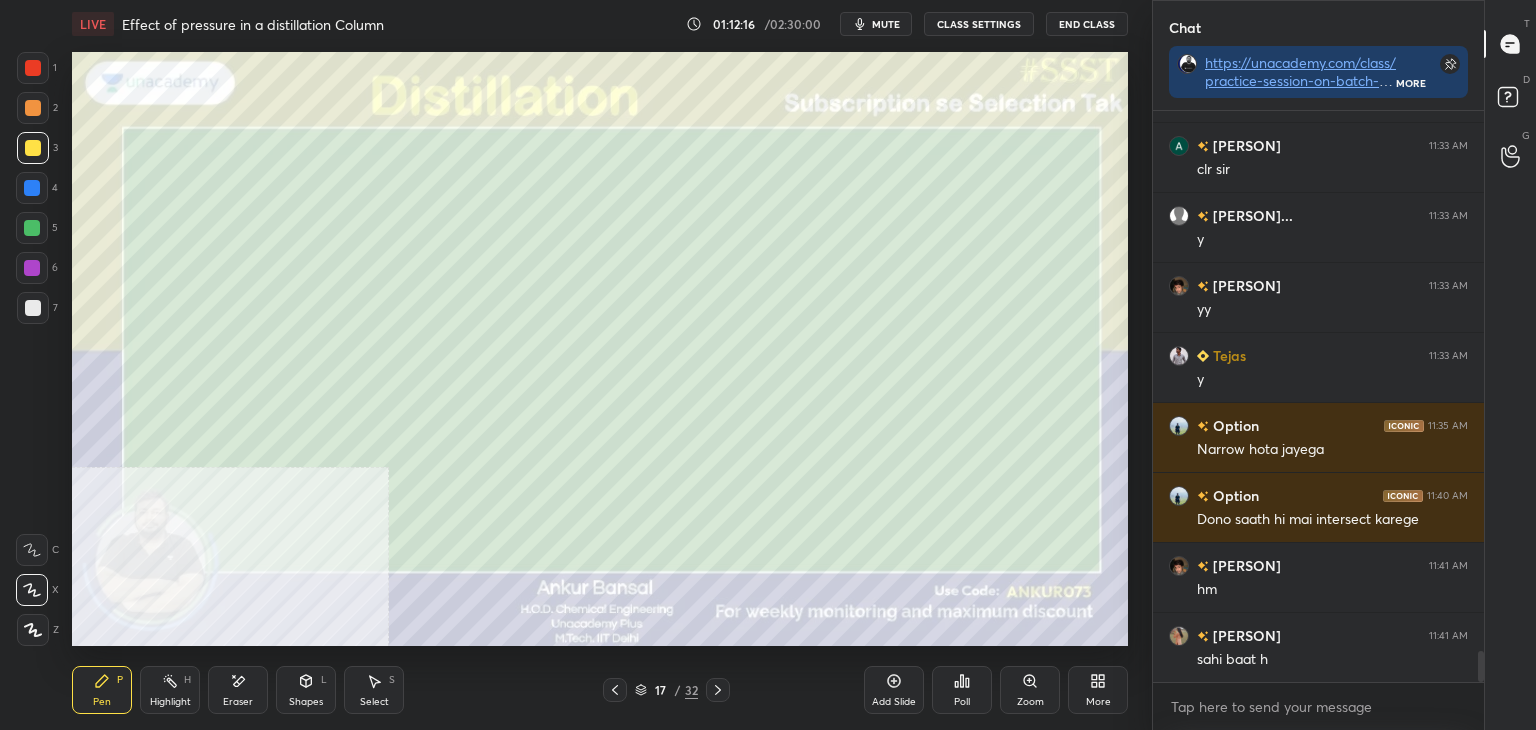 scroll, scrollTop: 9826, scrollLeft: 0, axis: vertical 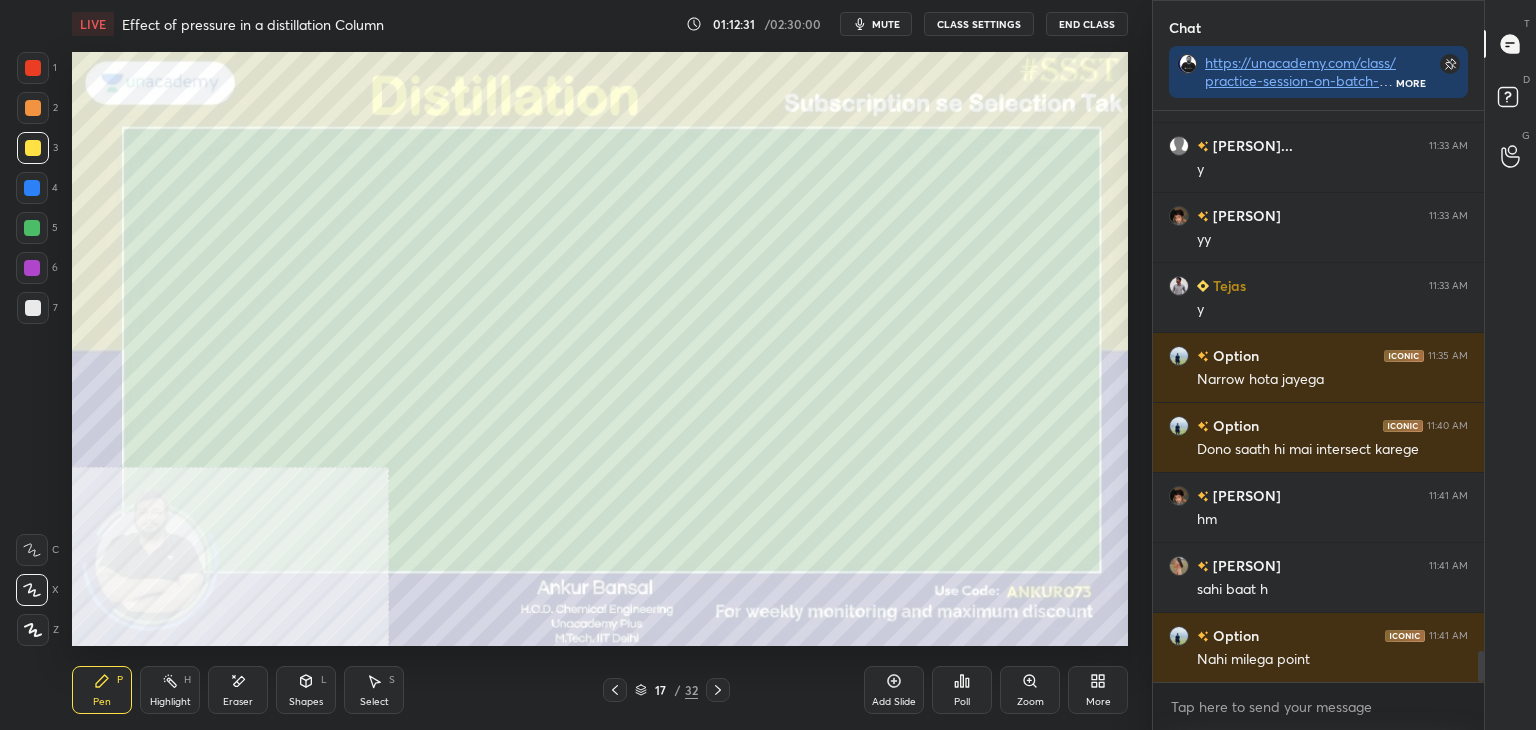 click at bounding box center [33, 68] 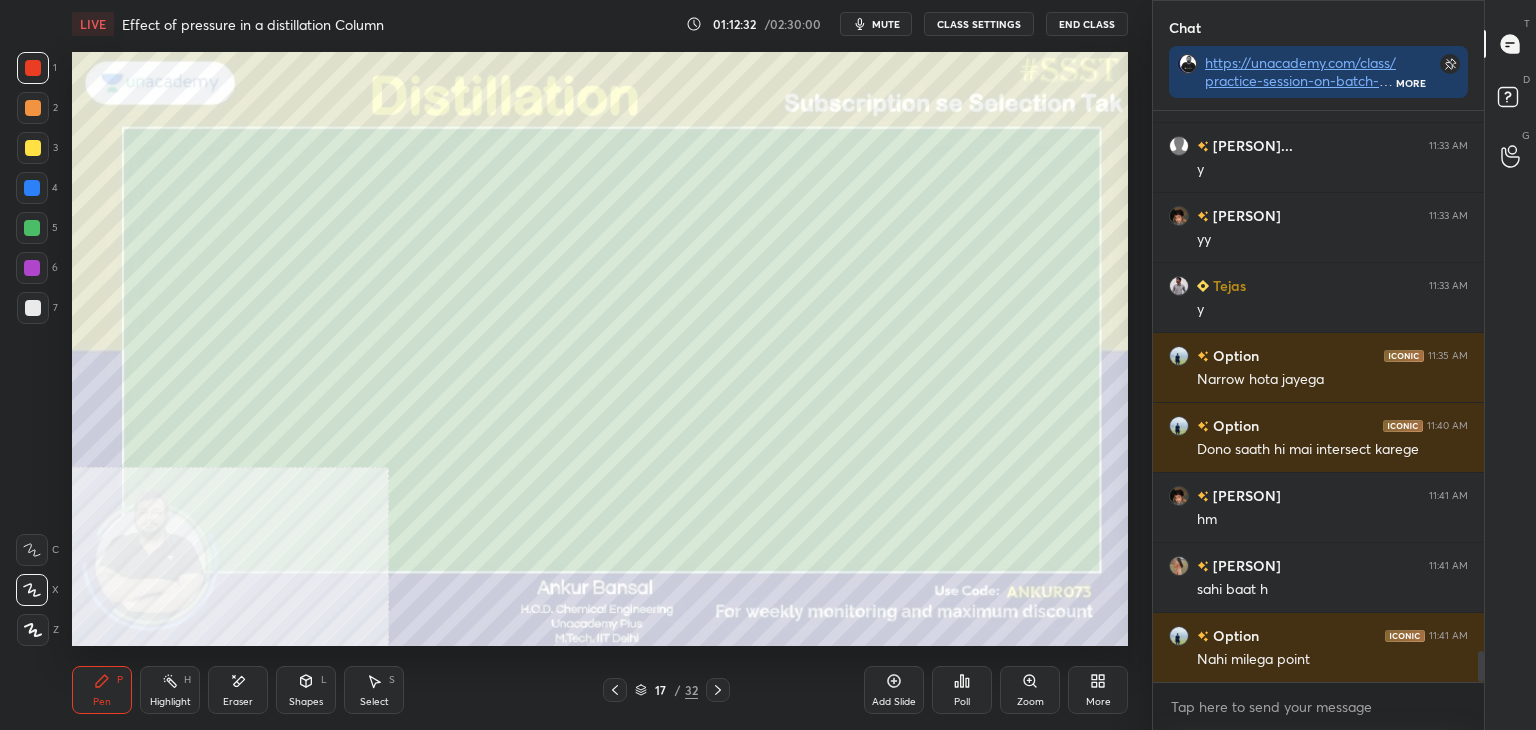click on "Shapes" at bounding box center [306, 702] 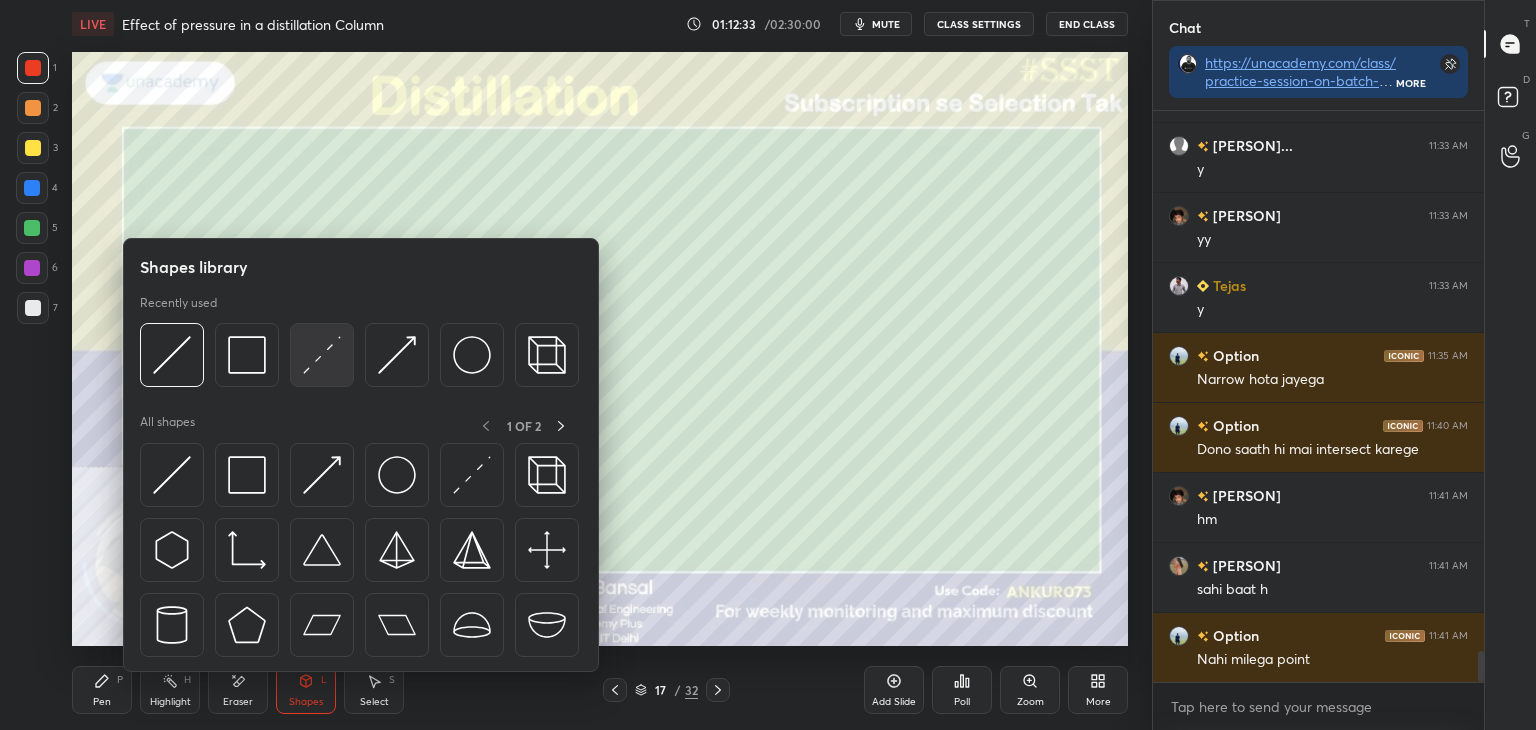 click at bounding box center [322, 355] 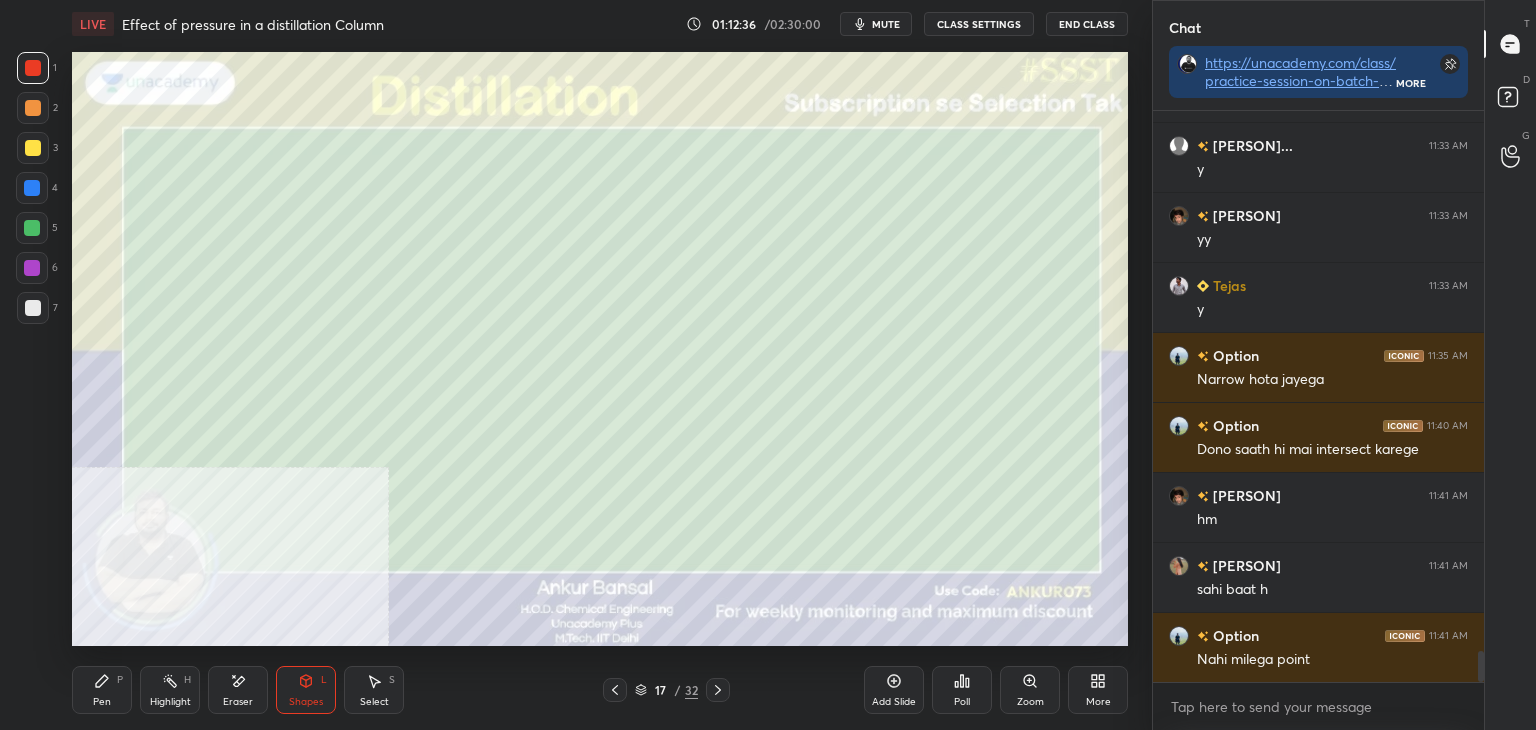 click on "Pen P" at bounding box center (102, 690) 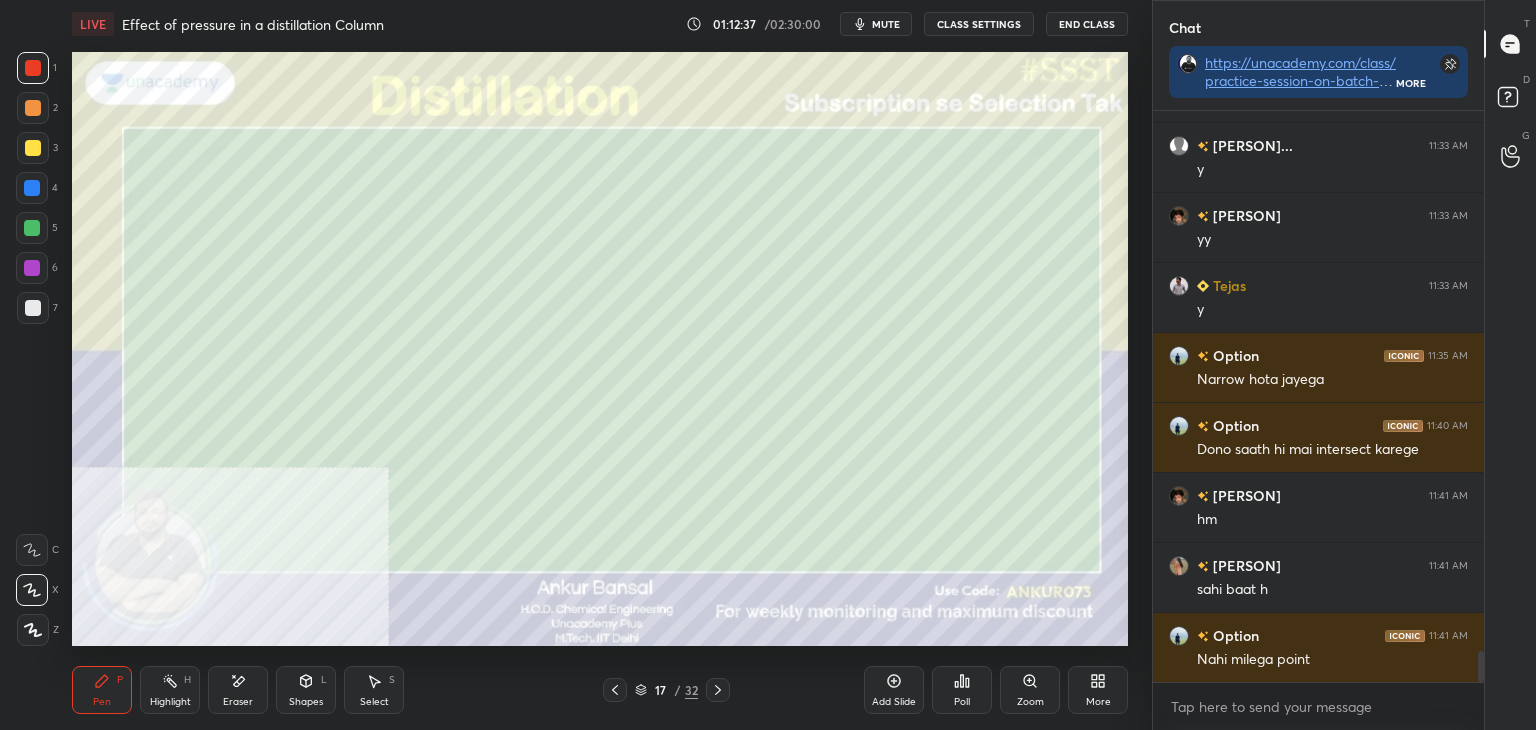 click at bounding box center (33, 308) 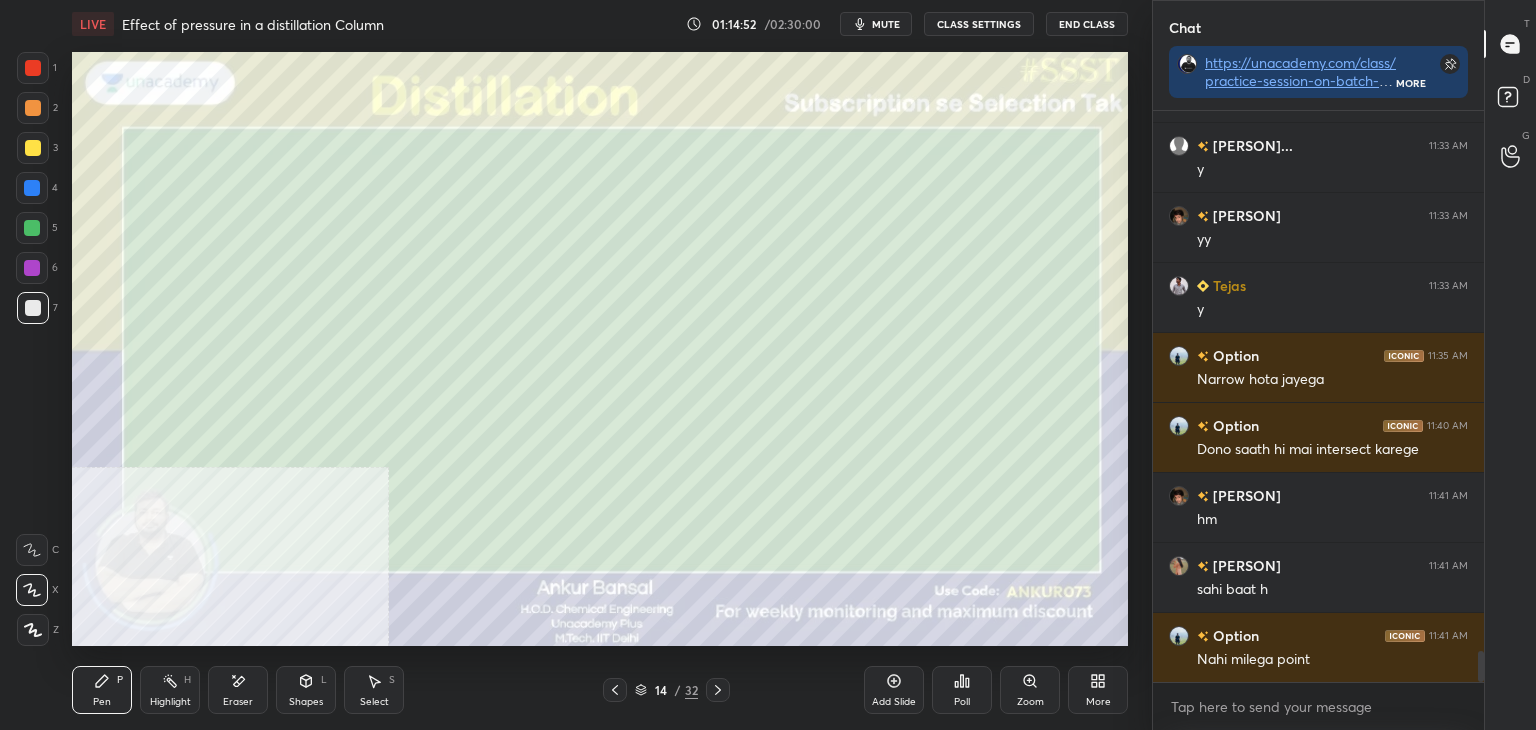 click 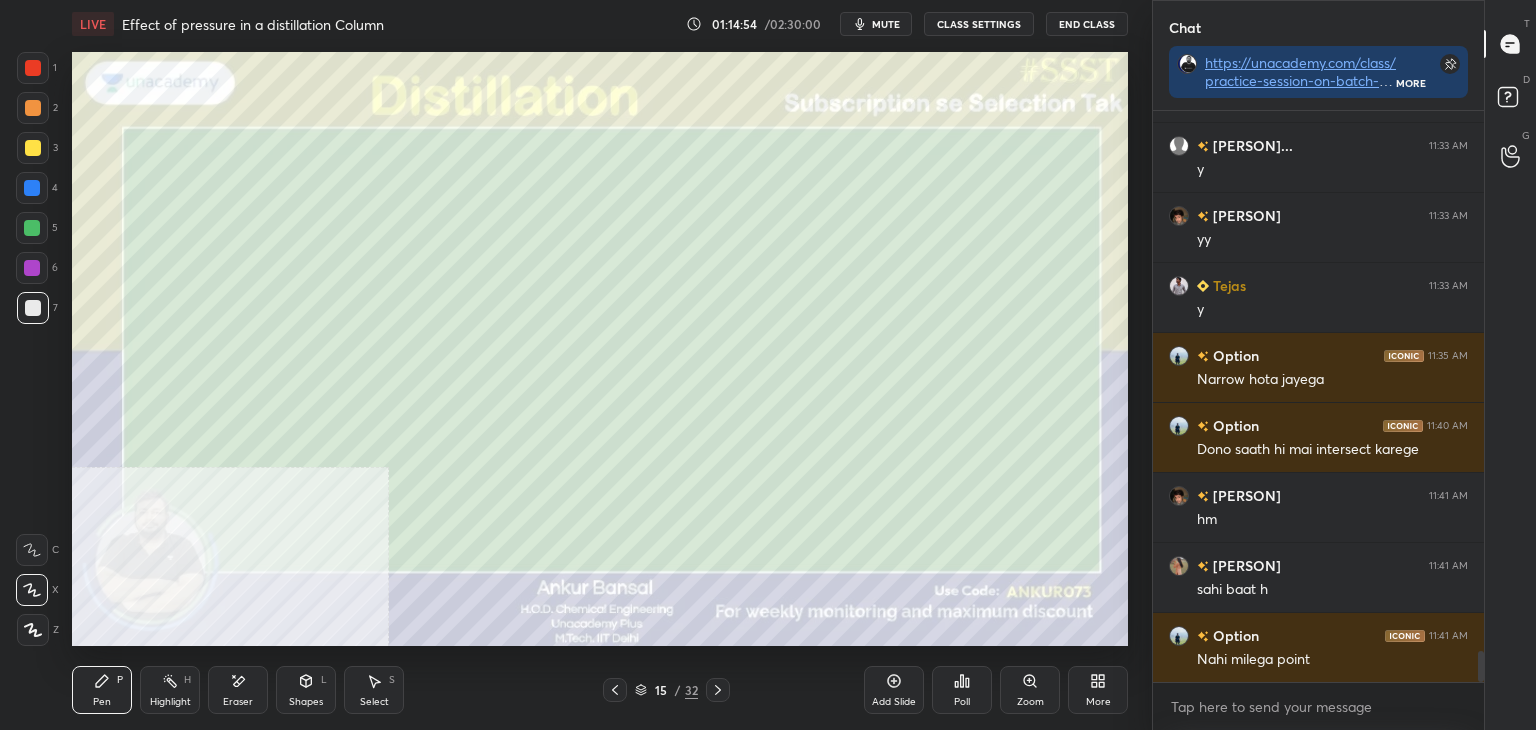 scroll, scrollTop: 9896, scrollLeft: 0, axis: vertical 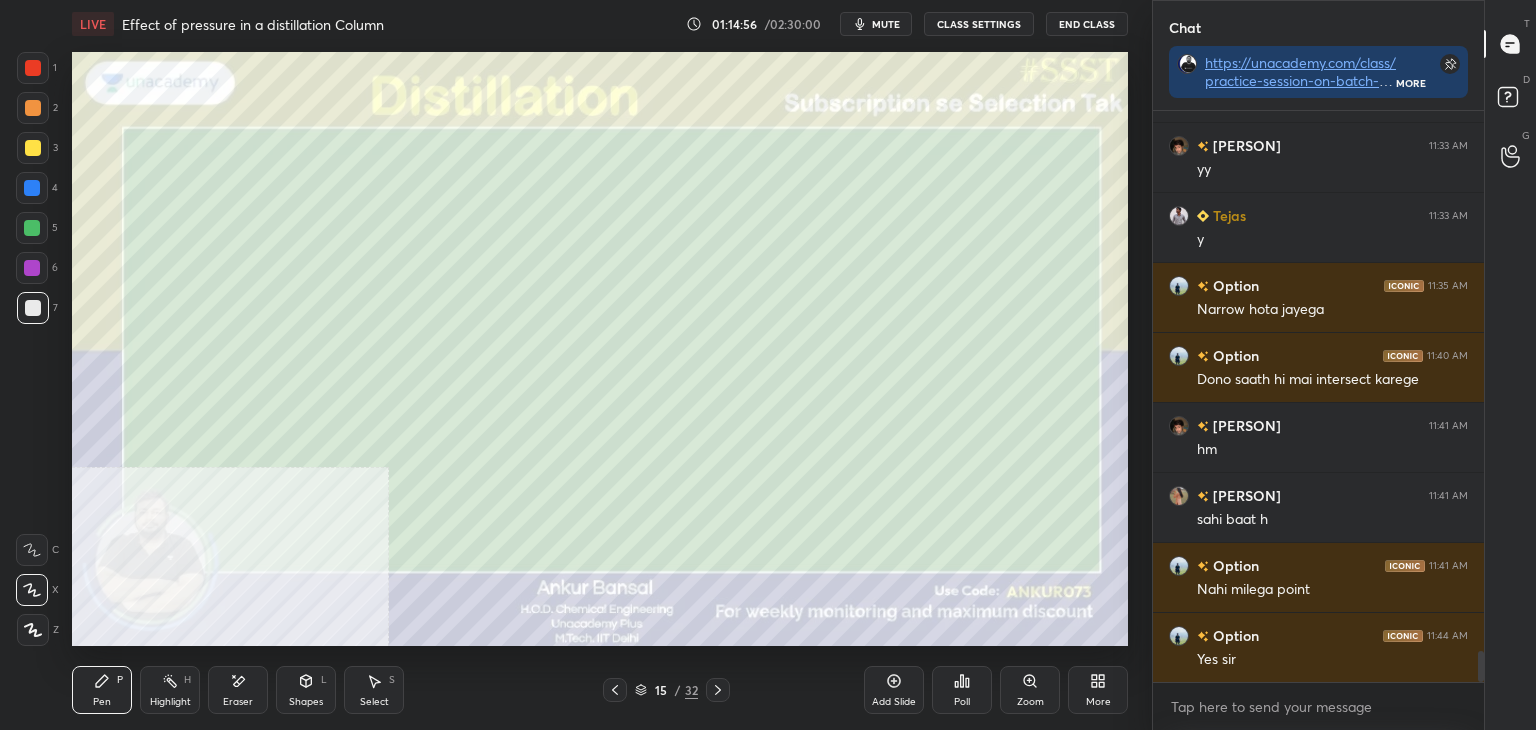 click 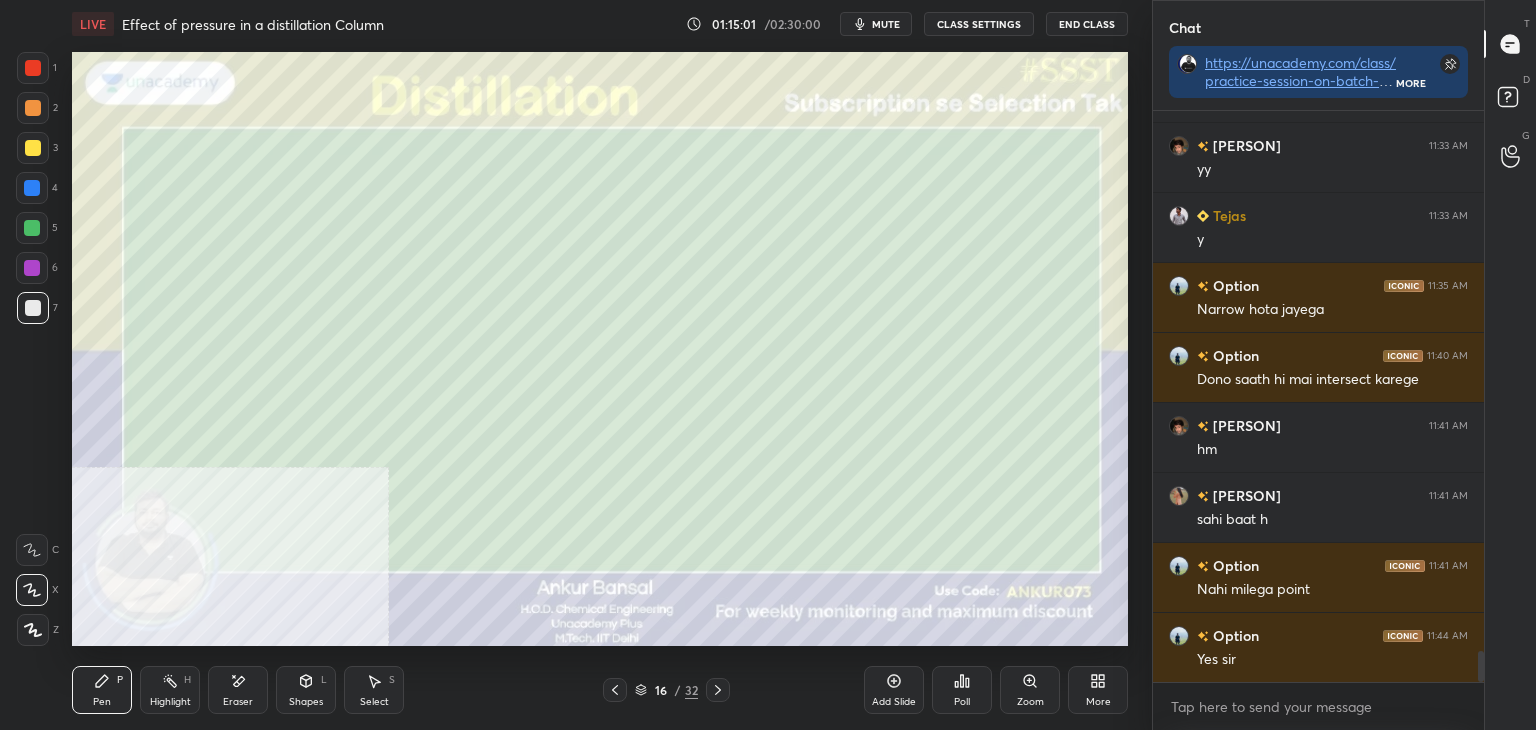 click 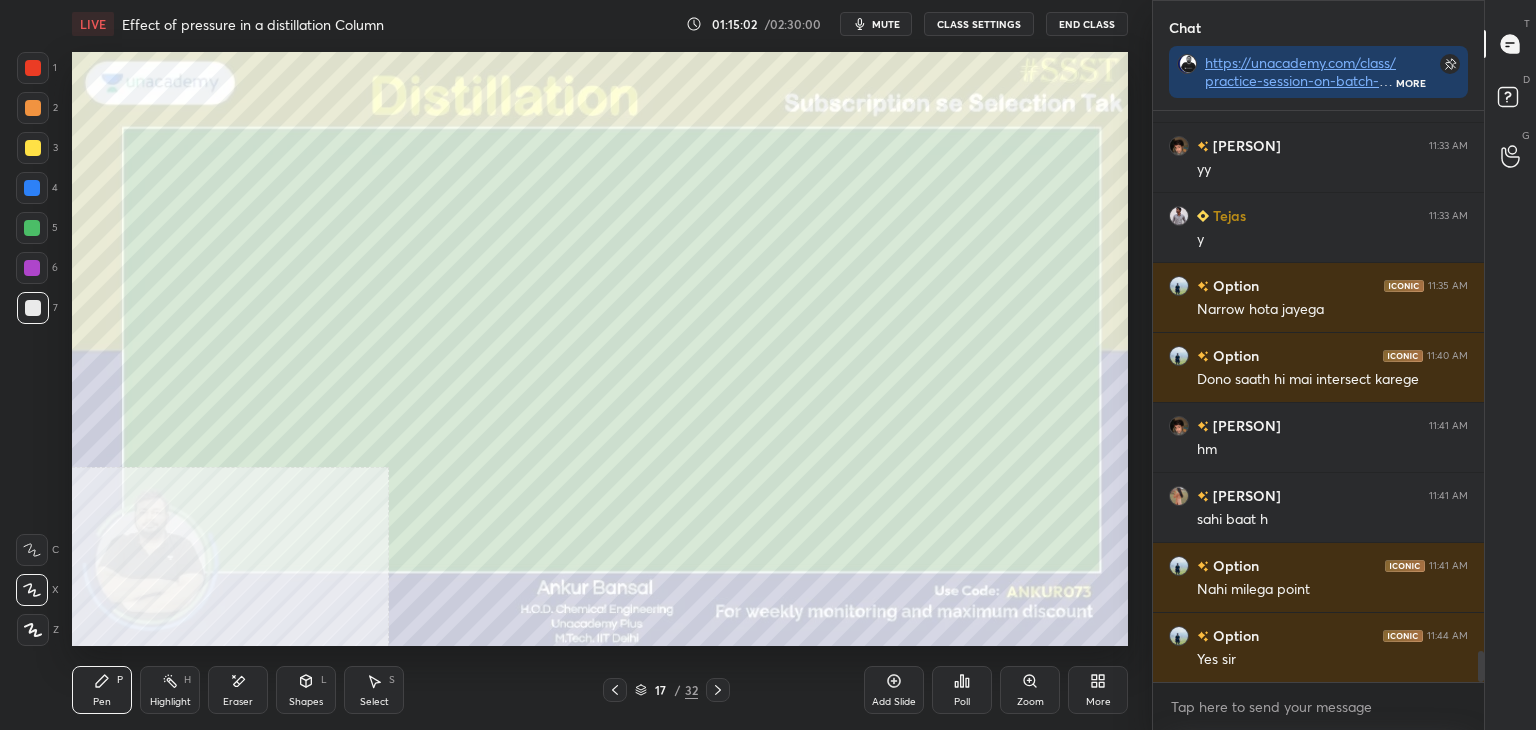 click 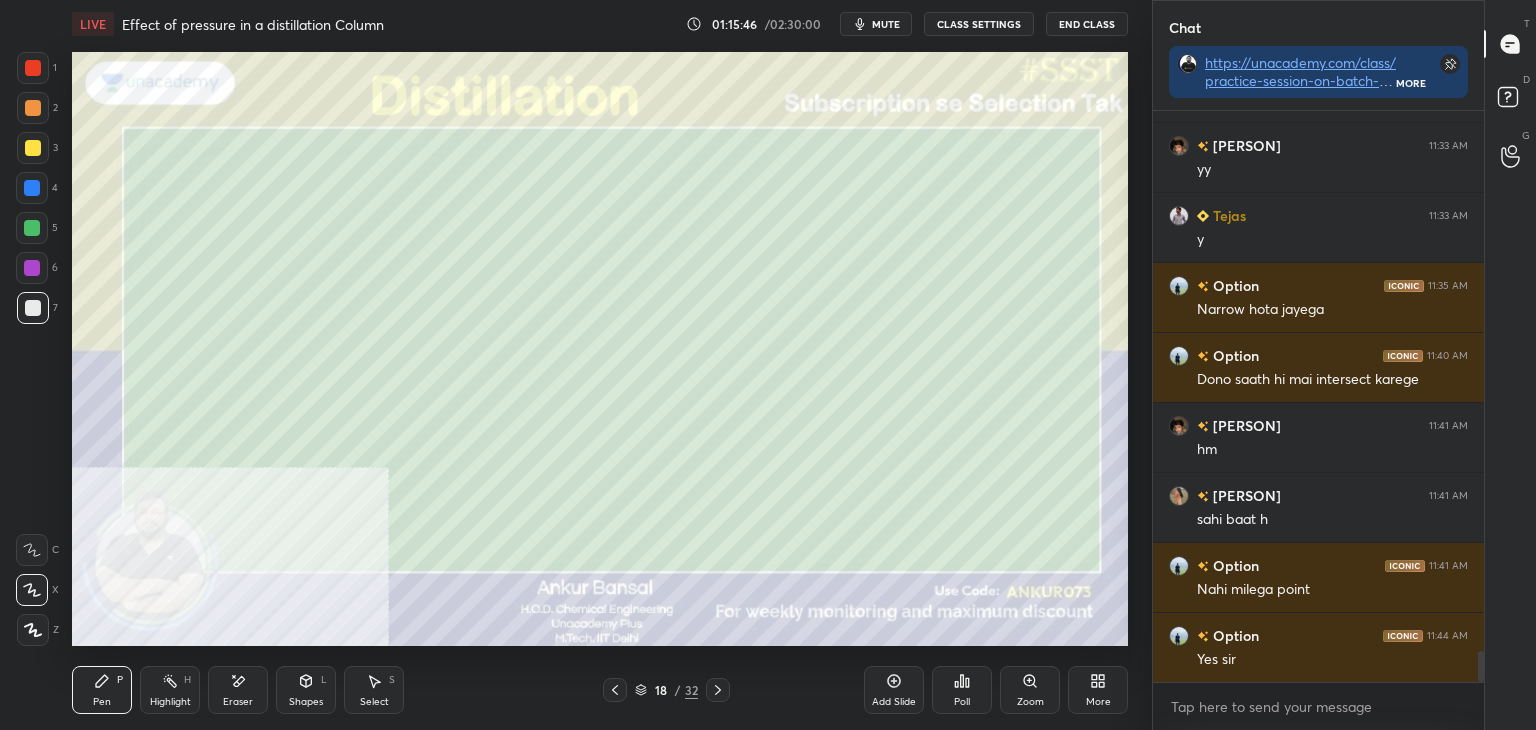 click 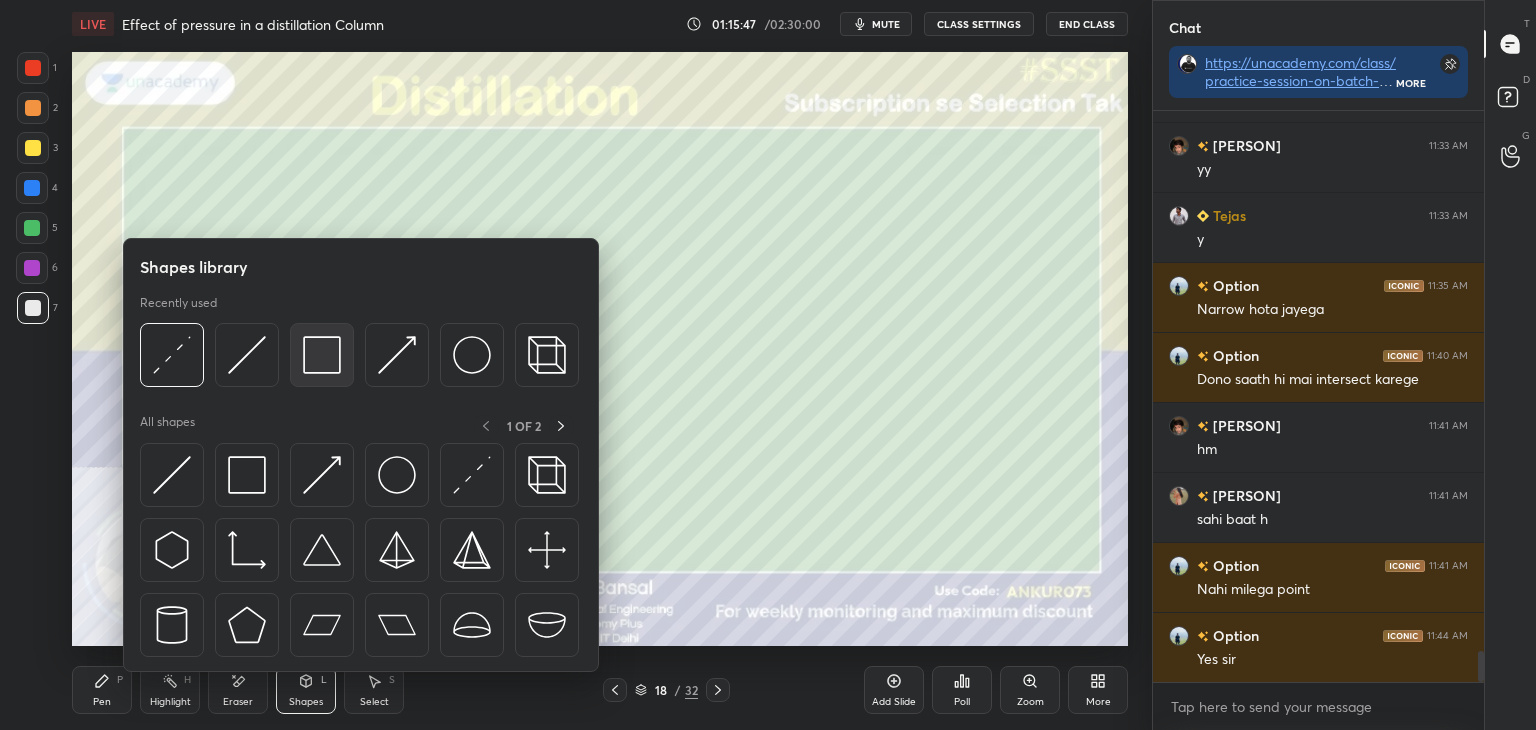 click at bounding box center (322, 355) 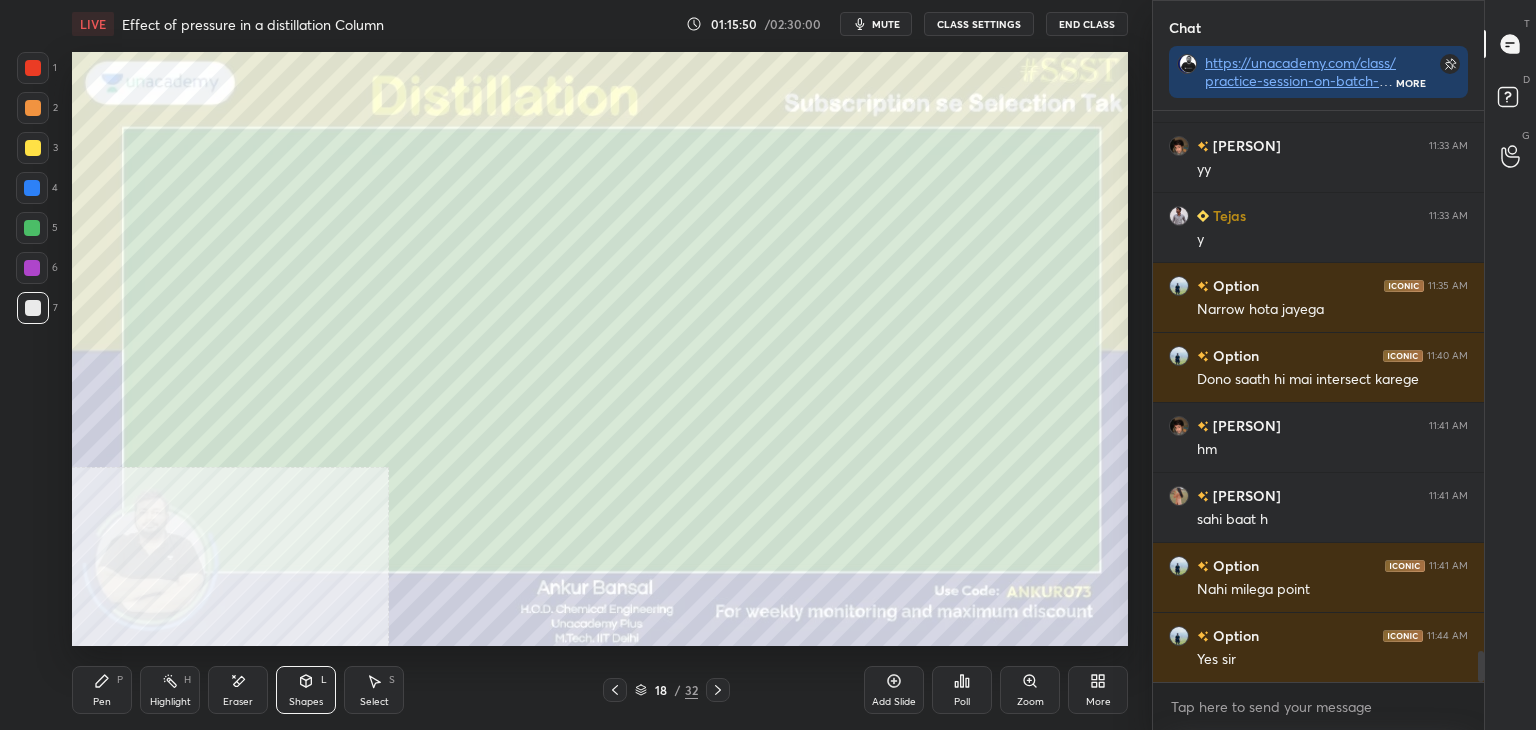click 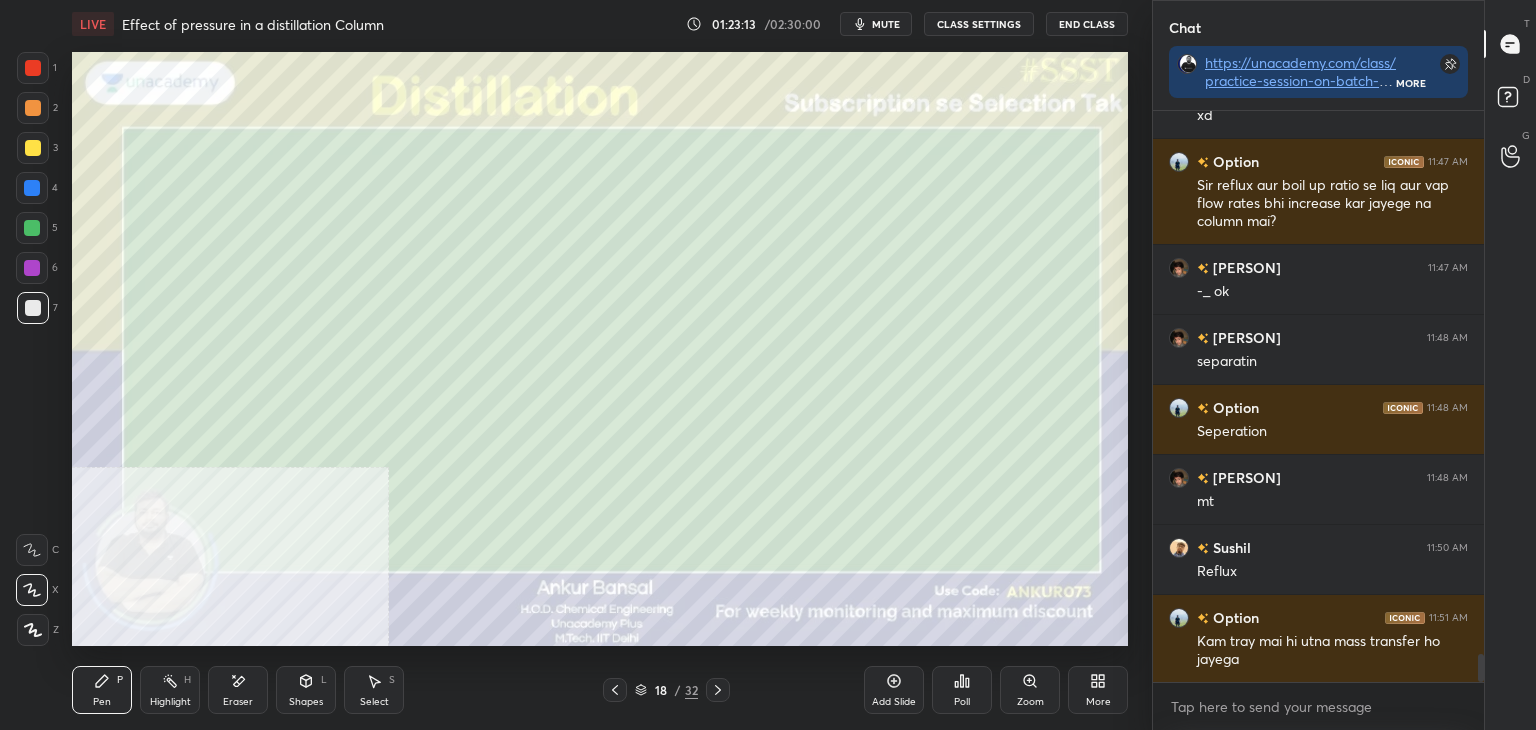 scroll, scrollTop: 10966, scrollLeft: 0, axis: vertical 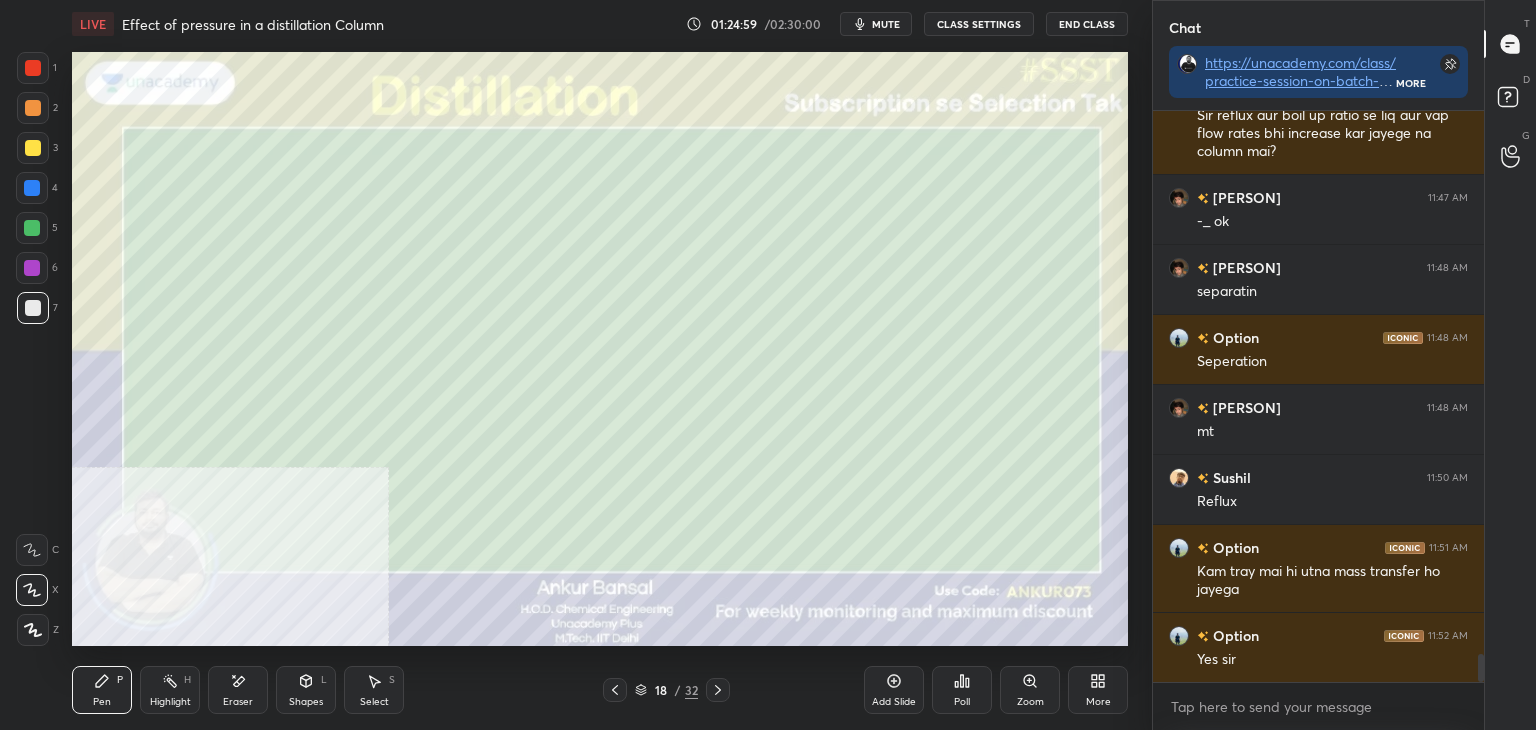 click 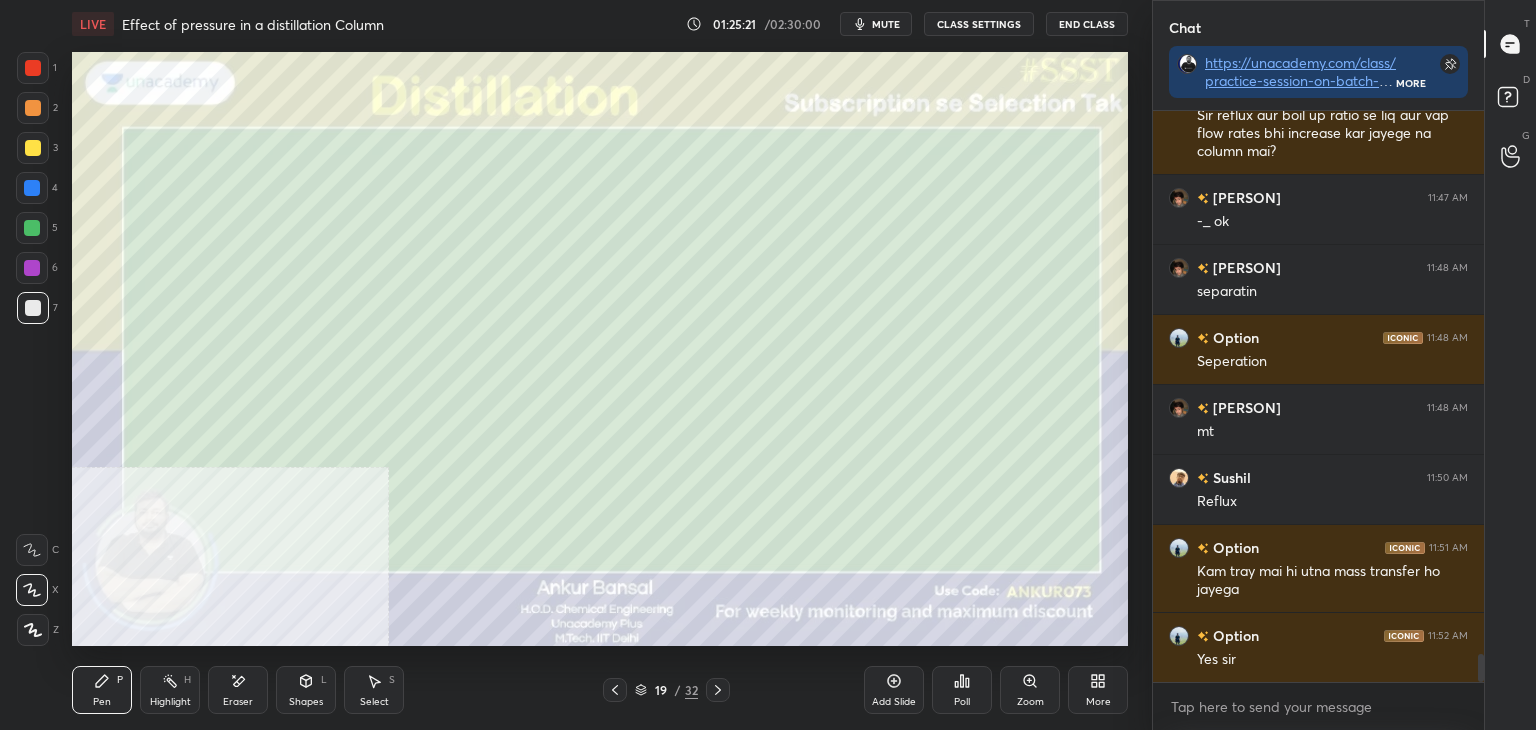 click on "Shapes L" at bounding box center (306, 690) 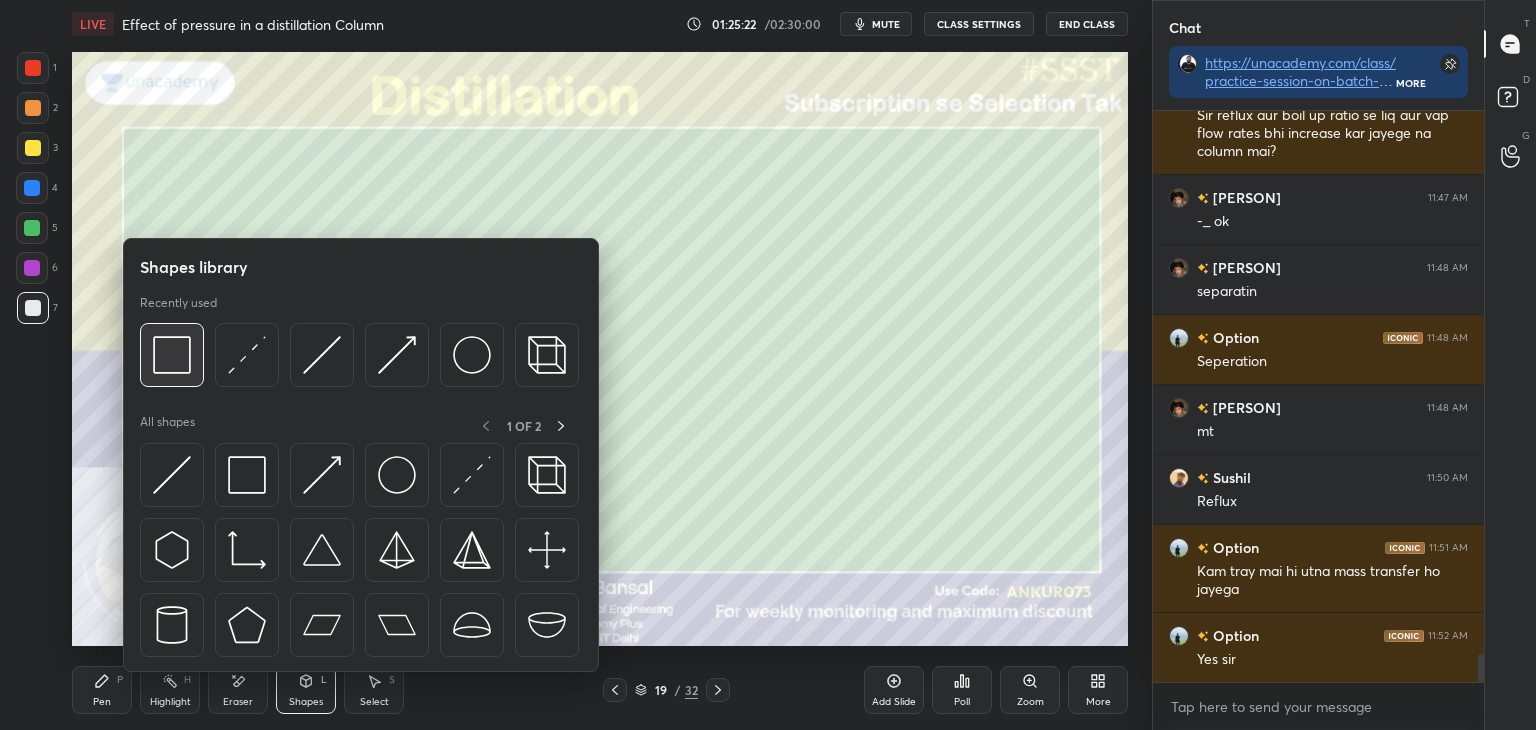 click at bounding box center (172, 355) 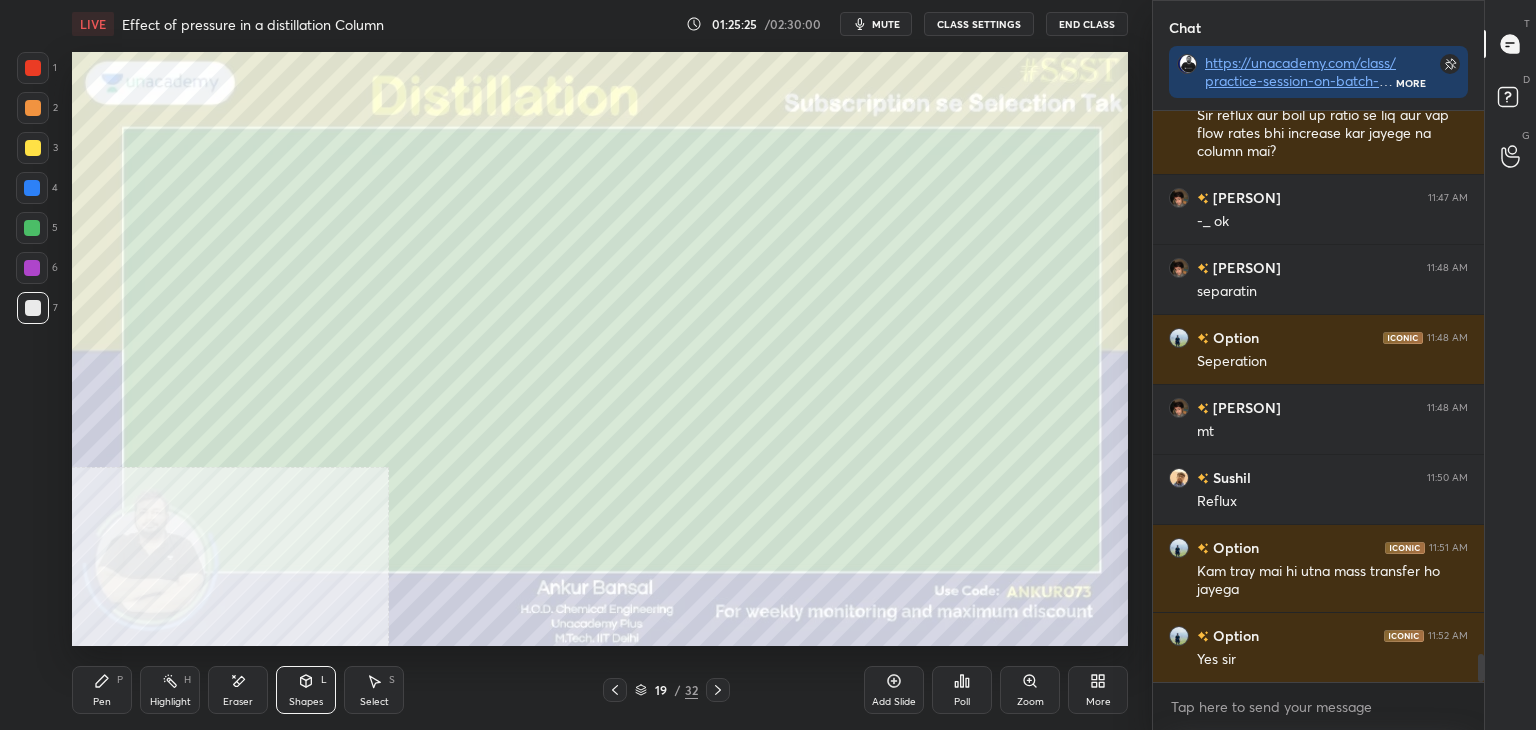 click on "Pen P" at bounding box center (102, 690) 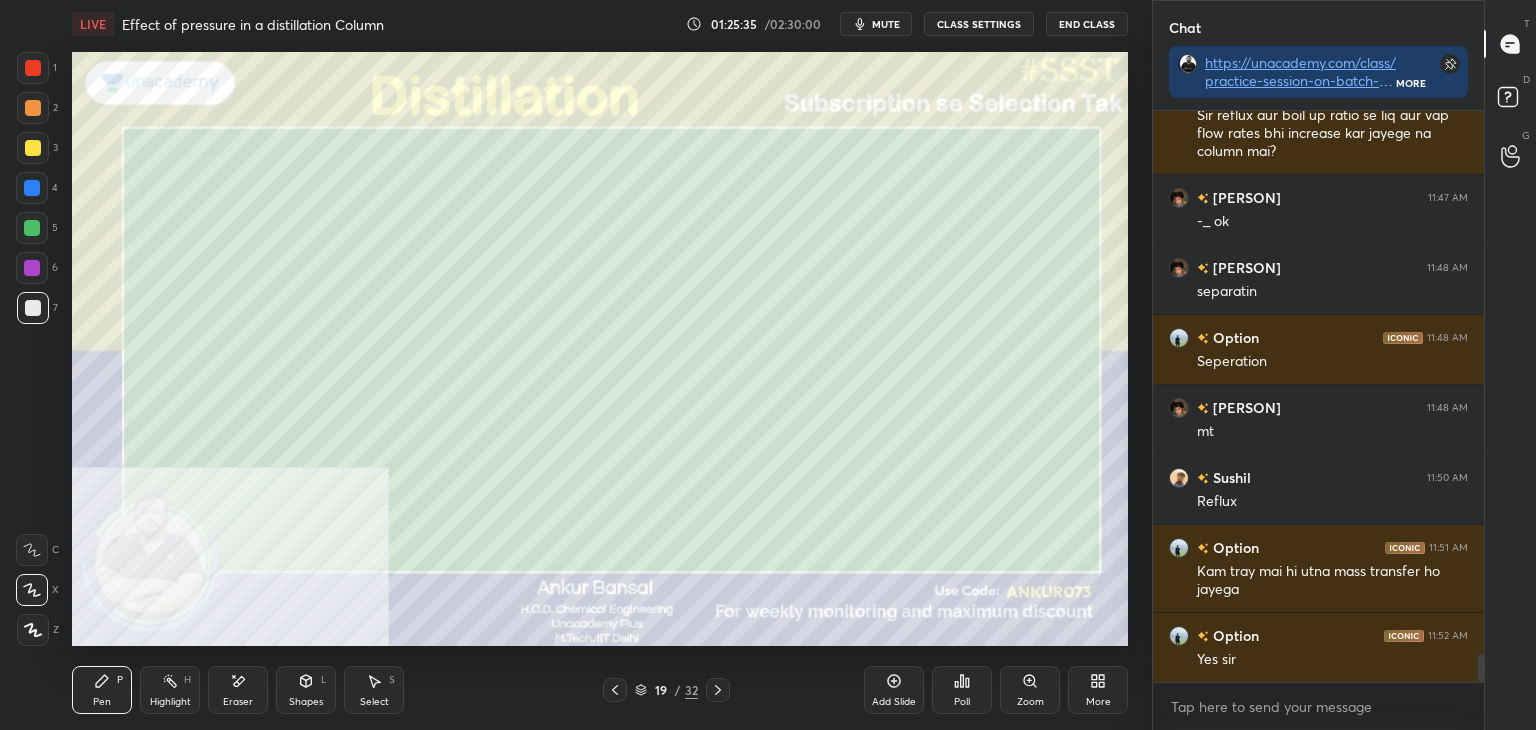 click on "Shapes L" at bounding box center (306, 690) 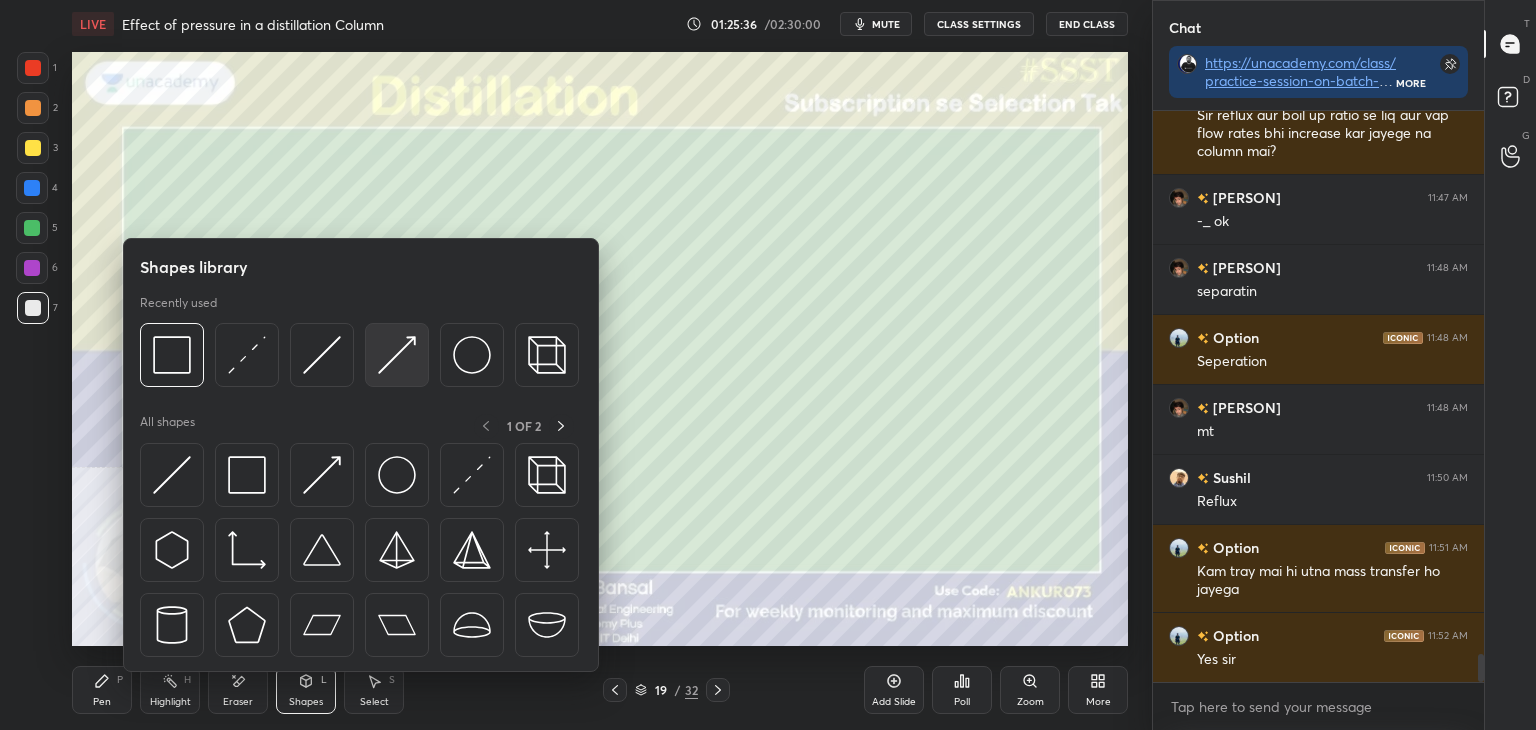 click at bounding box center (397, 355) 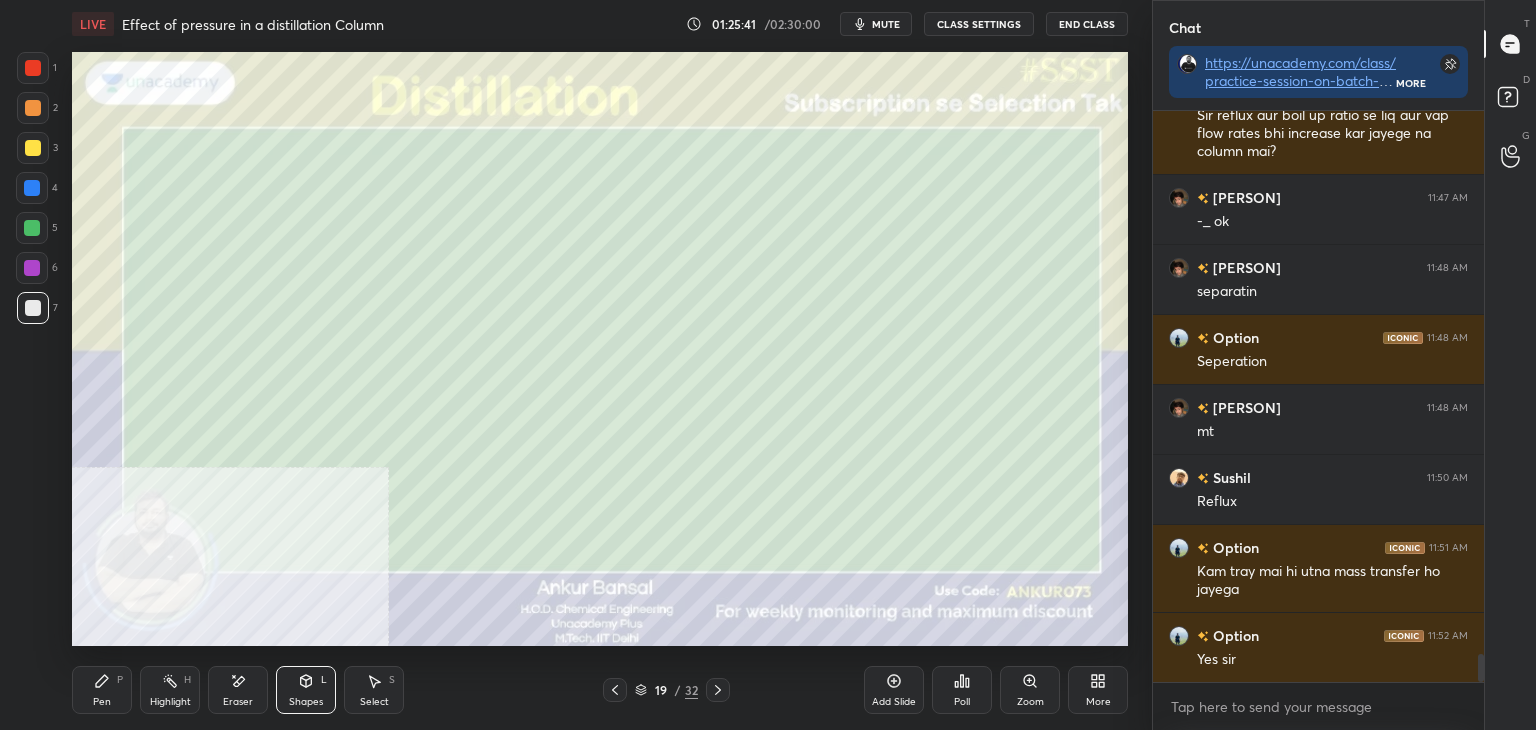 click 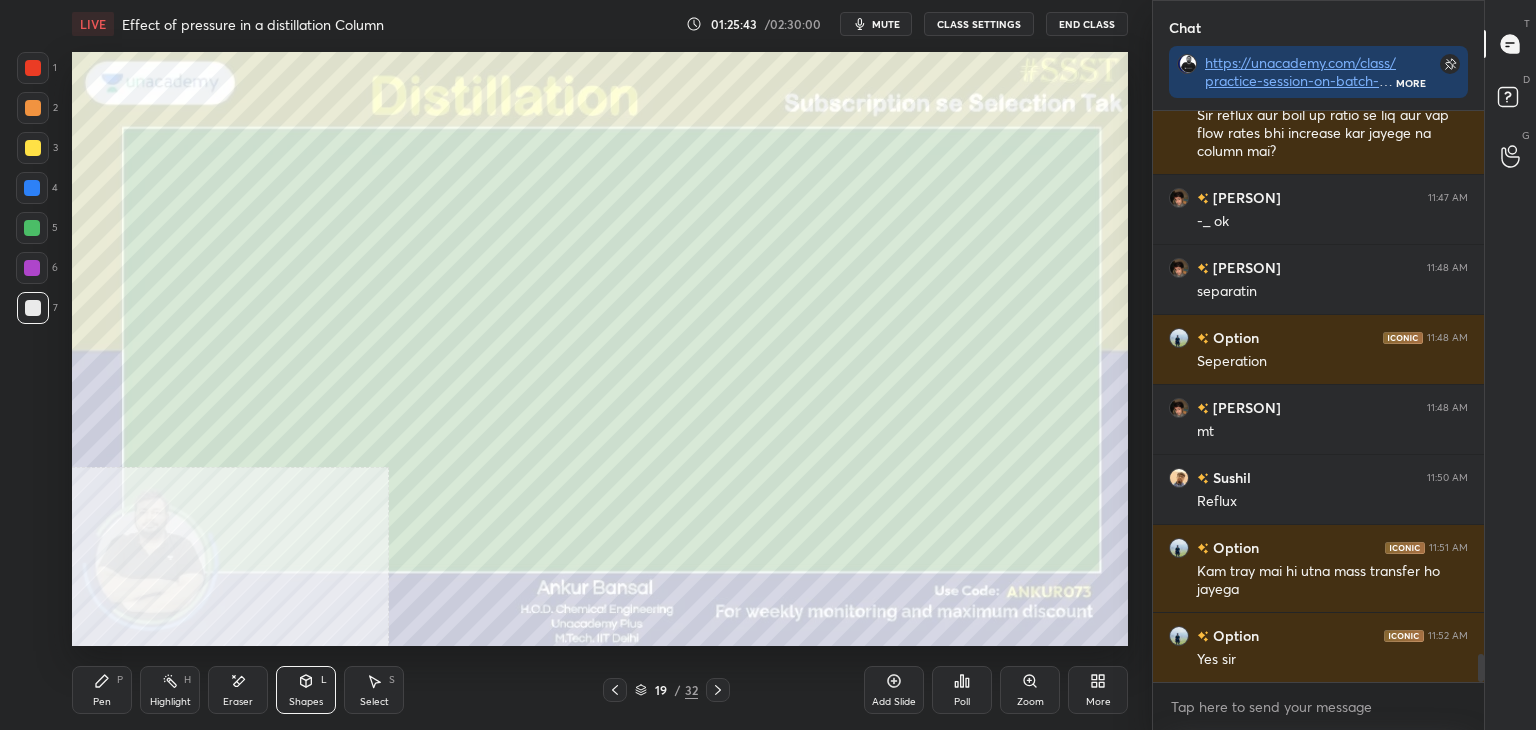 click 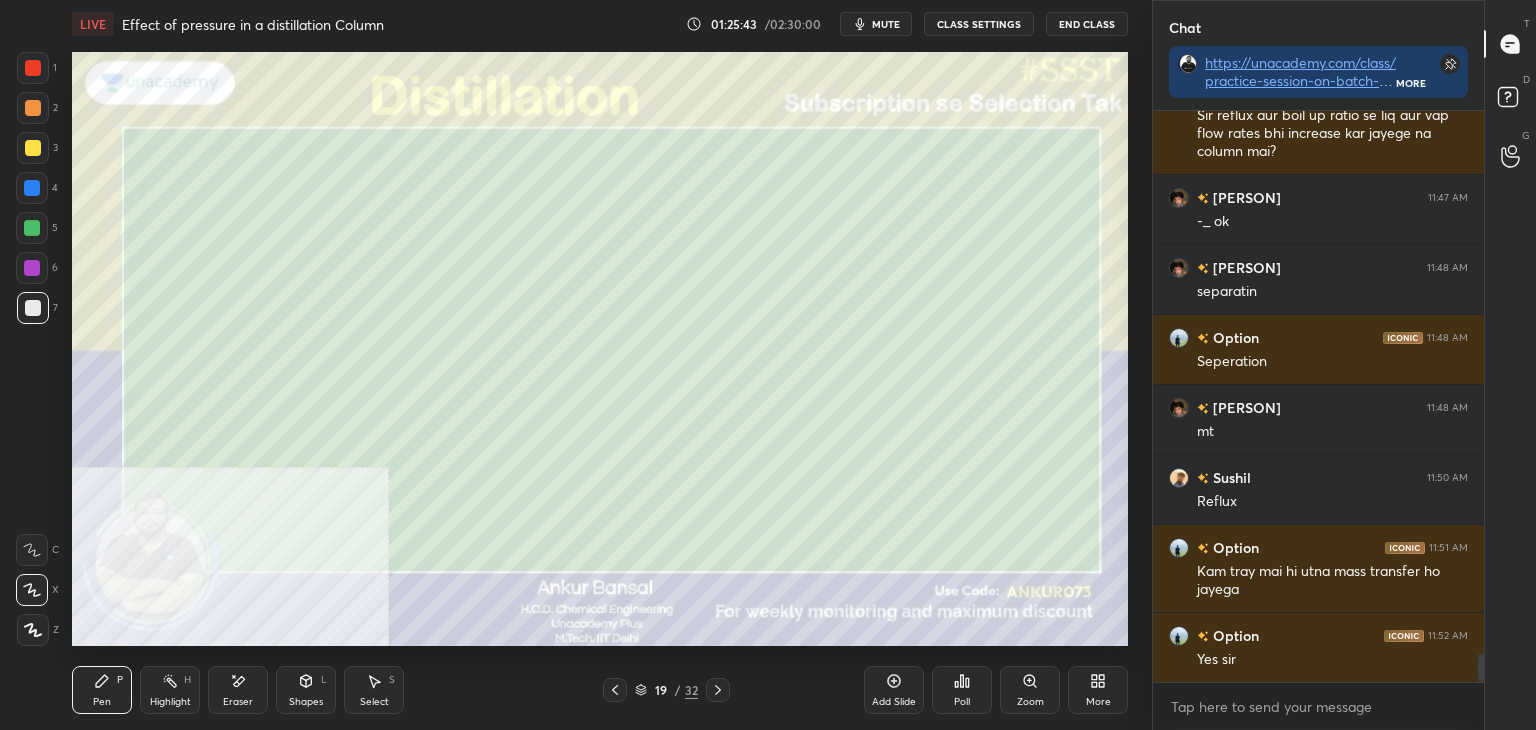click on "Shapes L" at bounding box center (306, 690) 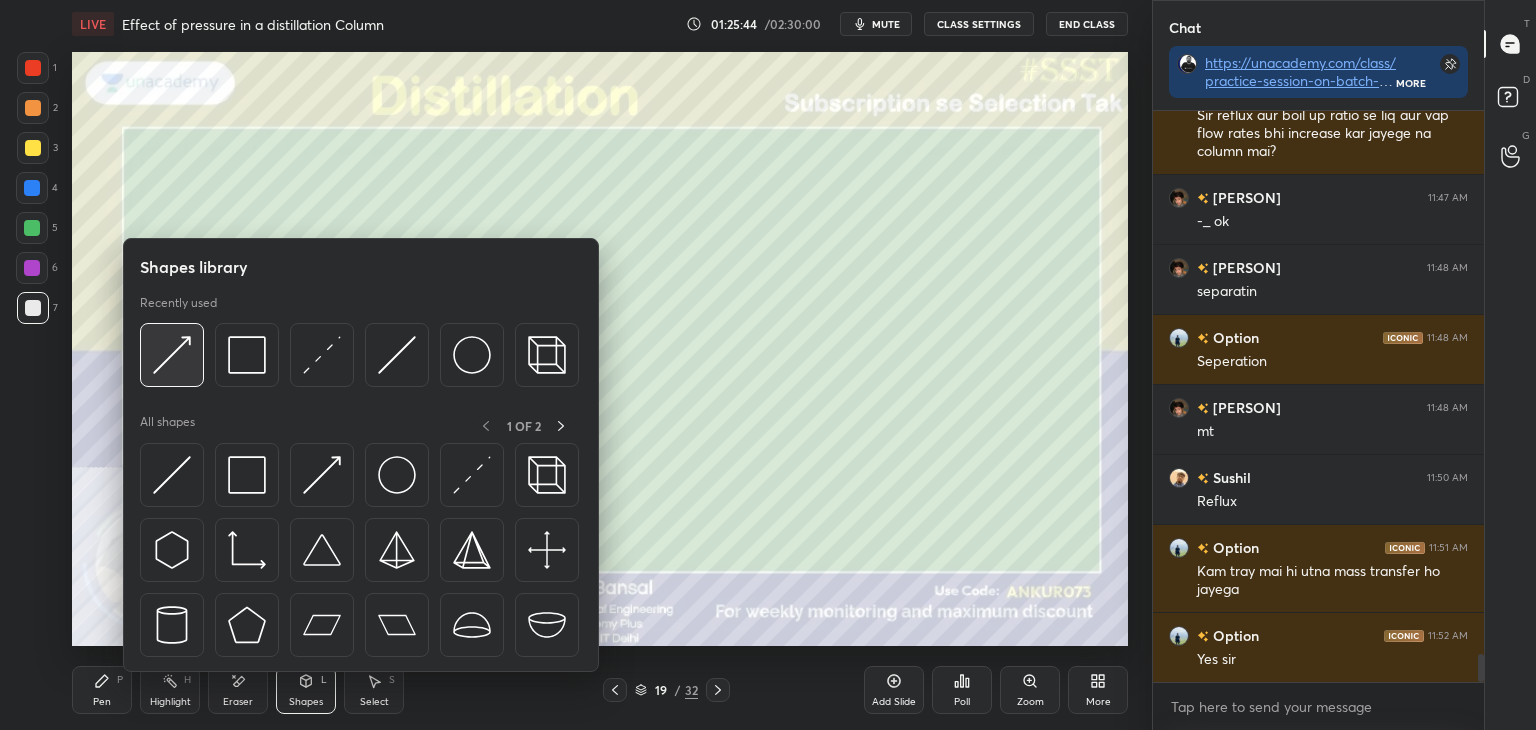 click at bounding box center [172, 355] 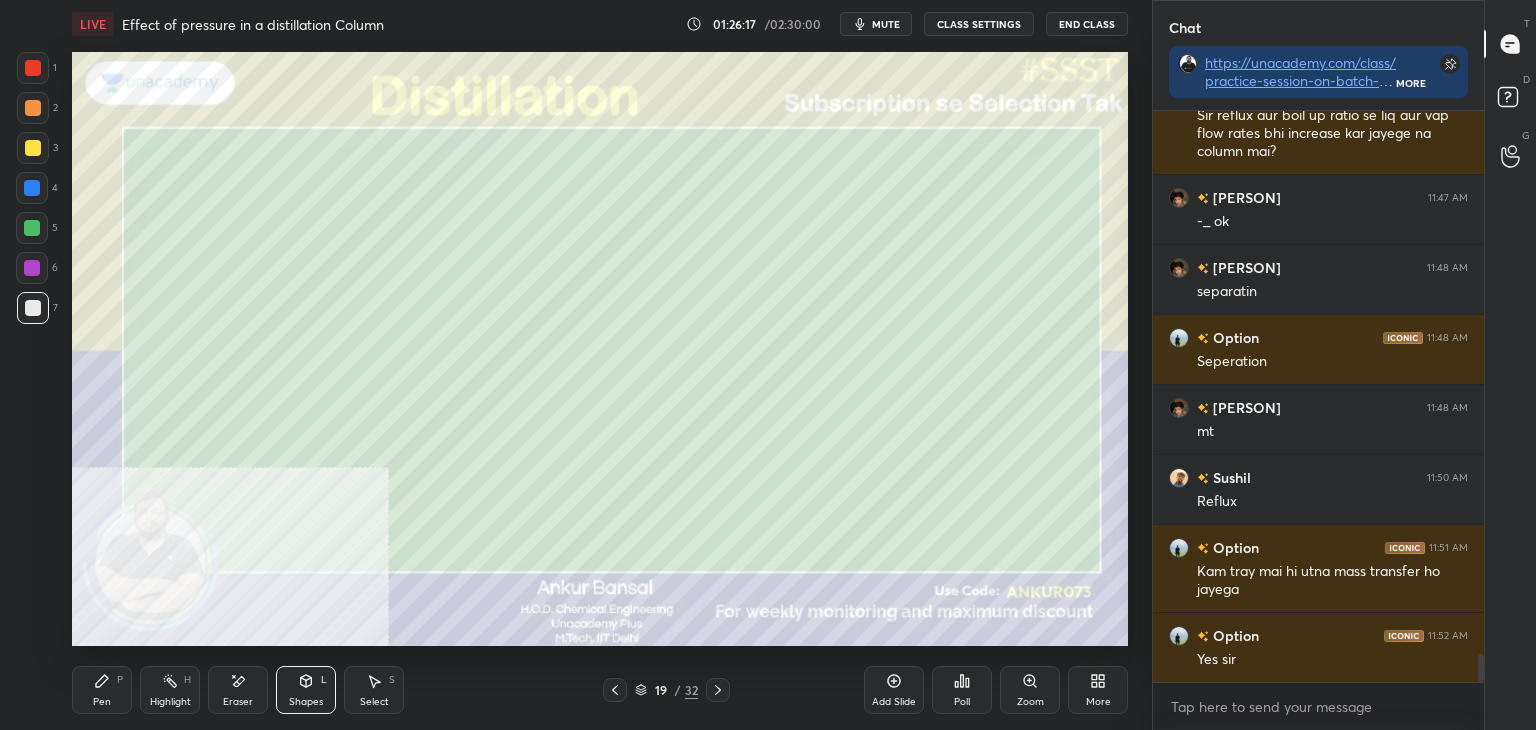 click on "Pen P" at bounding box center (102, 690) 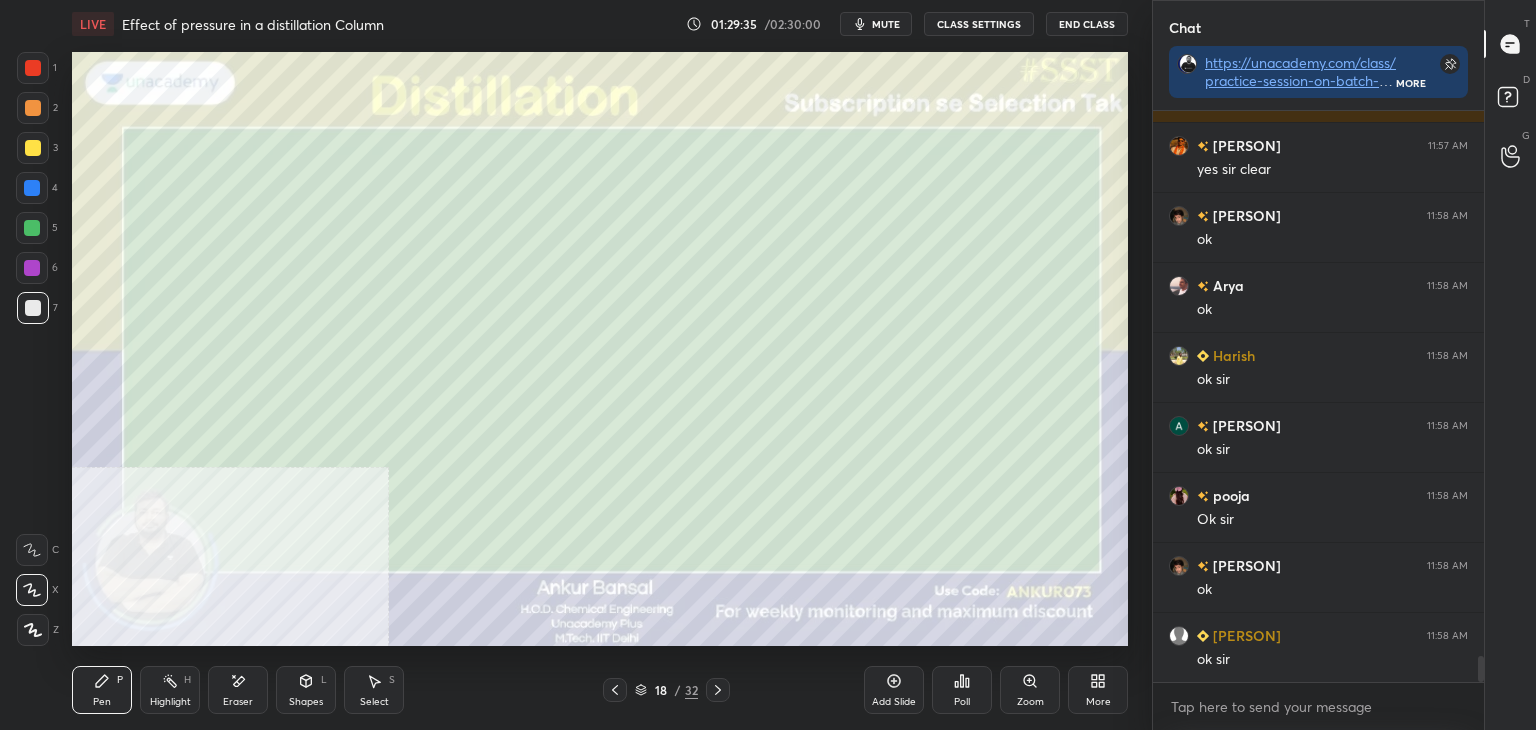 scroll, scrollTop: 12122, scrollLeft: 0, axis: vertical 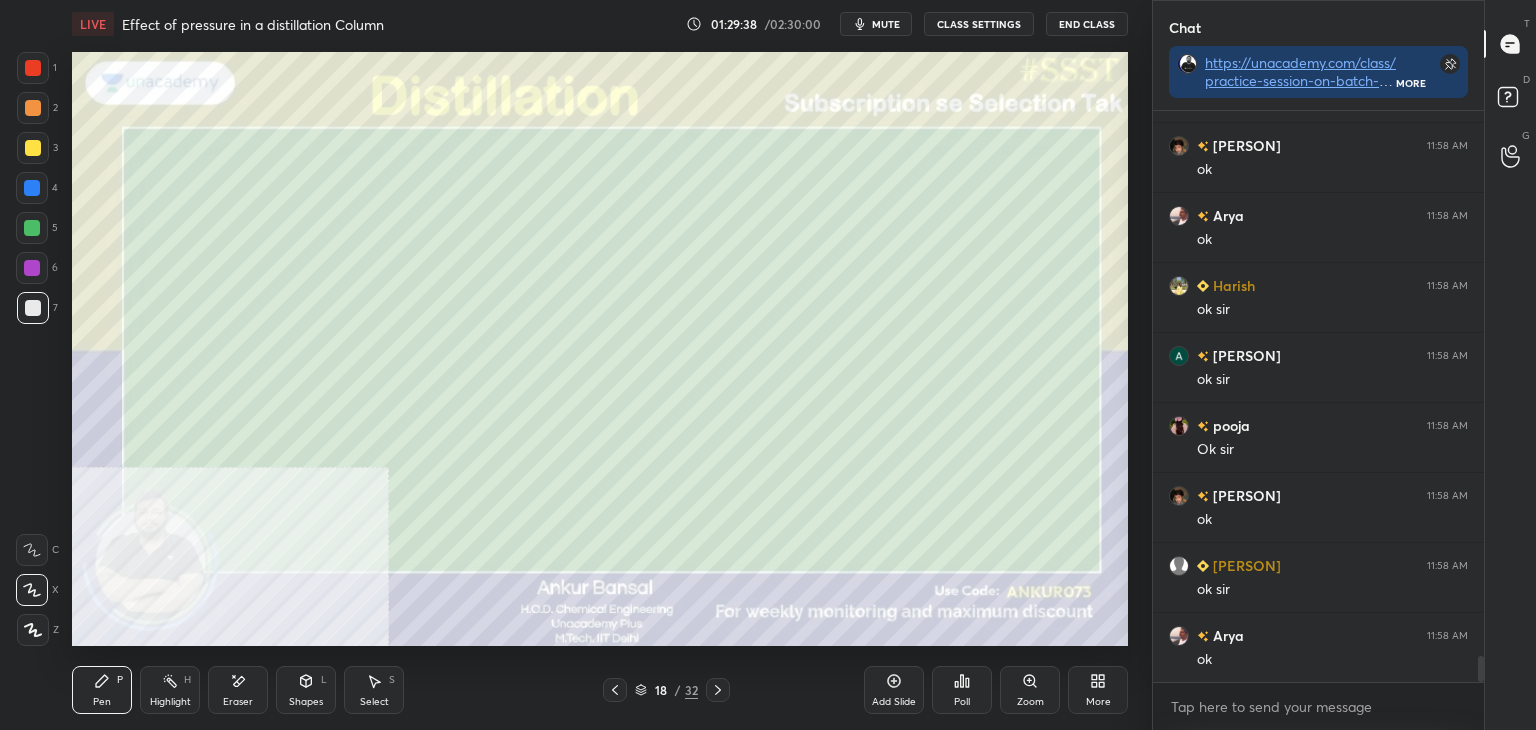 click on "Poll" at bounding box center [962, 690] 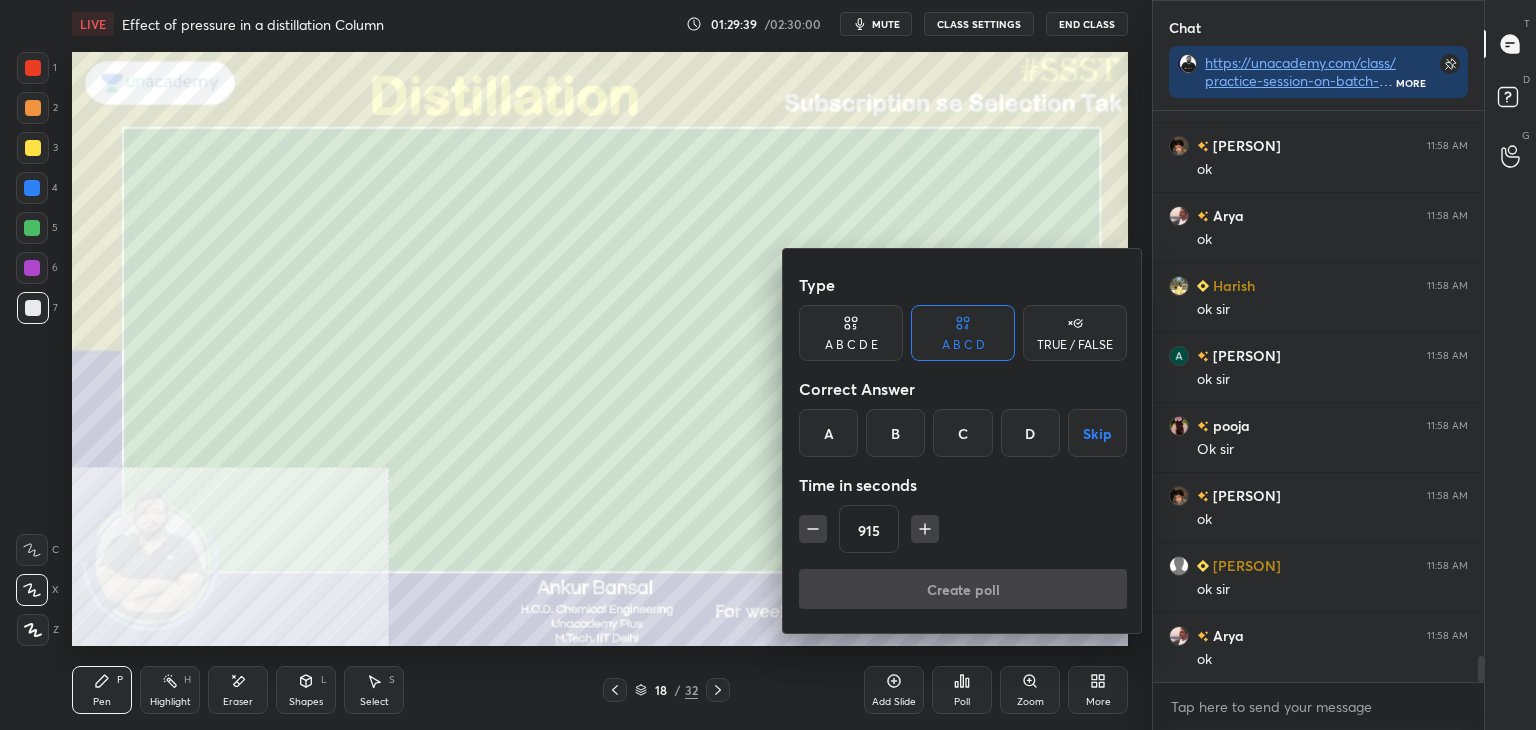 click 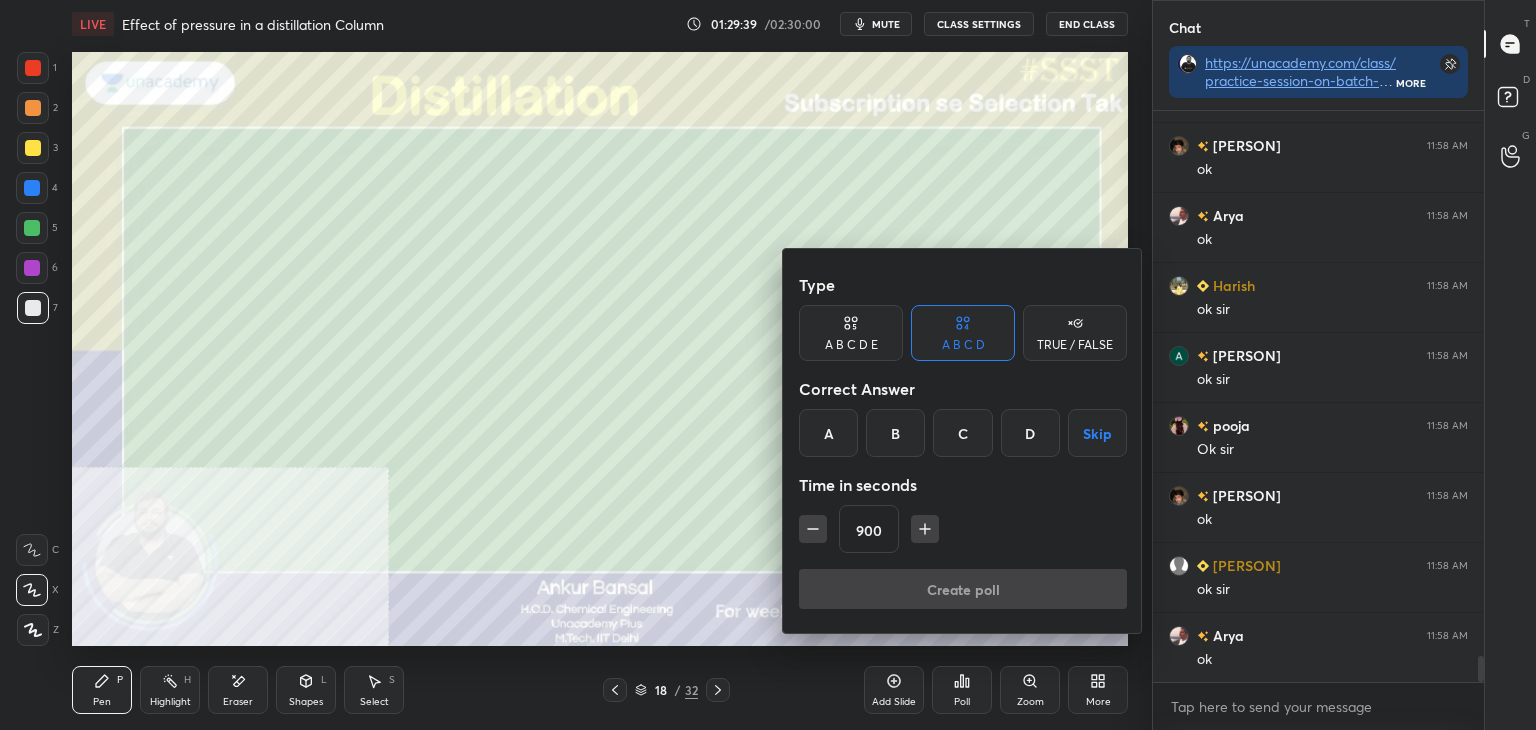 click 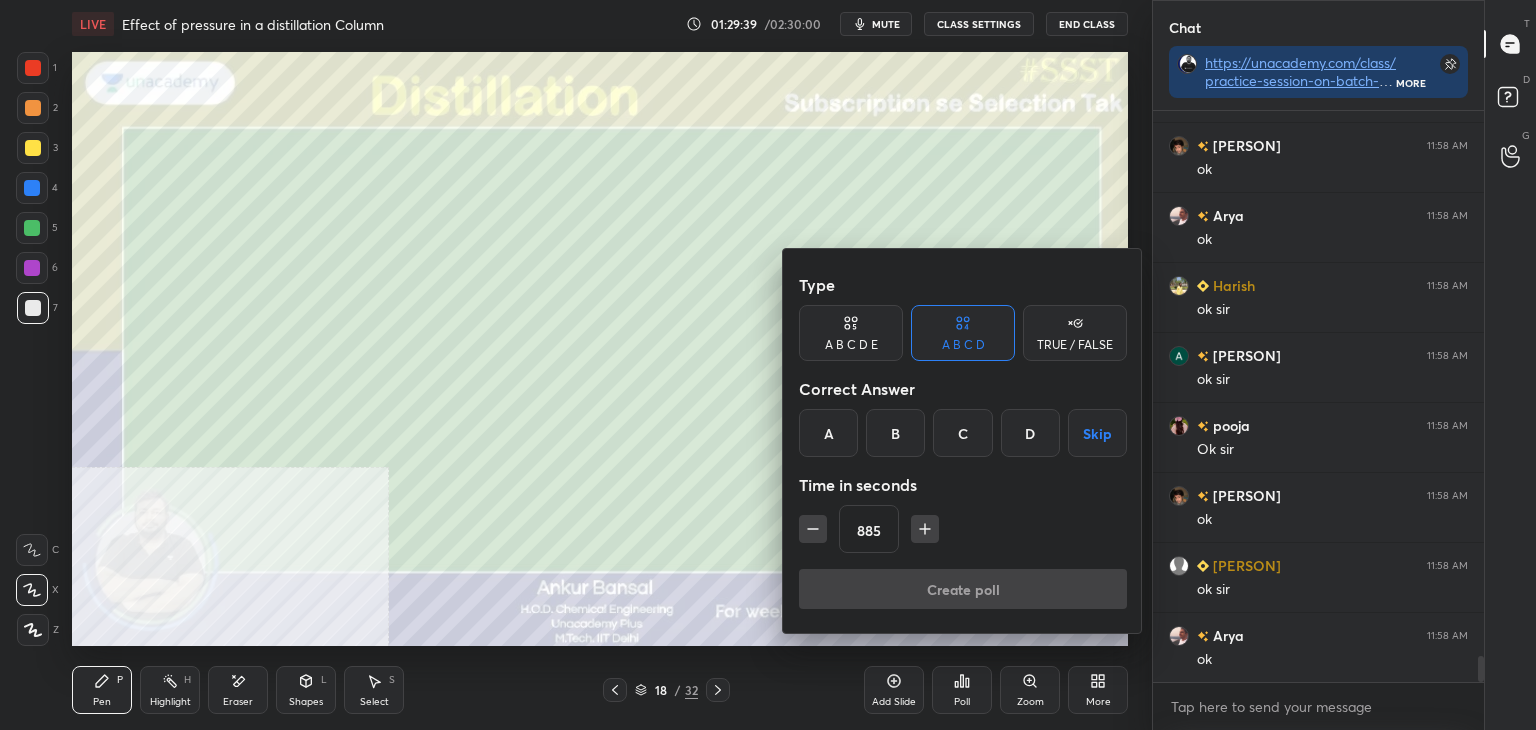 click 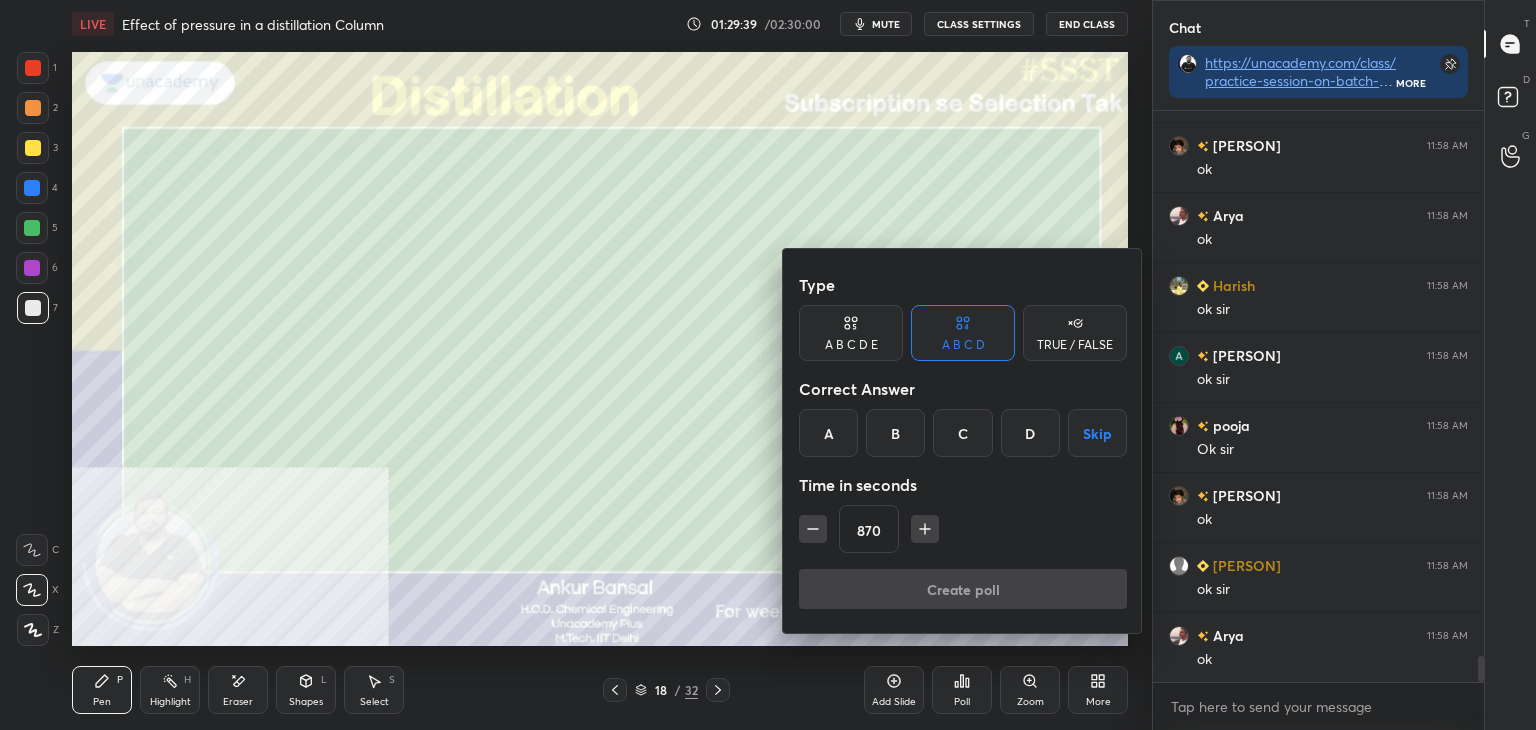 click 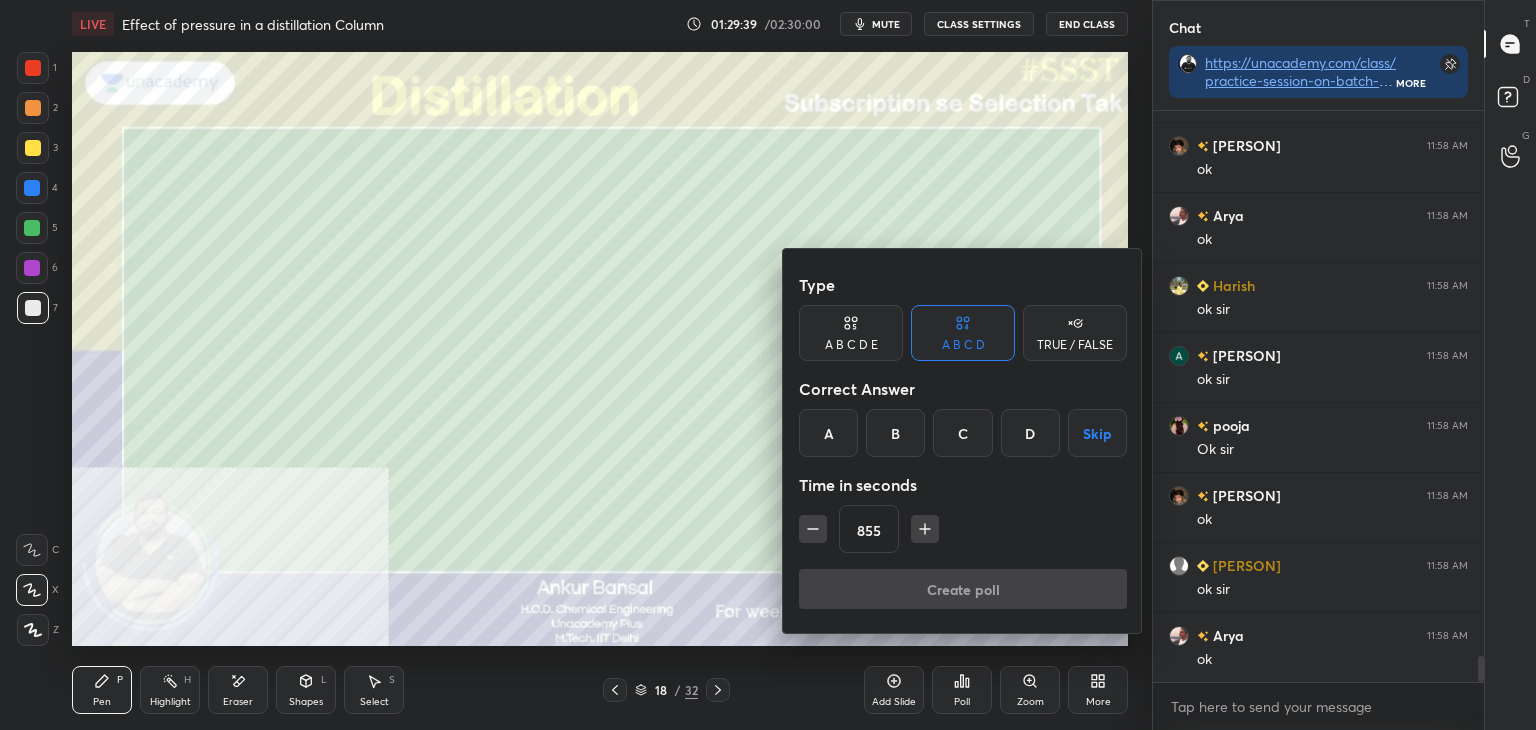 click 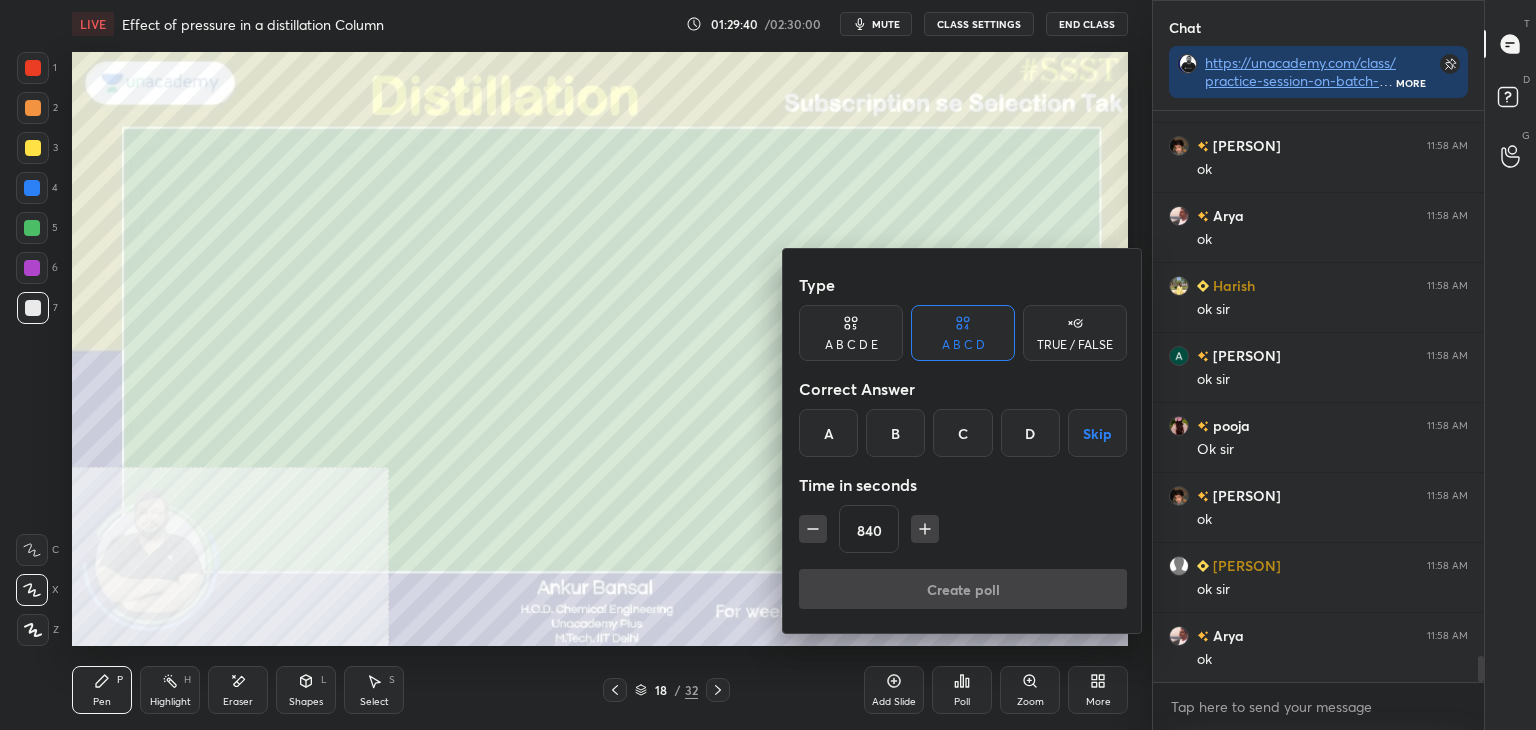 click 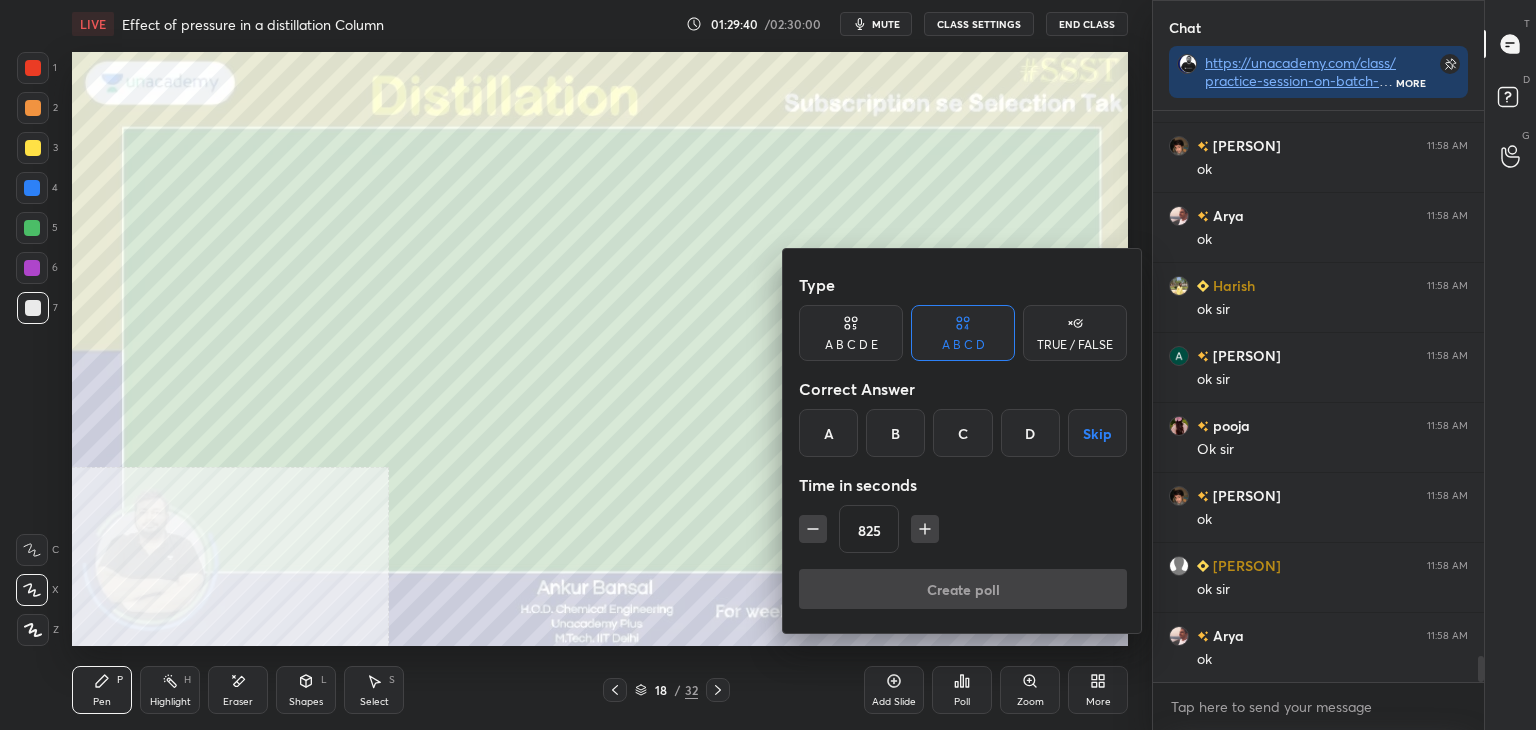 click 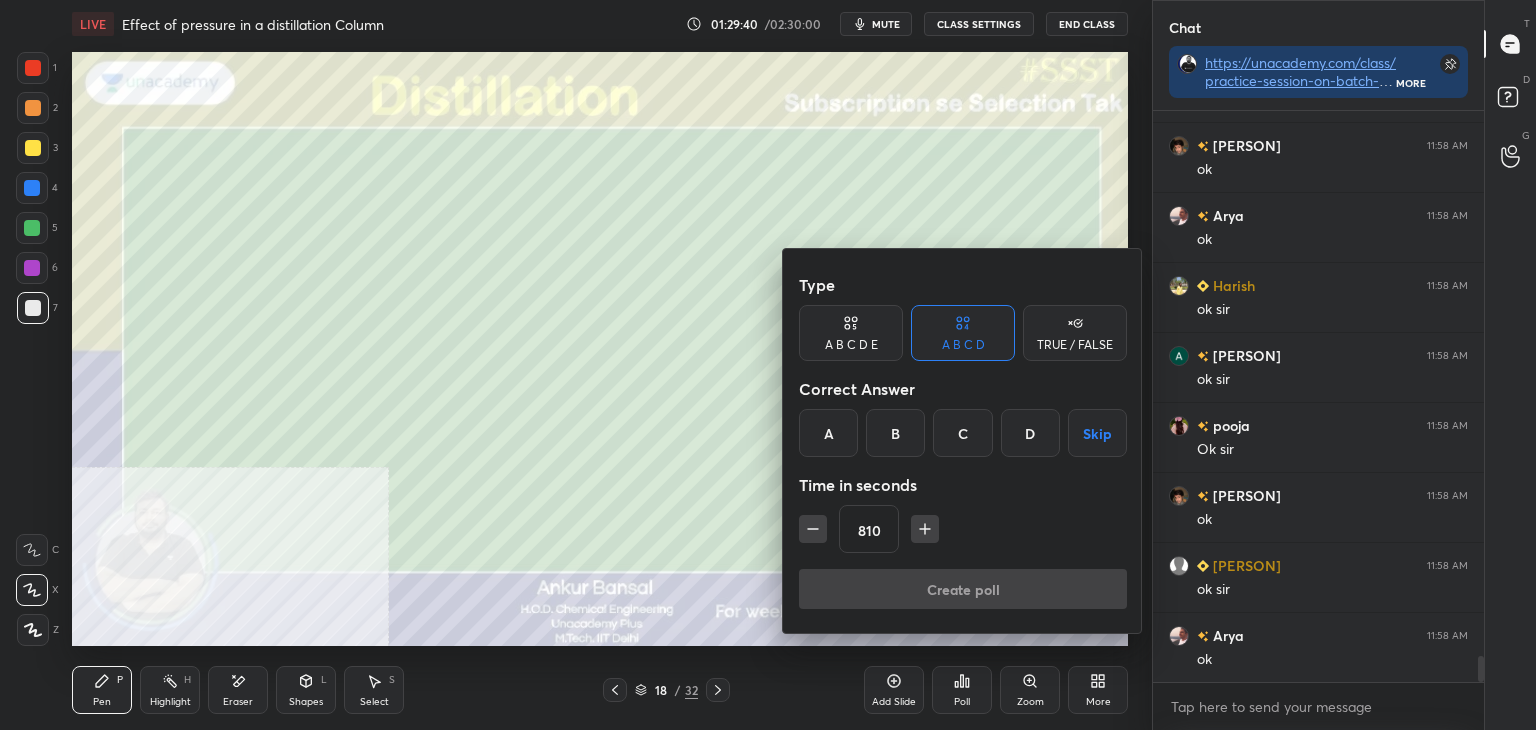 click 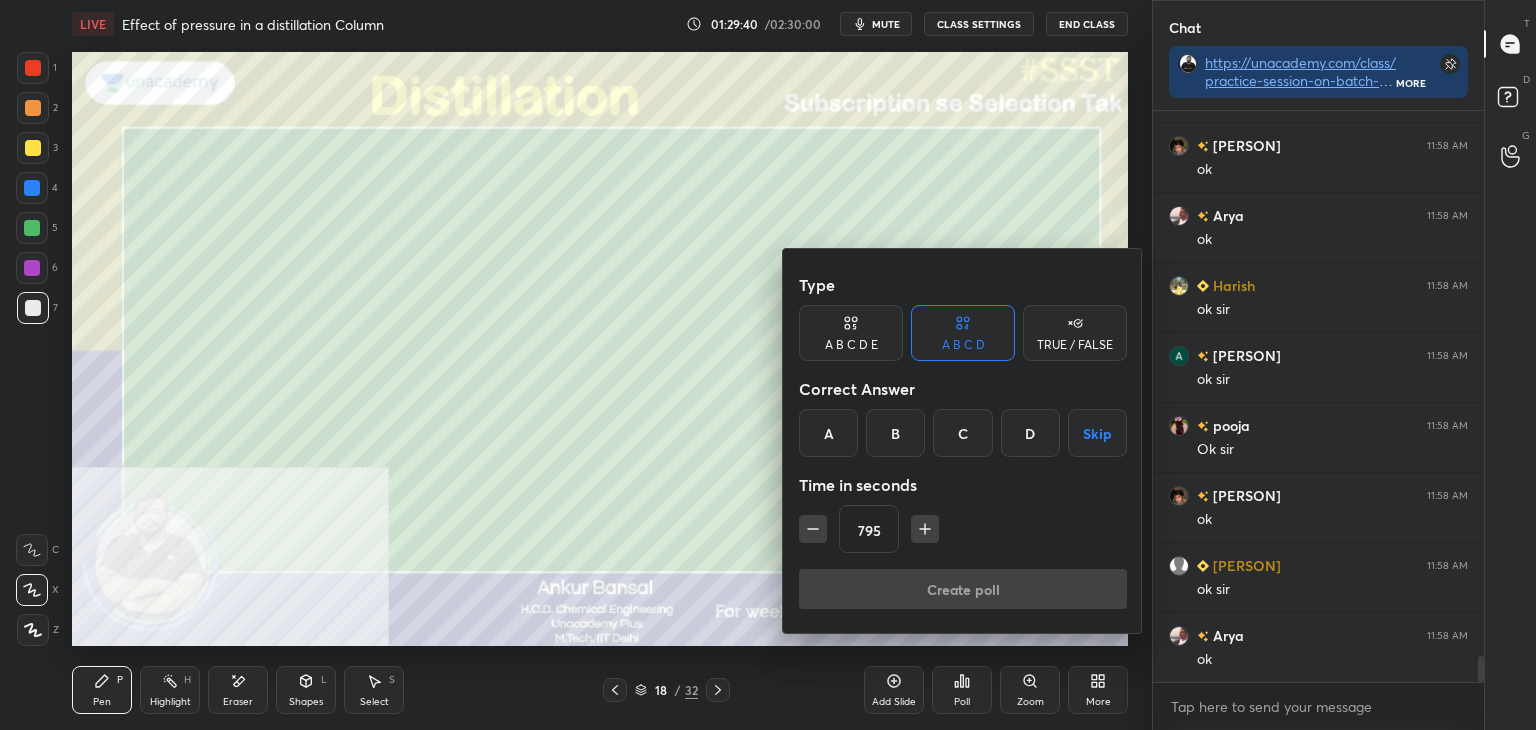 click 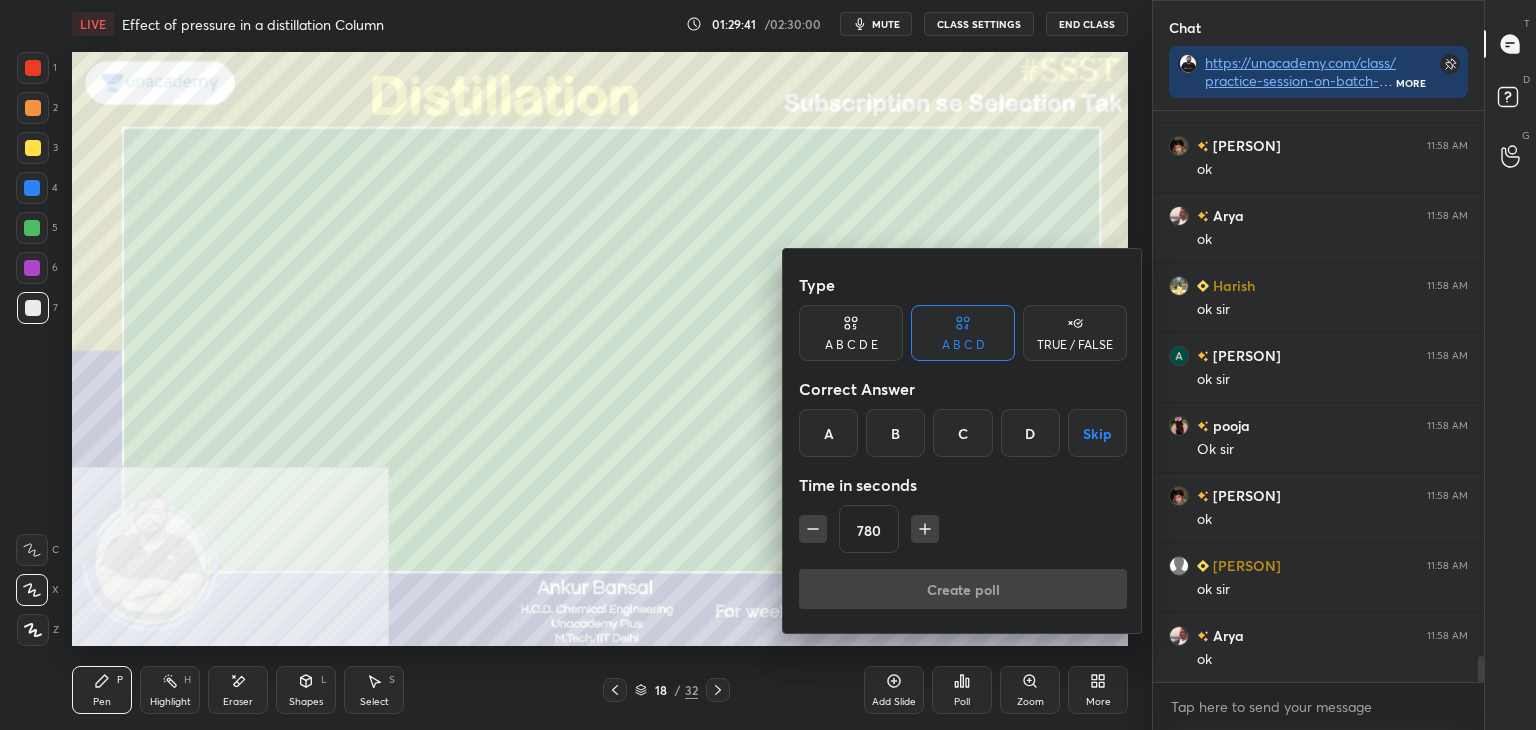 click 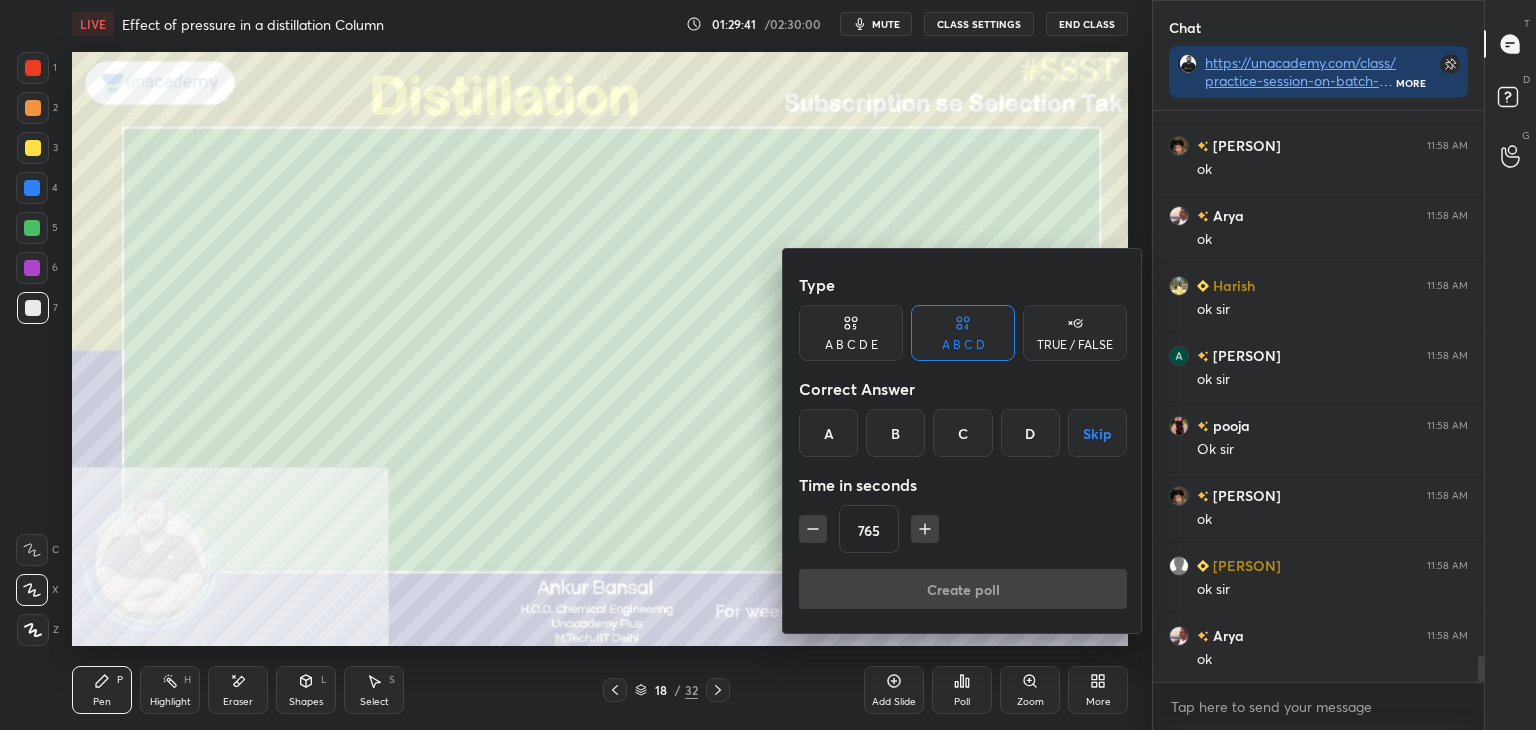 click 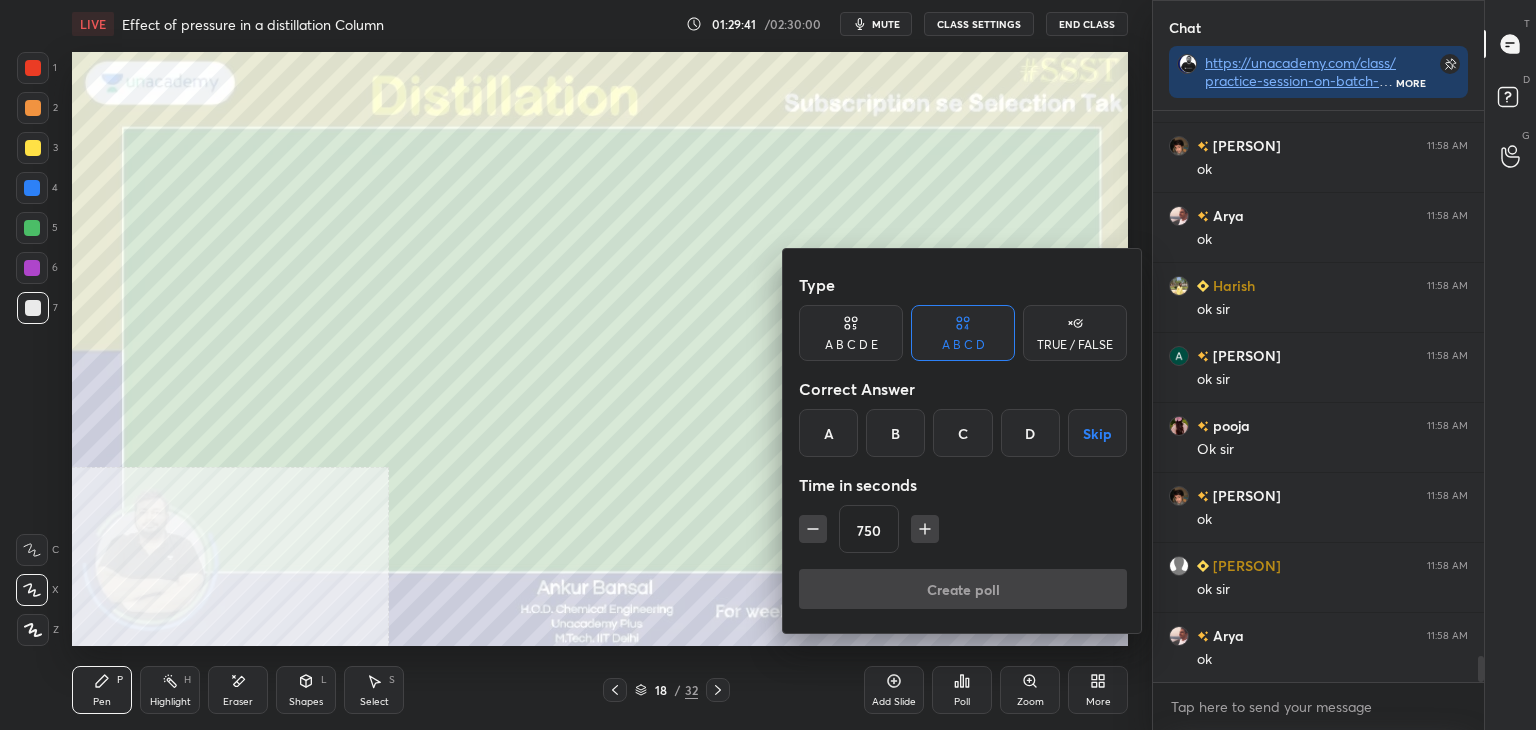 click 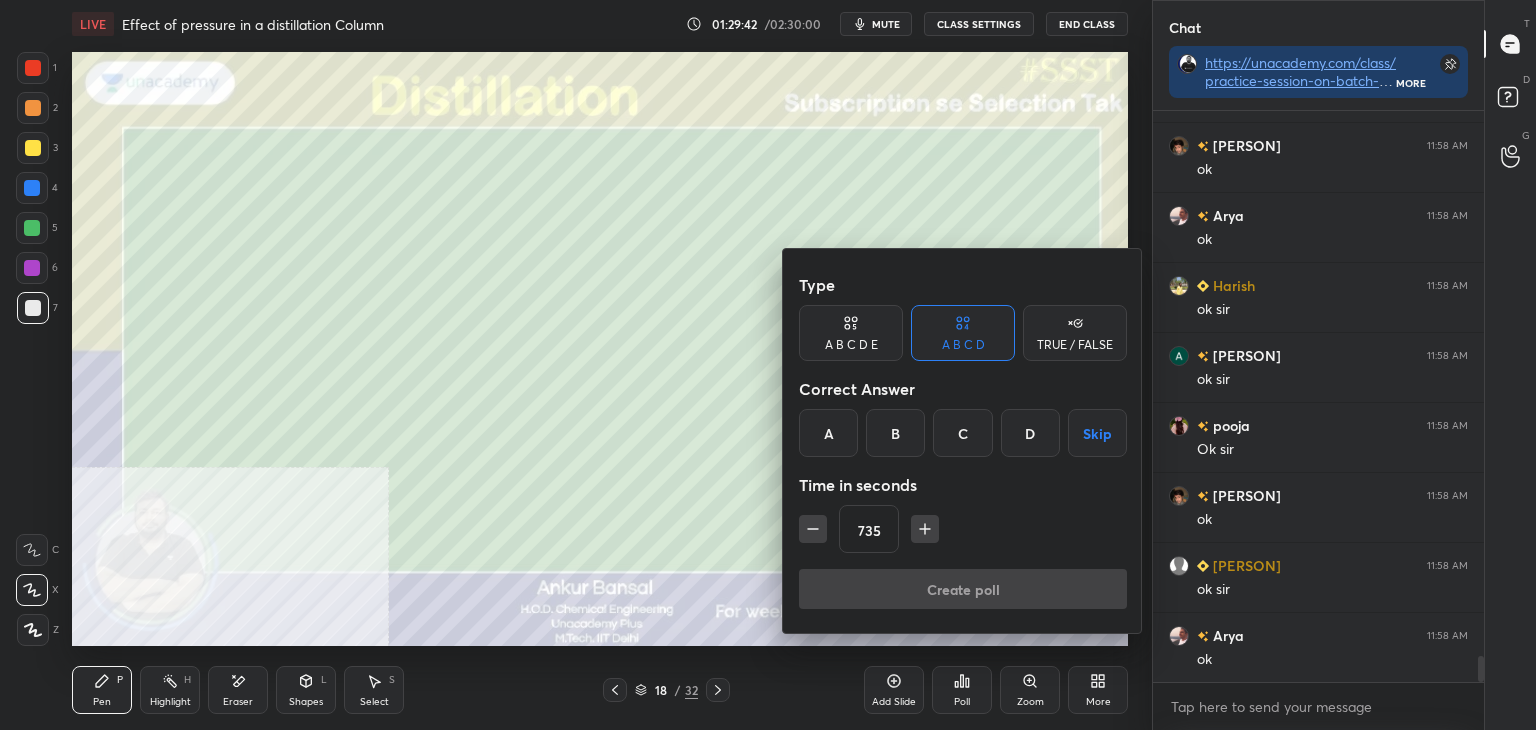 click 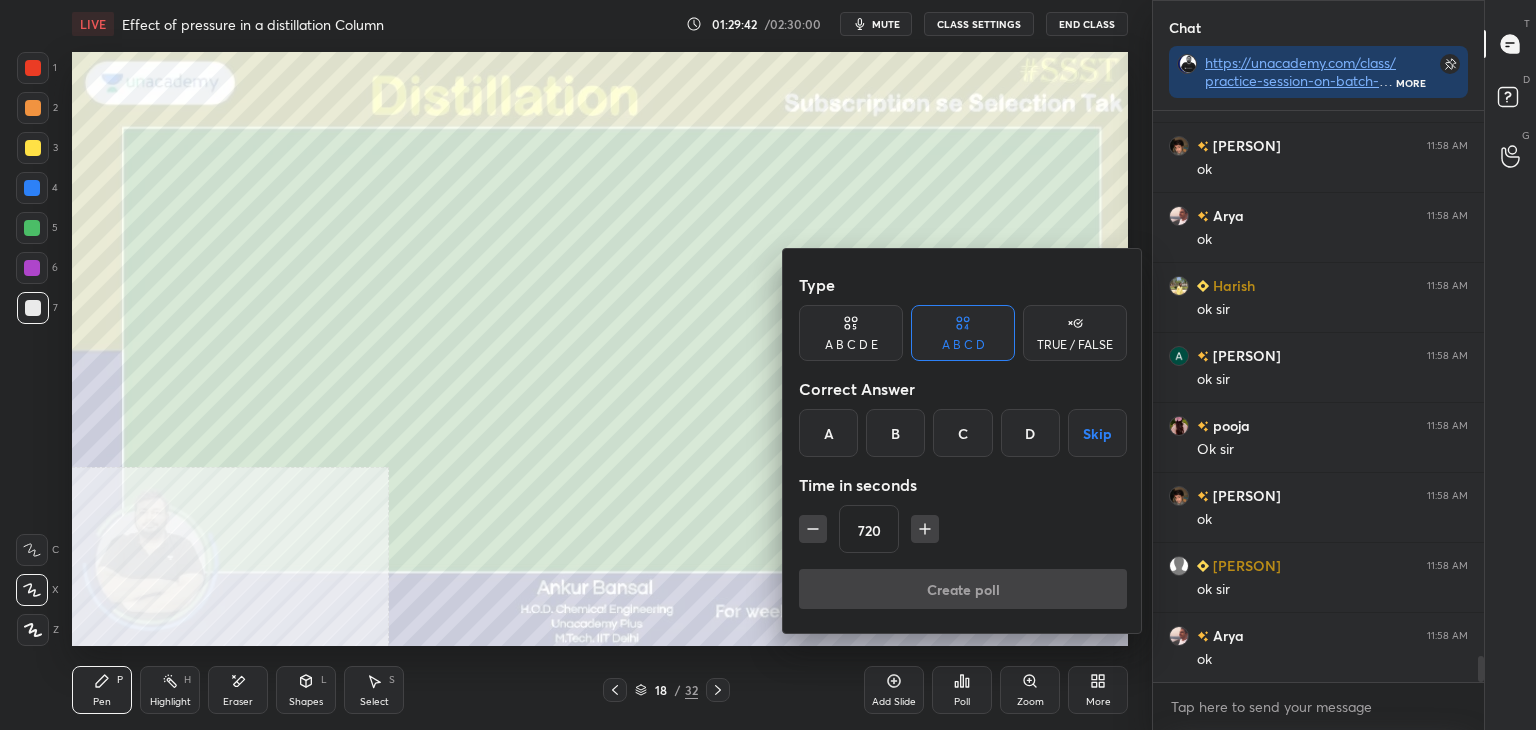 click 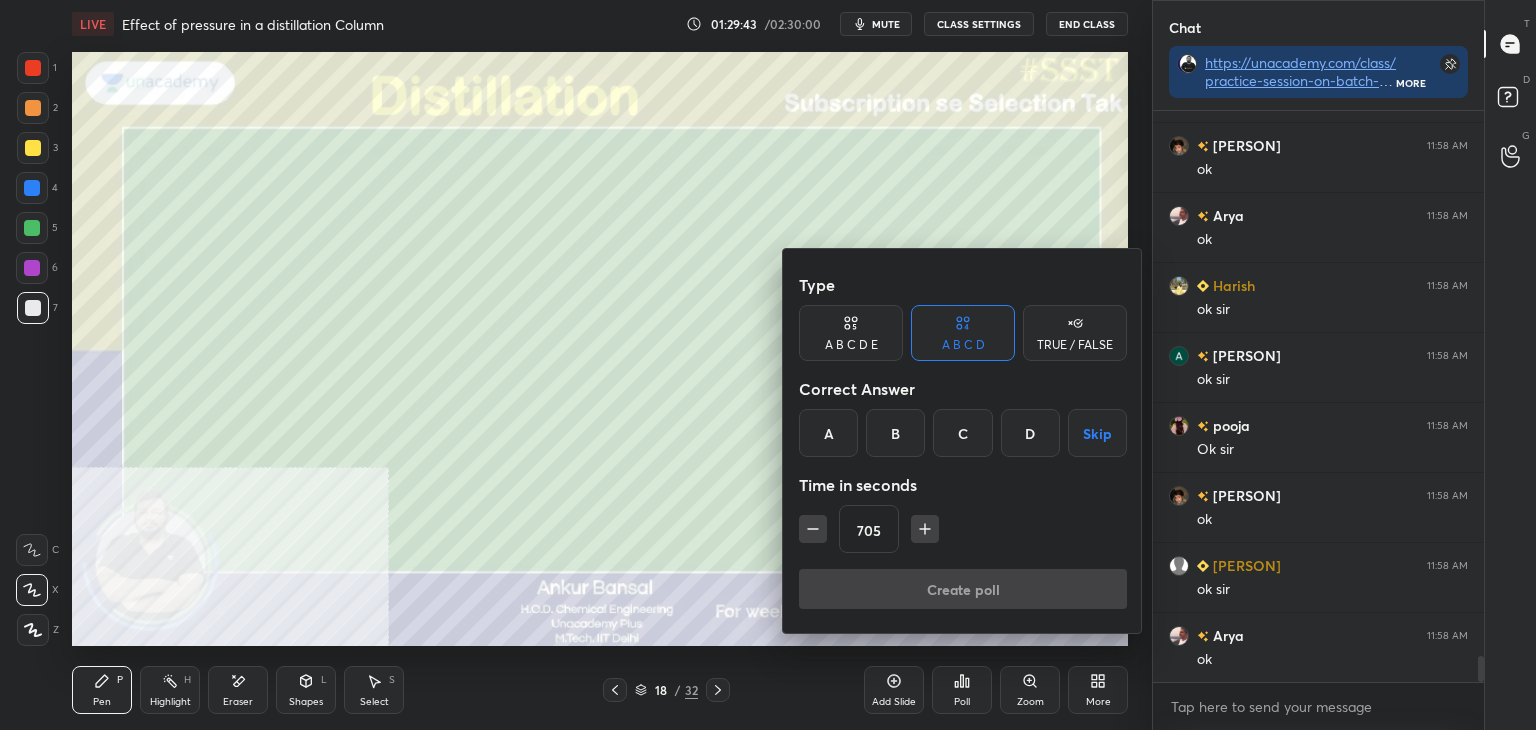 click on "Skip" at bounding box center [1097, 433] 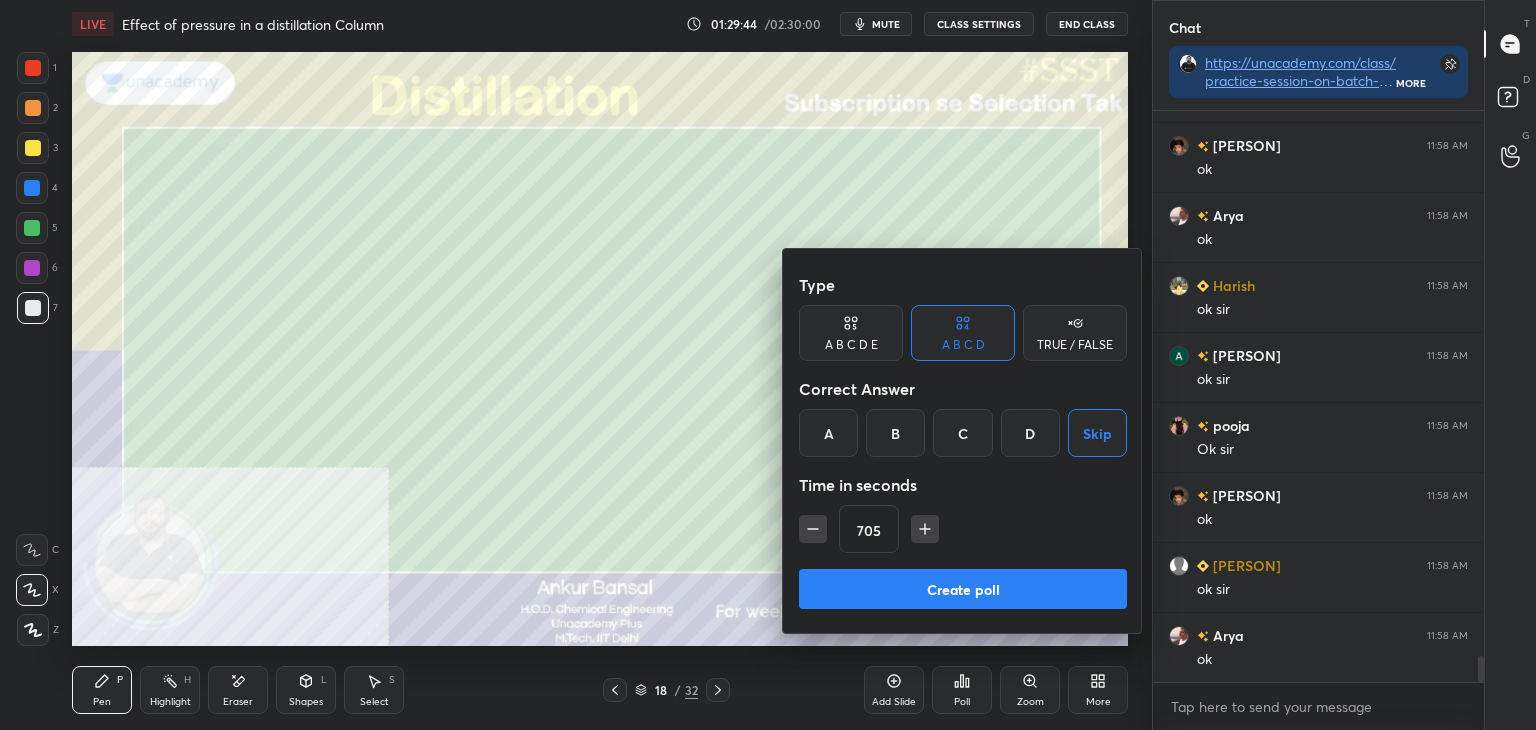 click on "Create poll" at bounding box center [963, 589] 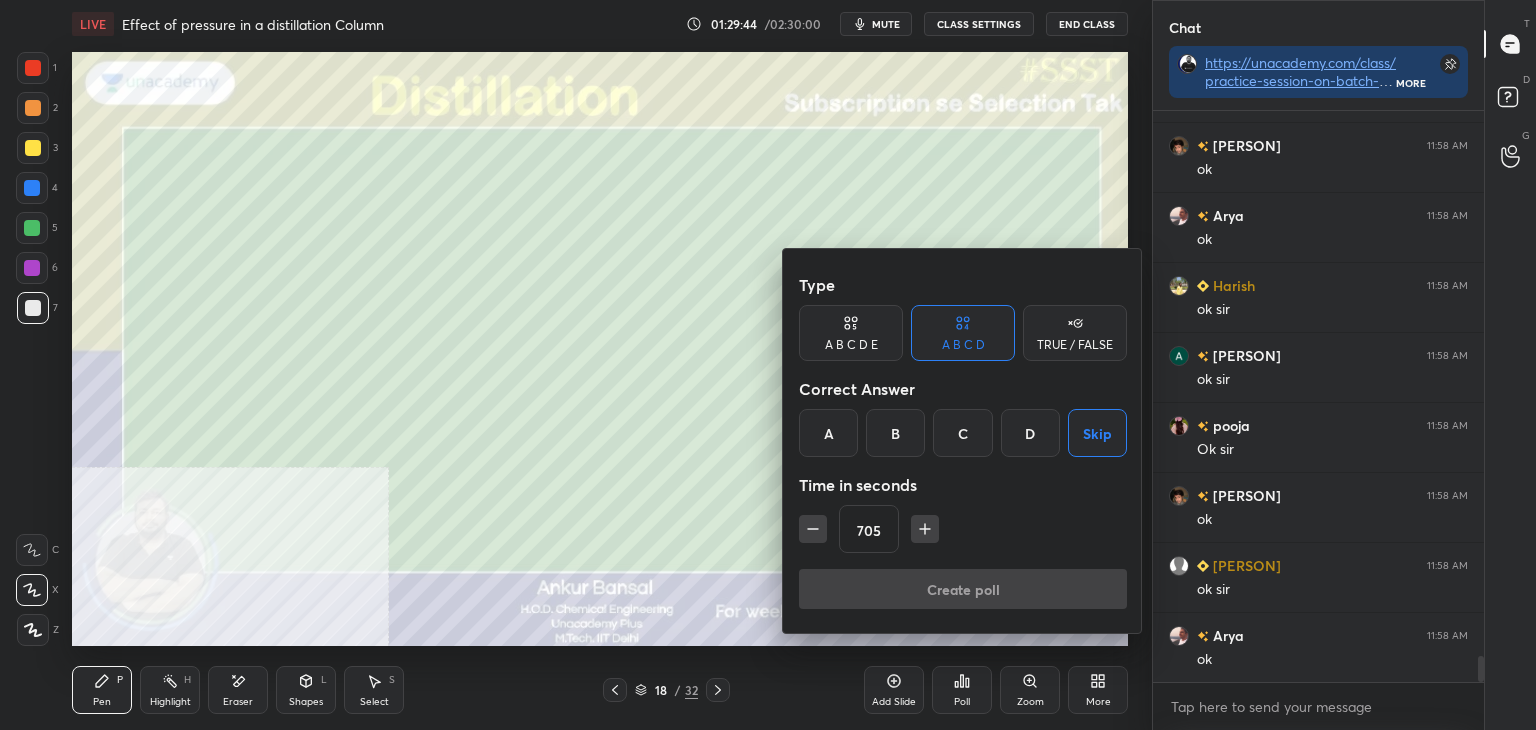 scroll, scrollTop: 379, scrollLeft: 325, axis: both 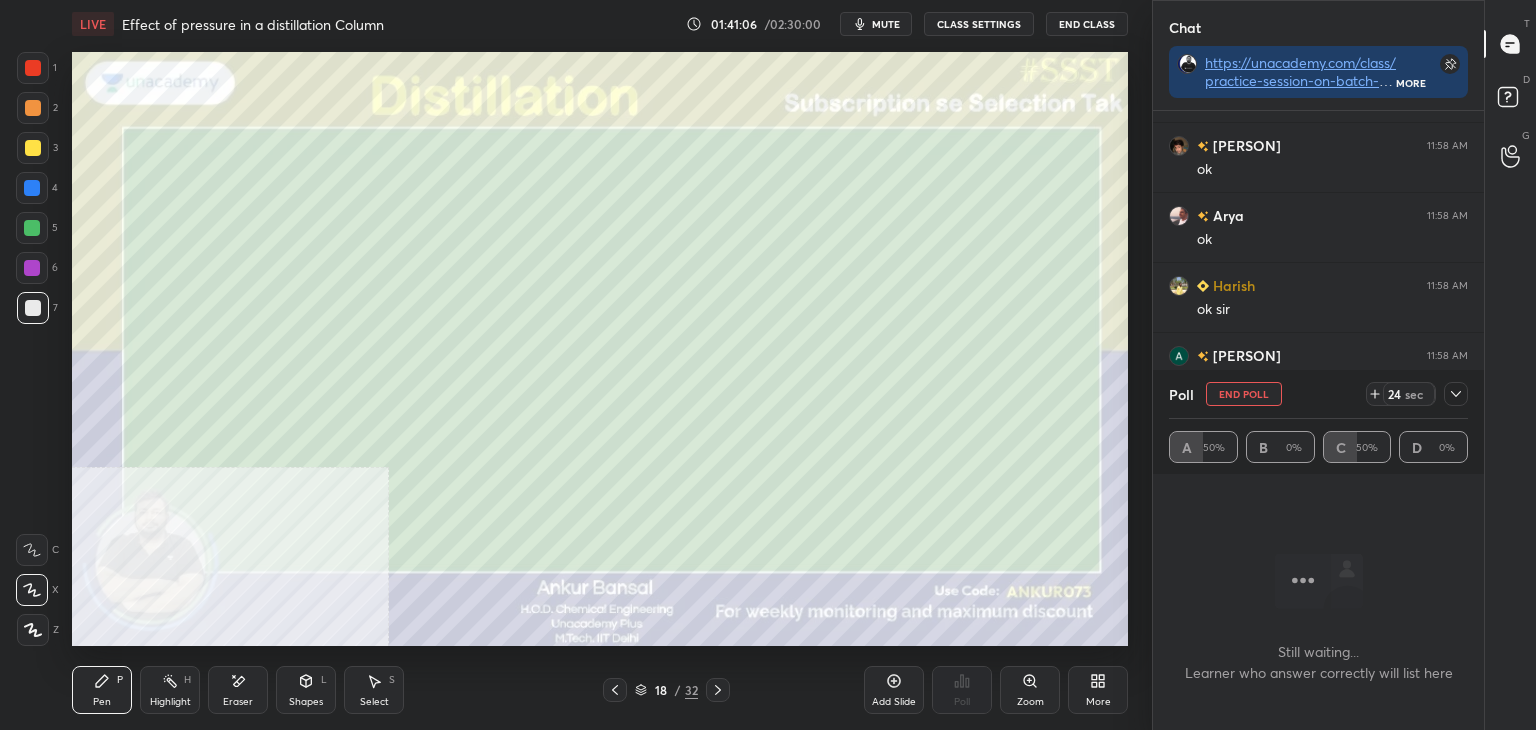 click on "End Poll" at bounding box center (1244, 394) 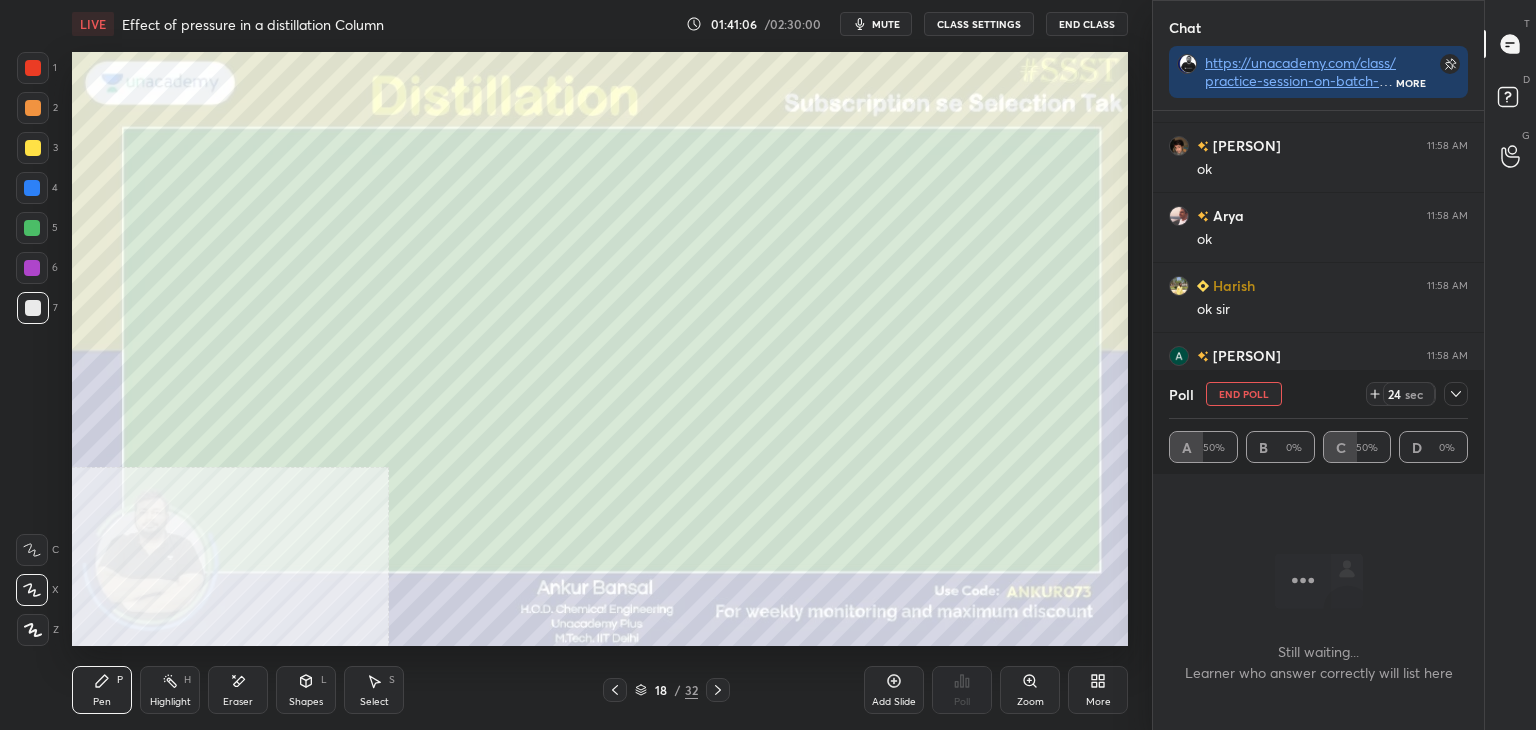 type on "x" 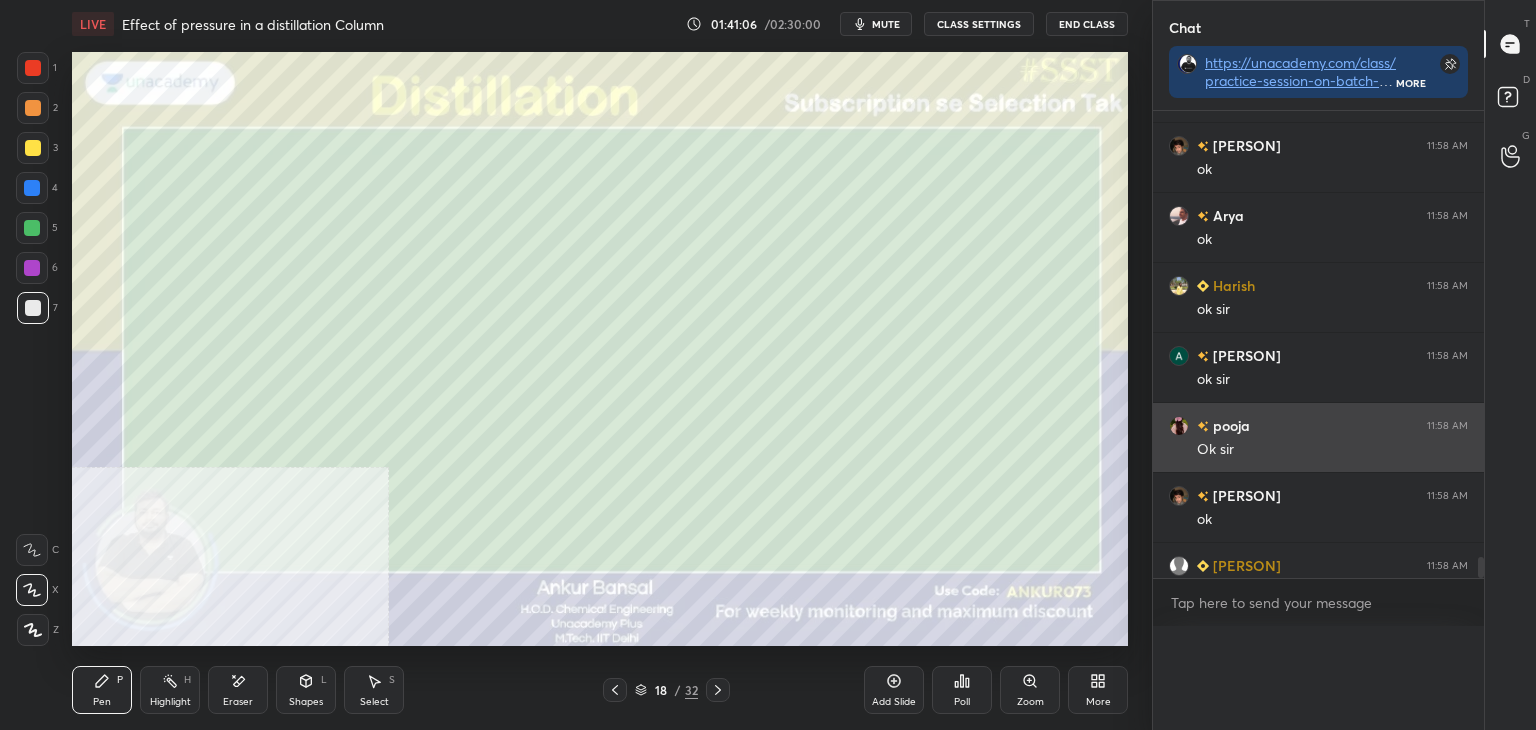 scroll, scrollTop: 484, scrollLeft: 325, axis: both 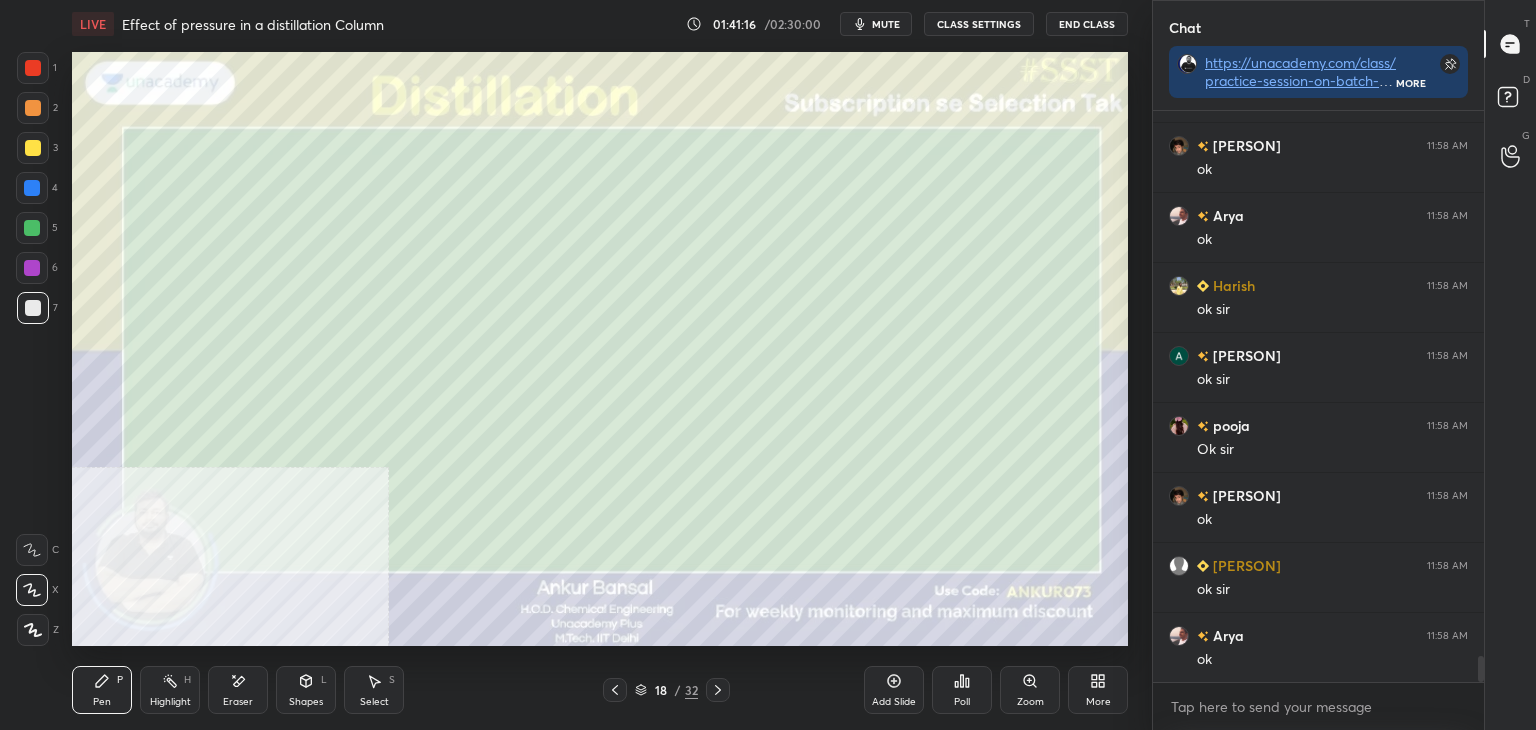 click 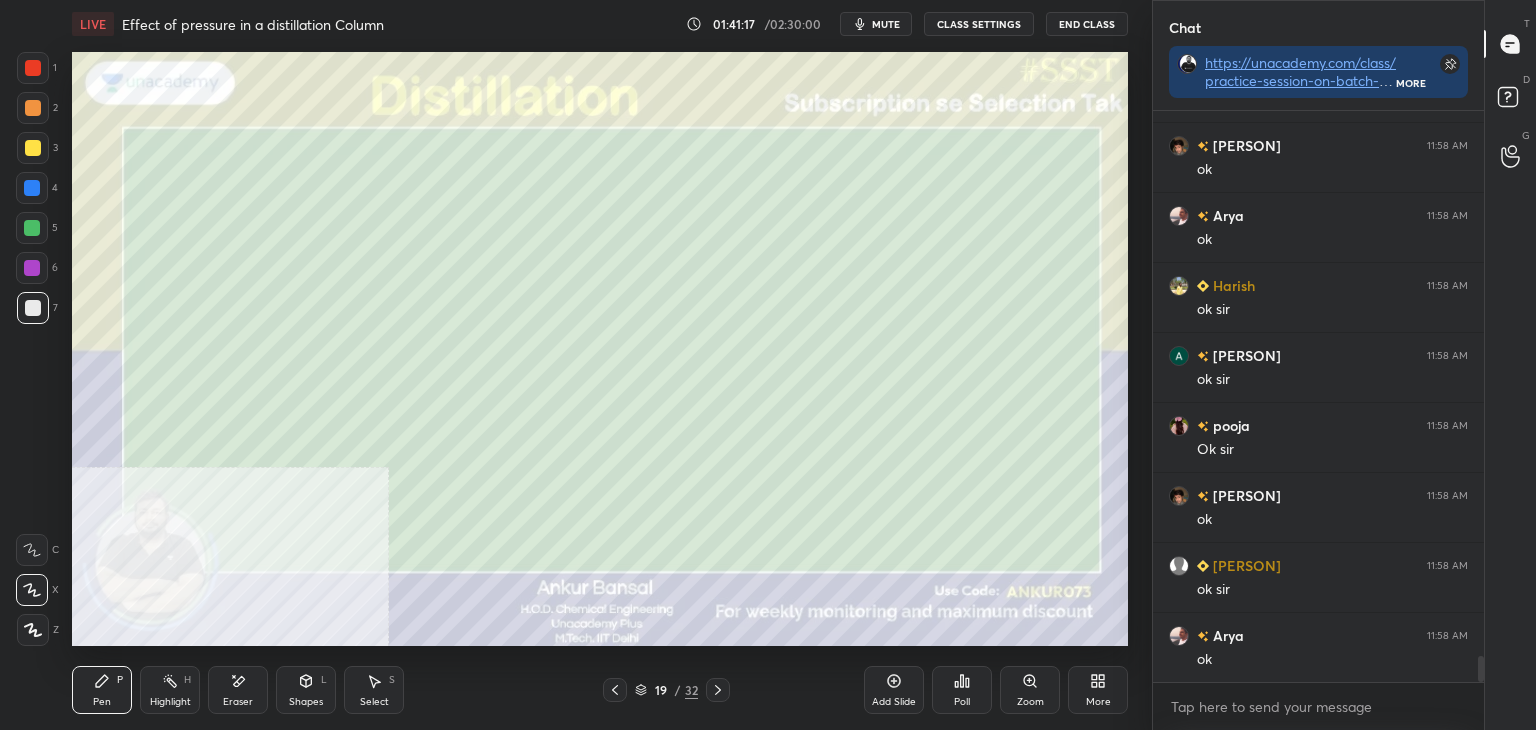 click 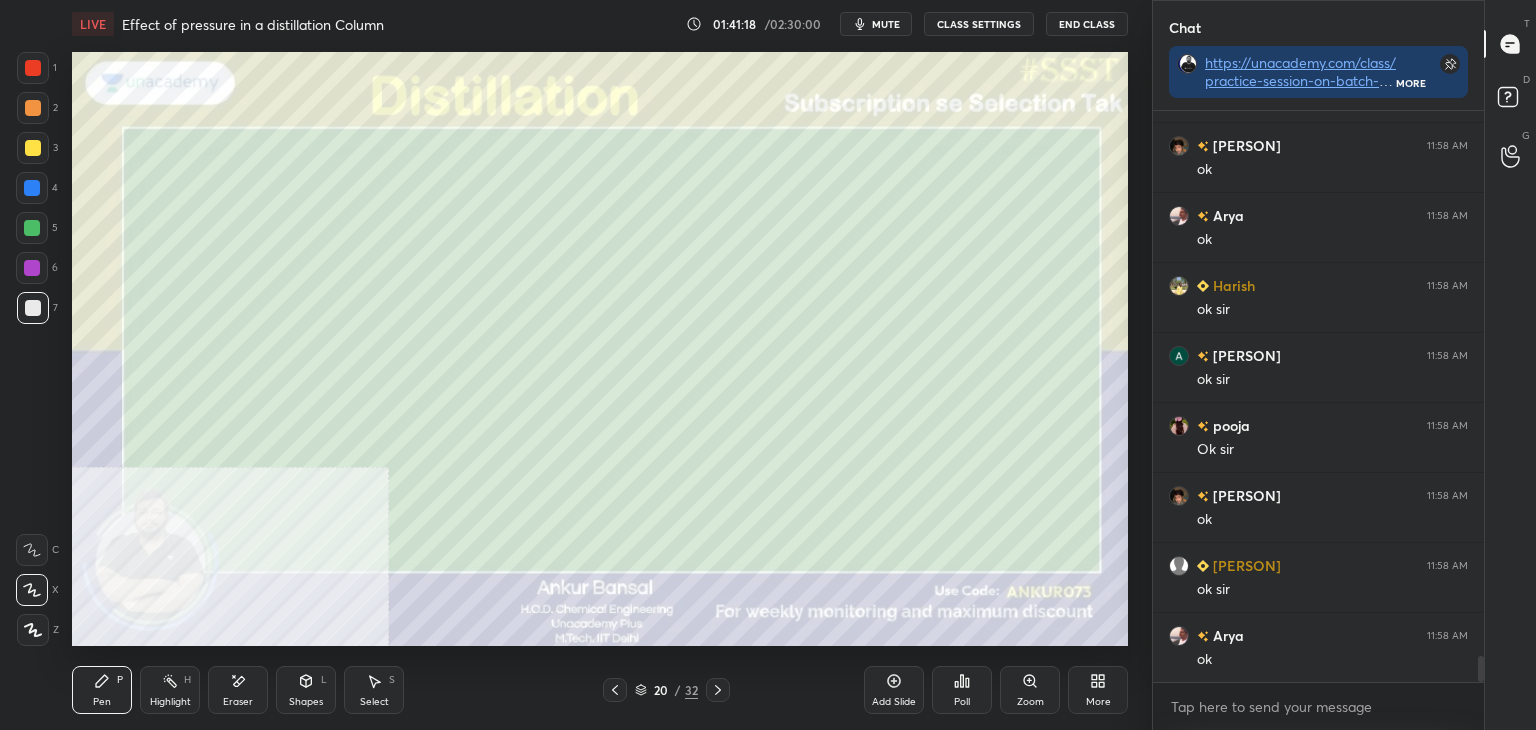click 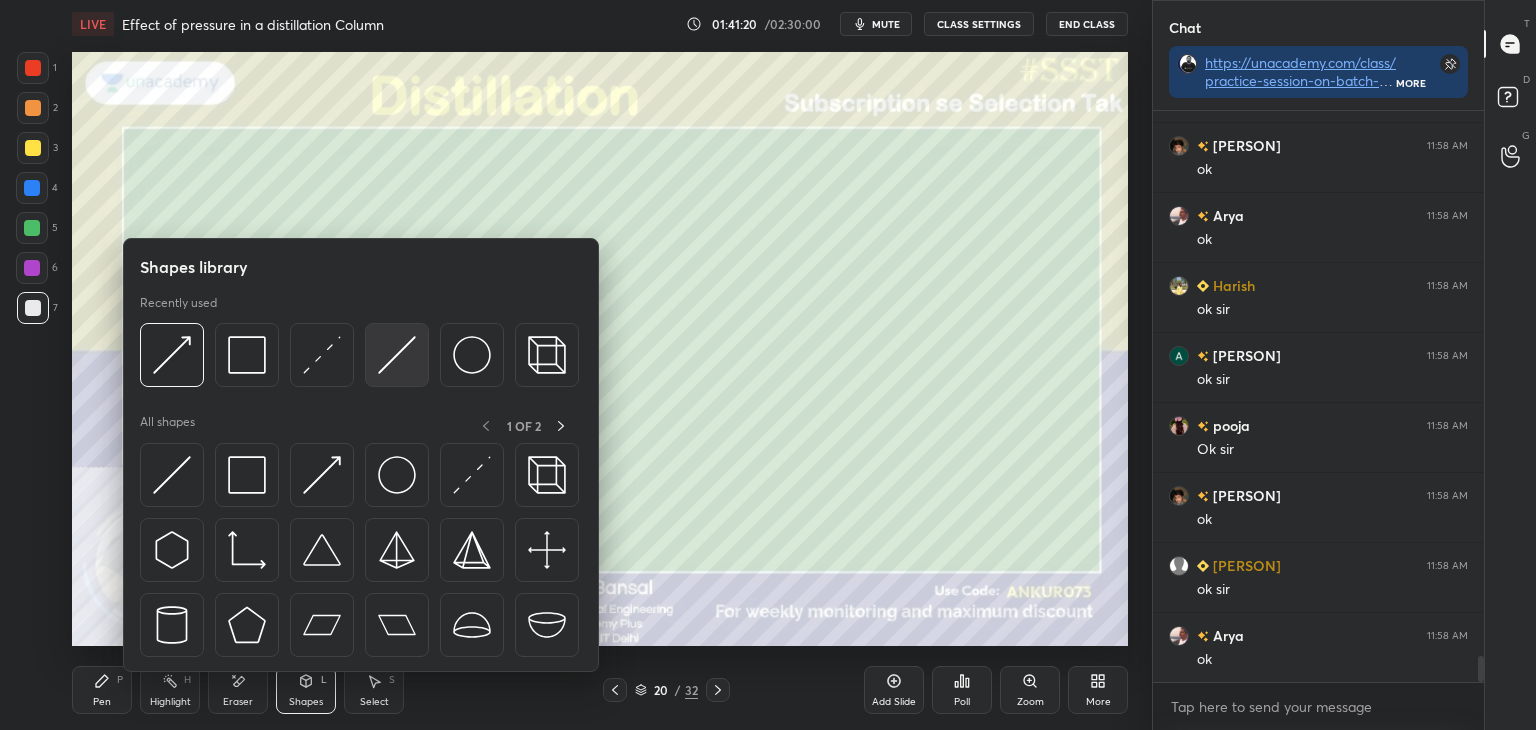click at bounding box center (397, 355) 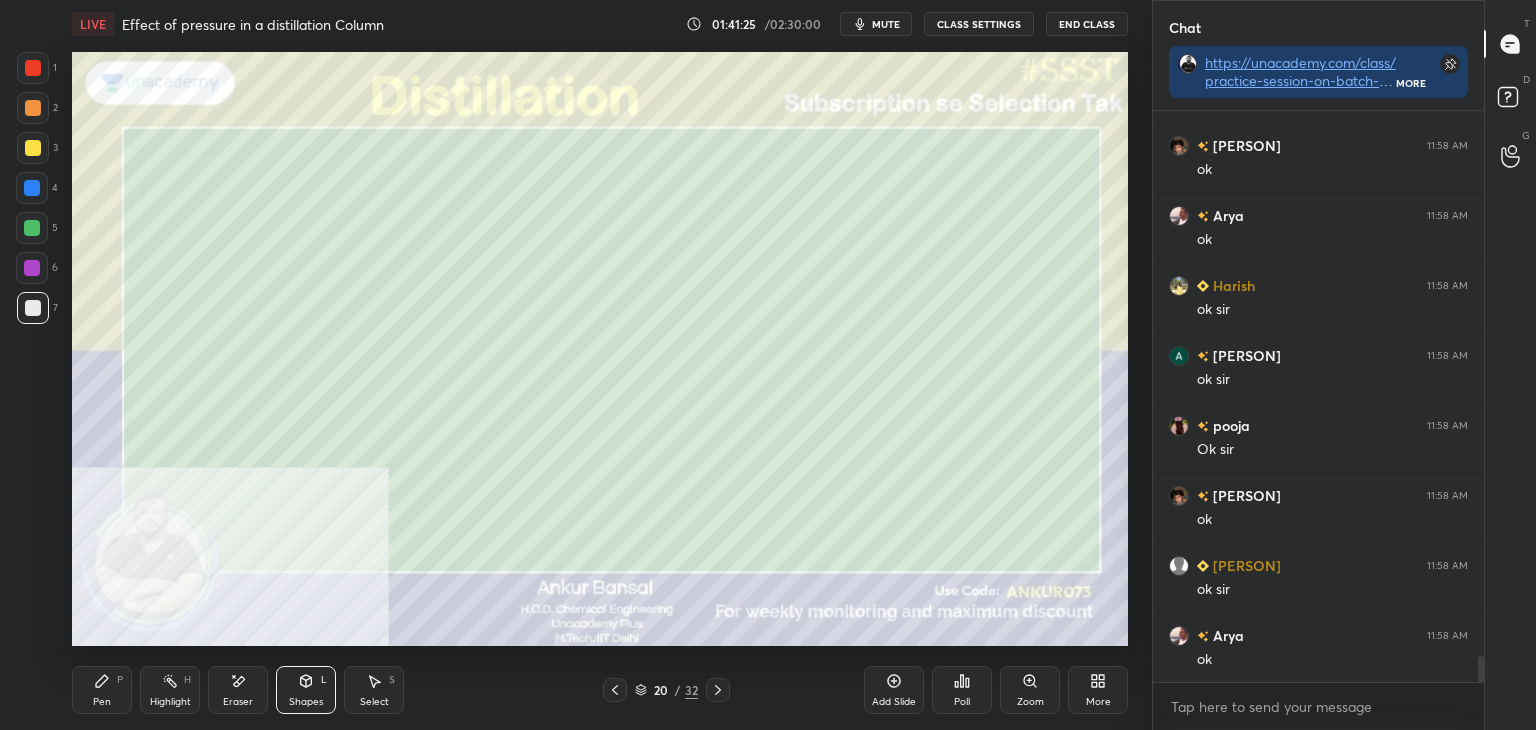 scroll, scrollTop: 12192, scrollLeft: 0, axis: vertical 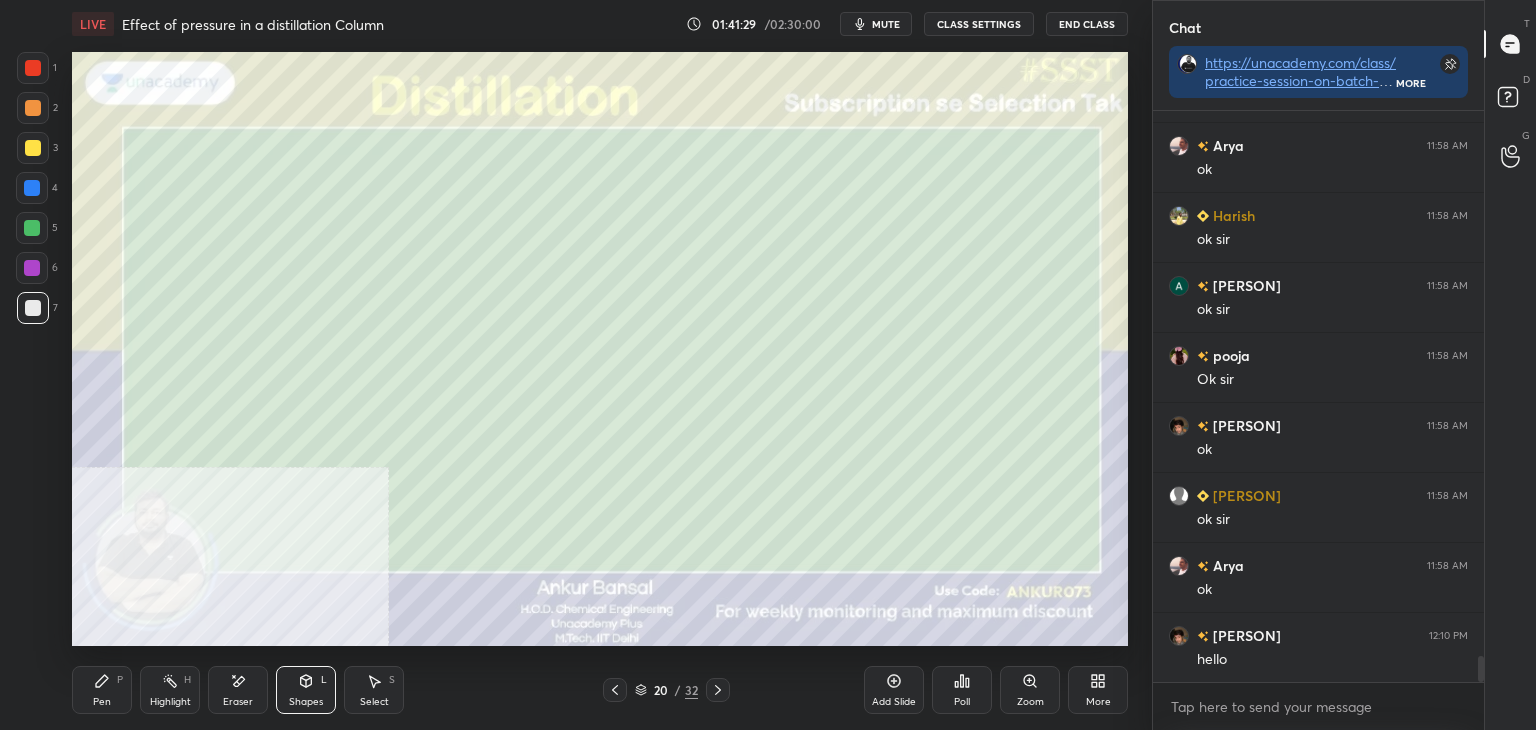 click on "Pen P" at bounding box center [102, 690] 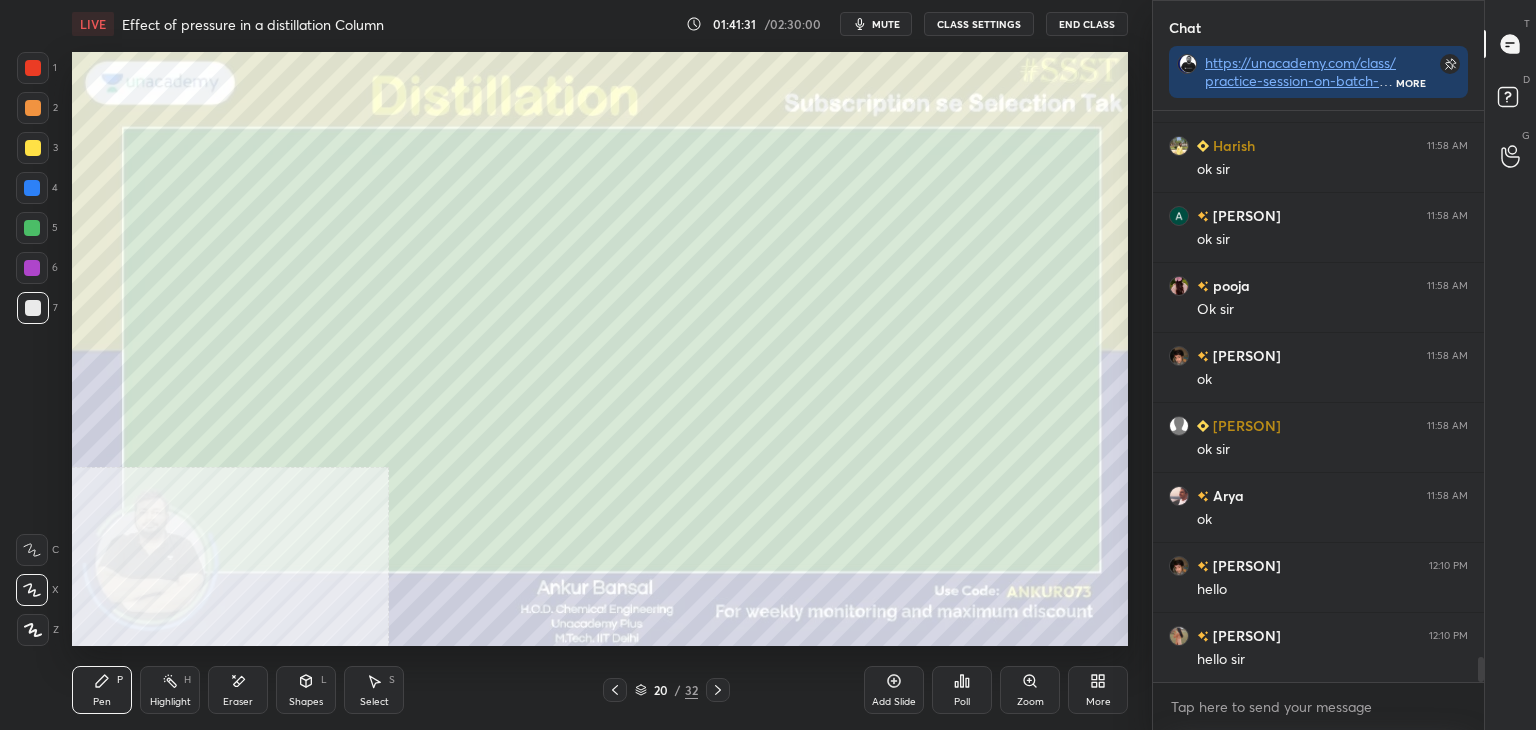 scroll, scrollTop: 12332, scrollLeft: 0, axis: vertical 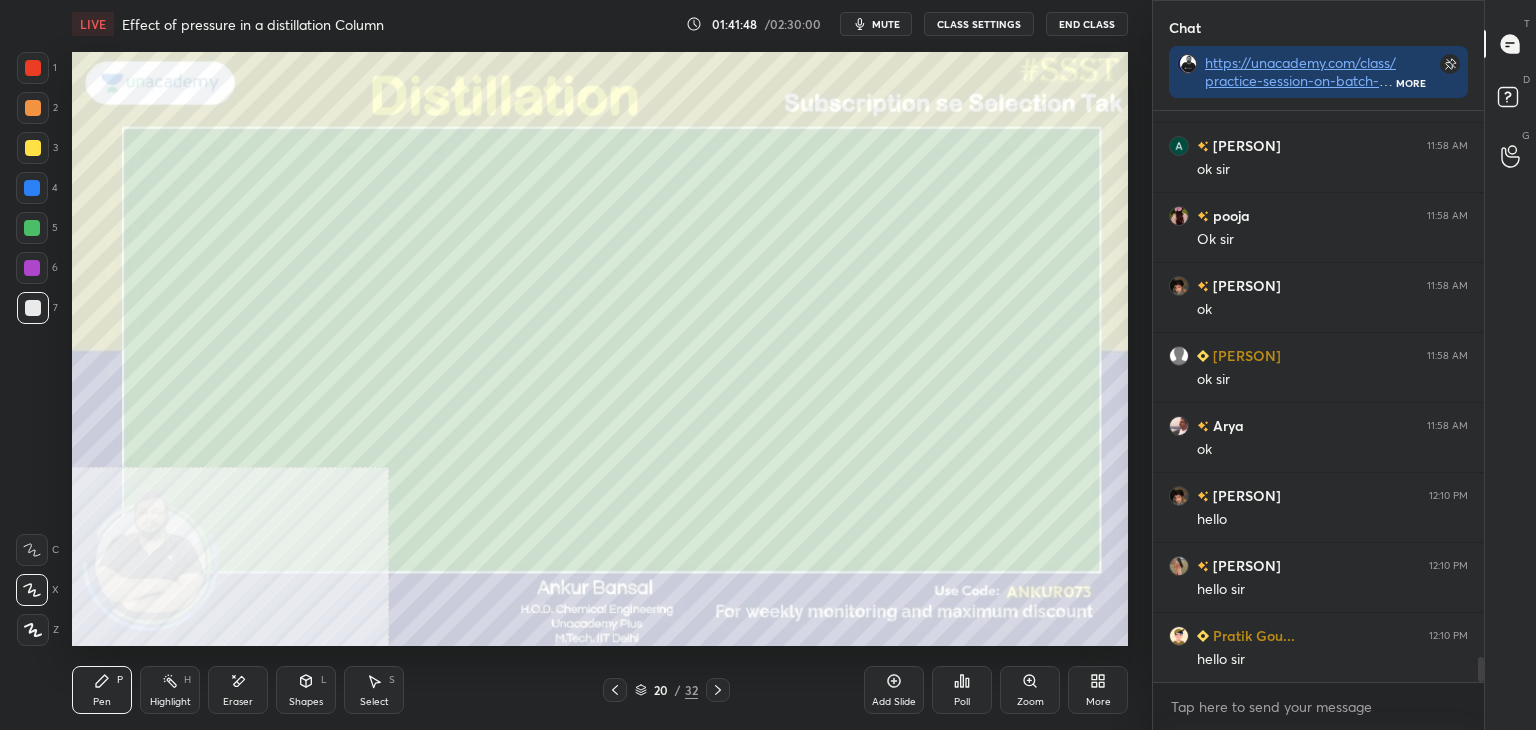 click on "Shapes L" at bounding box center [306, 690] 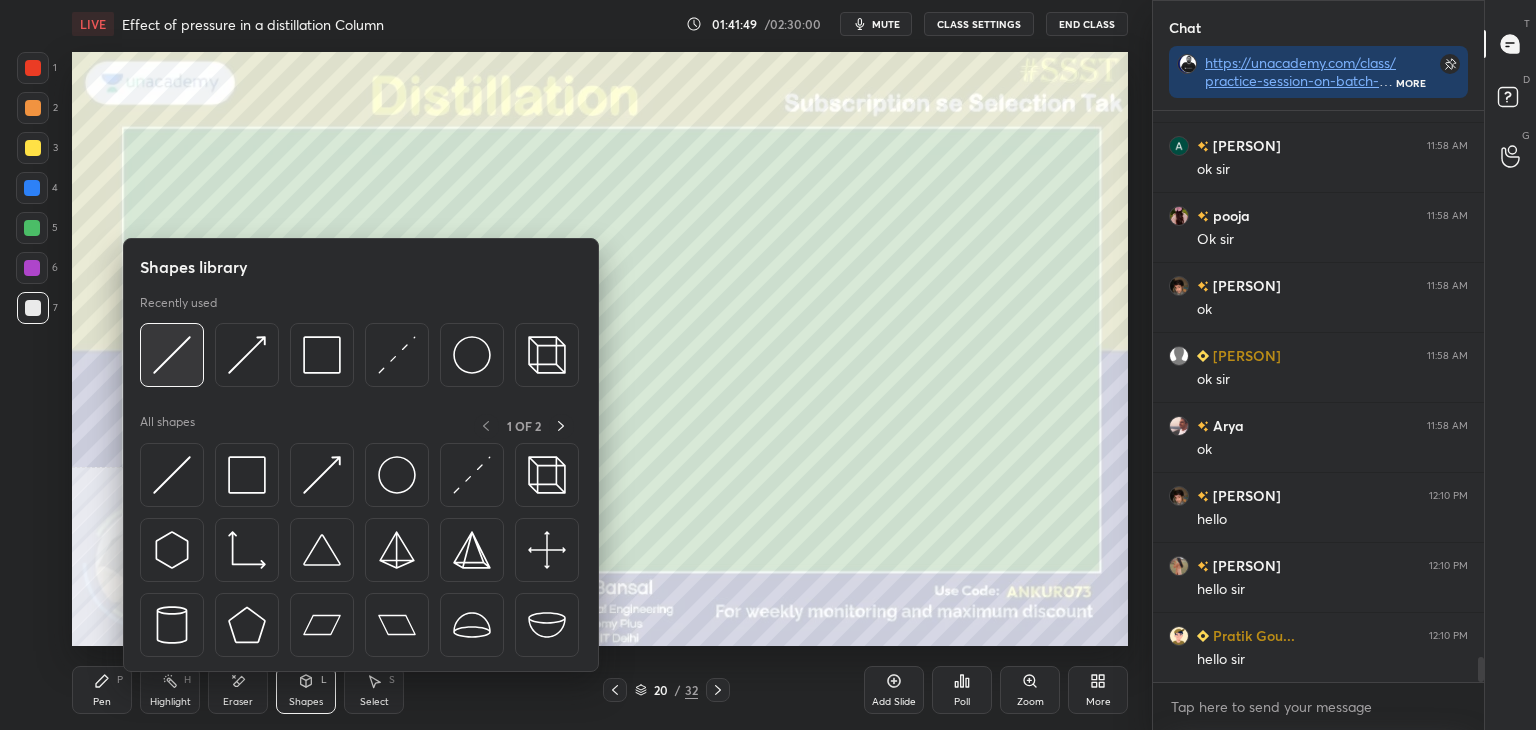 click at bounding box center [172, 355] 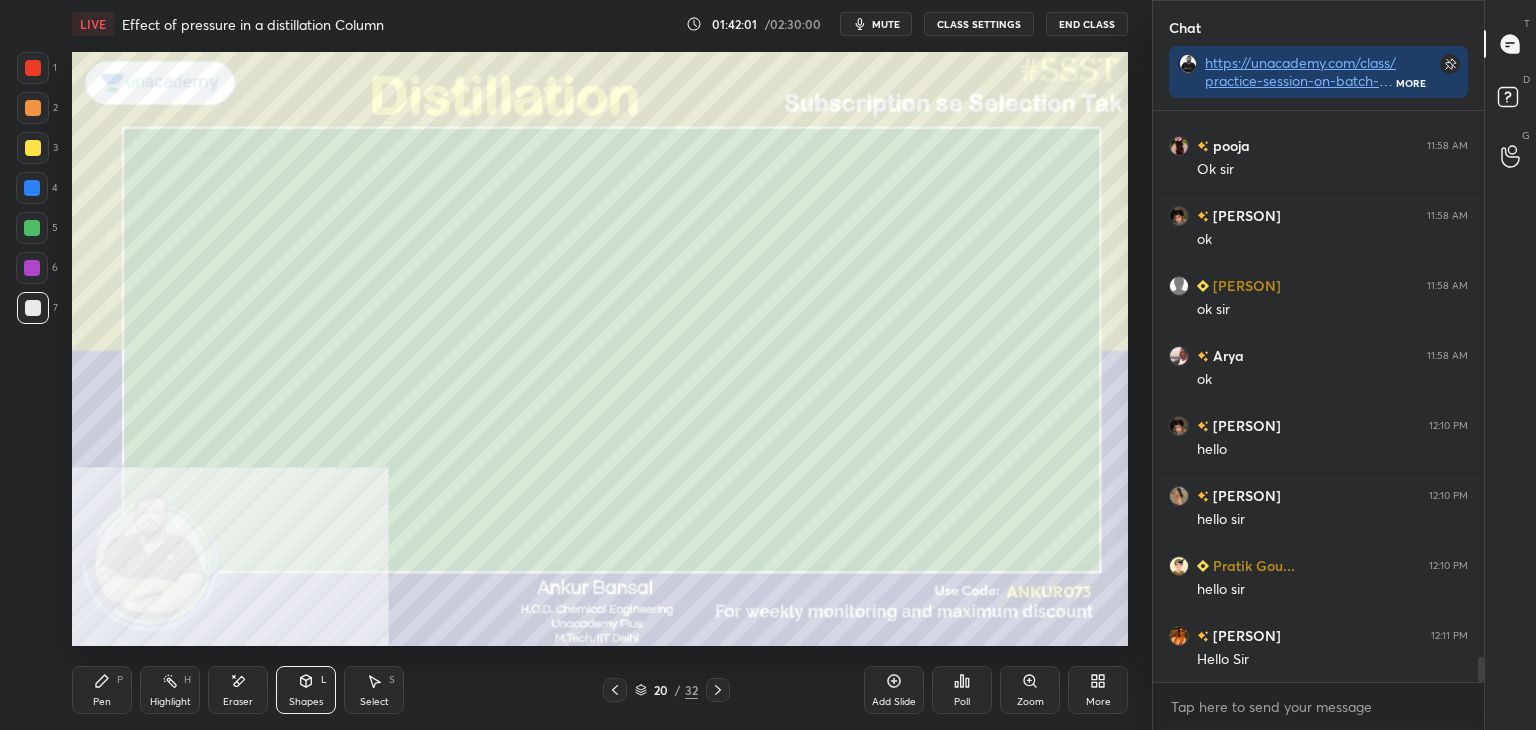 scroll, scrollTop: 12472, scrollLeft: 0, axis: vertical 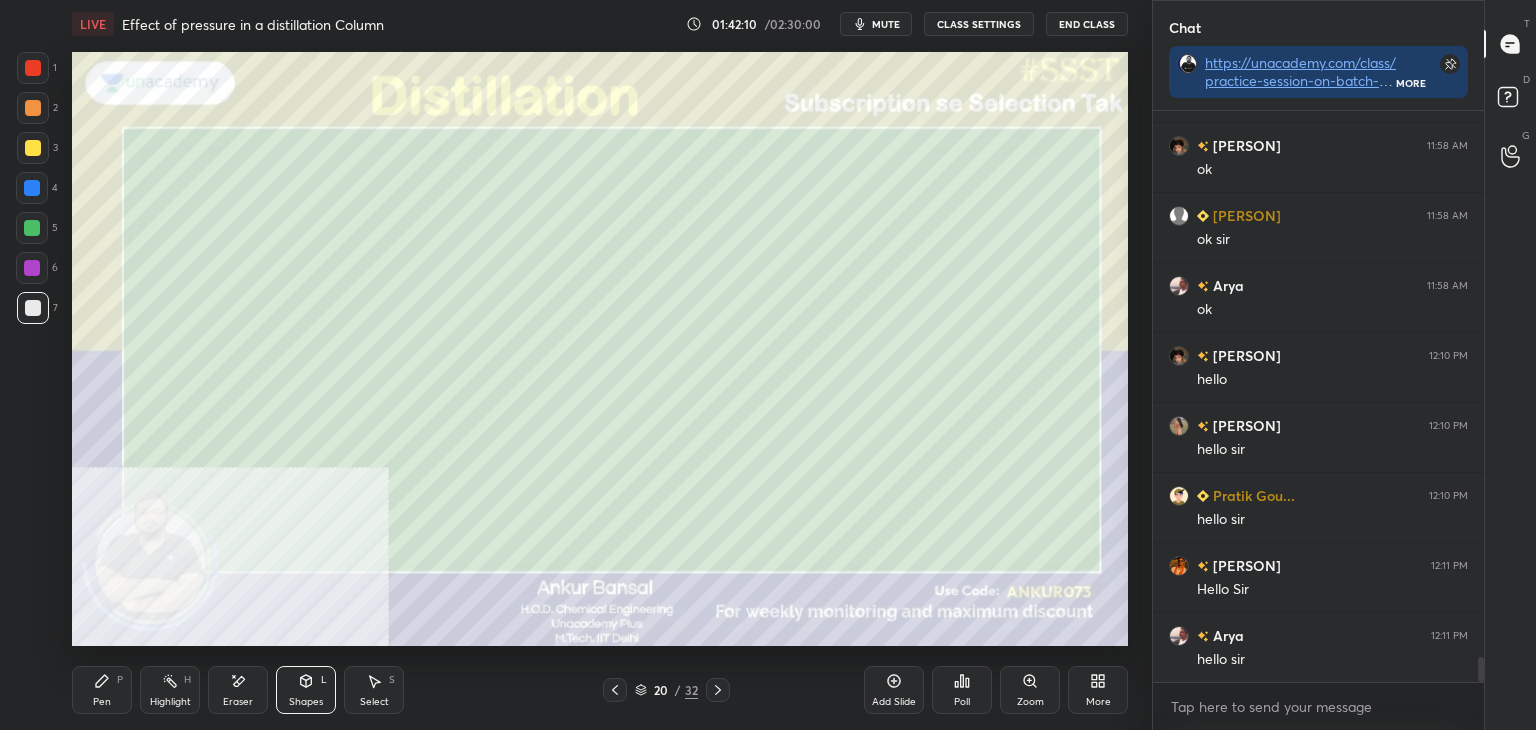 click on "Shapes L" at bounding box center [306, 690] 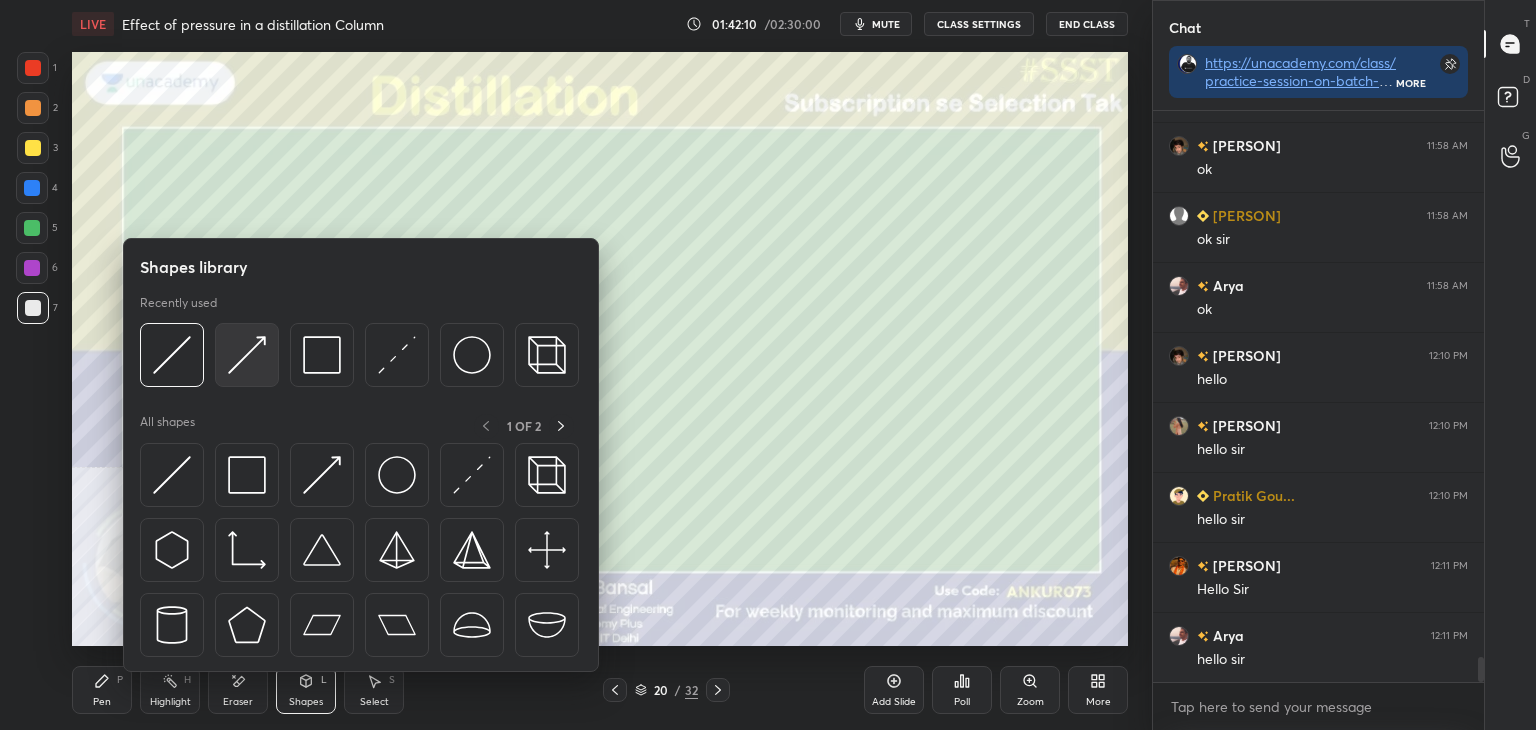 click at bounding box center [247, 355] 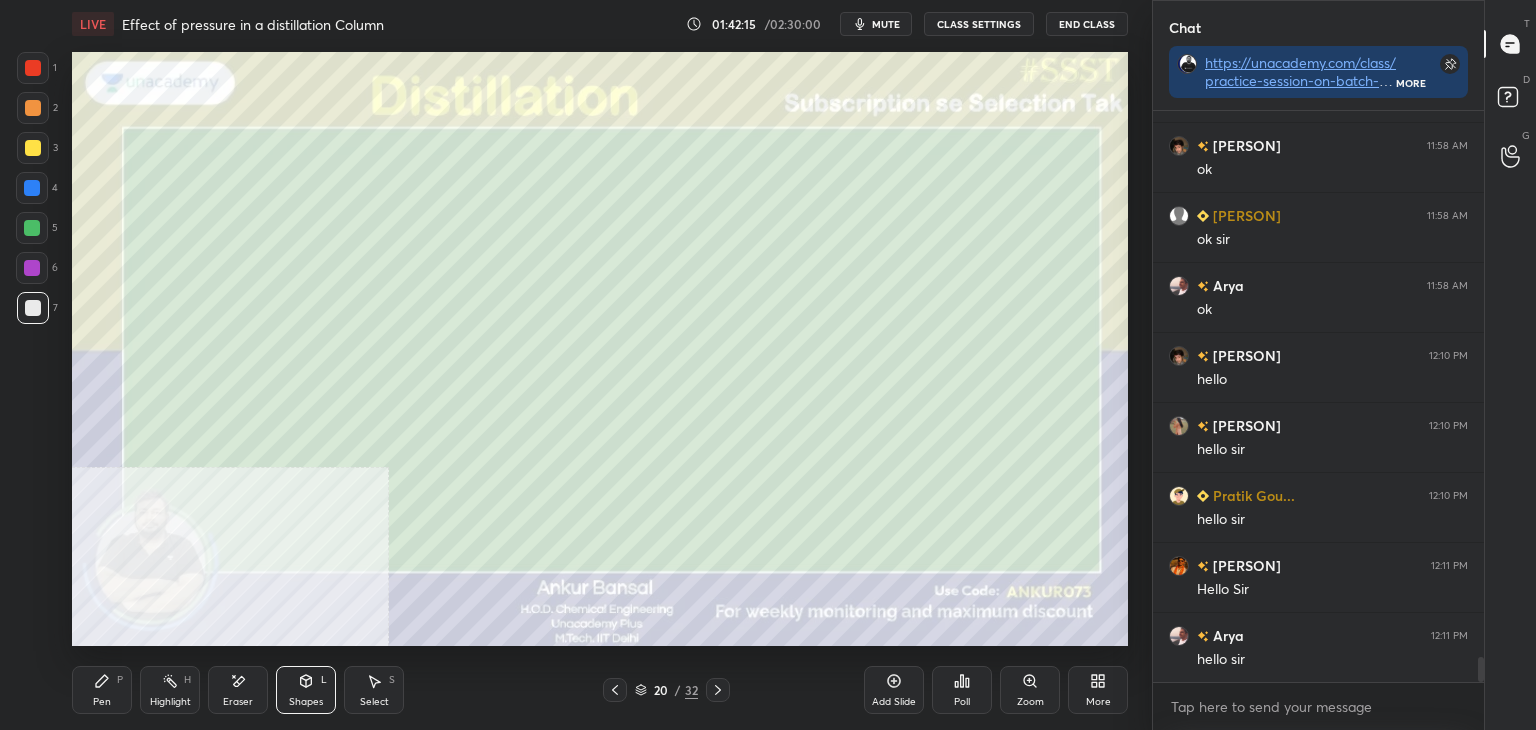 click on "P" at bounding box center (120, 680) 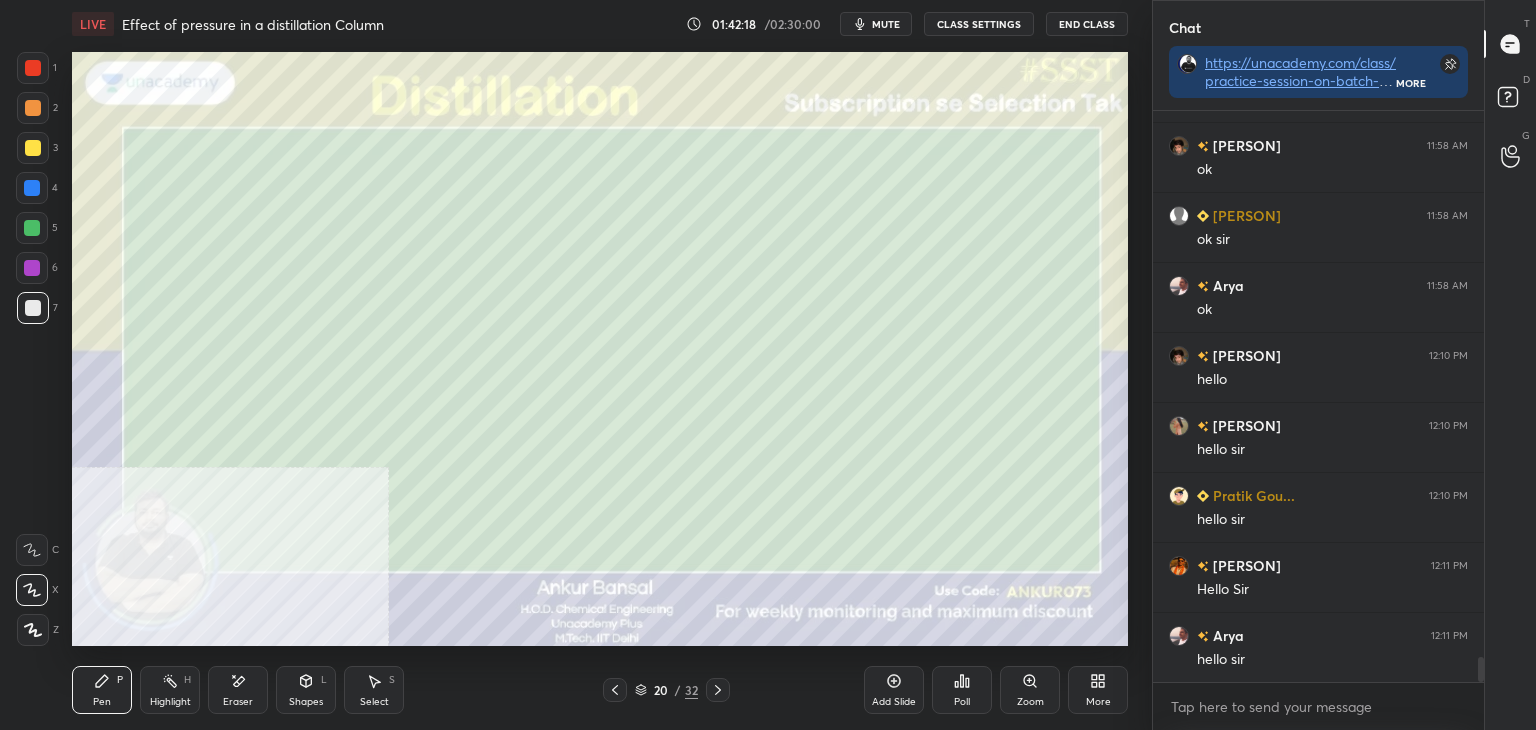 click 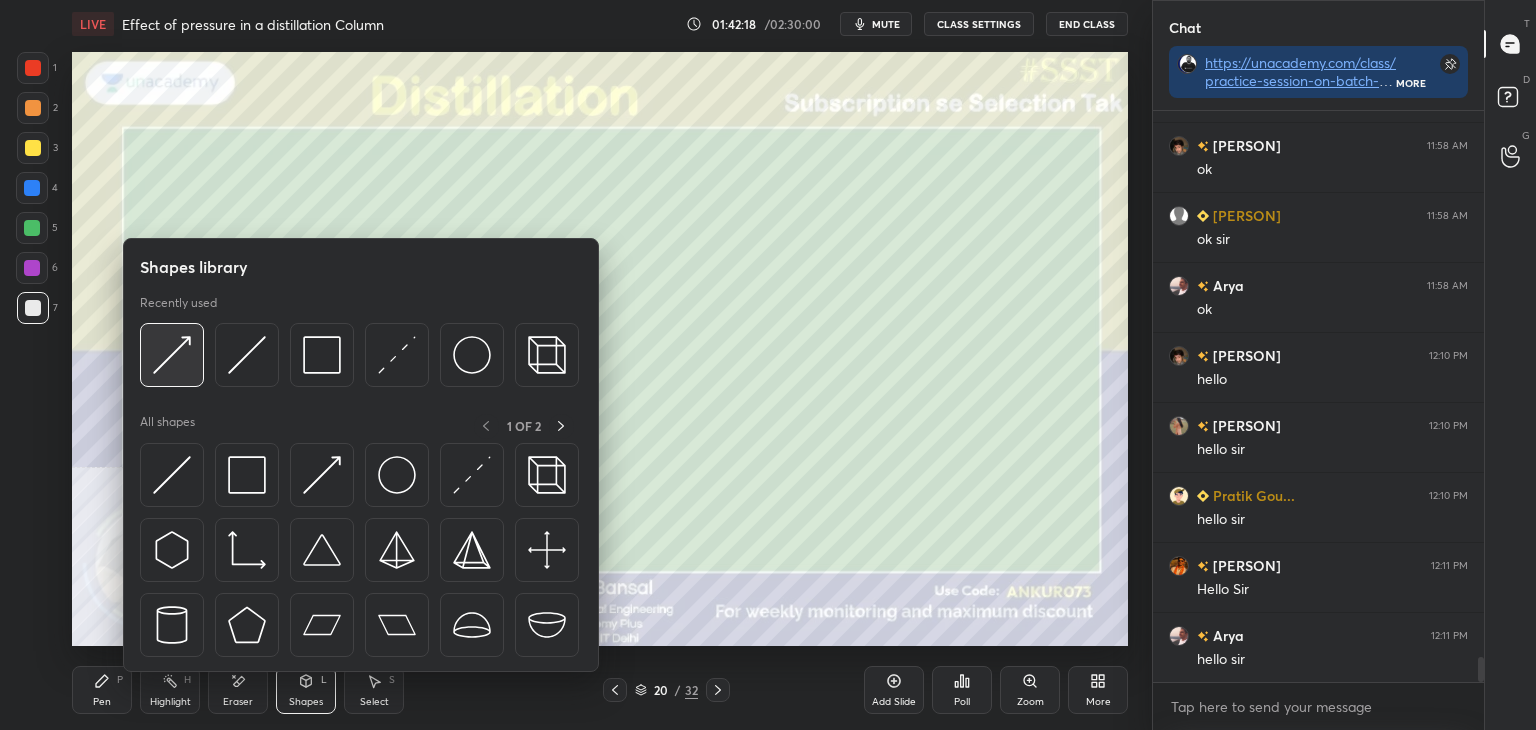 click at bounding box center (172, 355) 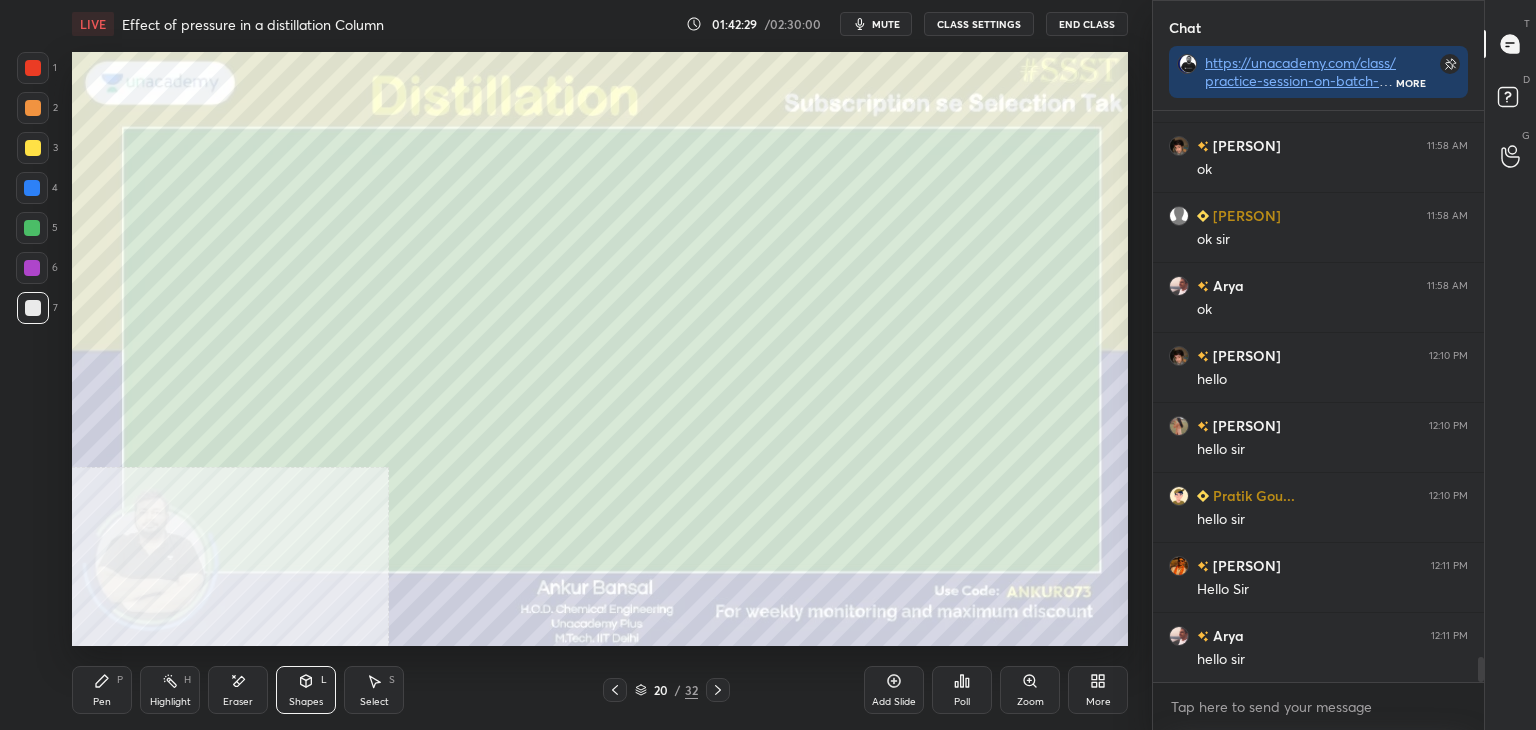 click on "Shapes L" at bounding box center [306, 690] 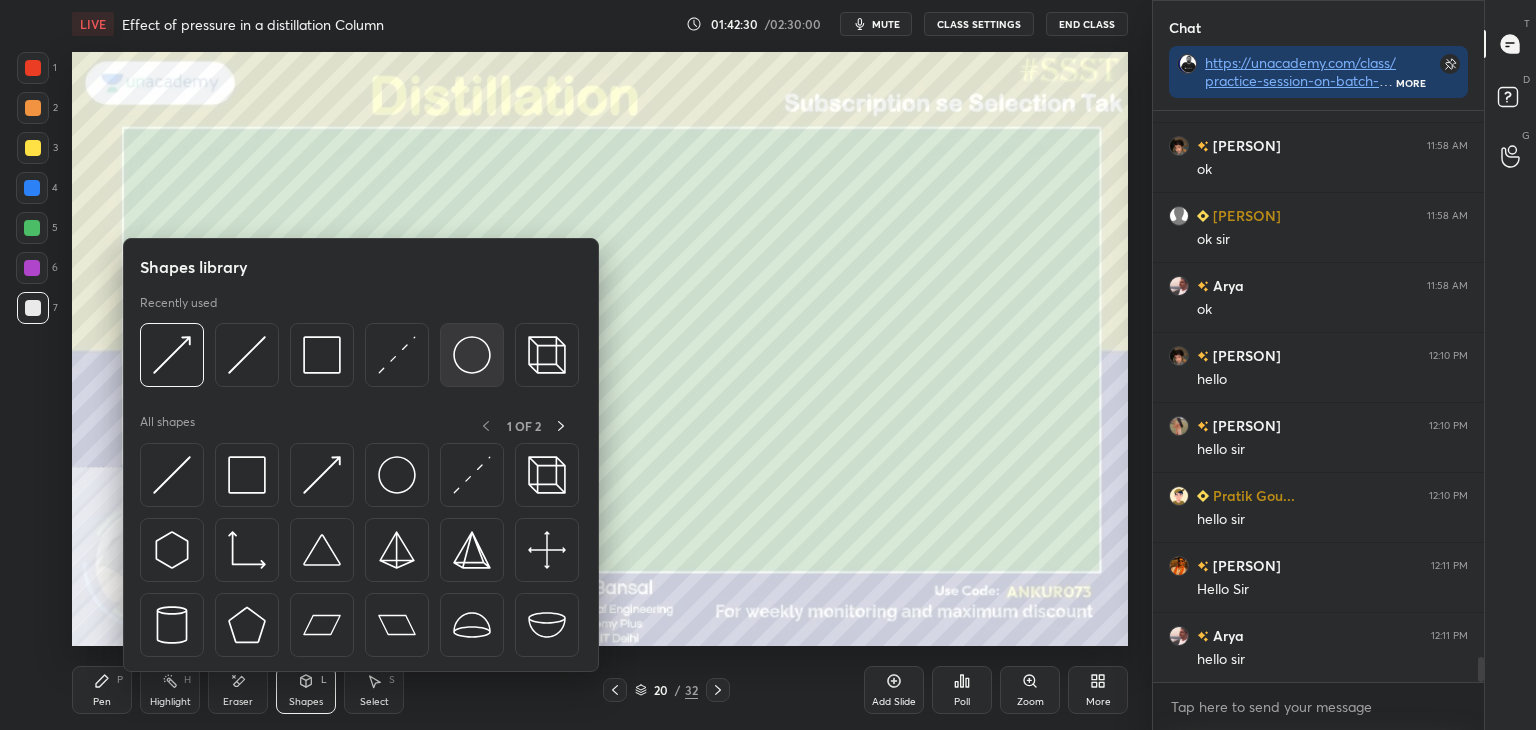 click at bounding box center (472, 355) 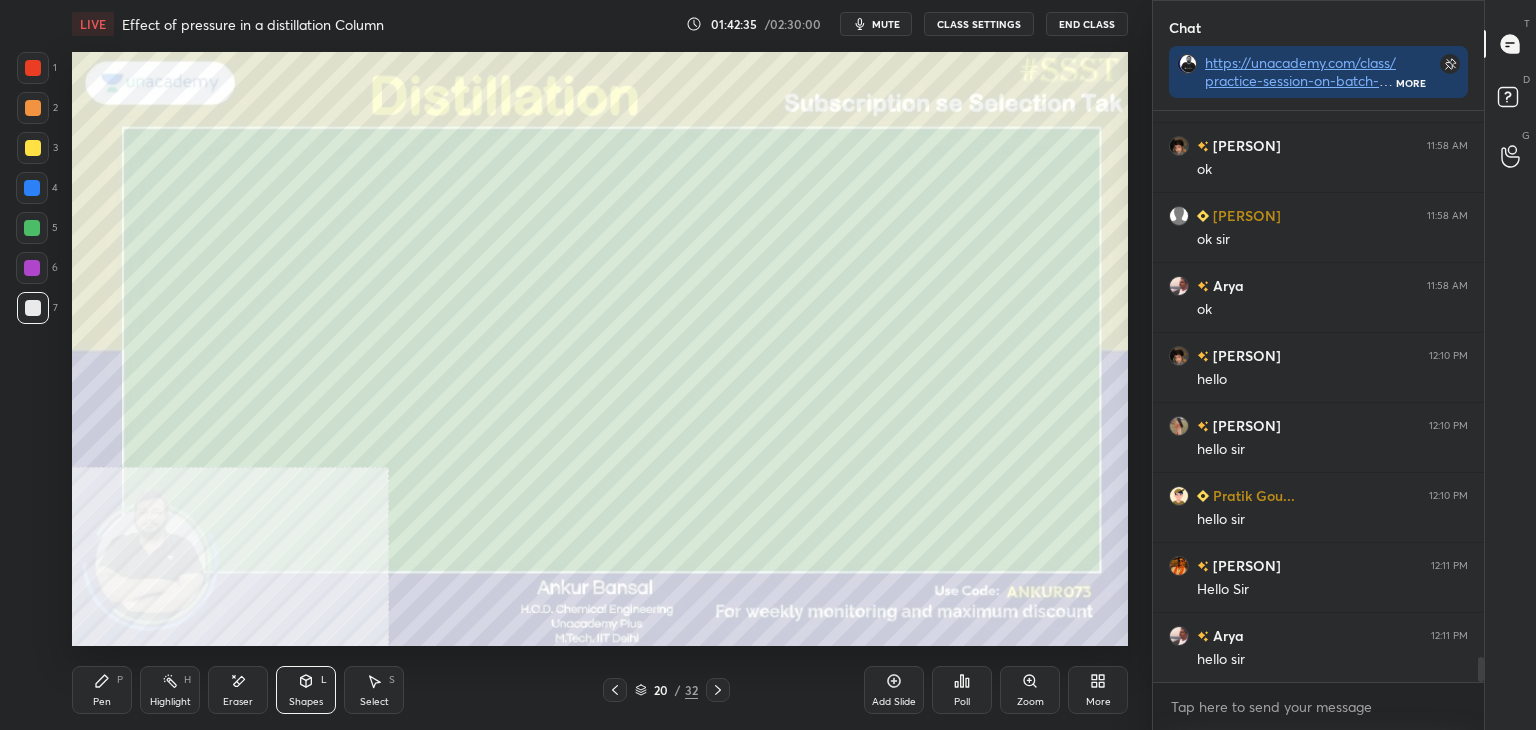 scroll, scrollTop: 12542, scrollLeft: 0, axis: vertical 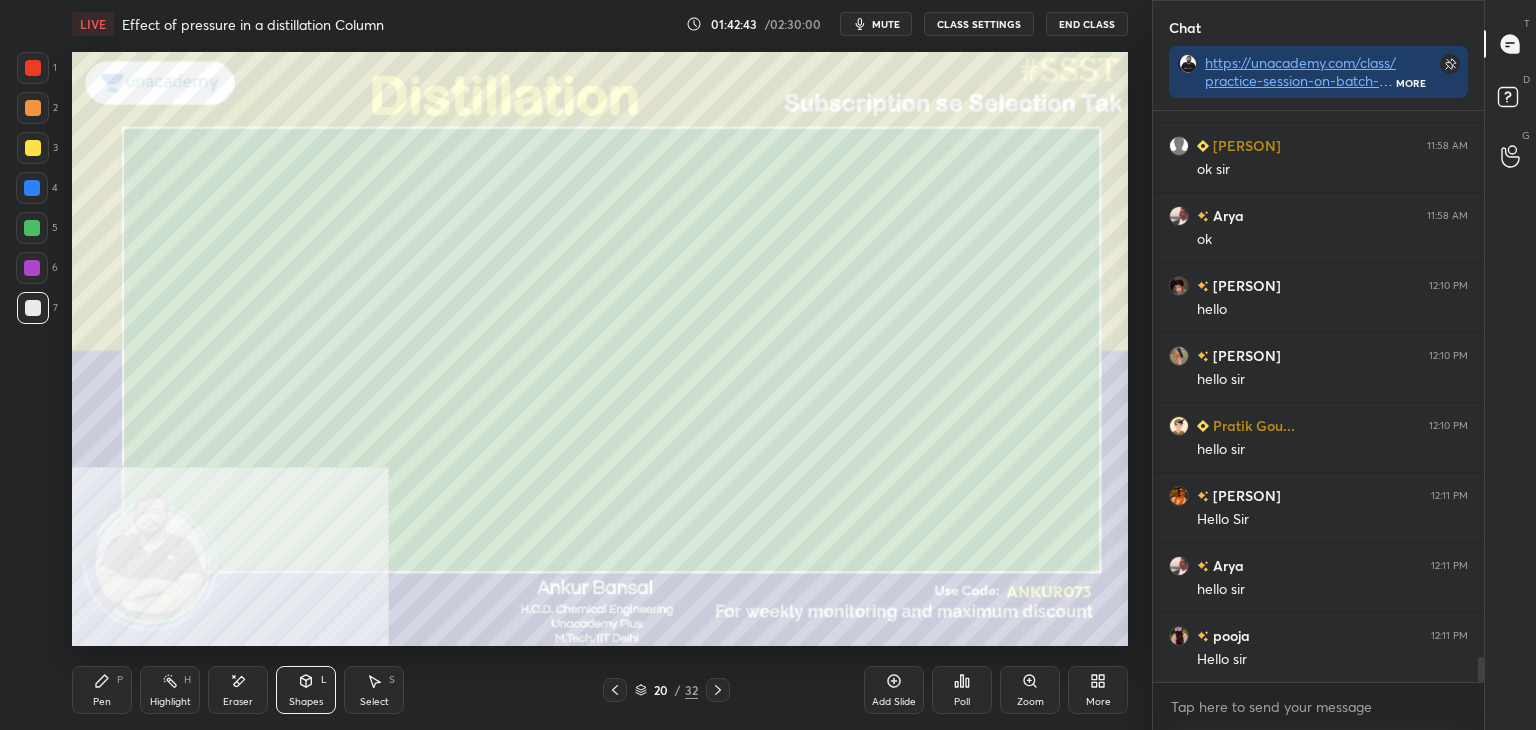 click on "Pen P" at bounding box center (102, 690) 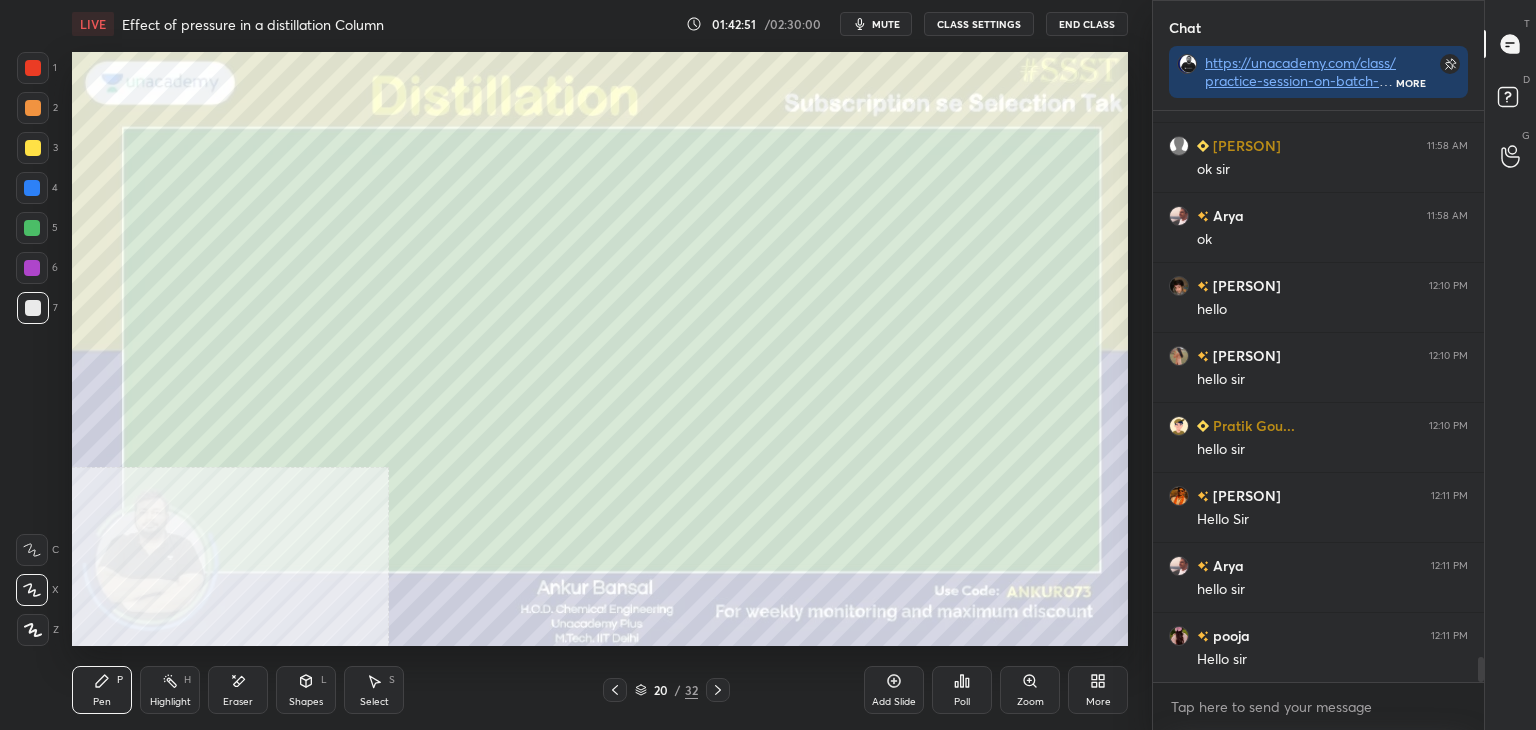 click on "Shapes L" at bounding box center [306, 690] 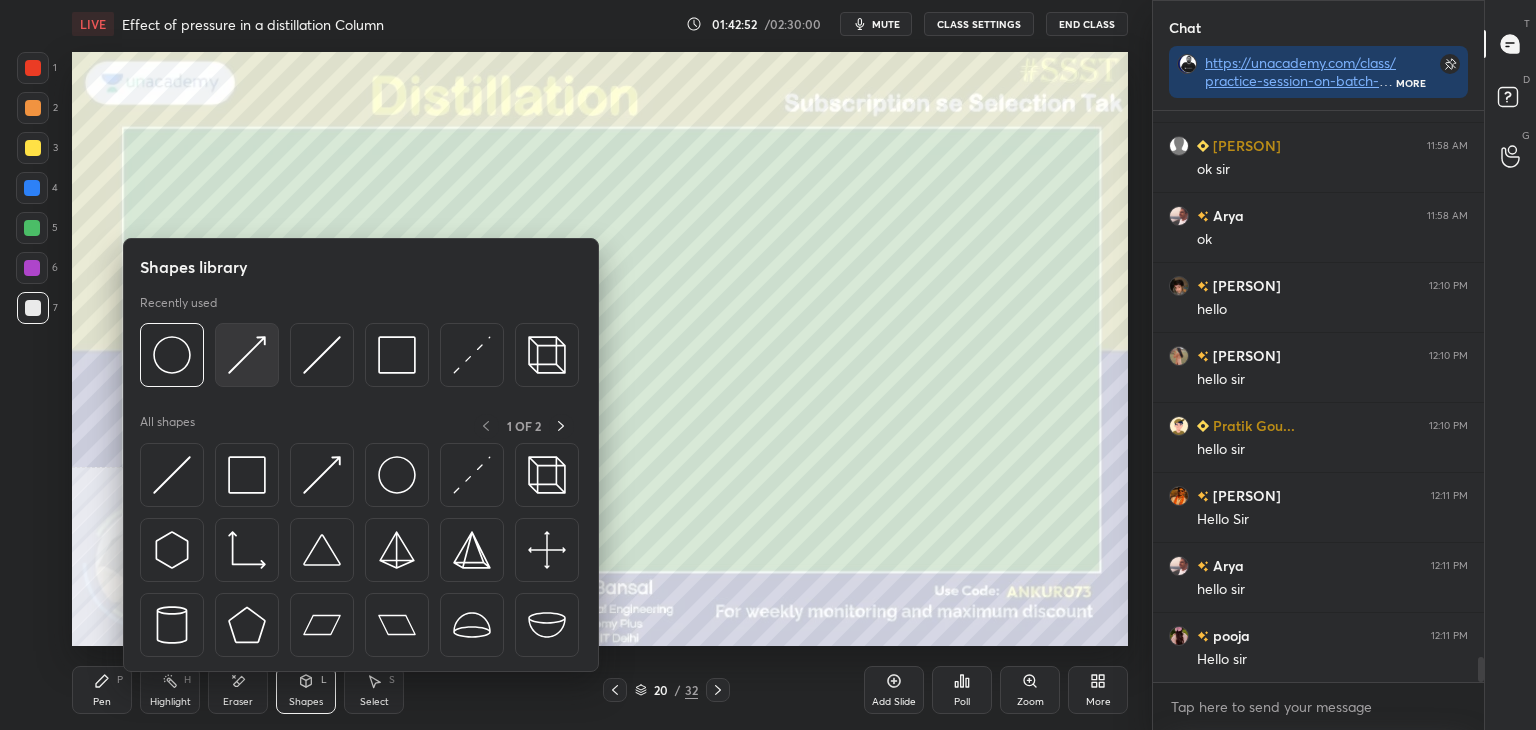 click at bounding box center [247, 355] 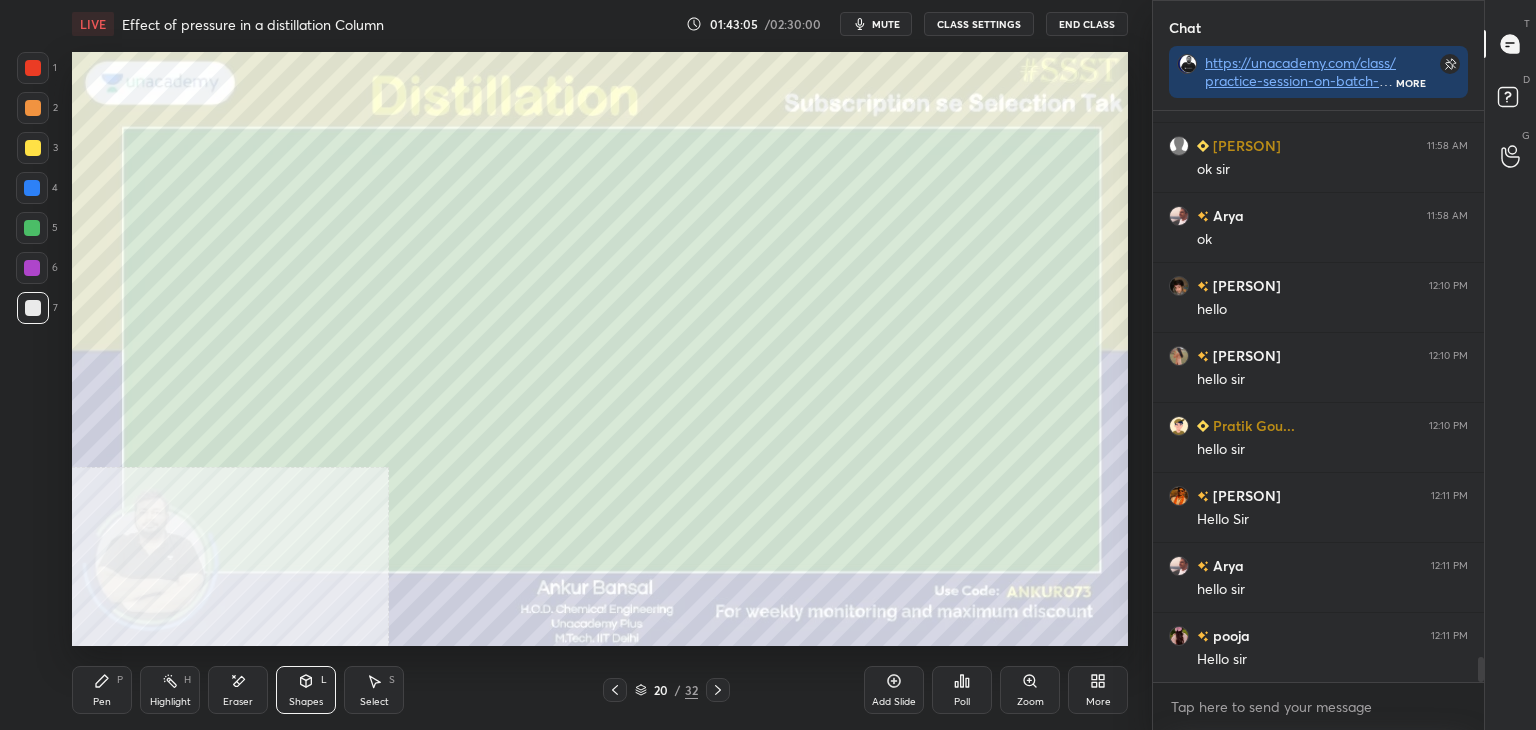 click on "Shapes L" at bounding box center [306, 690] 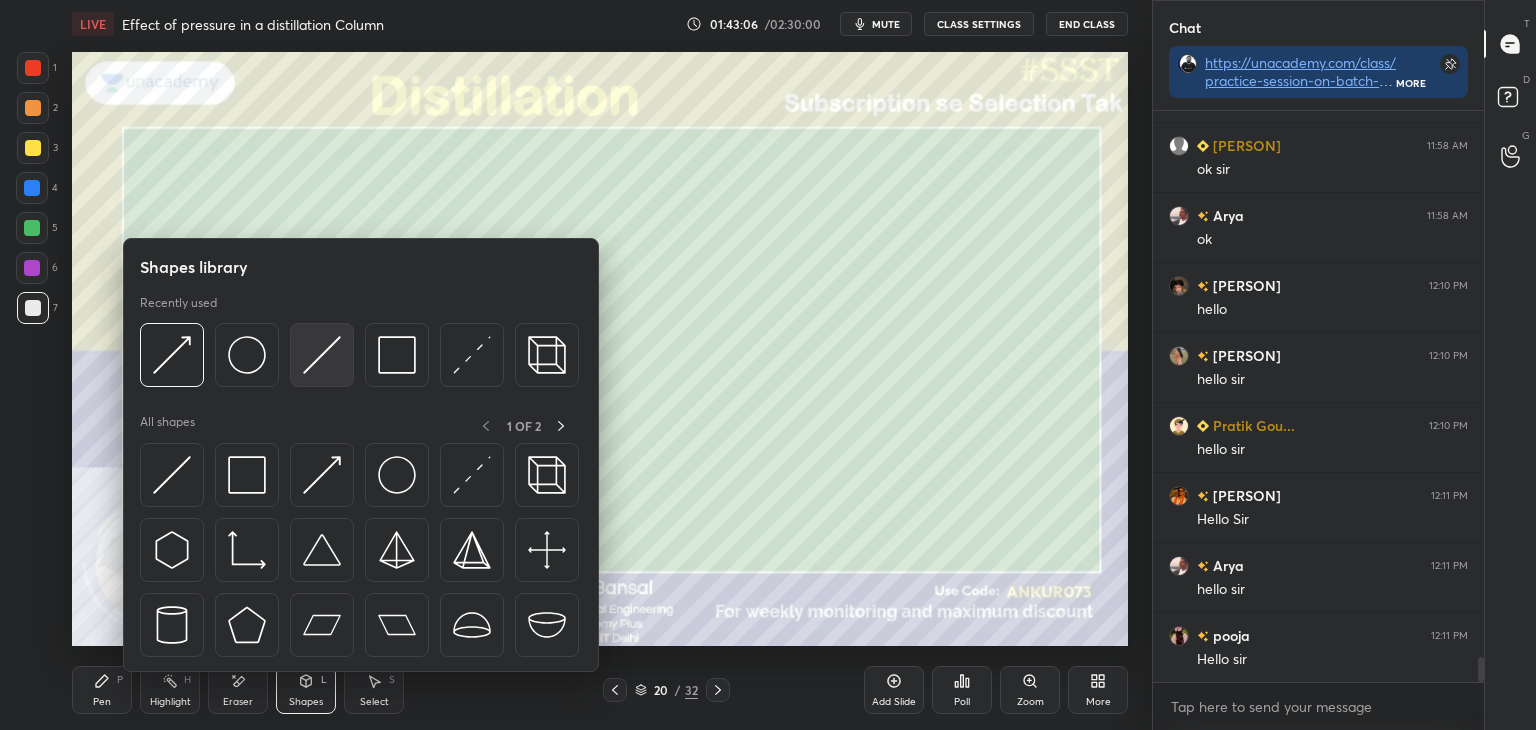 click at bounding box center (322, 355) 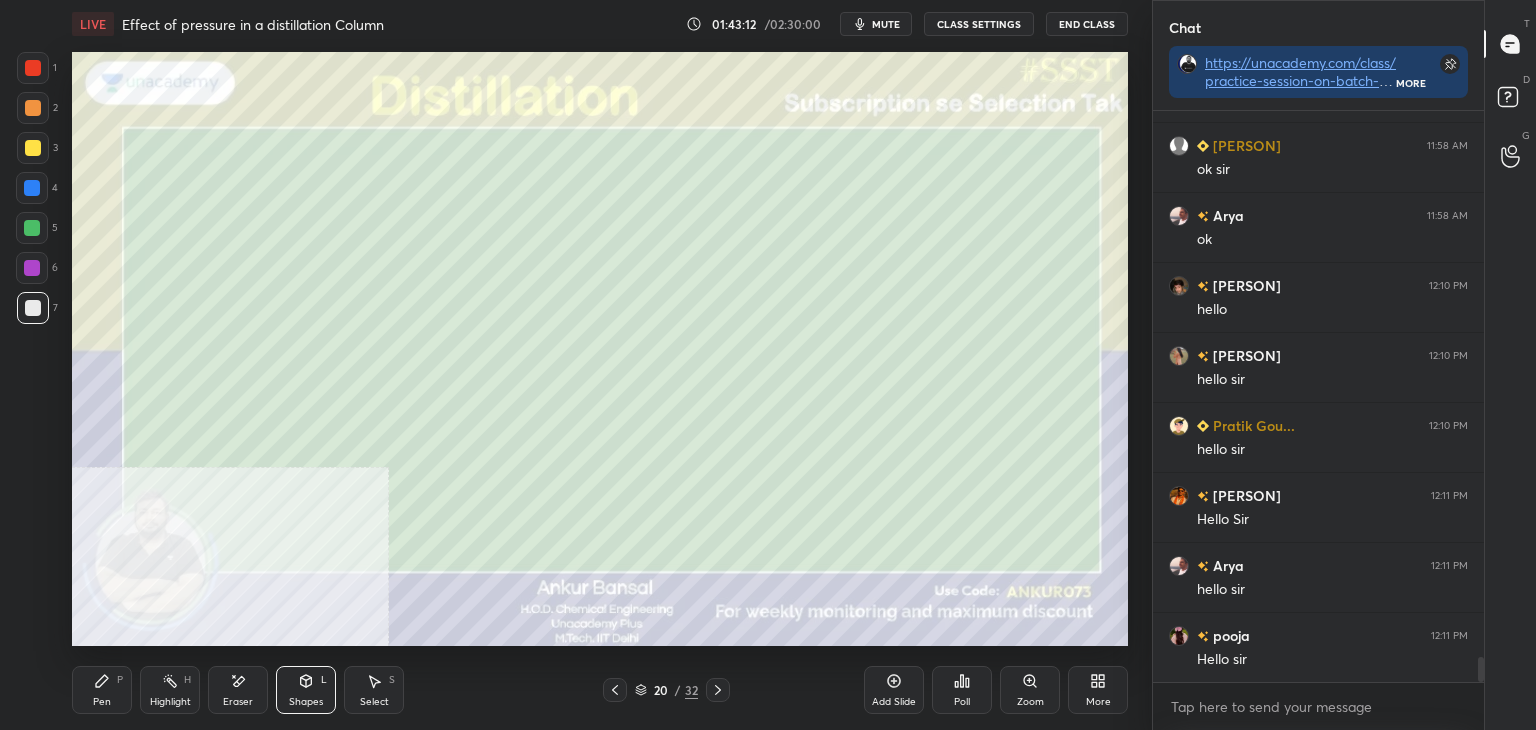 click on "Pen P" at bounding box center [102, 690] 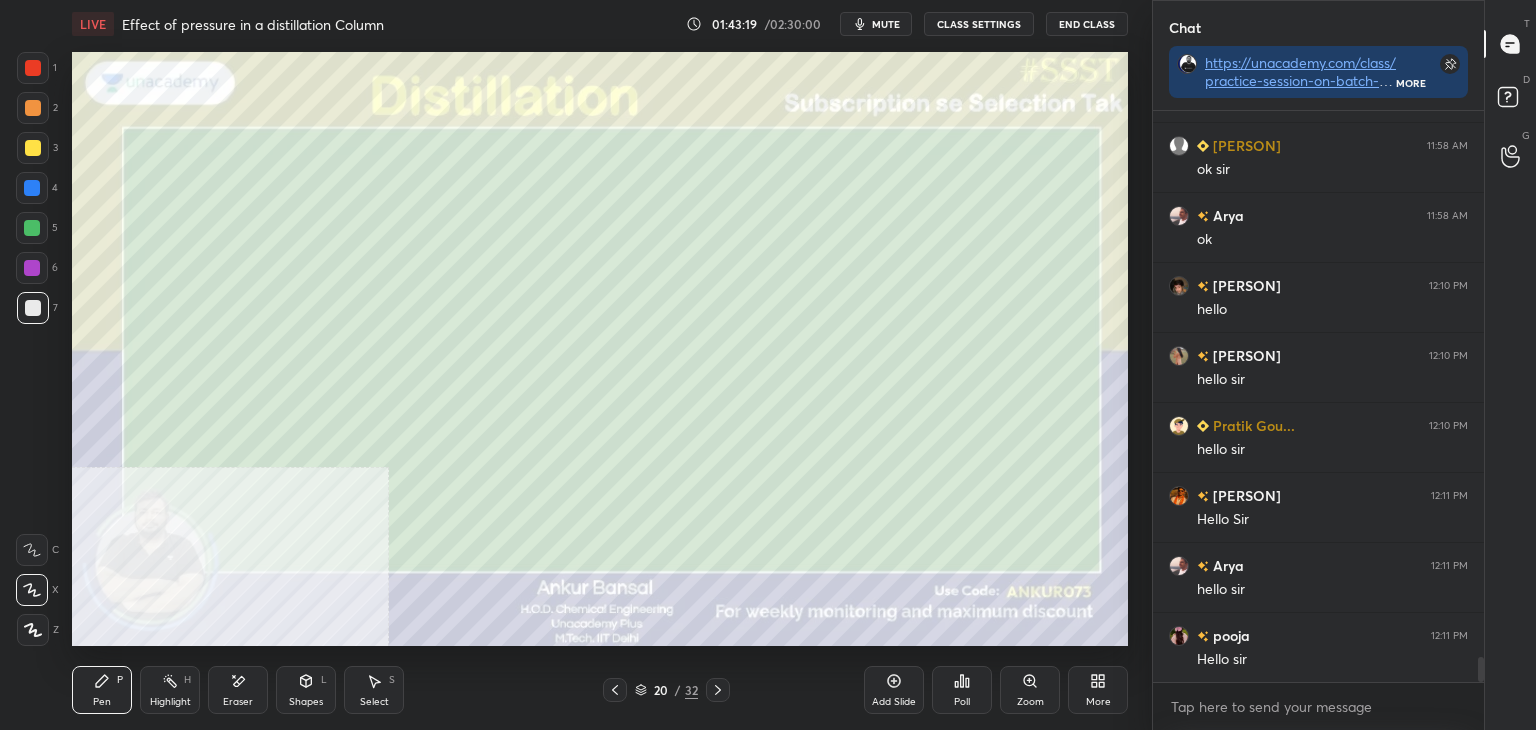 click on "Shapes L" at bounding box center (306, 690) 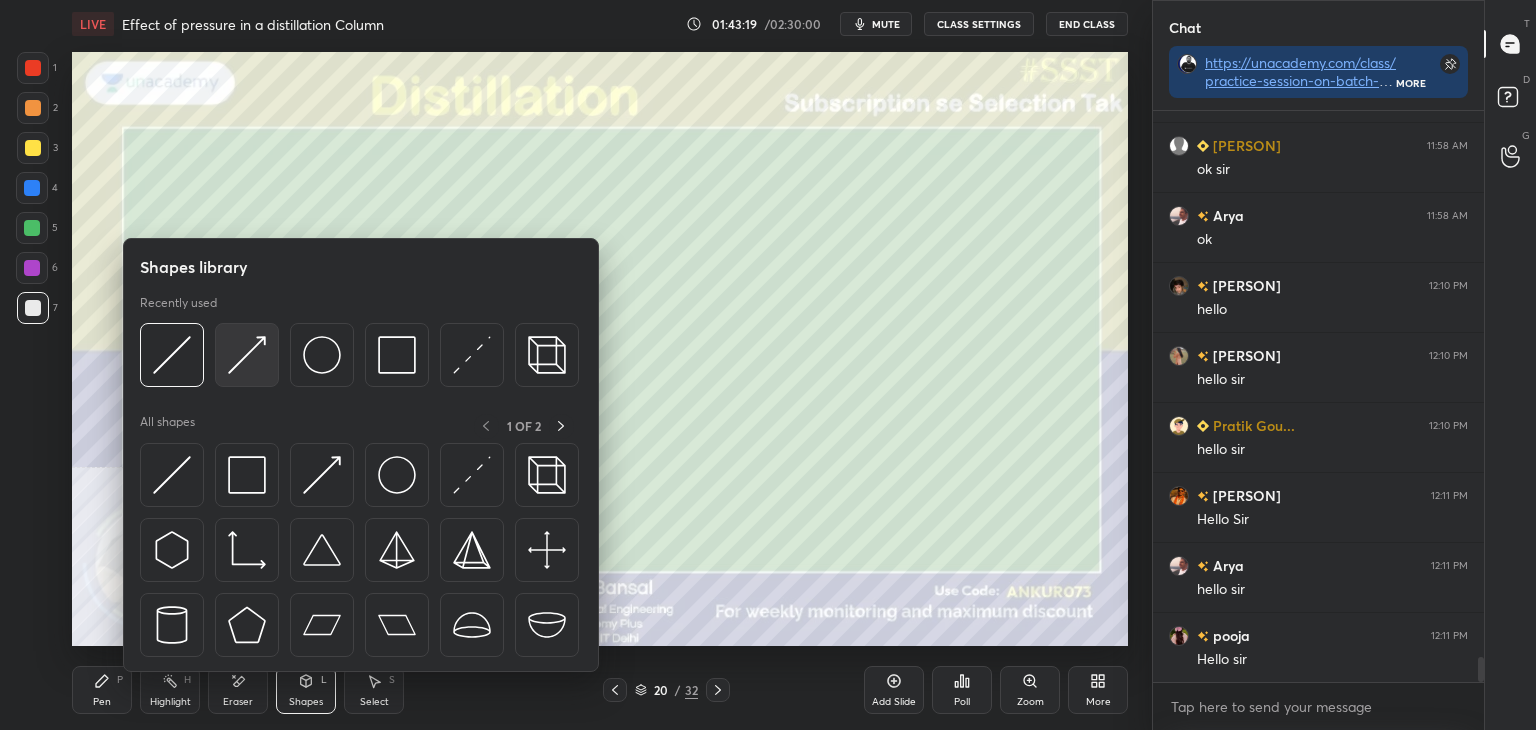 click at bounding box center (247, 355) 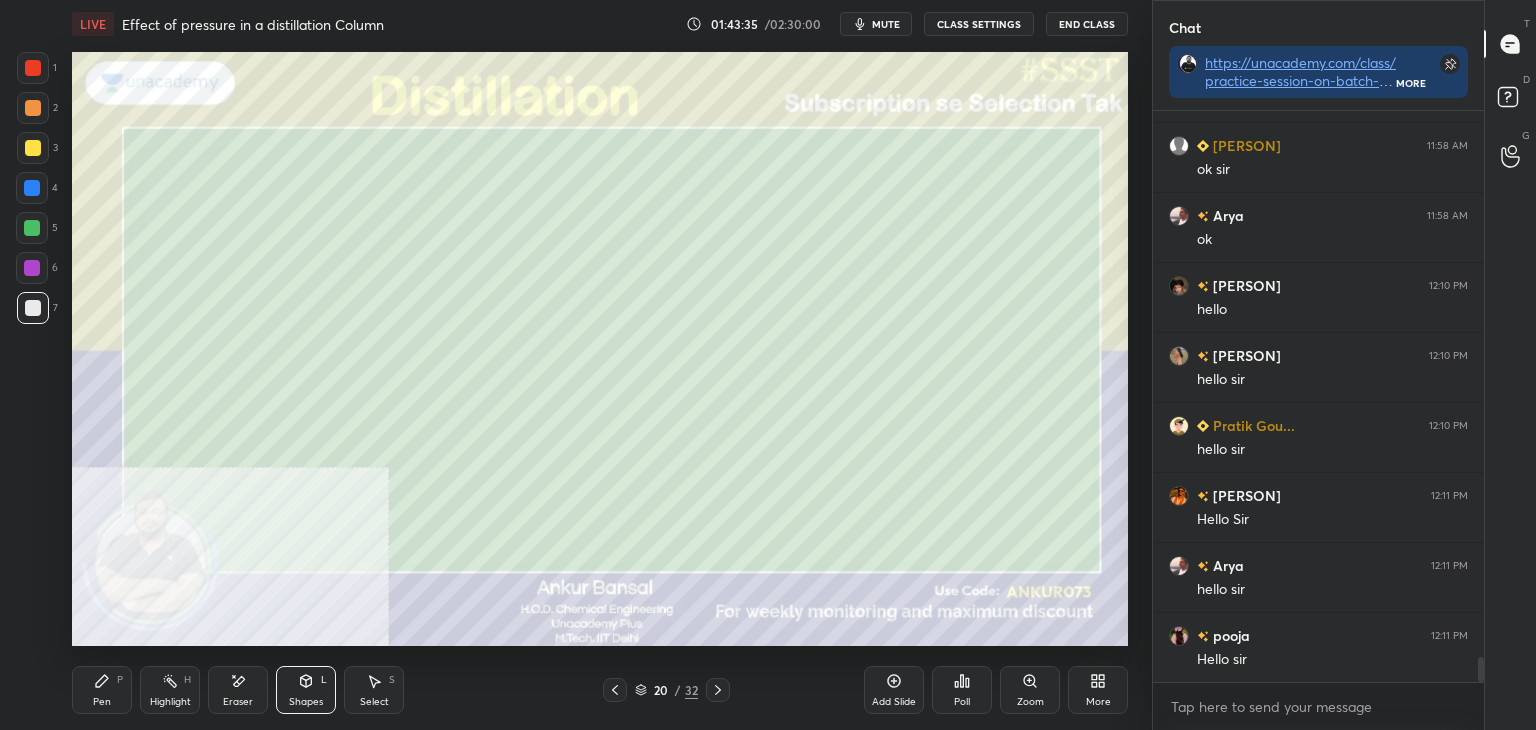 click 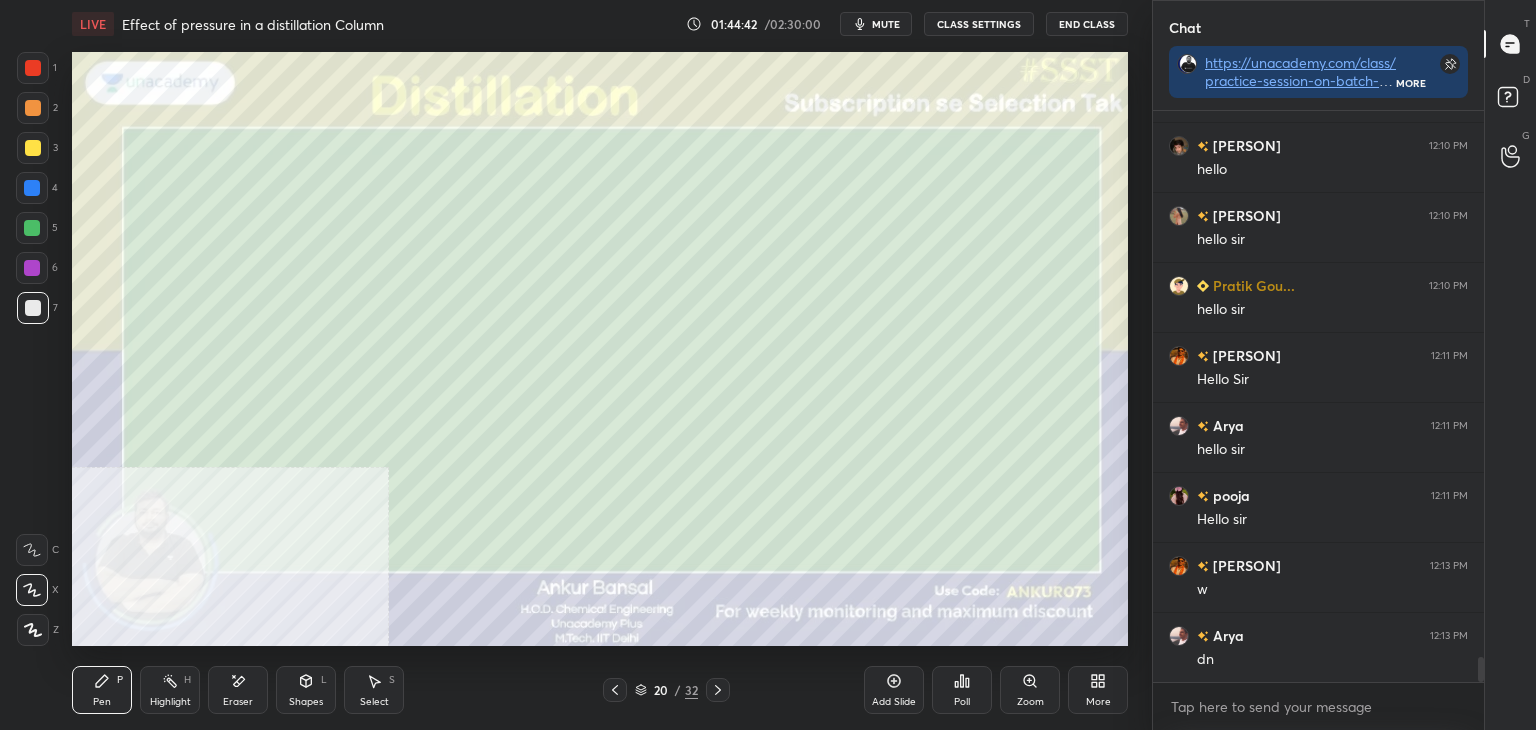 scroll, scrollTop: 12752, scrollLeft: 0, axis: vertical 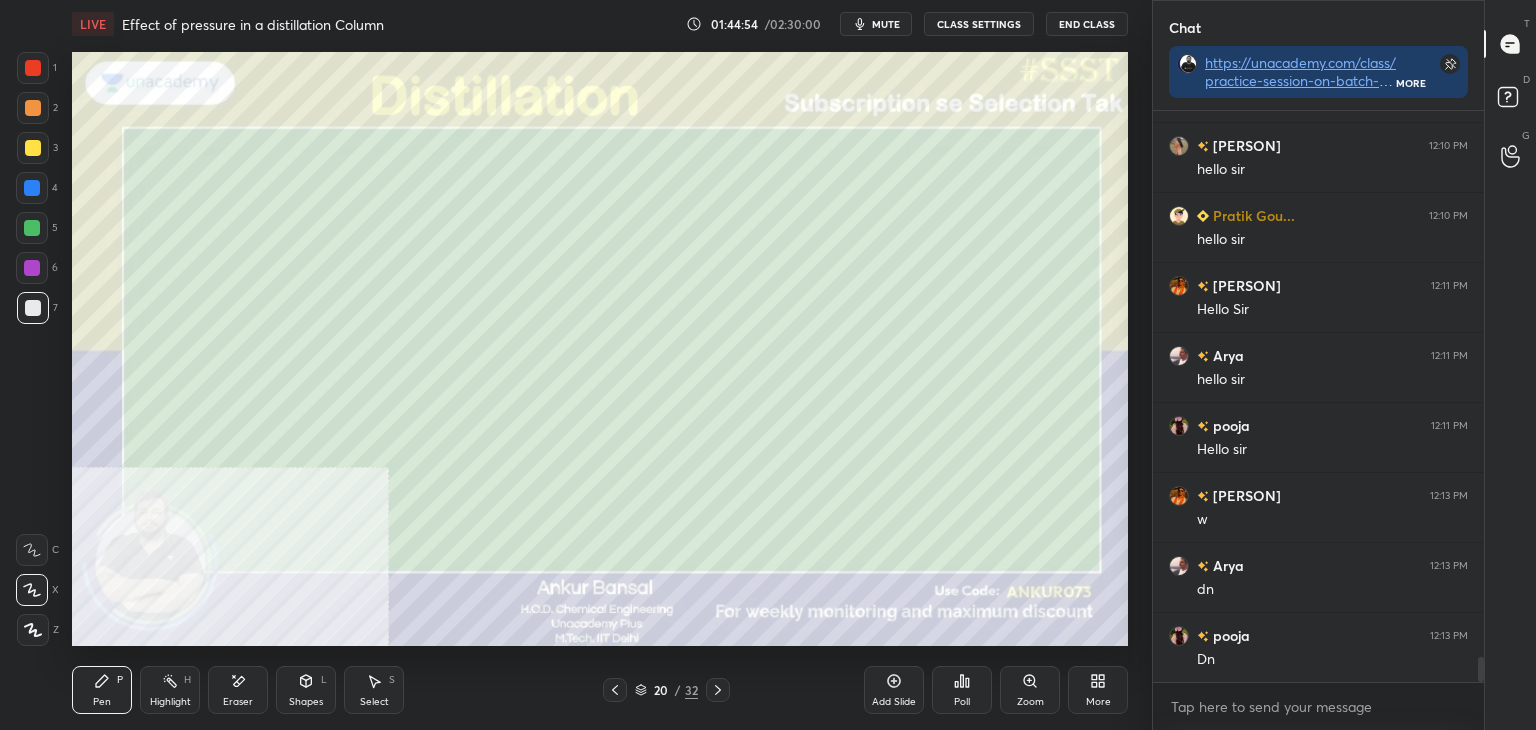 click on "Setting up your live class Poll for   secs No correct answer Start poll" at bounding box center (600, 349) 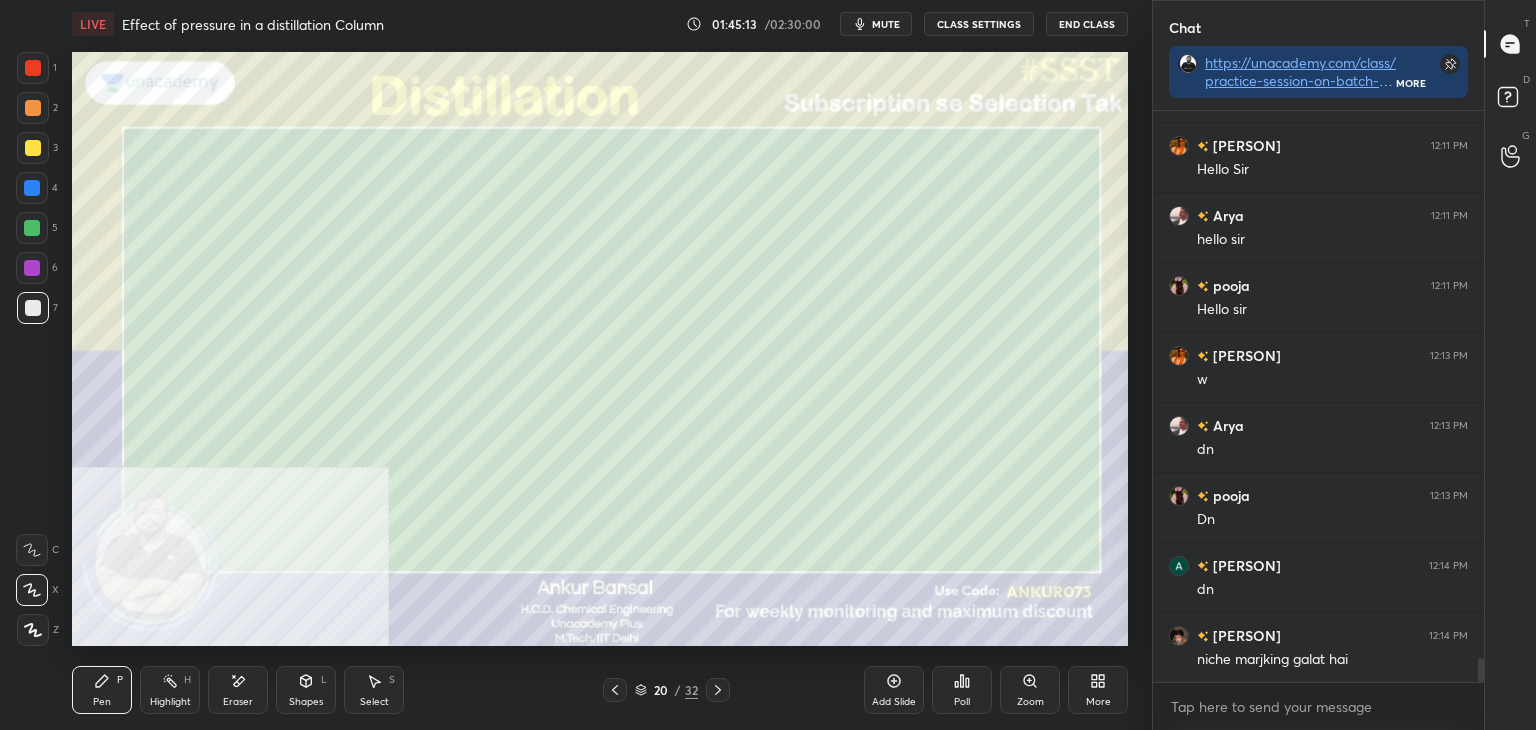 scroll, scrollTop: 12912, scrollLeft: 0, axis: vertical 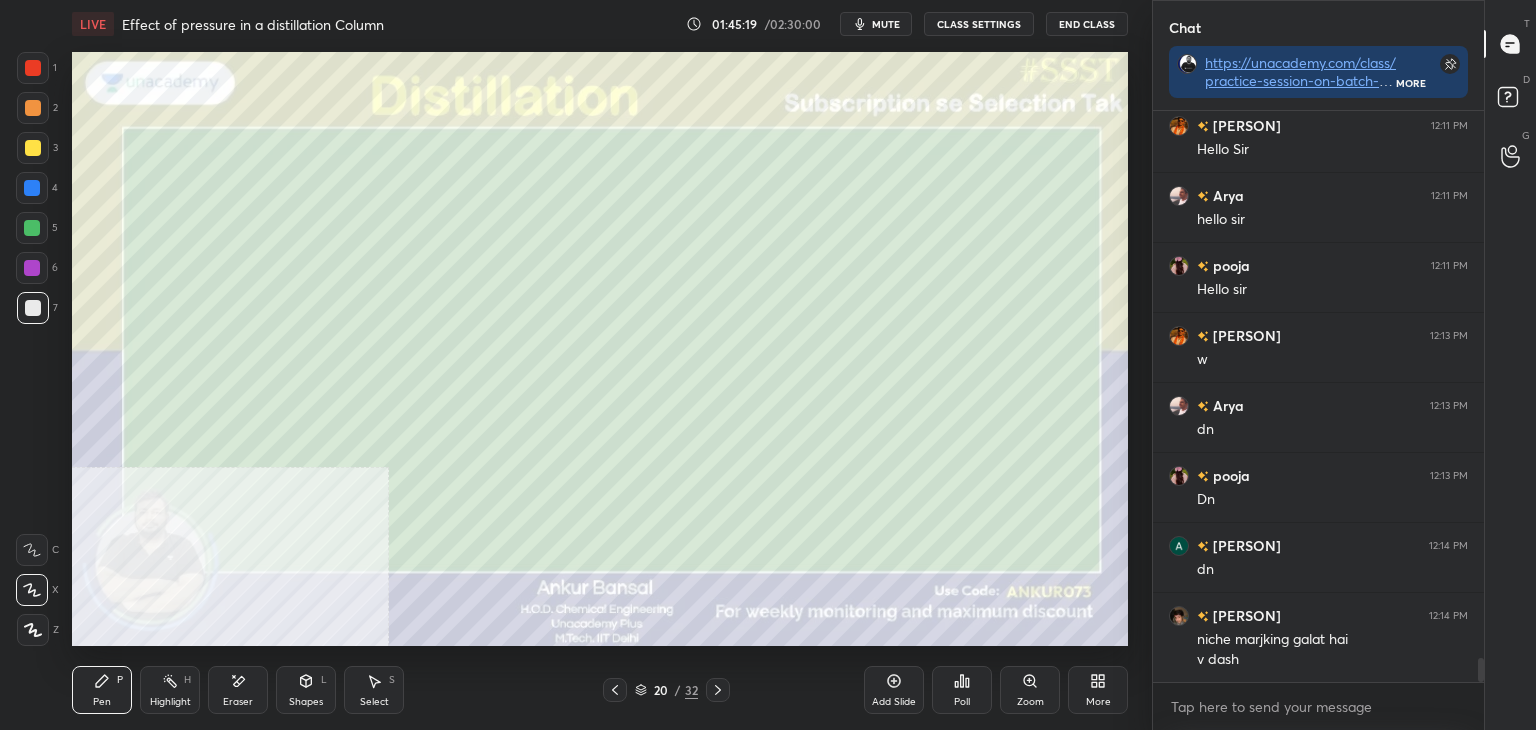 click on "Eraser" at bounding box center (238, 690) 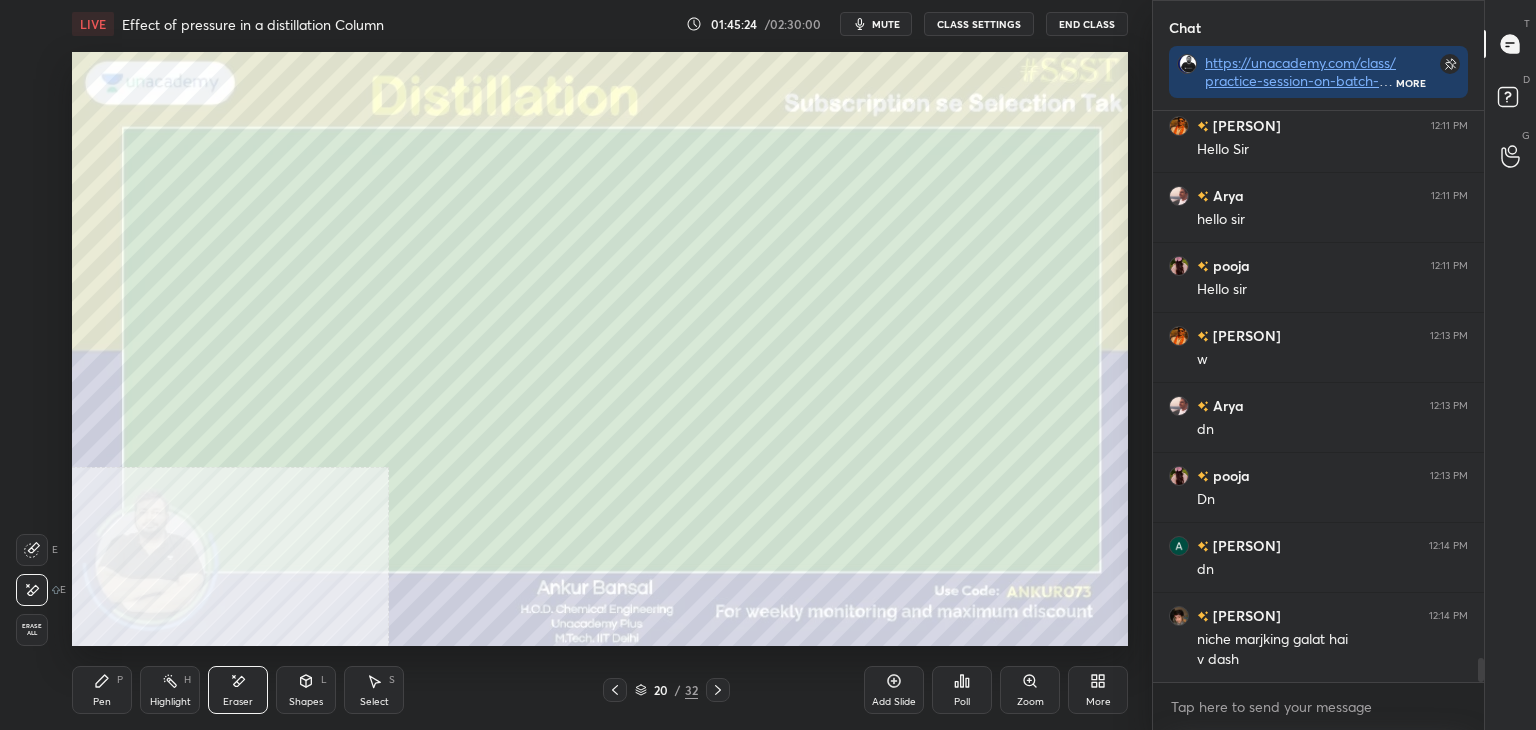 click on "Shapes L" at bounding box center (306, 690) 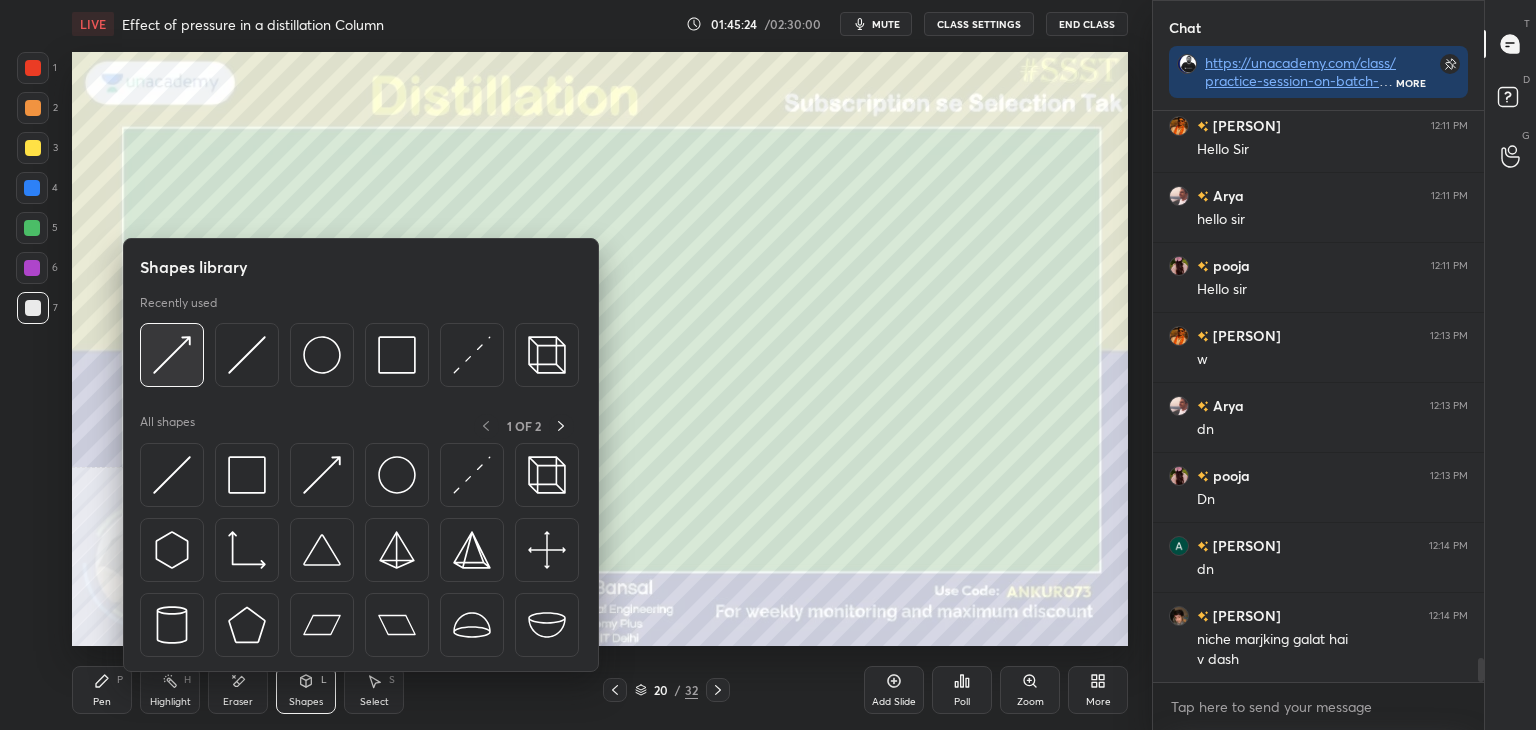 click at bounding box center (172, 355) 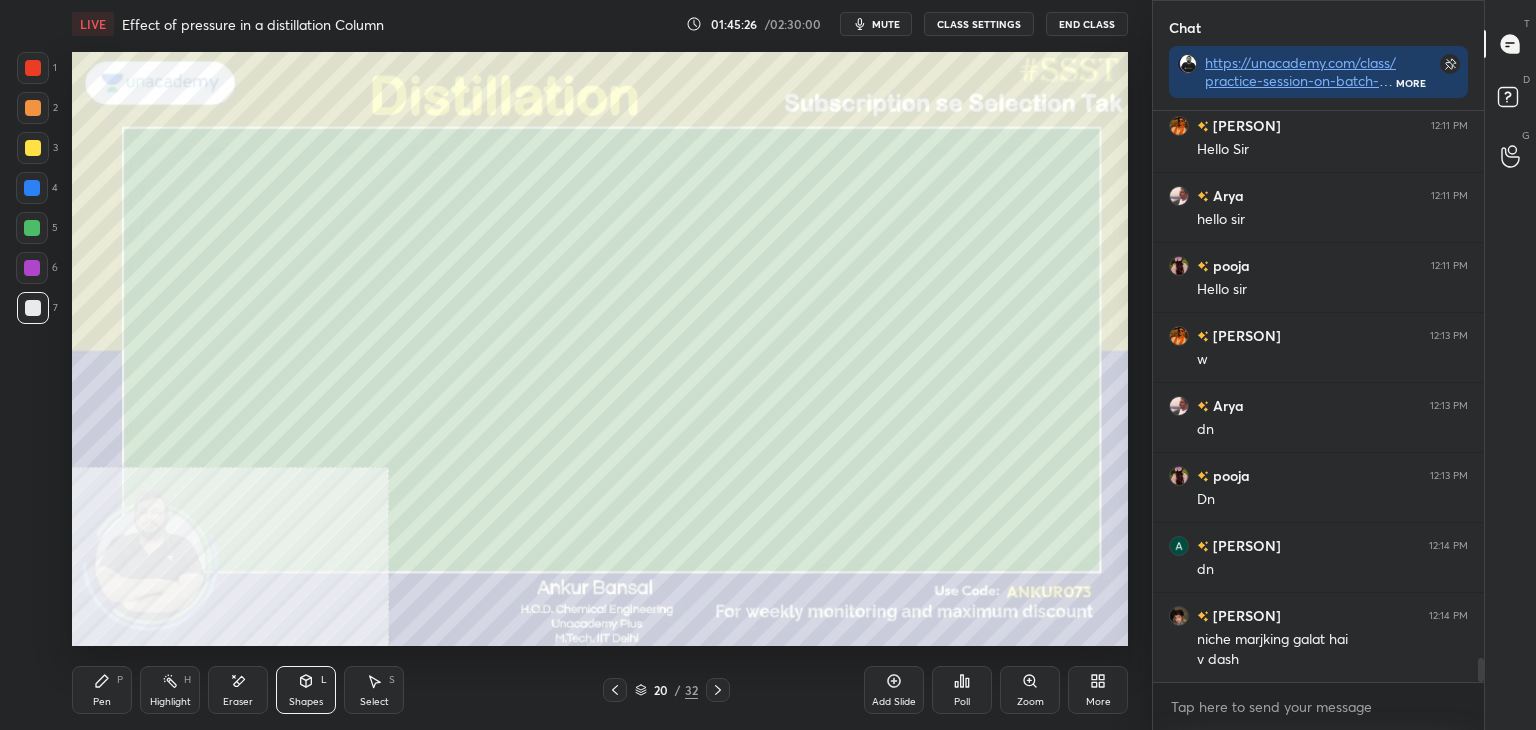 scroll, scrollTop: 12982, scrollLeft: 0, axis: vertical 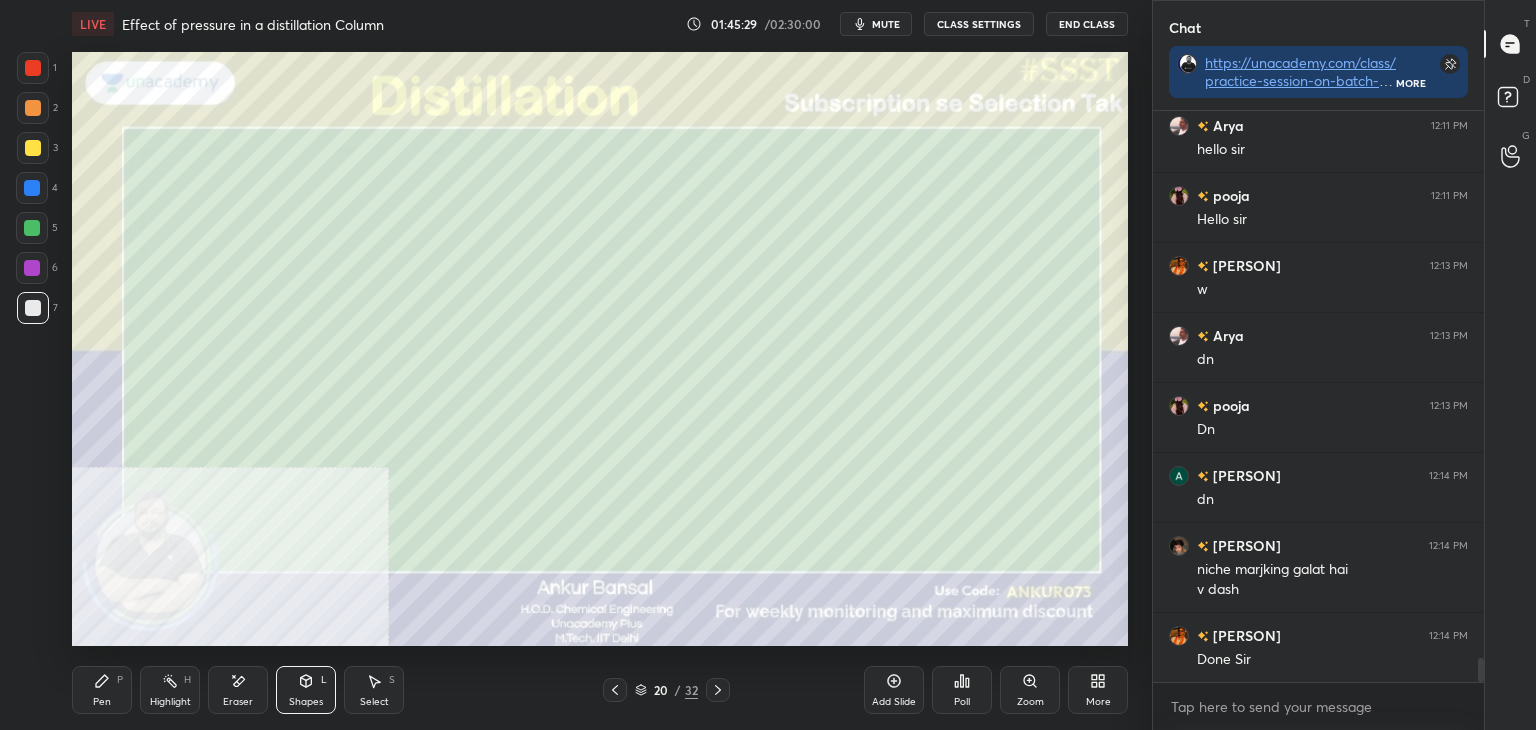 click on "Pen P" at bounding box center (102, 690) 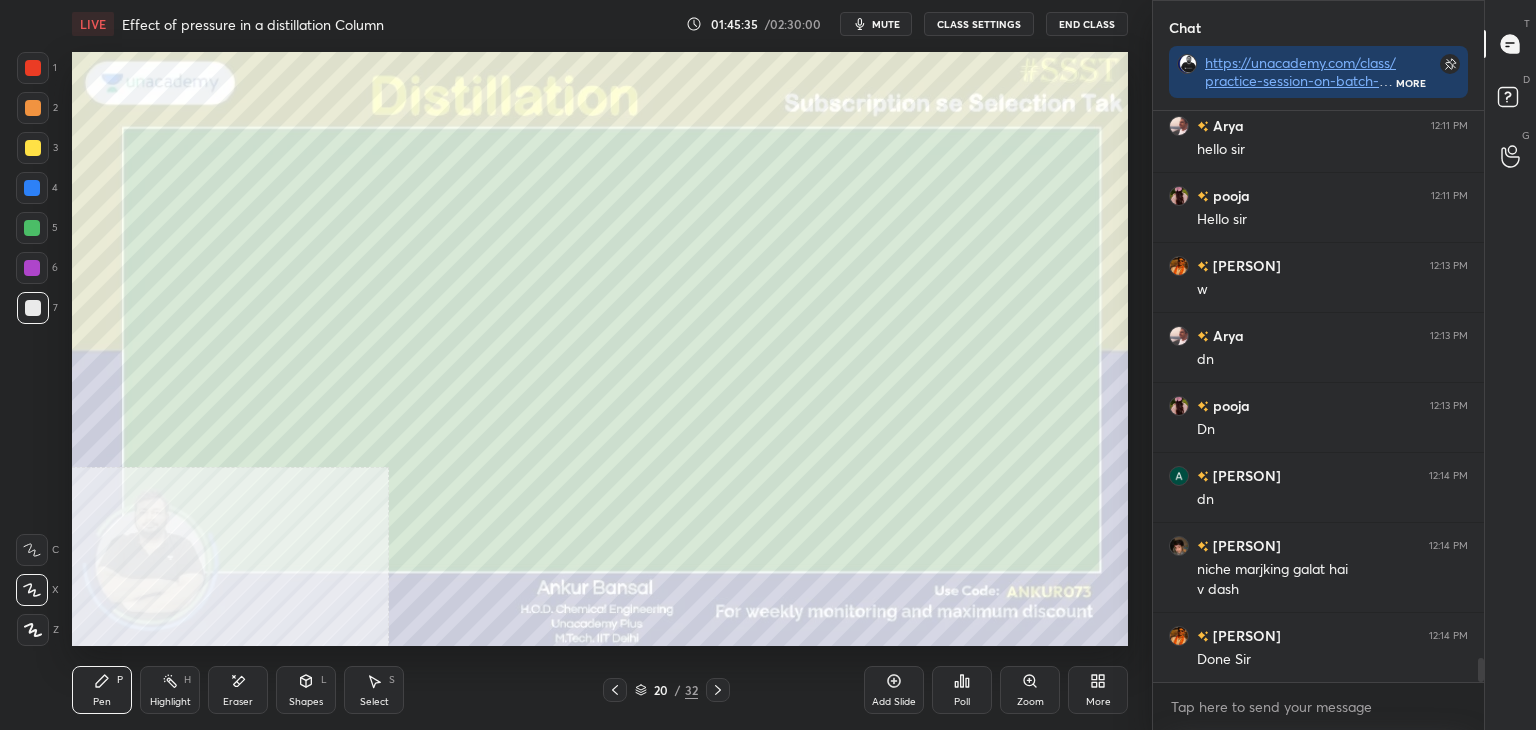 click on "Pen P" at bounding box center [102, 690] 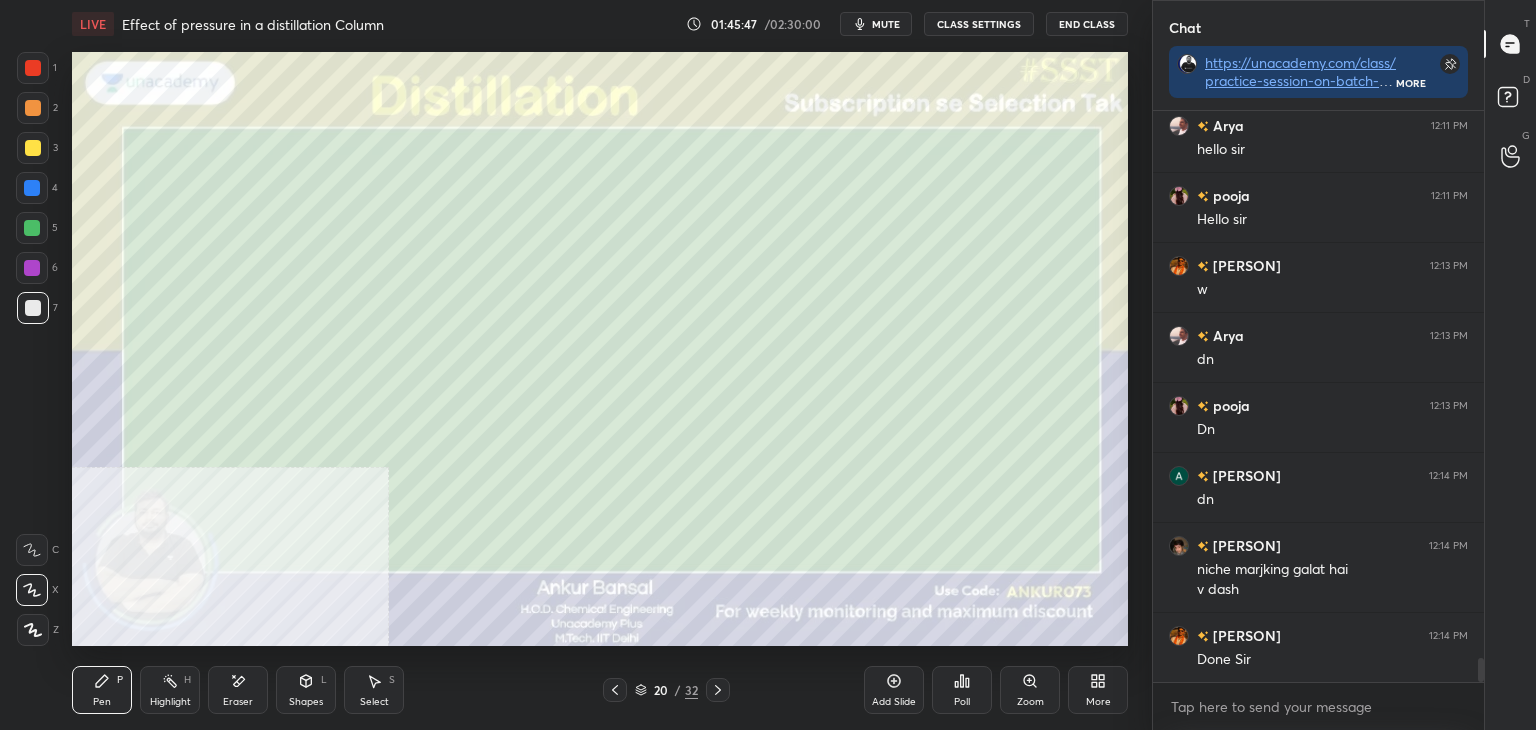 click at bounding box center (33, 148) 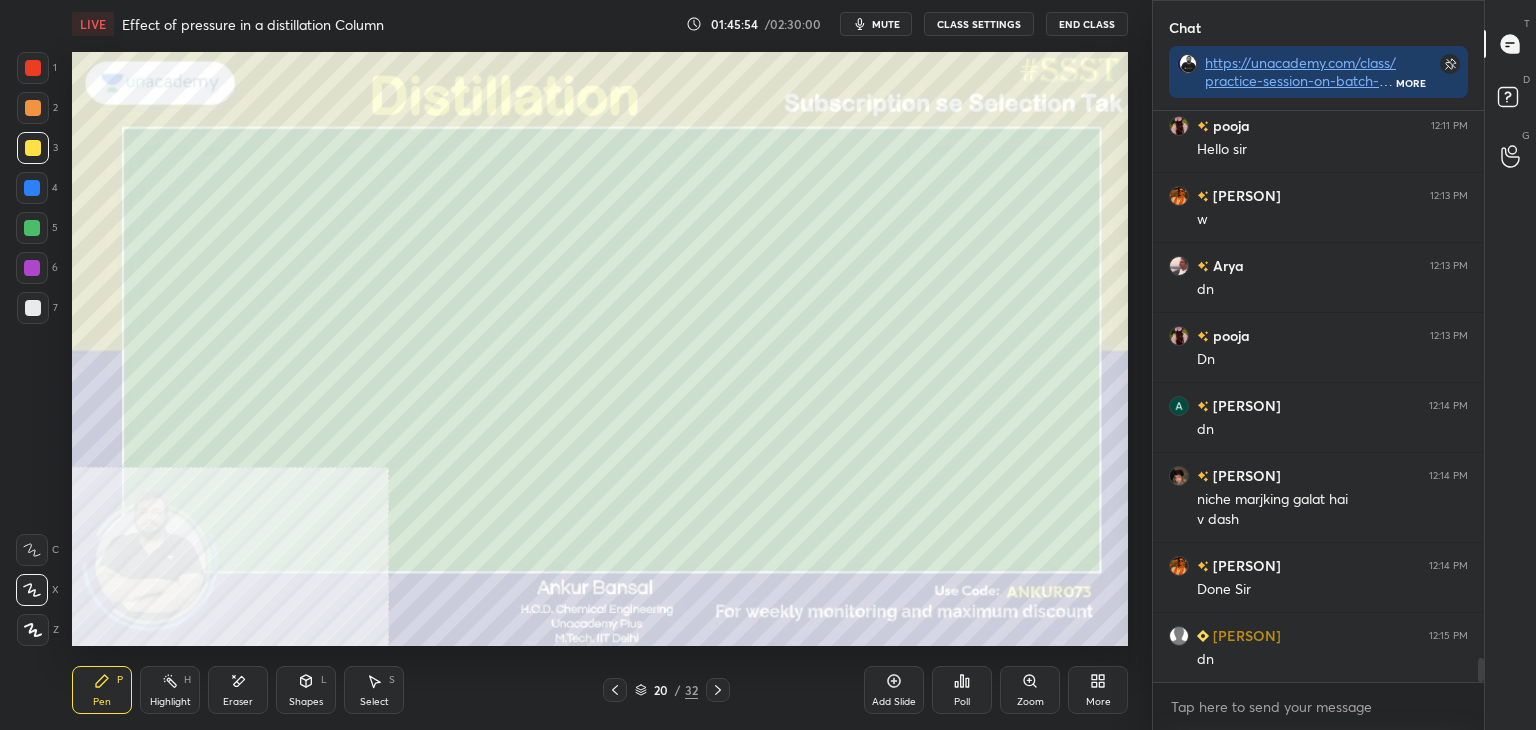 scroll, scrollTop: 13122, scrollLeft: 0, axis: vertical 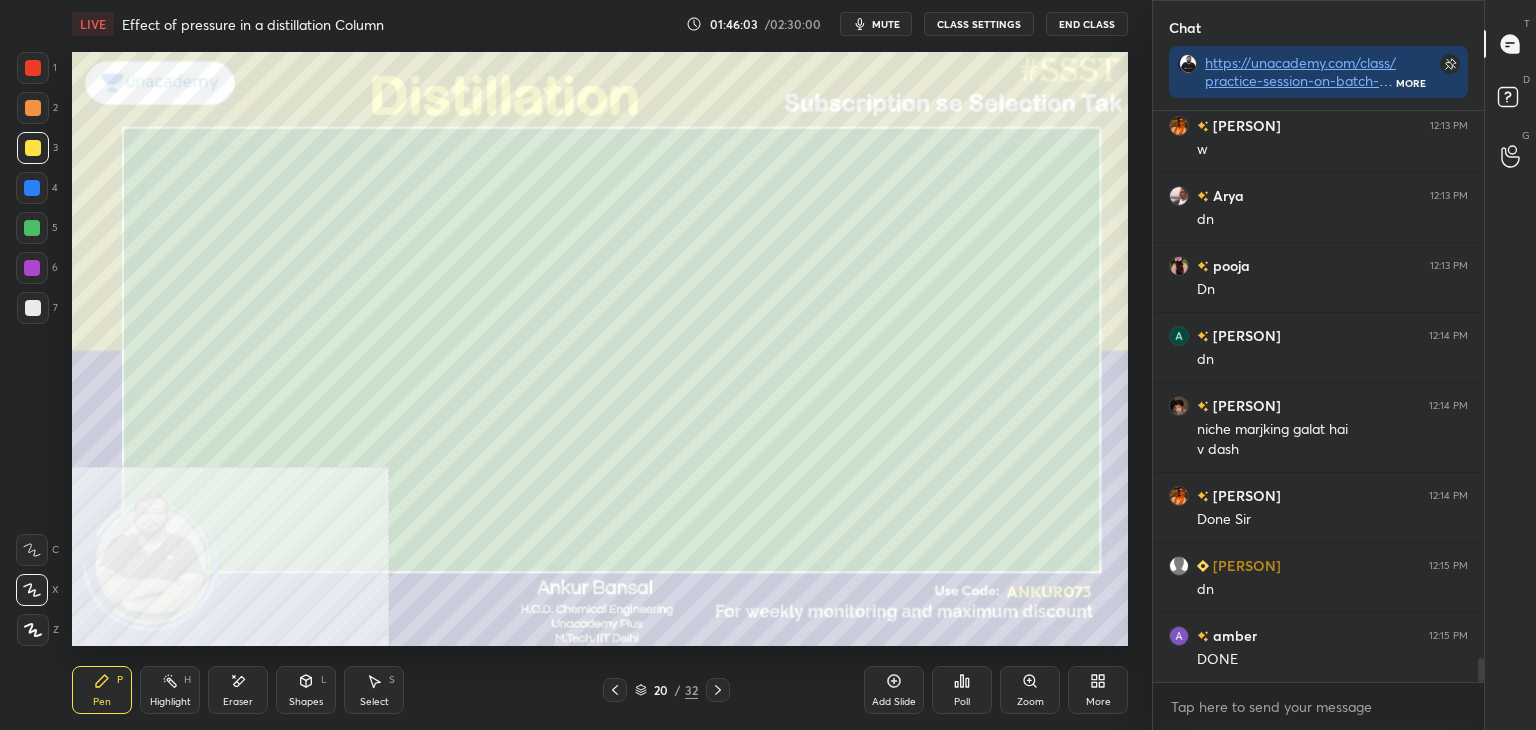 click at bounding box center (33, 308) 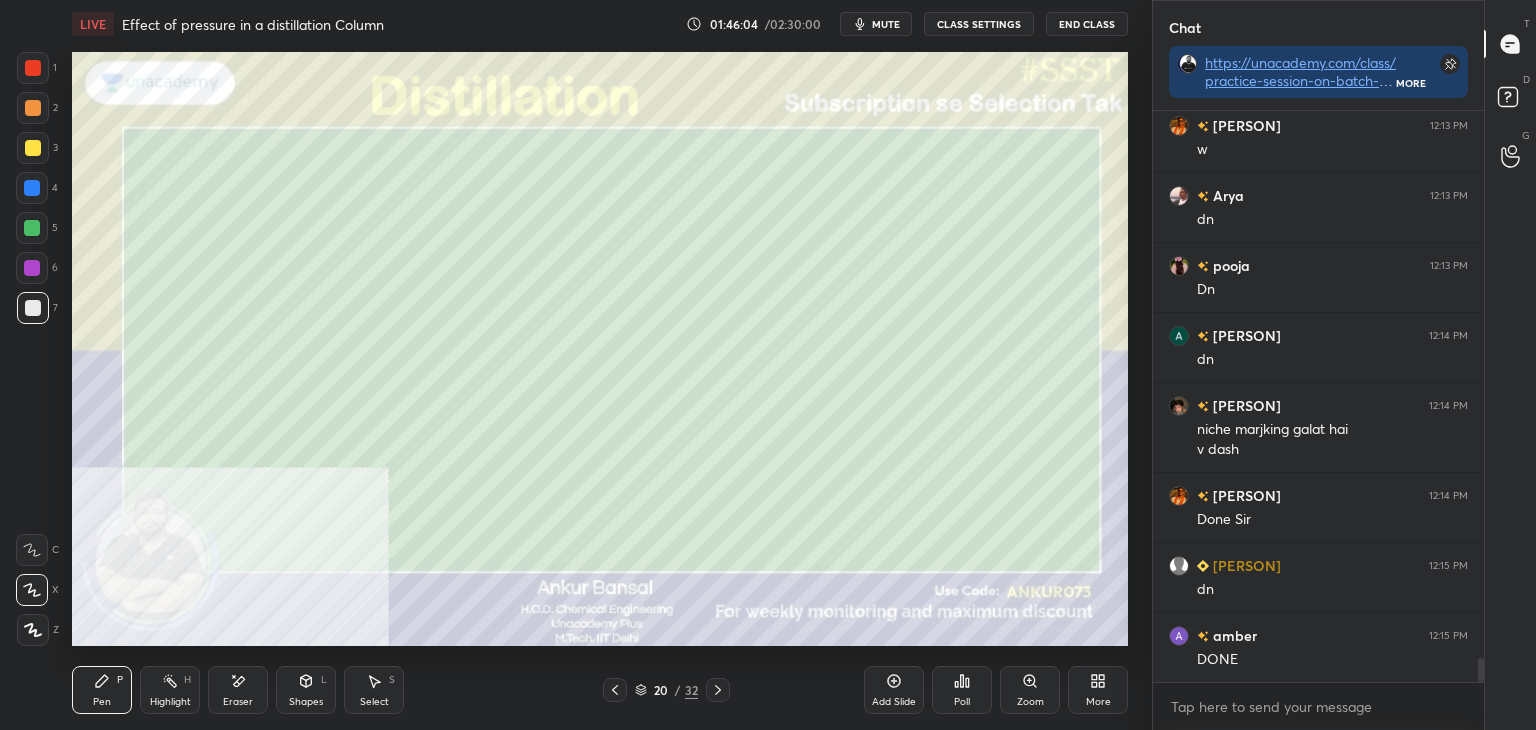 click 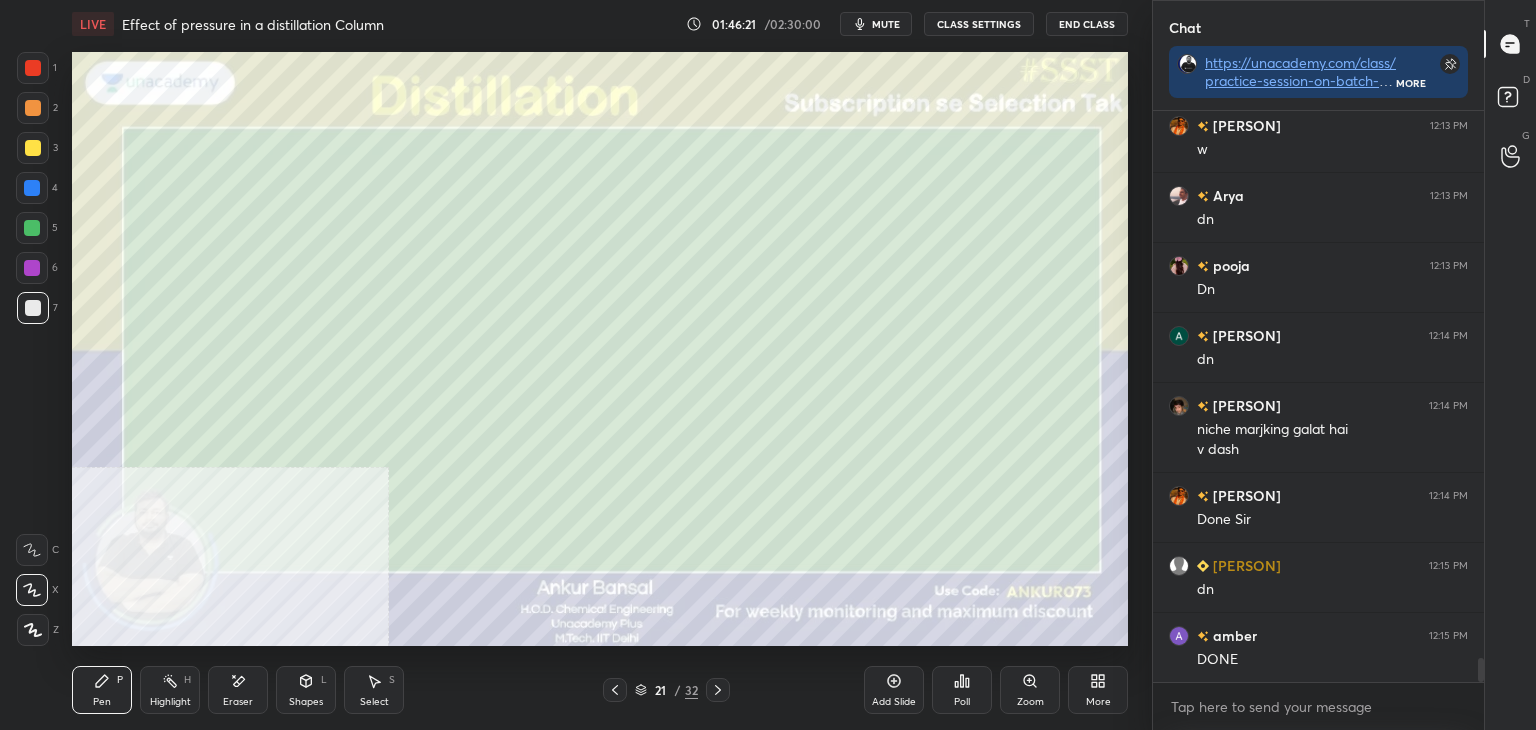 click 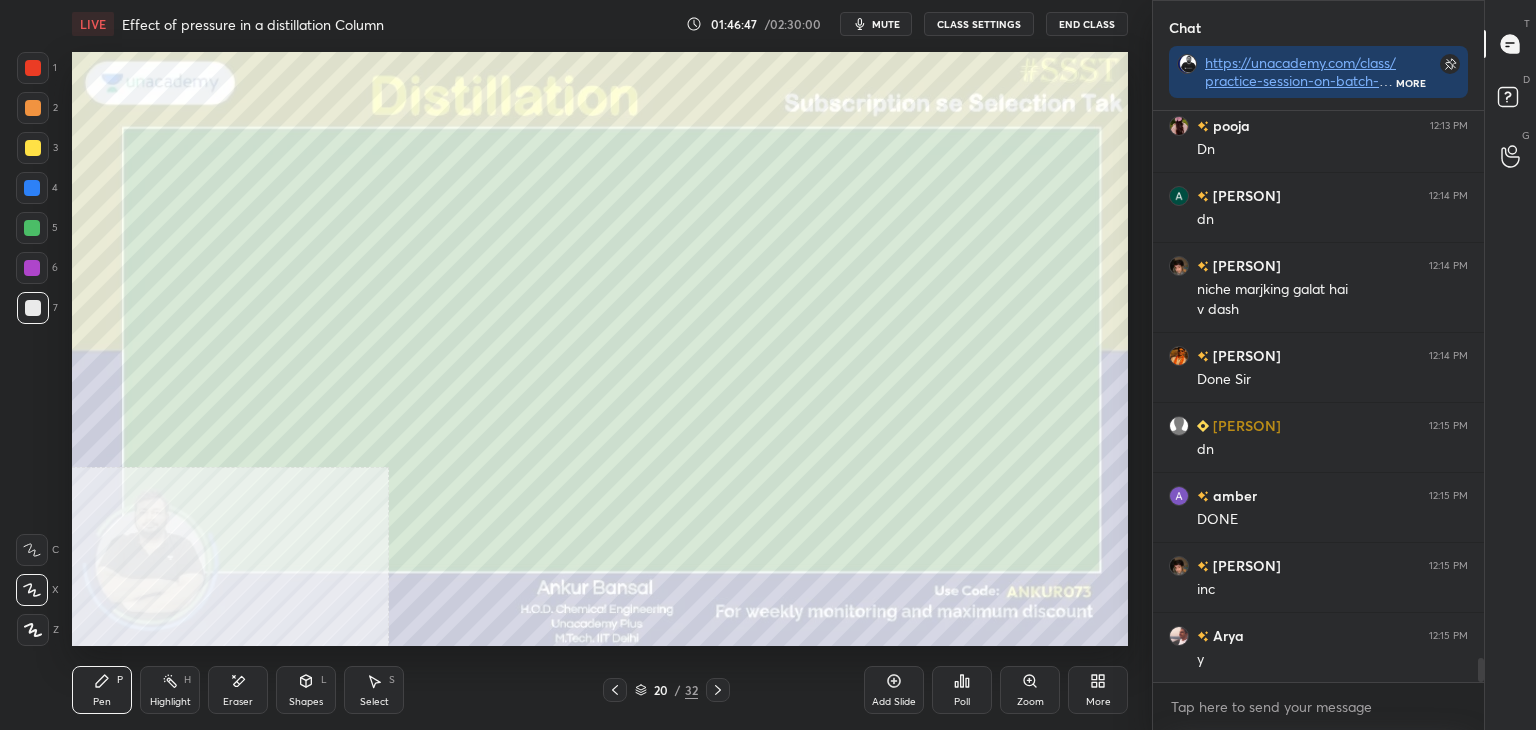 scroll, scrollTop: 13282, scrollLeft: 0, axis: vertical 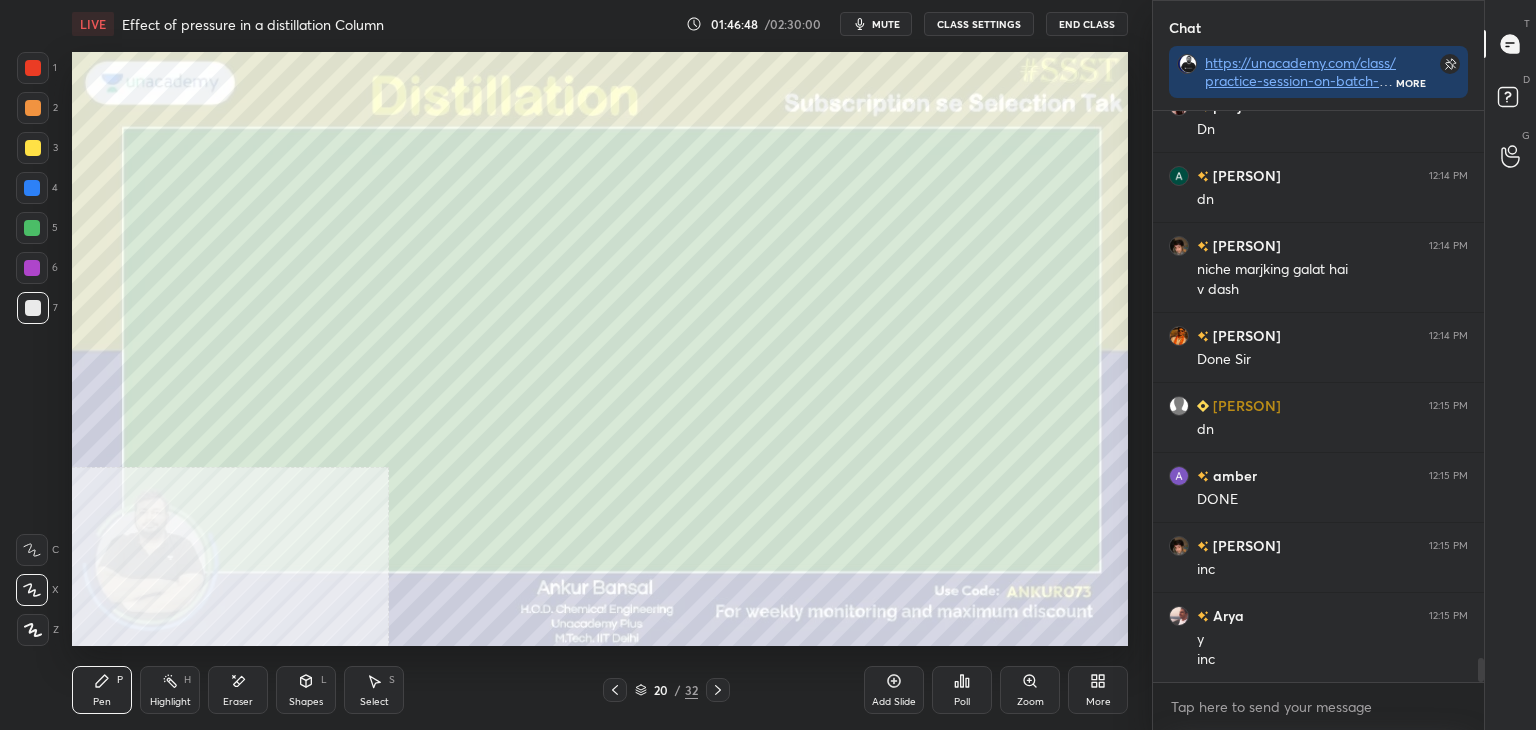 click 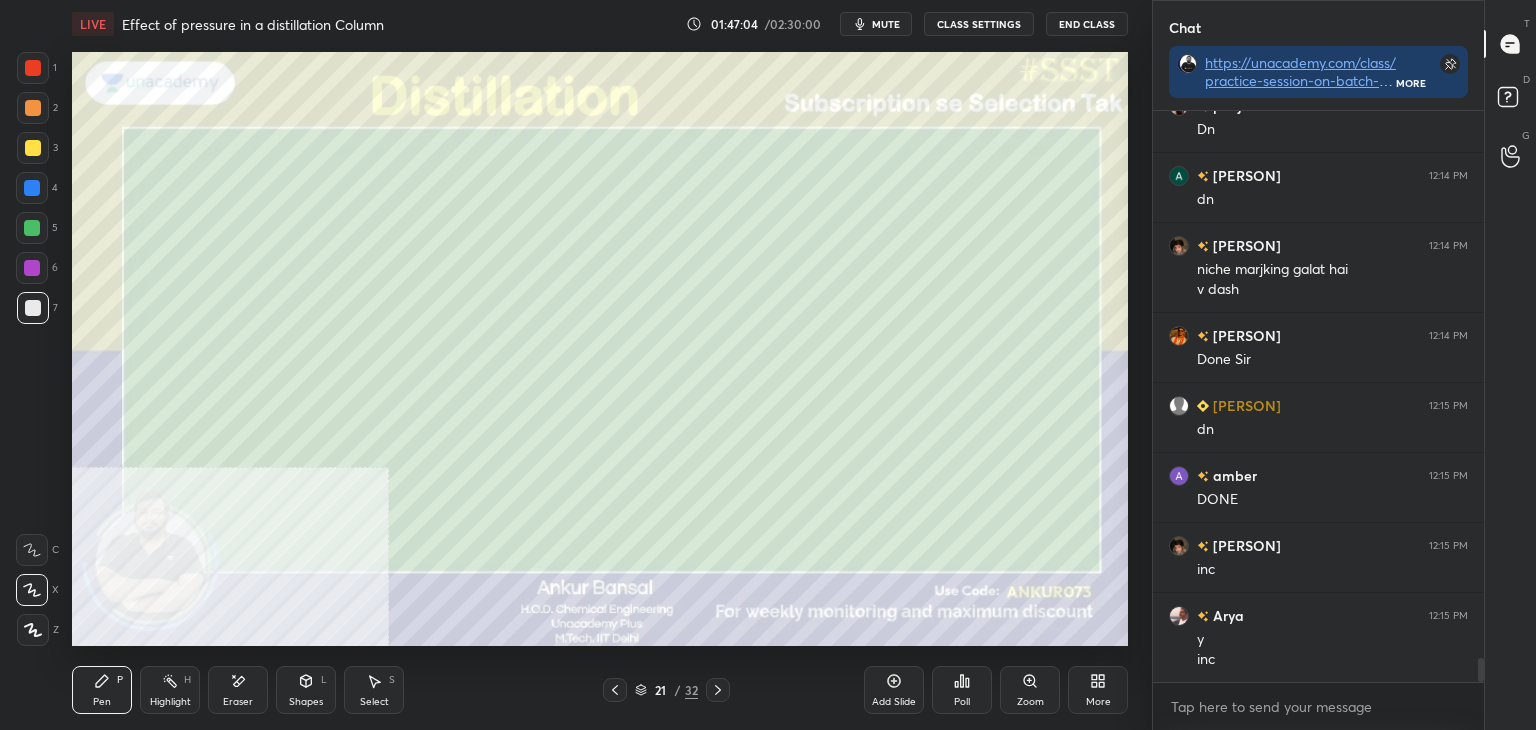 click 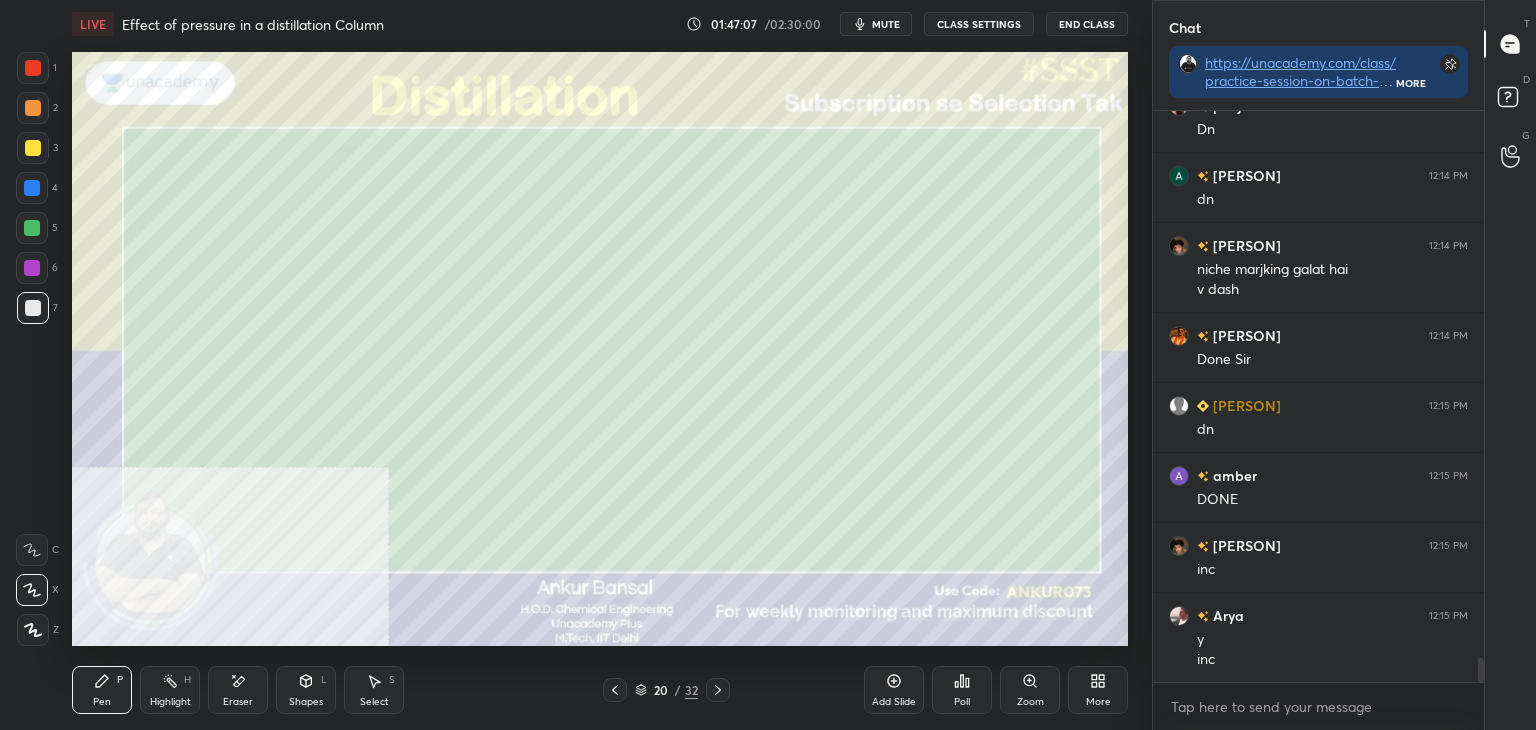 click at bounding box center (33, 148) 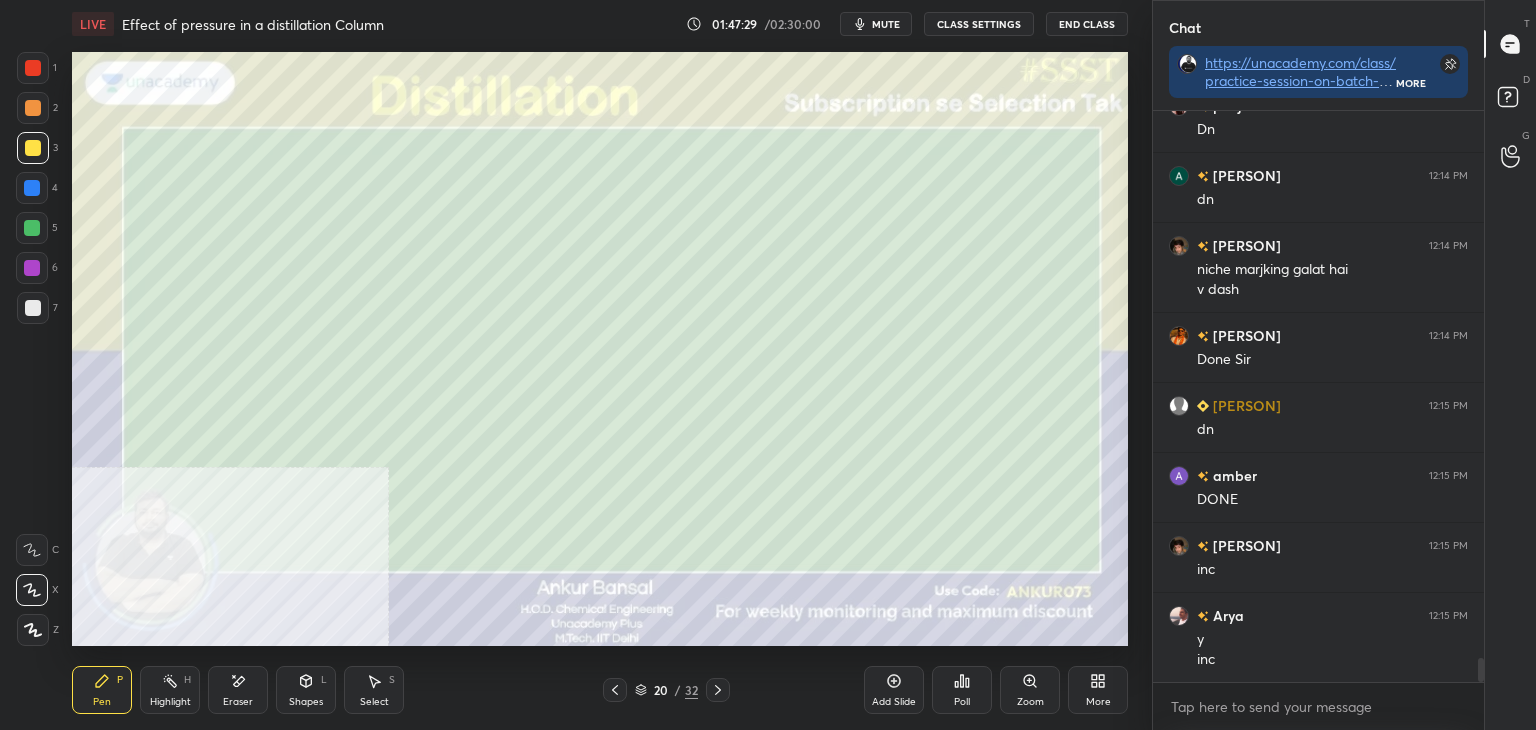click 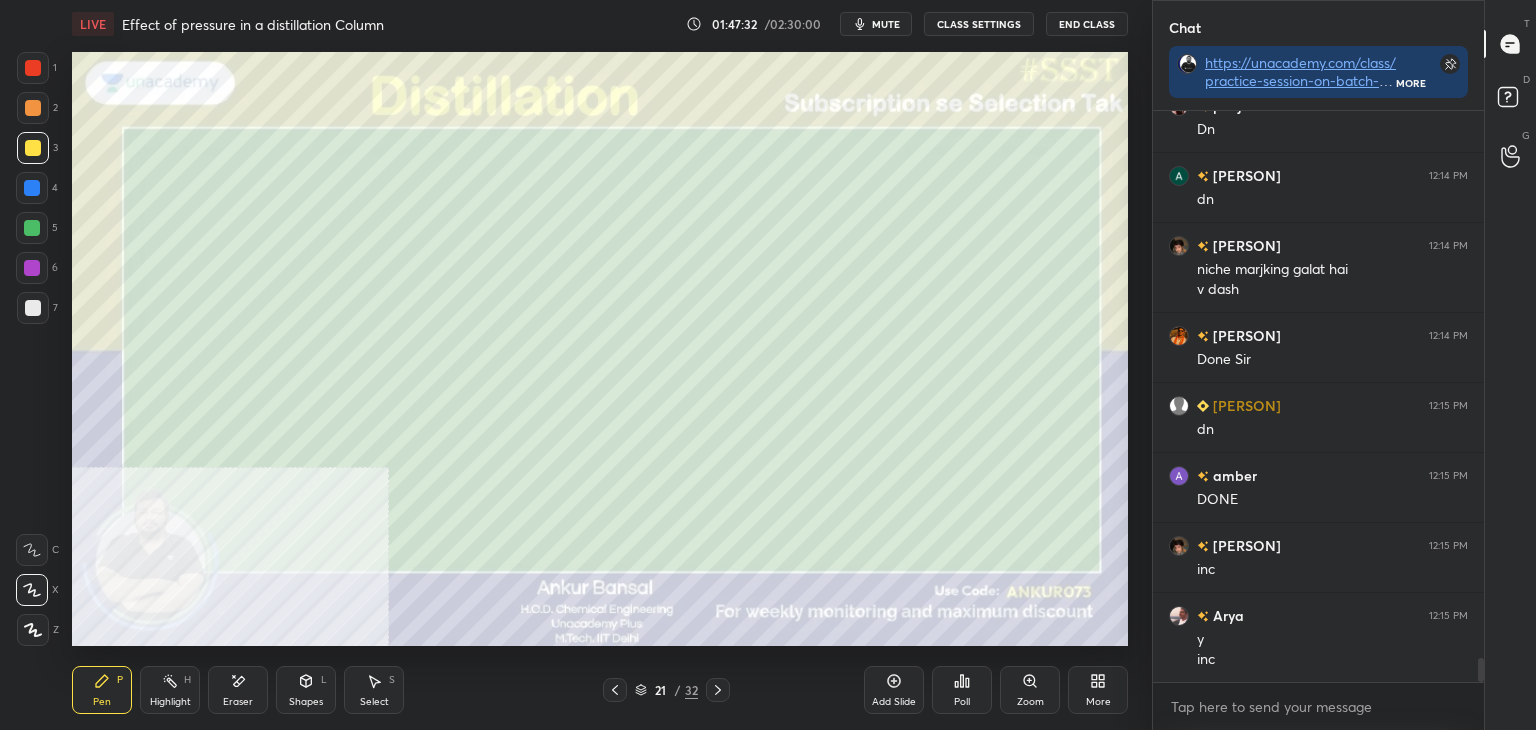 click 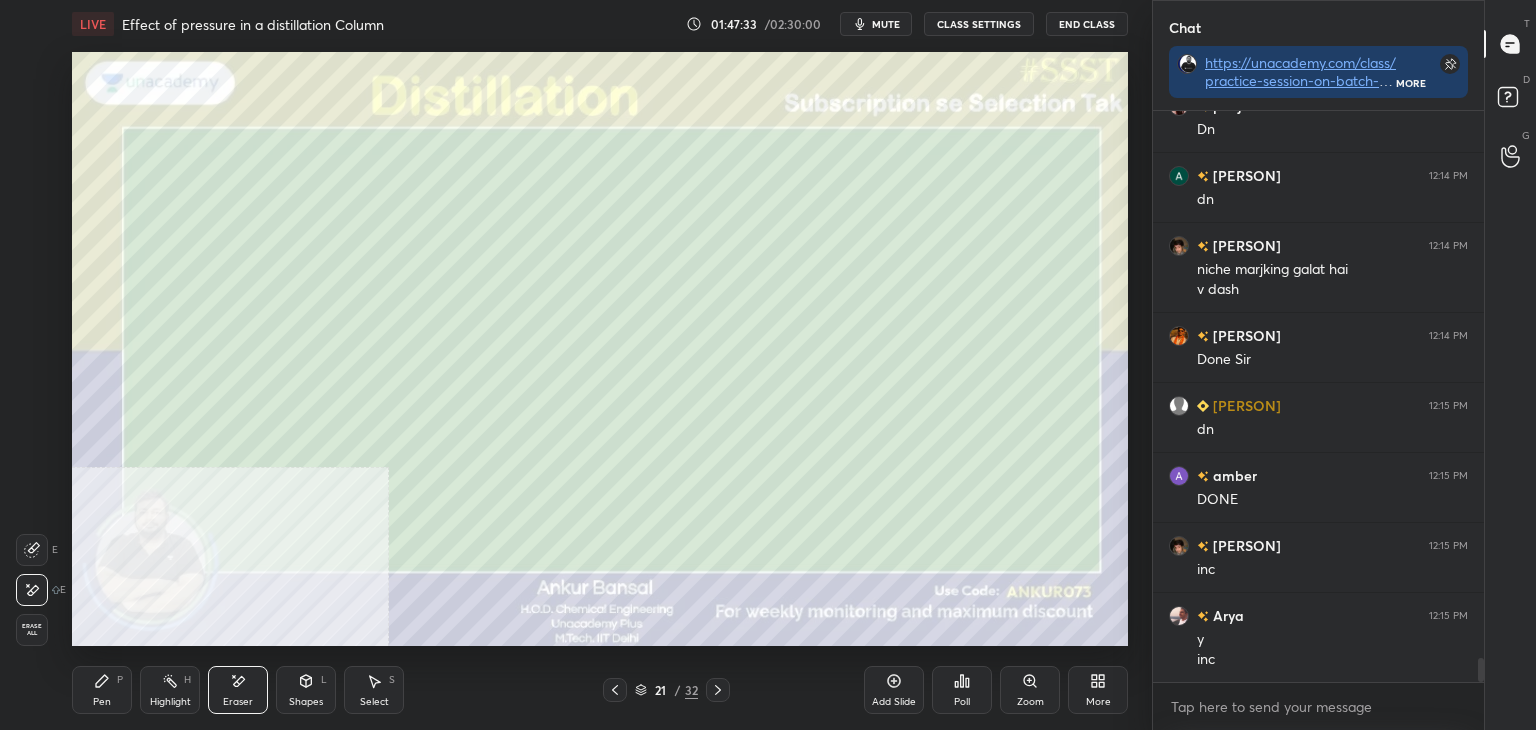 click on "Pen P" at bounding box center (102, 690) 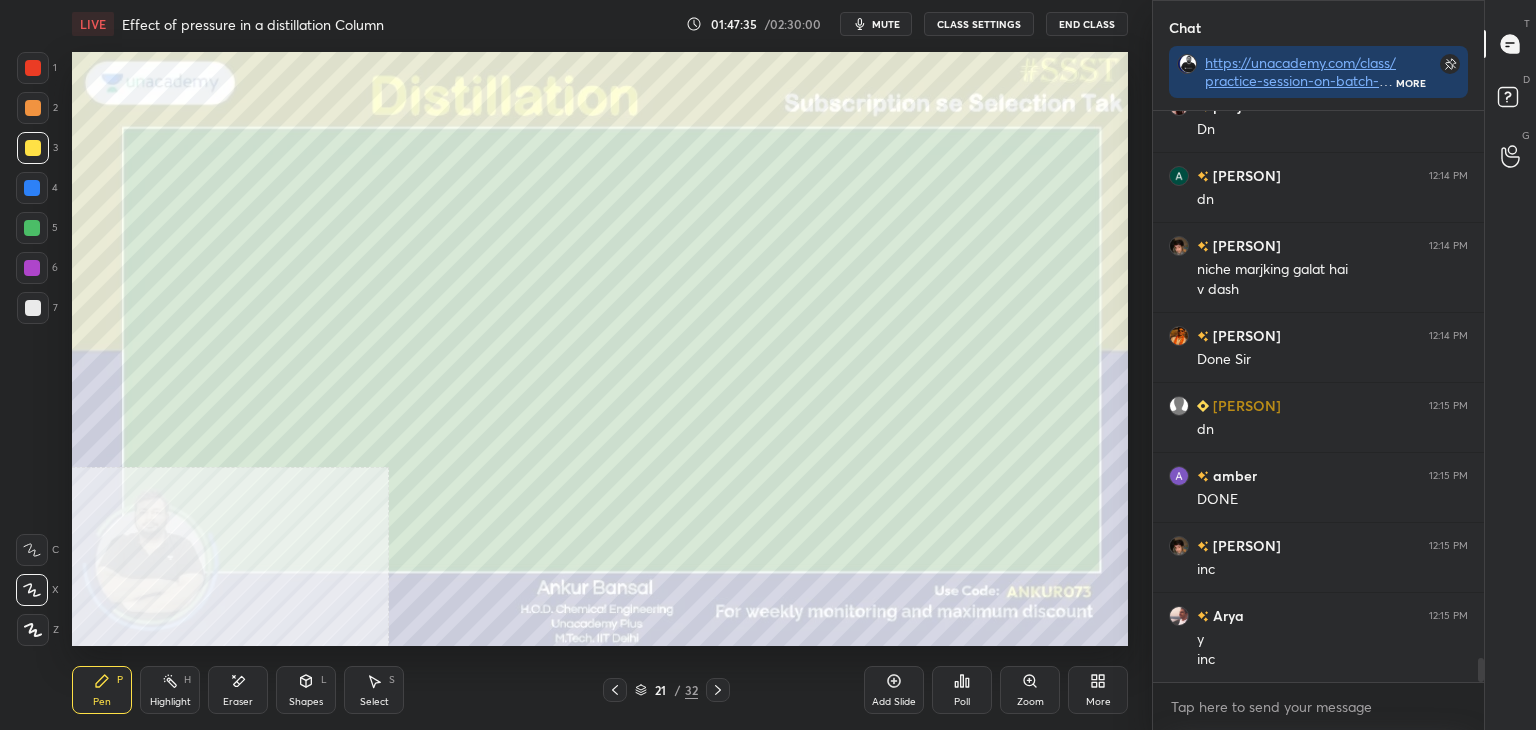 click at bounding box center [33, 308] 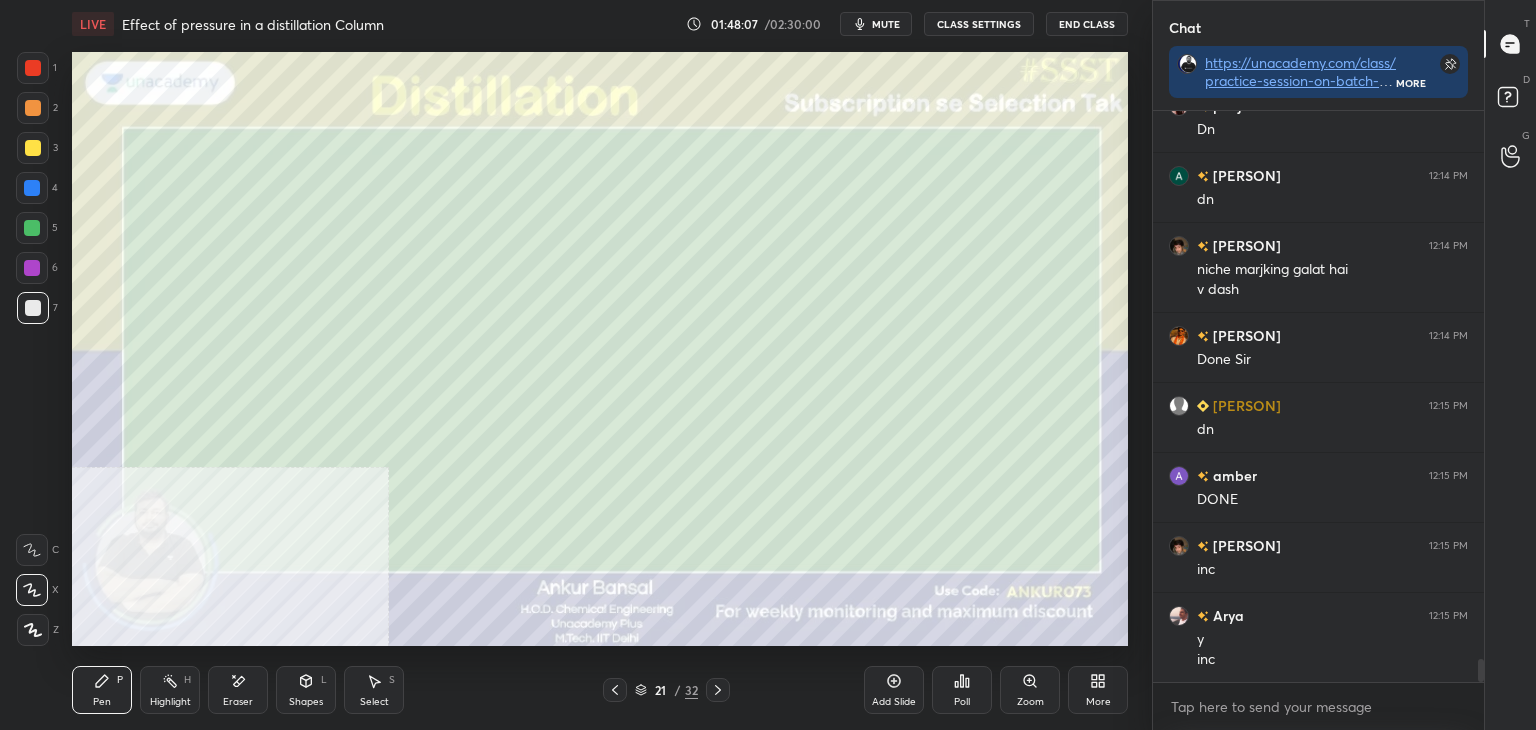 scroll, scrollTop: 13352, scrollLeft: 0, axis: vertical 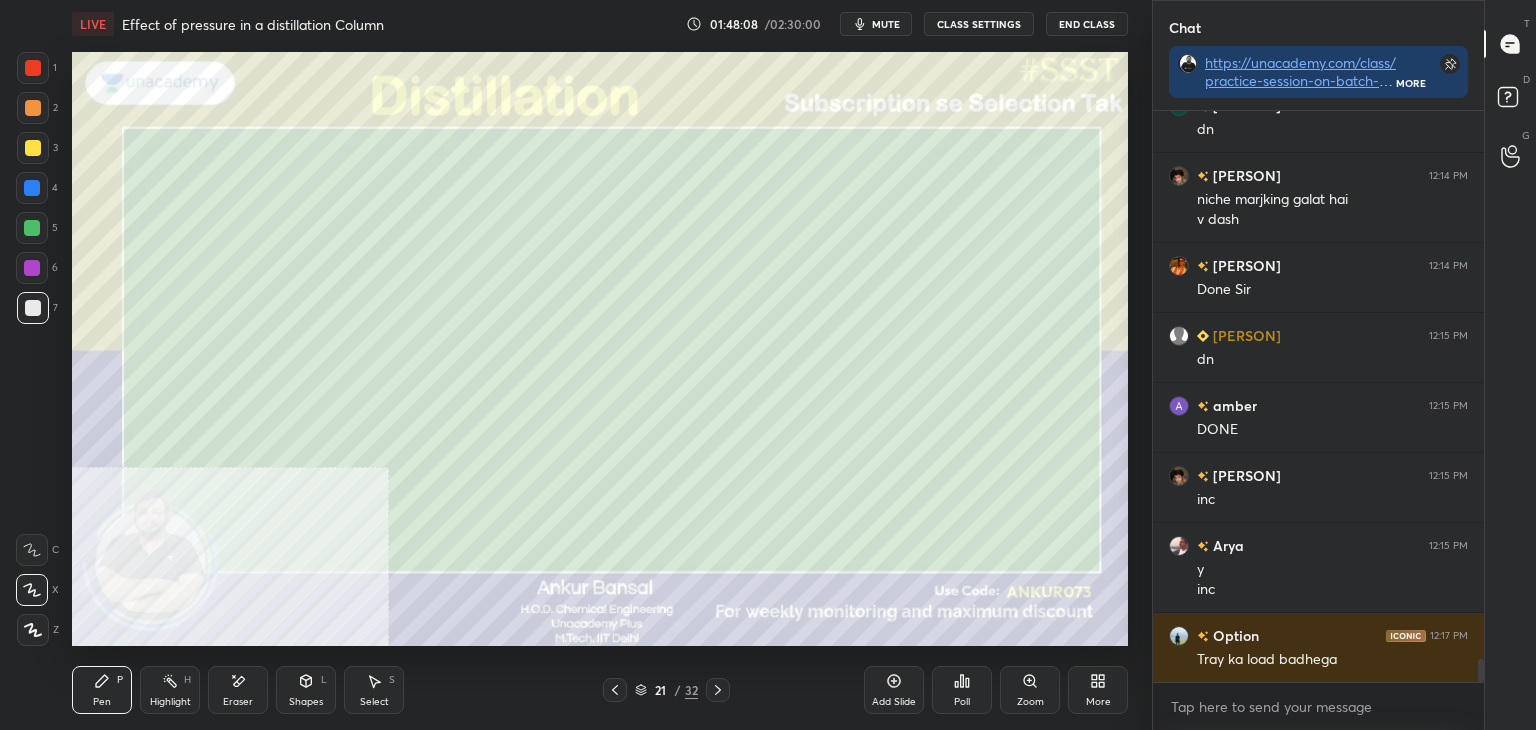 click at bounding box center (615, 690) 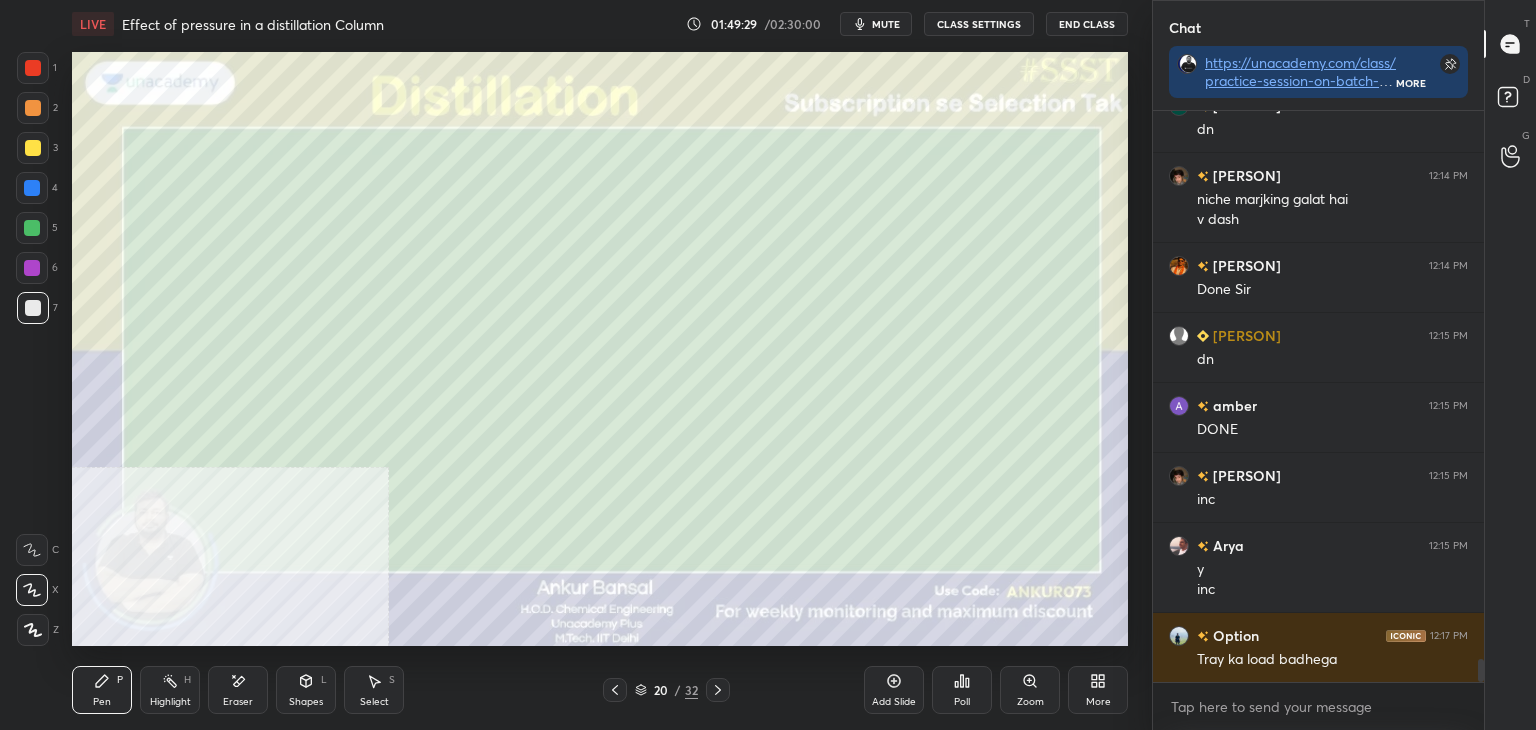 click 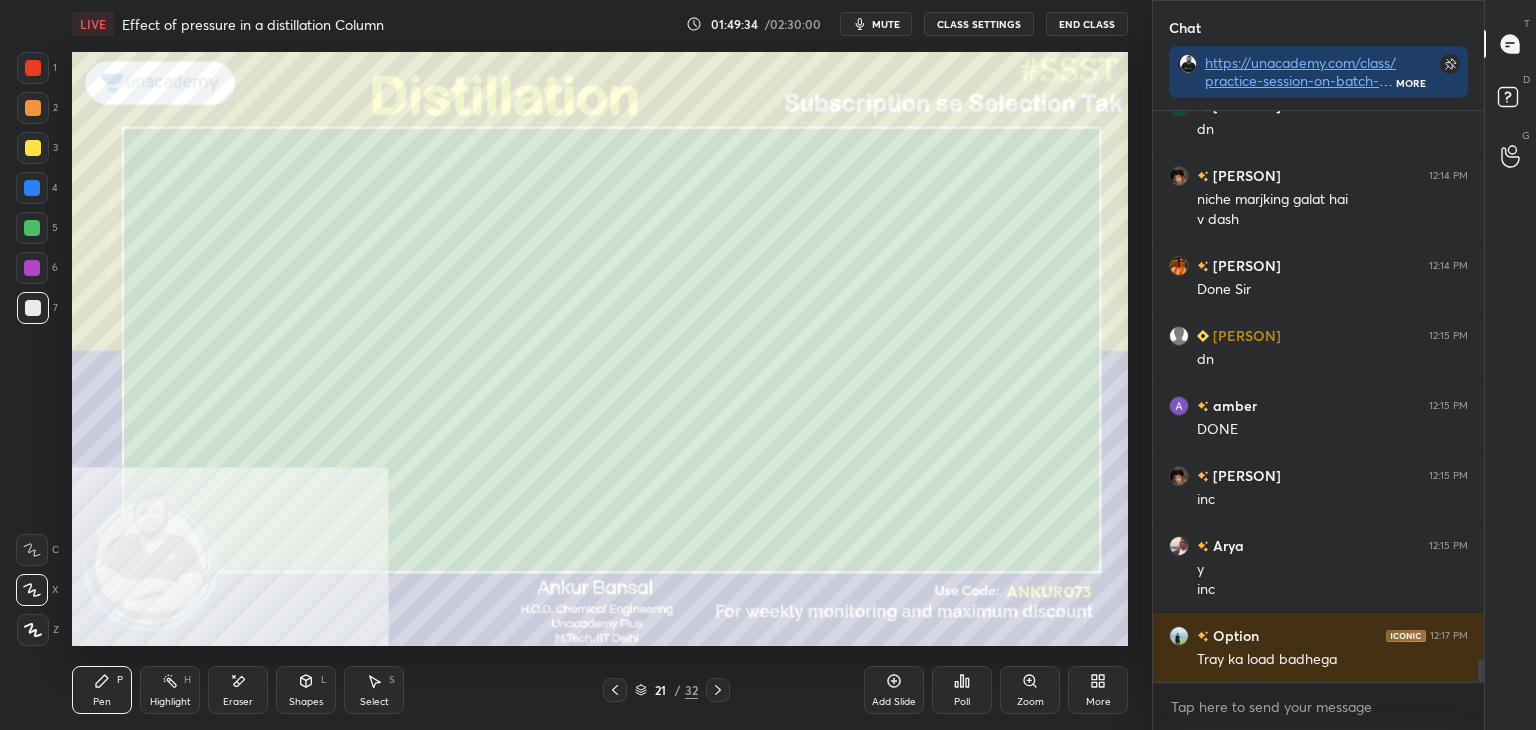 click 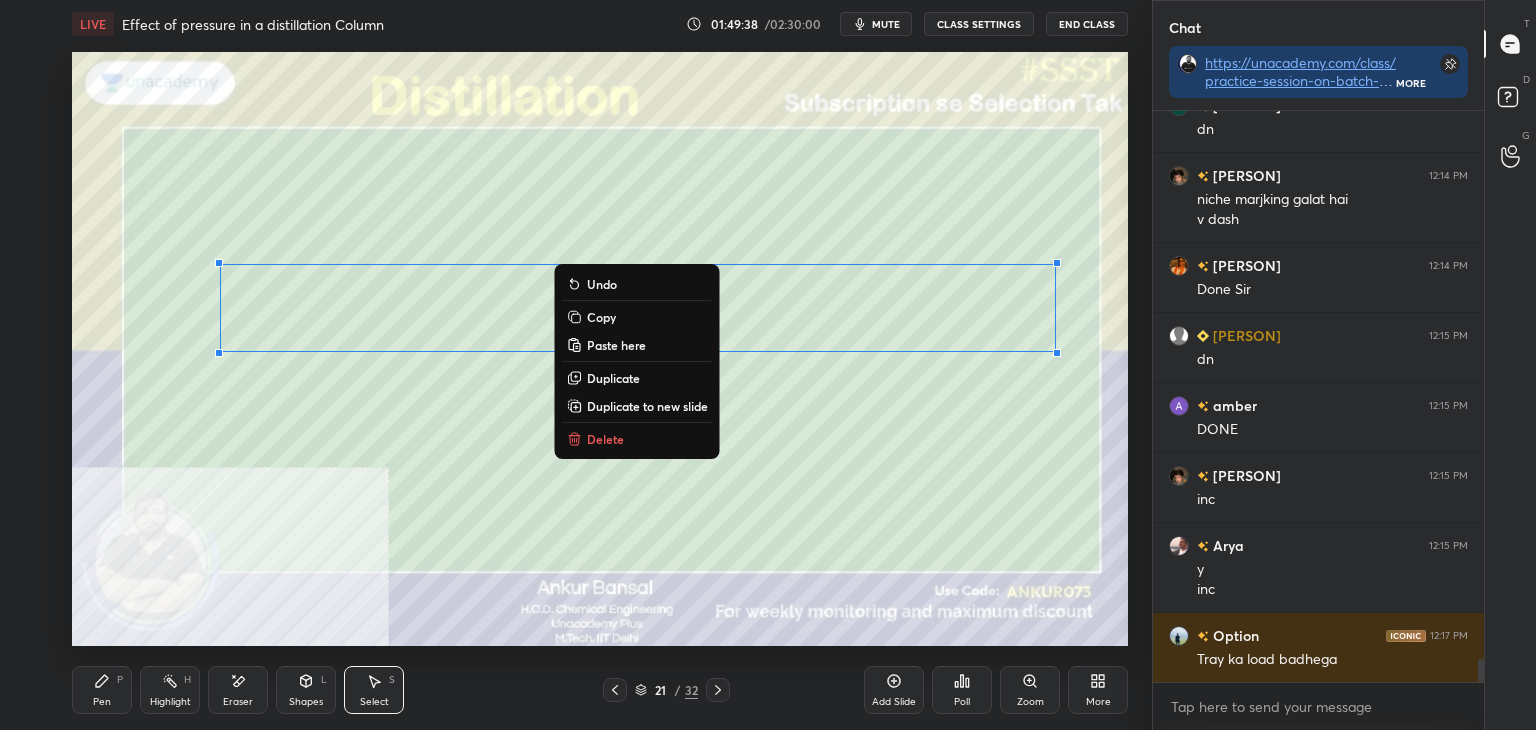 click on "Copy" at bounding box center [601, 317] 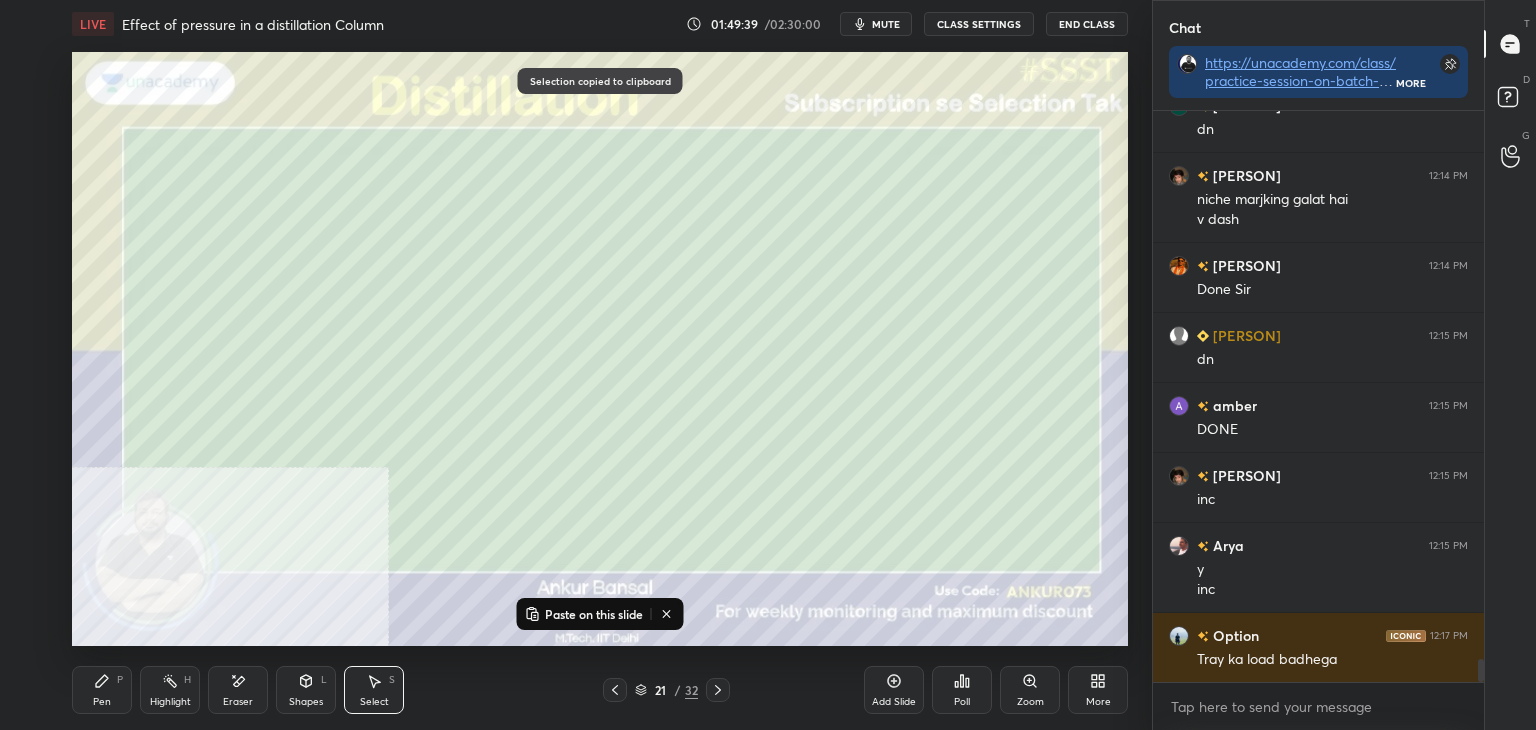 click on "Paste on this slide" at bounding box center (594, 614) 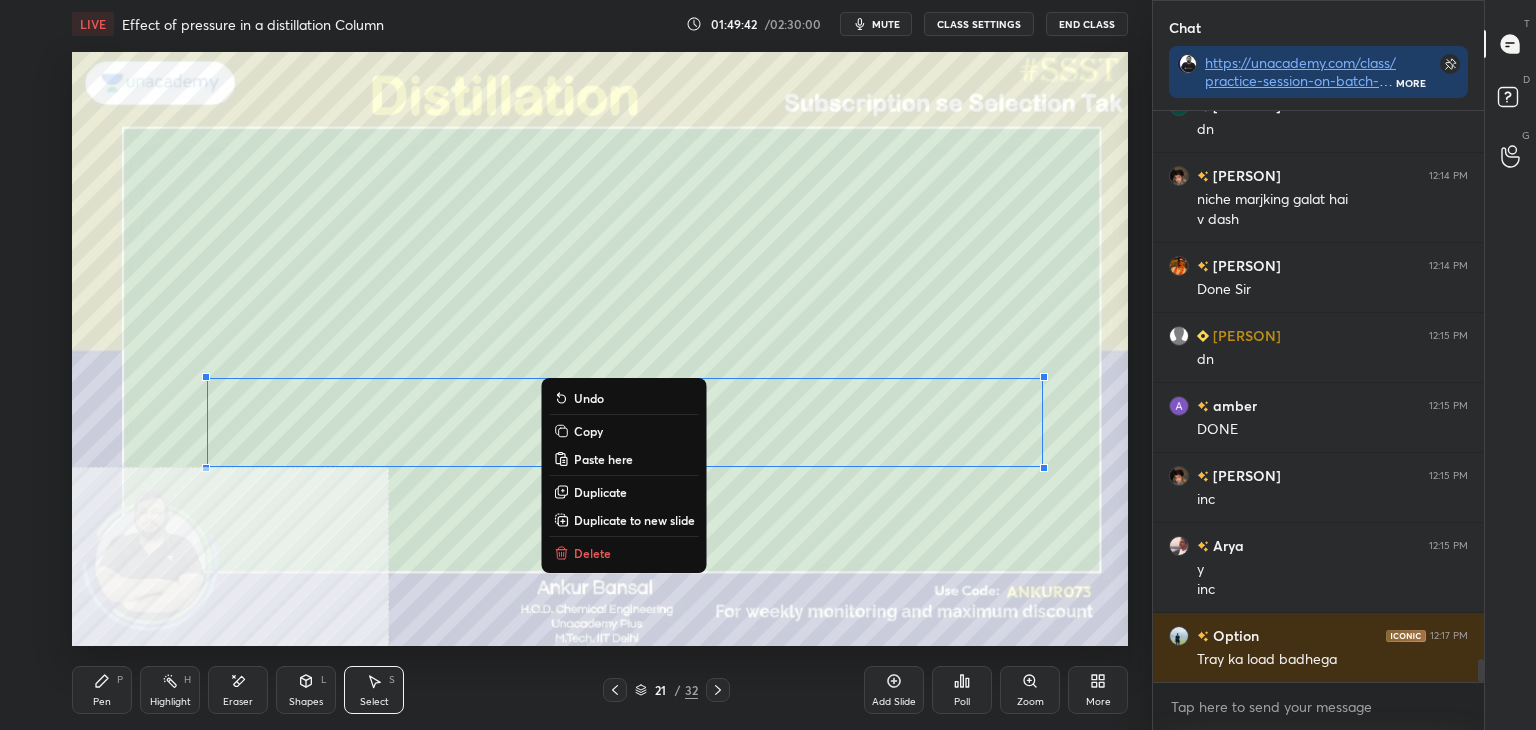 click on "Pen P" at bounding box center (102, 690) 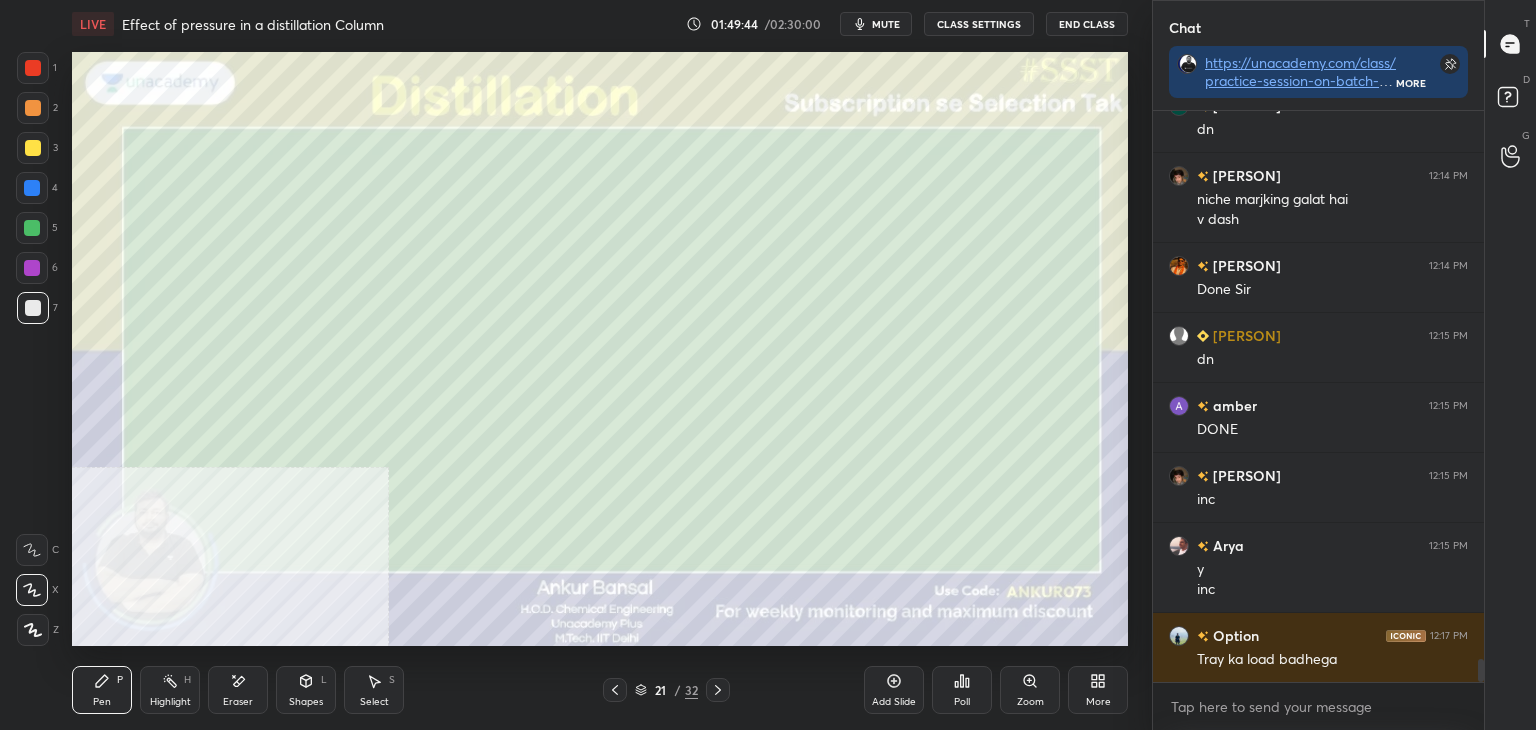 click on "Eraser" at bounding box center [238, 690] 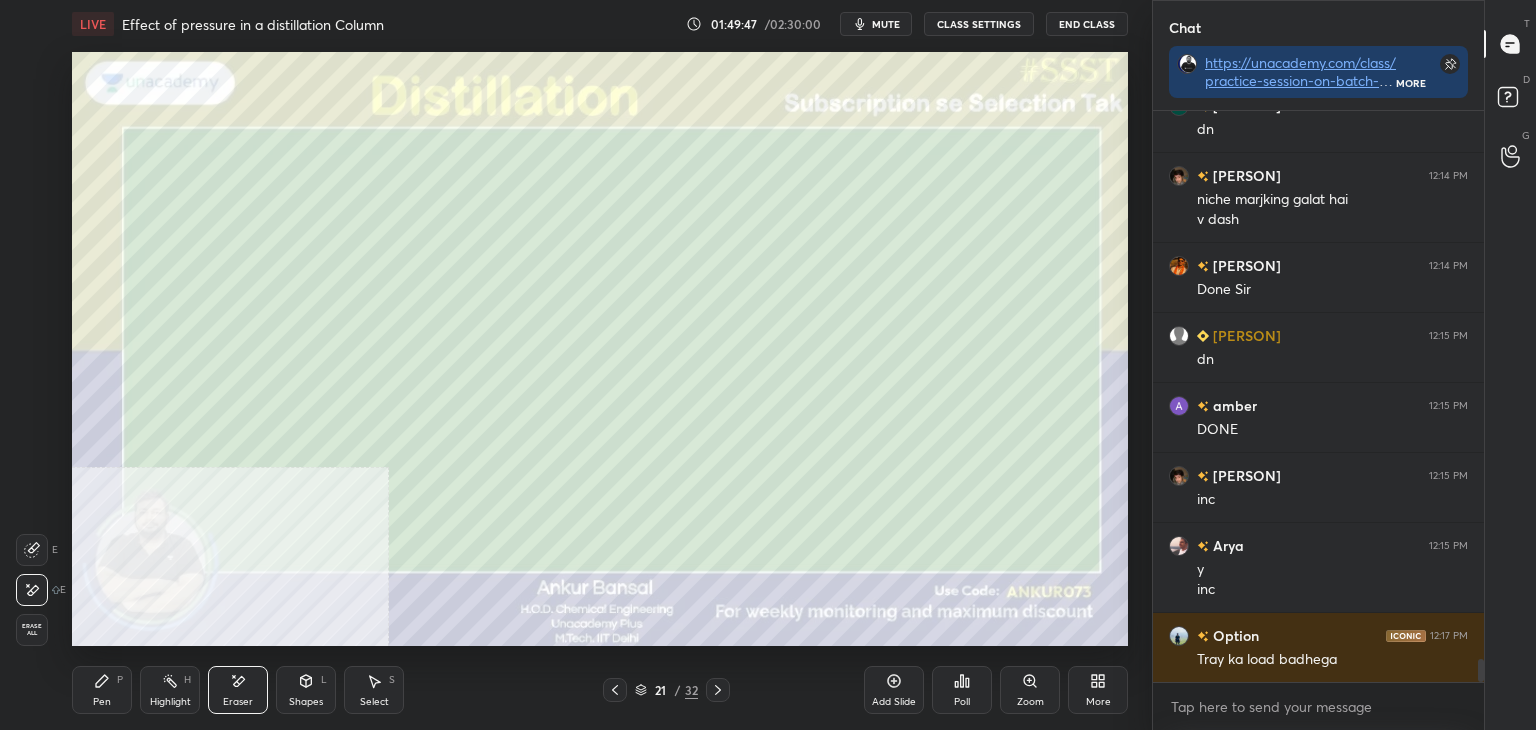 click on "Pen P" at bounding box center (102, 690) 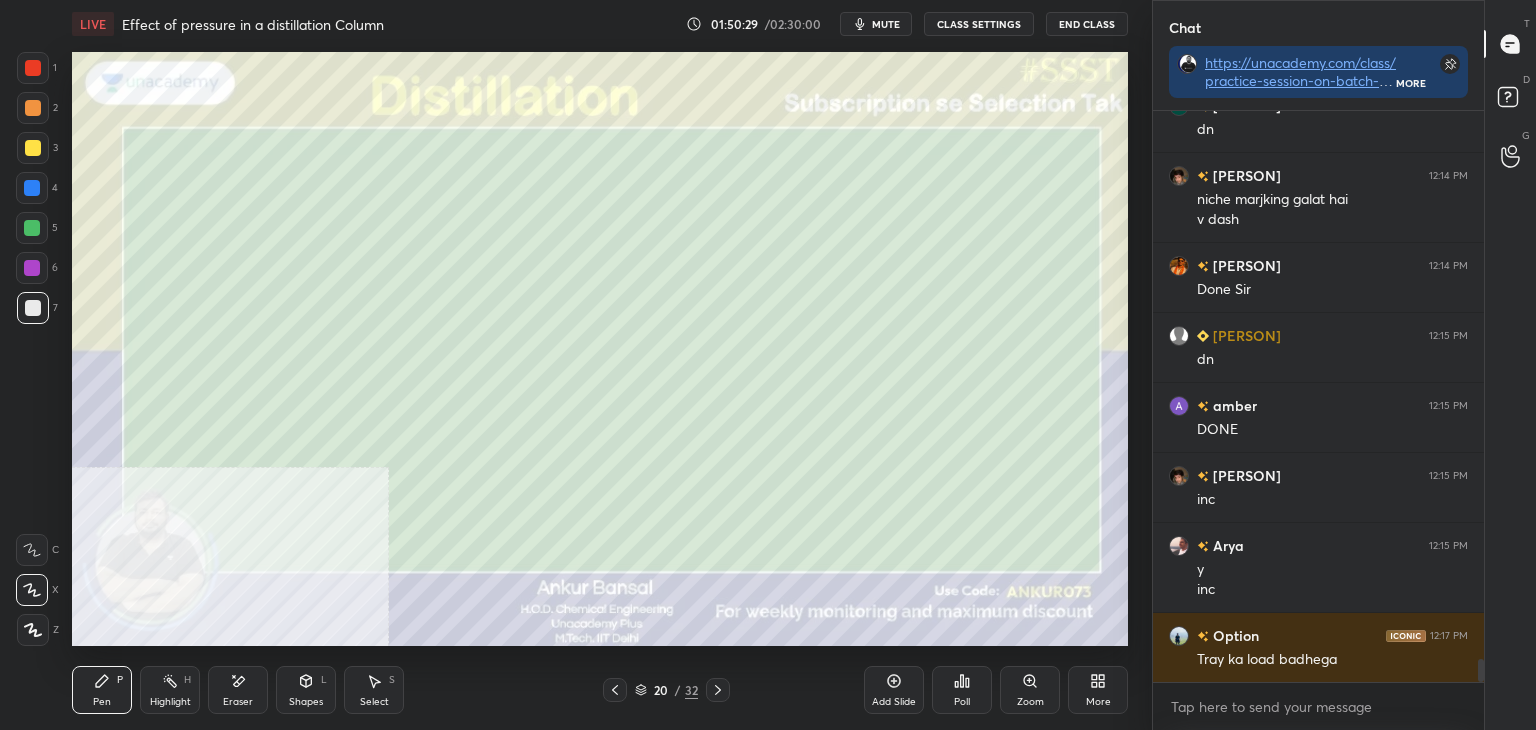 click 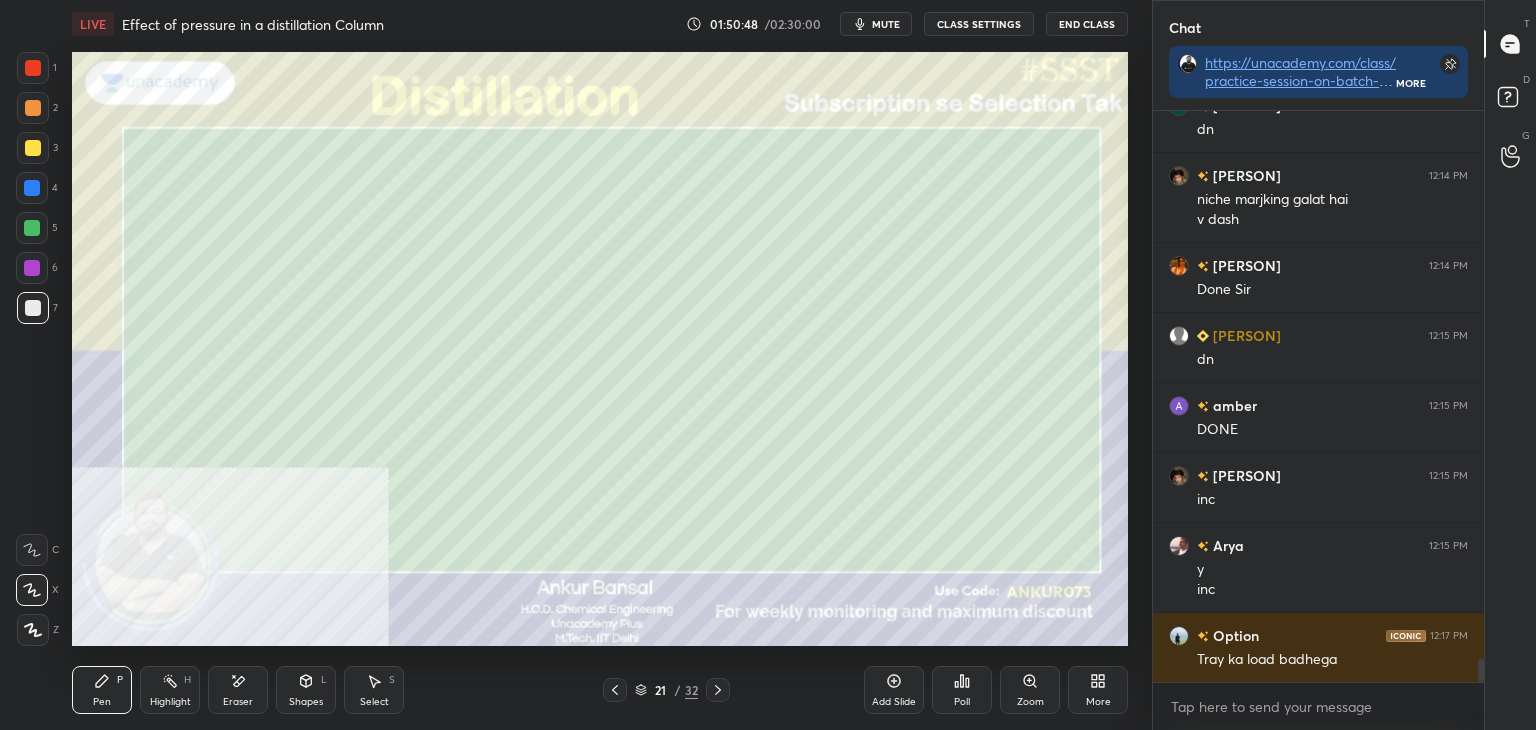 click 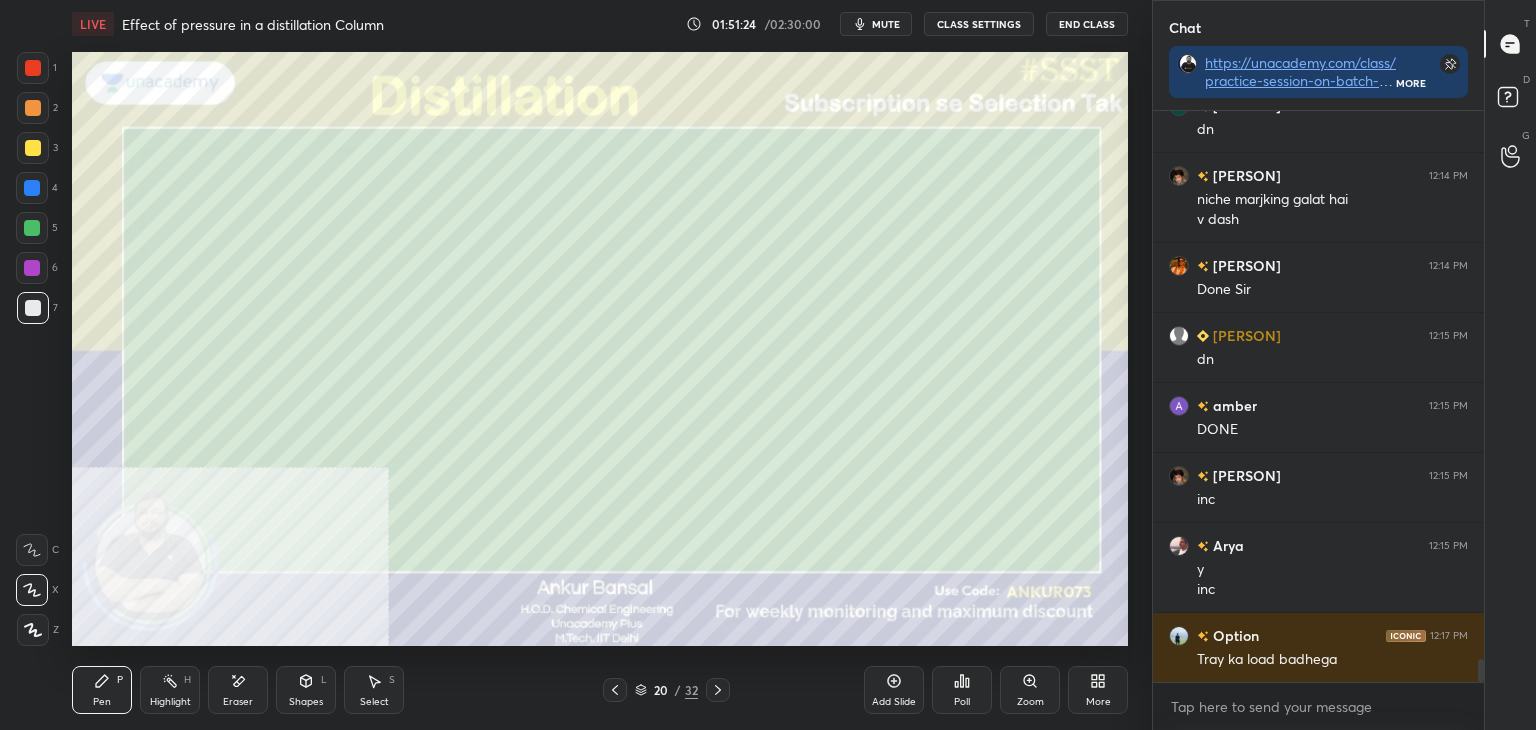 click 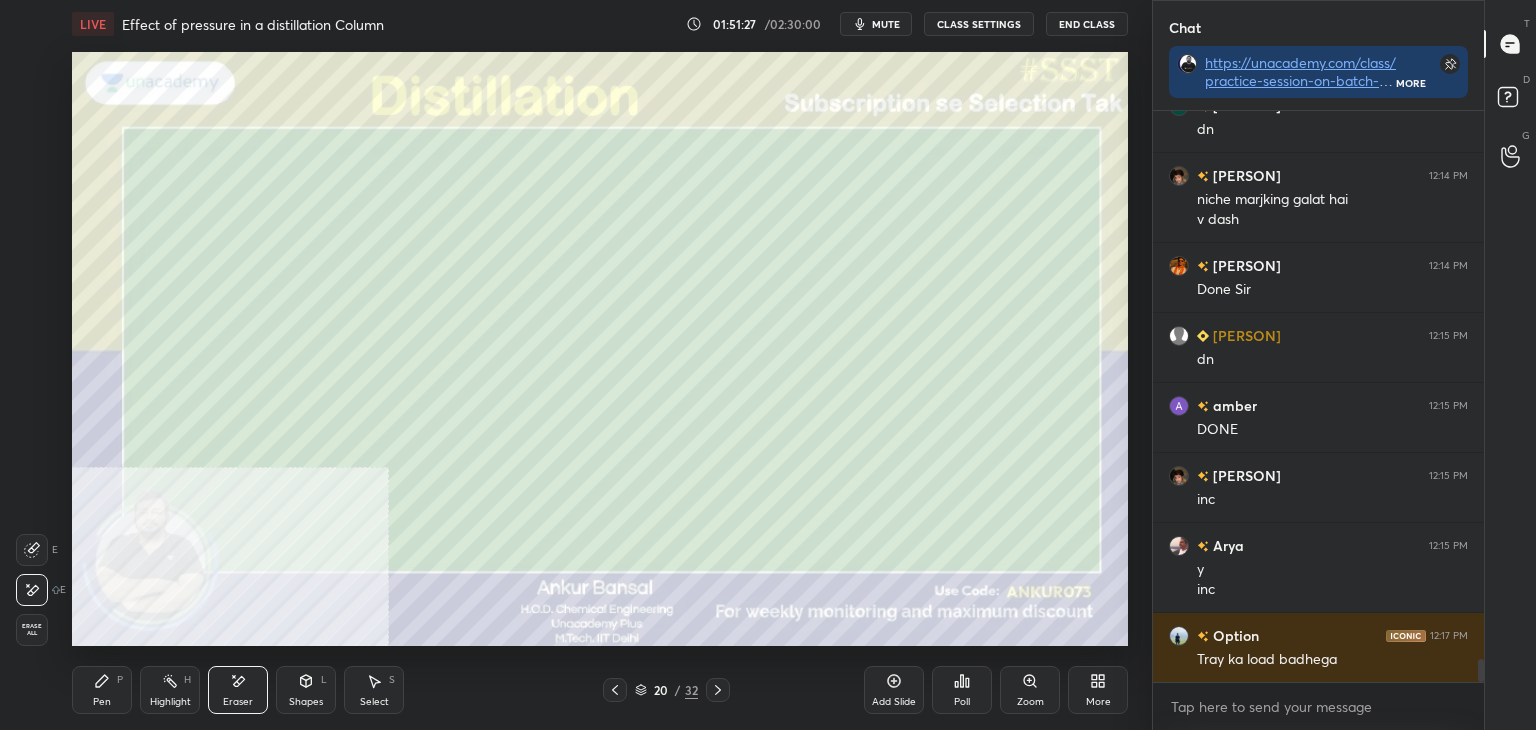 click on "Pen P" at bounding box center (102, 690) 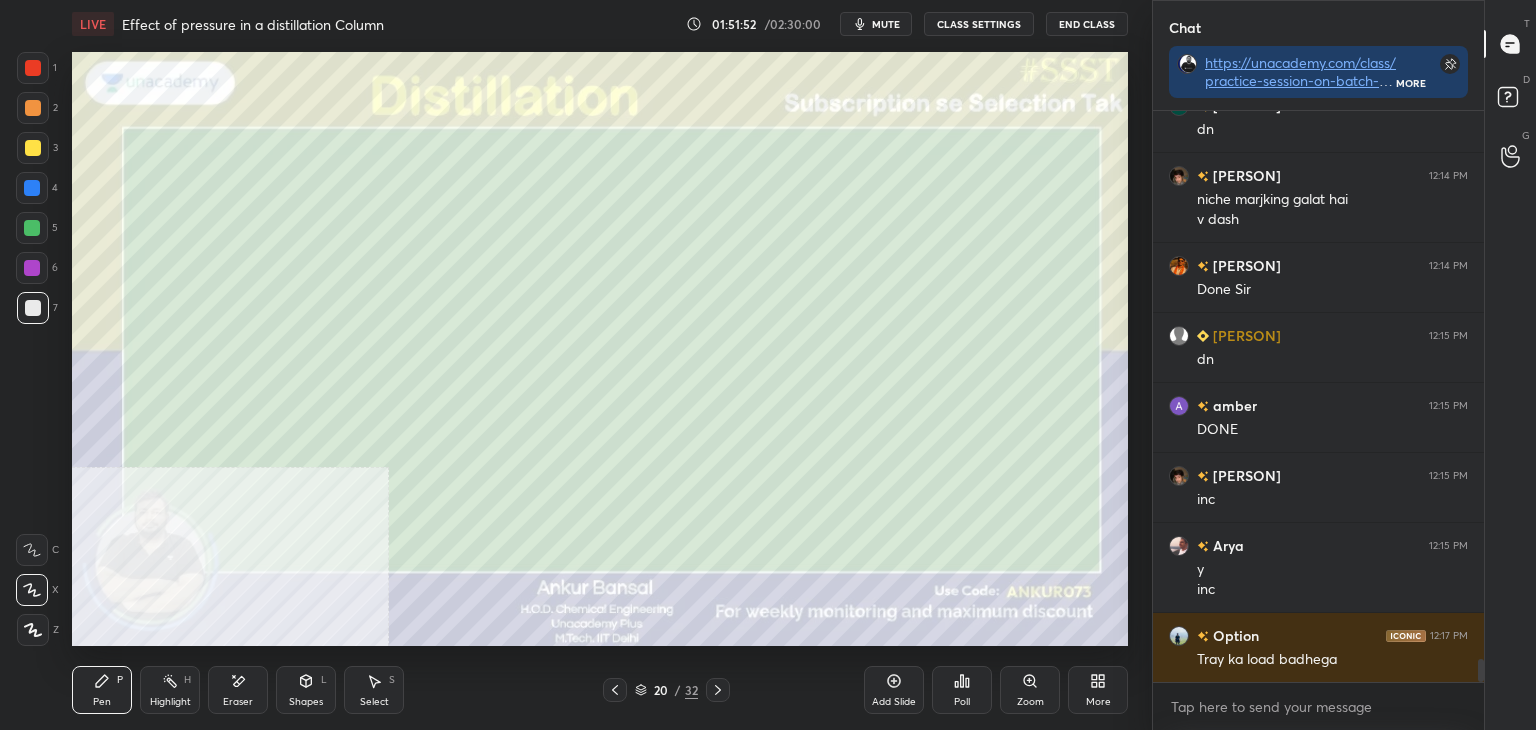 click on "Eraser" at bounding box center (238, 690) 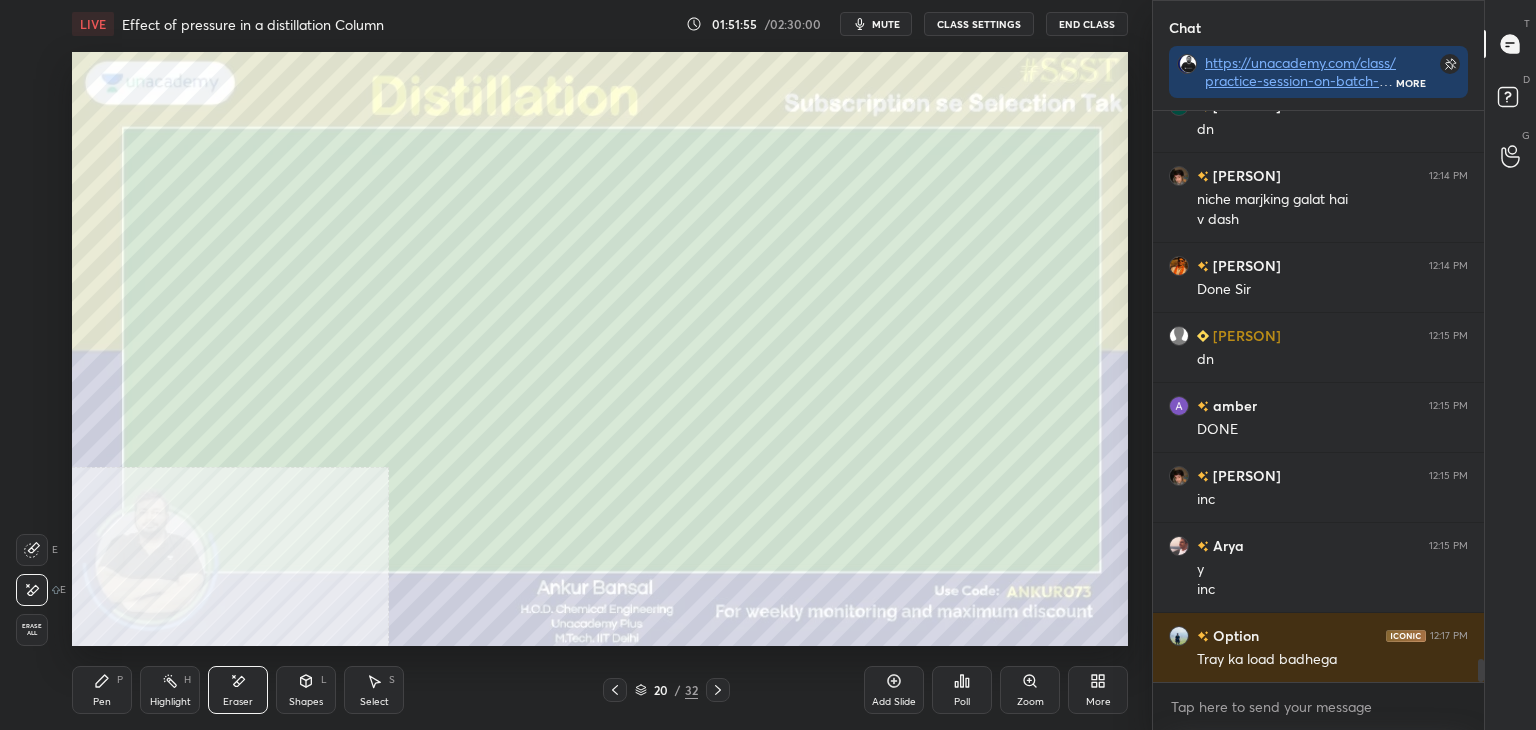 click on "Pen P" at bounding box center (102, 690) 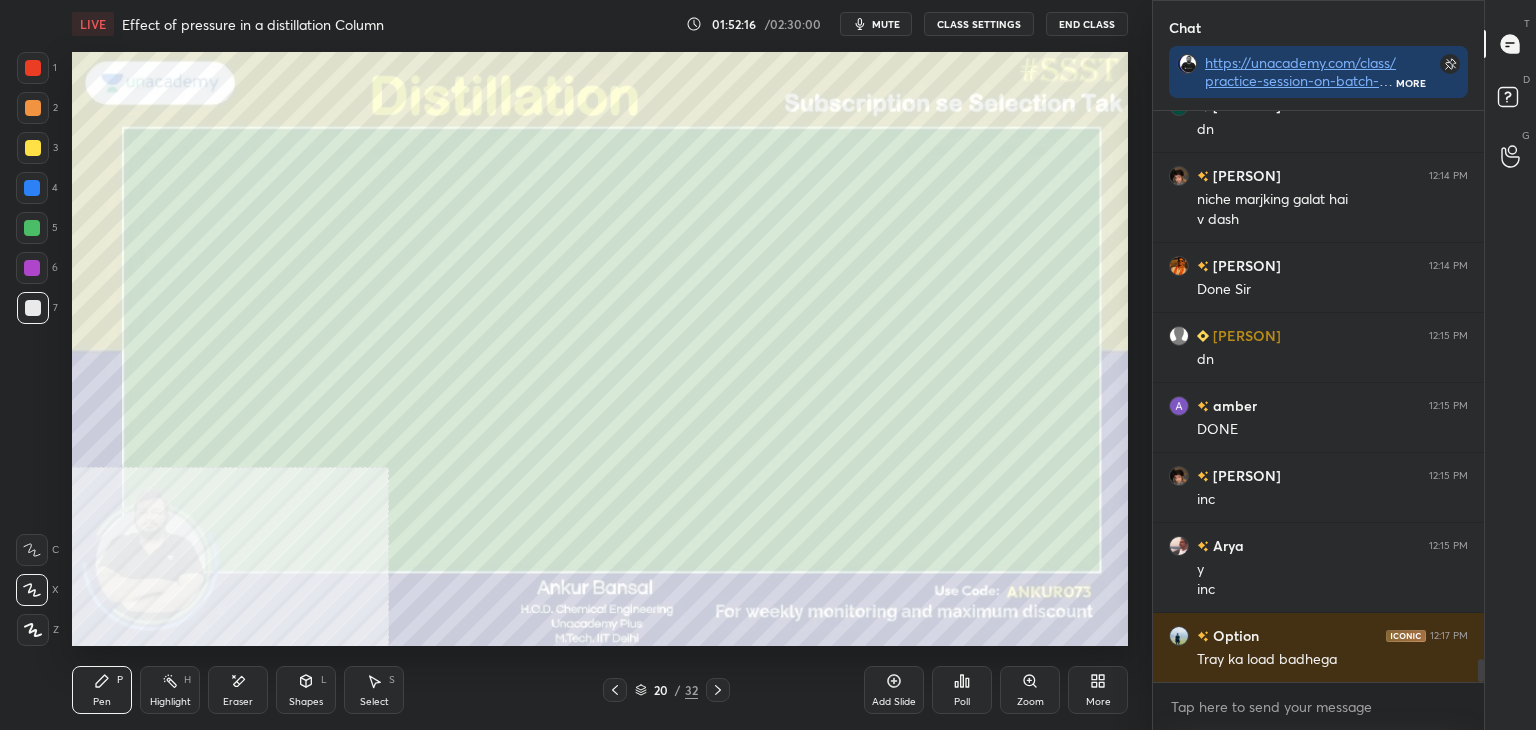click on "Eraser" at bounding box center (238, 690) 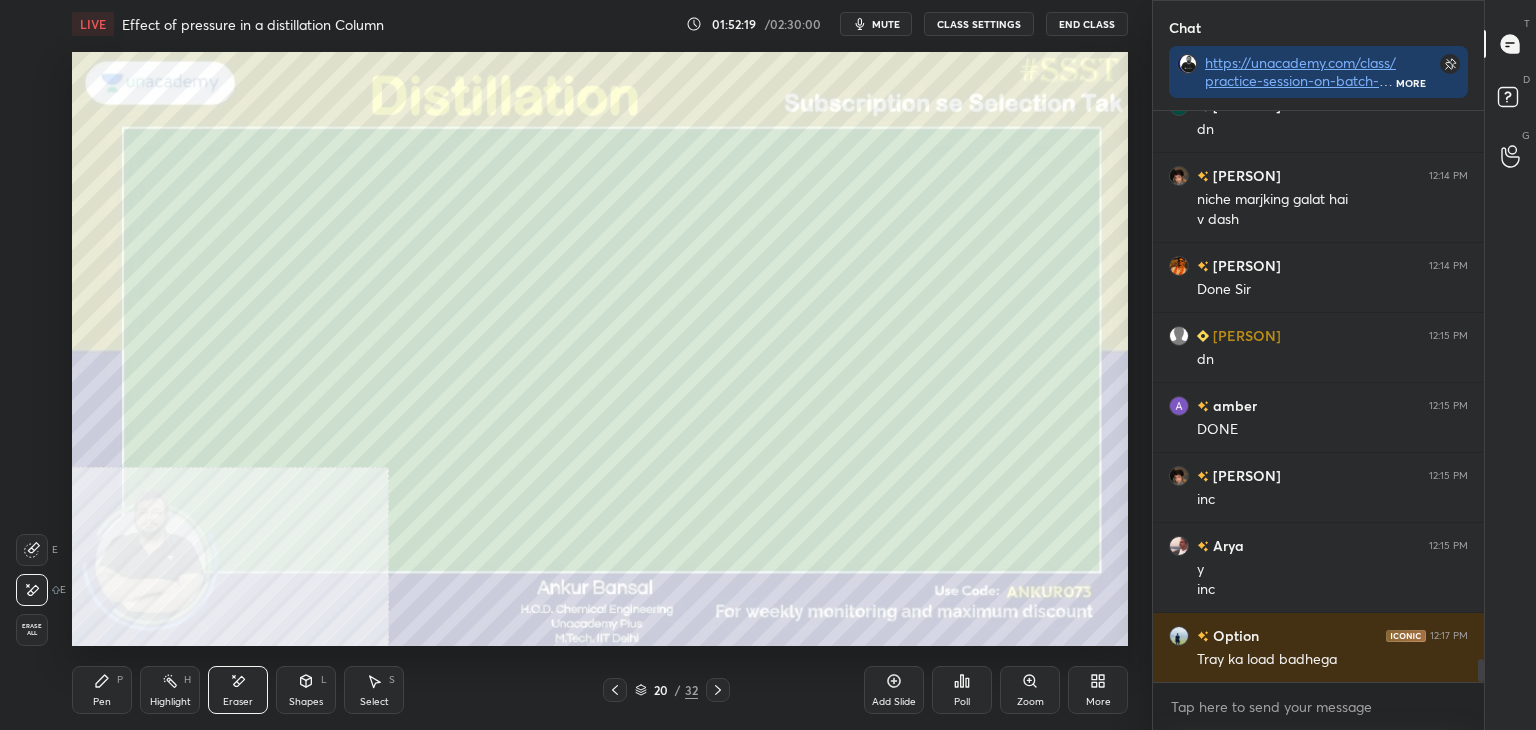 click on "Pen P" at bounding box center [102, 690] 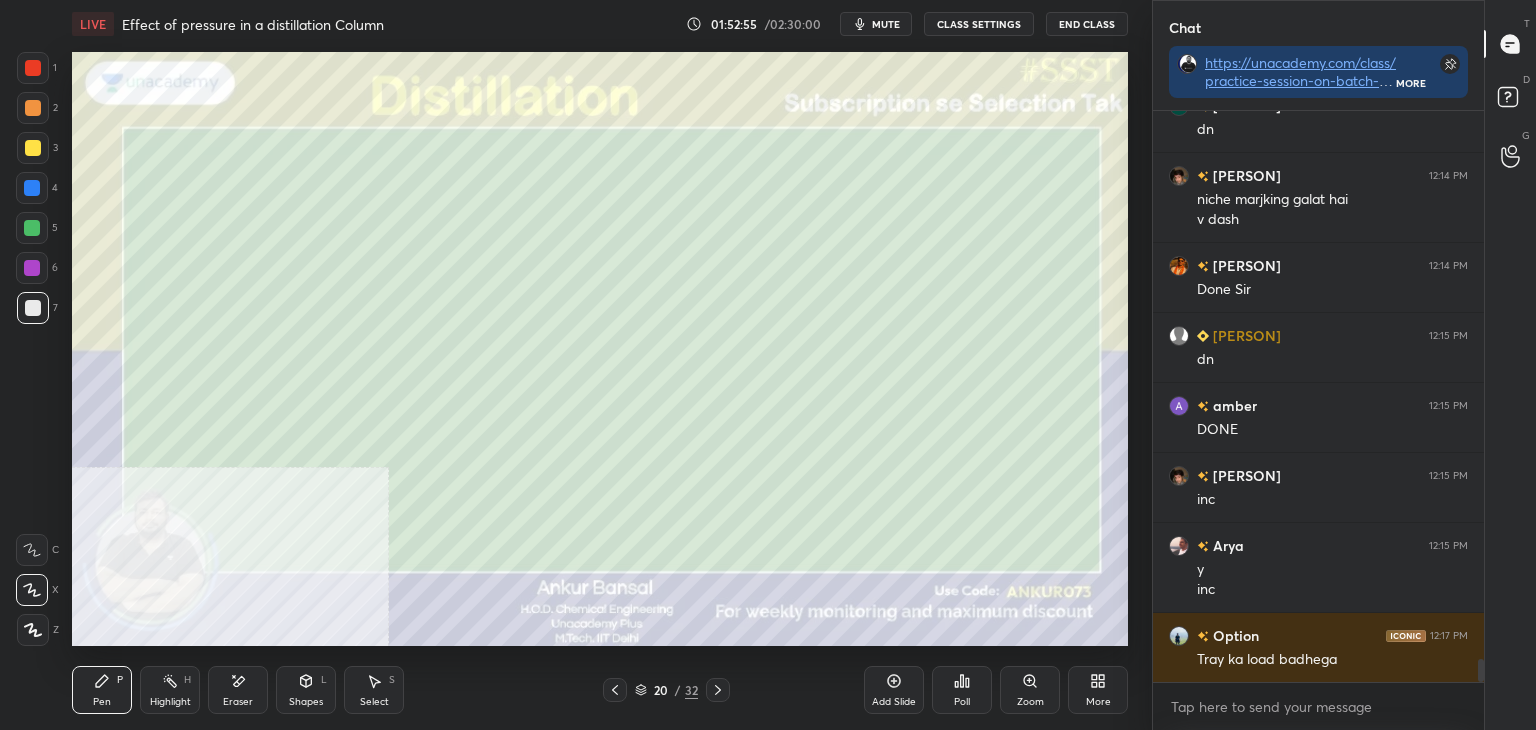 click on "Eraser" at bounding box center [238, 690] 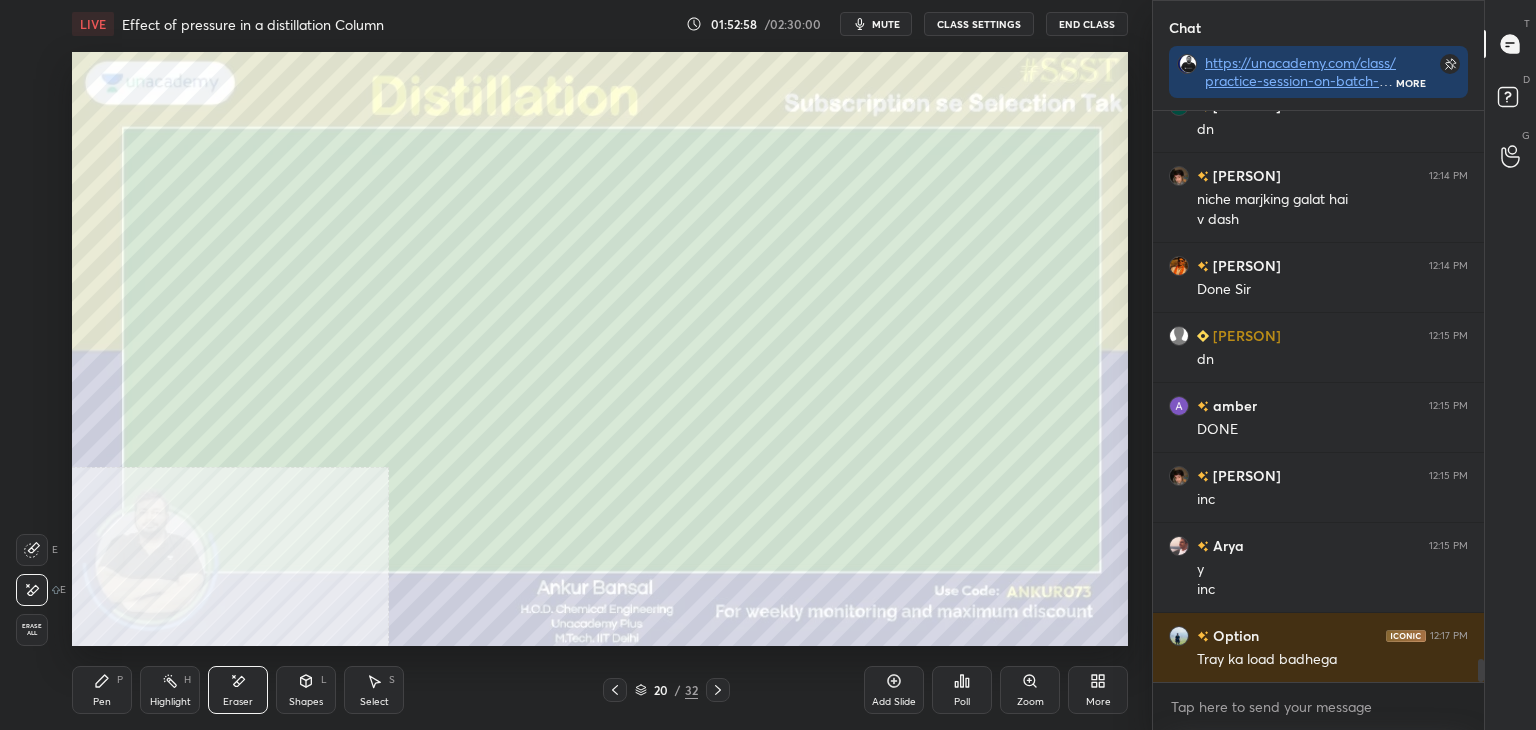 click on "Pen P" at bounding box center (102, 690) 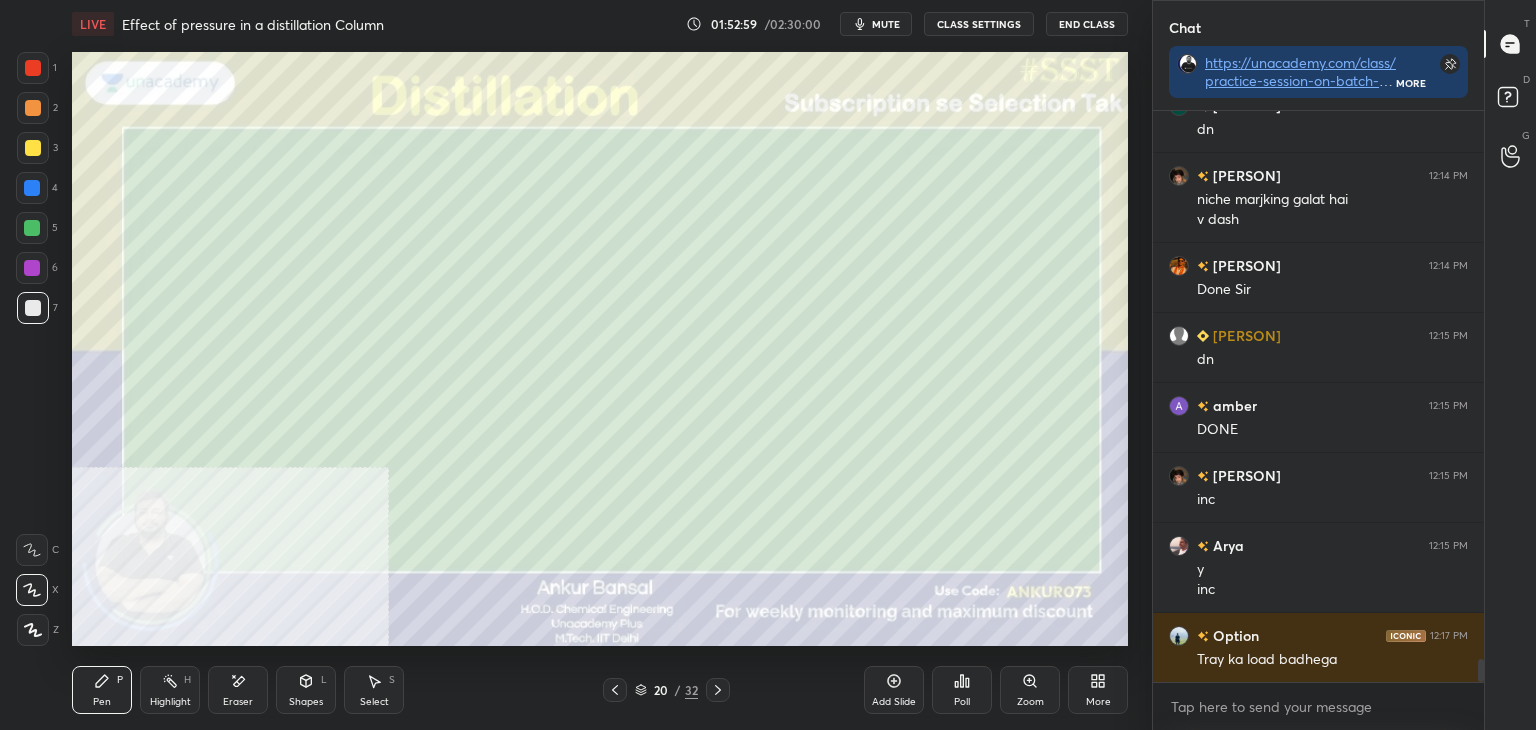 click at bounding box center (33, 148) 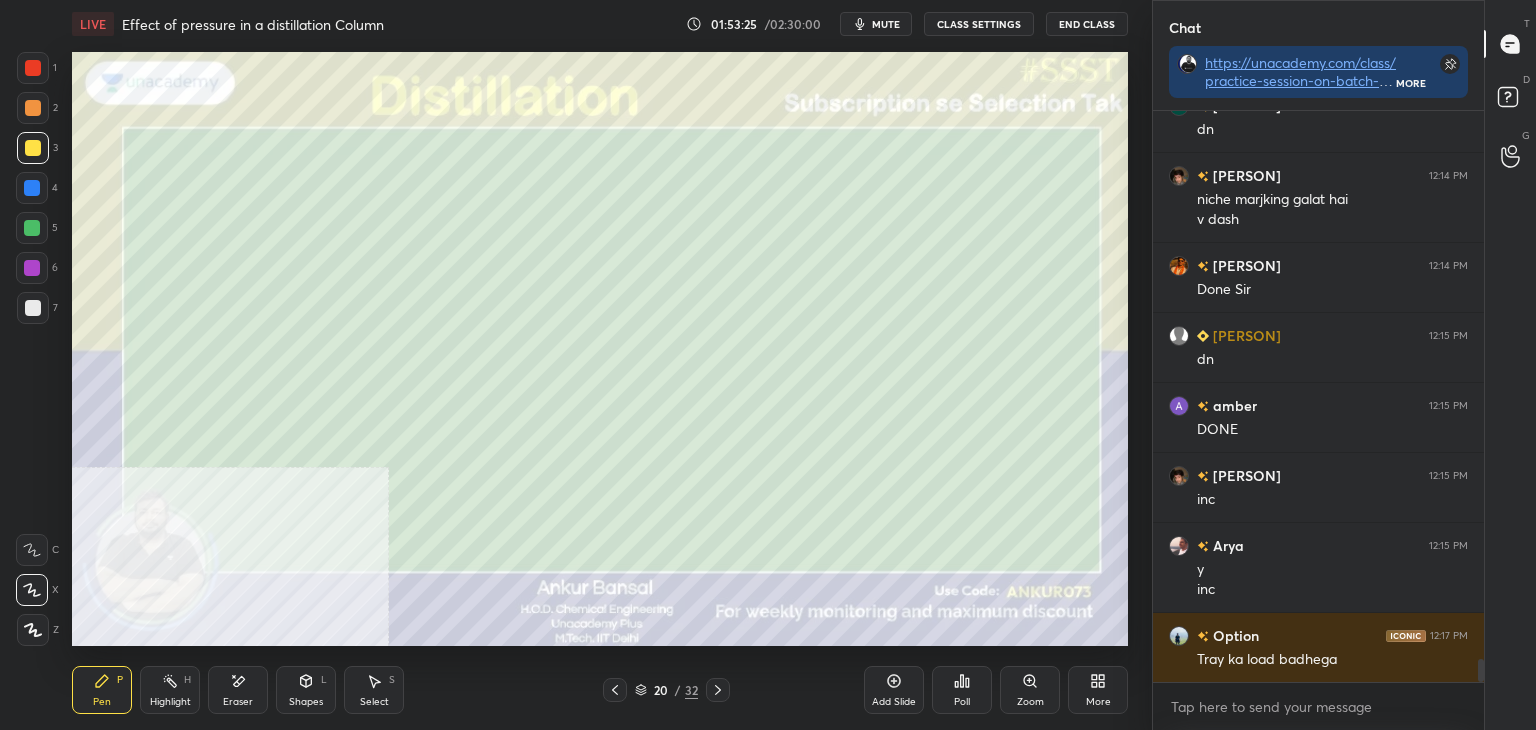 click on "Zoom" at bounding box center [1030, 690] 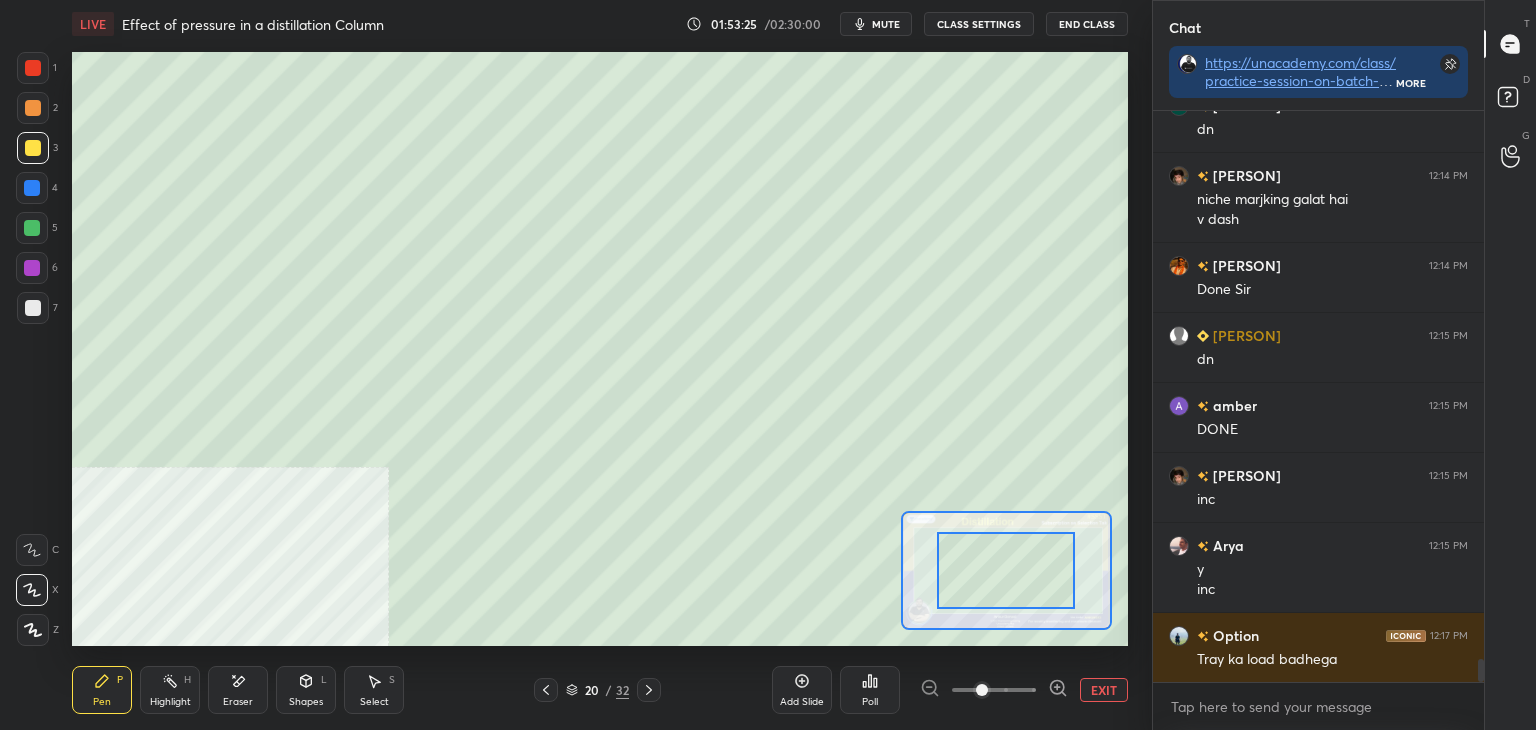 click at bounding box center (994, 690) 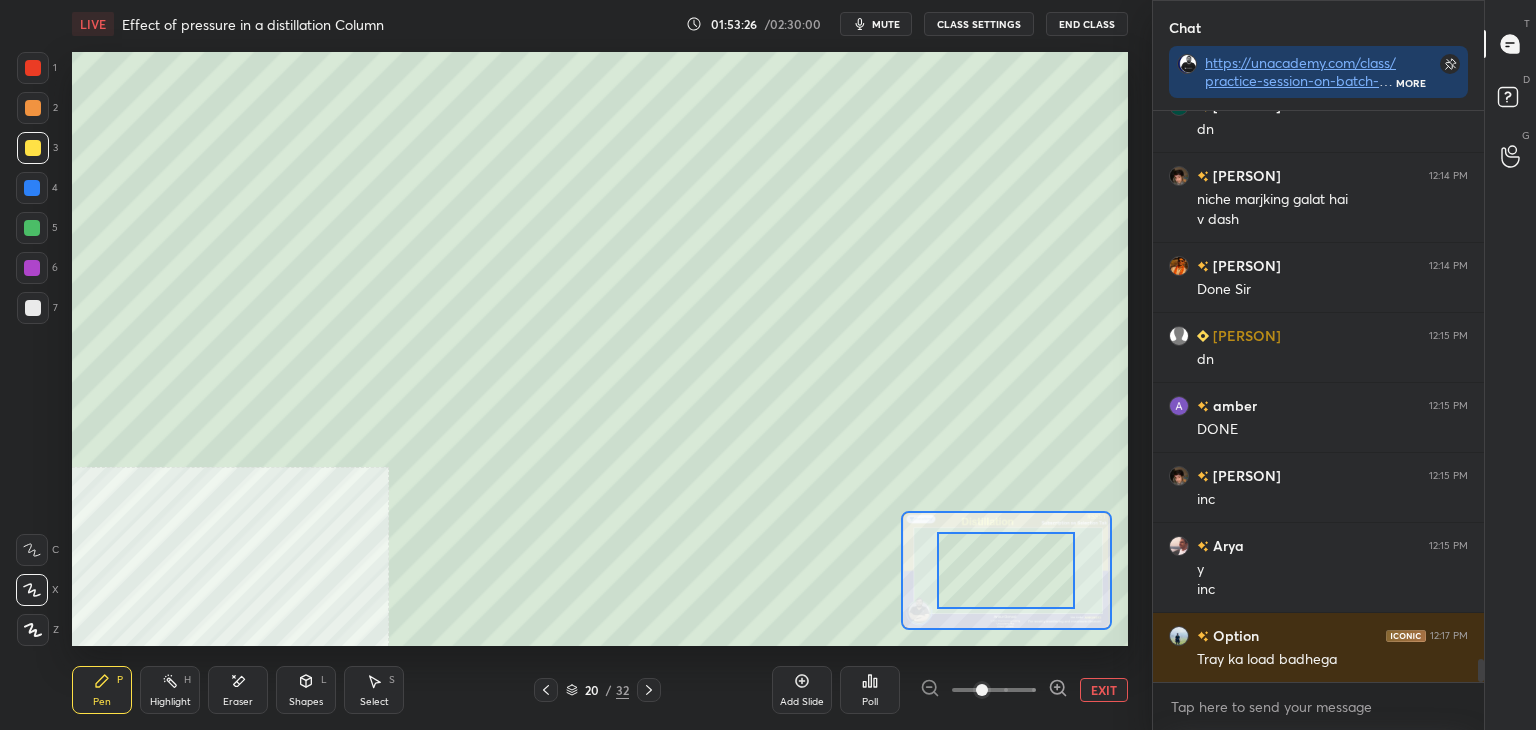 click 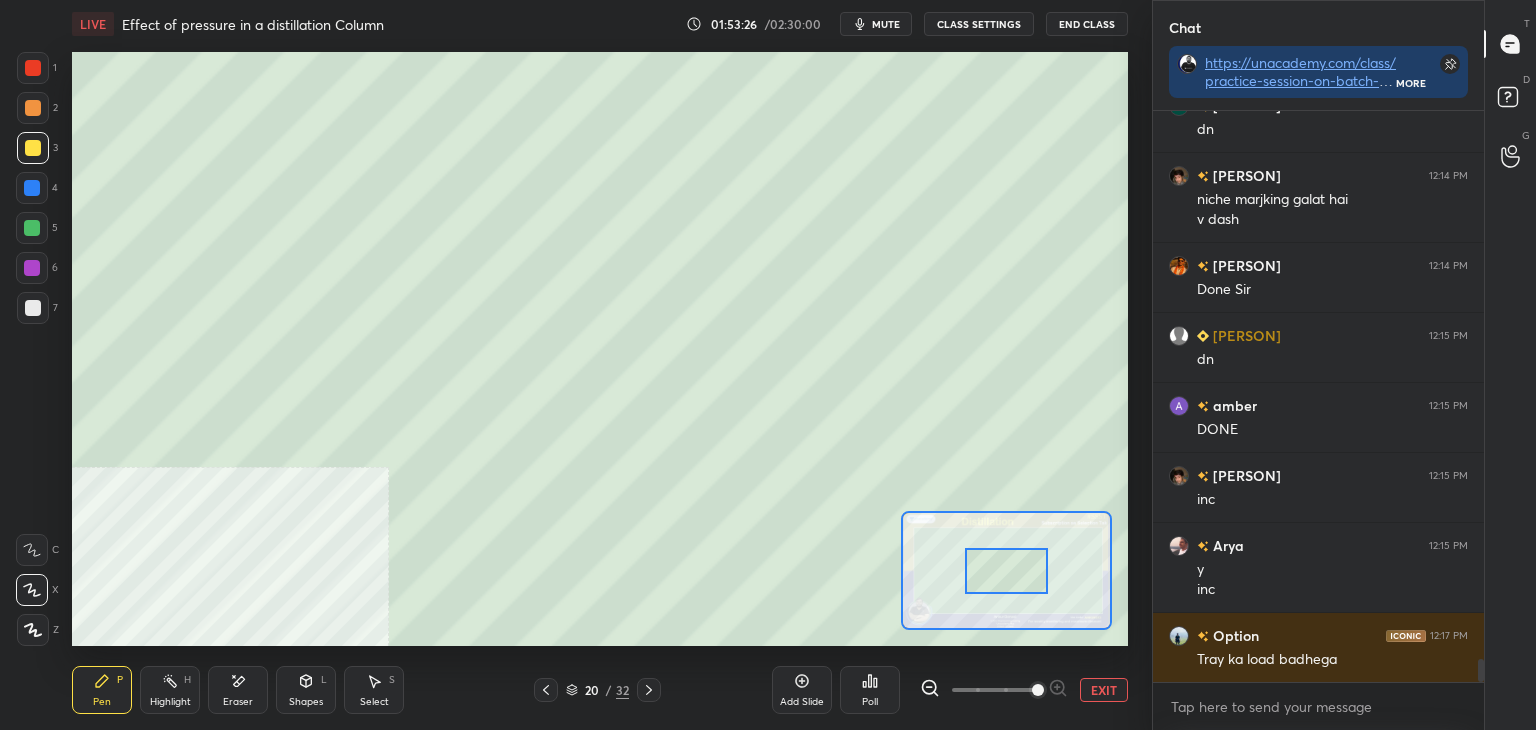 click at bounding box center [994, 690] 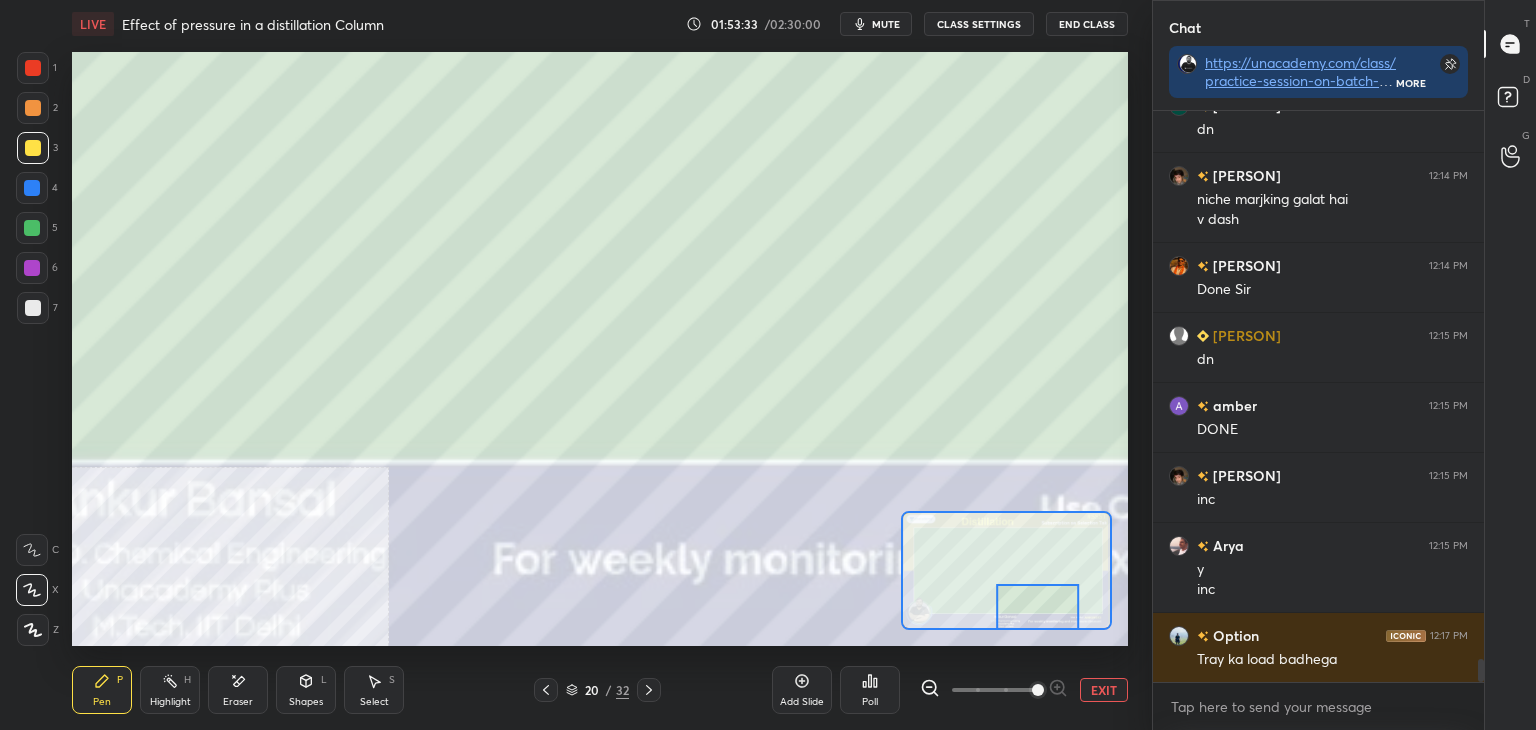 click on "EXIT" at bounding box center (1104, 690) 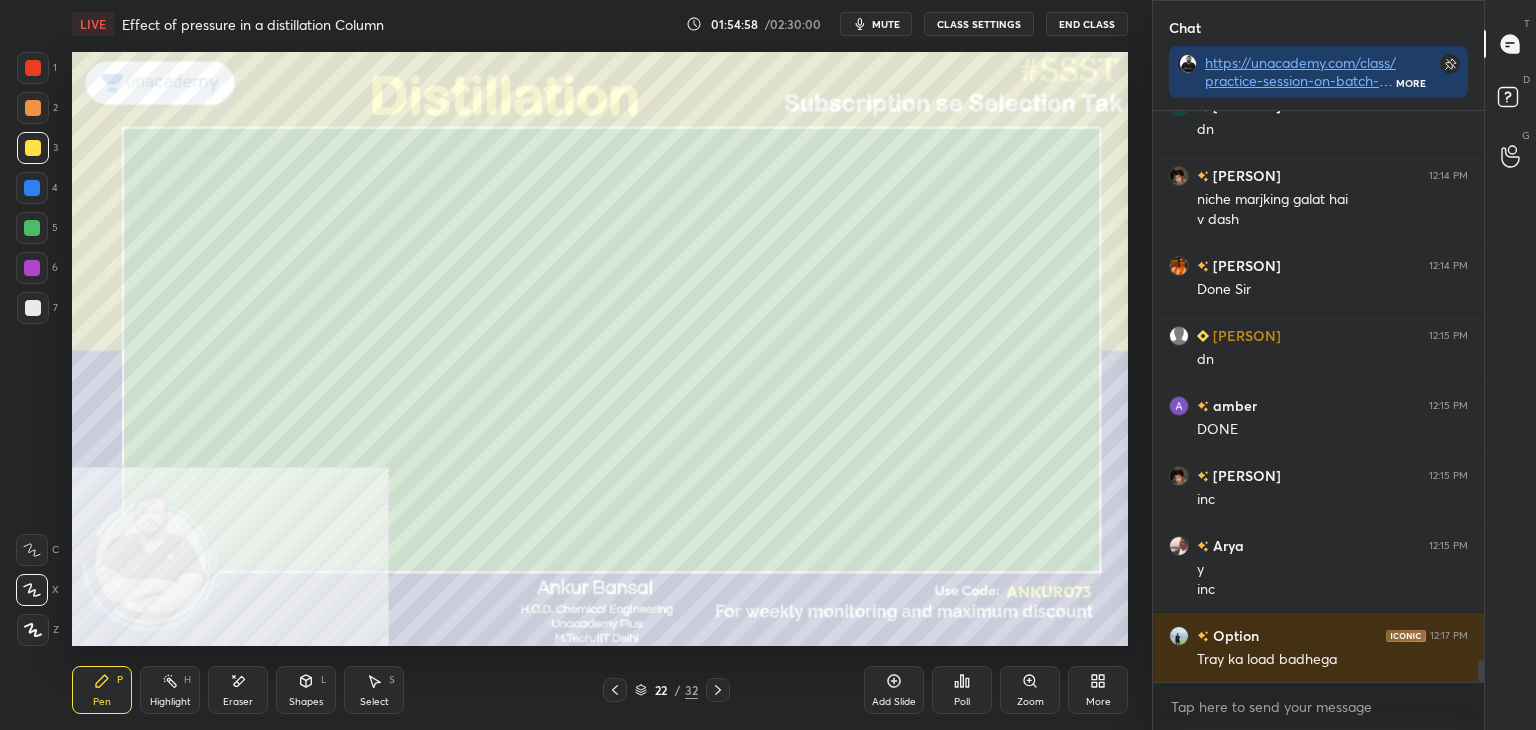 click at bounding box center (33, 308) 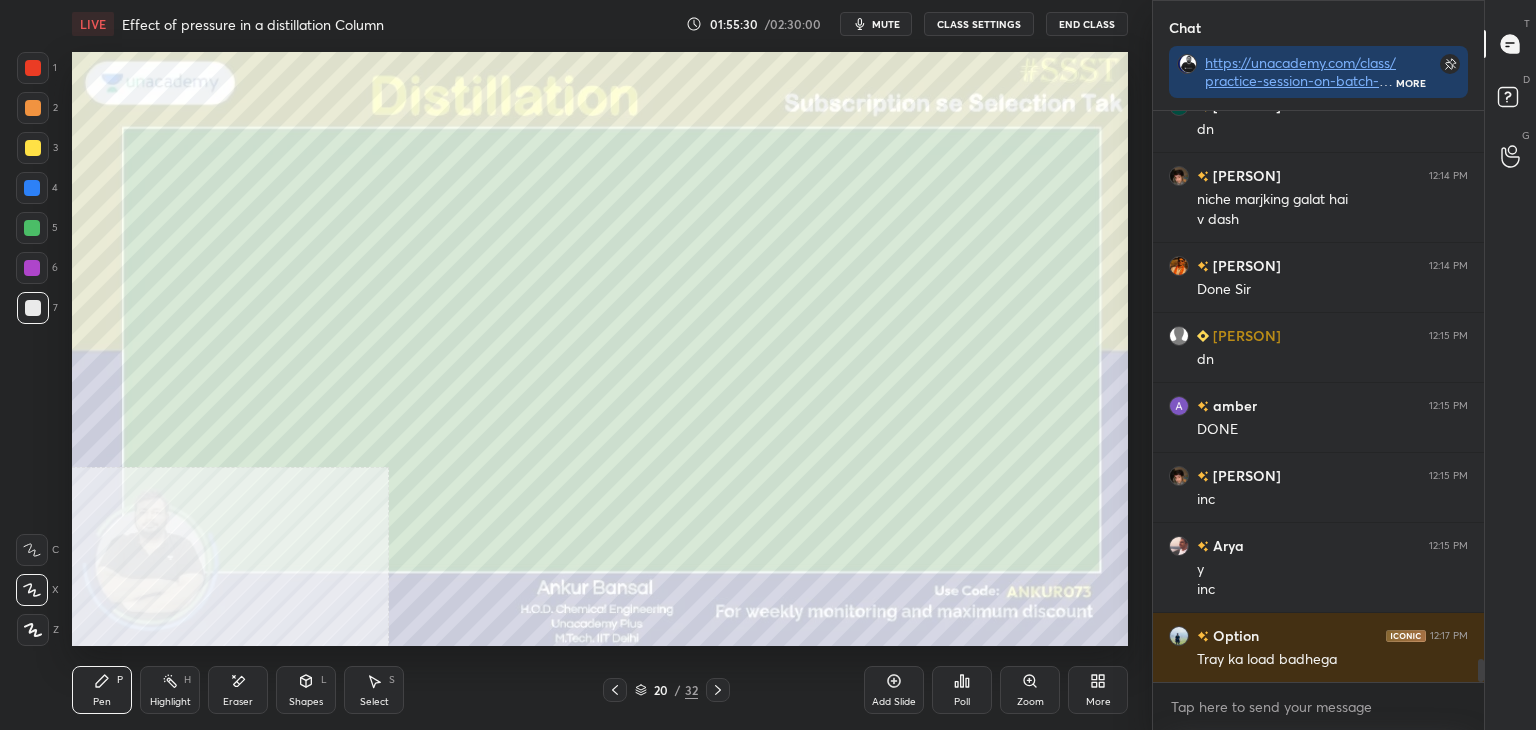 click at bounding box center (33, 148) 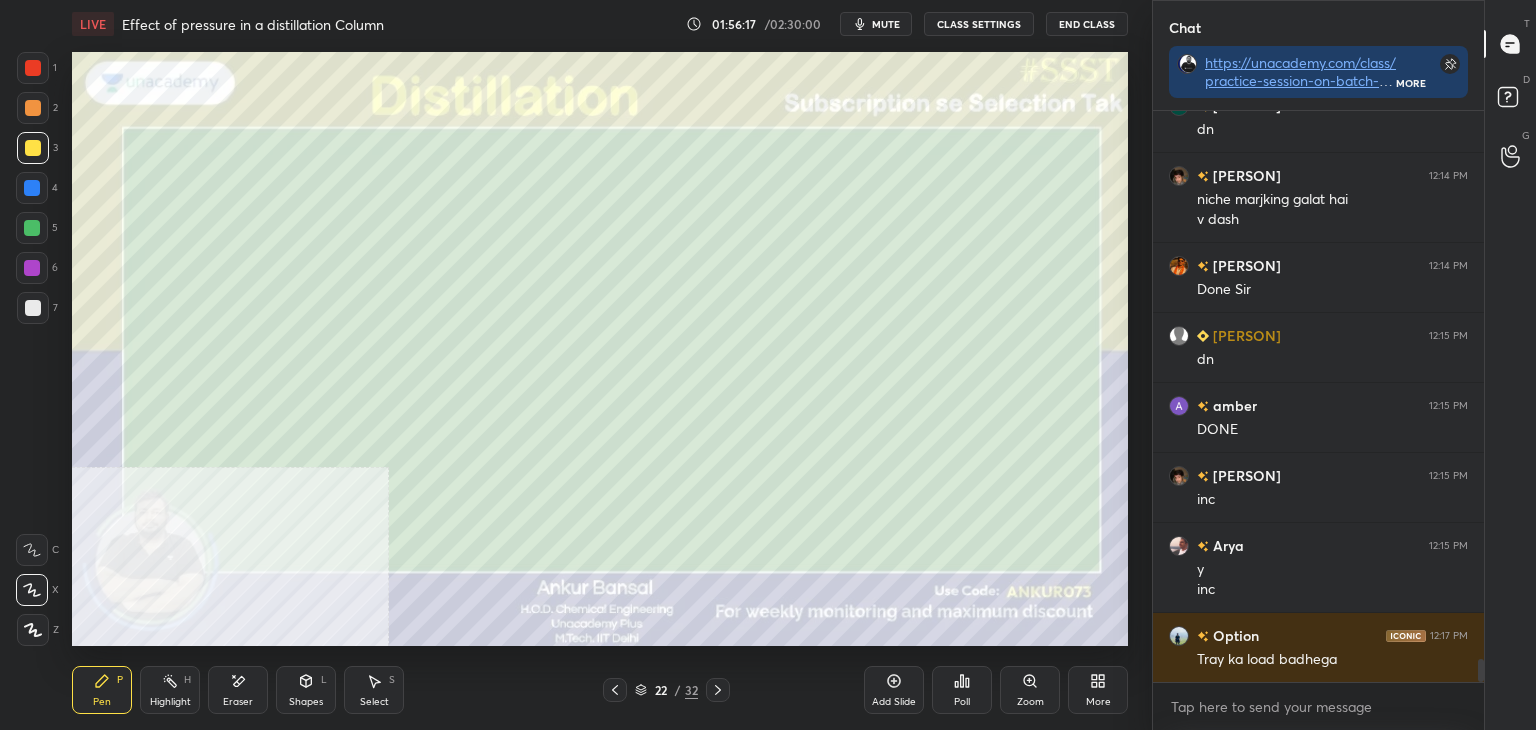 click at bounding box center (33, 308) 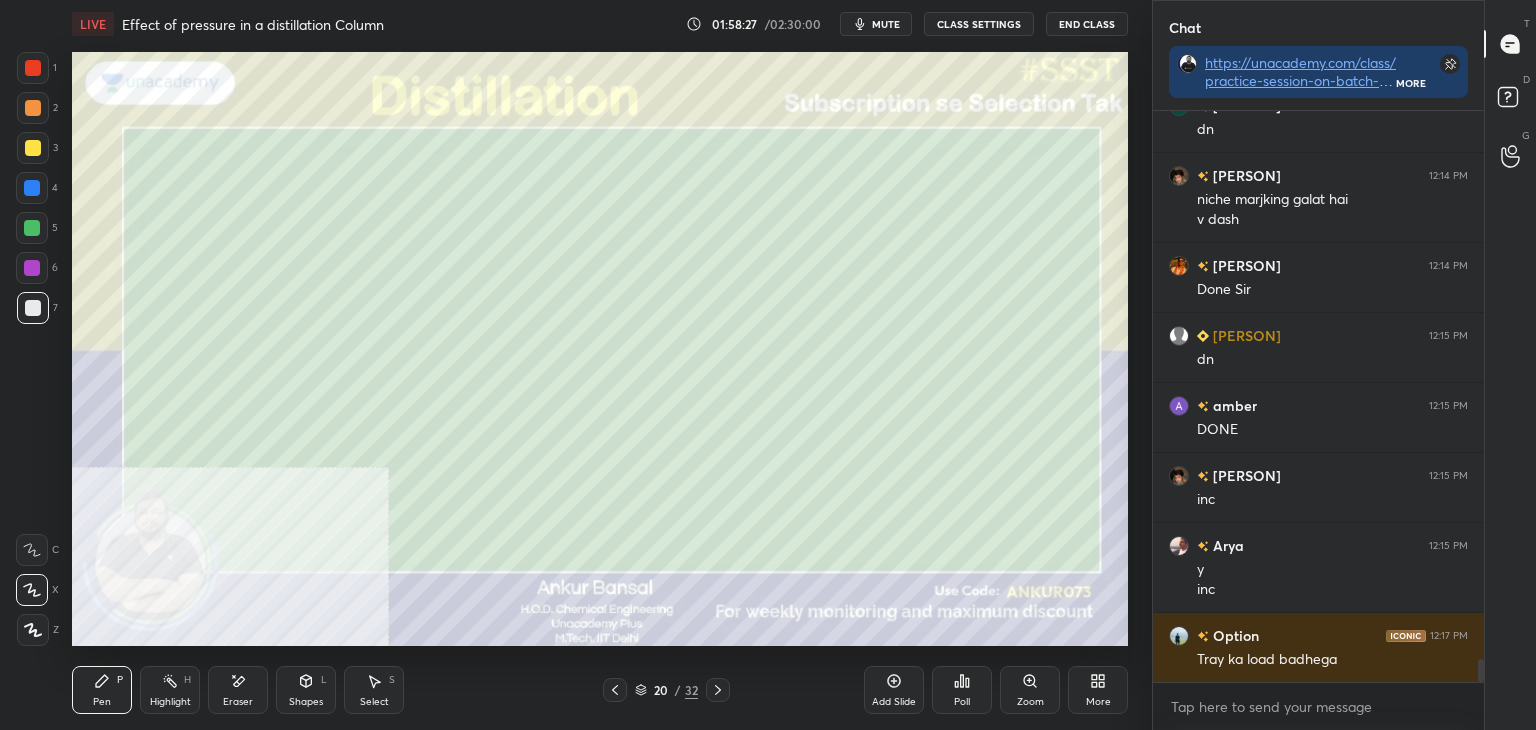 click on "mute" at bounding box center (876, 24) 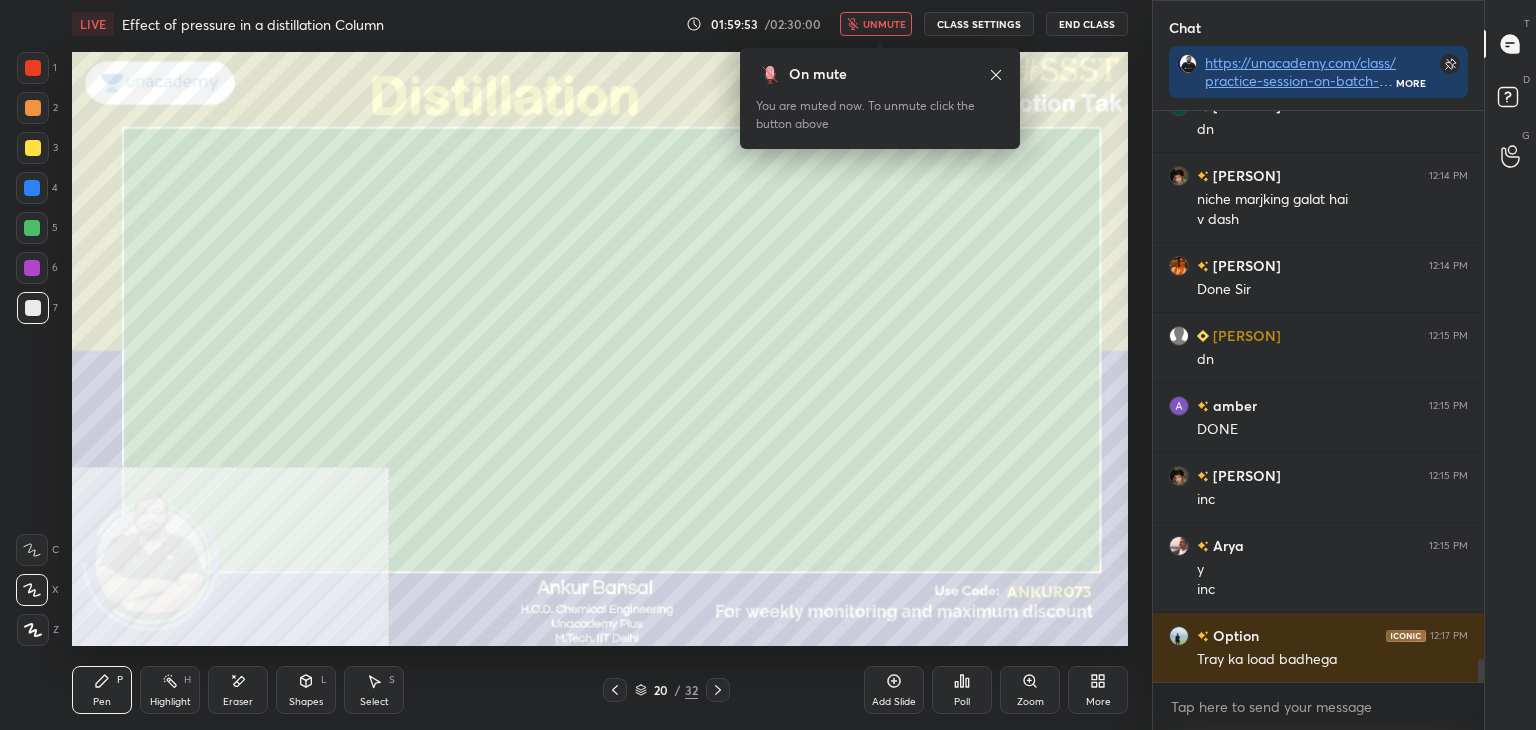 click on "unmute" at bounding box center [884, 24] 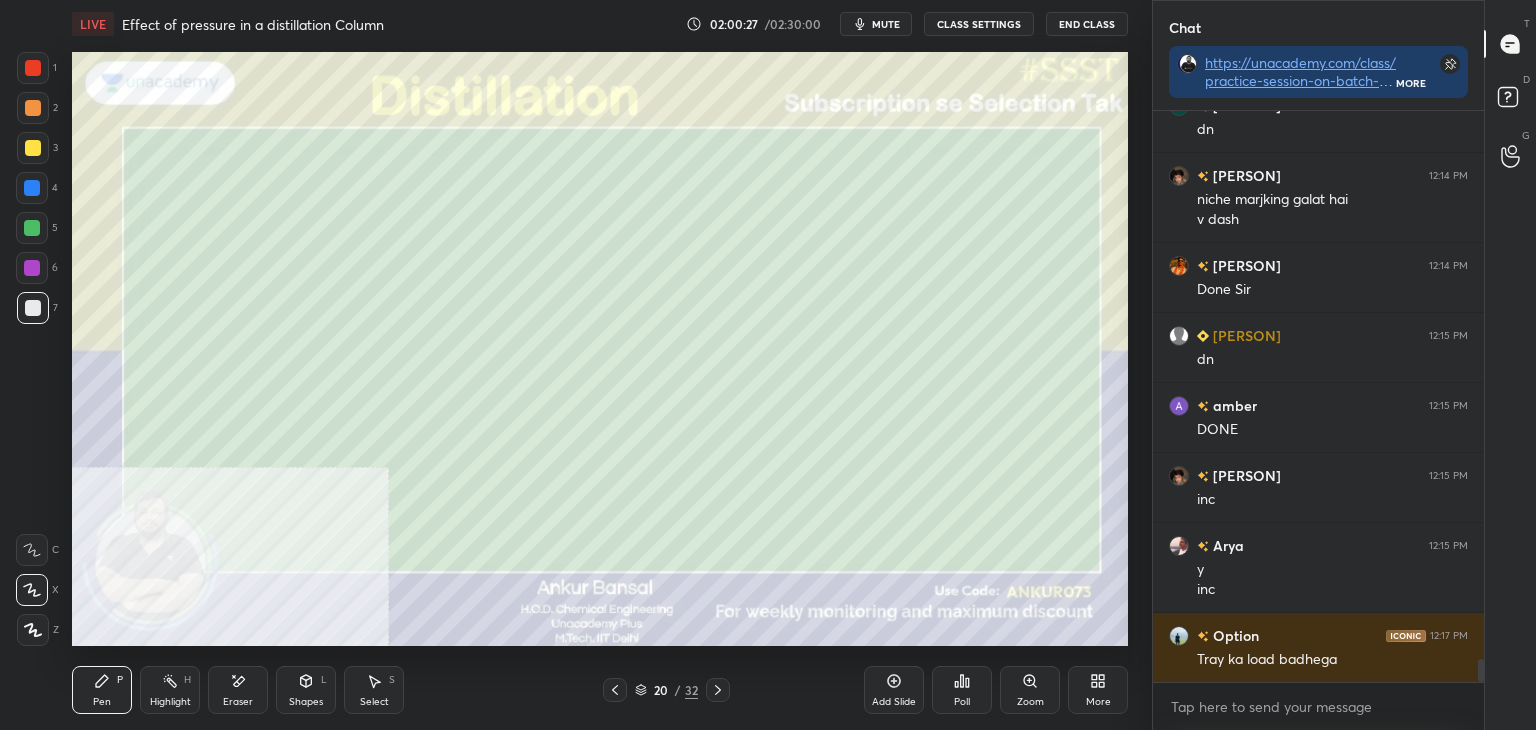 type 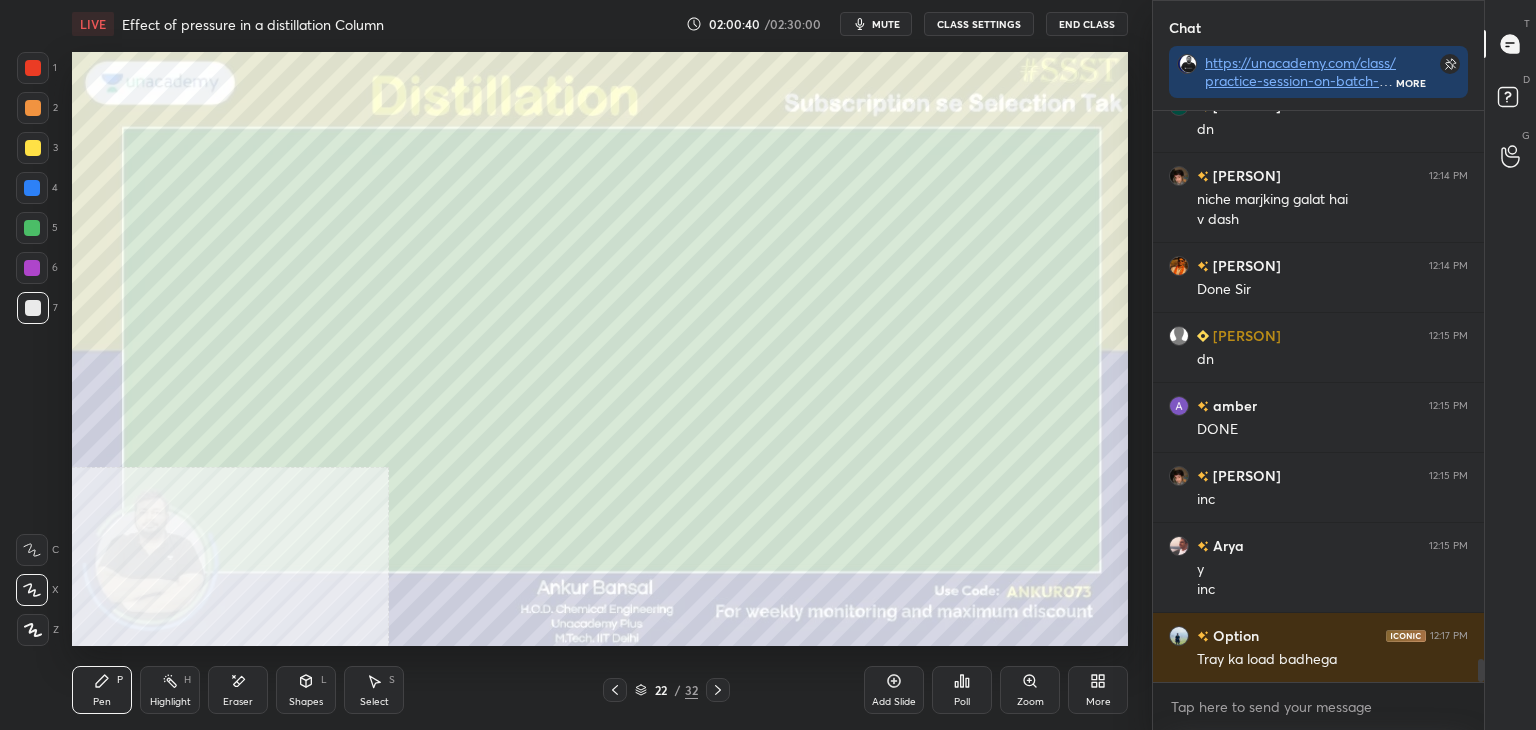 scroll, scrollTop: 13422, scrollLeft: 0, axis: vertical 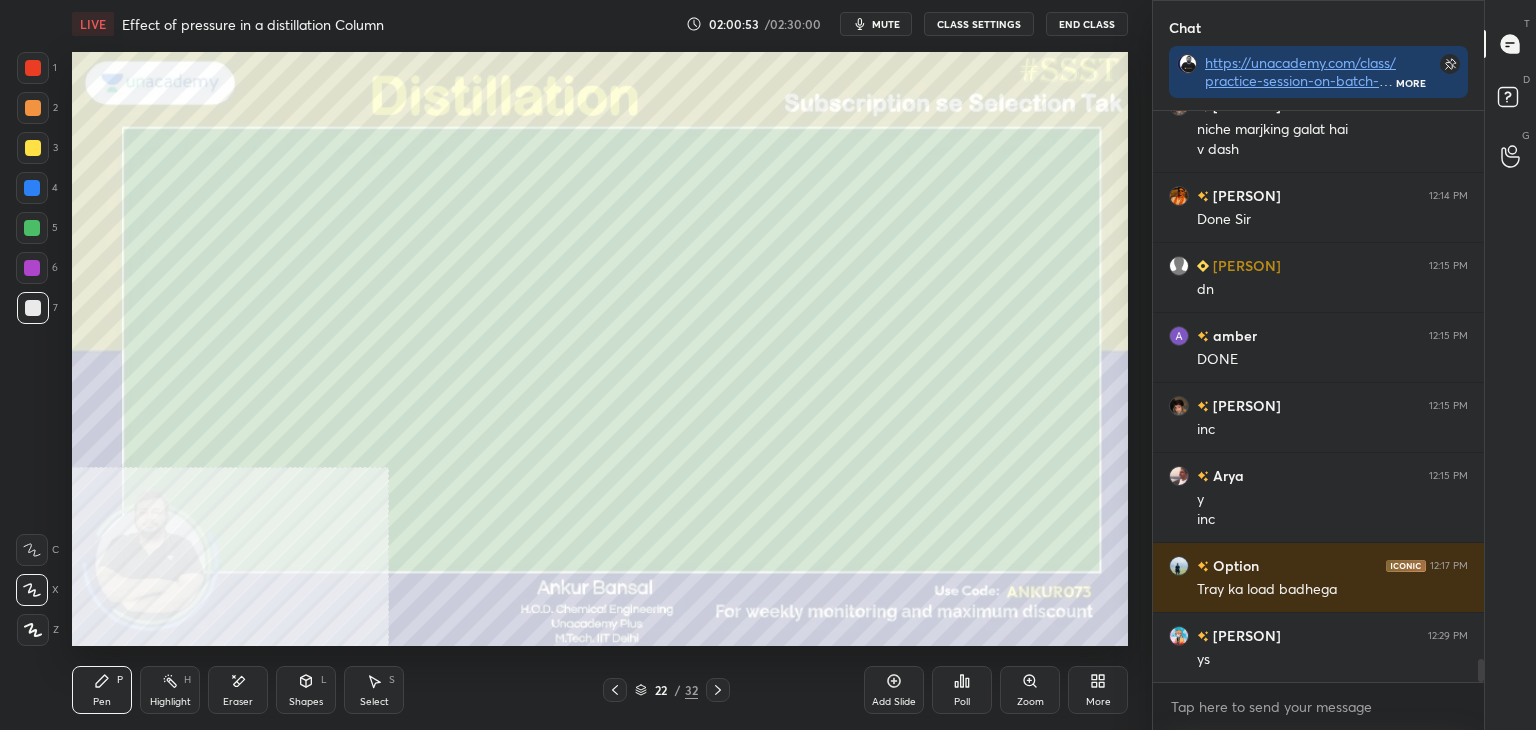 click 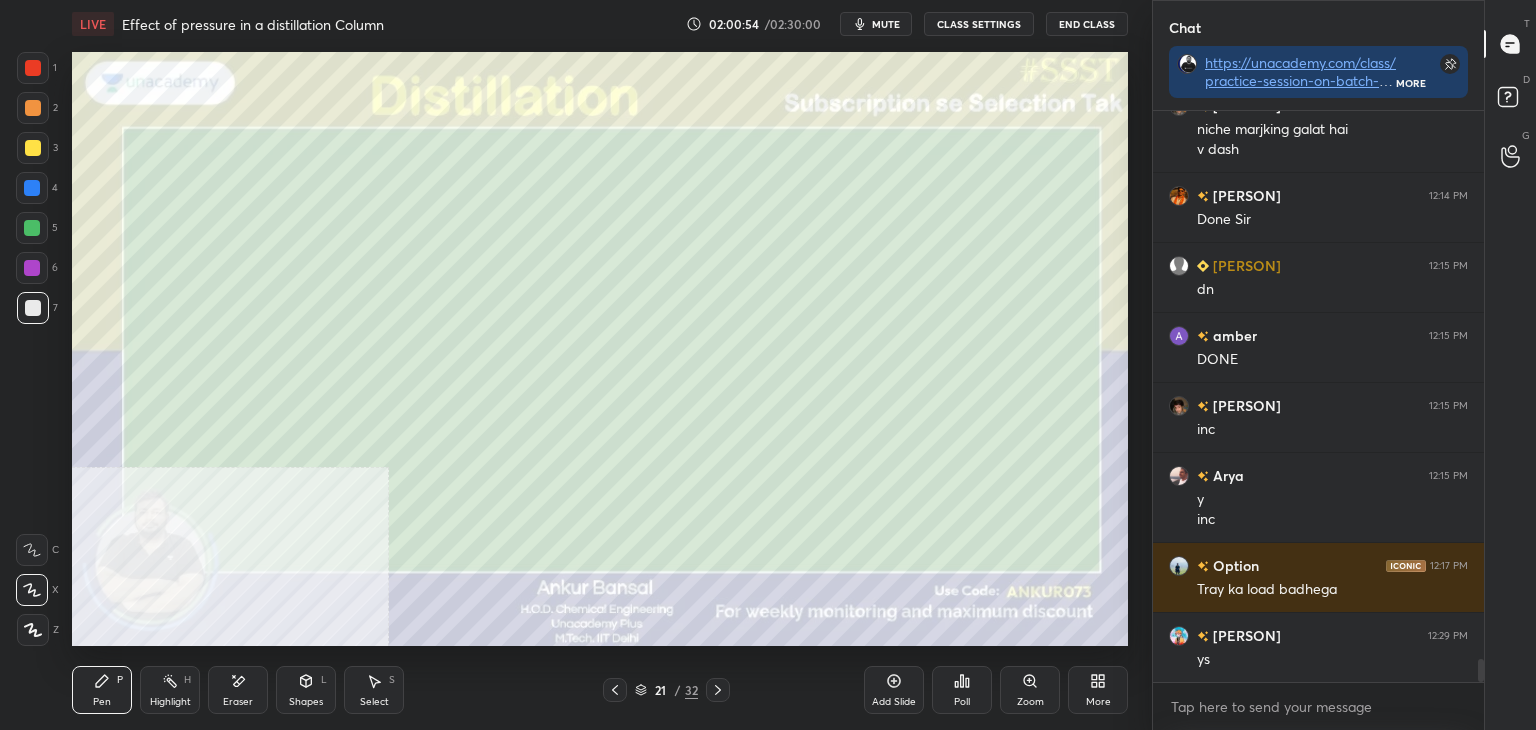 click 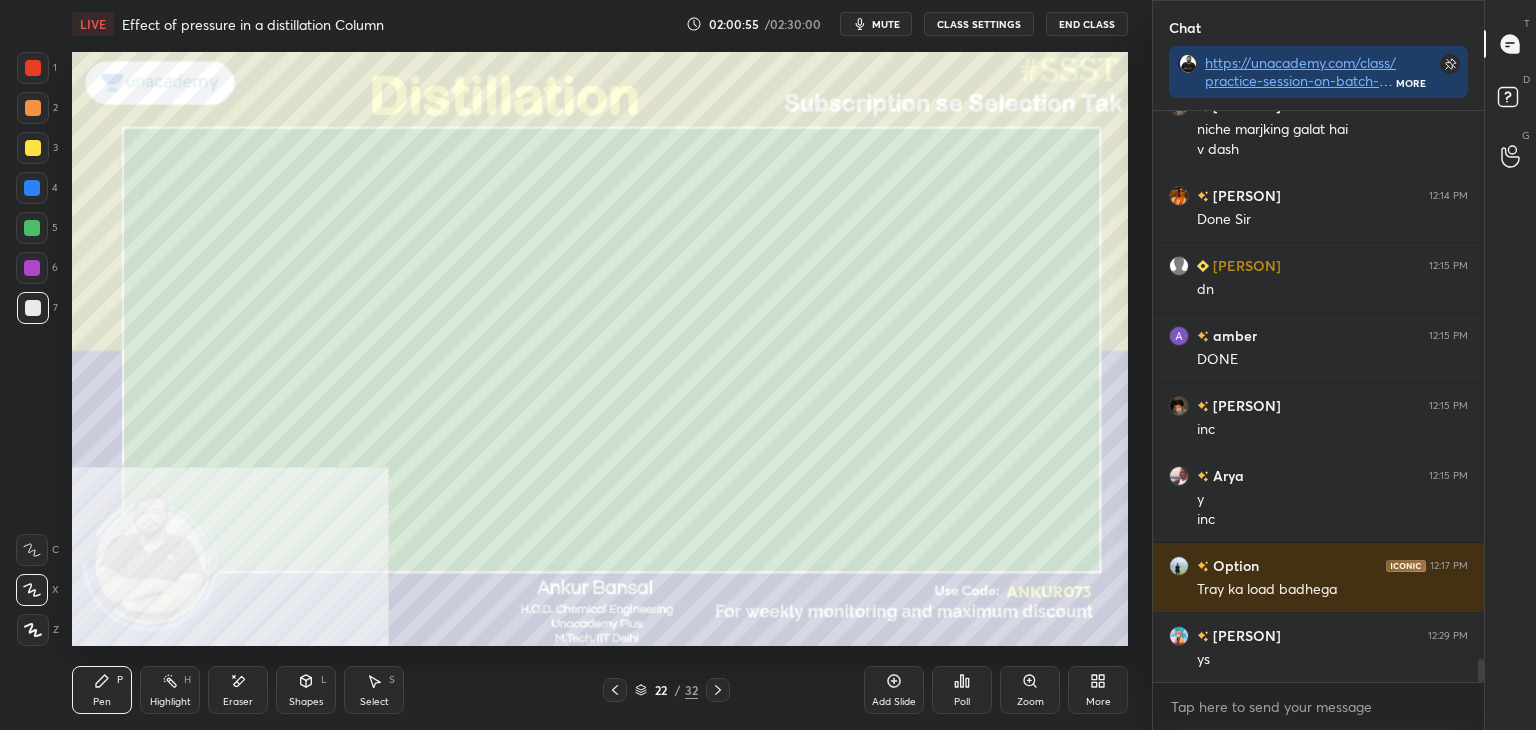 click 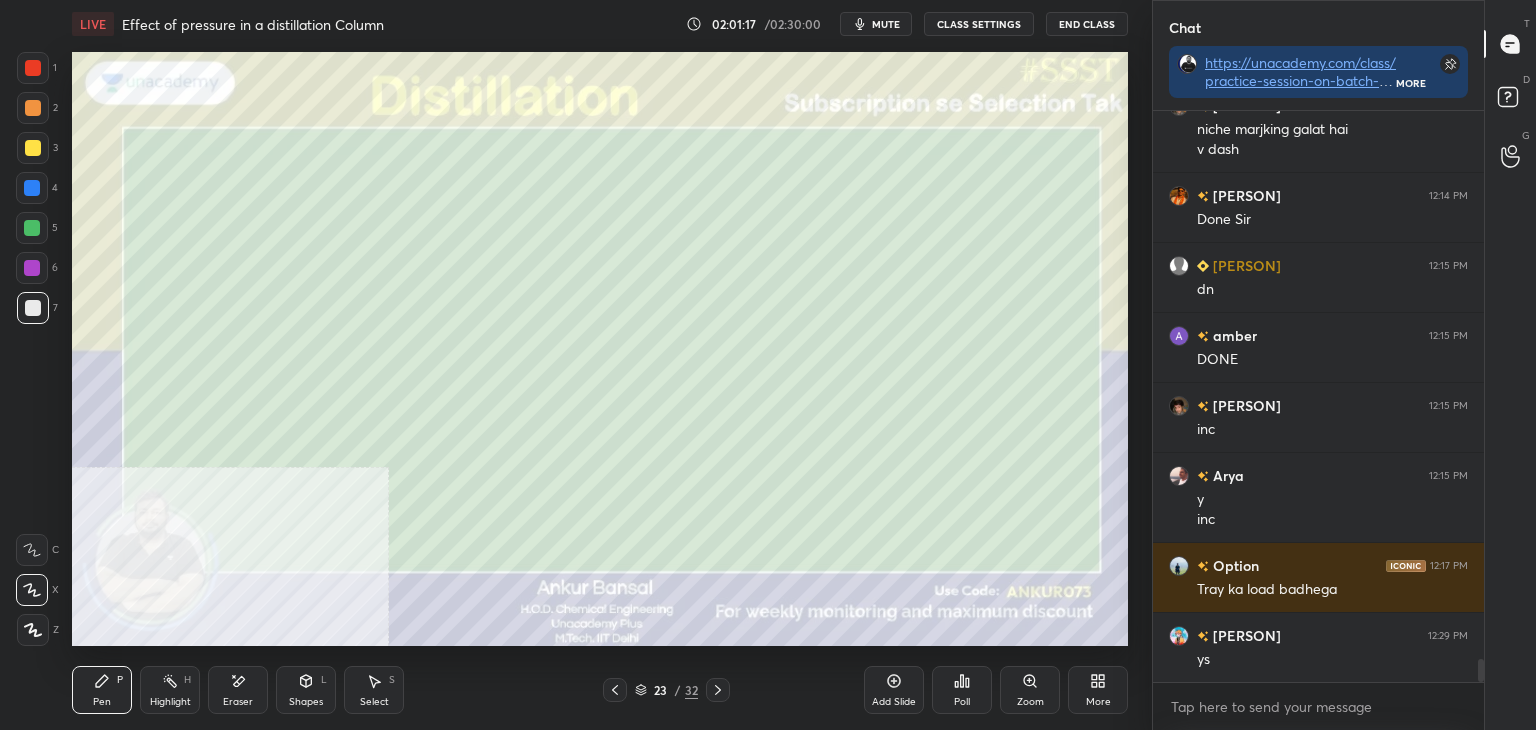 click 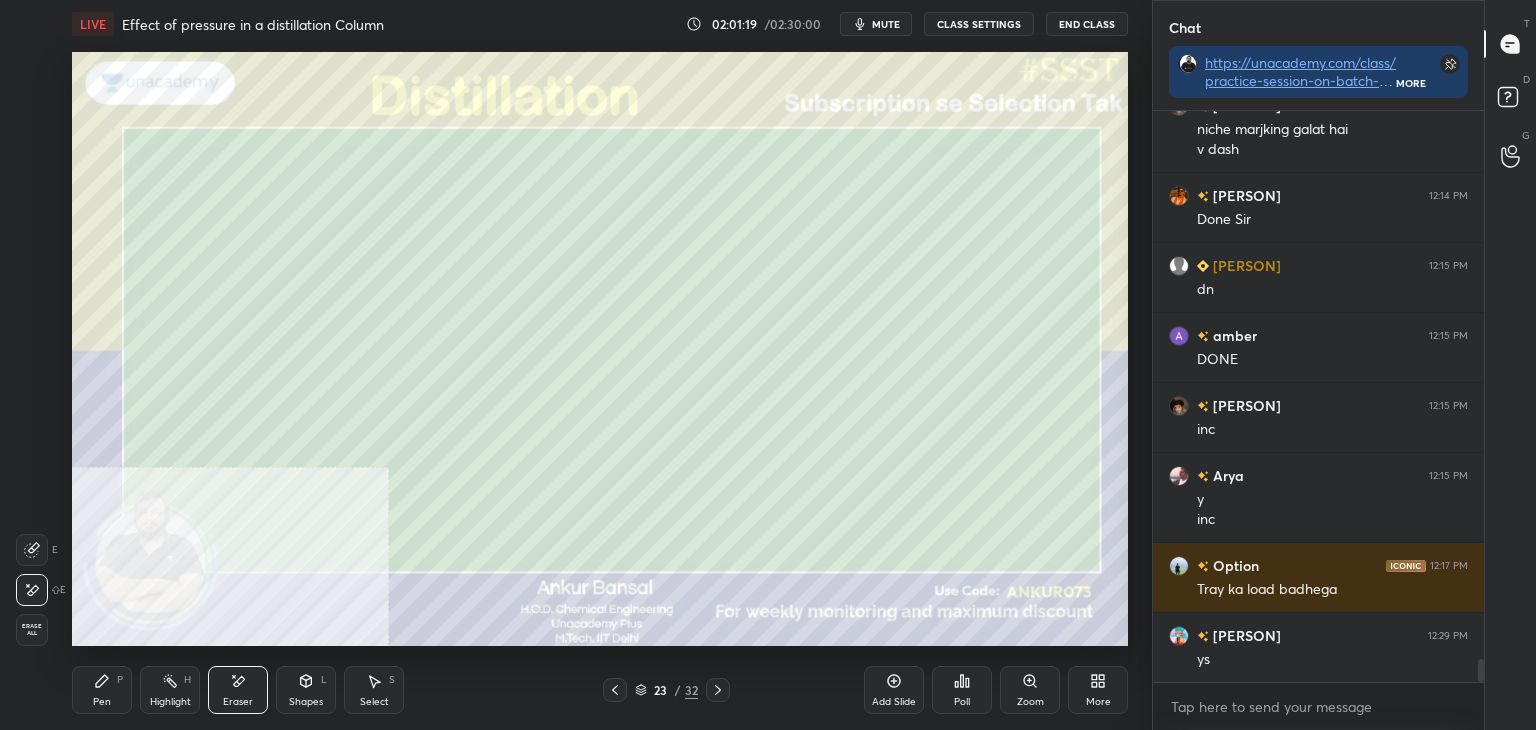 click on "Pen P" at bounding box center [102, 690] 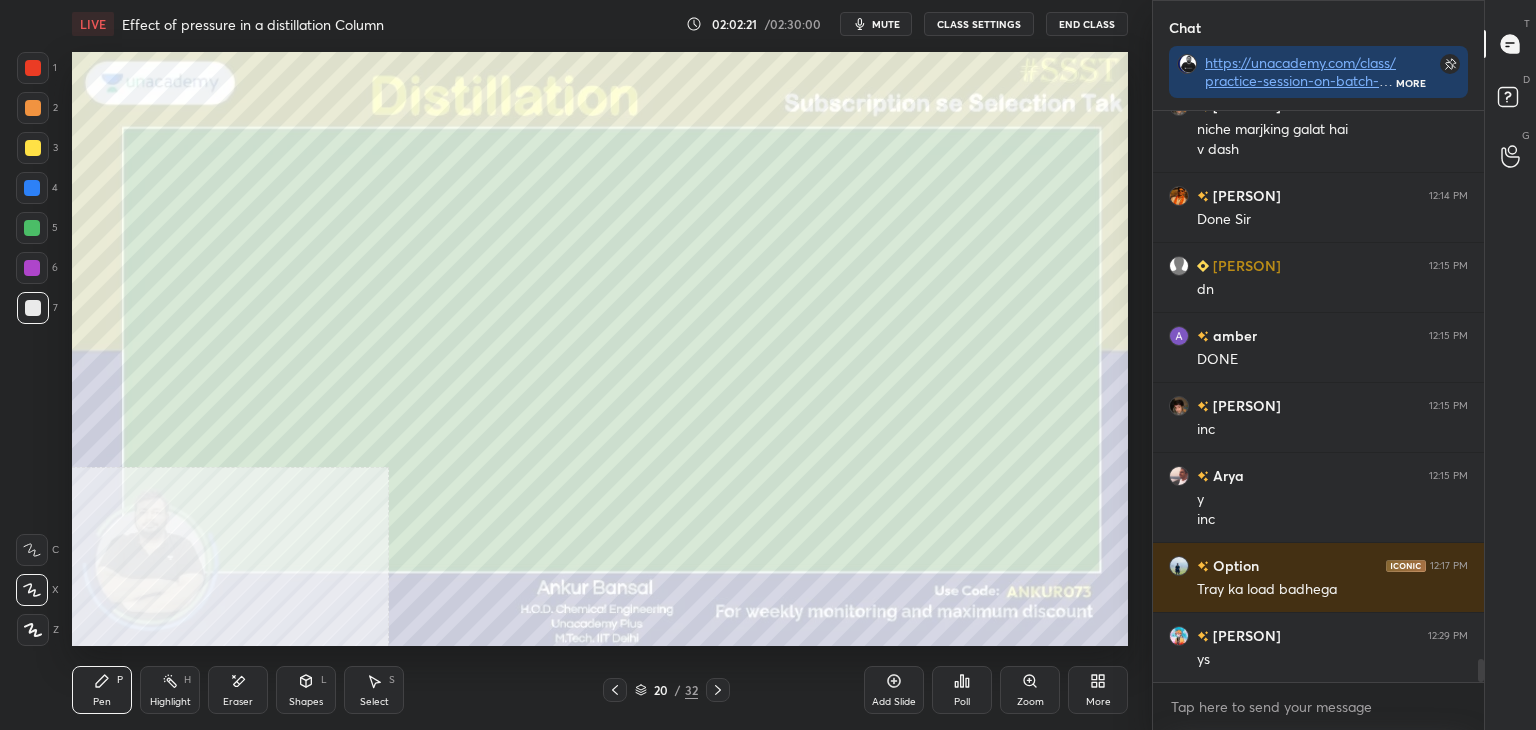 click on "Zoom" at bounding box center [1030, 690] 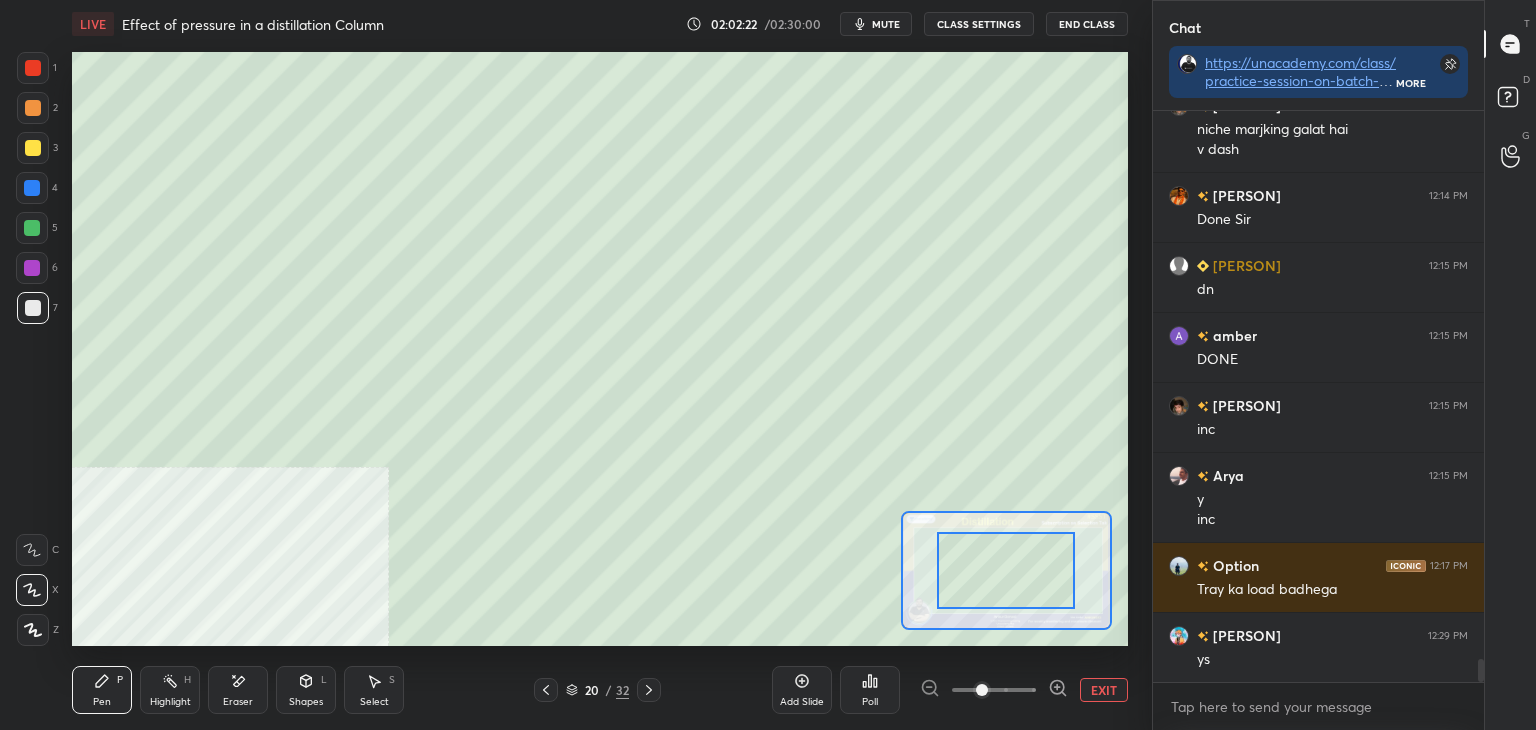 click 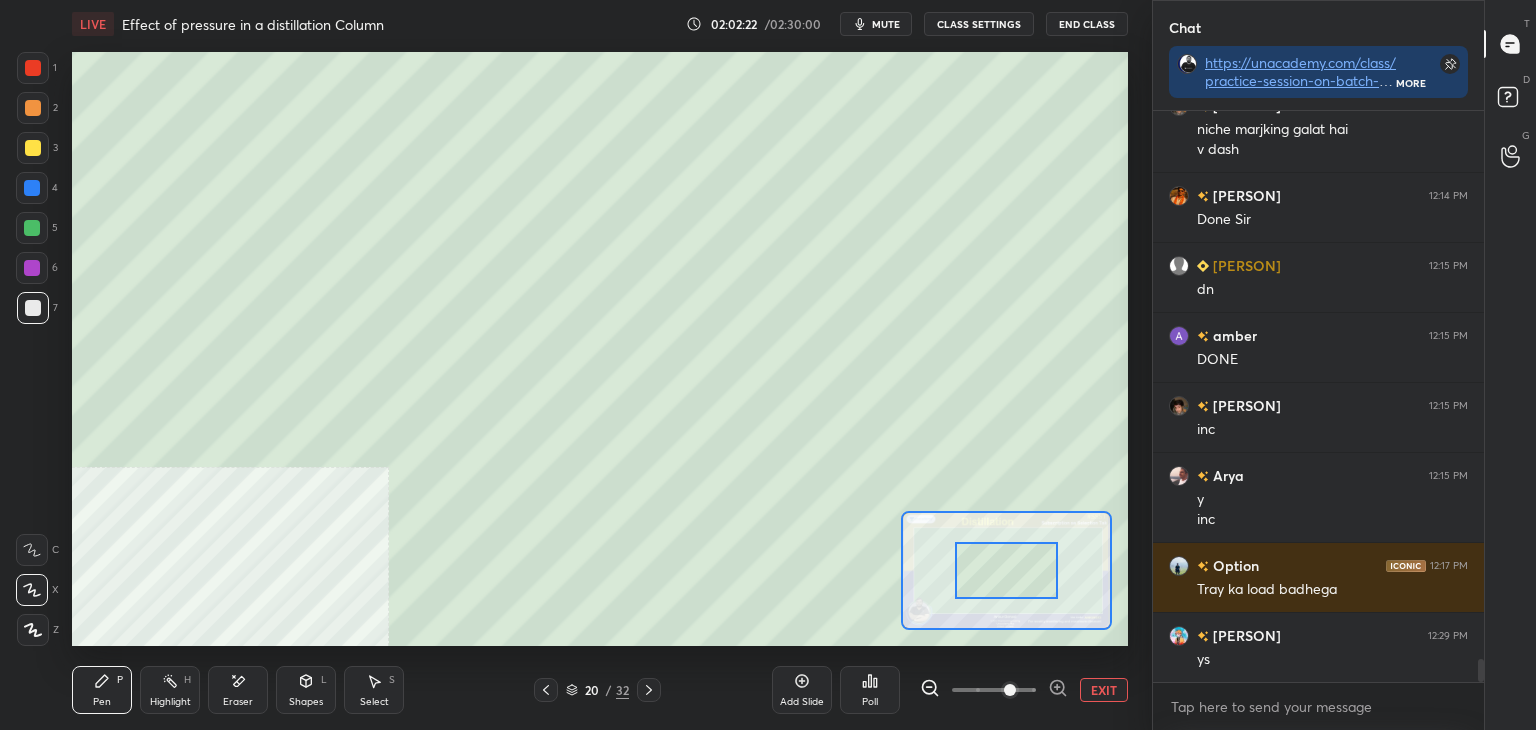 click 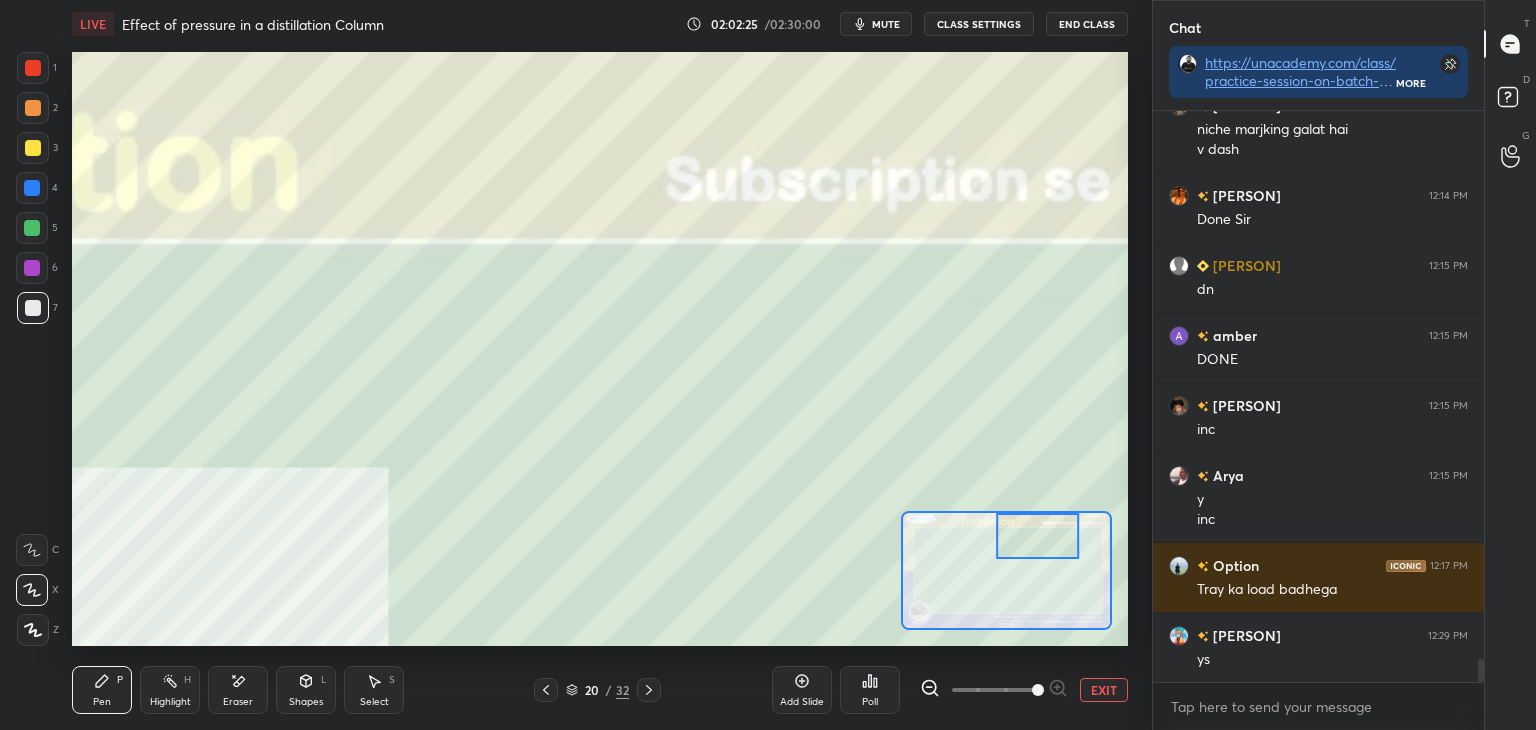 click at bounding box center (33, 148) 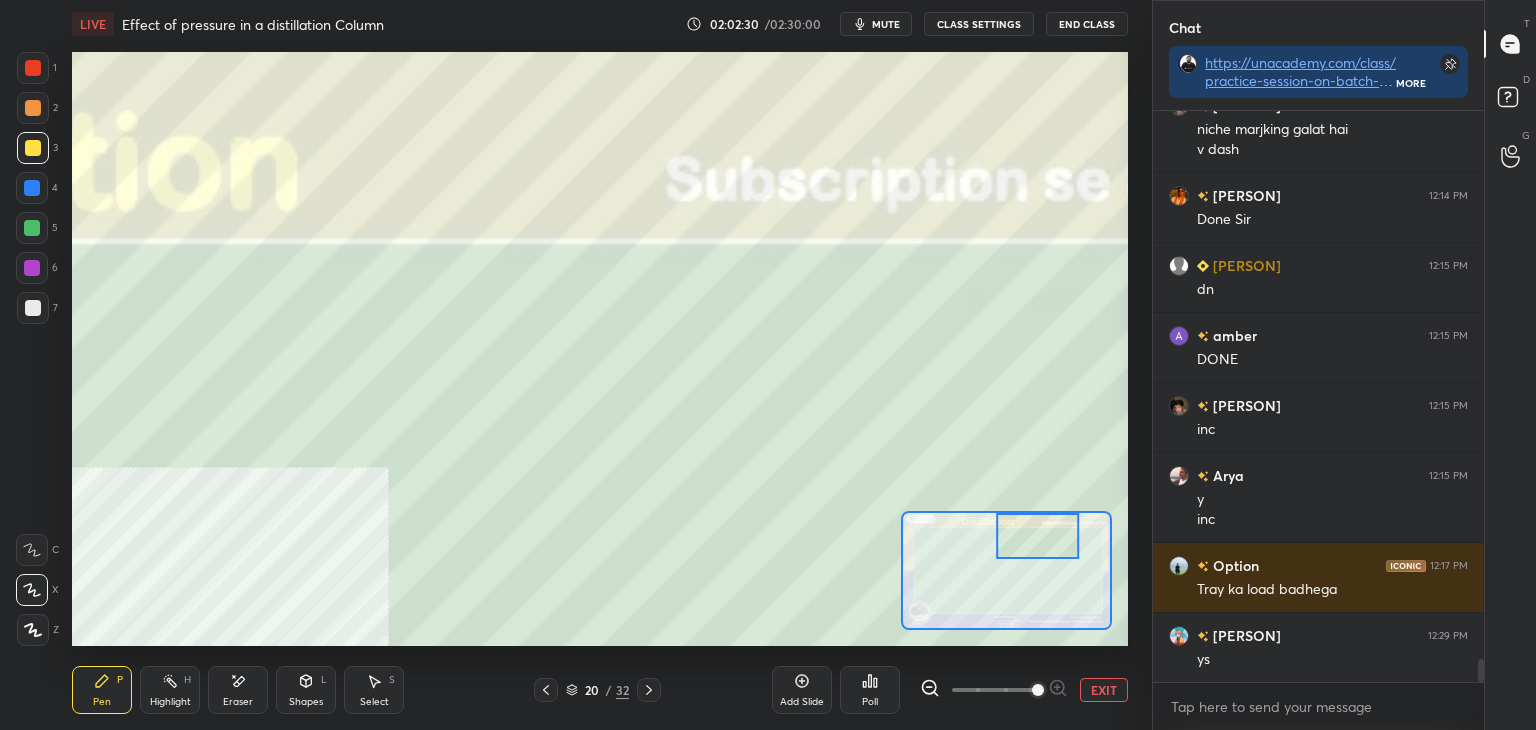 click on "EXIT" at bounding box center [1104, 690] 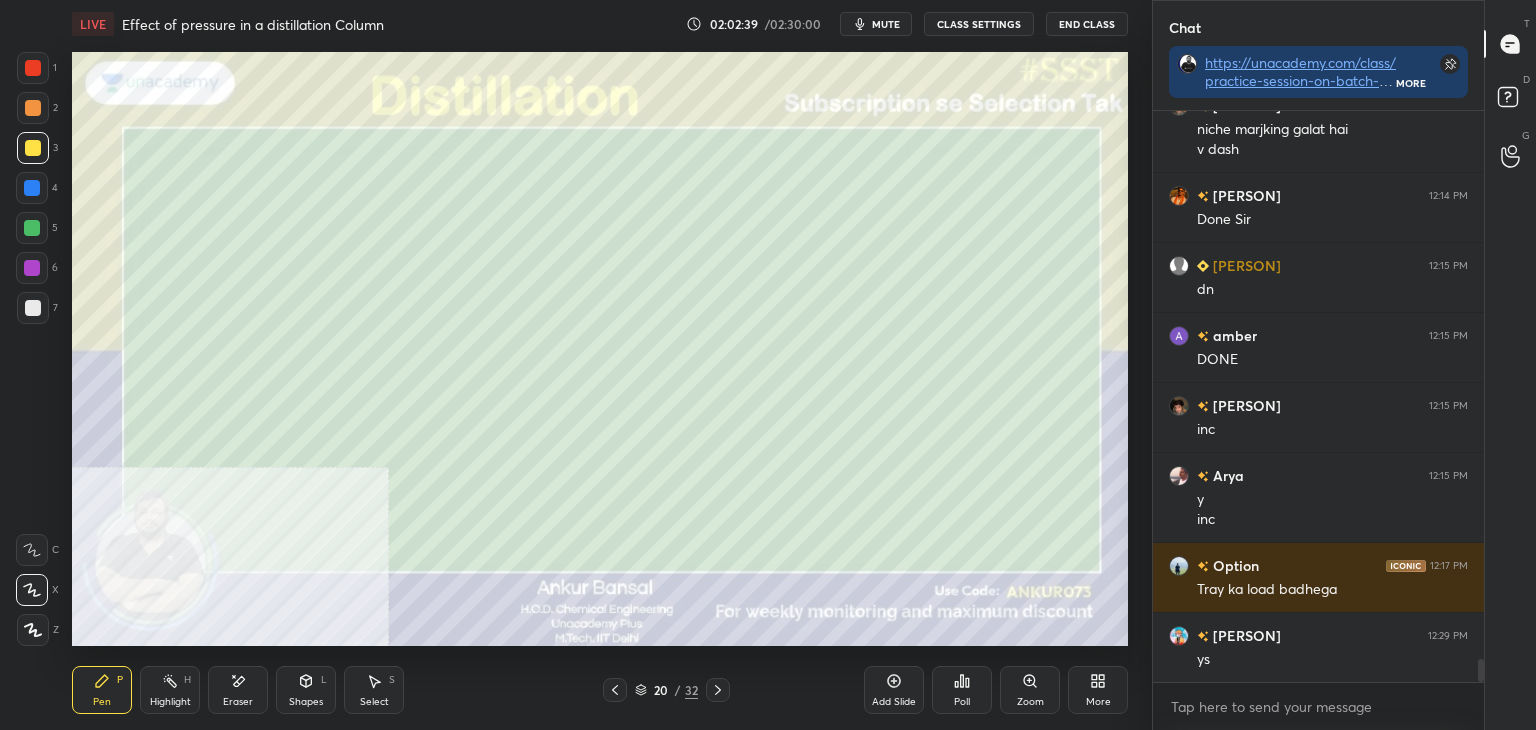 click 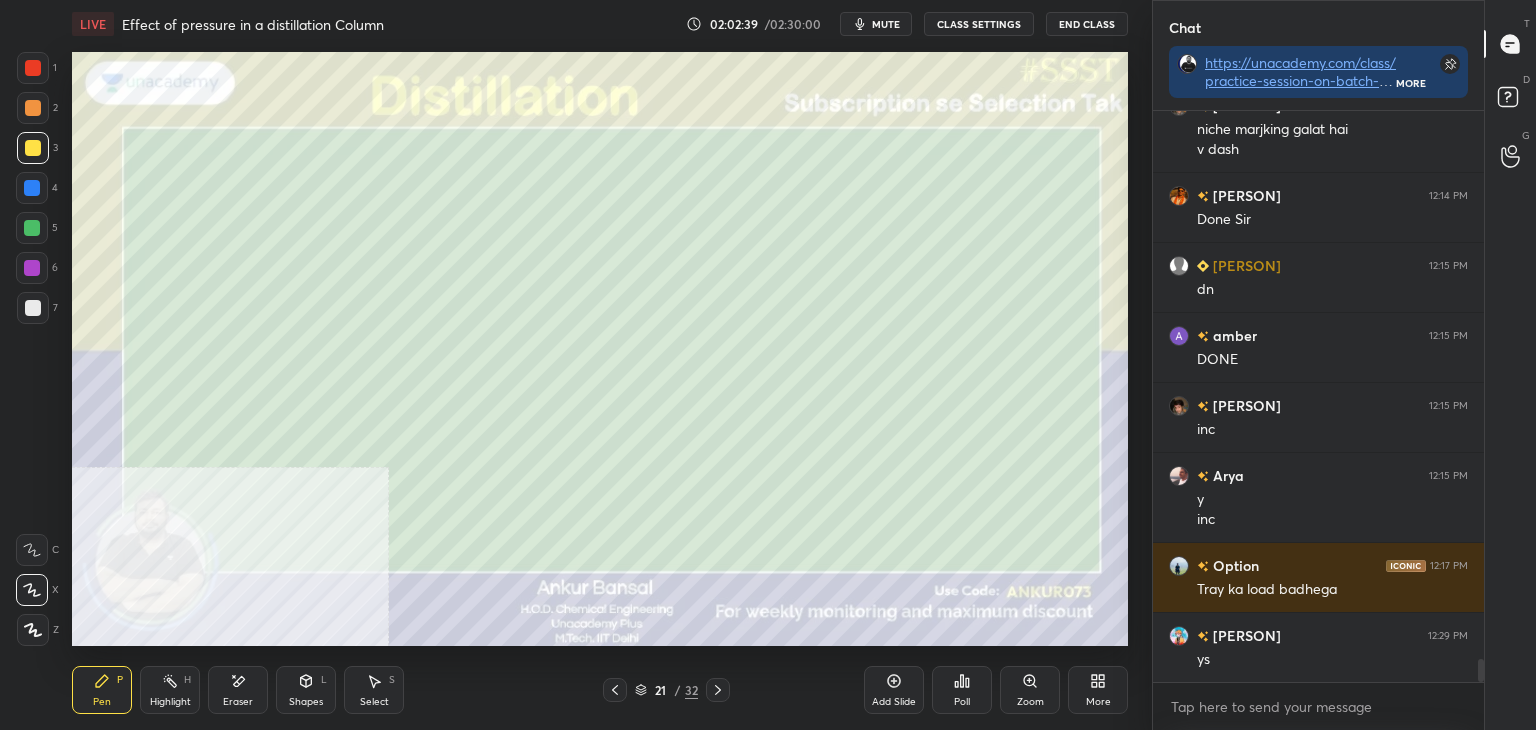 click 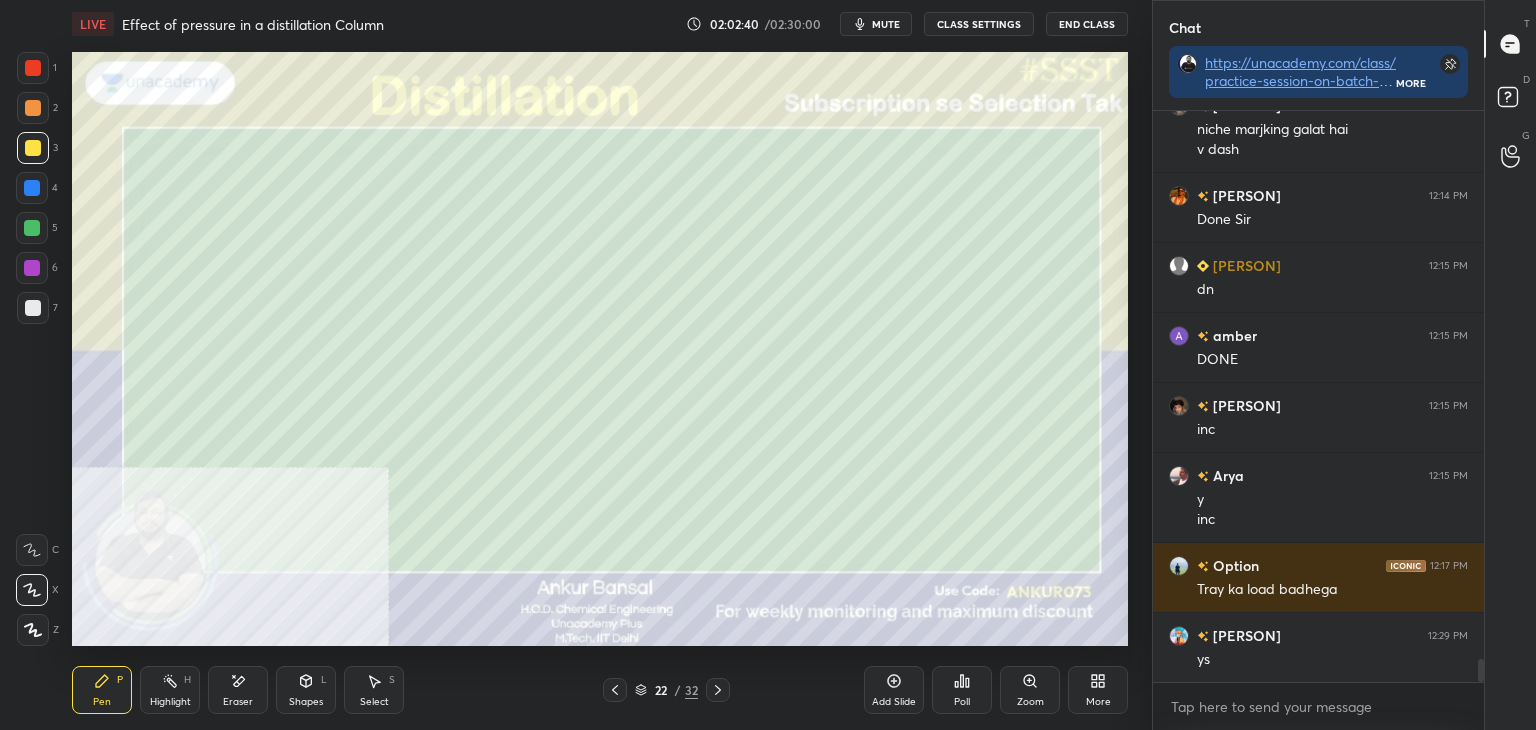click 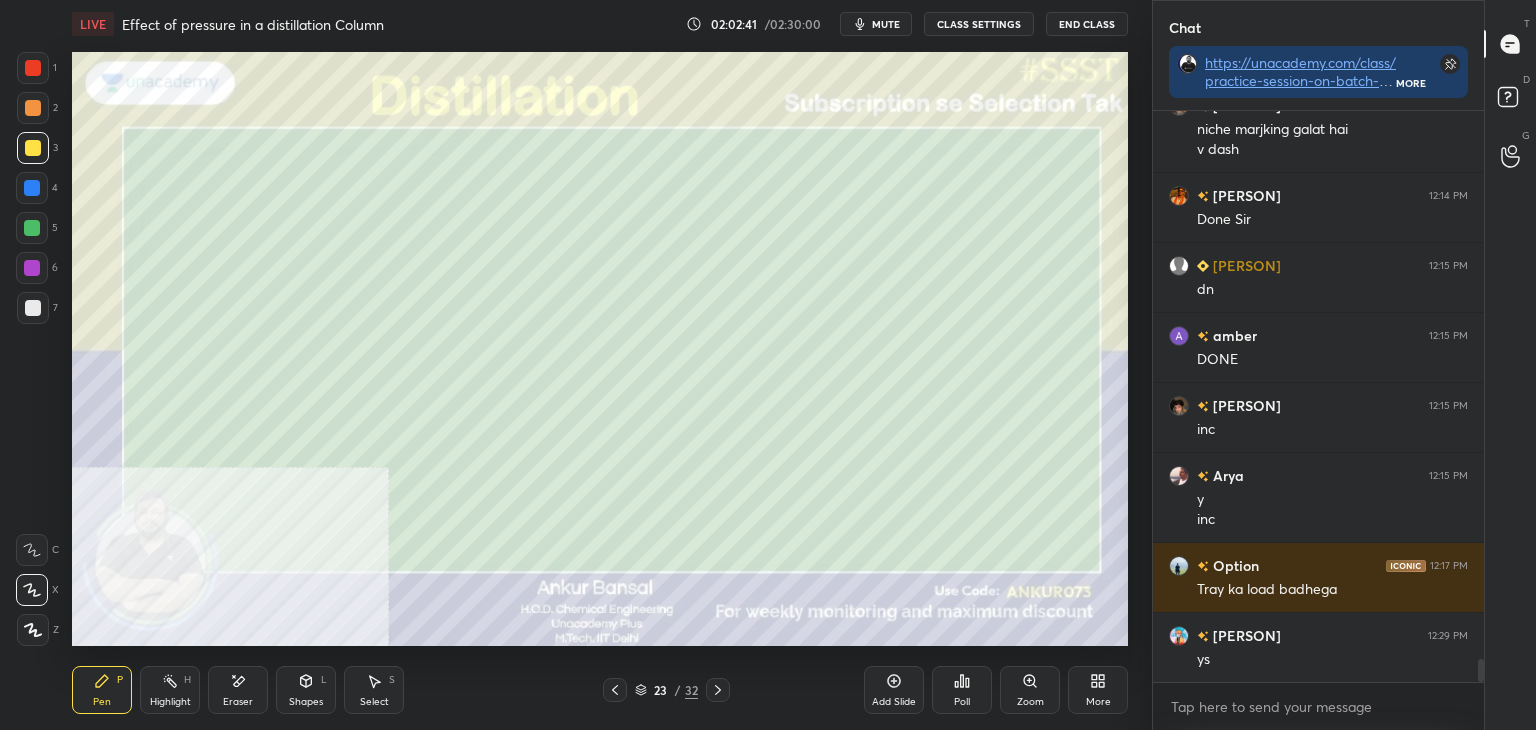 click at bounding box center (33, 308) 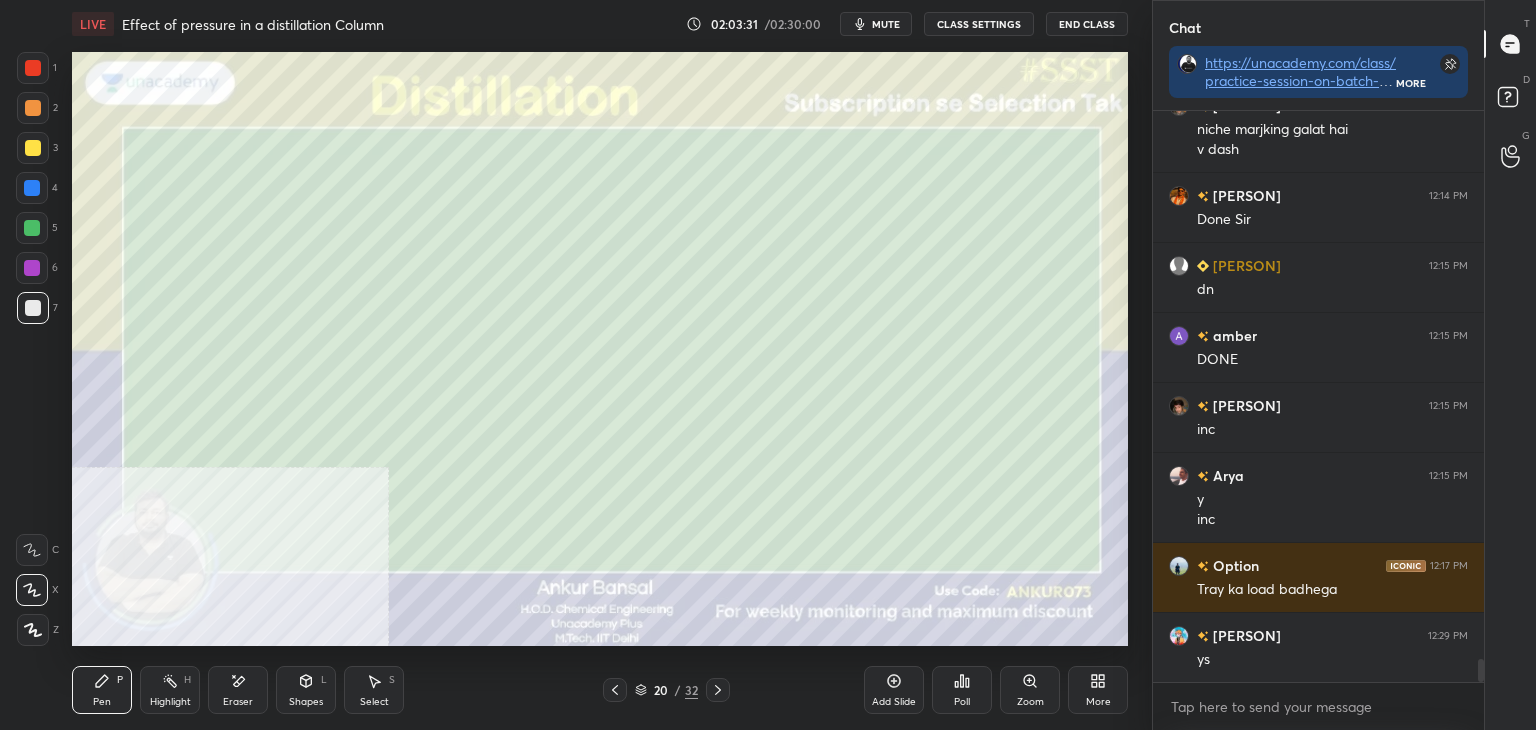 click 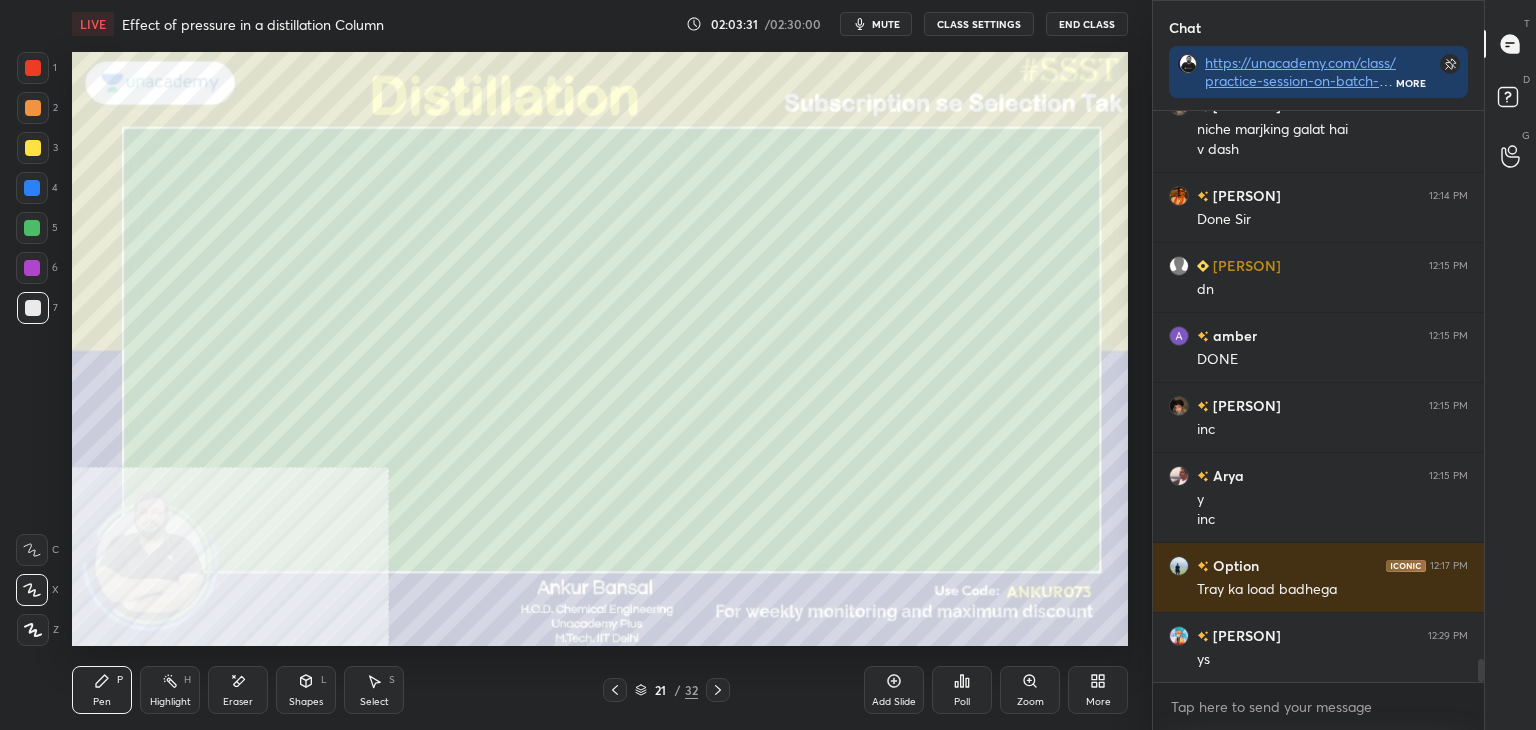 click 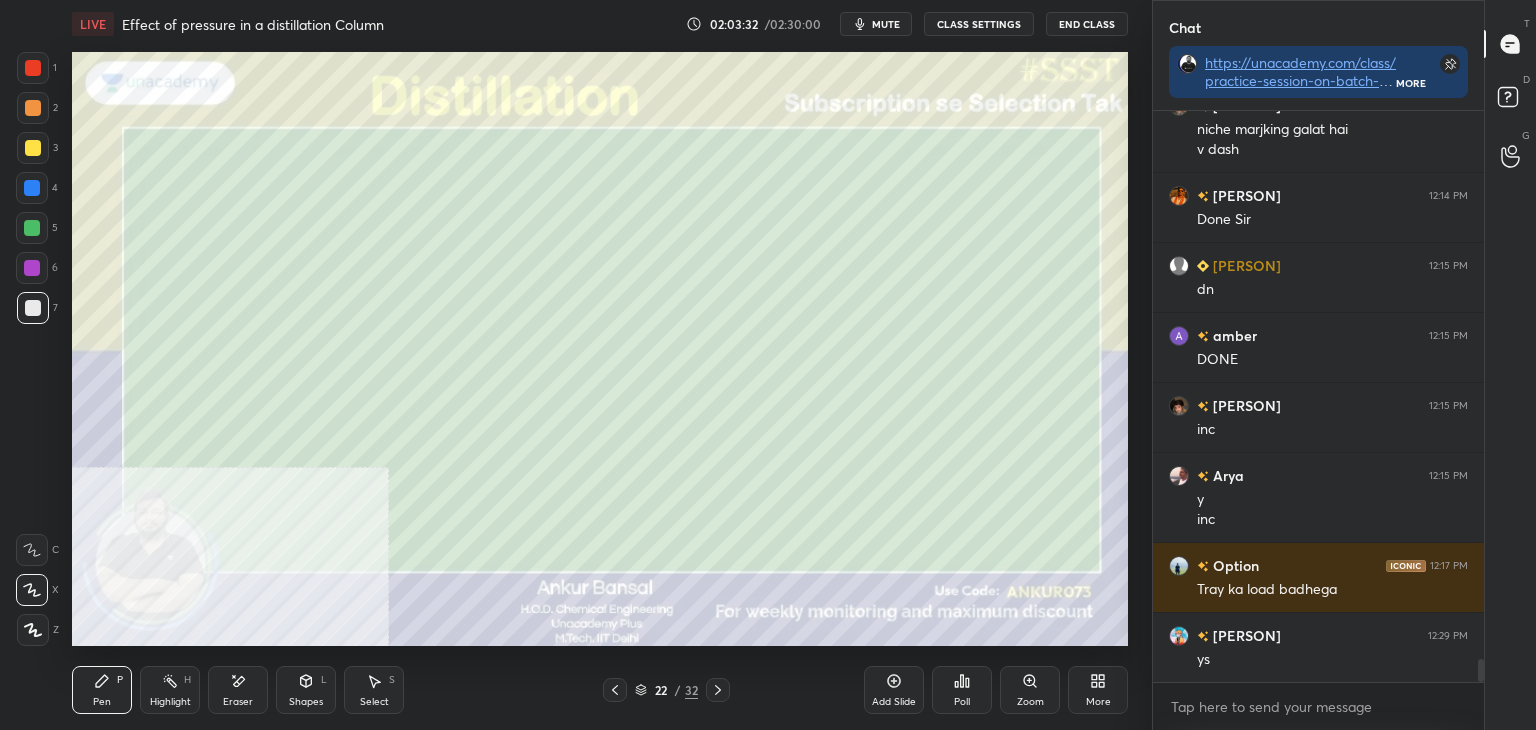 click 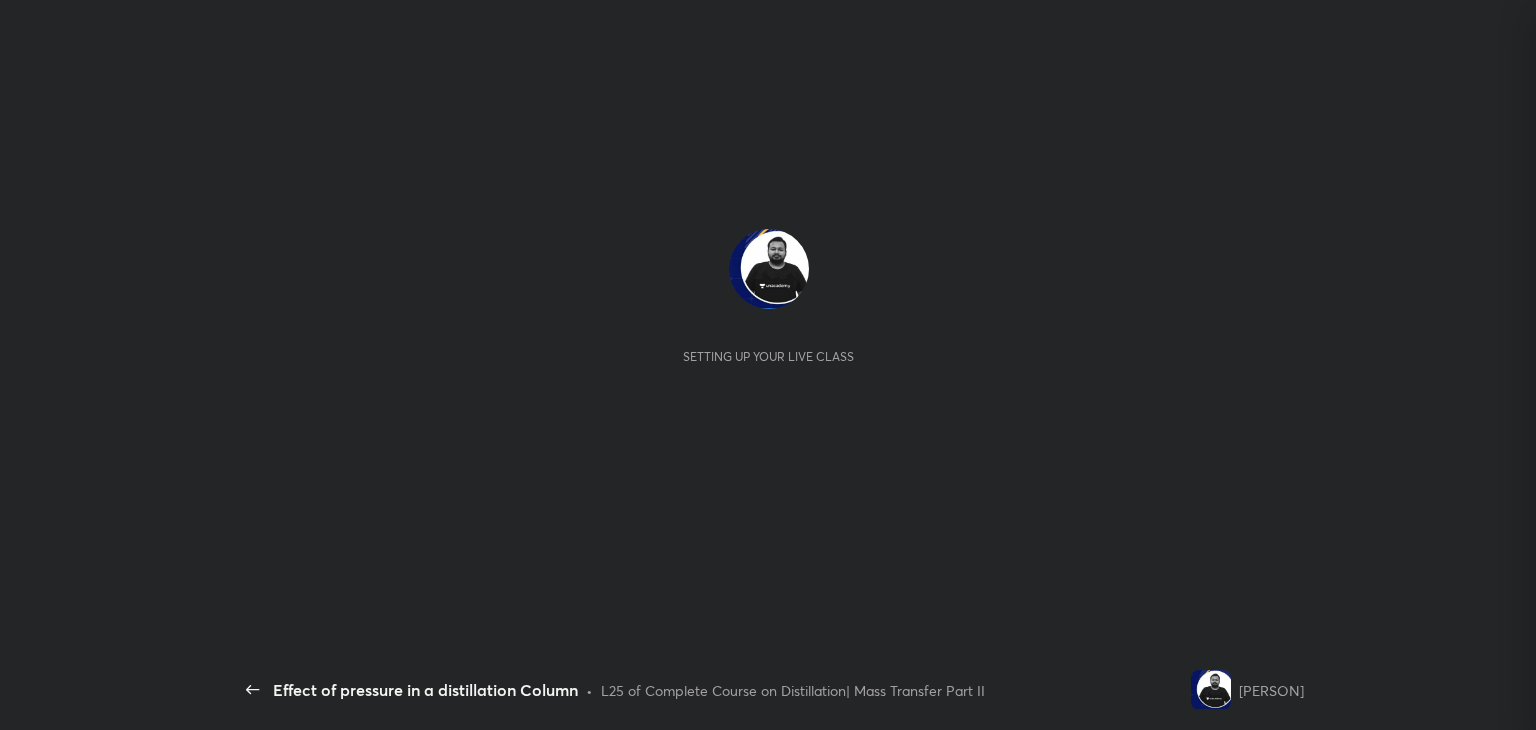 scroll, scrollTop: 0, scrollLeft: 0, axis: both 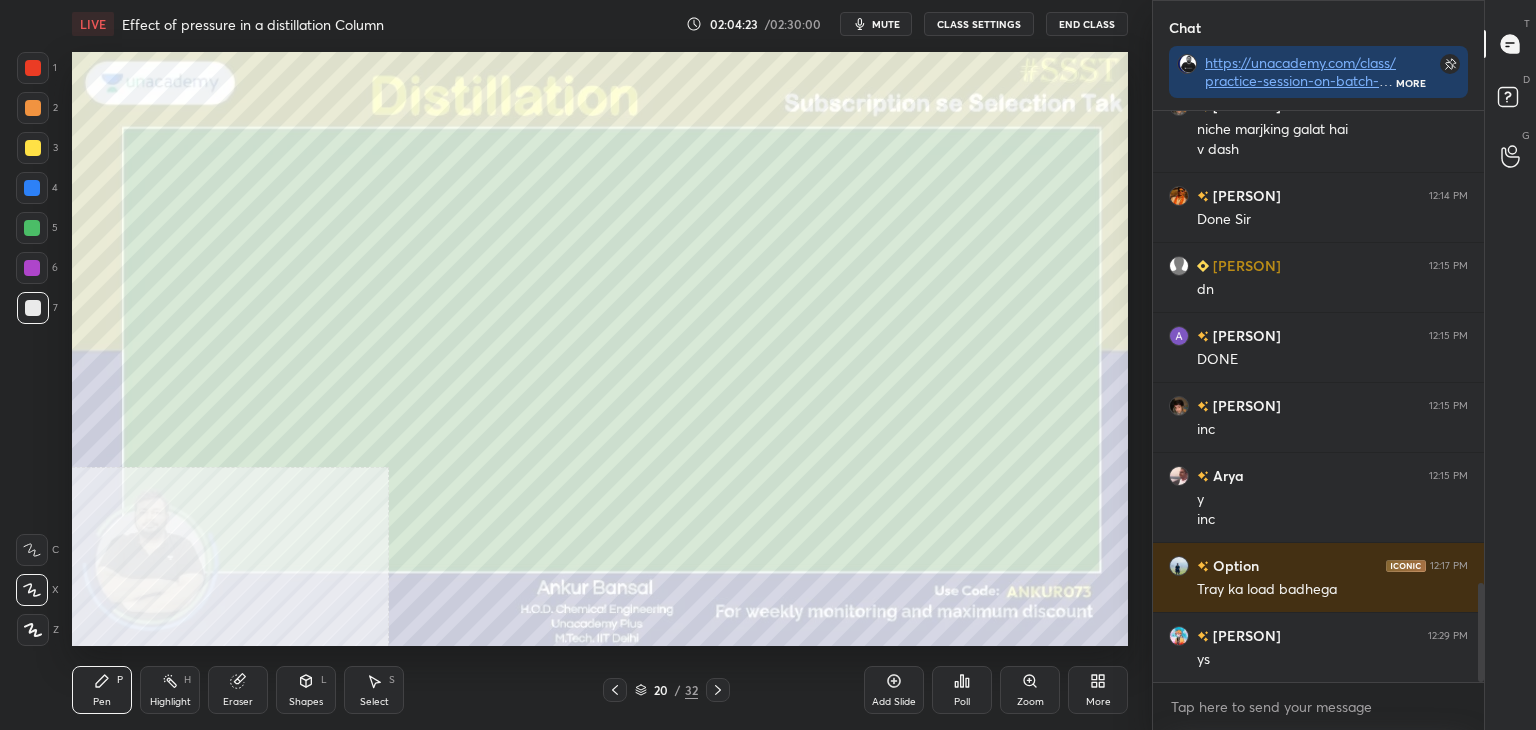 click 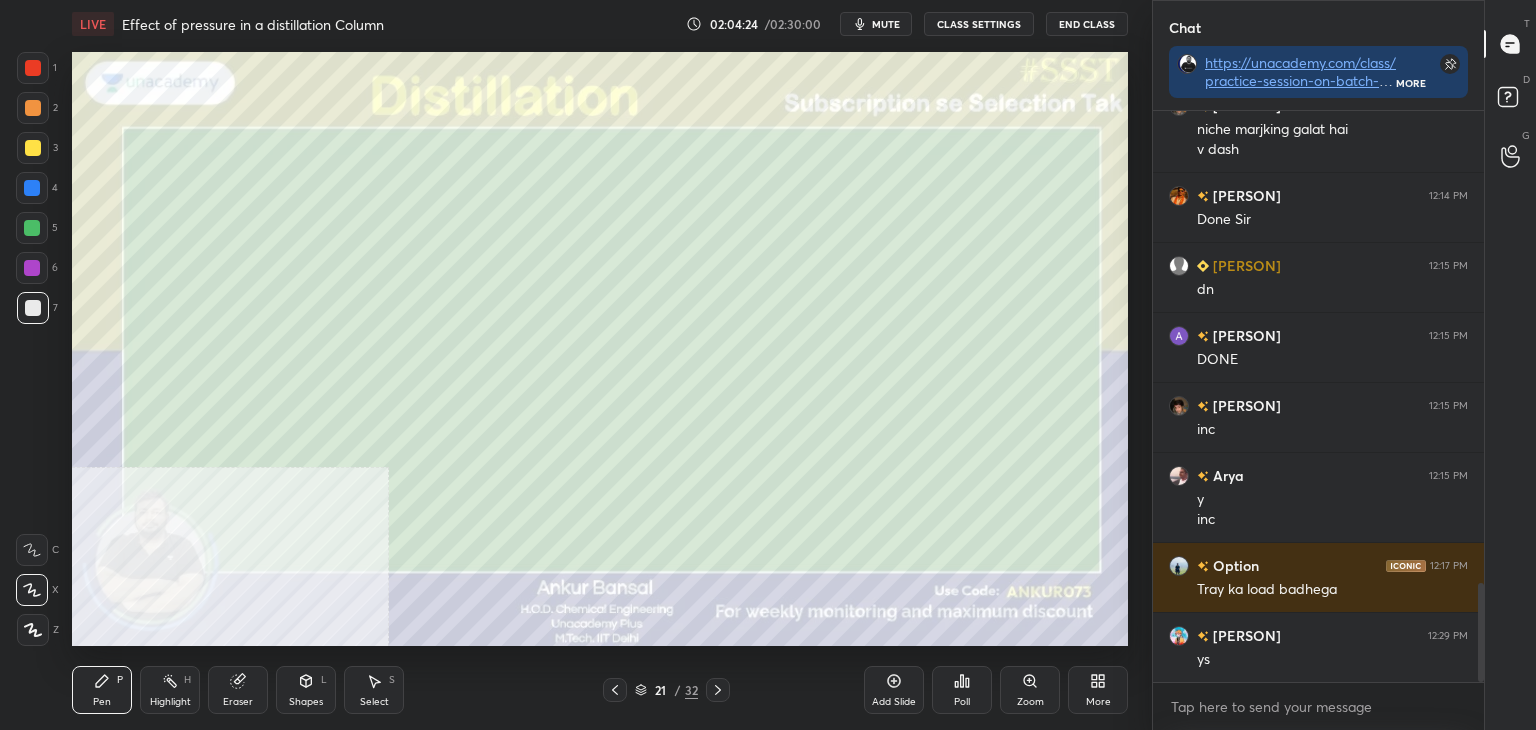click 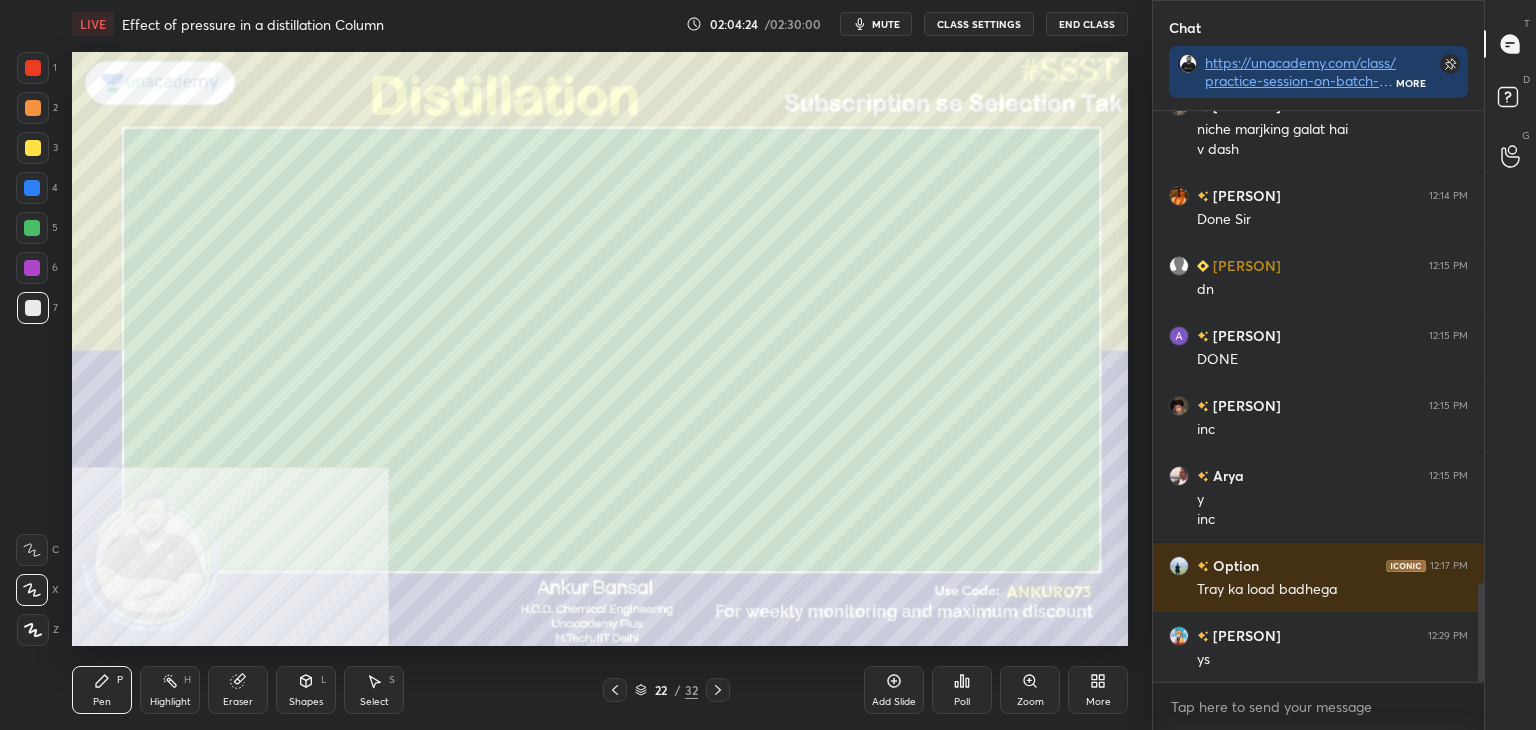 click 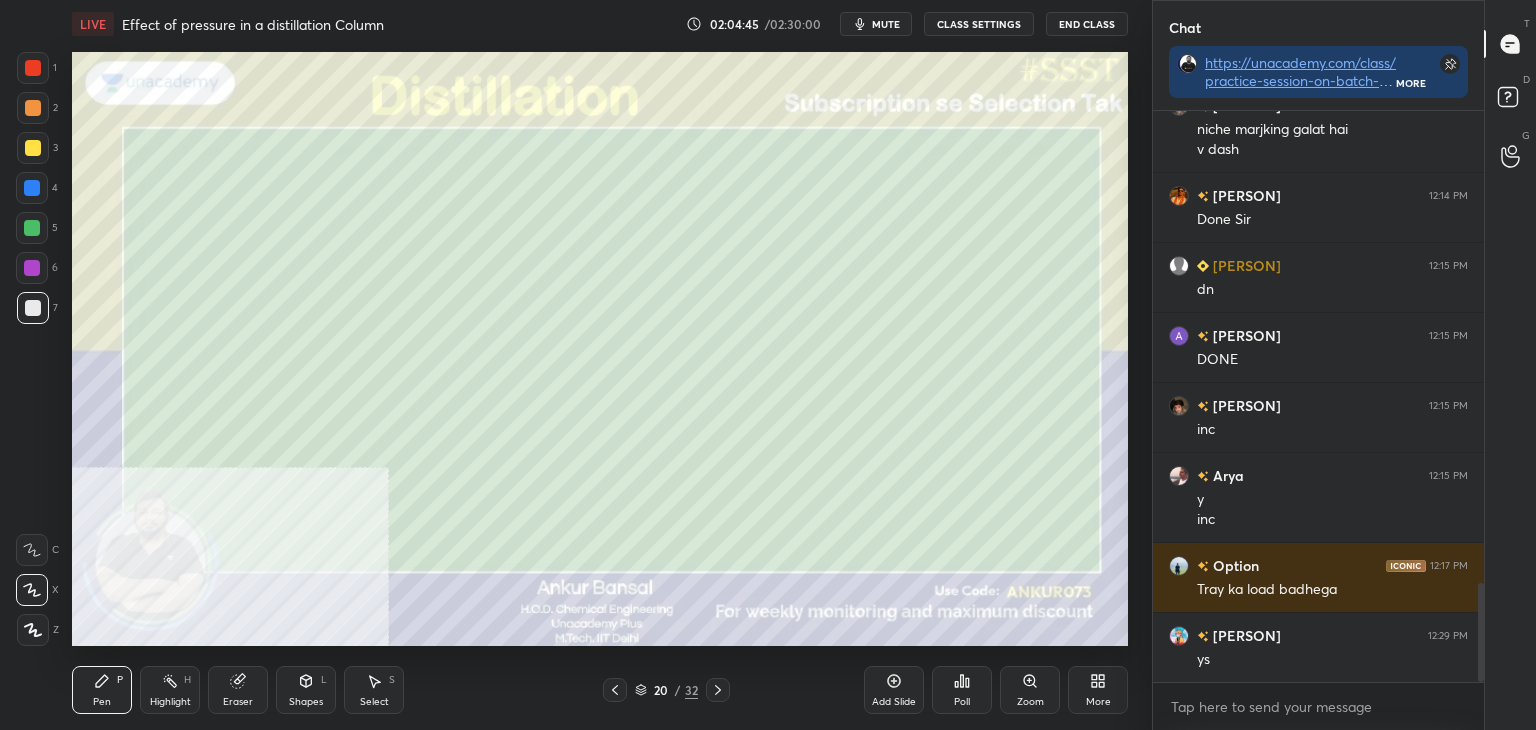 click at bounding box center [33, 148] 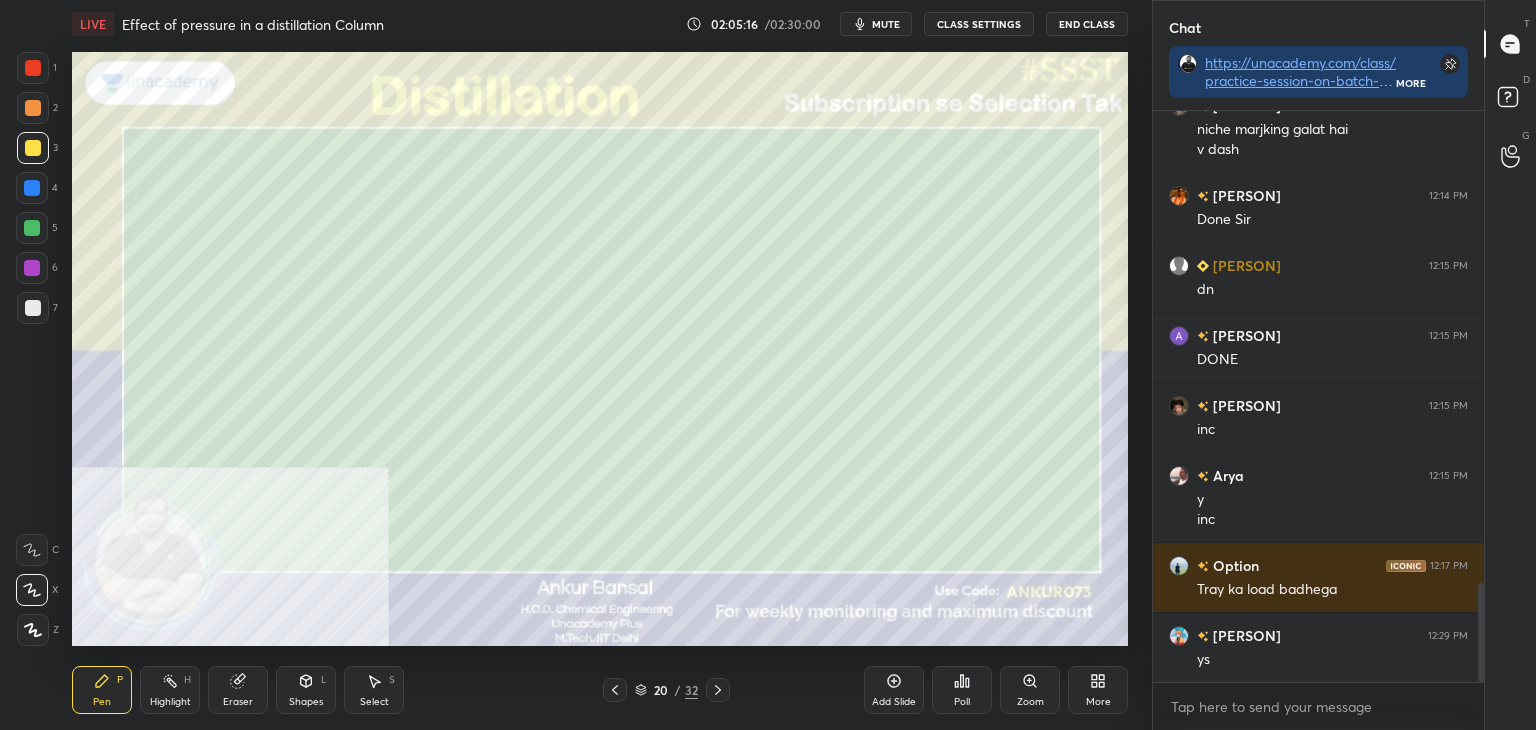 scroll, scrollTop: 2804, scrollLeft: 0, axis: vertical 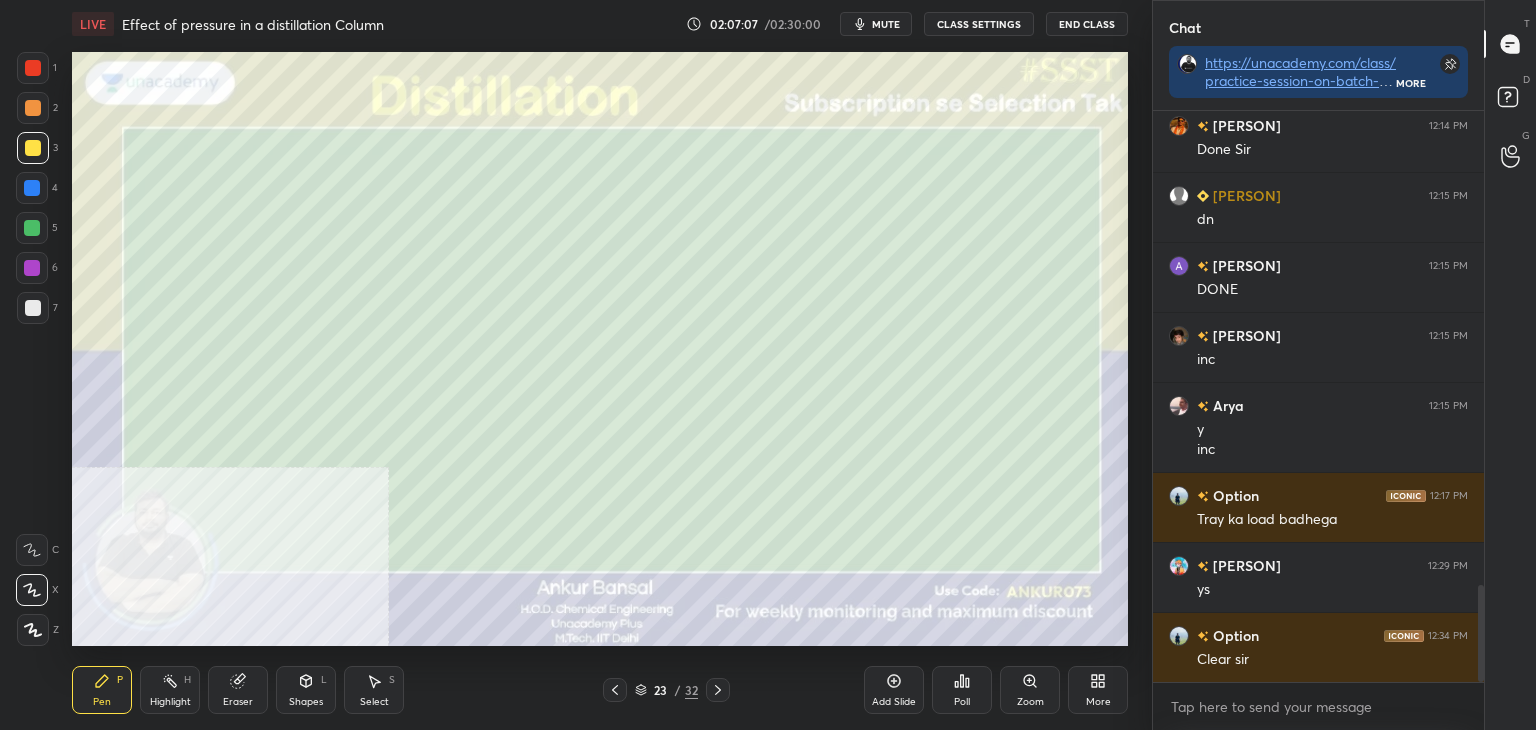 click at bounding box center [33, 308] 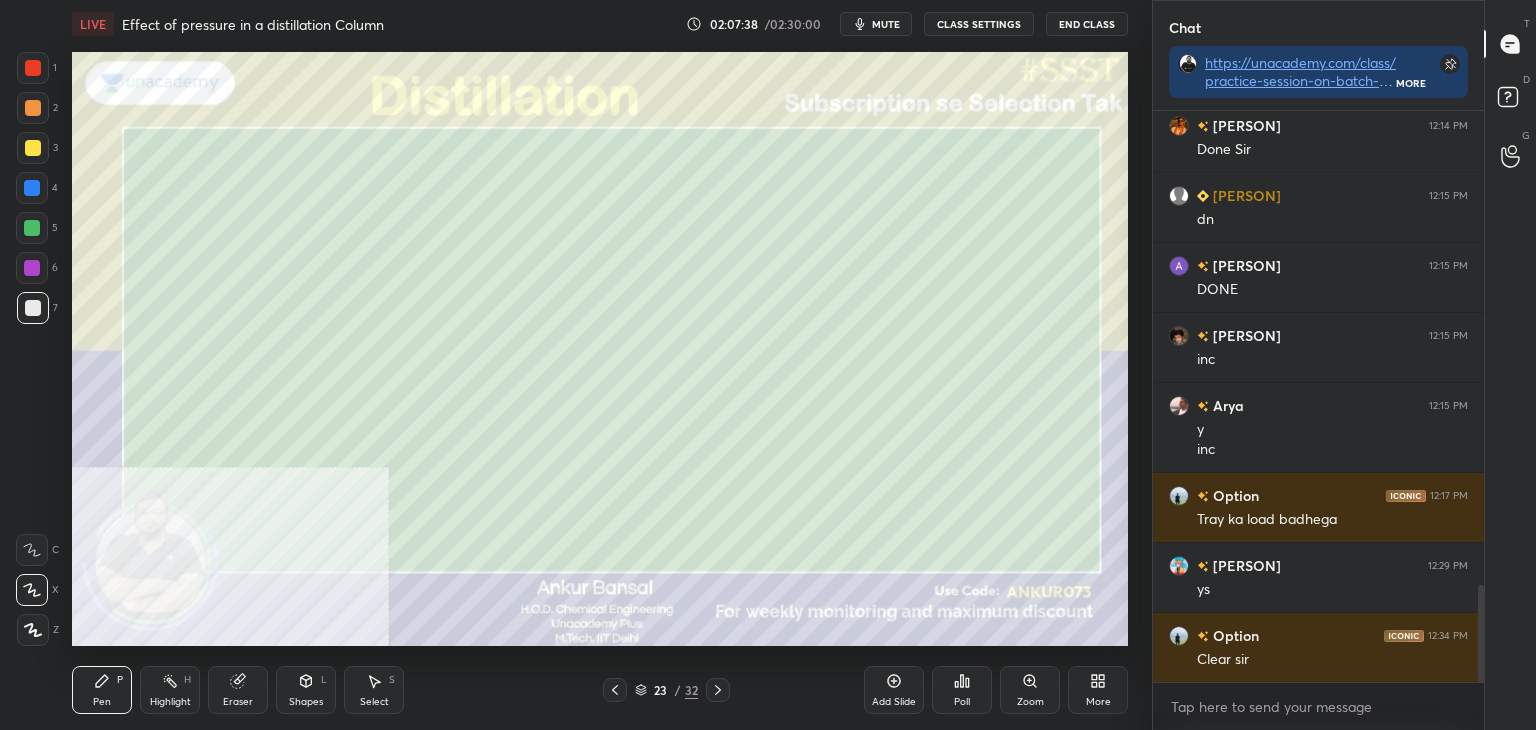 click 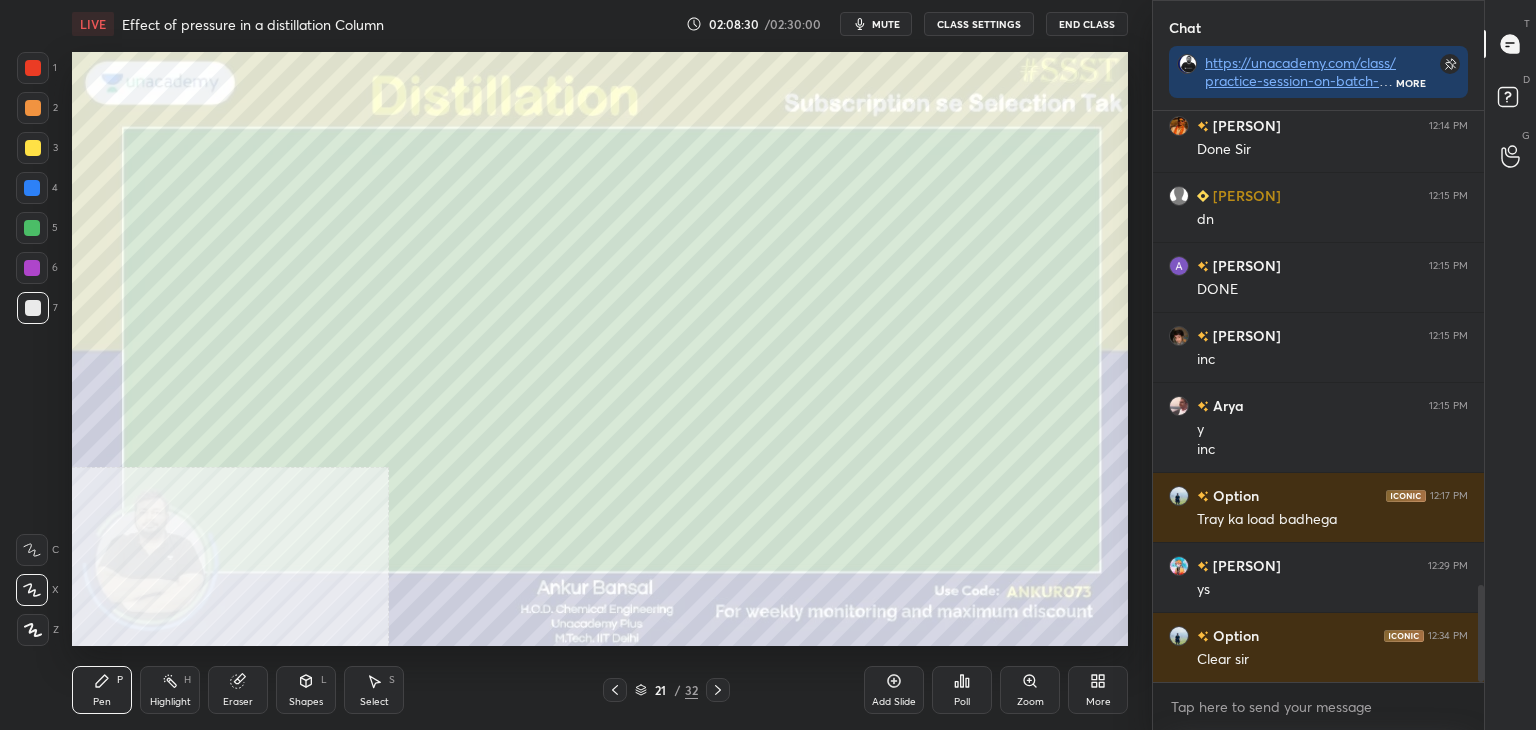 click 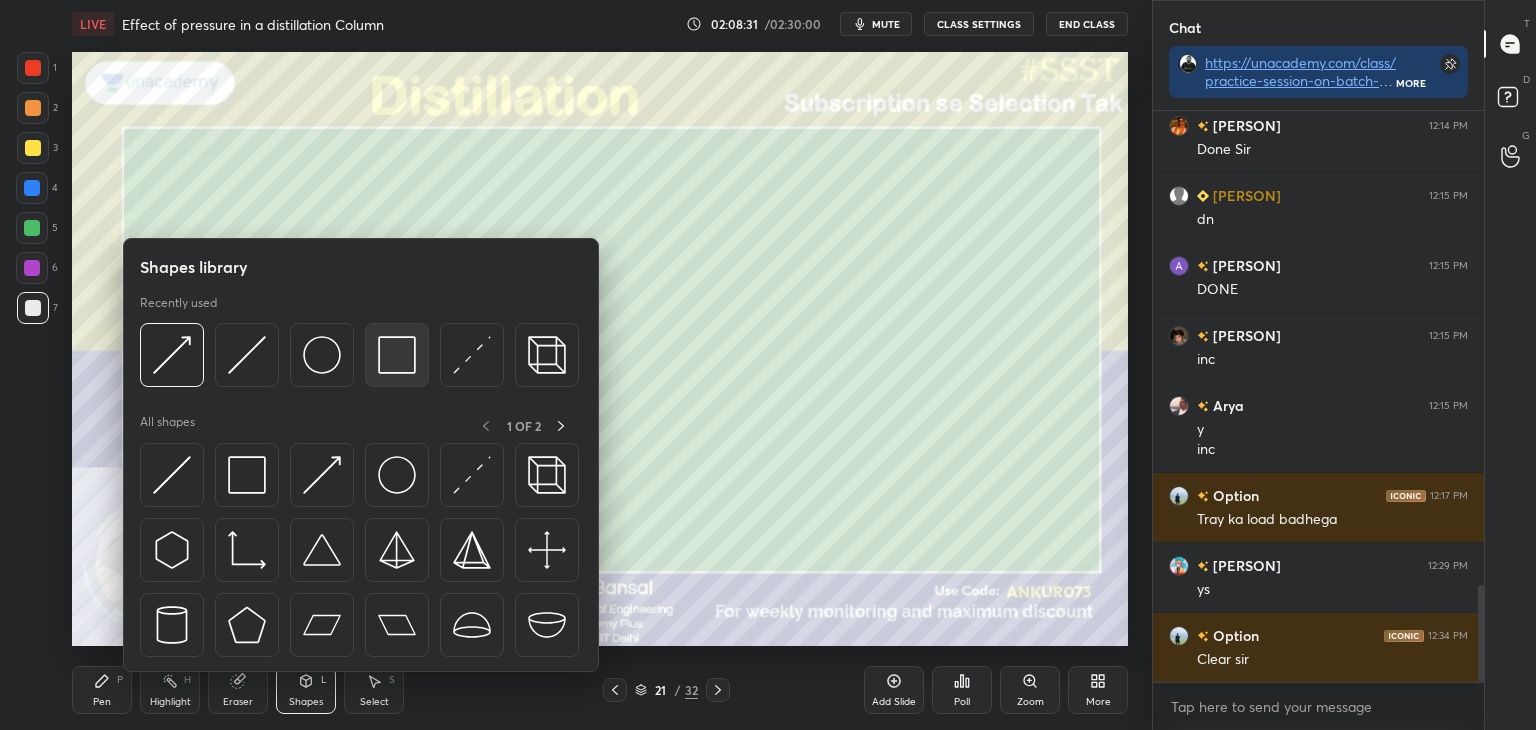 click at bounding box center (397, 355) 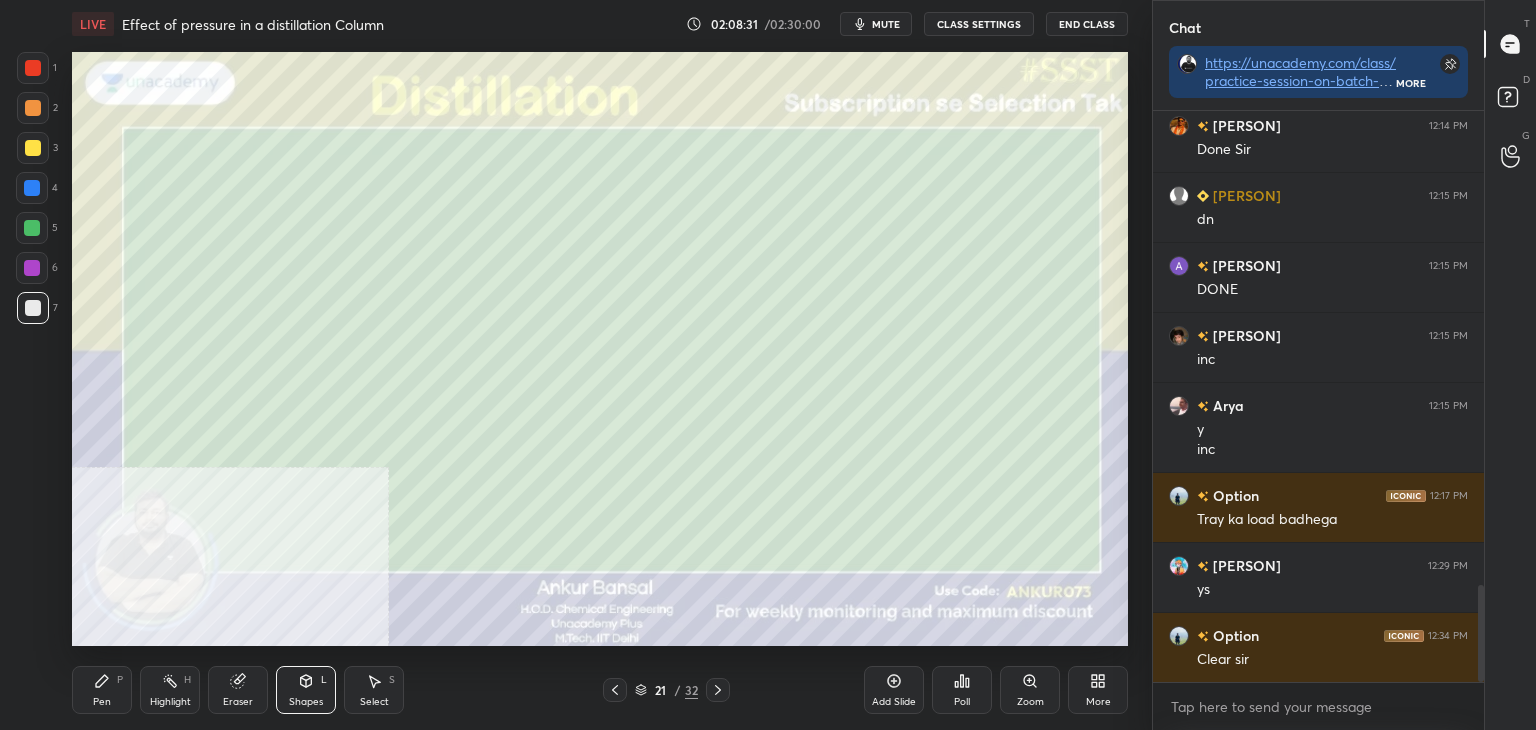 click at bounding box center (33, 148) 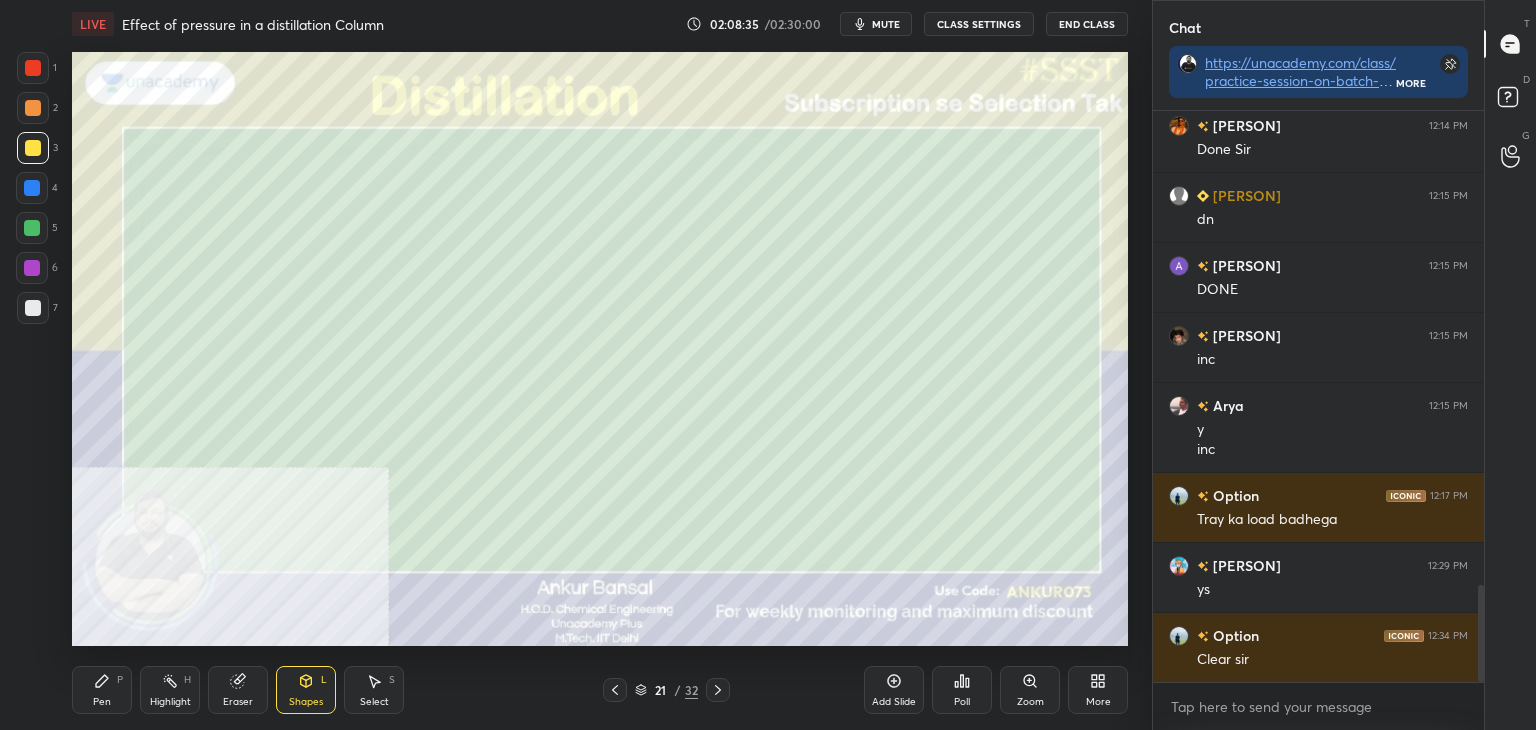 click 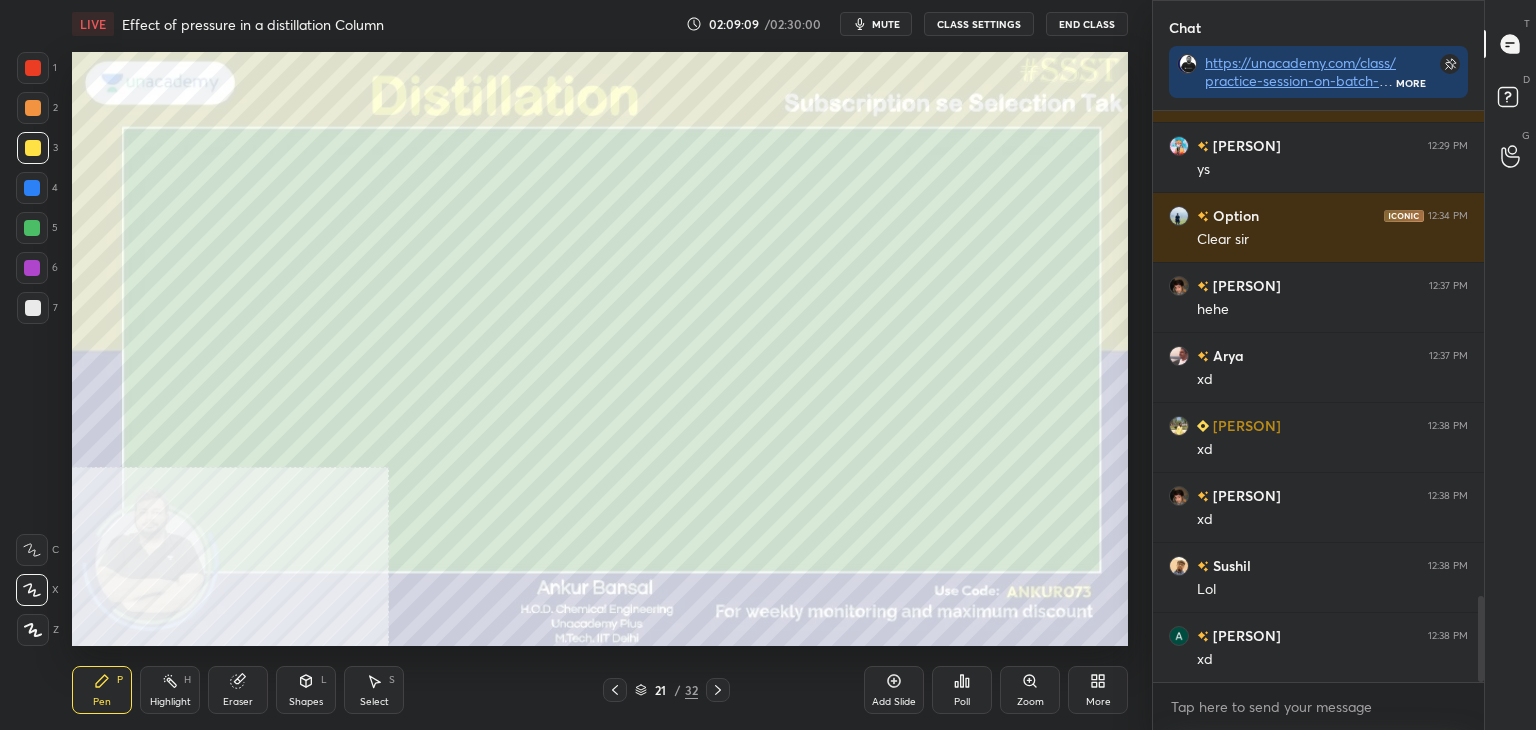 scroll, scrollTop: 3294, scrollLeft: 0, axis: vertical 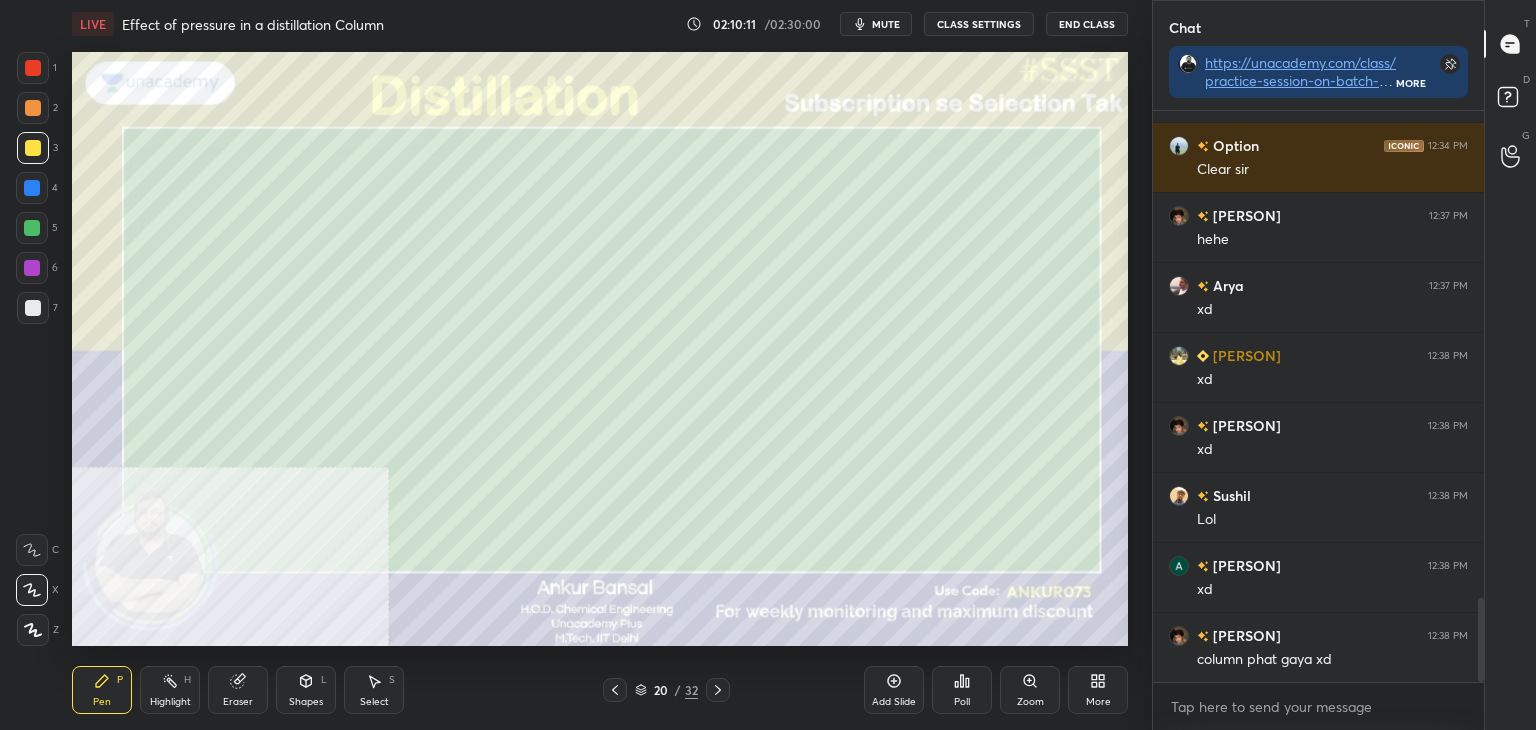 click on "Eraser" at bounding box center [238, 702] 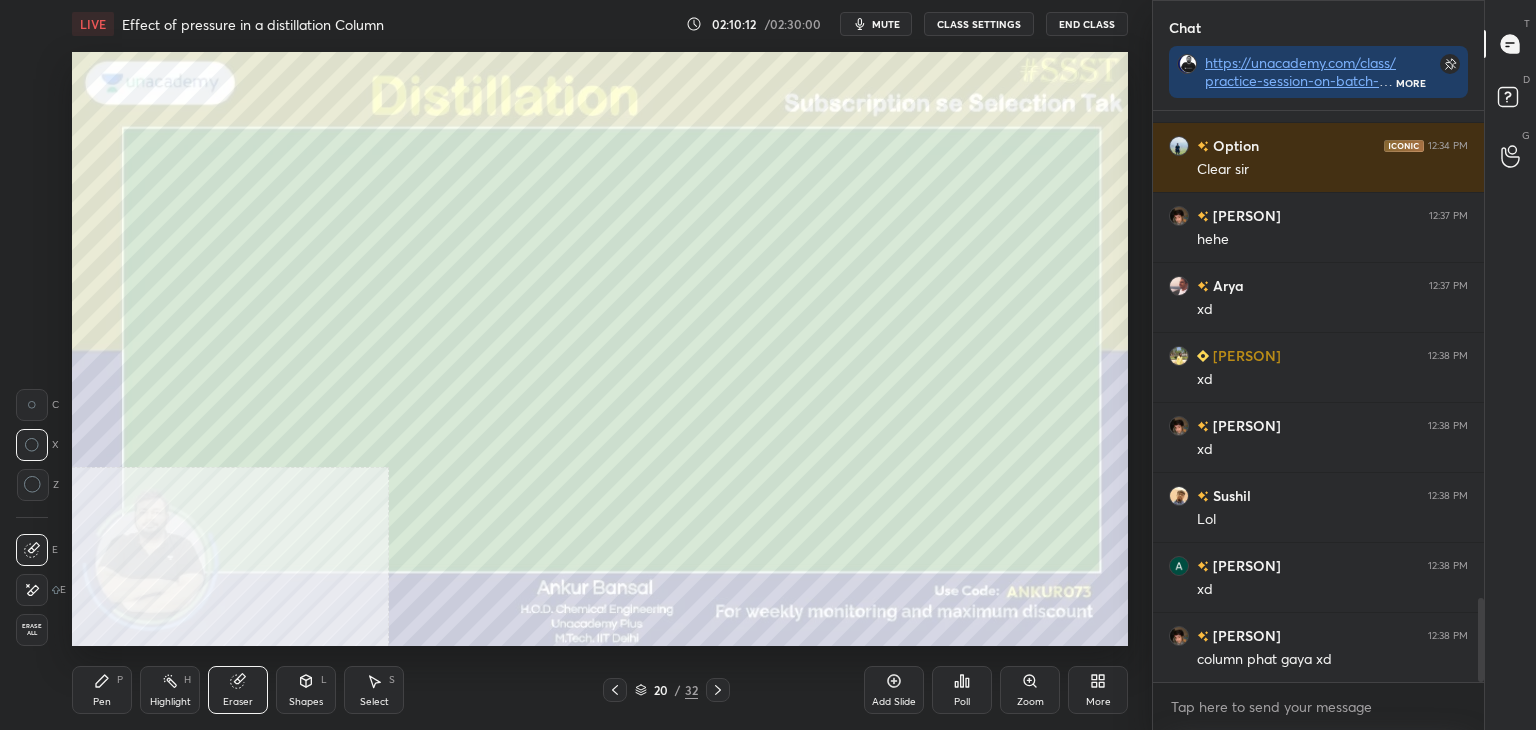 click at bounding box center [32, 590] 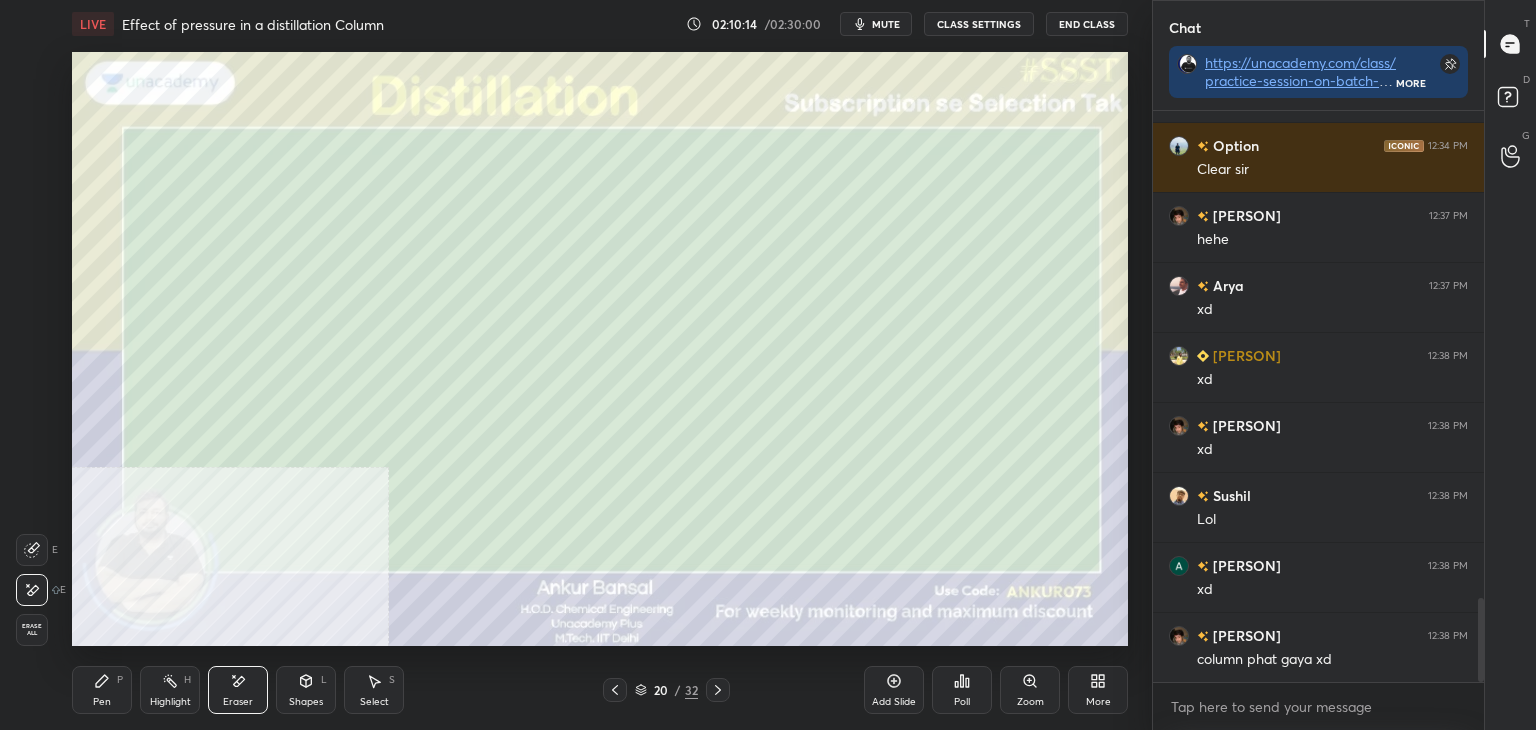click on "Pen" at bounding box center [102, 702] 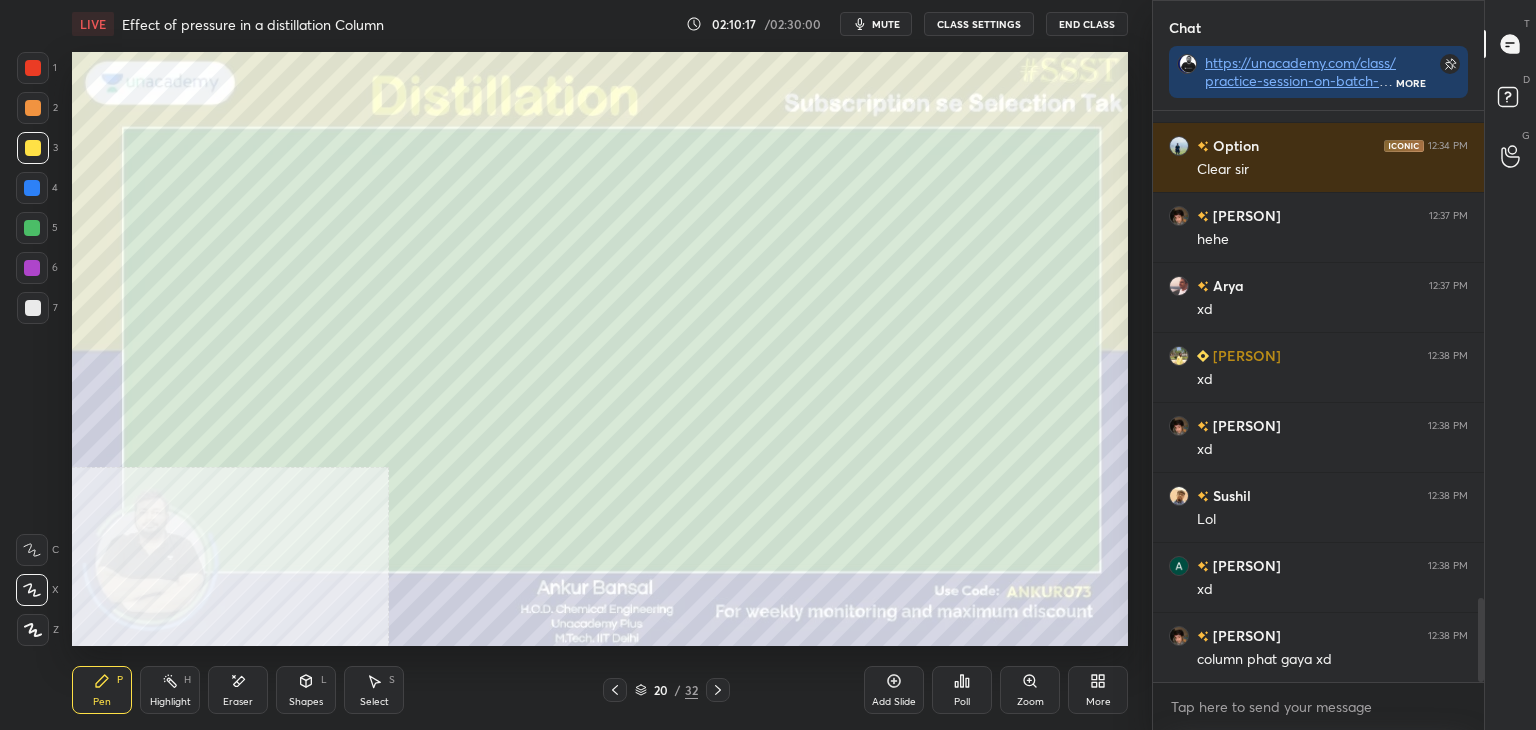 click at bounding box center [33, 308] 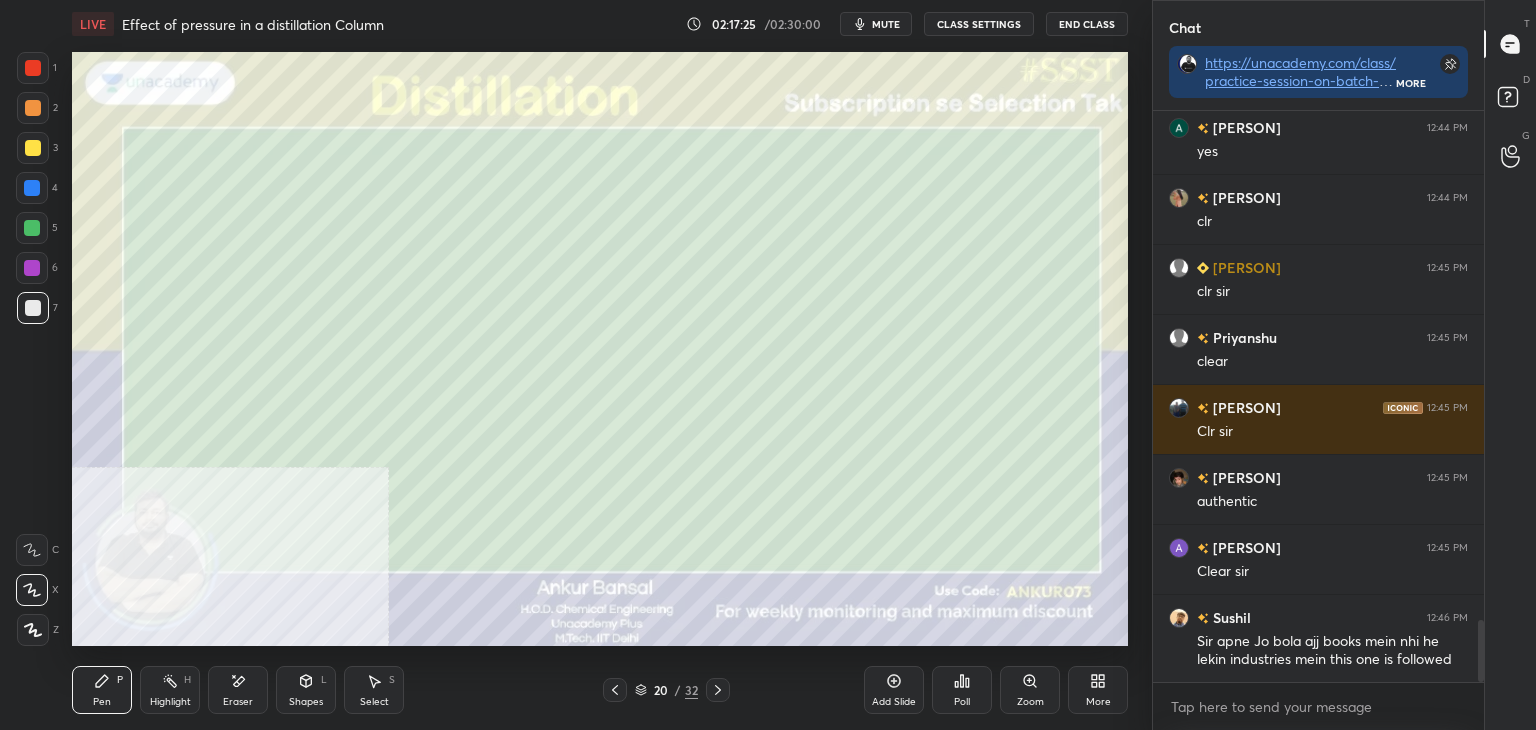 scroll, scrollTop: 4732, scrollLeft: 0, axis: vertical 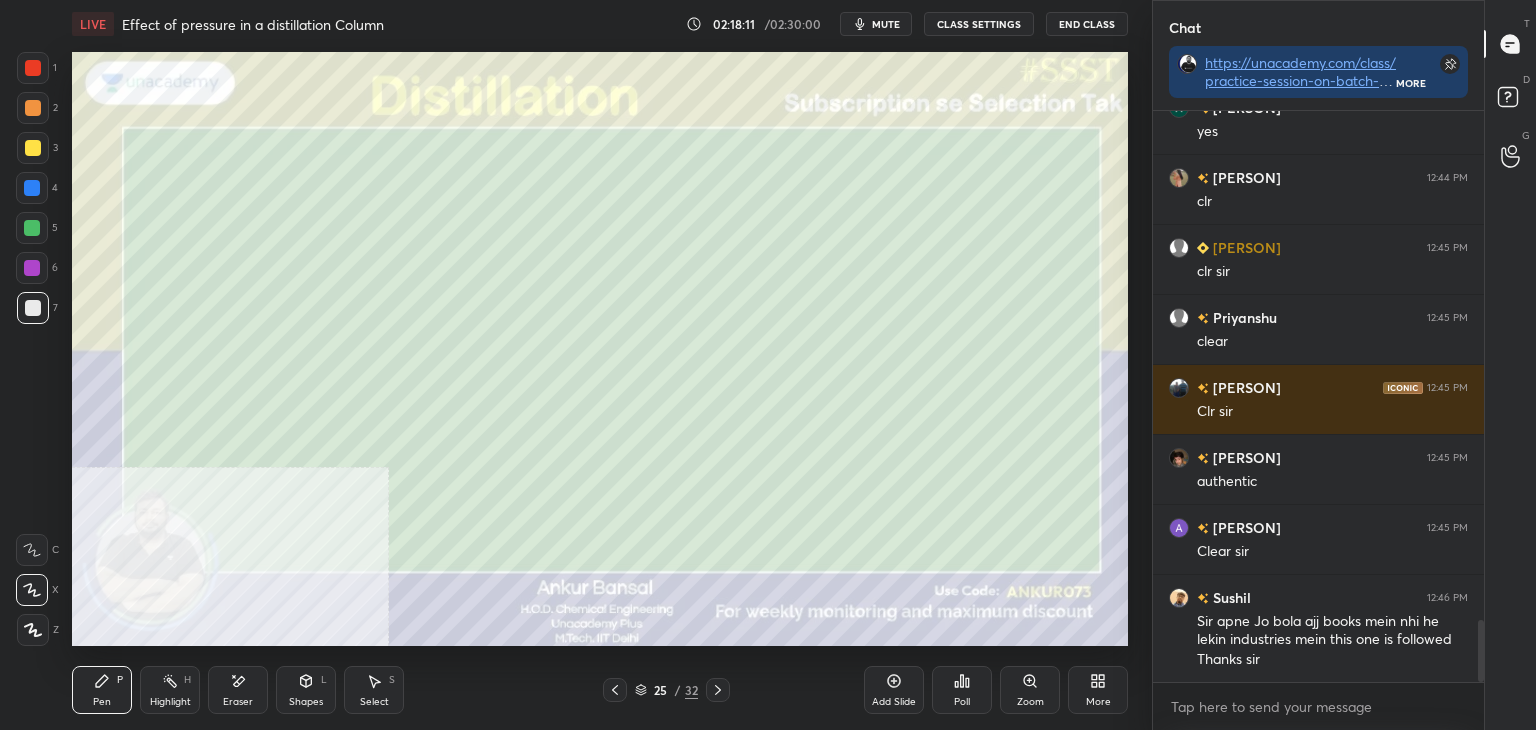 click 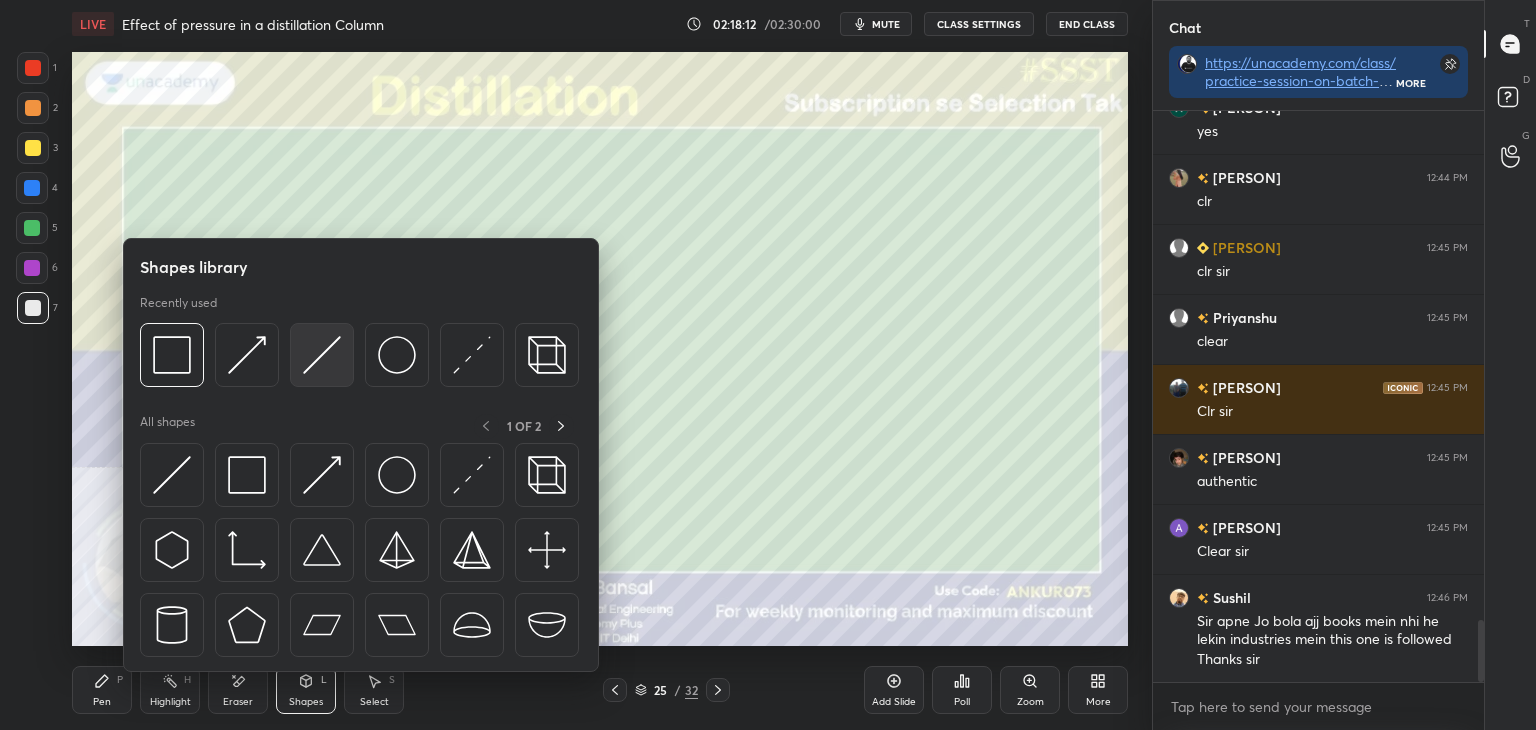 click at bounding box center [322, 355] 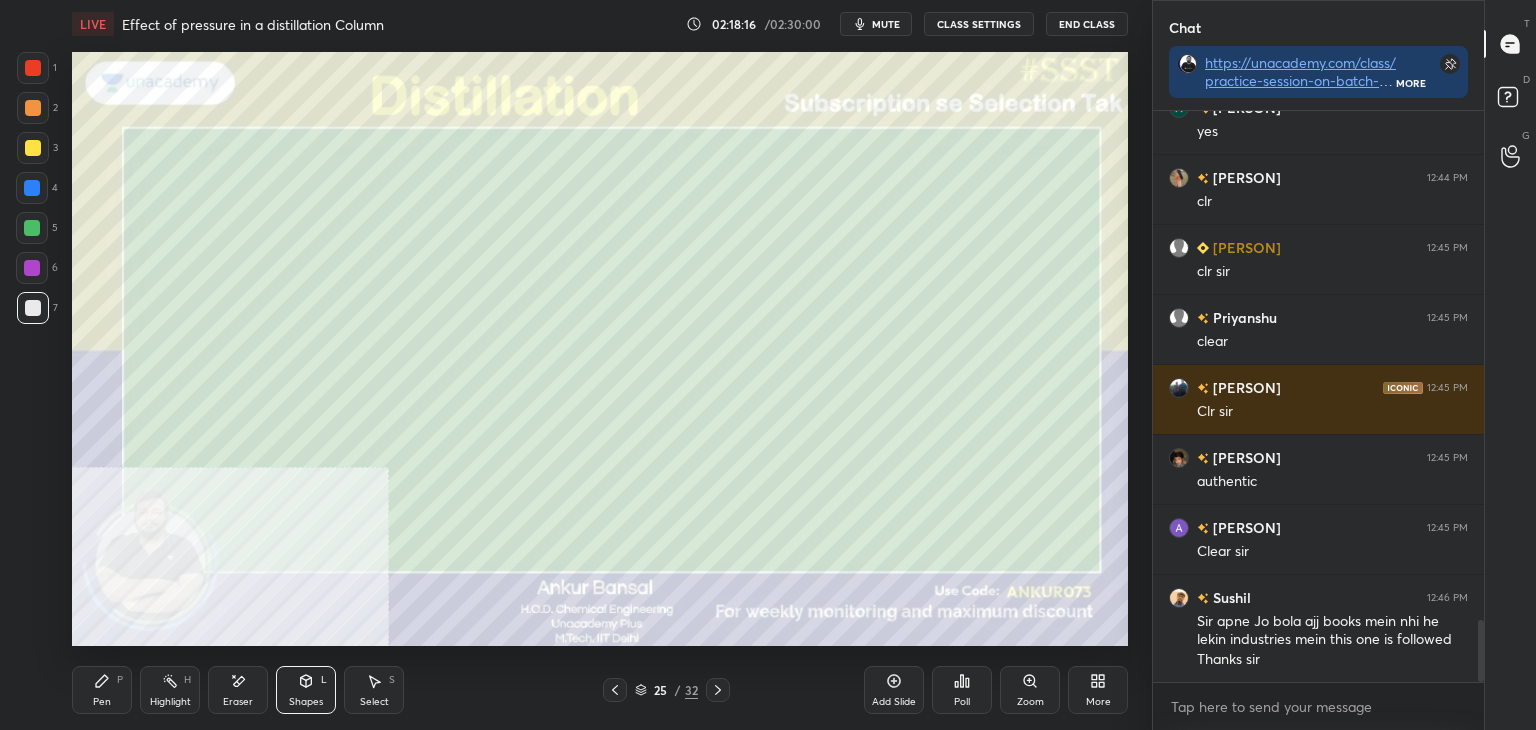 click 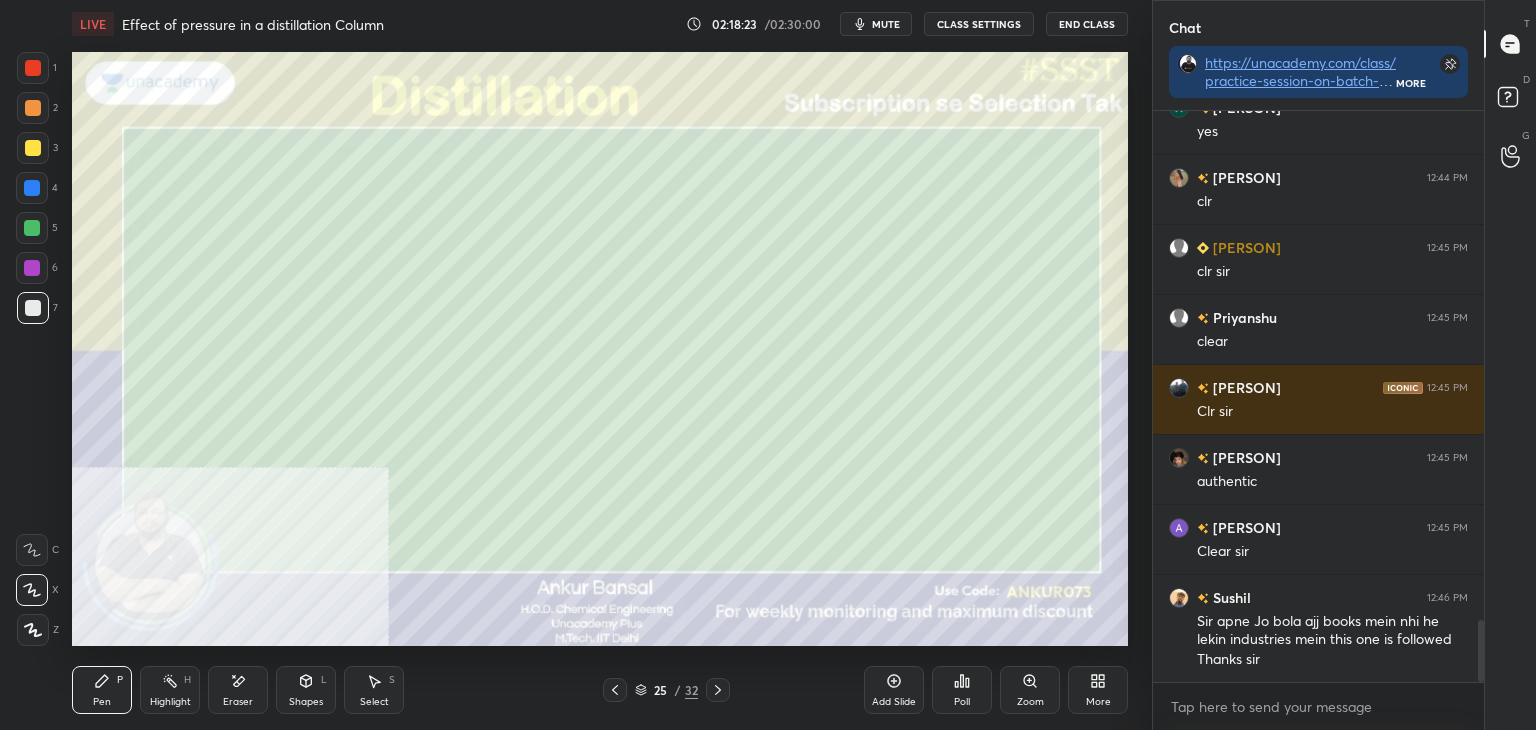 click on "Shapes" at bounding box center (306, 702) 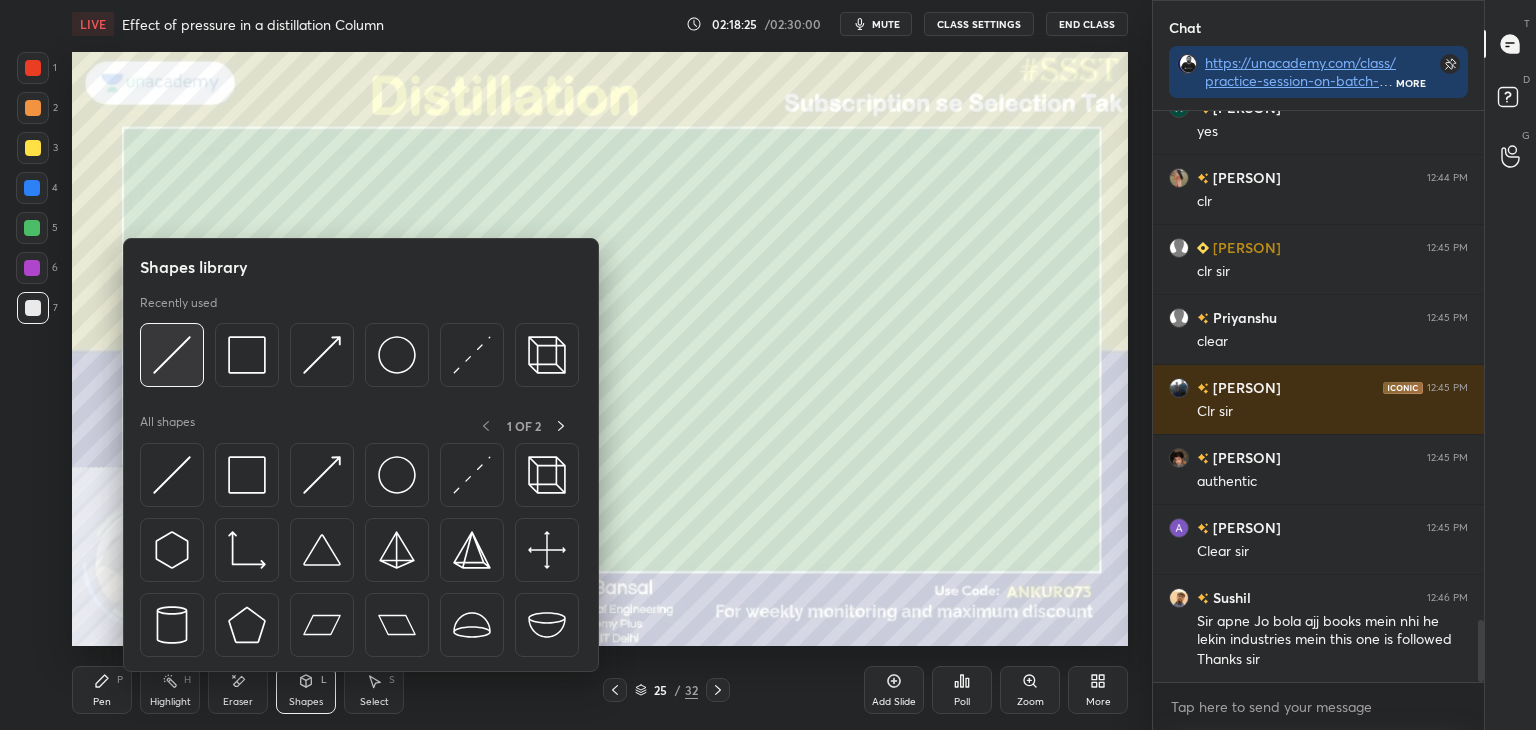 click at bounding box center (172, 355) 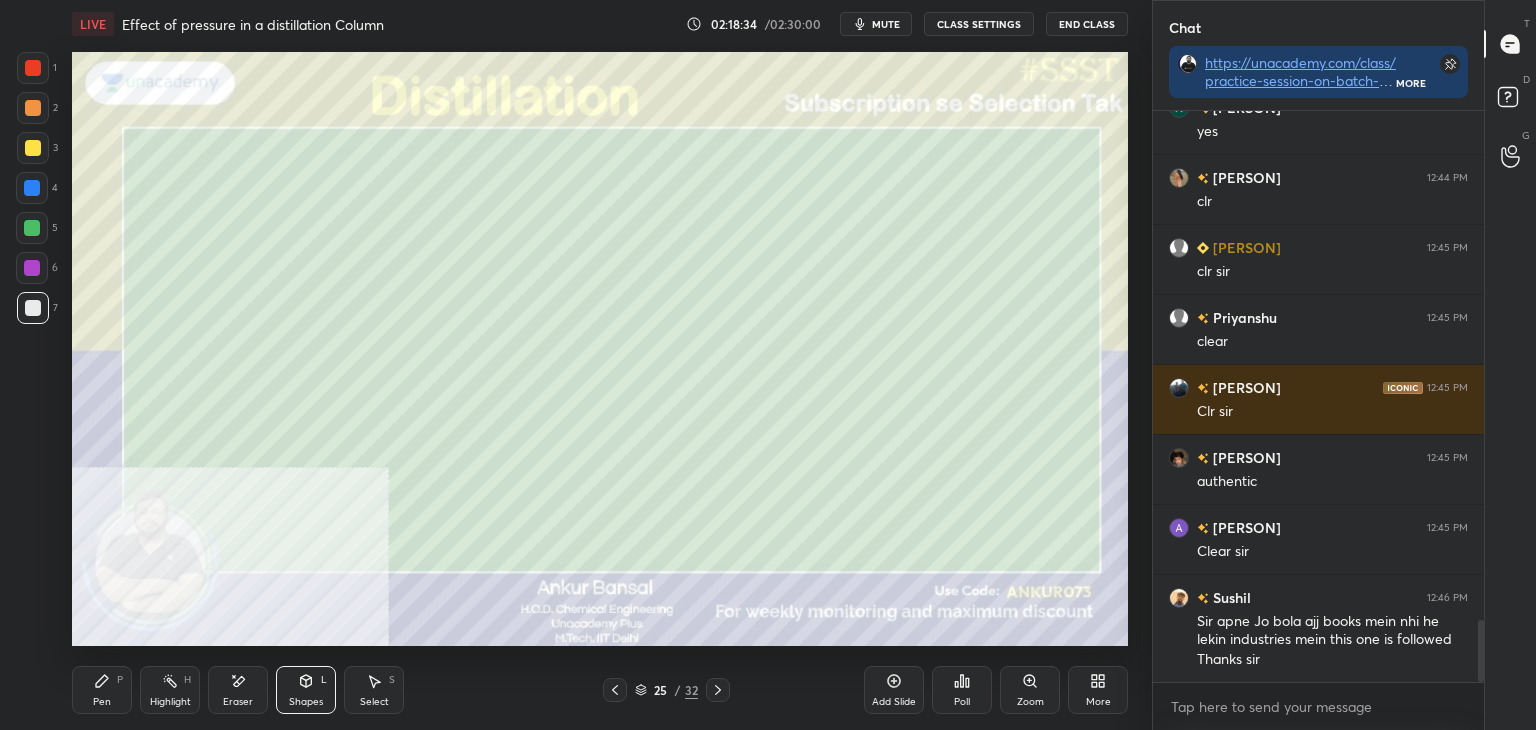 click on "Pen P" at bounding box center (102, 690) 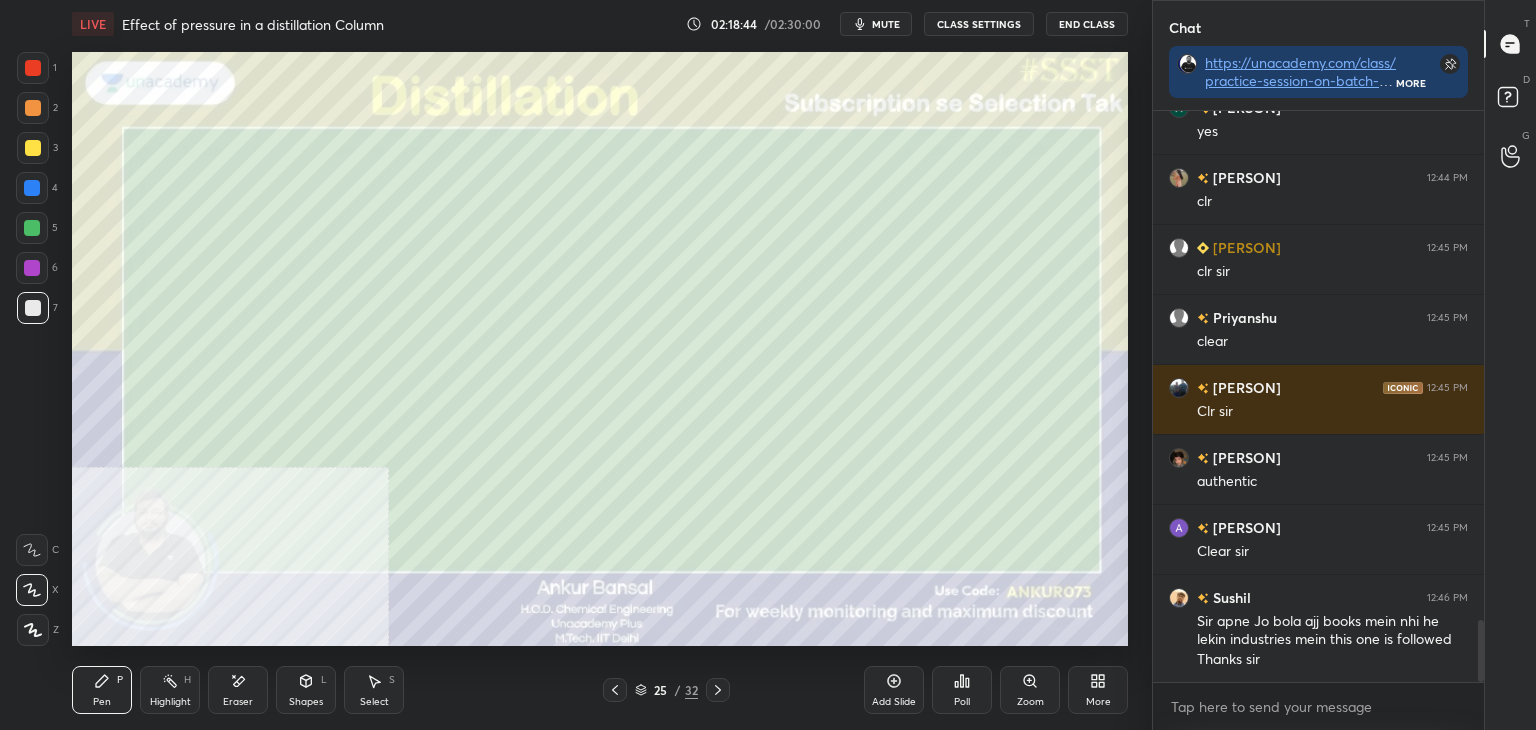 click on "Shapes L" at bounding box center [306, 690] 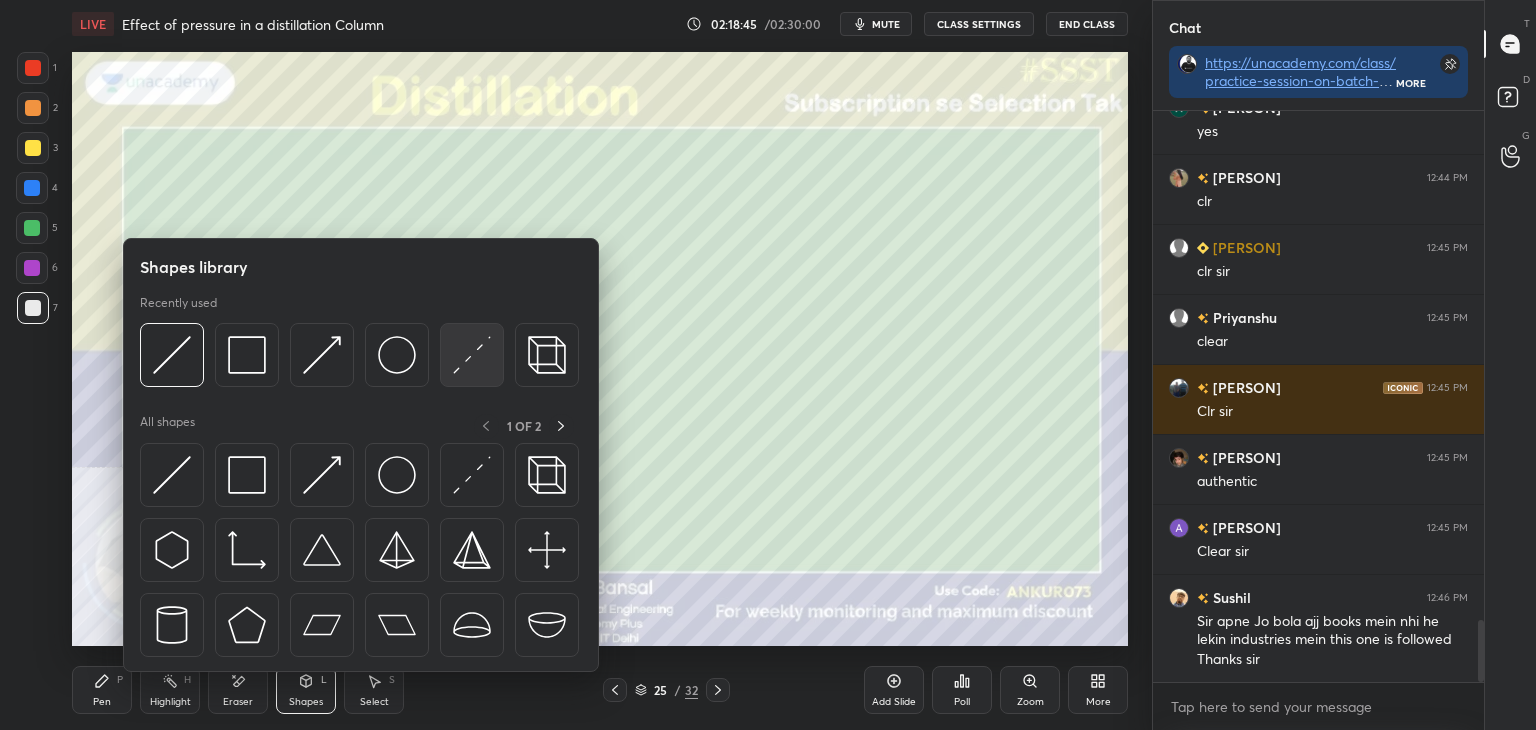click at bounding box center [472, 355] 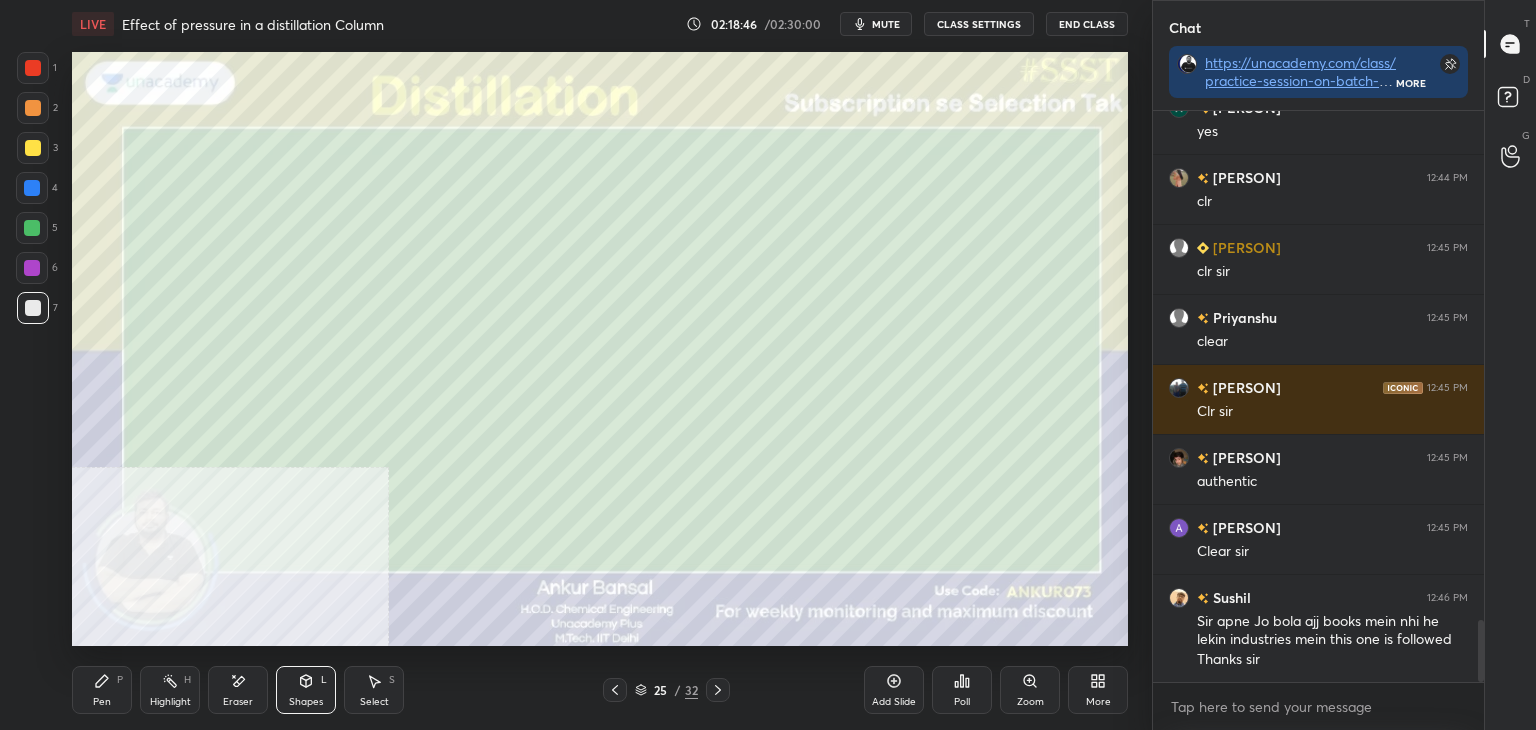 click at bounding box center (33, 68) 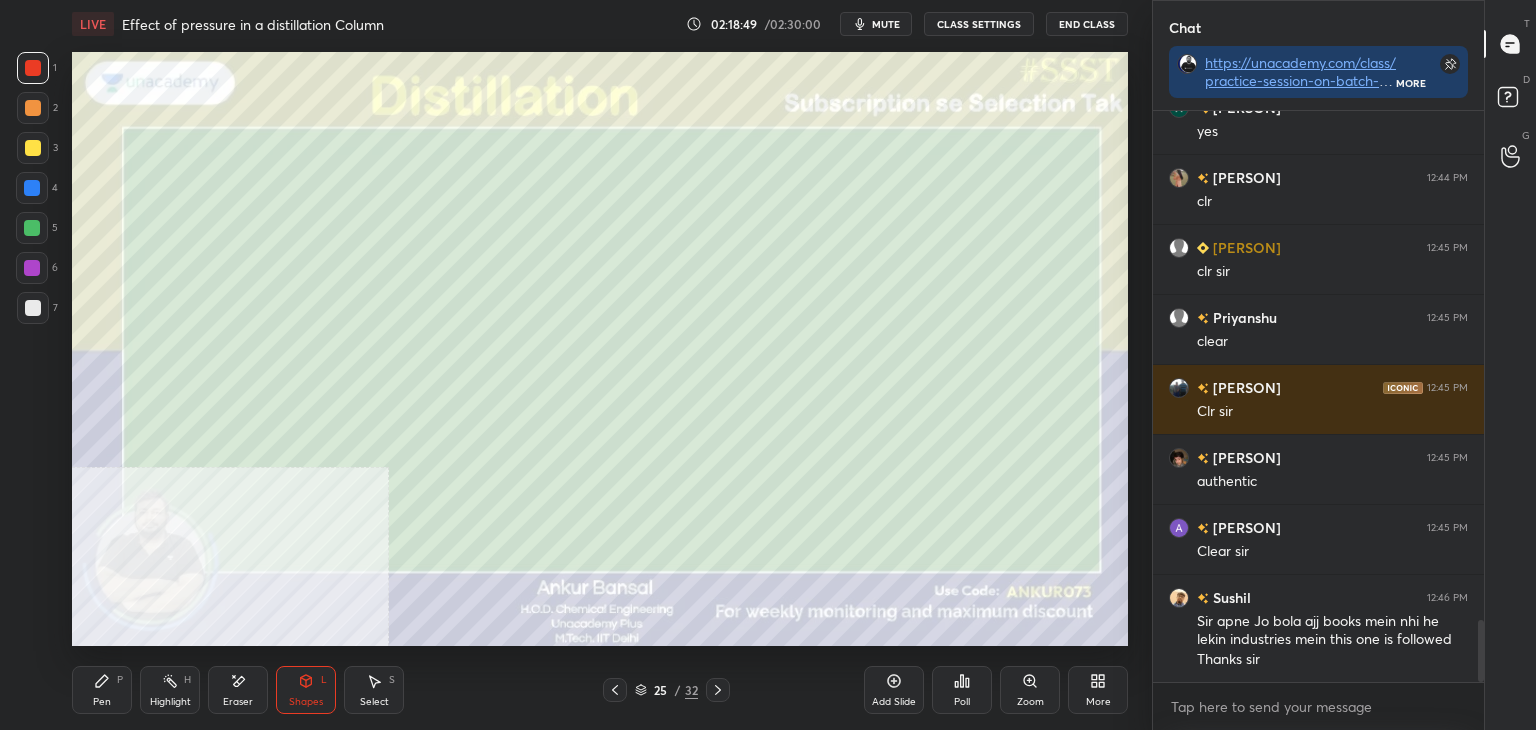 click on "Pen P" at bounding box center (102, 690) 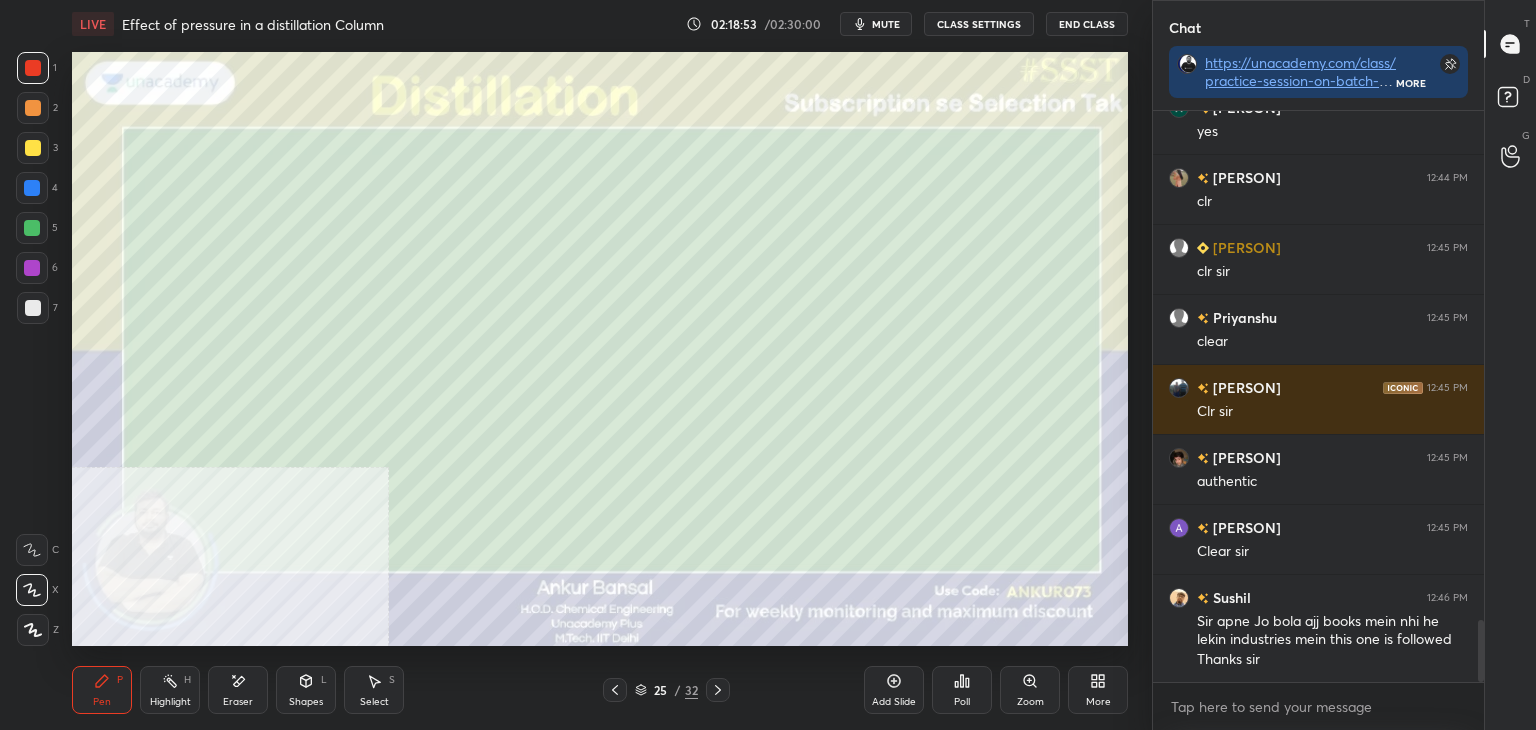 click at bounding box center (33, 308) 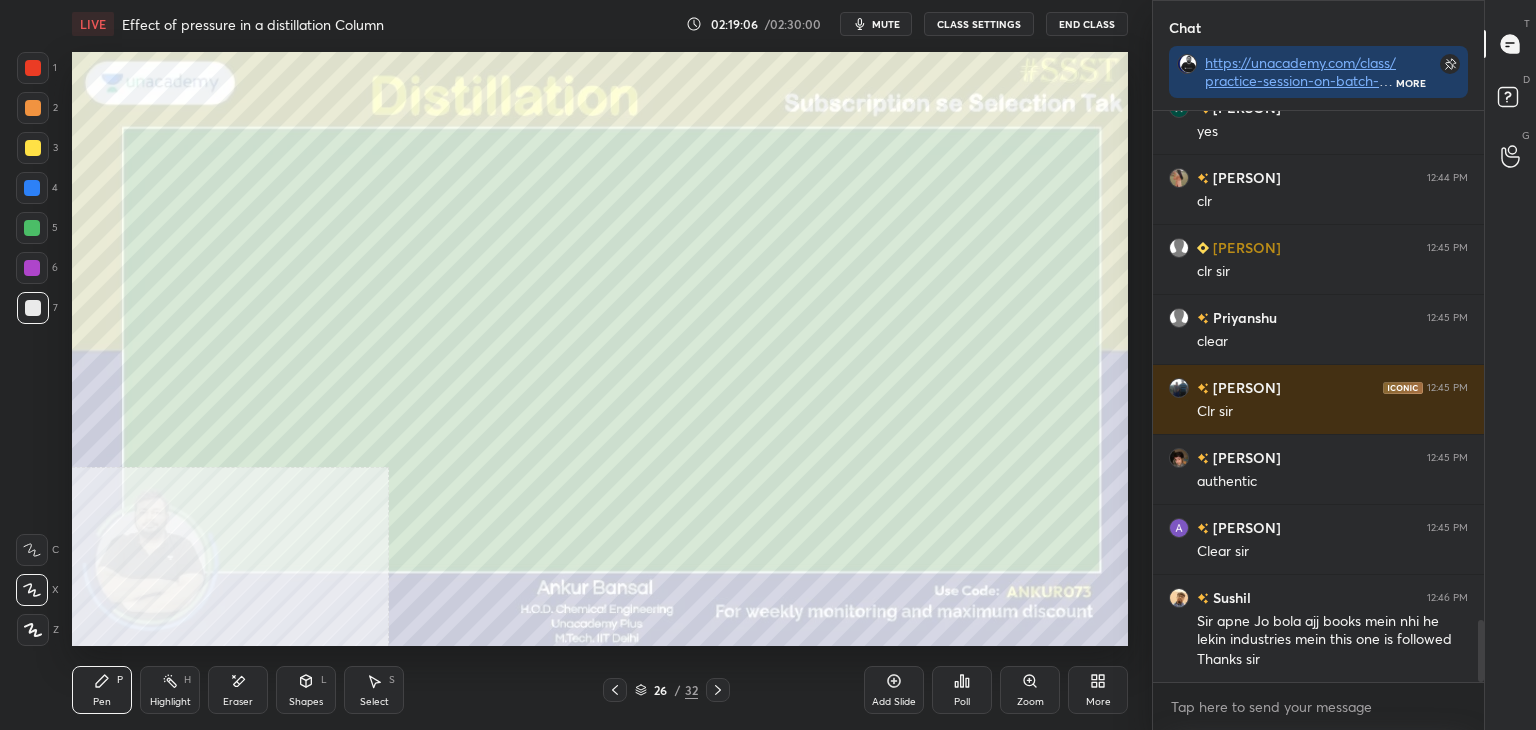 click on "Shapes" at bounding box center [306, 702] 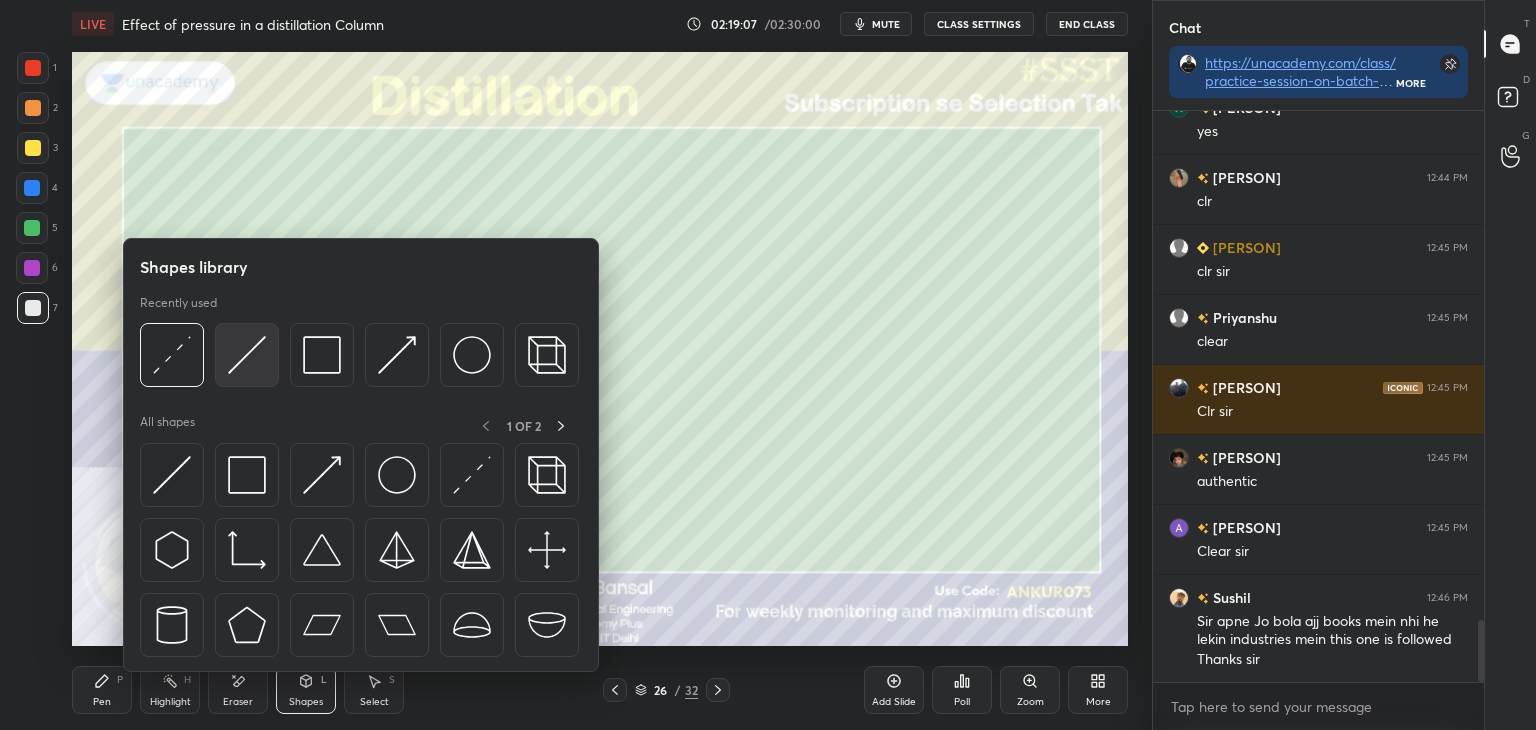 click at bounding box center [247, 355] 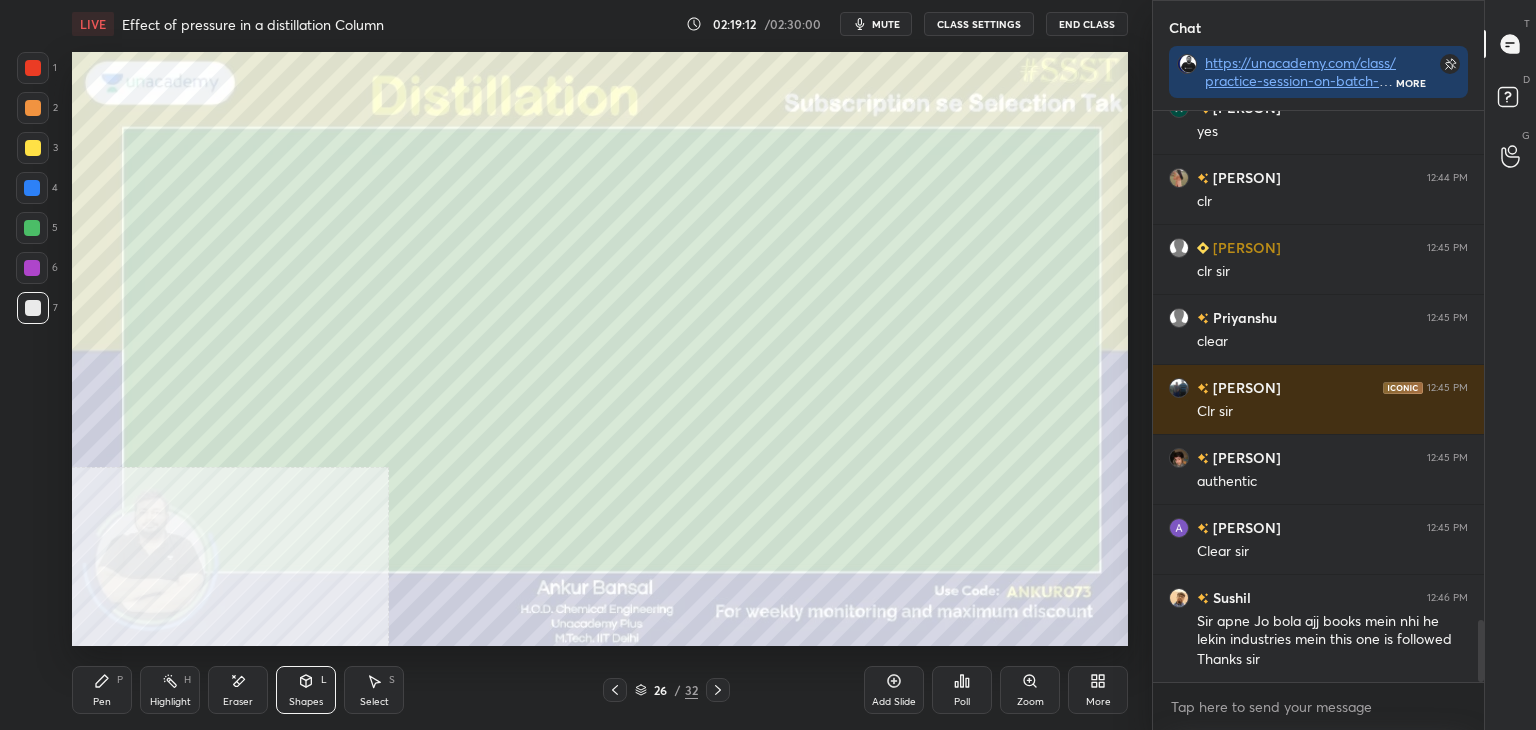 click on "Pen" at bounding box center (102, 702) 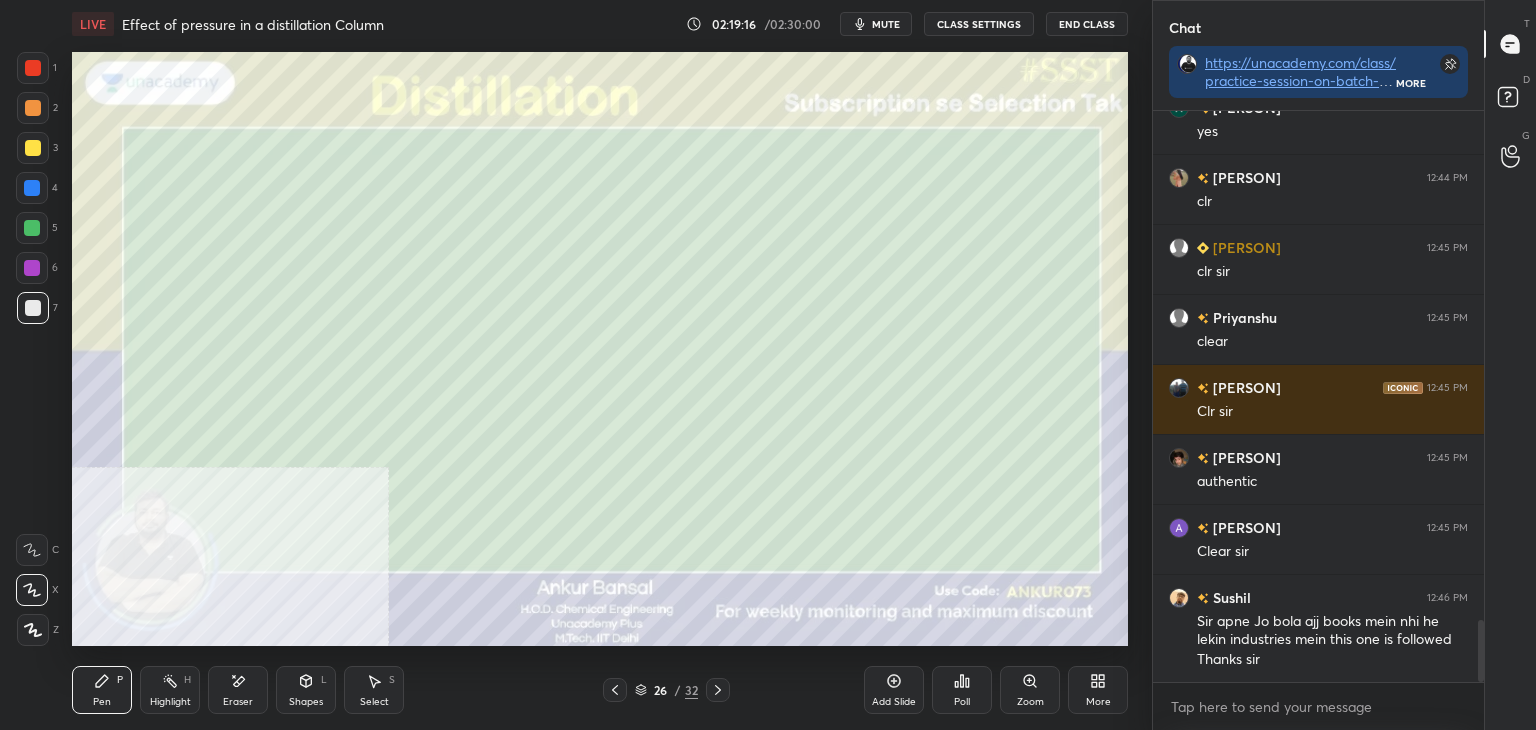 click on "Shapes L" at bounding box center (306, 690) 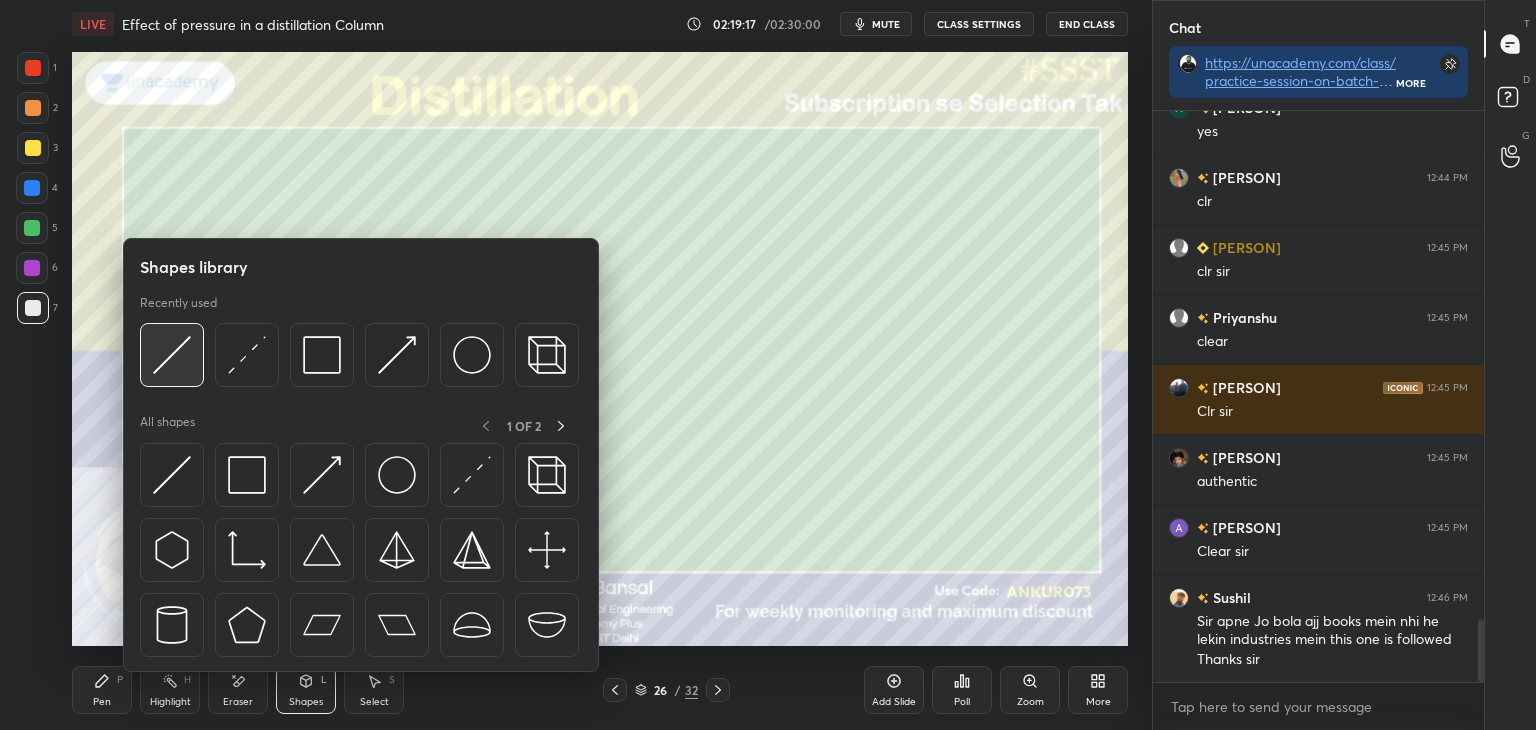 click at bounding box center (172, 355) 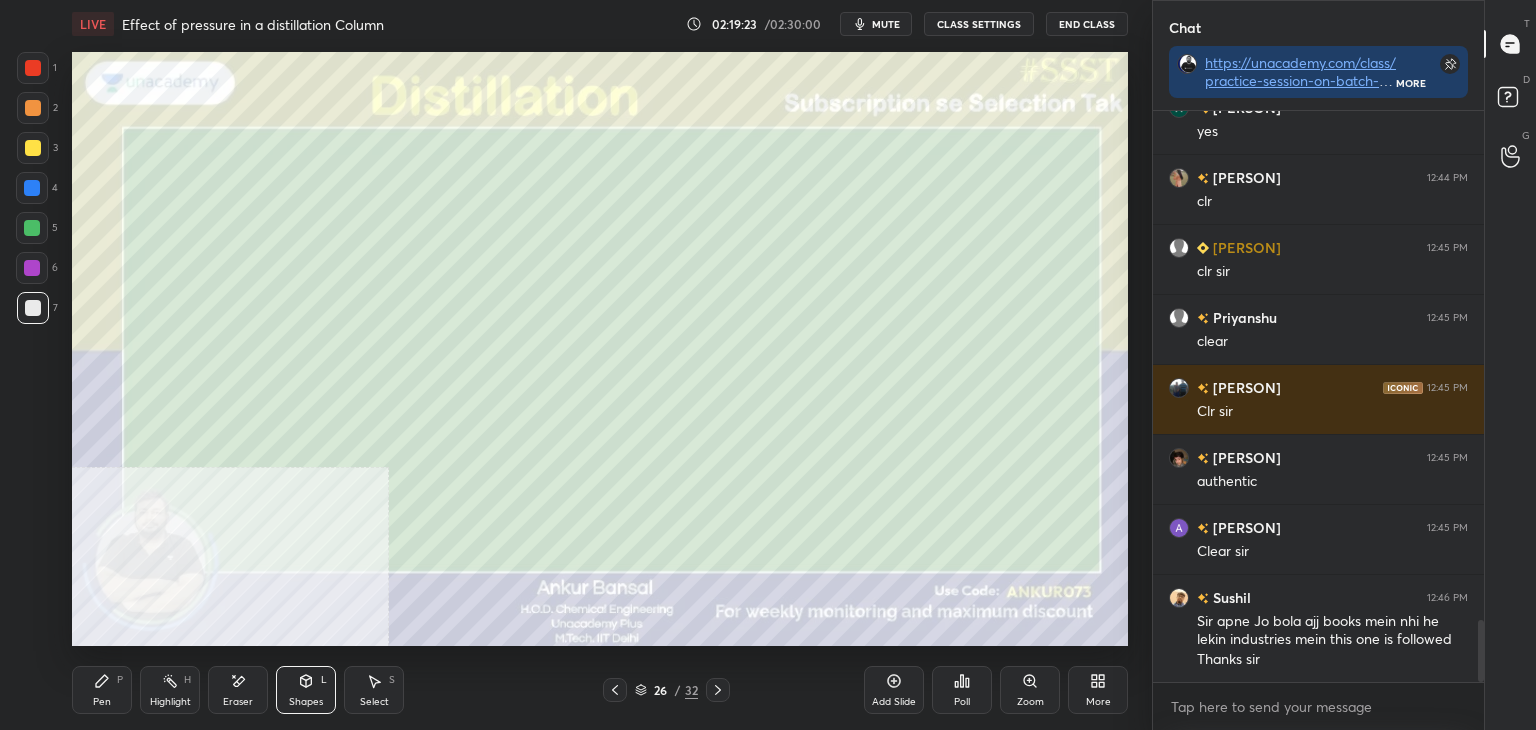 click on "Pen P" at bounding box center [102, 690] 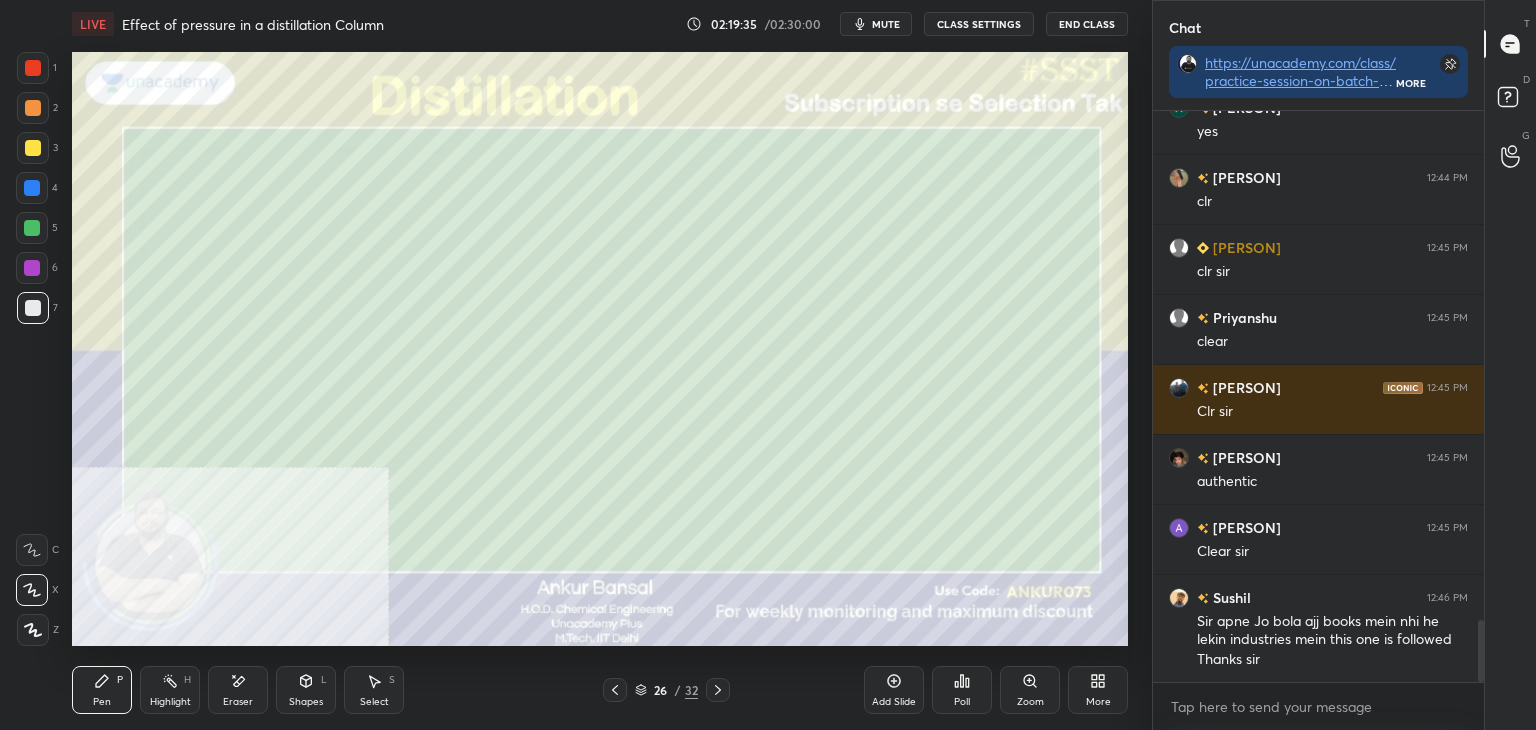 click 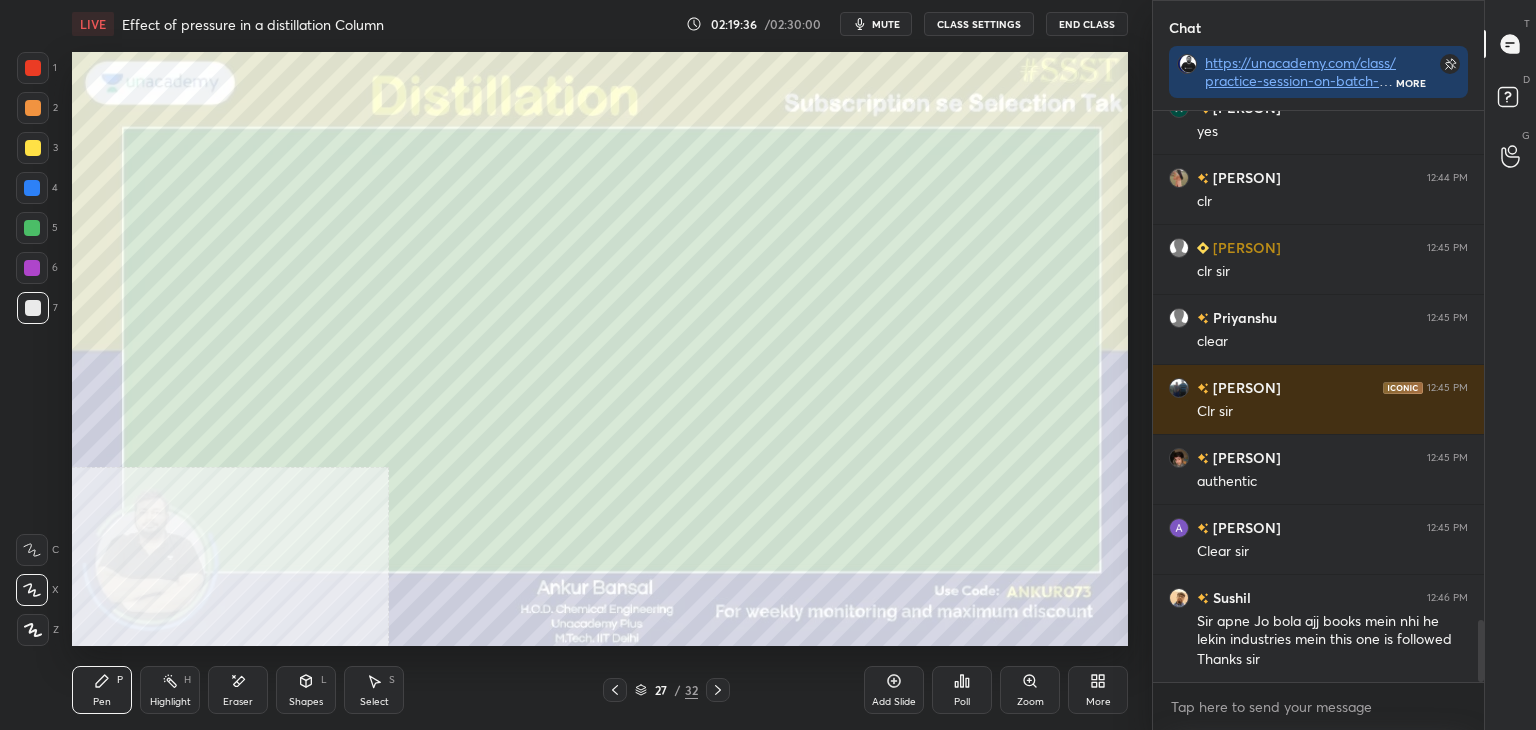 click on "Shapes L" at bounding box center [306, 690] 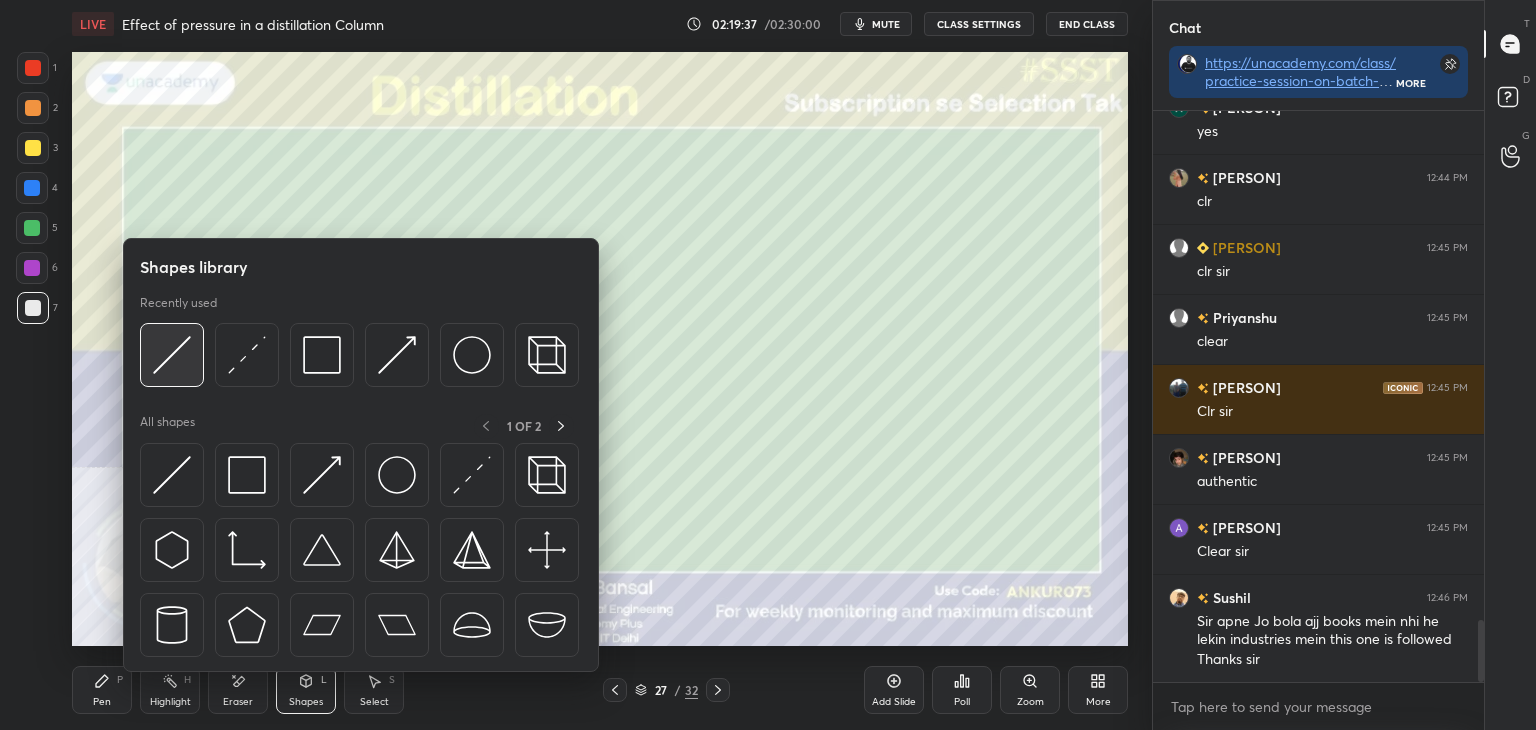 click at bounding box center [172, 355] 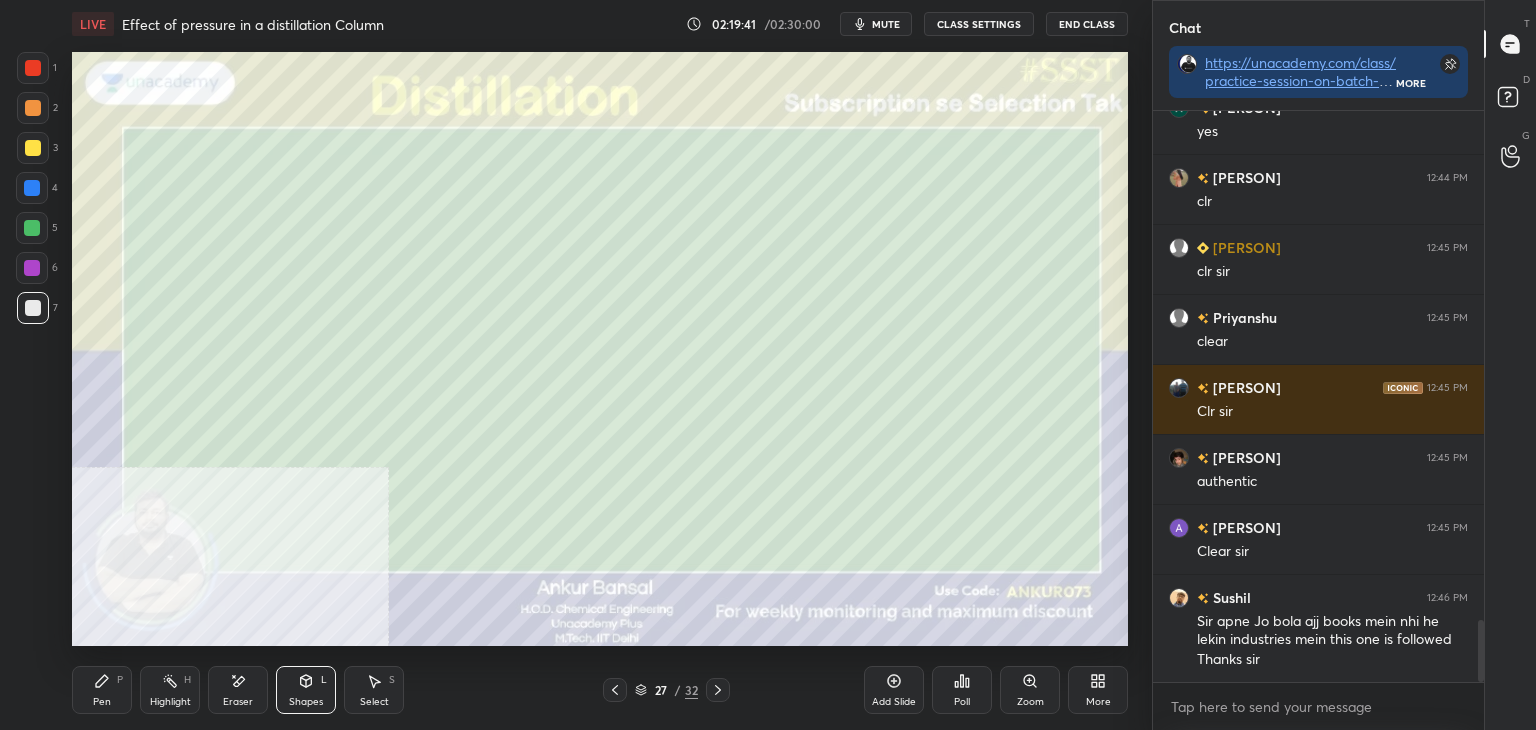 click on "Pen P" at bounding box center (102, 690) 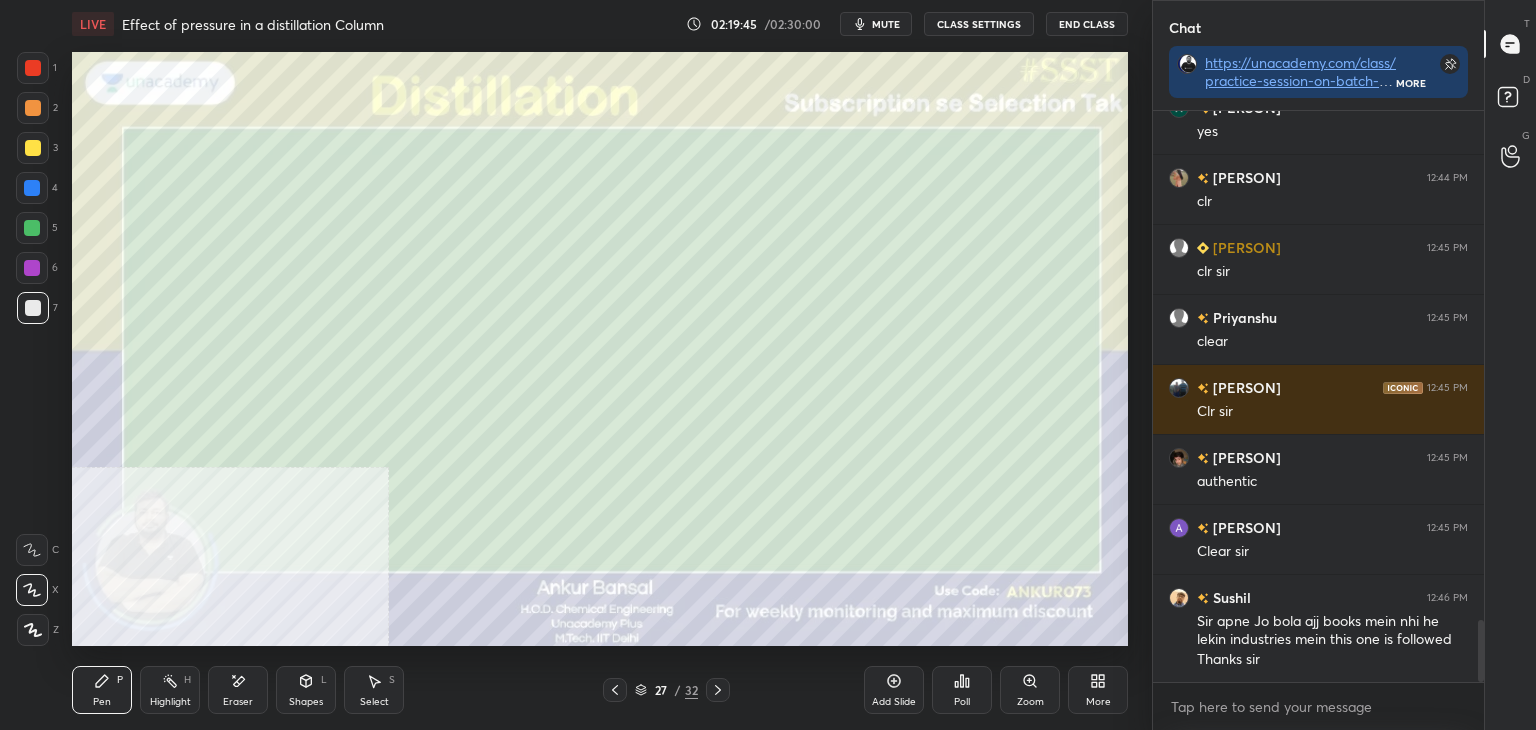 click 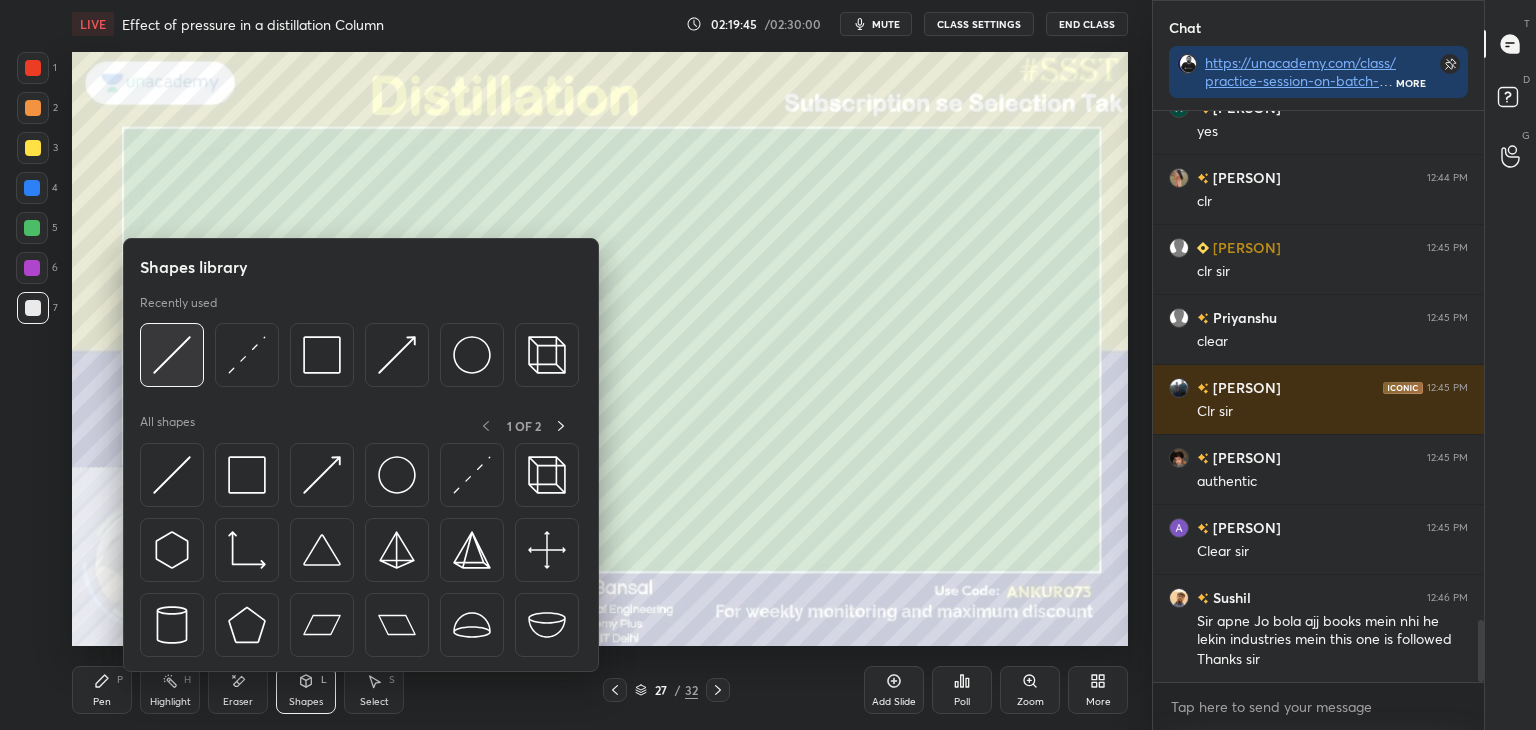 click at bounding box center [172, 355] 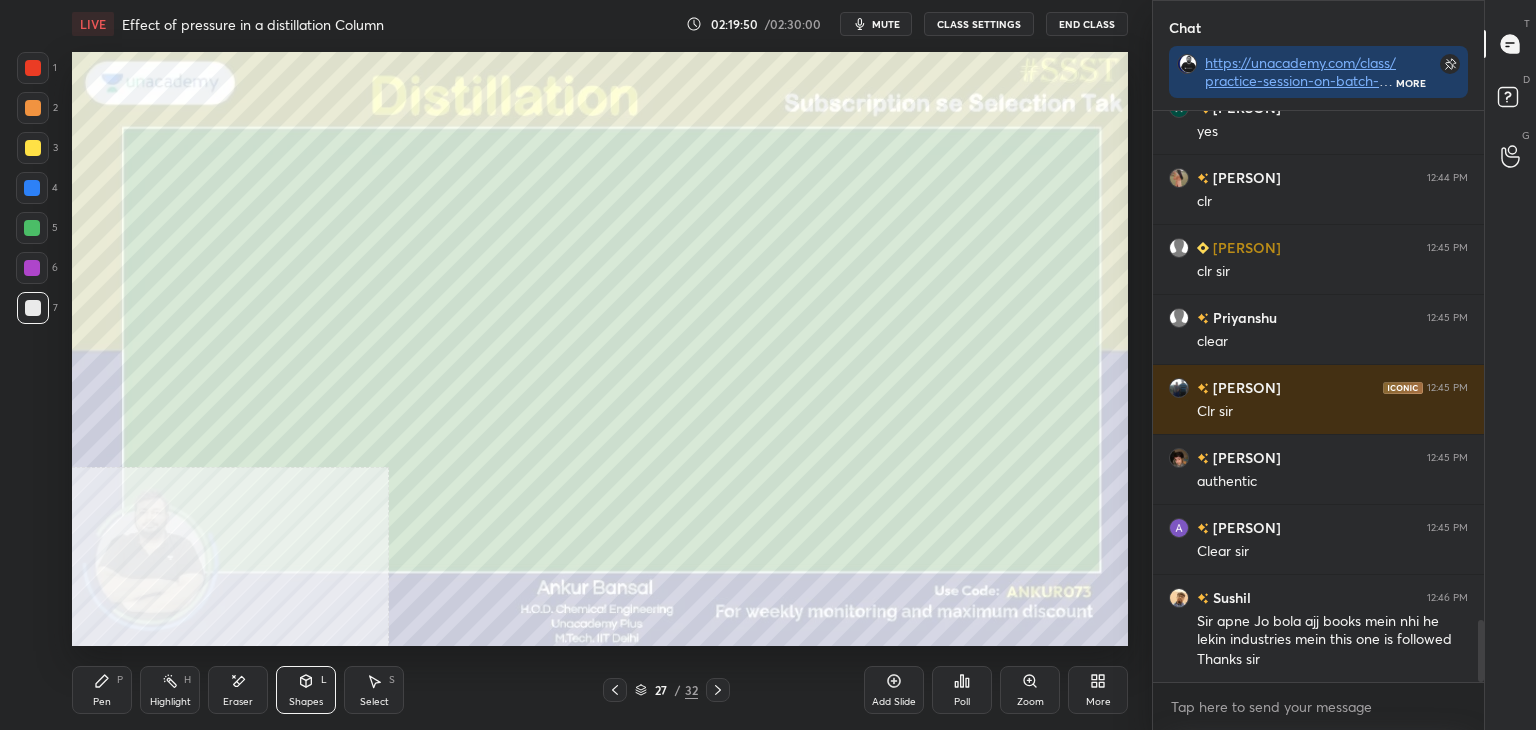 click on "Pen P" at bounding box center (102, 690) 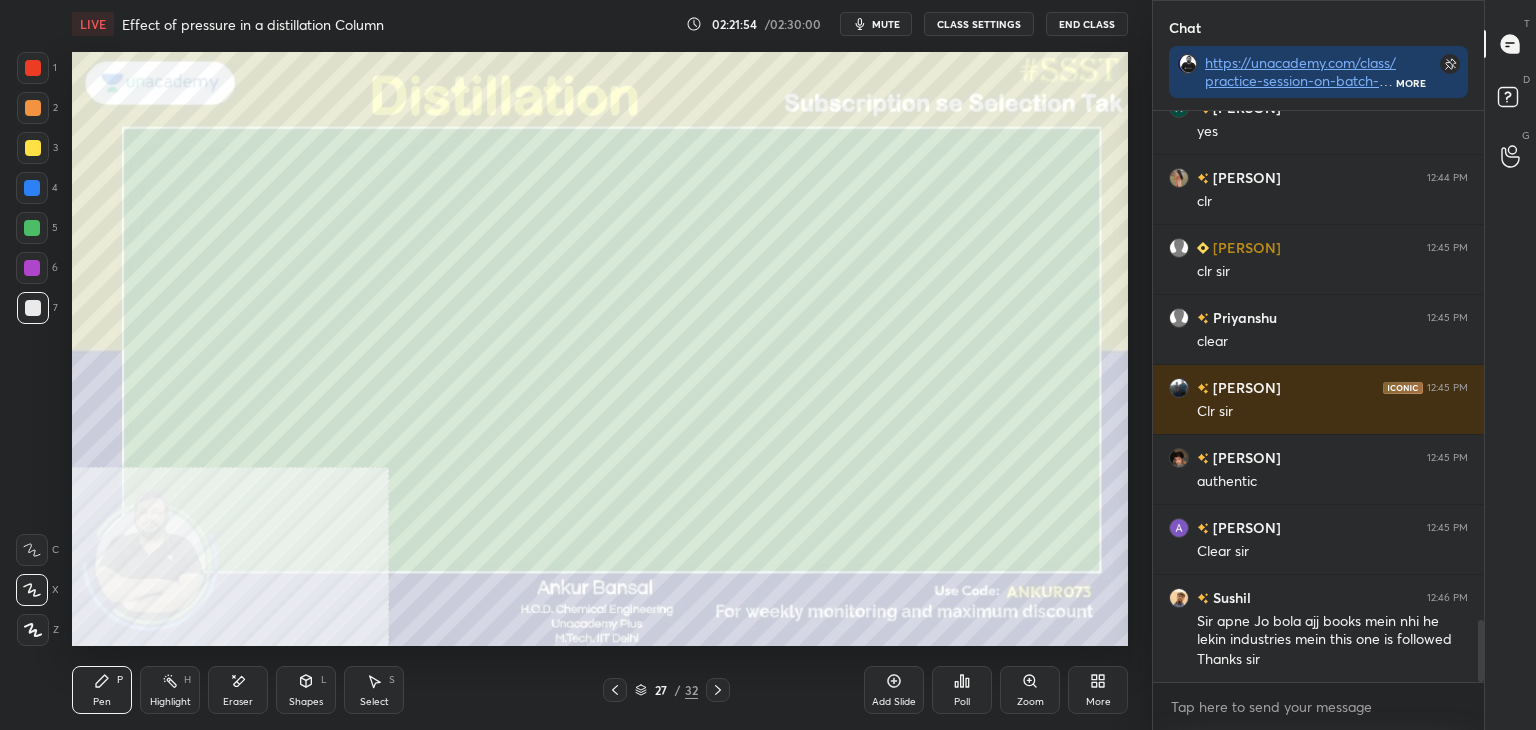 click on "Select" at bounding box center (374, 702) 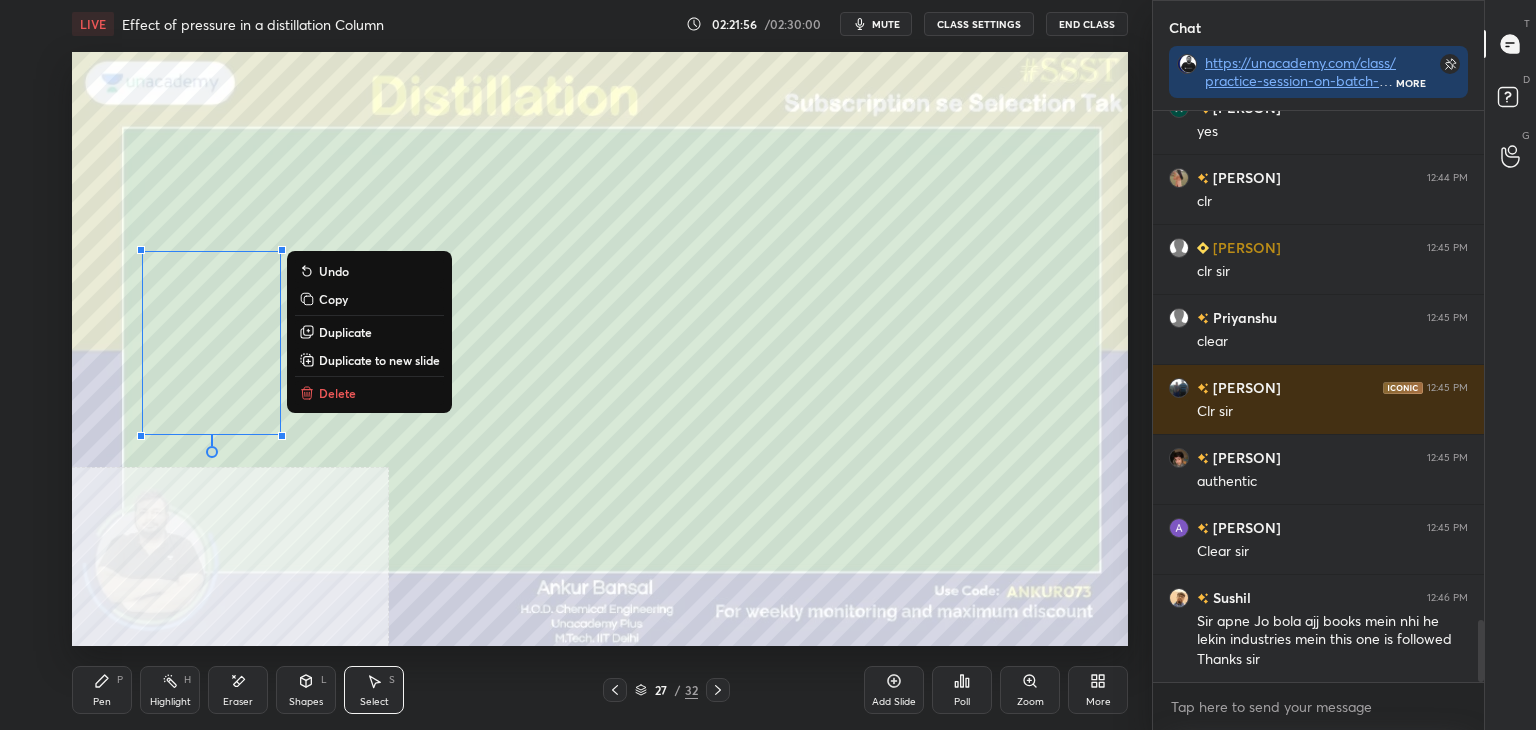 click on "Copy" at bounding box center (333, 299) 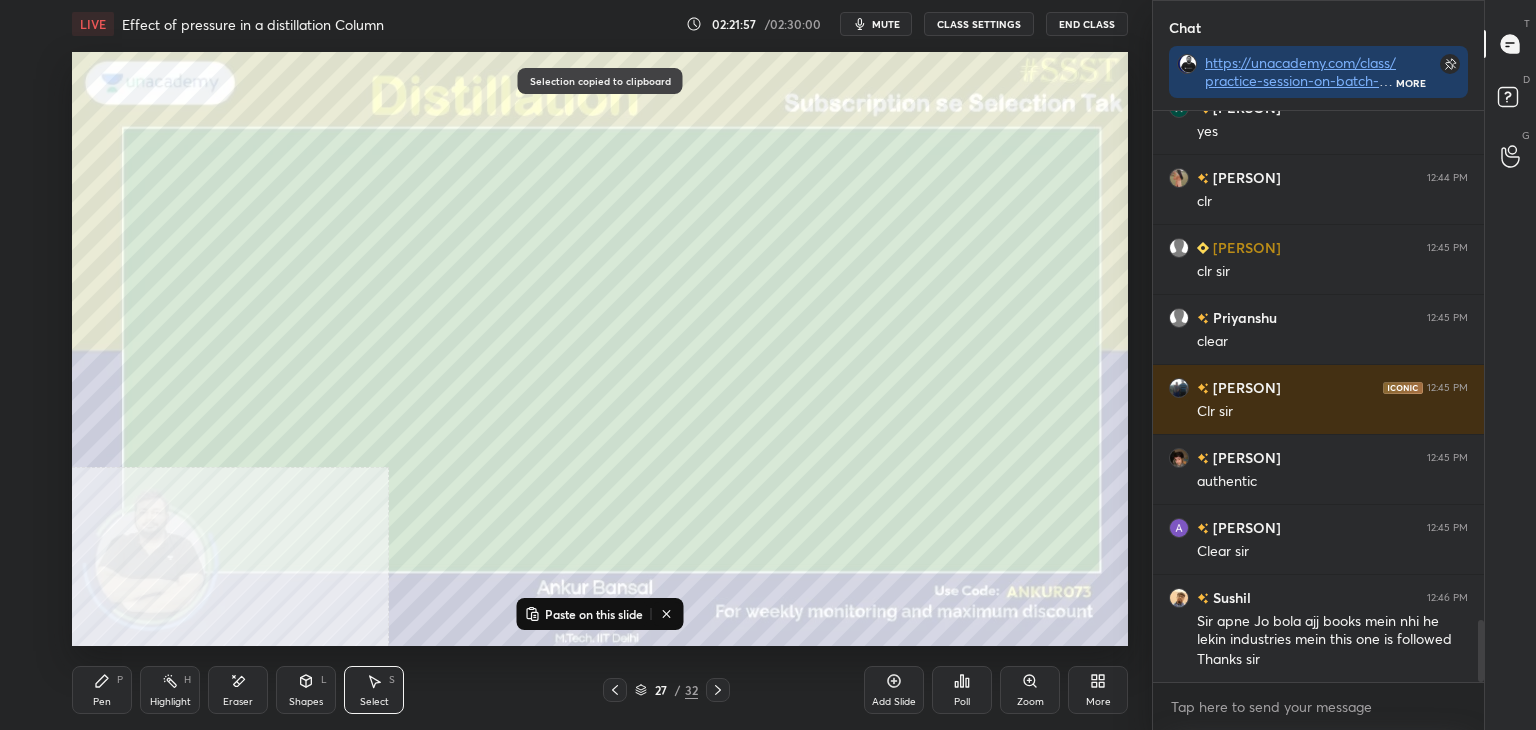 click 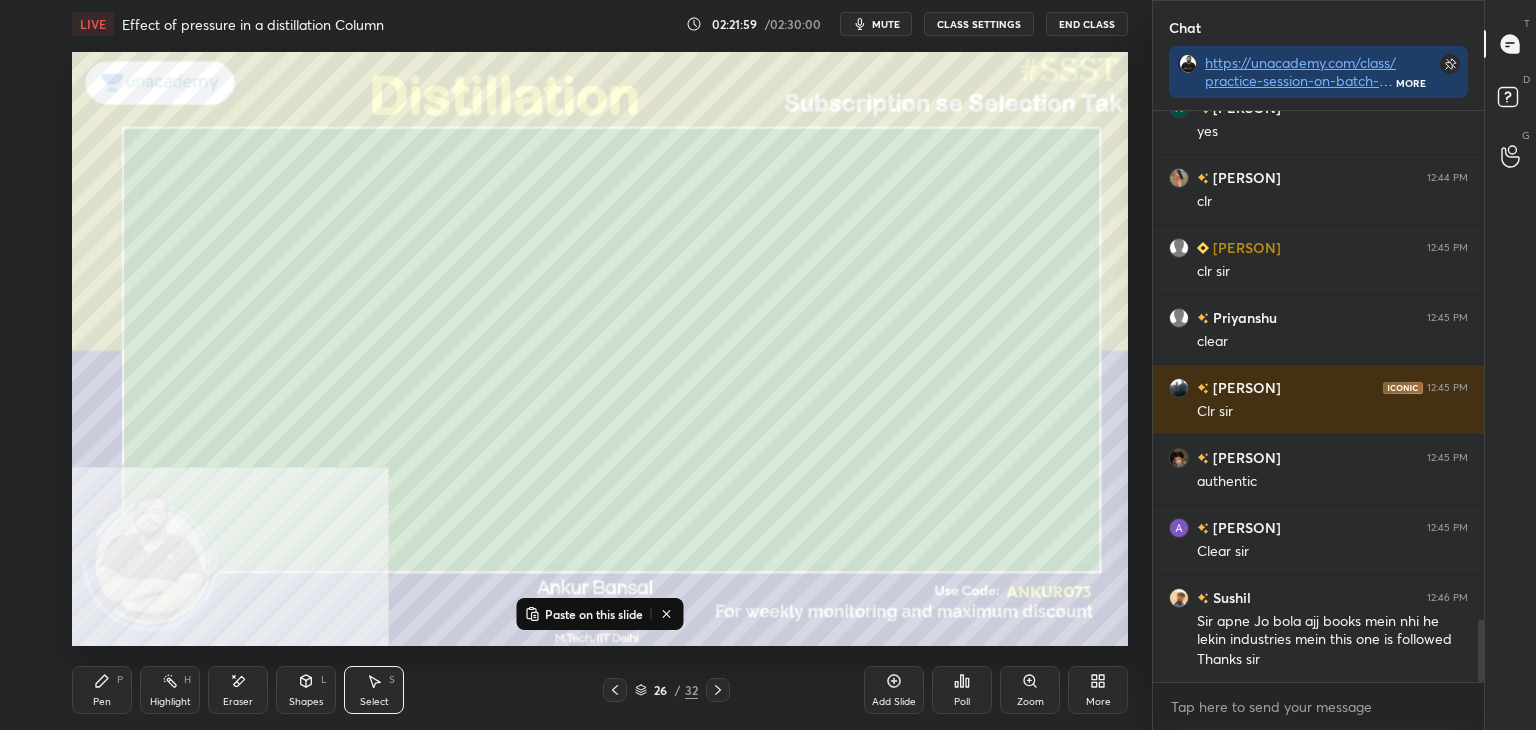 click on "Paste on this slide" at bounding box center [594, 614] 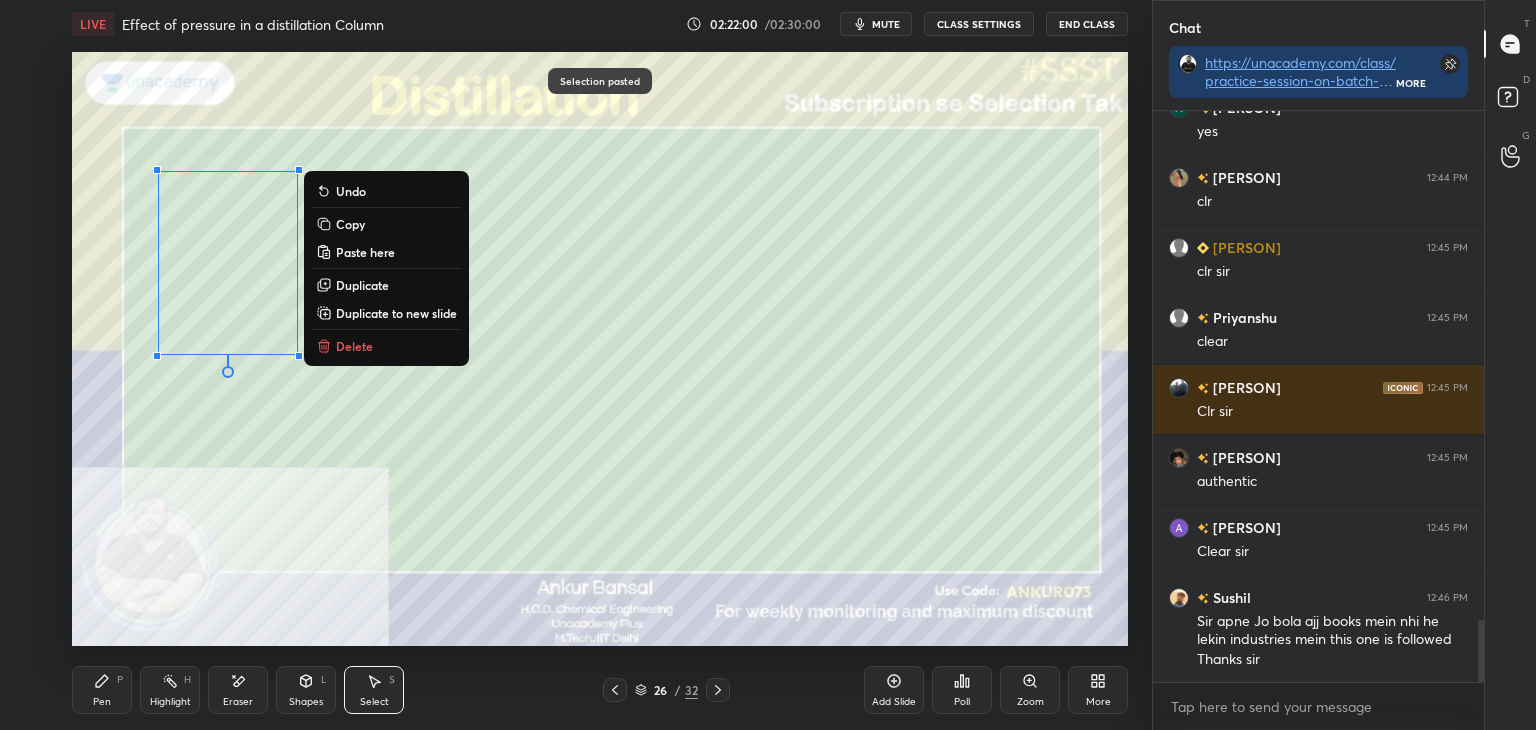 click on "Eraser" at bounding box center (238, 702) 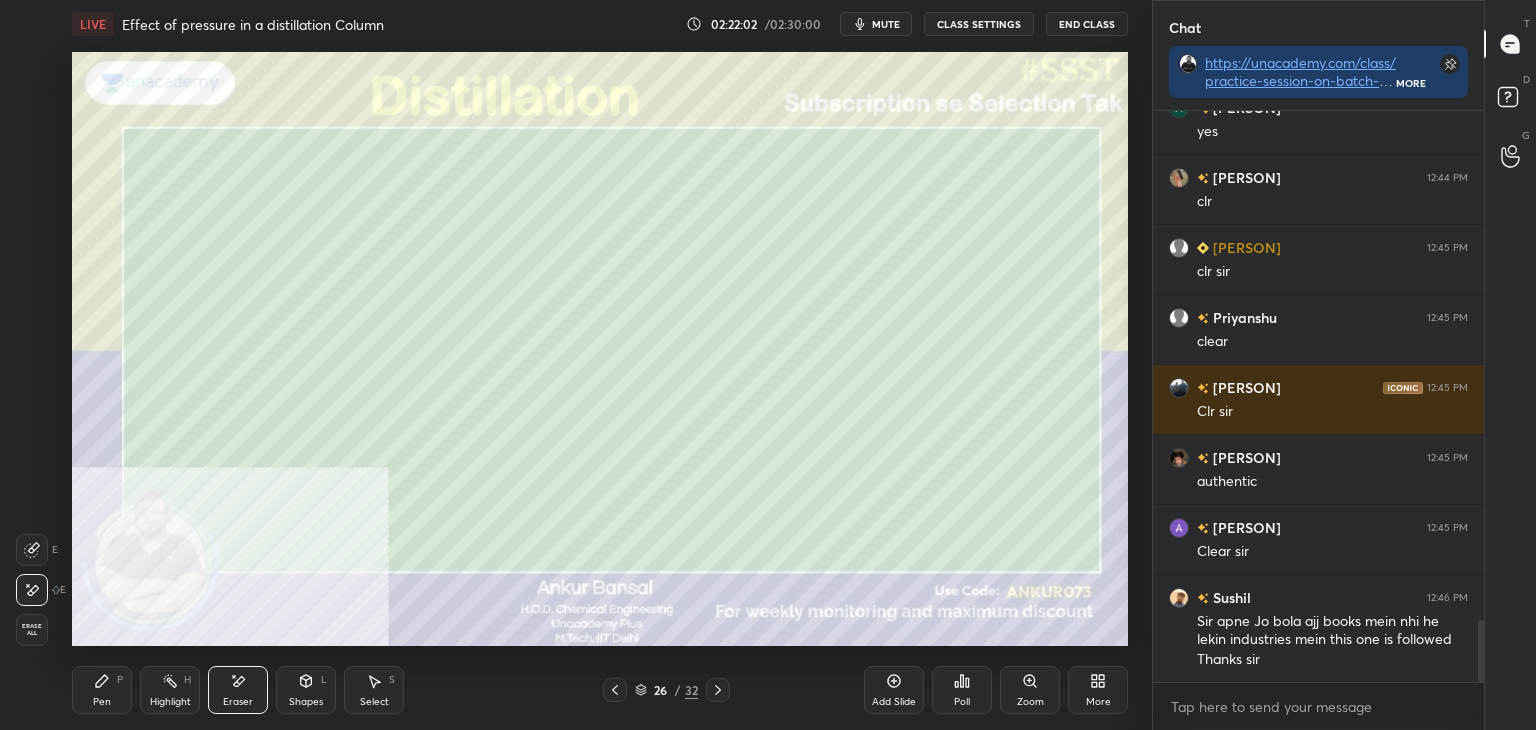 click 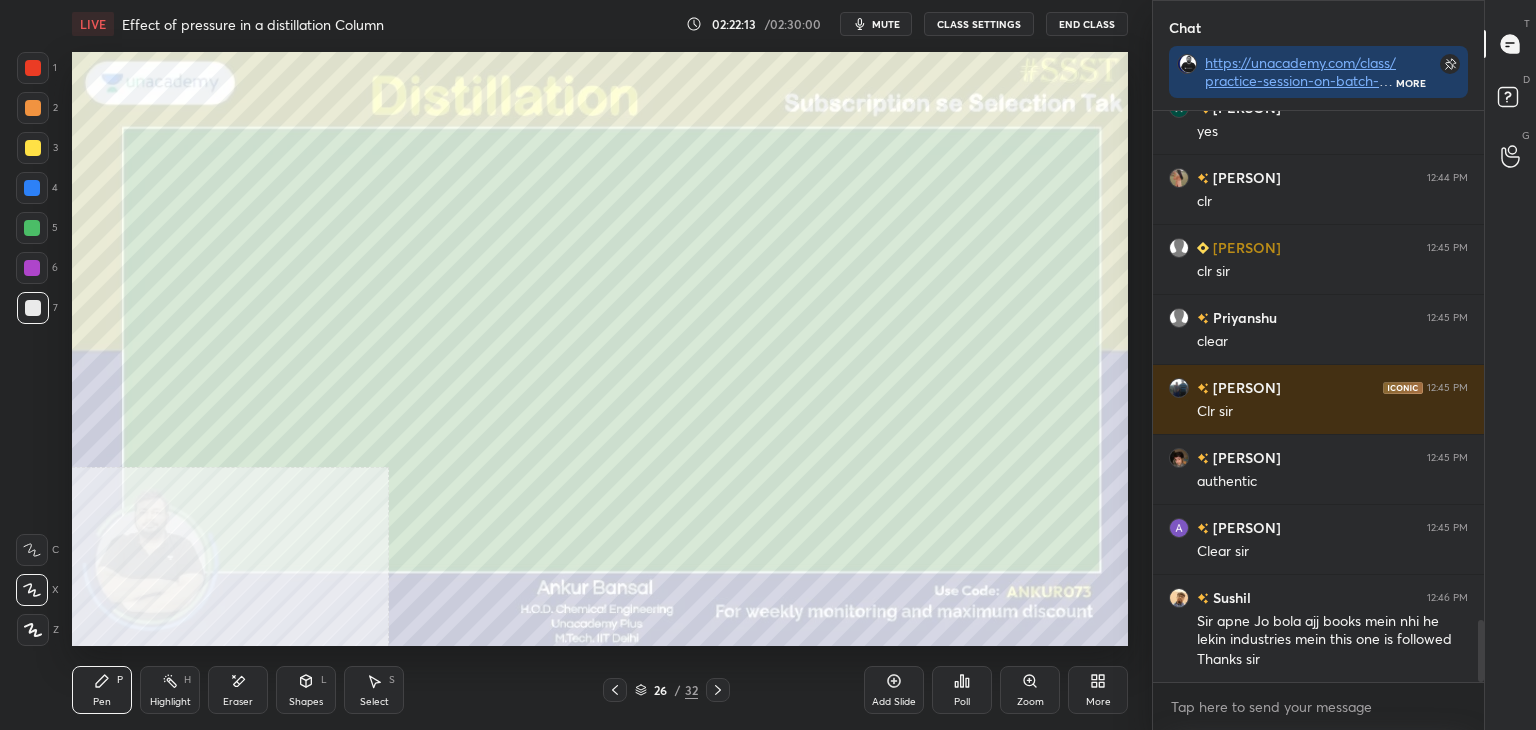 click 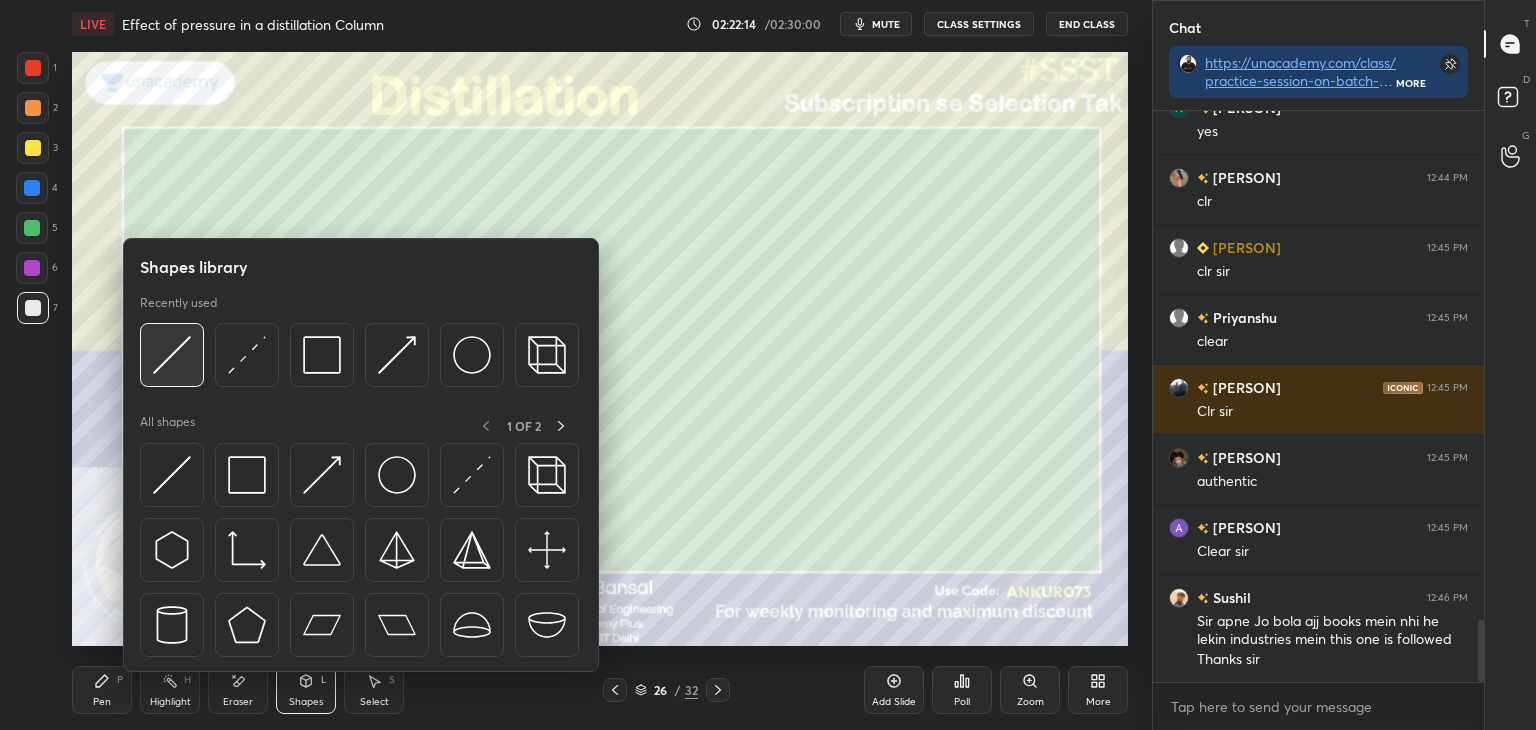 click at bounding box center (172, 355) 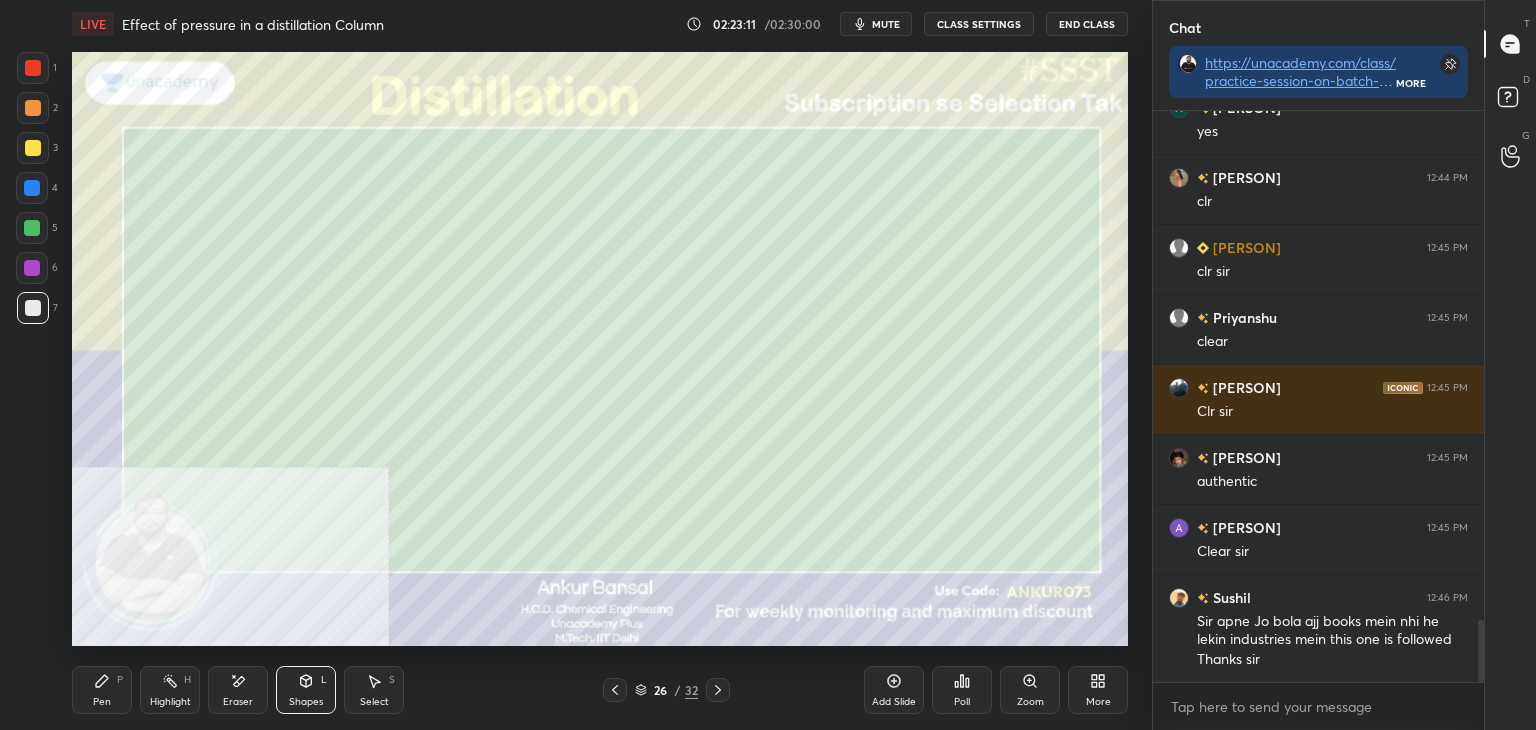 click 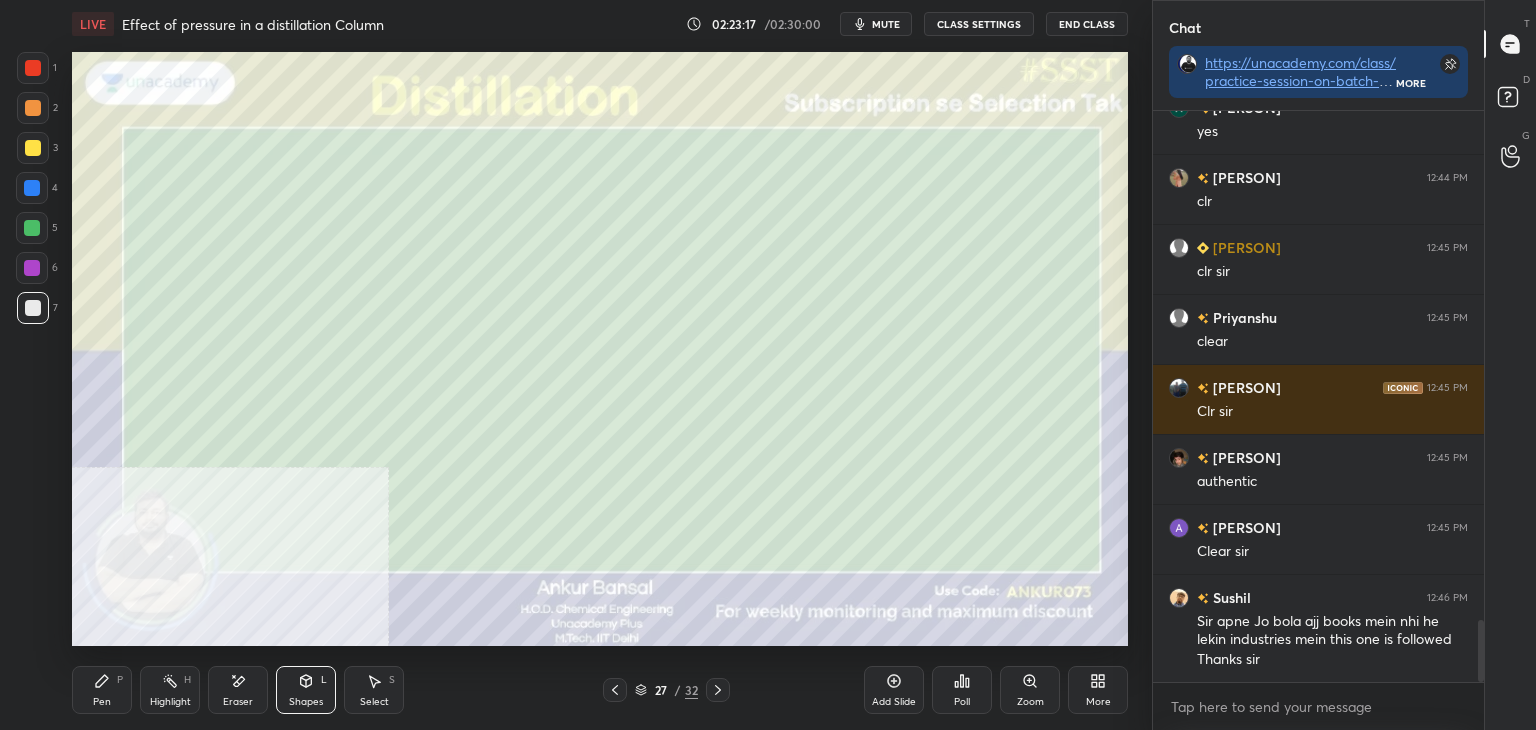 click 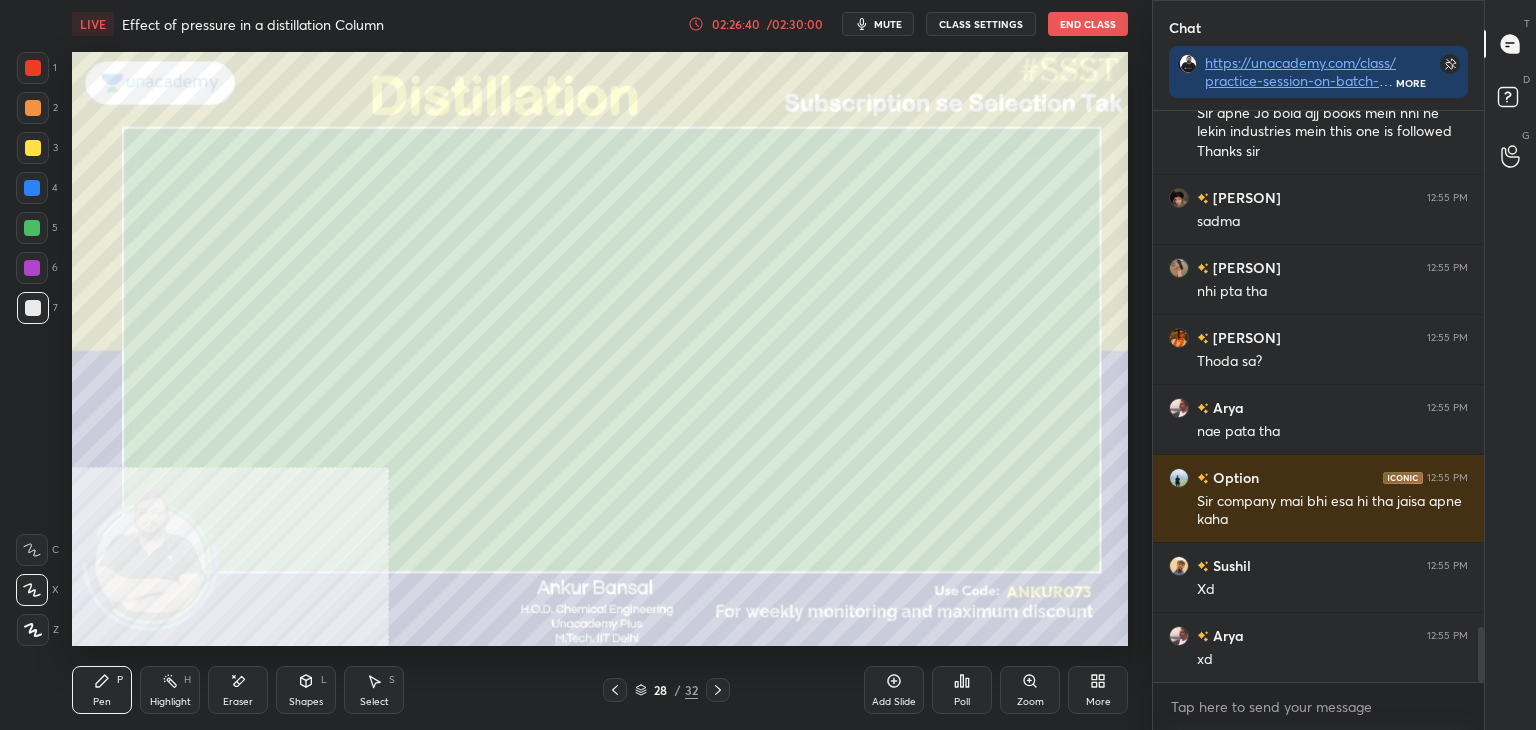 scroll, scrollTop: 5310, scrollLeft: 0, axis: vertical 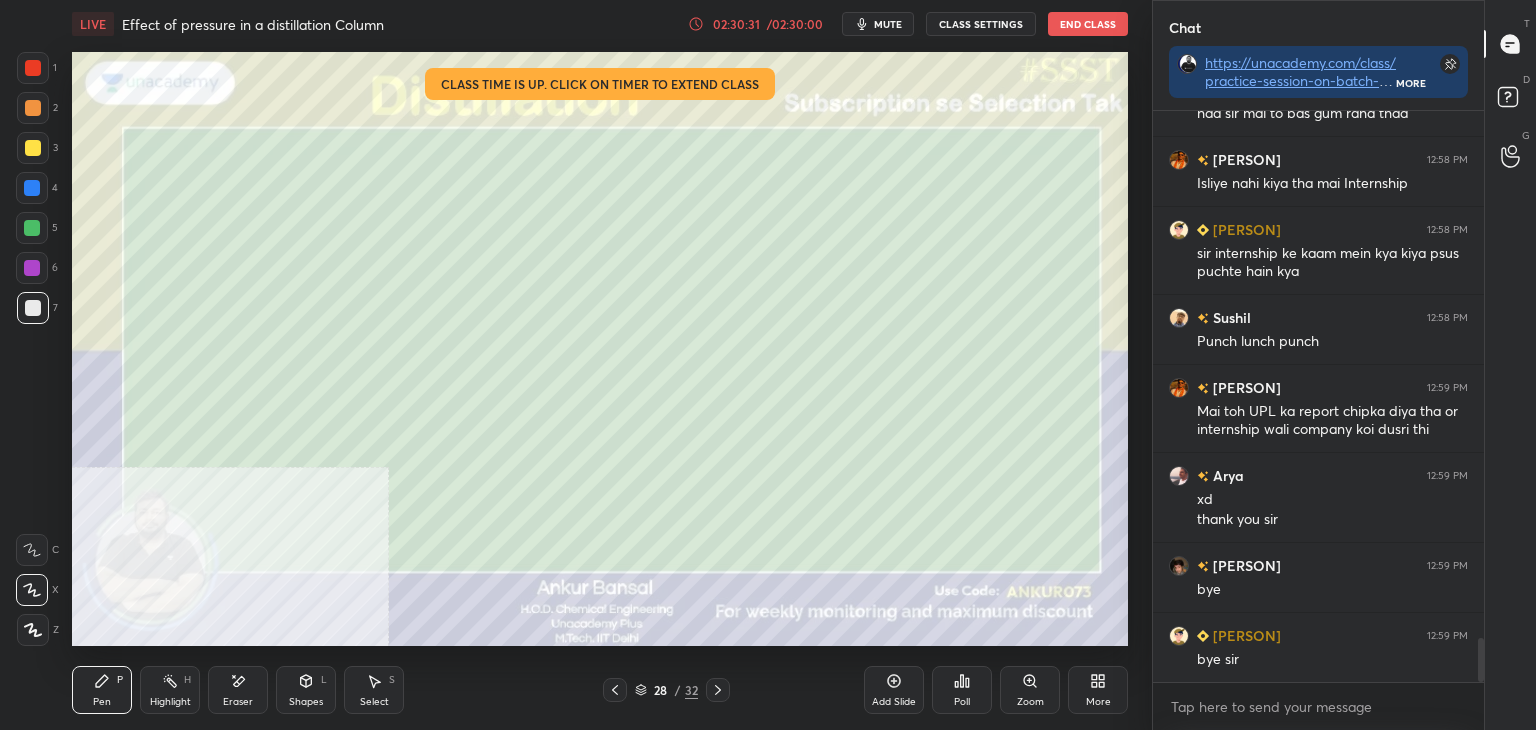 click on "End Class" at bounding box center (1088, 24) 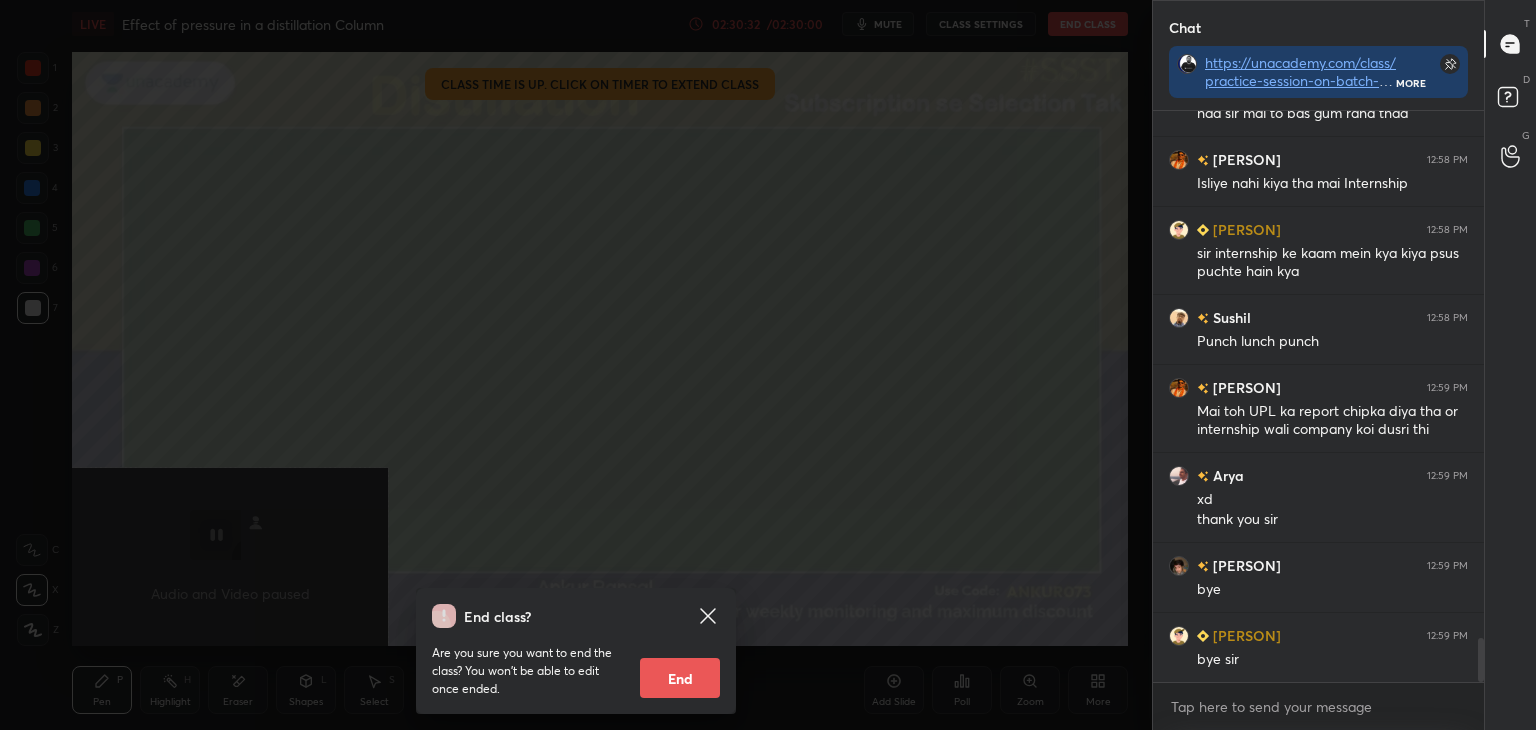 scroll, scrollTop: 6924, scrollLeft: 0, axis: vertical 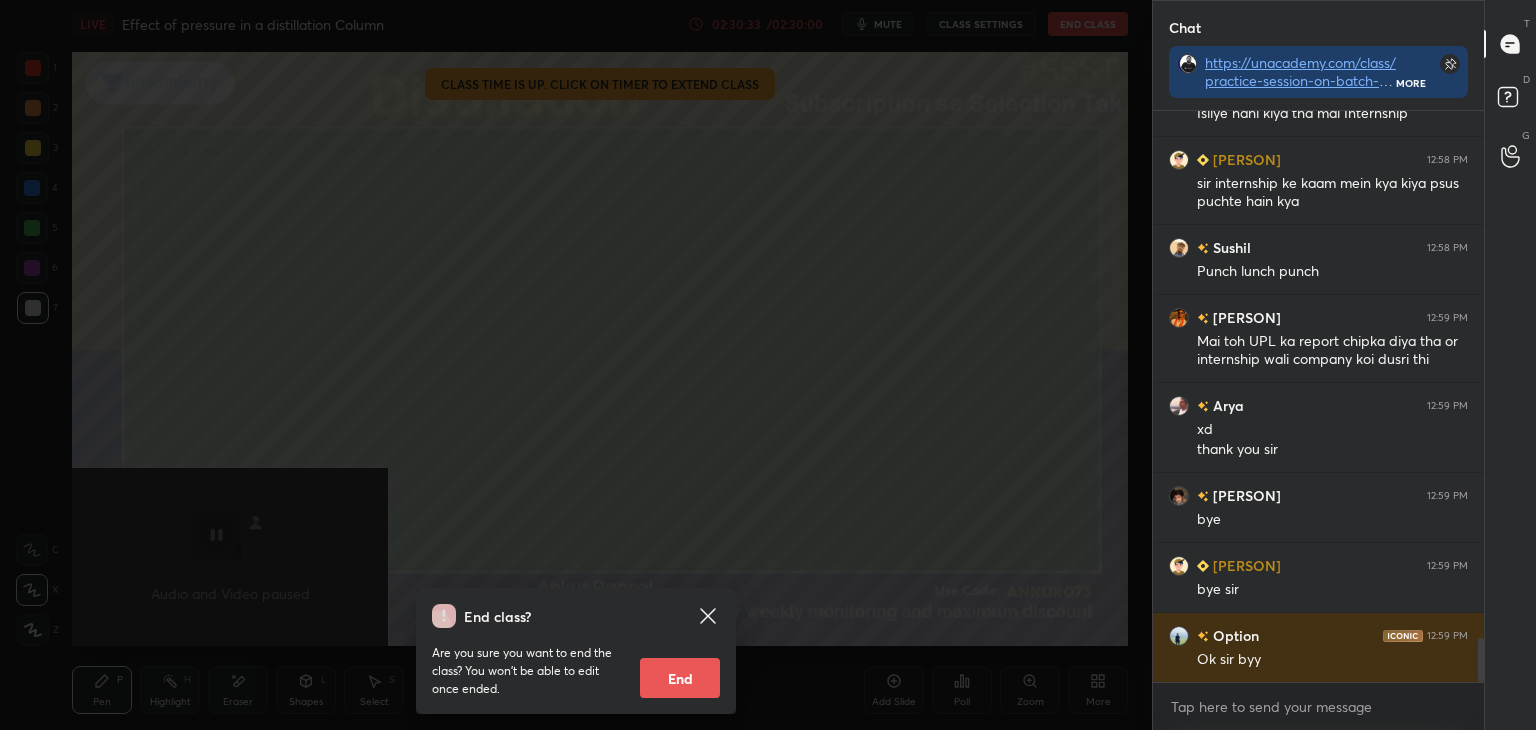 click on "End" at bounding box center (680, 678) 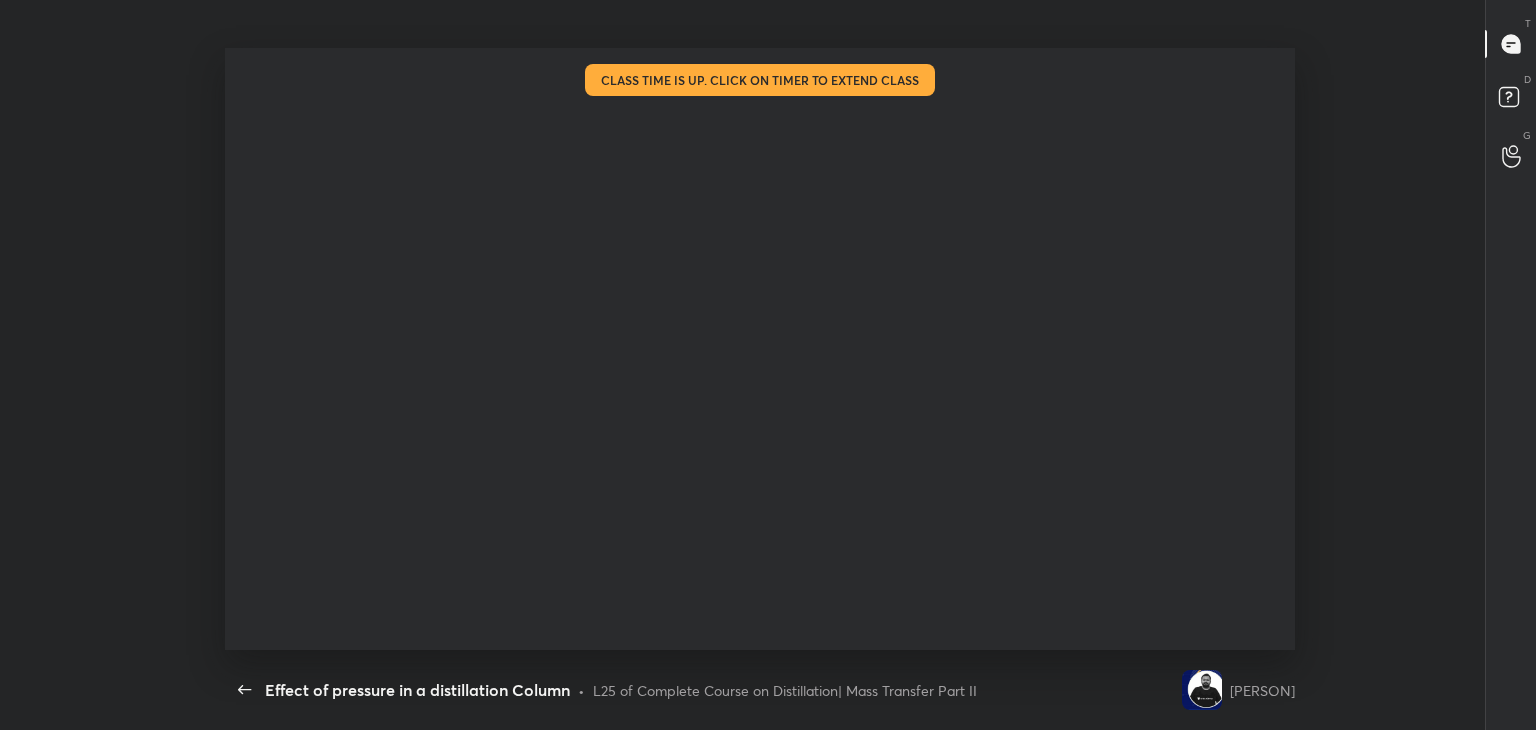 scroll, scrollTop: 6885, scrollLeft: 0, axis: vertical 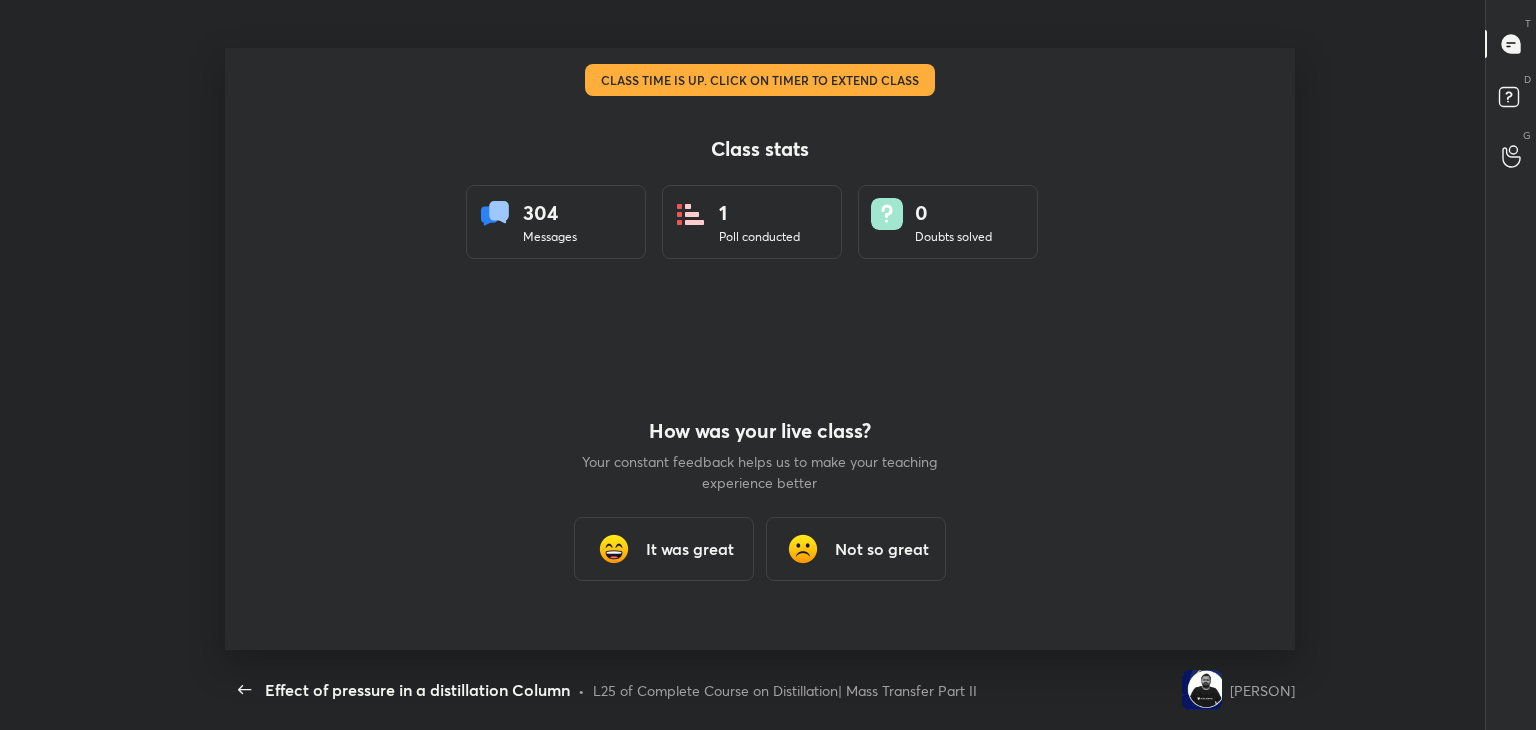 click on "It was great" at bounding box center [664, 549] 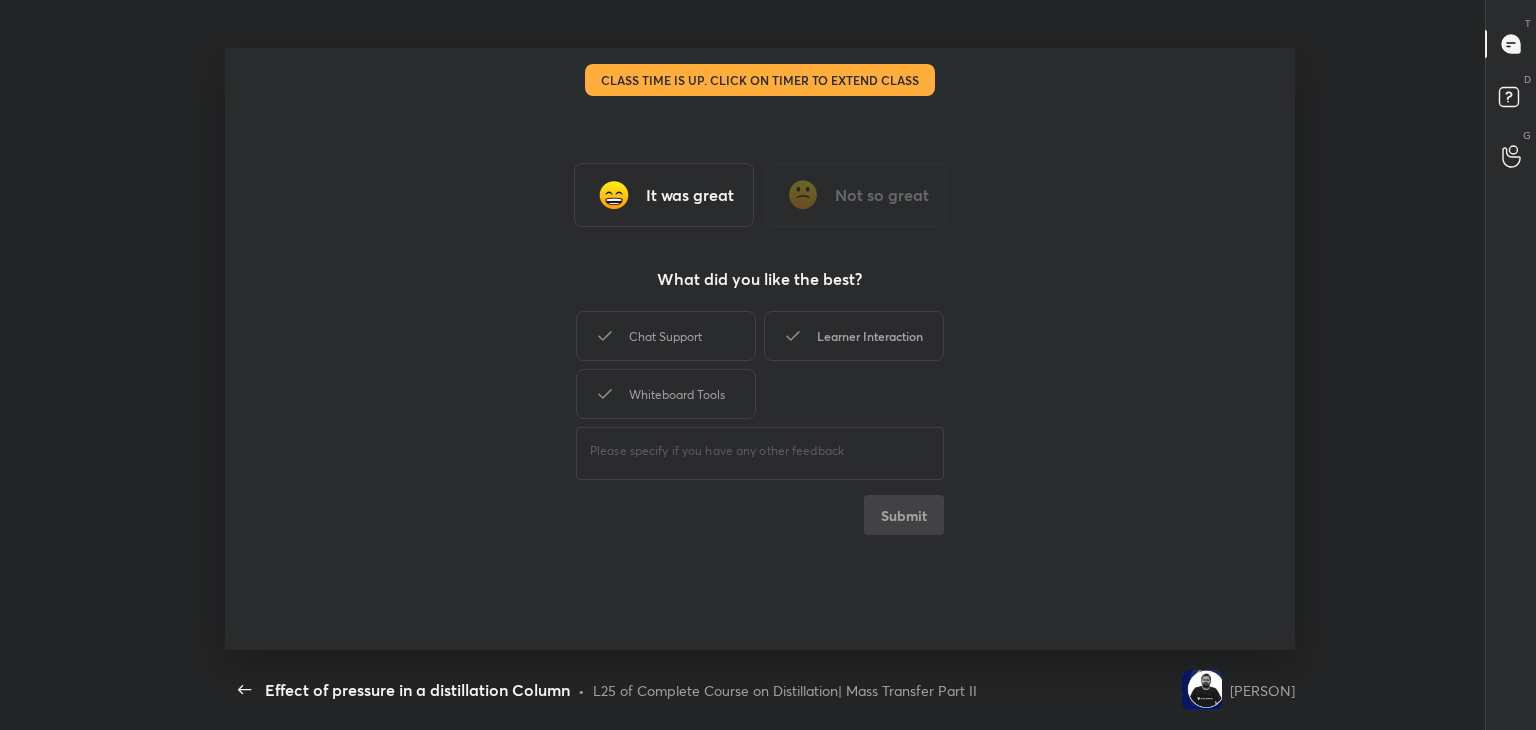 drag, startPoint x: 683, startPoint y: 319, endPoint x: 848, endPoint y: 359, distance: 169.77927 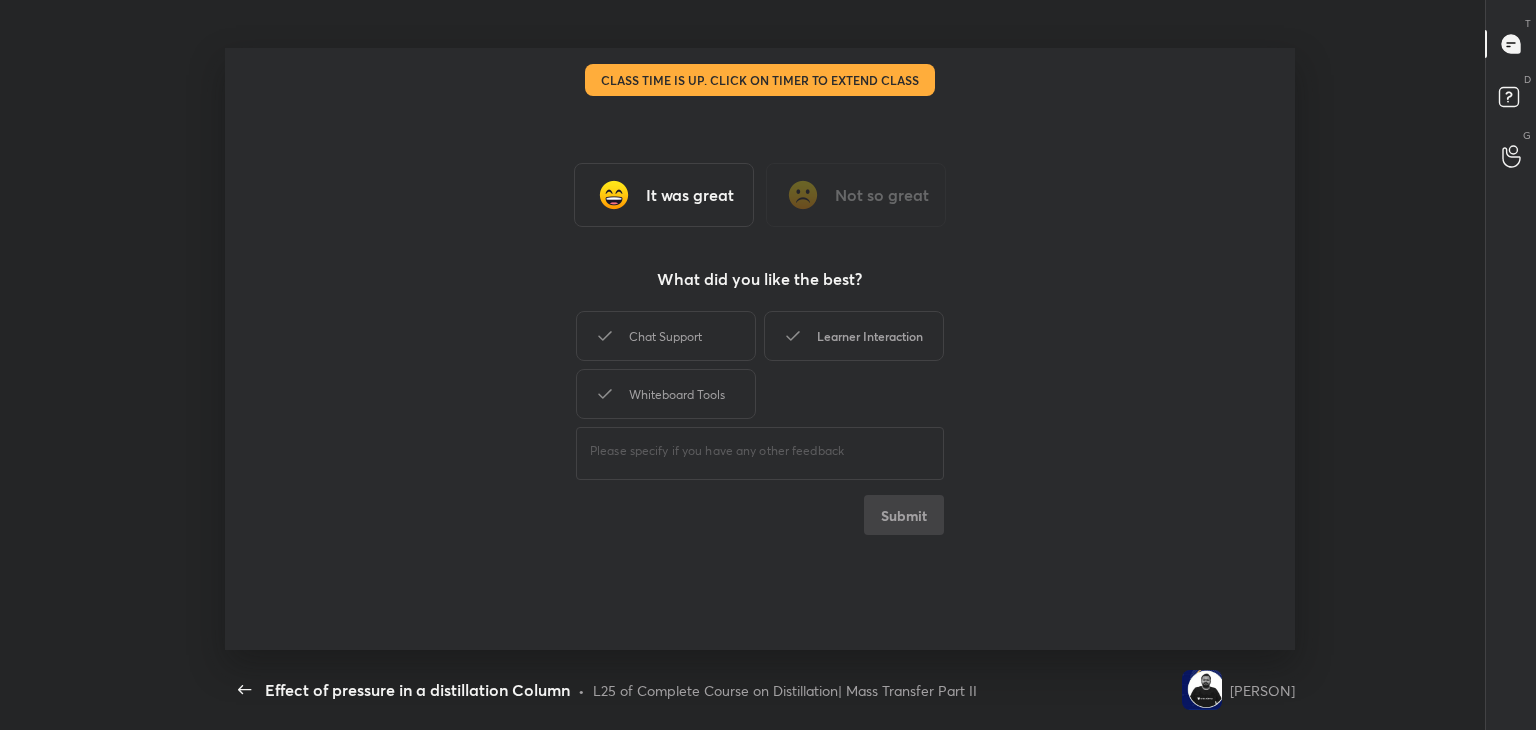 click on "Chat Support" at bounding box center [666, 336] 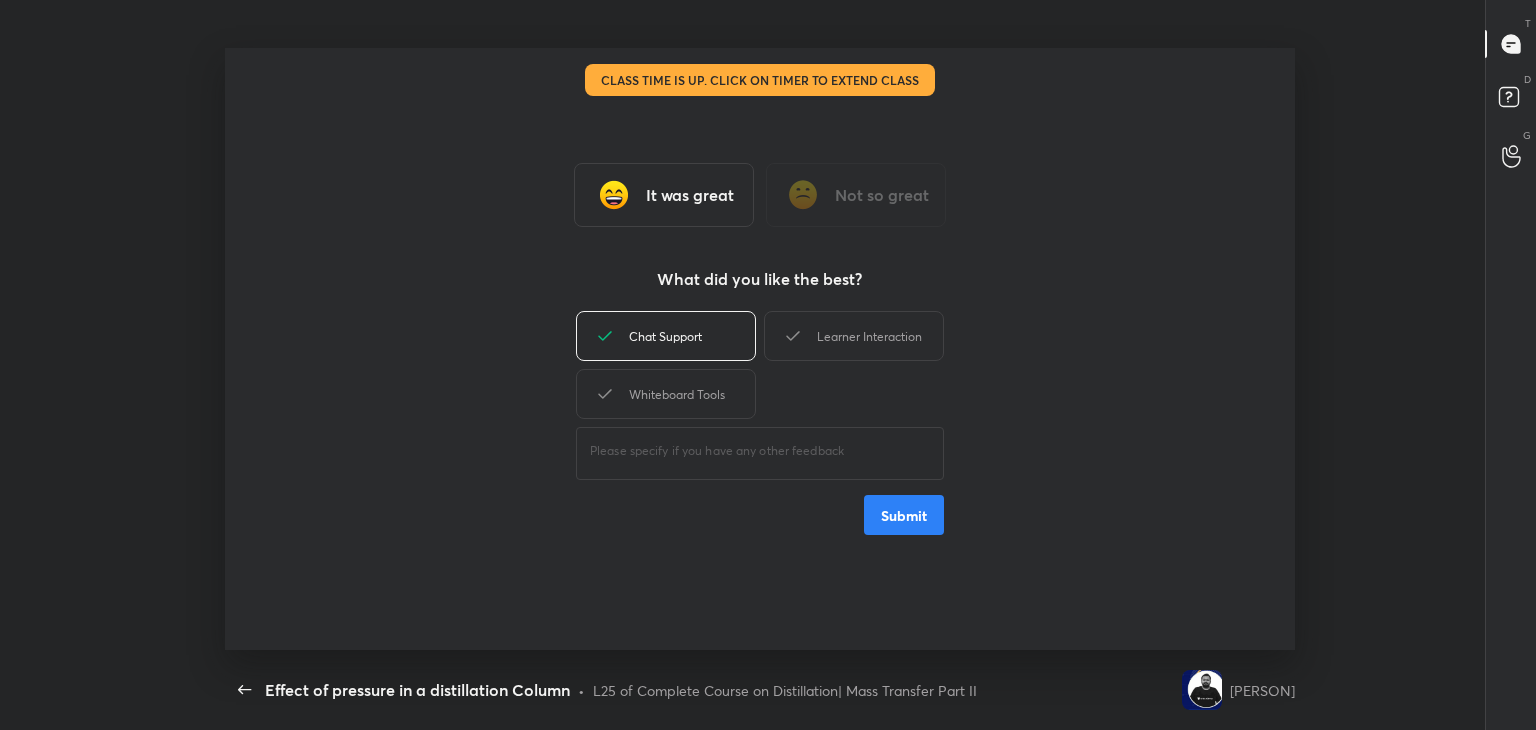 click on "Chat Support Learner Interaction Whiteboard Tools" at bounding box center (760, 365) 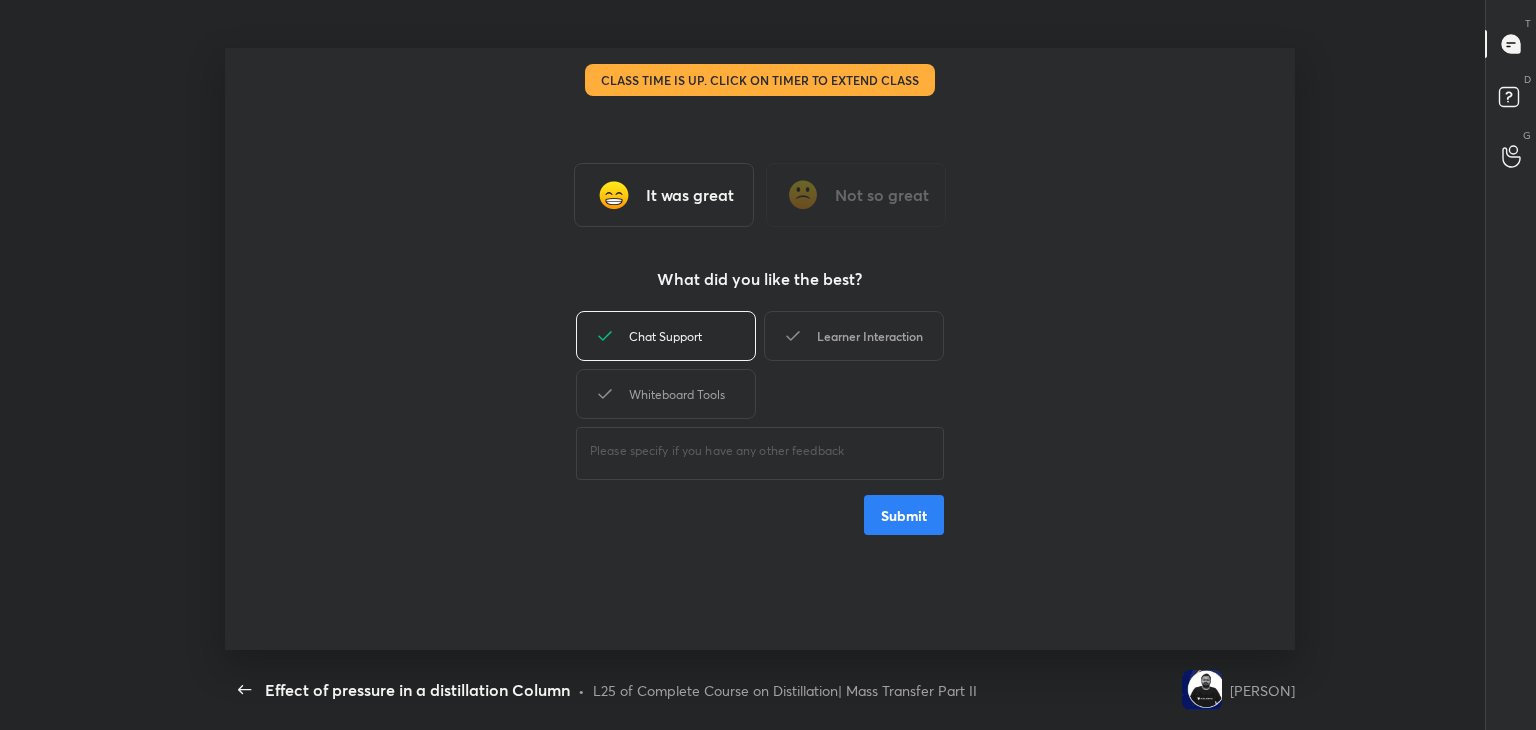 click on "Learner Interaction" at bounding box center (854, 336) 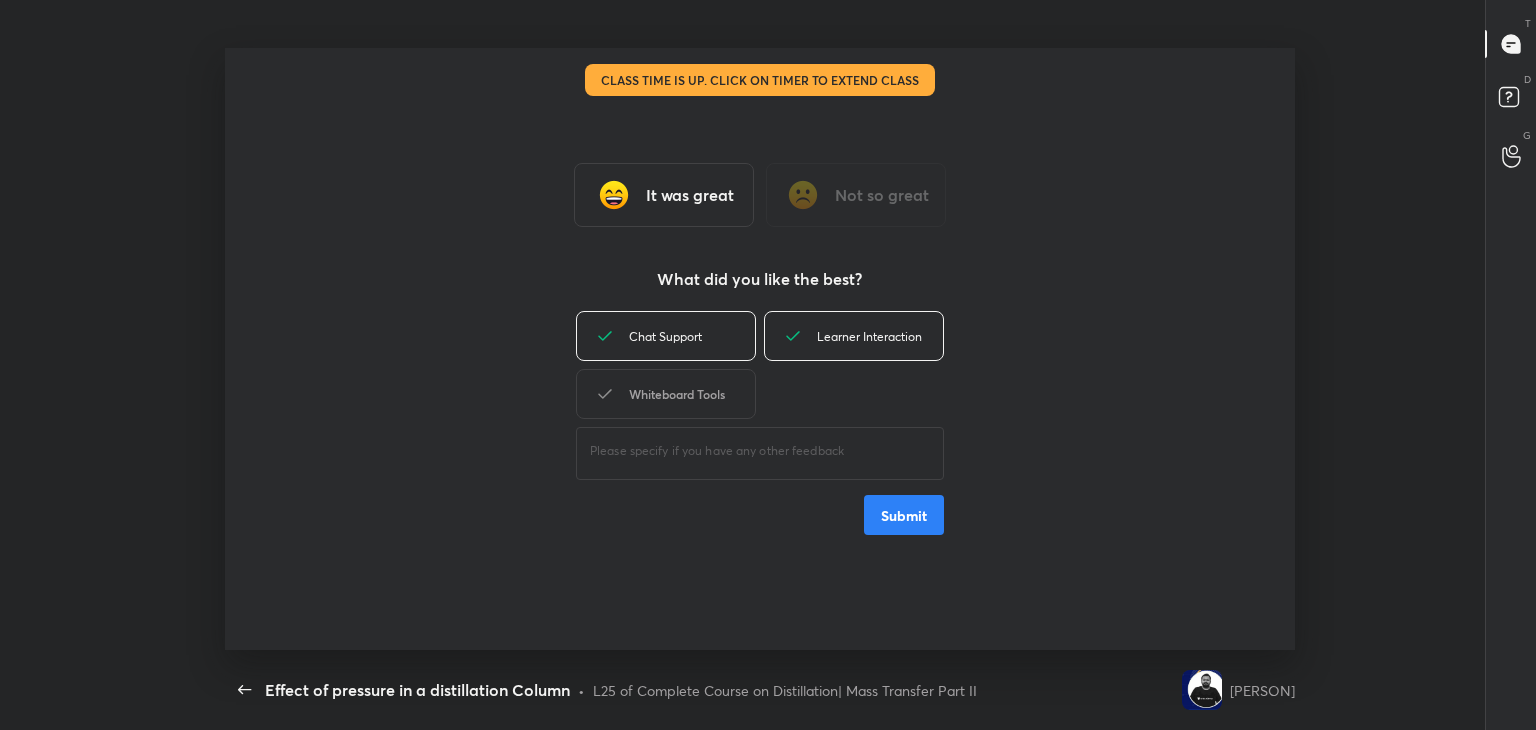 click on "Whiteboard Tools" at bounding box center (666, 394) 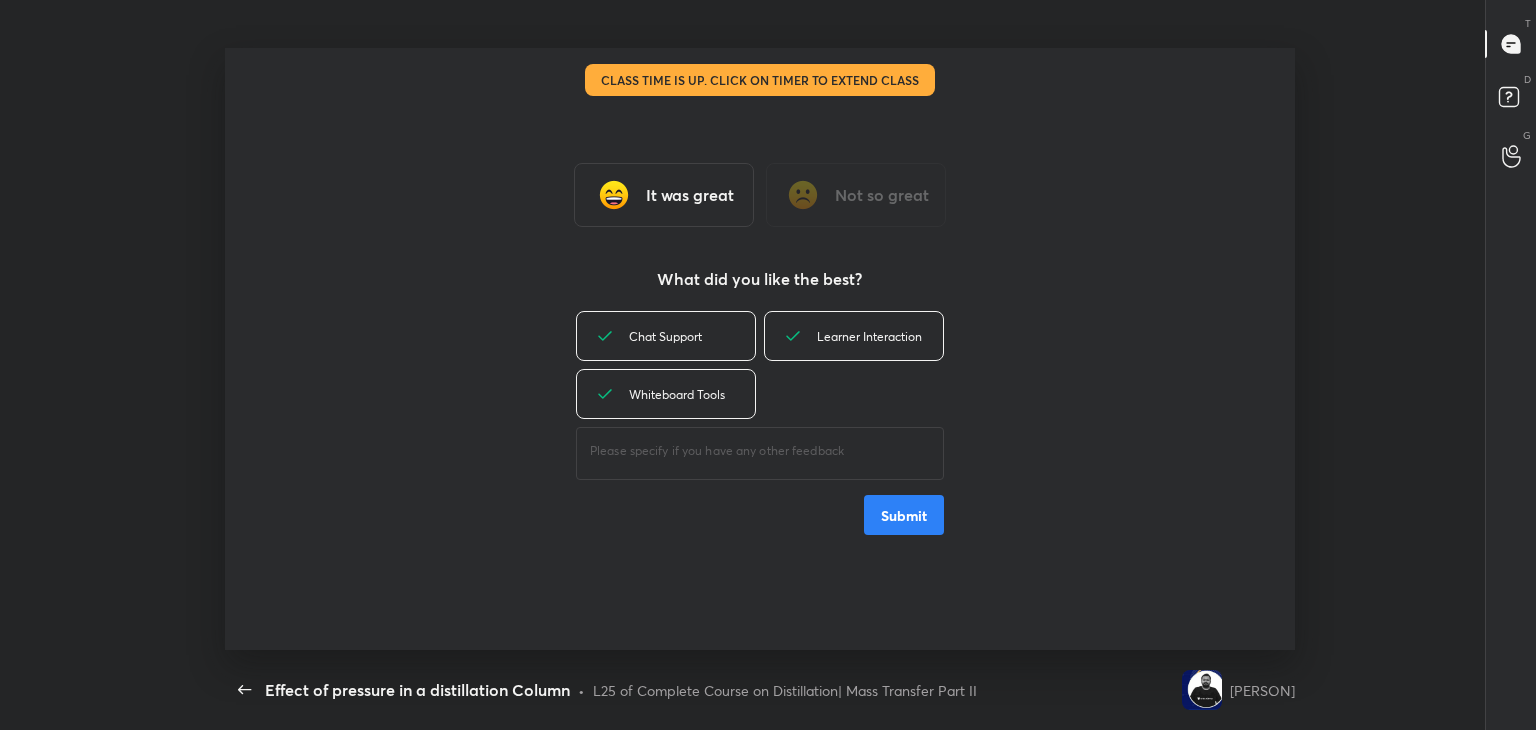 click on "Submit" at bounding box center (904, 515) 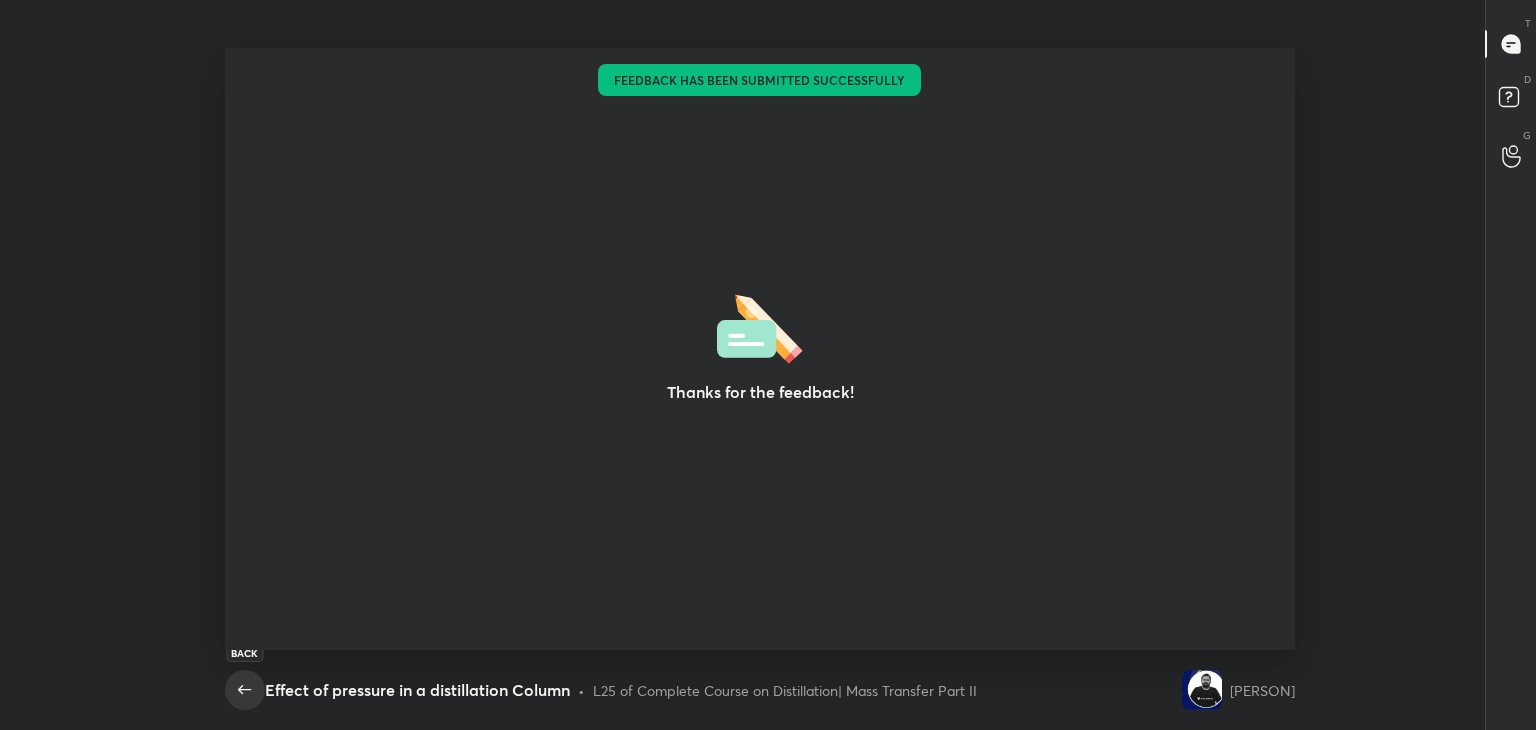 click 